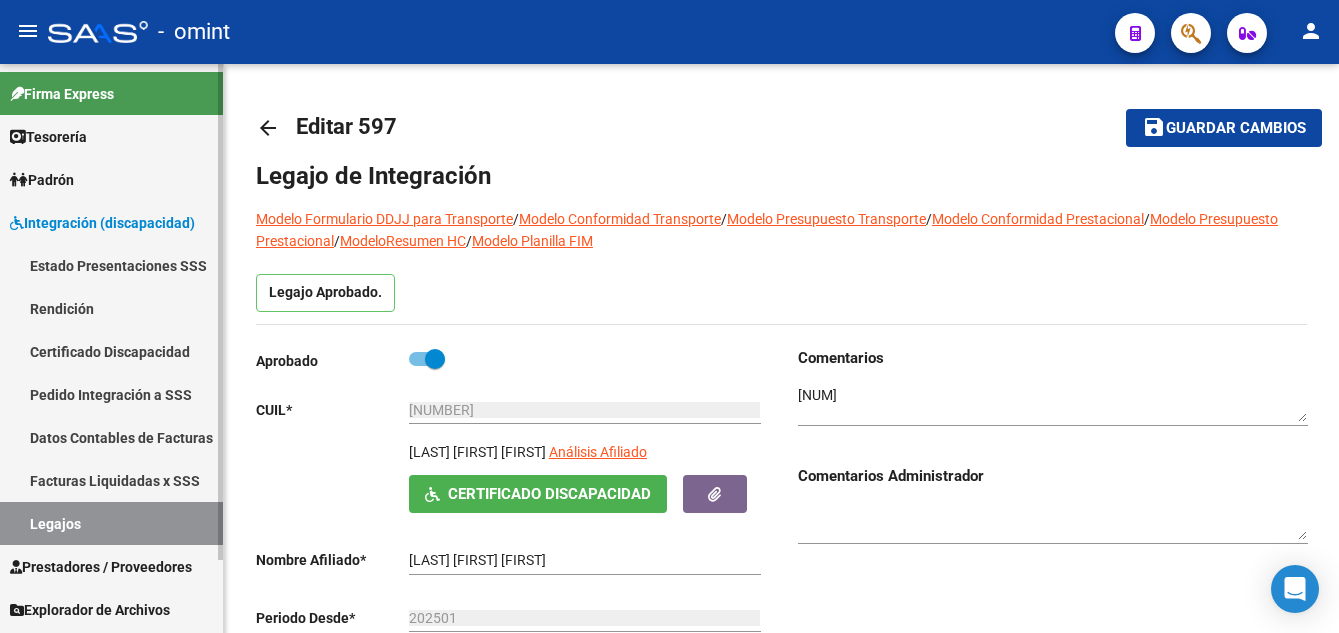 scroll, scrollTop: 0, scrollLeft: 0, axis: both 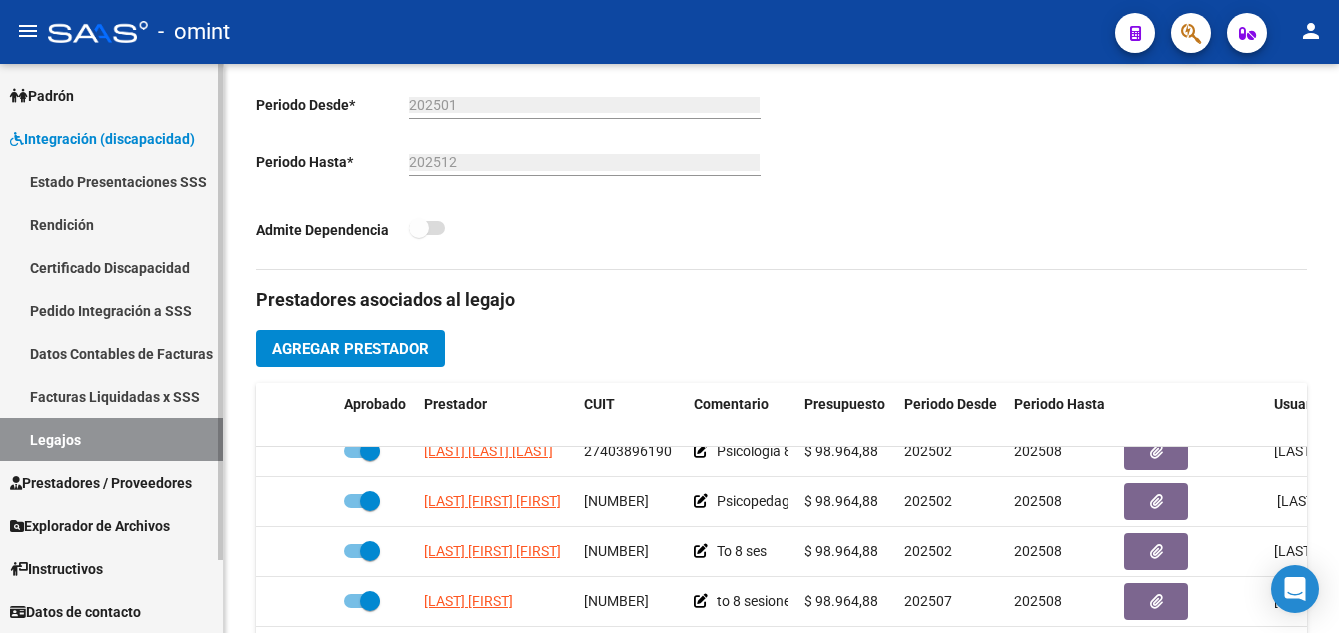 click on "Certificado Discapacidad" at bounding box center [111, 267] 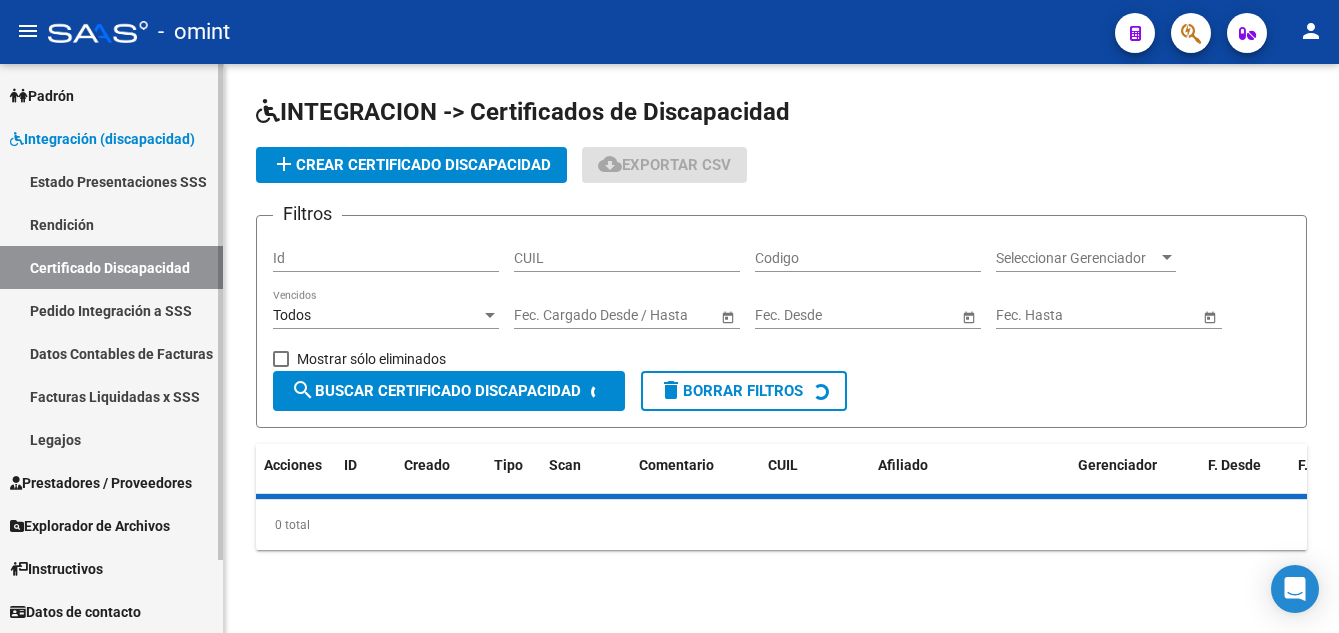 scroll, scrollTop: 0, scrollLeft: 0, axis: both 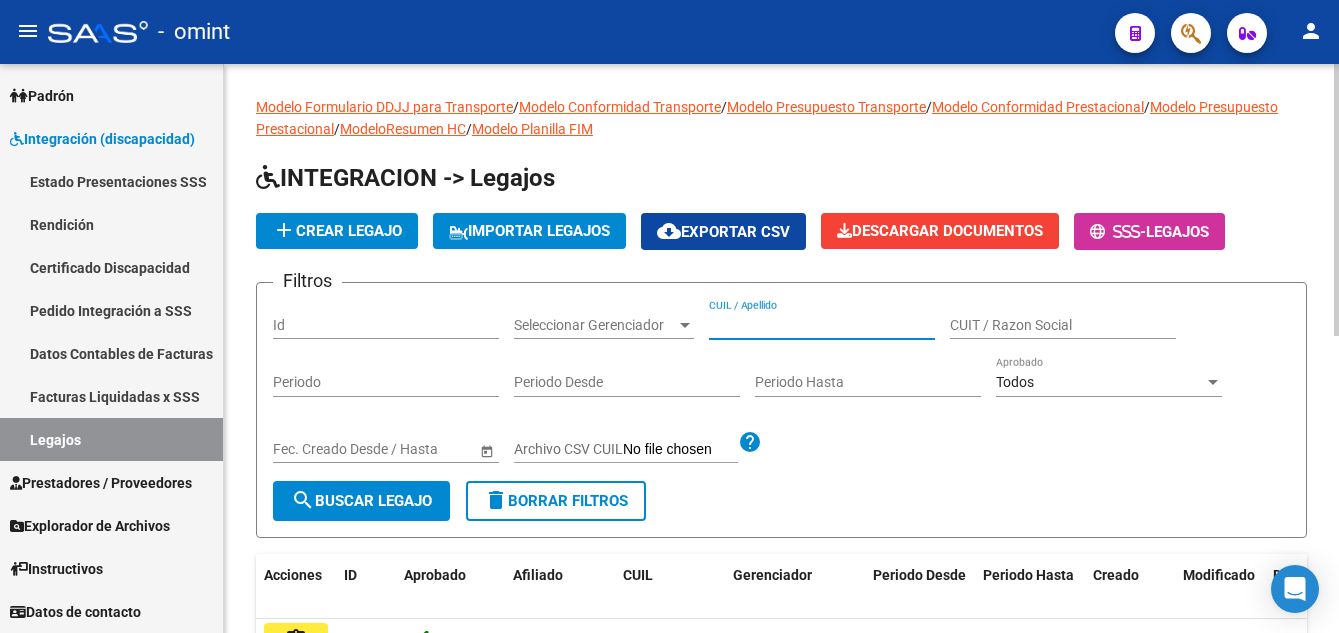 click on "CUIL / Apellido" at bounding box center (822, 325) 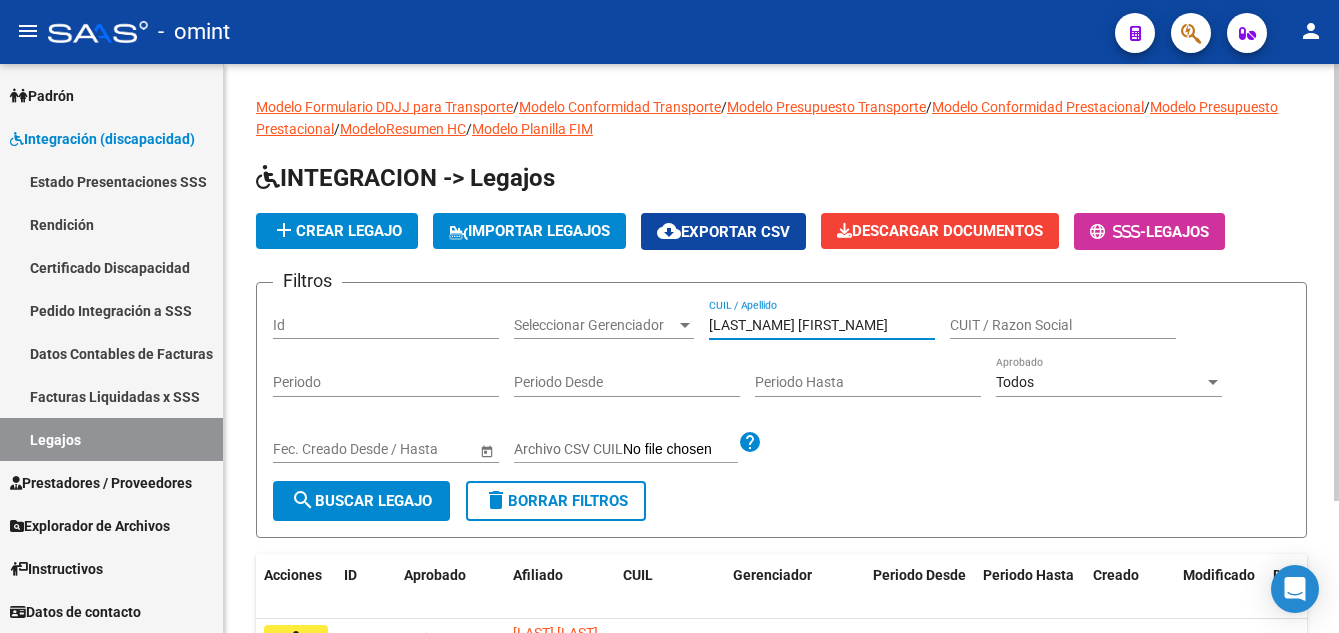 scroll, scrollTop: 172, scrollLeft: 0, axis: vertical 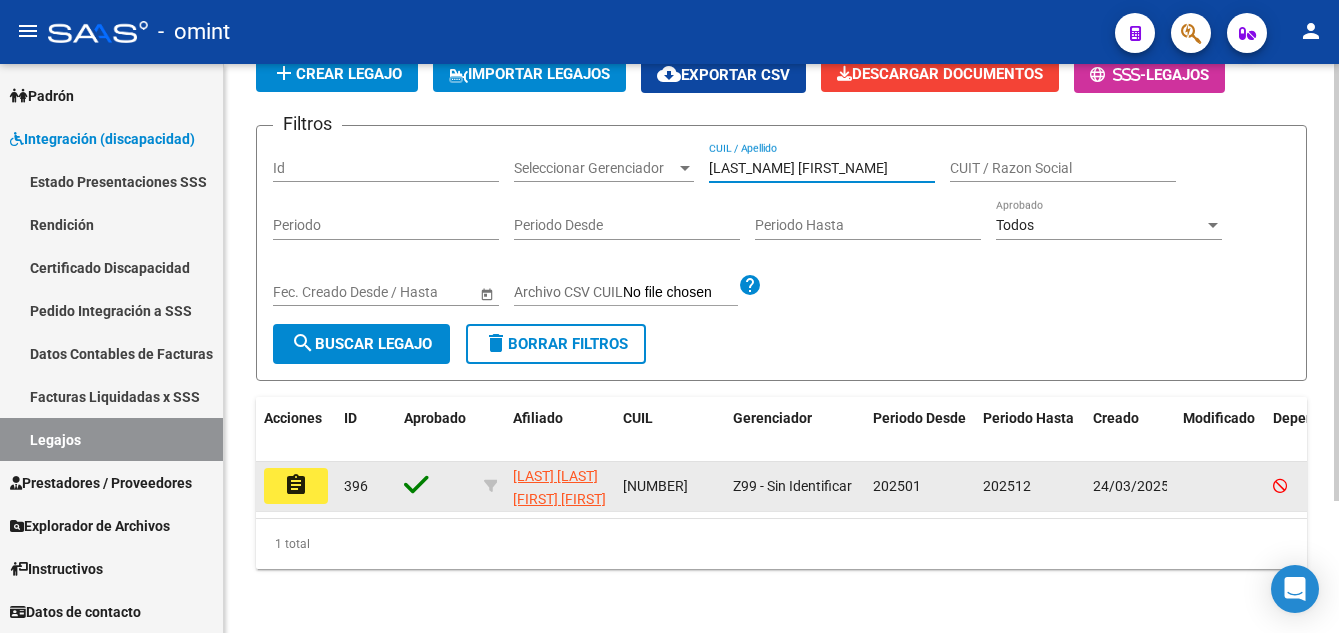 type on "[LAST_NAME] [FIRST_NAME]" 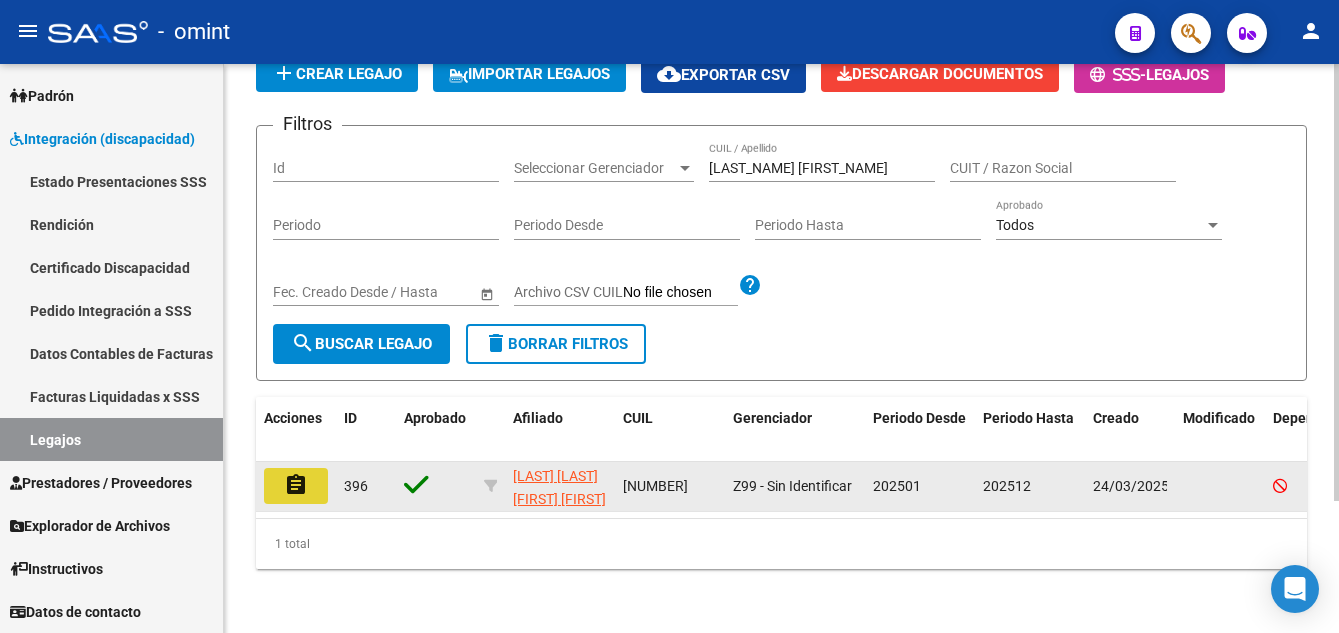 click on "assignment" 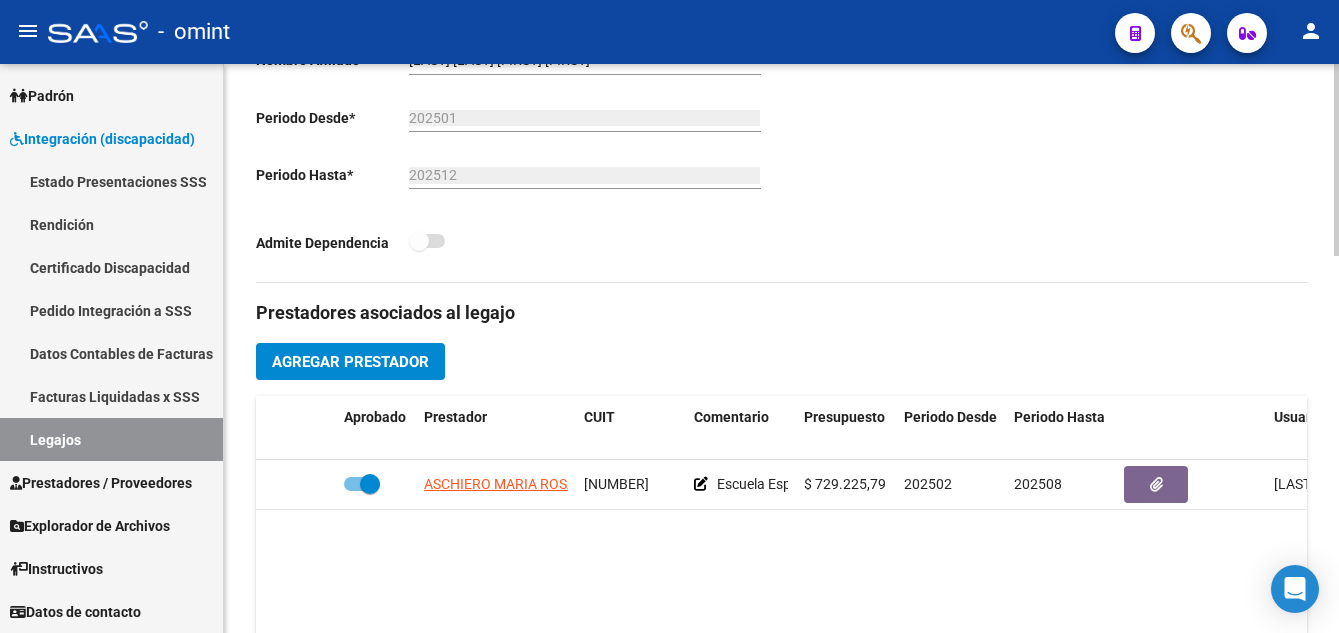 scroll, scrollTop: 300, scrollLeft: 0, axis: vertical 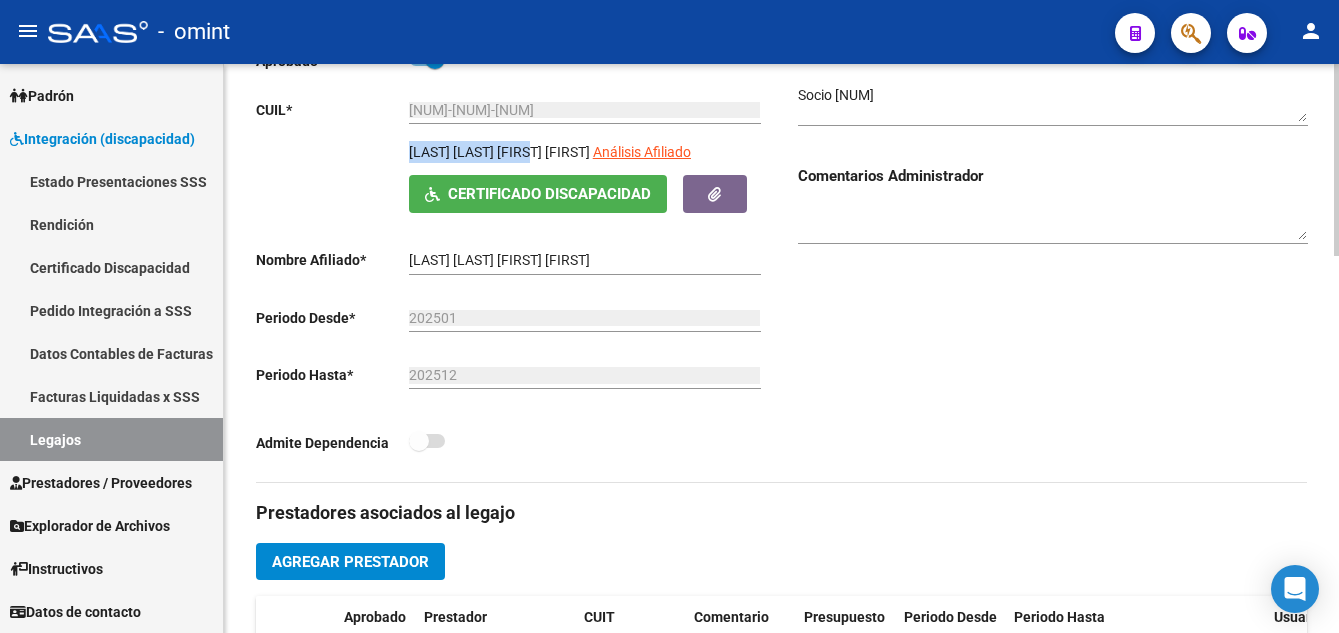 drag, startPoint x: 407, startPoint y: 151, endPoint x: 558, endPoint y: 153, distance: 151.01324 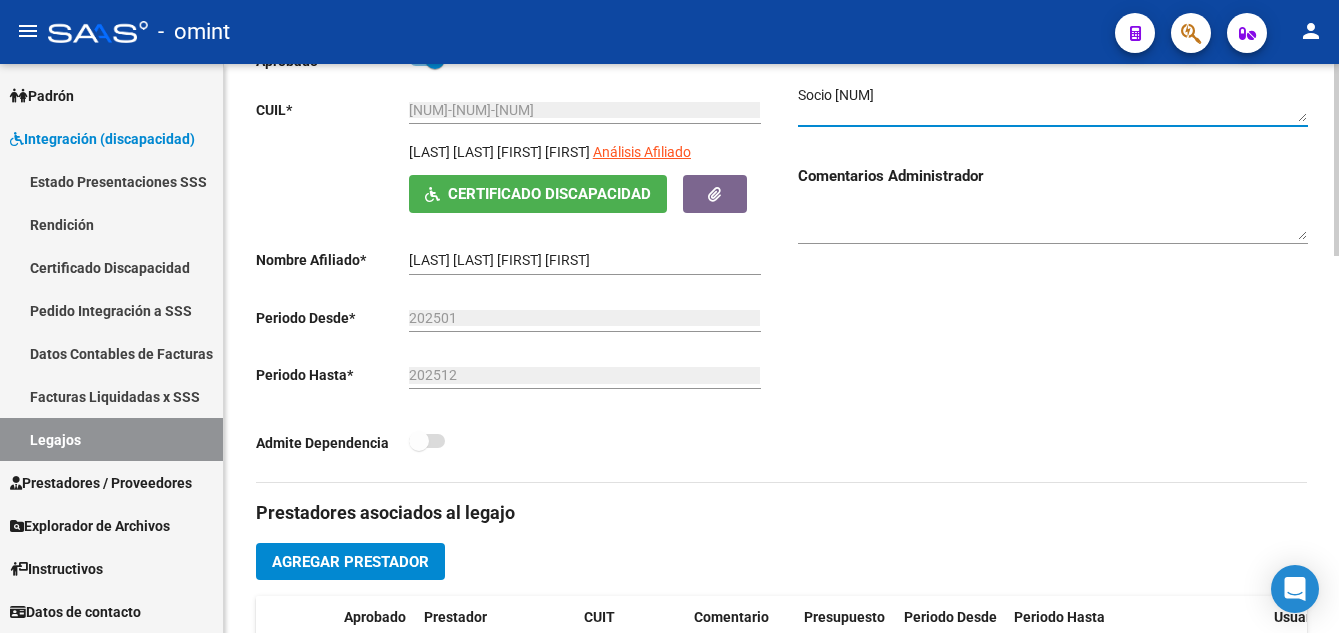 drag, startPoint x: 917, startPoint y: 99, endPoint x: 837, endPoint y: 97, distance: 80.024994 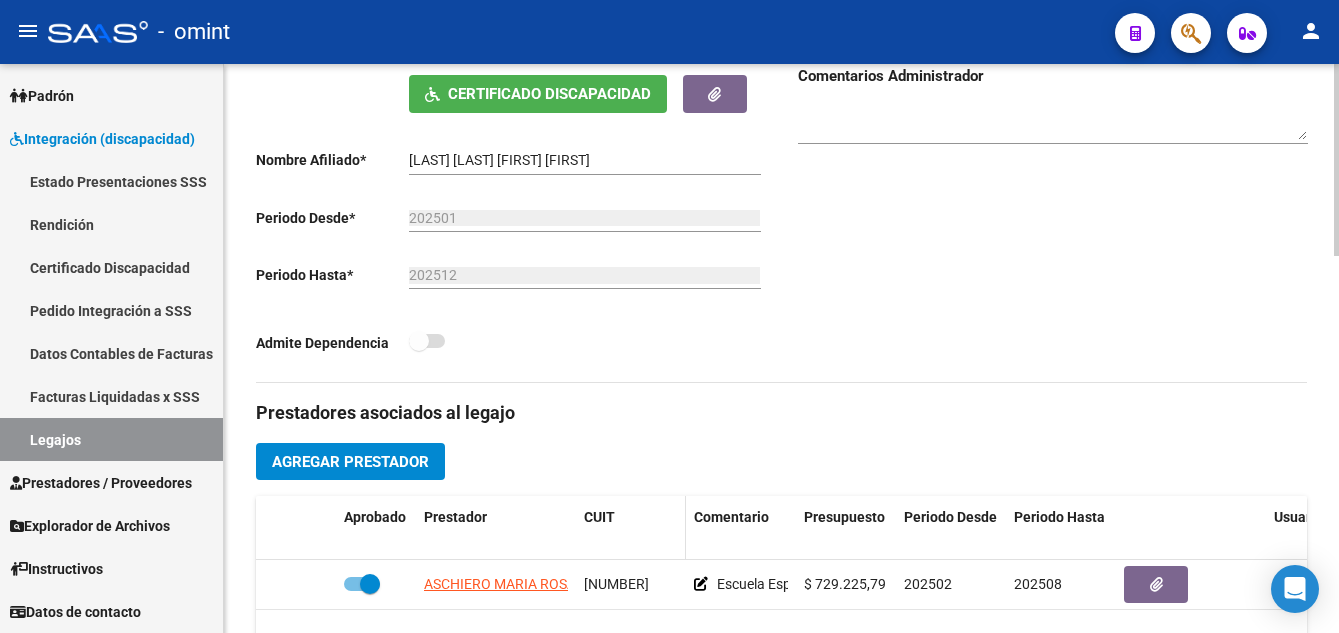 scroll, scrollTop: 600, scrollLeft: 0, axis: vertical 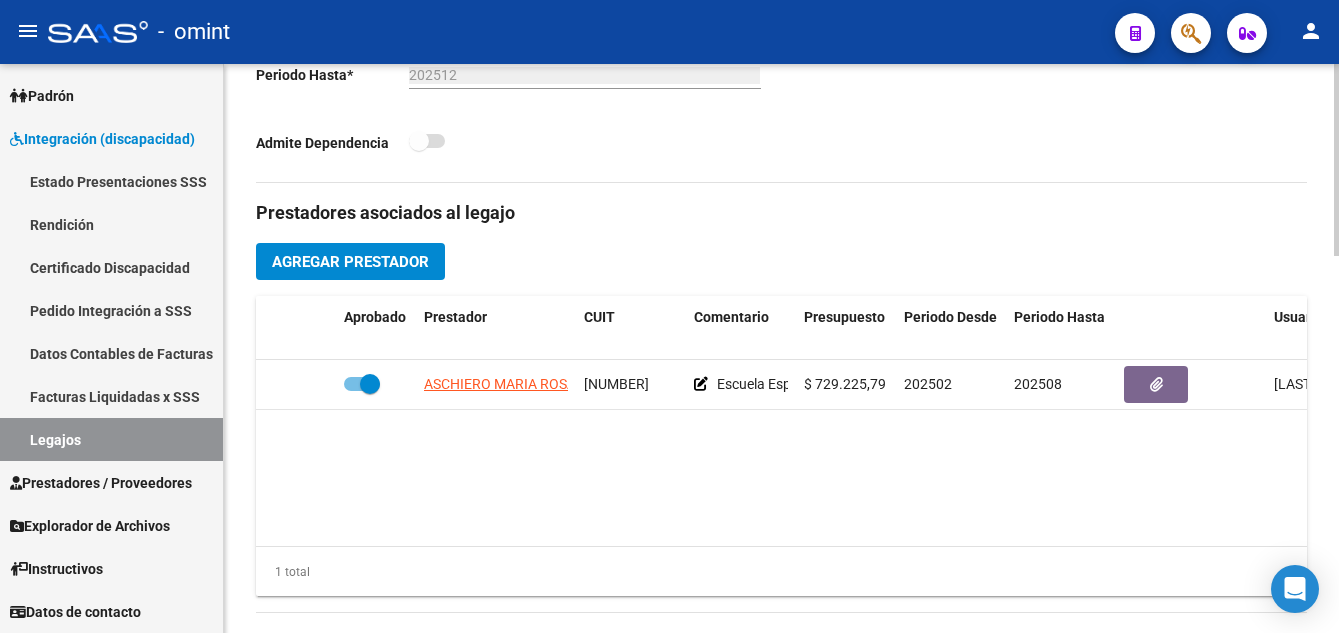 click on "Agregar Prestador" 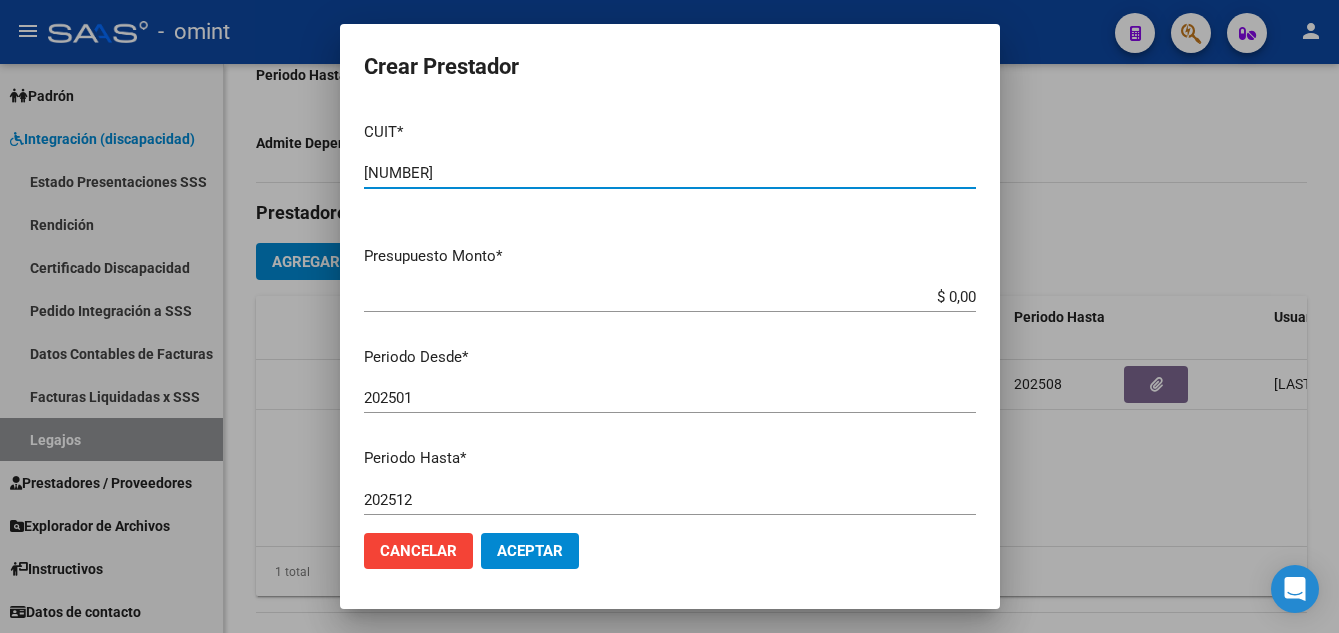 type on "[NUMBER]" 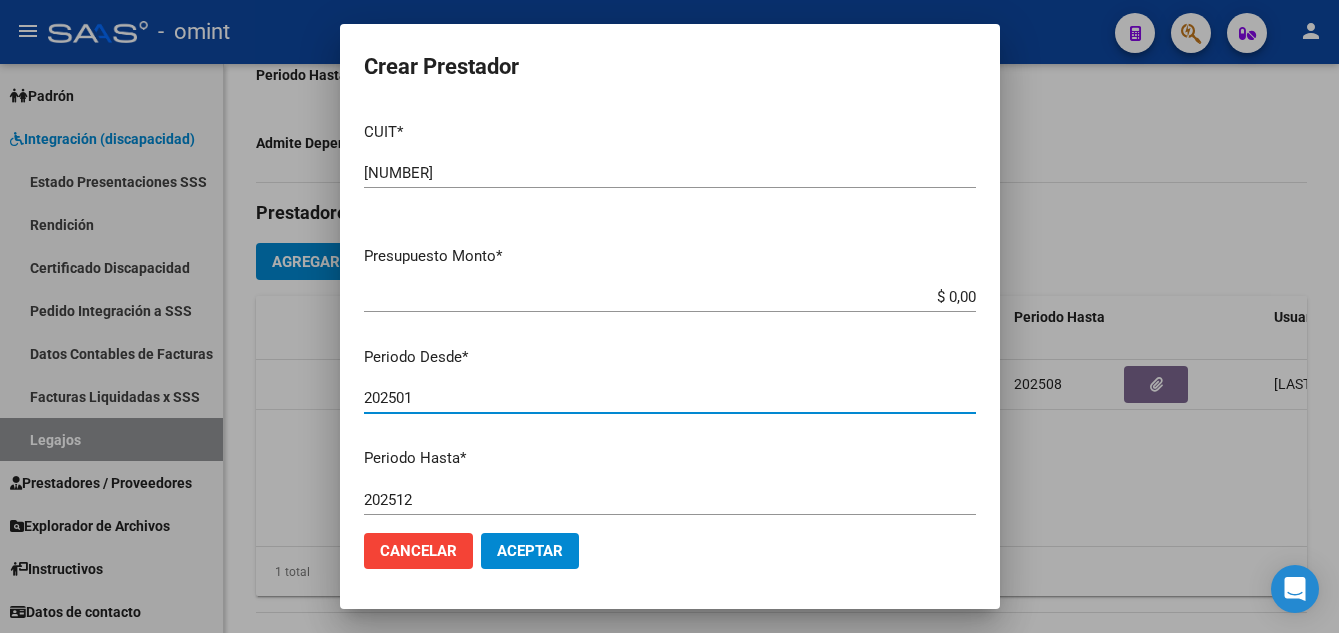 drag, startPoint x: 403, startPoint y: 394, endPoint x: 420, endPoint y: 398, distance: 17.464249 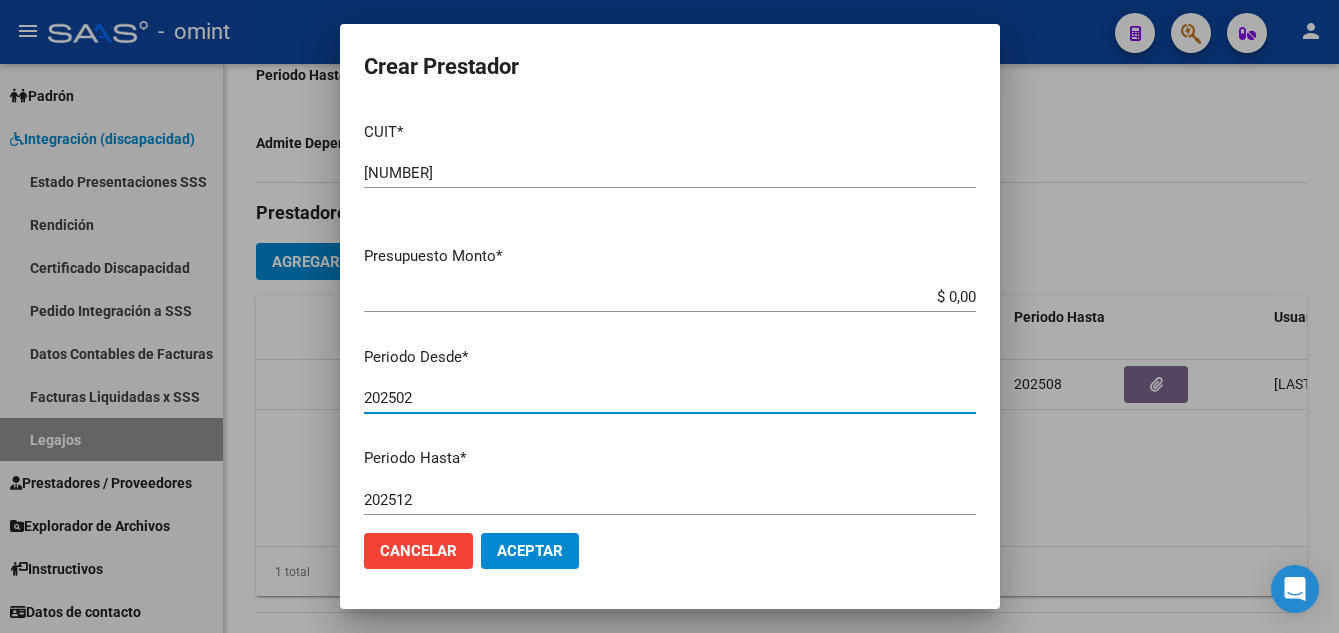 type on "202502" 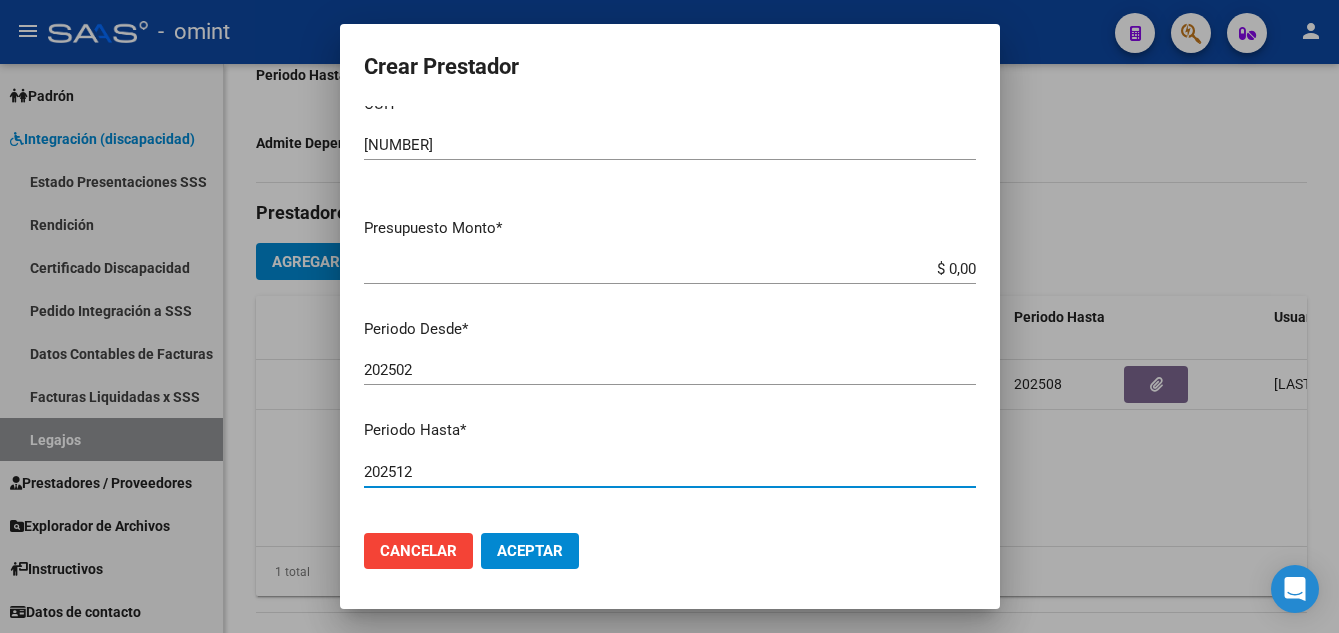 scroll, scrollTop: 48, scrollLeft: 0, axis: vertical 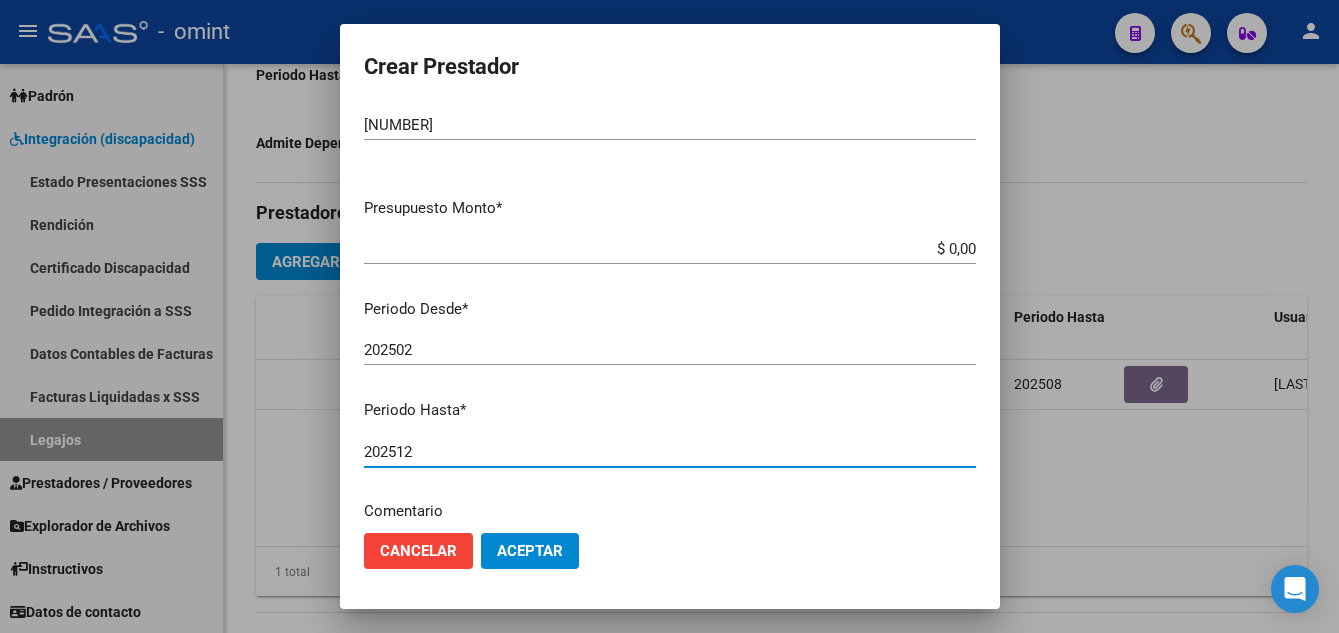 drag, startPoint x: 395, startPoint y: 496, endPoint x: 421, endPoint y: 500, distance: 26.305893 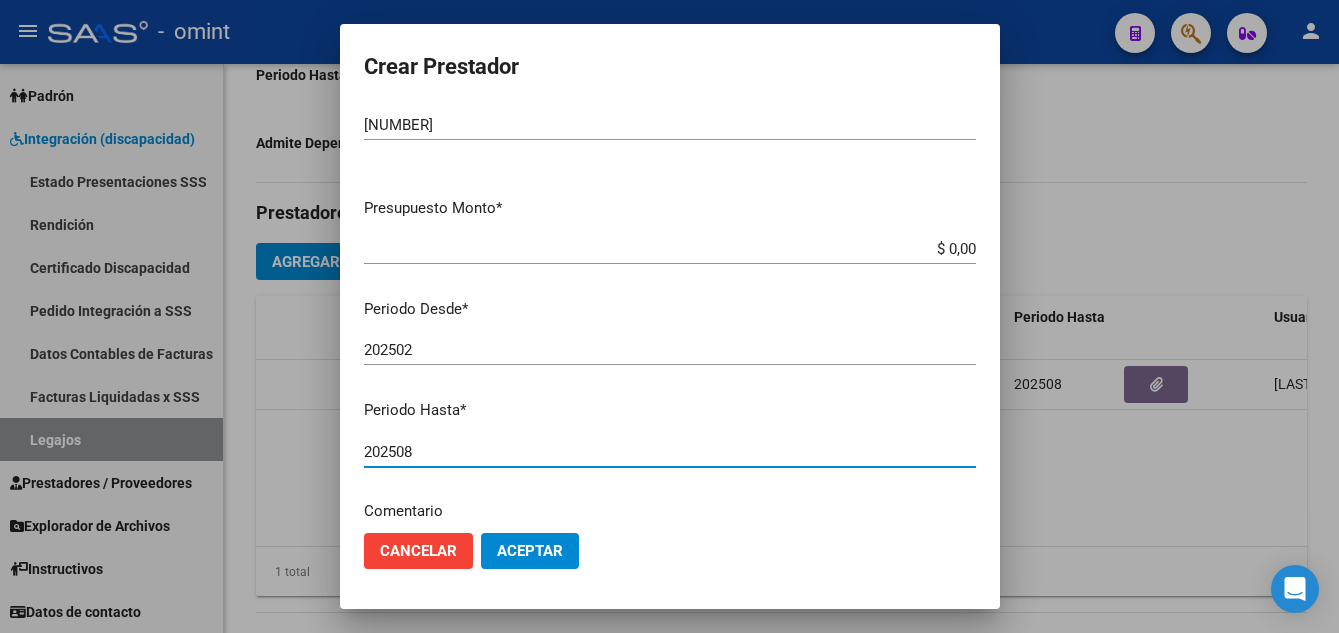 type on "202508" 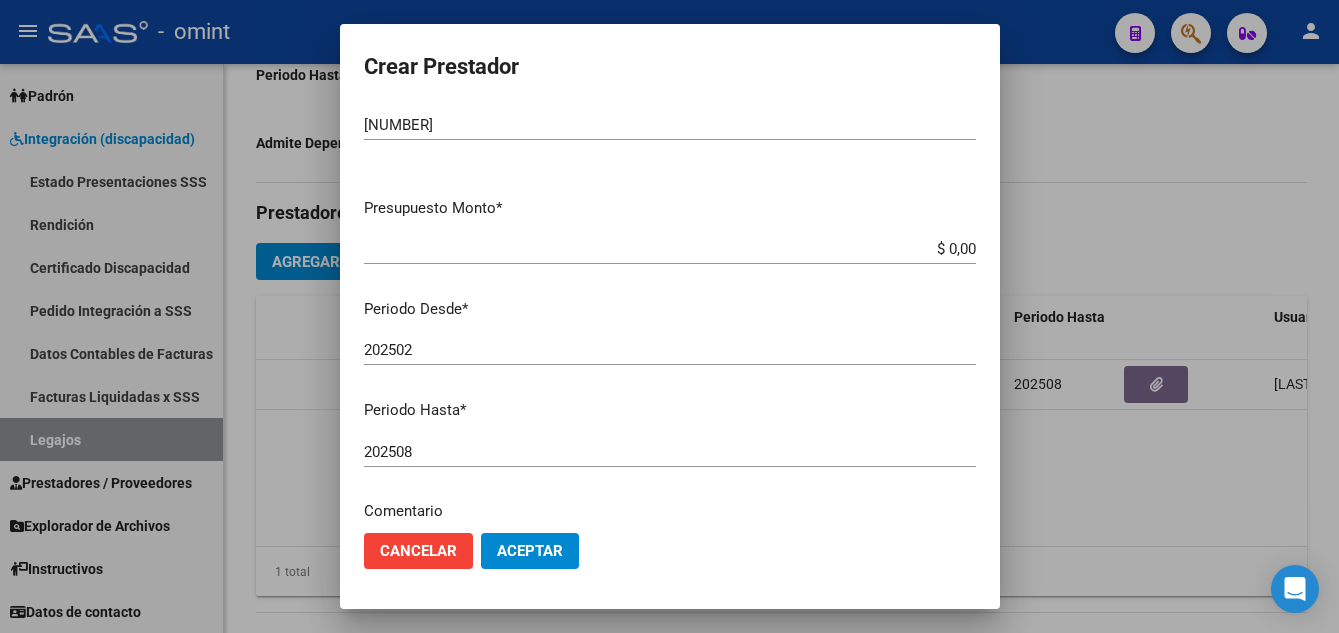 click on "Presupuesto Monto  *   $ 0,00 Ingresar el monto" at bounding box center [678, 228] 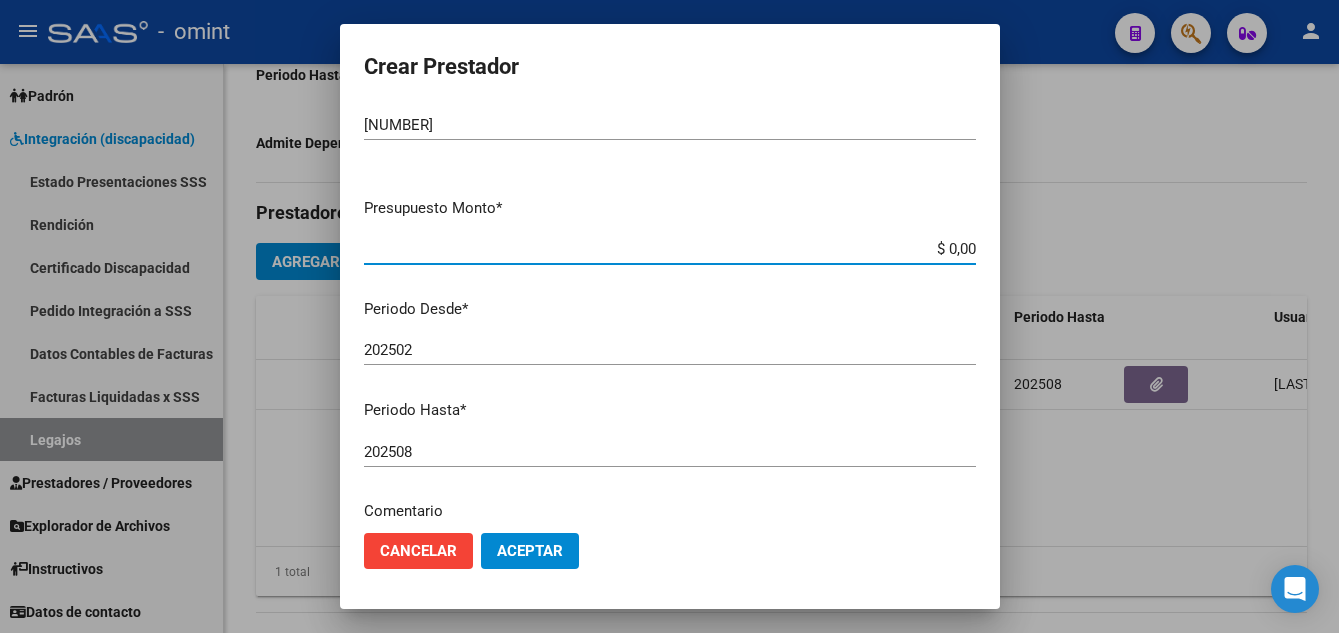 click on "$ 0,00" at bounding box center (670, 249) 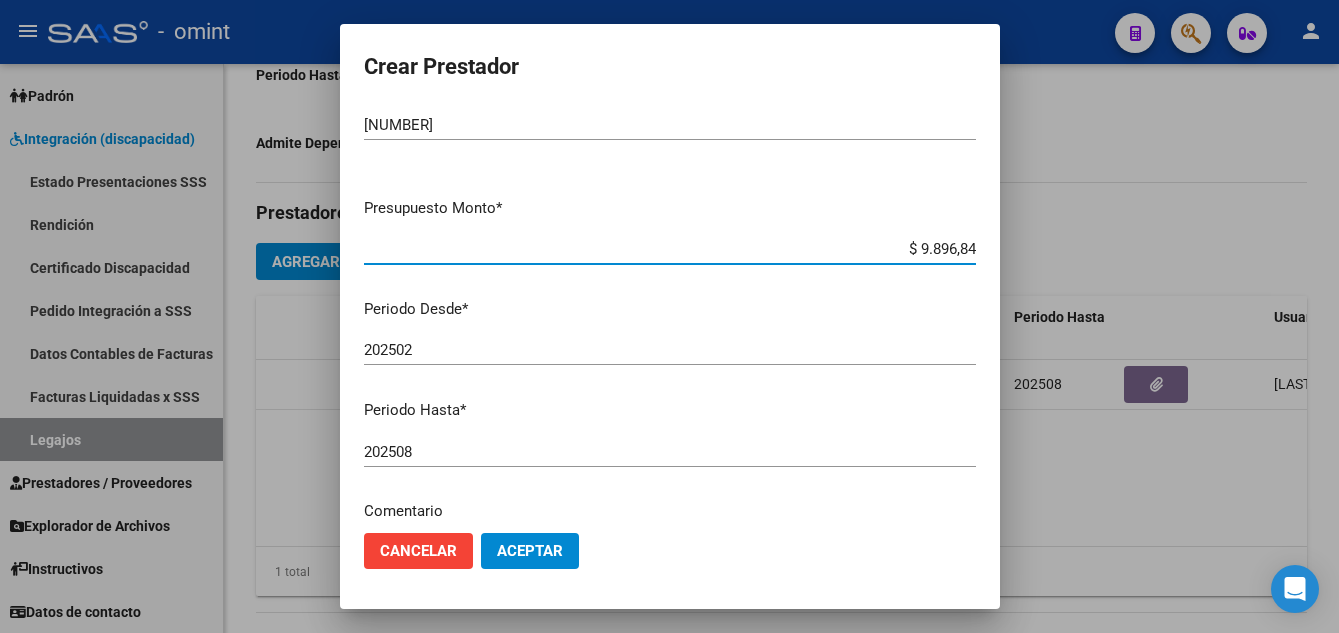 type on "$ 98.968,44" 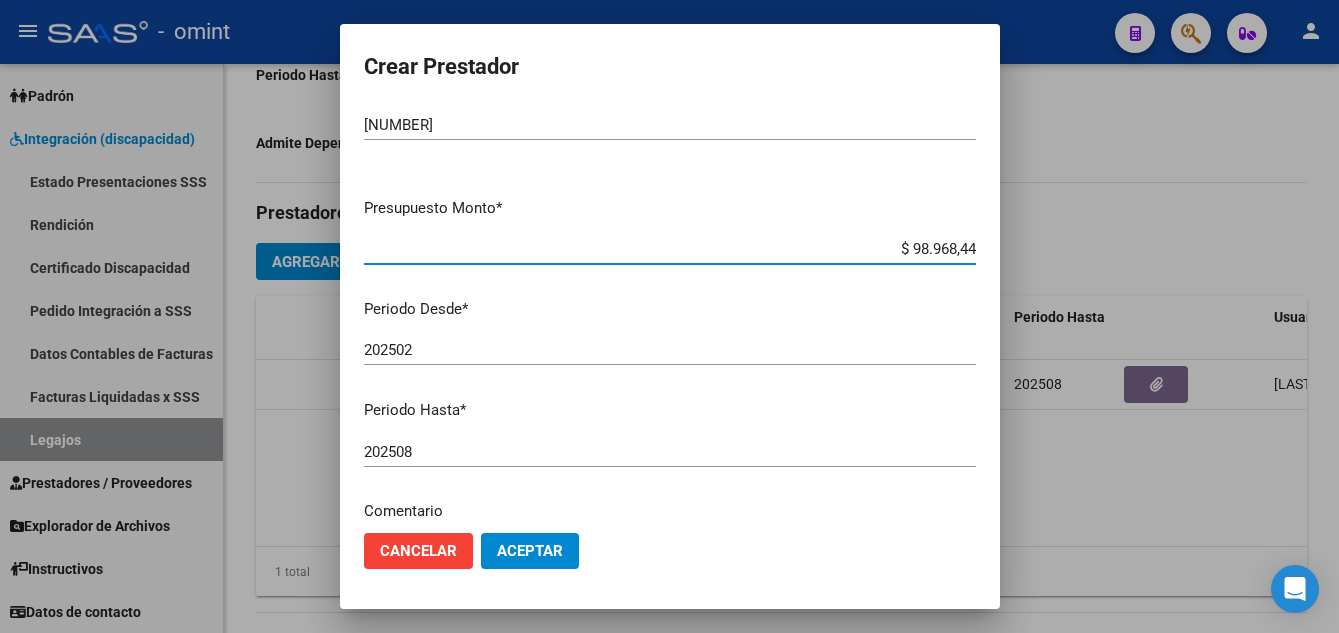 scroll, scrollTop: 274, scrollLeft: 0, axis: vertical 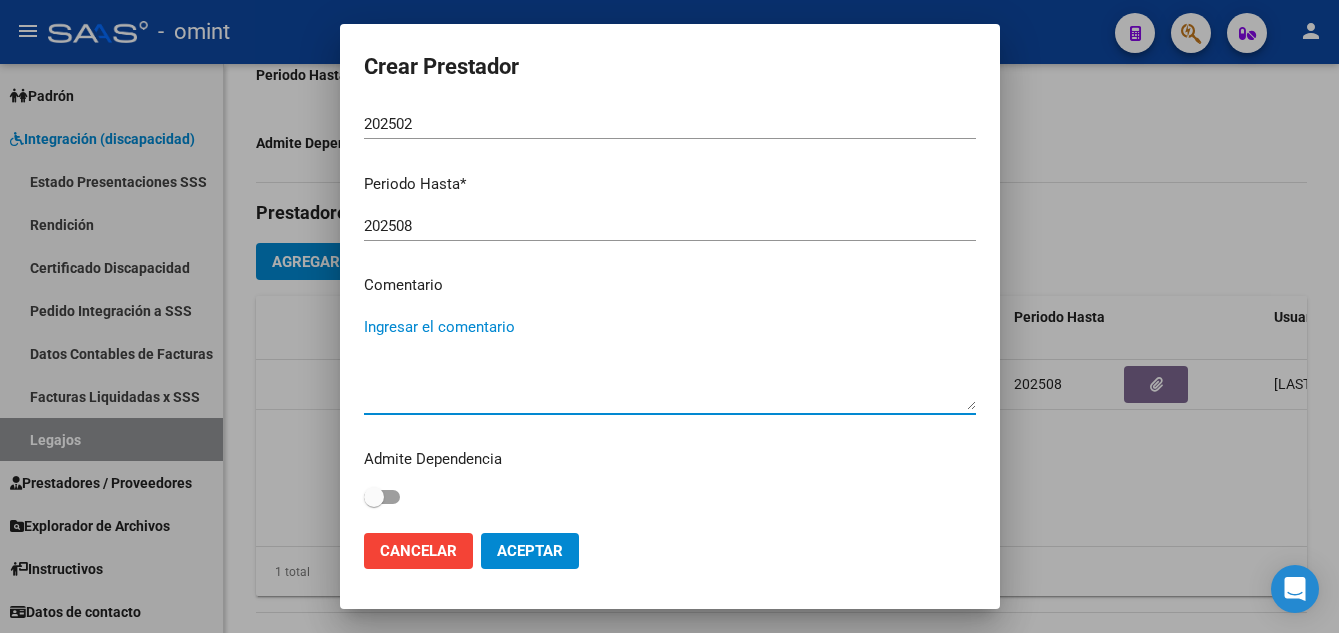 click on "Ingresar el comentario" at bounding box center [670, 363] 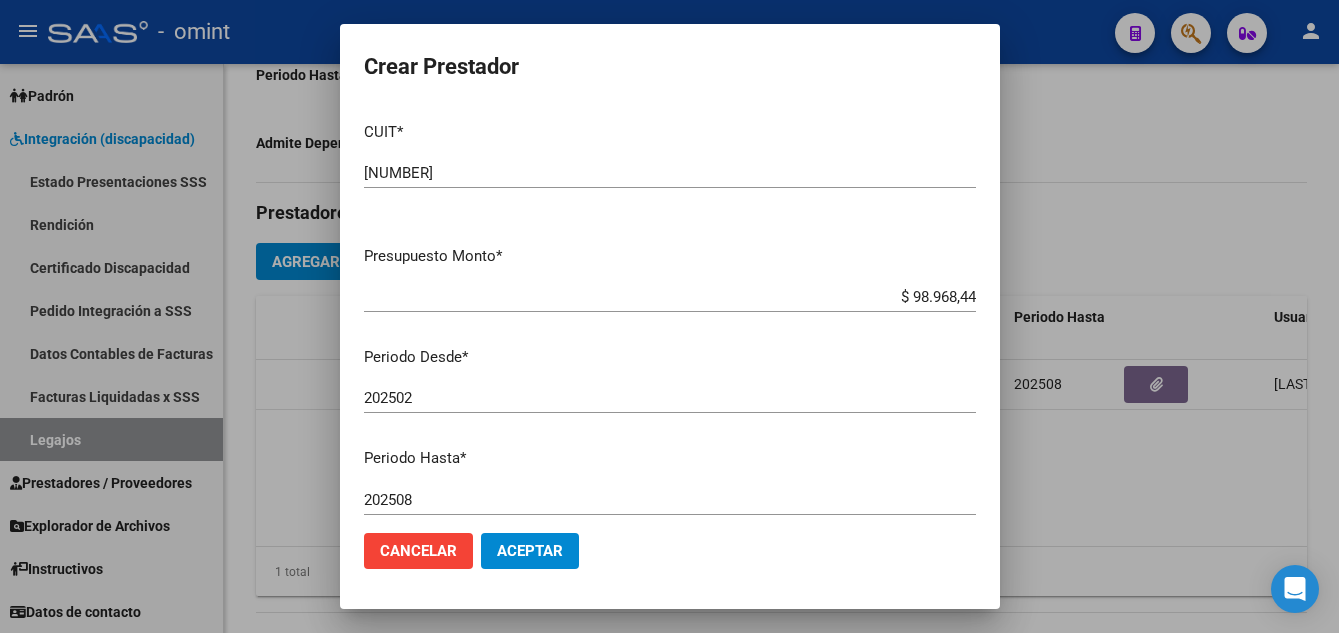scroll, scrollTop: 200, scrollLeft: 0, axis: vertical 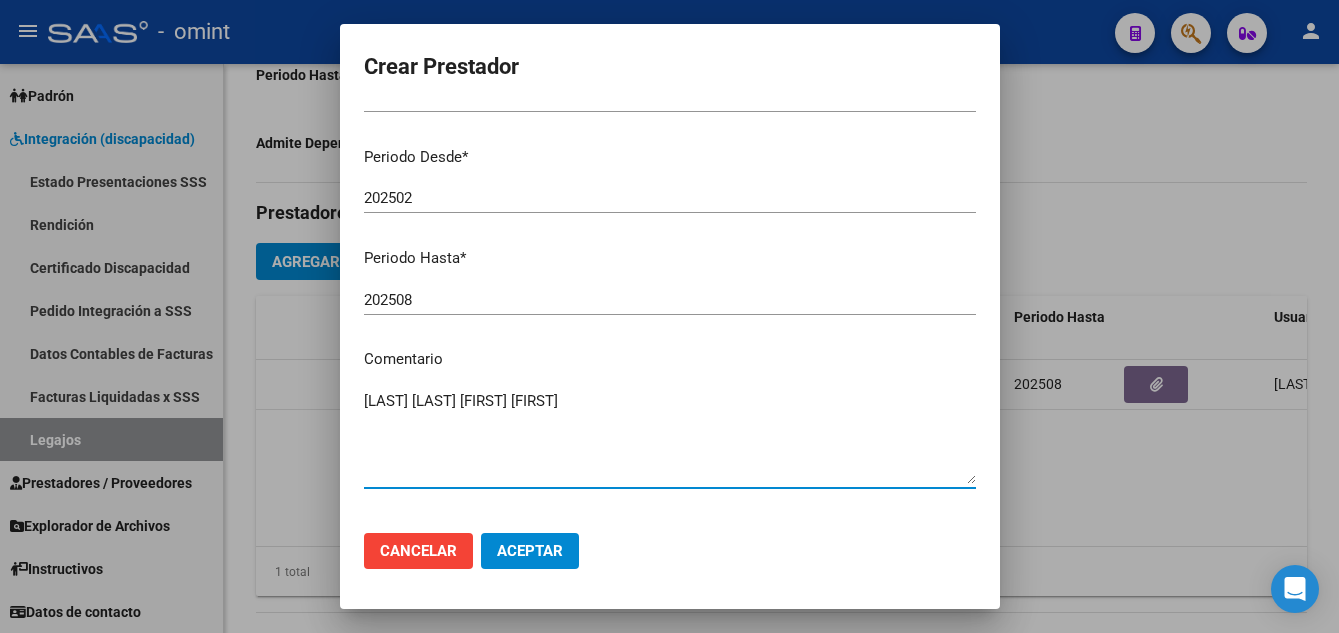 type on "[LAST] [LAST] [FIRST] [FIRST]" 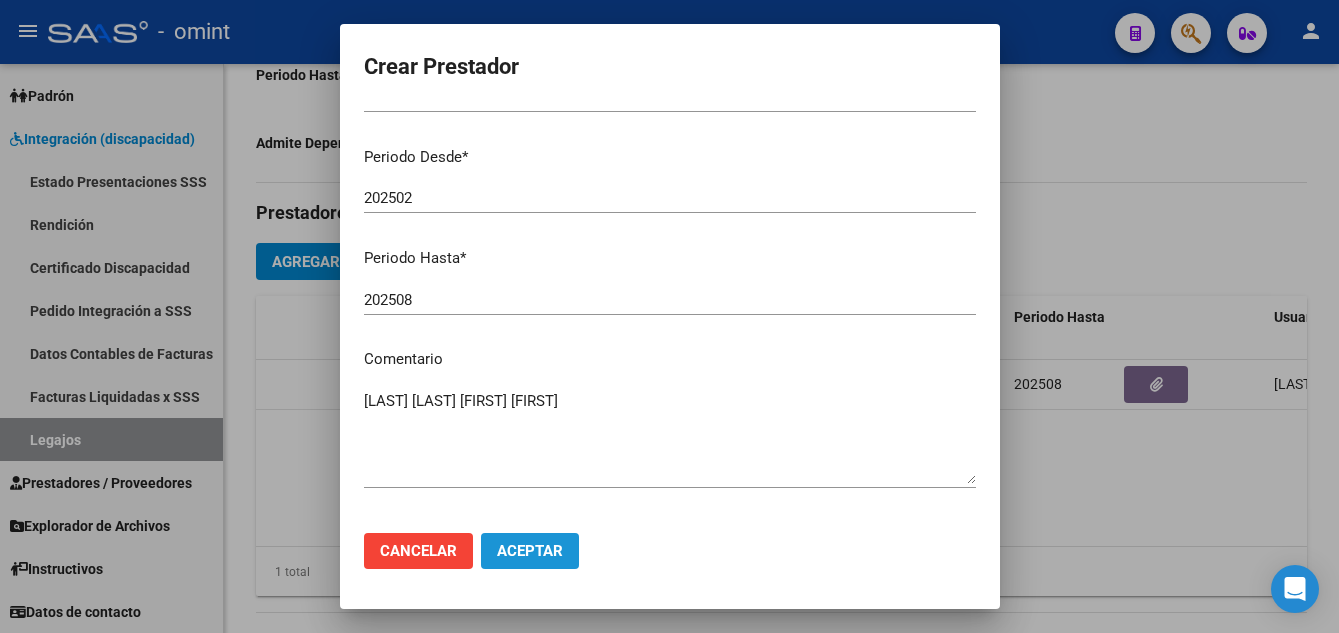 click on "Aceptar" 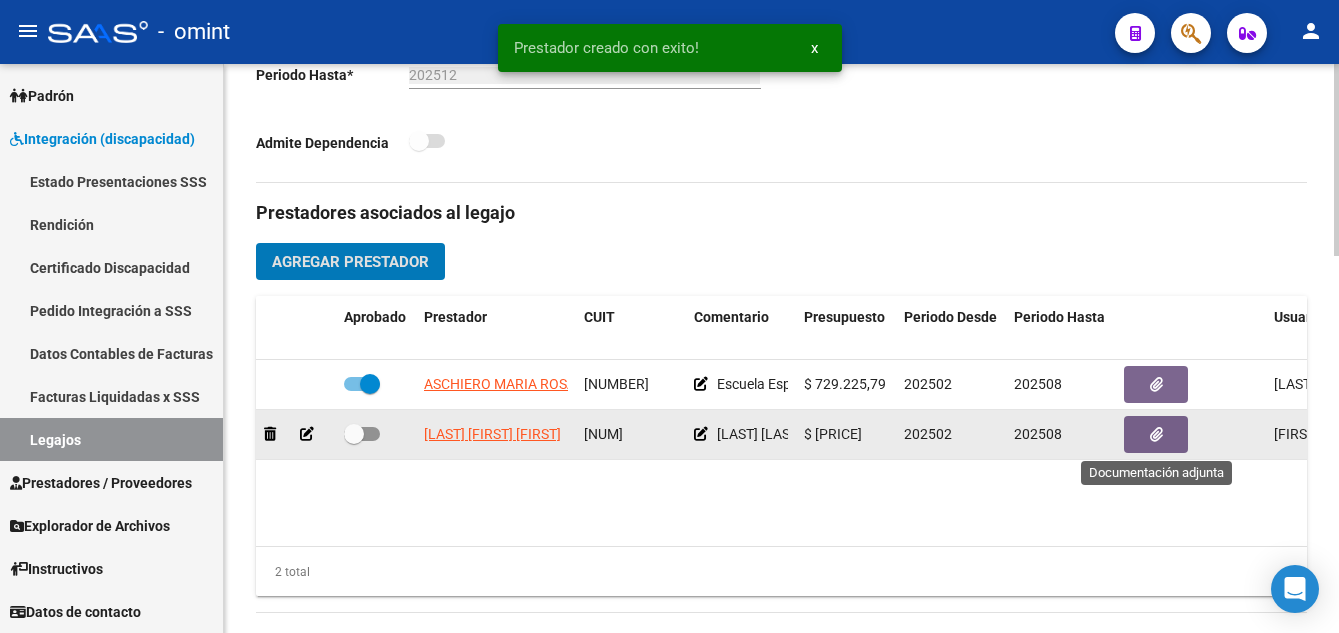 click 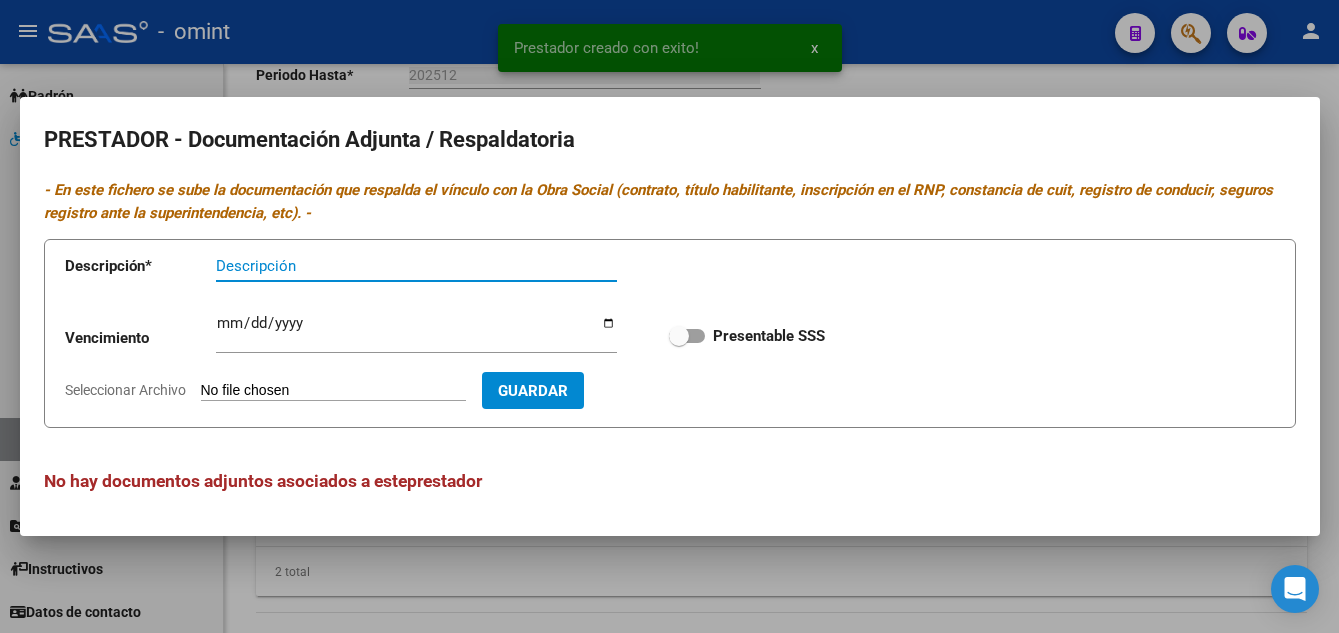 click on "Descripción" at bounding box center (416, 266) 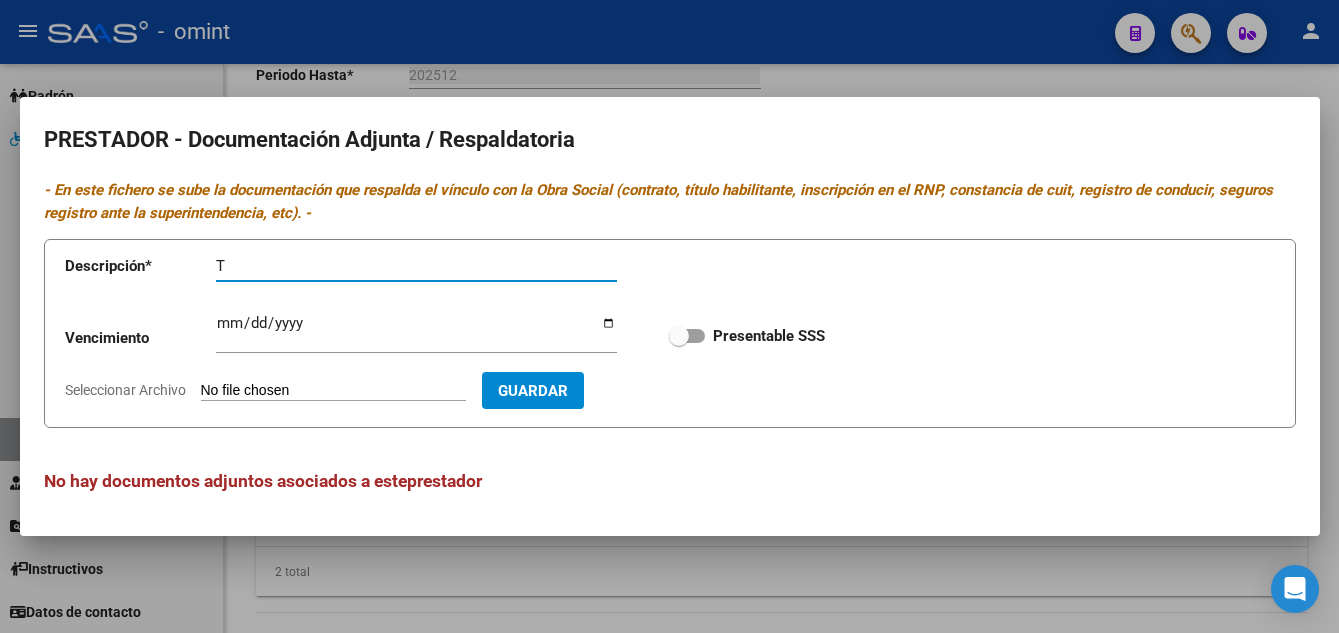 type on "TITULO-RNP-CBU-AFIP" 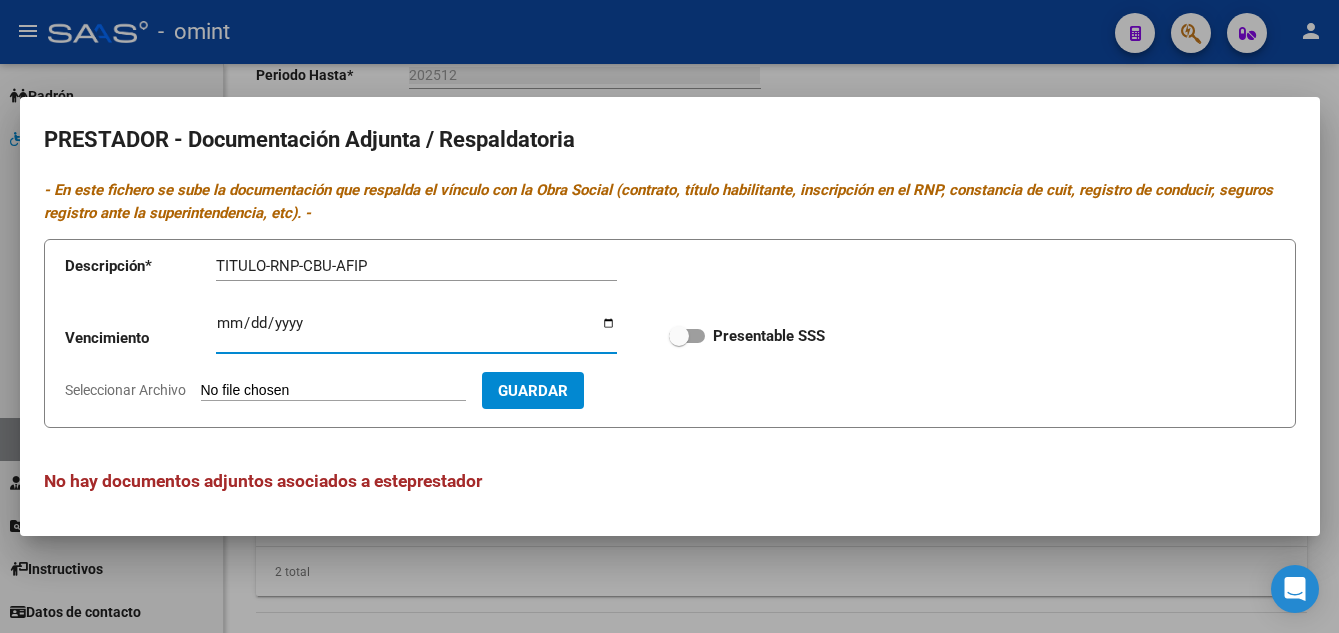 click on "Ingresar vencimiento" at bounding box center [416, 331] 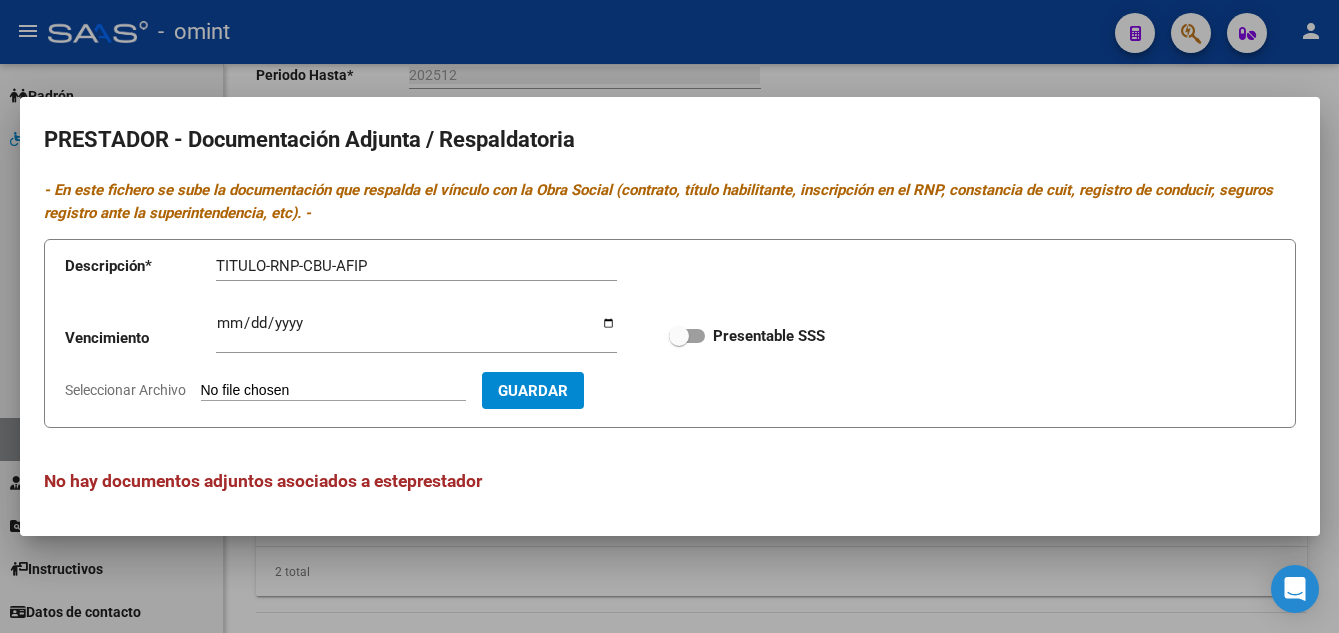 click on "Seleccionar Archivo" at bounding box center [333, 391] 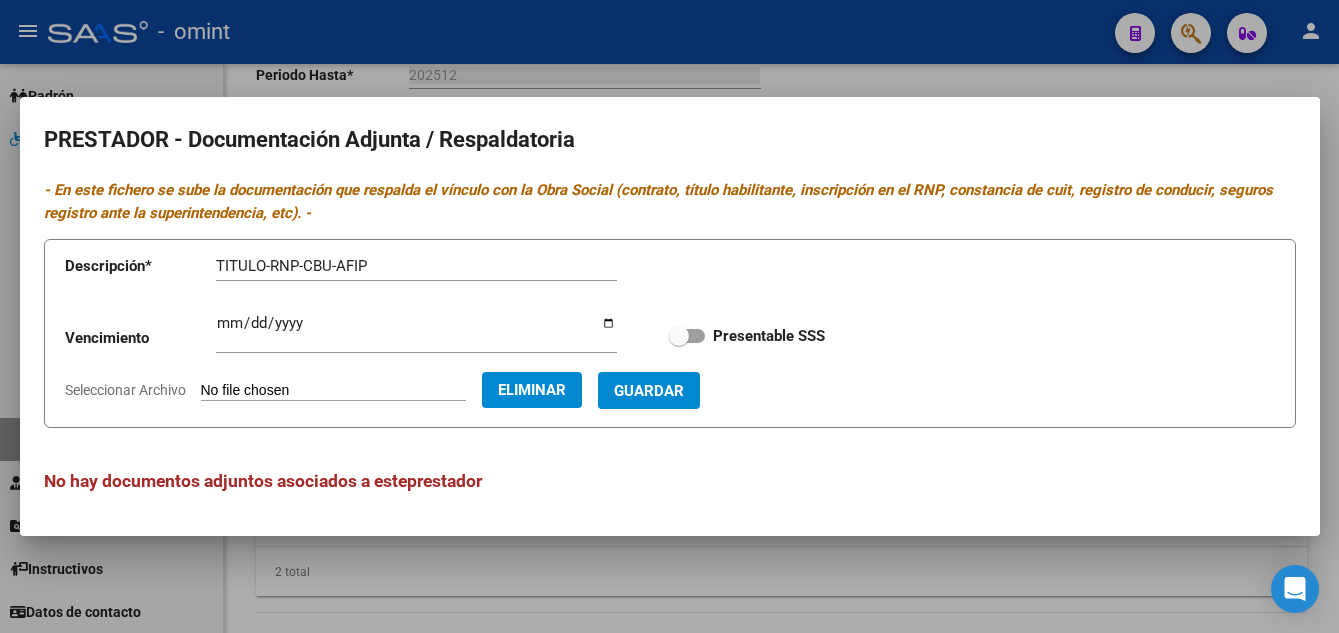 click on "Guardar" at bounding box center [649, 391] 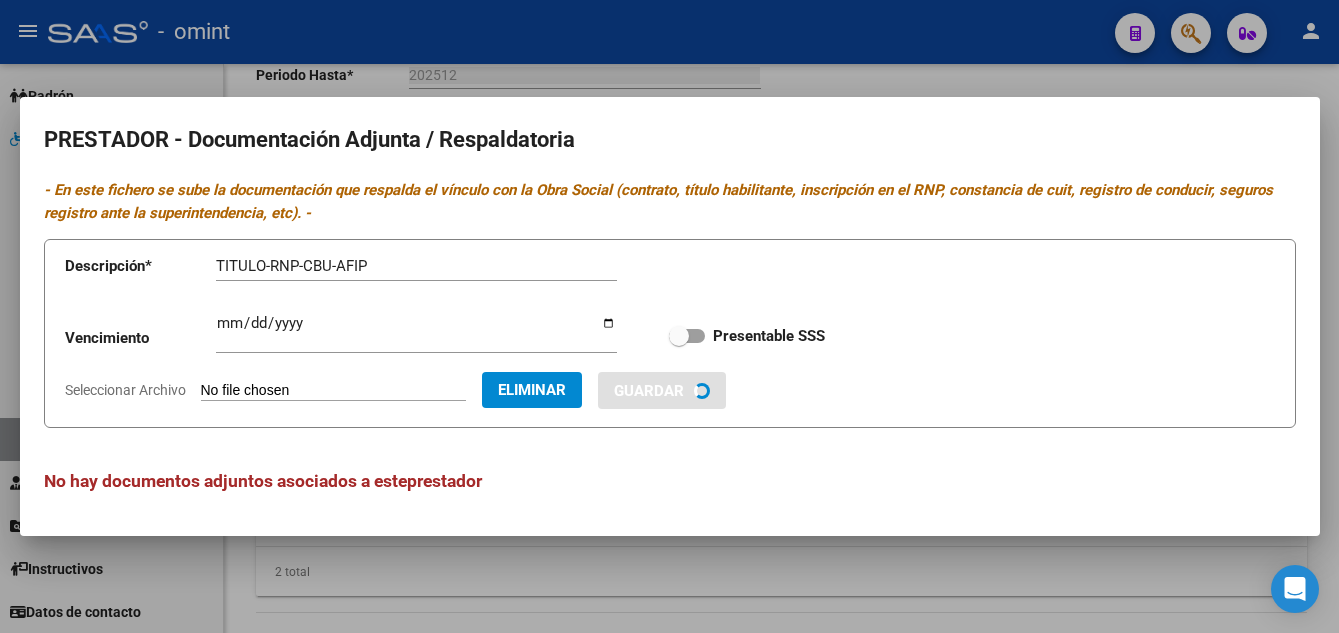 type 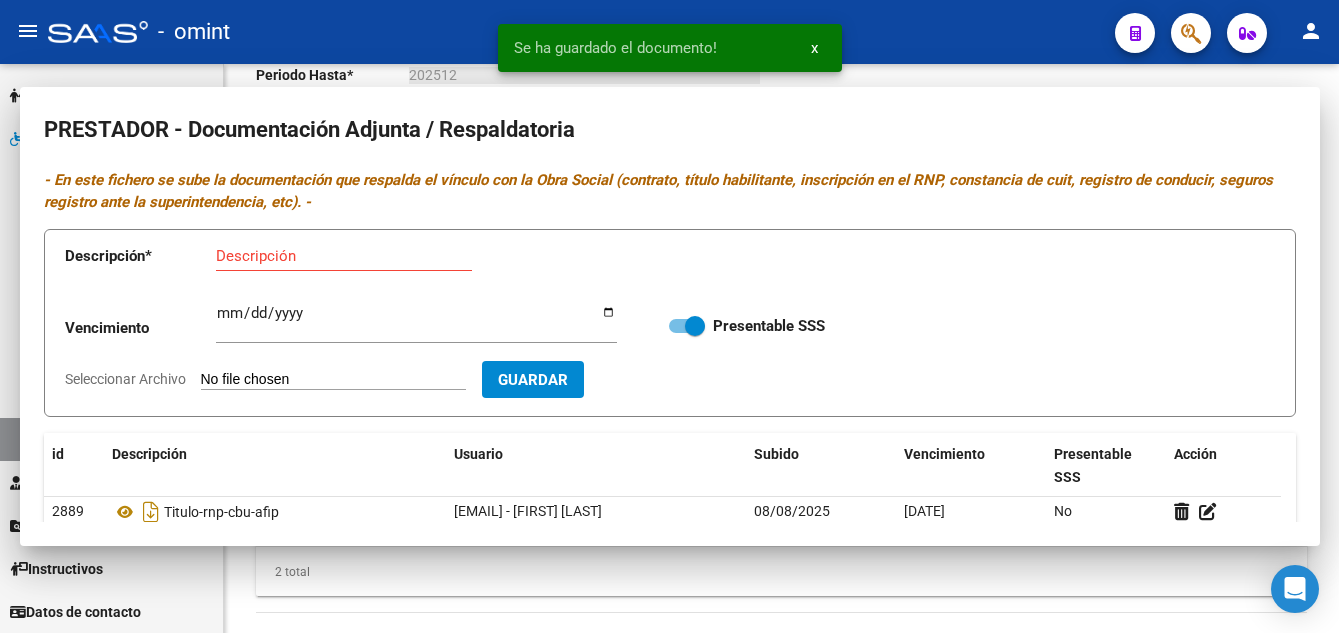 type 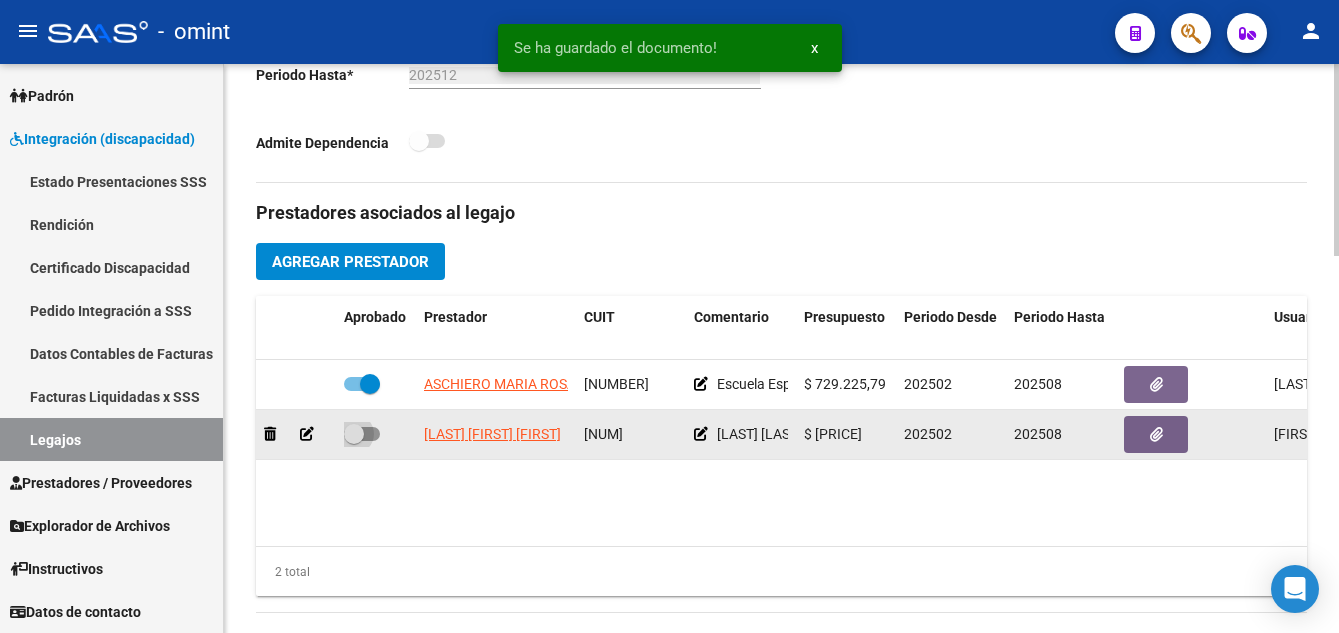 drag, startPoint x: 355, startPoint y: 434, endPoint x: 367, endPoint y: 443, distance: 15 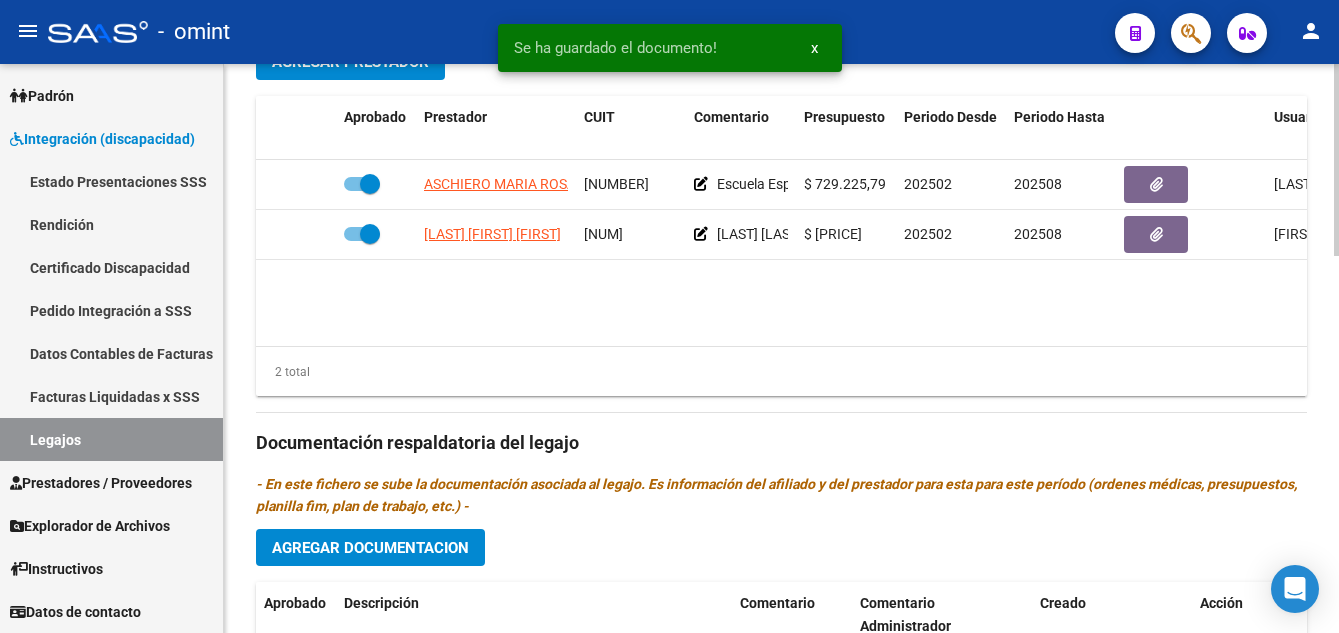 scroll, scrollTop: 1000, scrollLeft: 0, axis: vertical 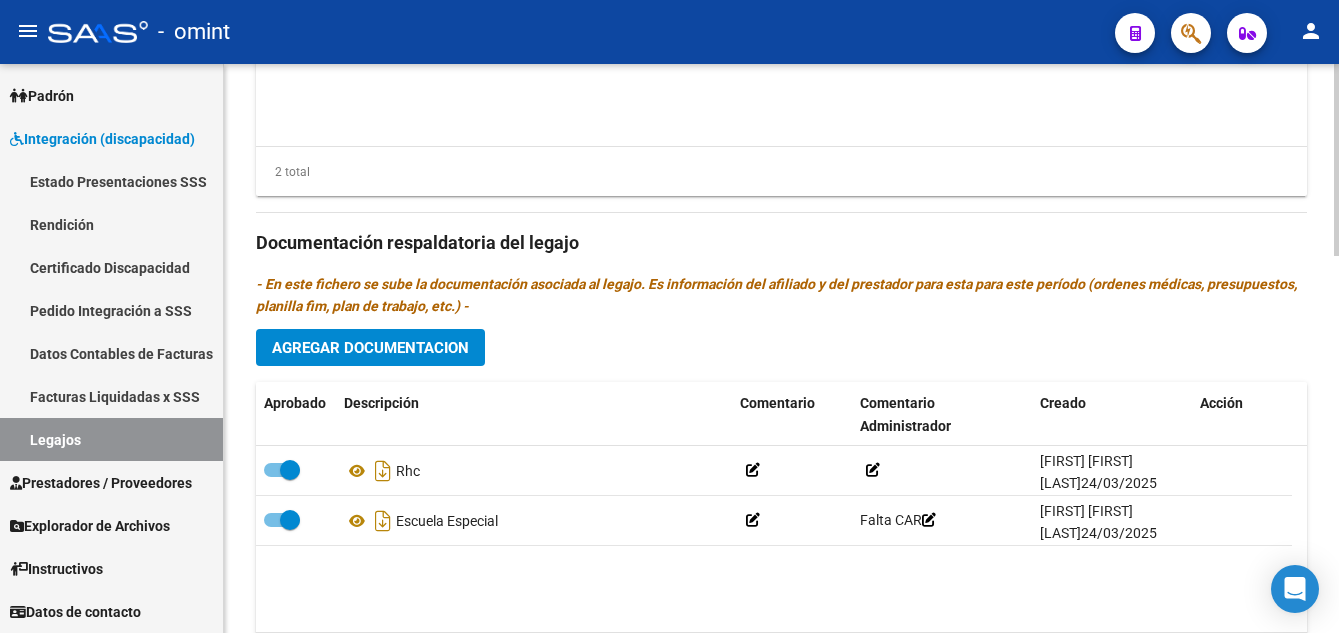 click on "Agregar Documentacion" 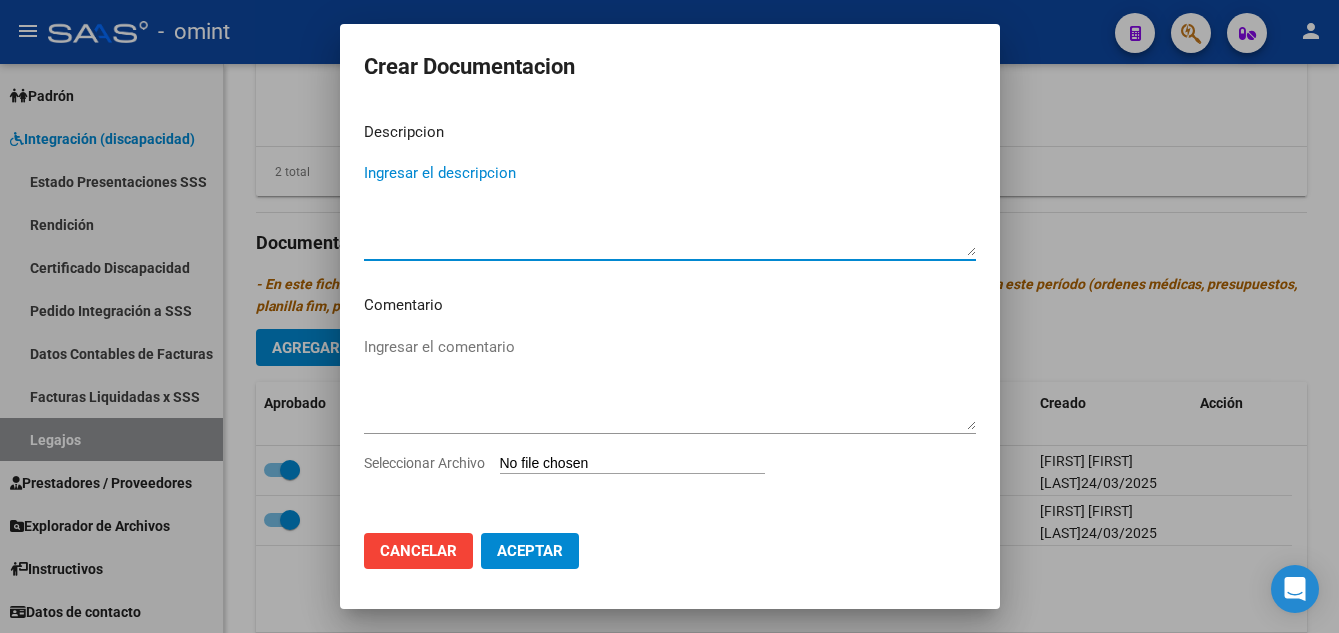 paste on "Terapia ocupacional" 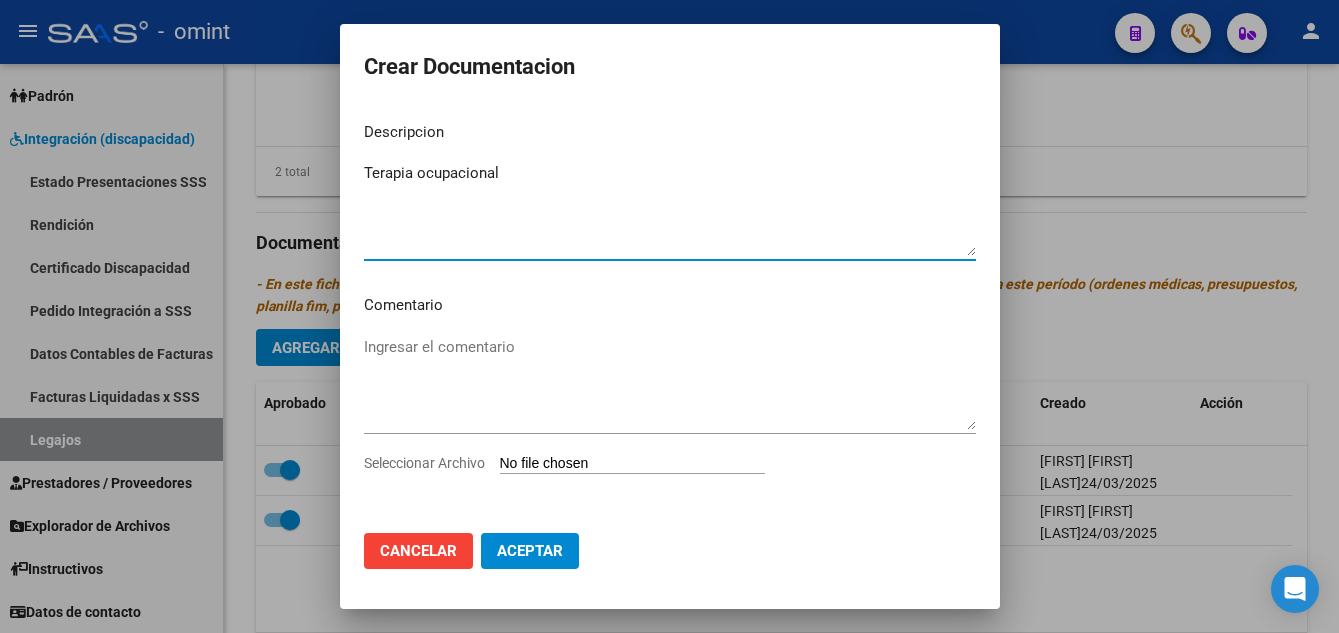 type on "Terapia ocupacional" 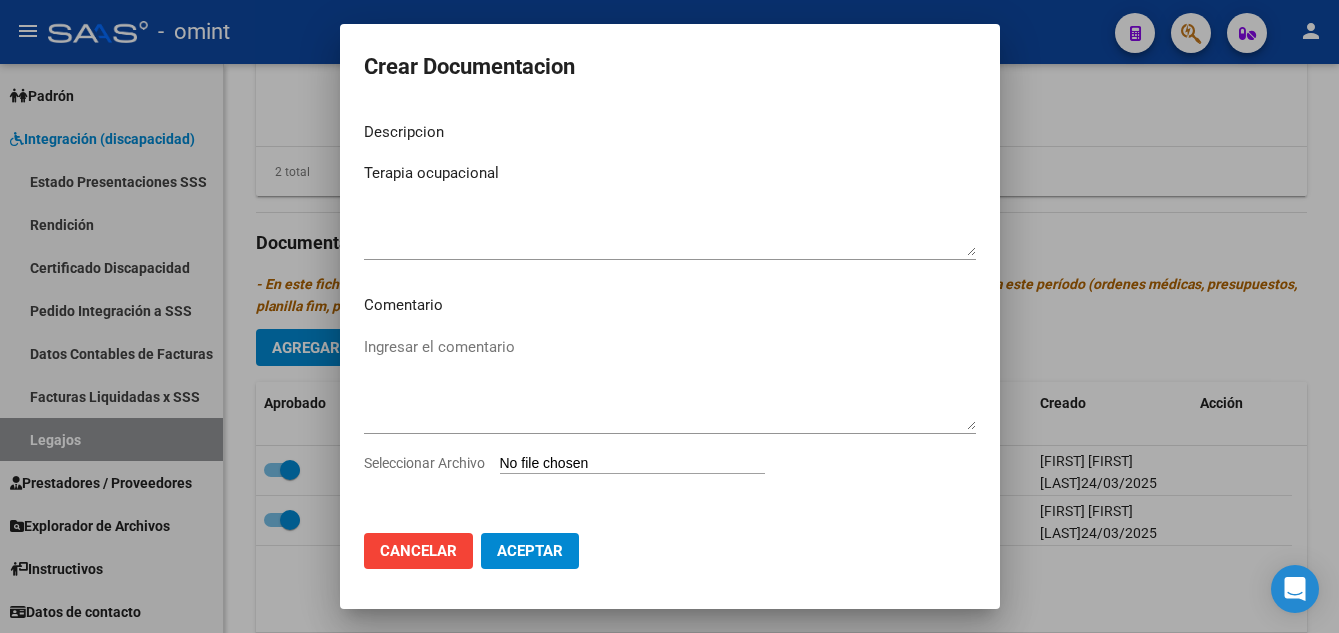 type on "C:\fakepath\to prestacion.pdf" 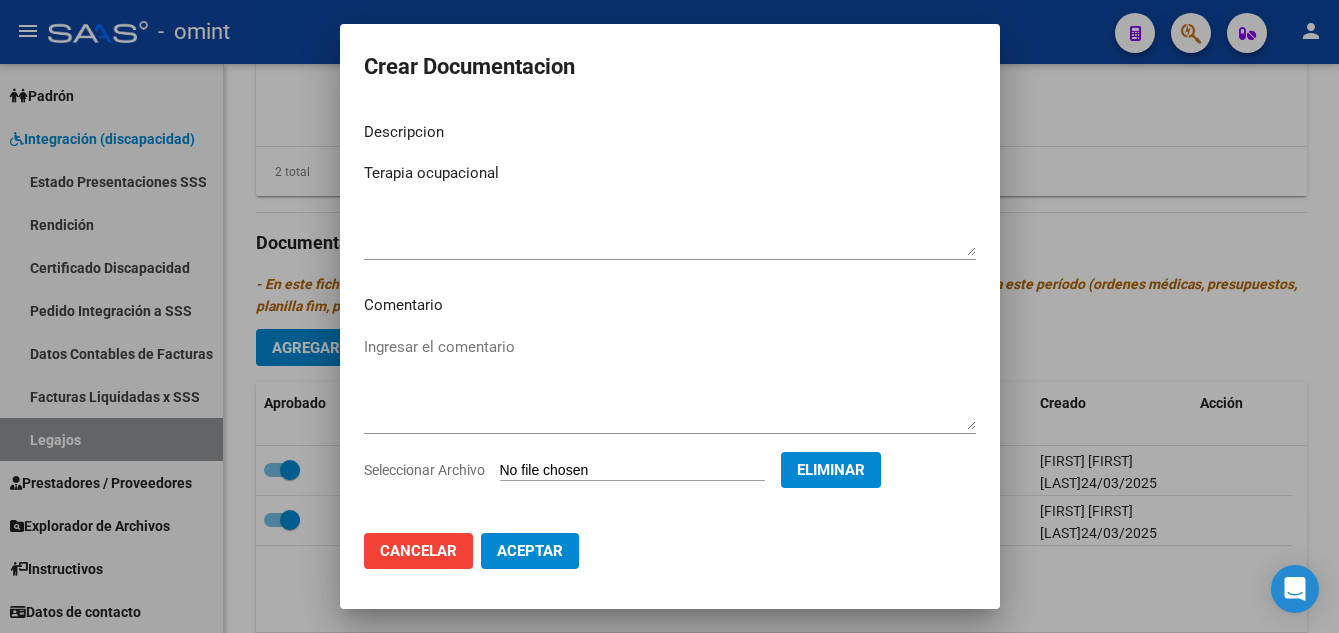 scroll, scrollTop: 12, scrollLeft: 0, axis: vertical 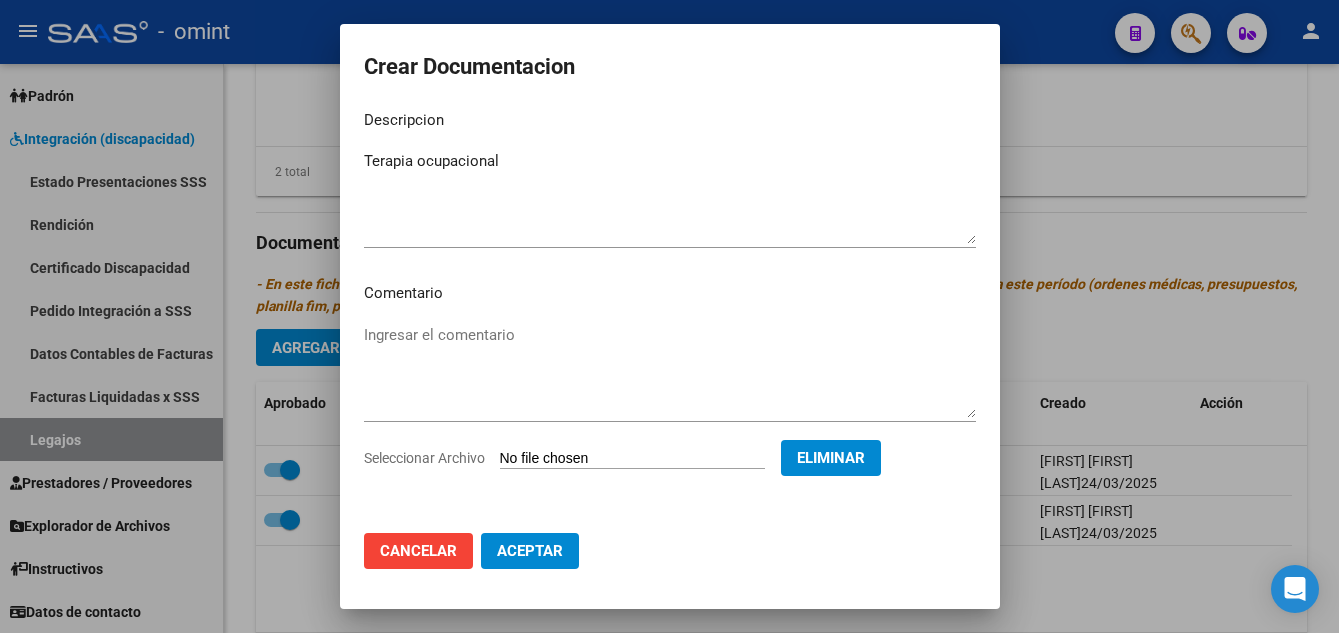 click on "Aceptar" 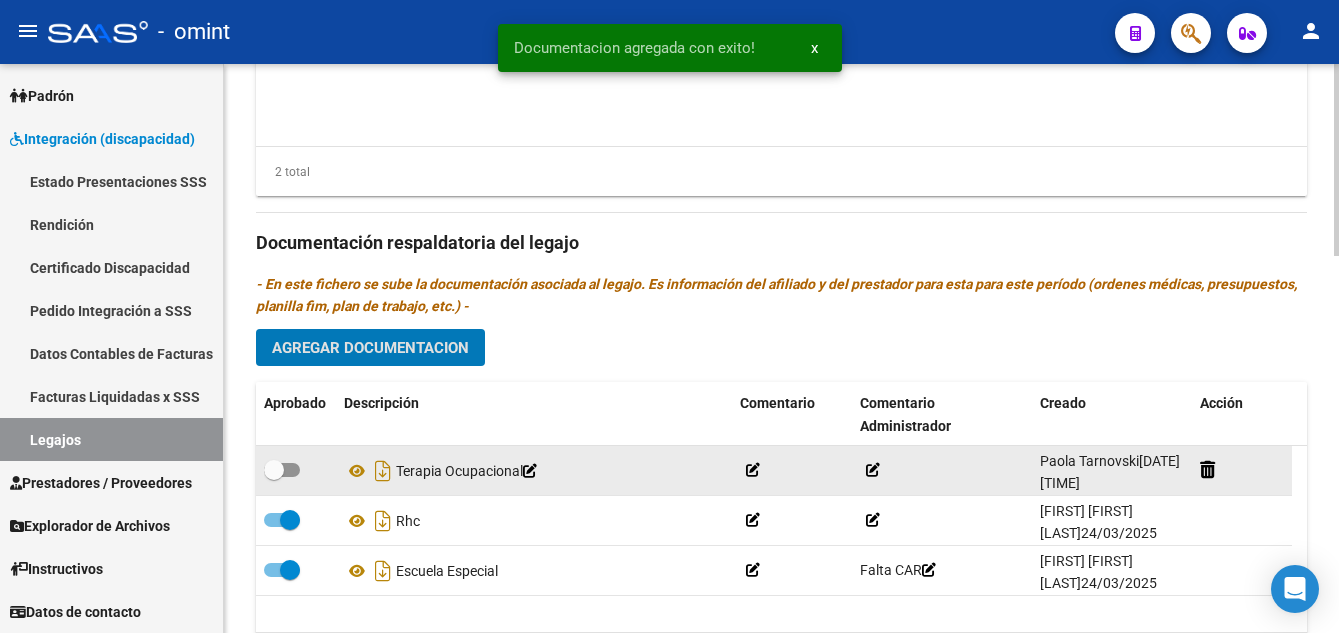 drag, startPoint x: 272, startPoint y: 468, endPoint x: 398, endPoint y: 475, distance: 126.1943 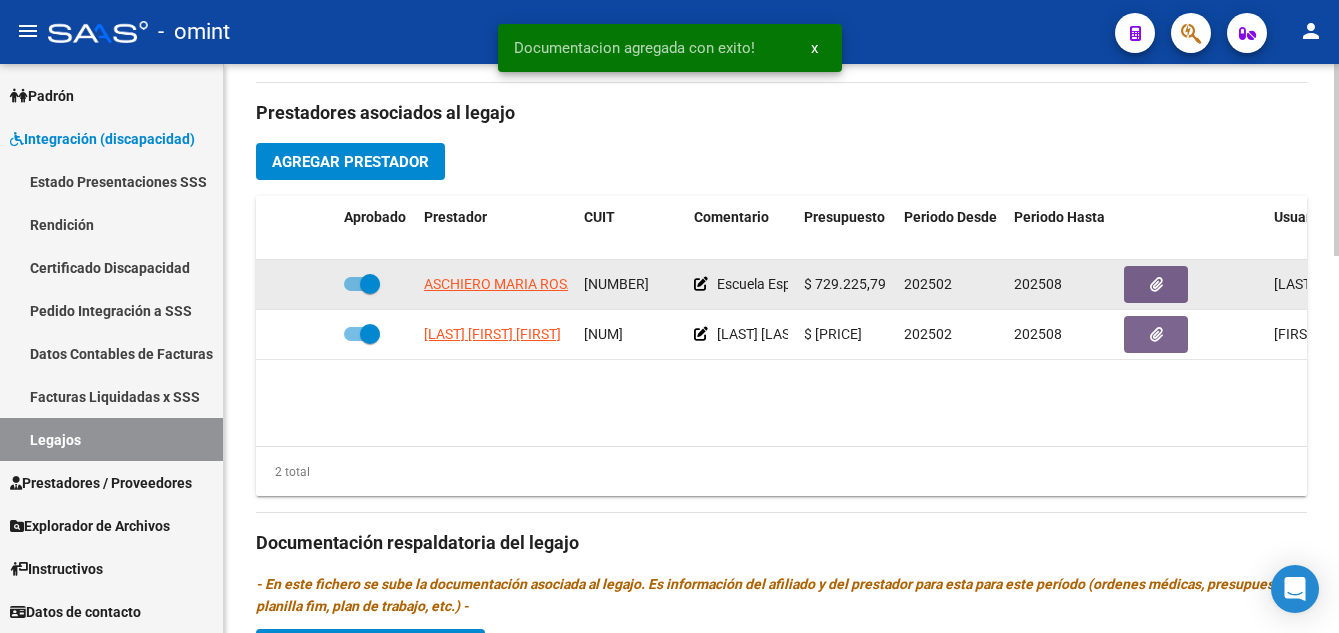 scroll, scrollTop: 500, scrollLeft: 0, axis: vertical 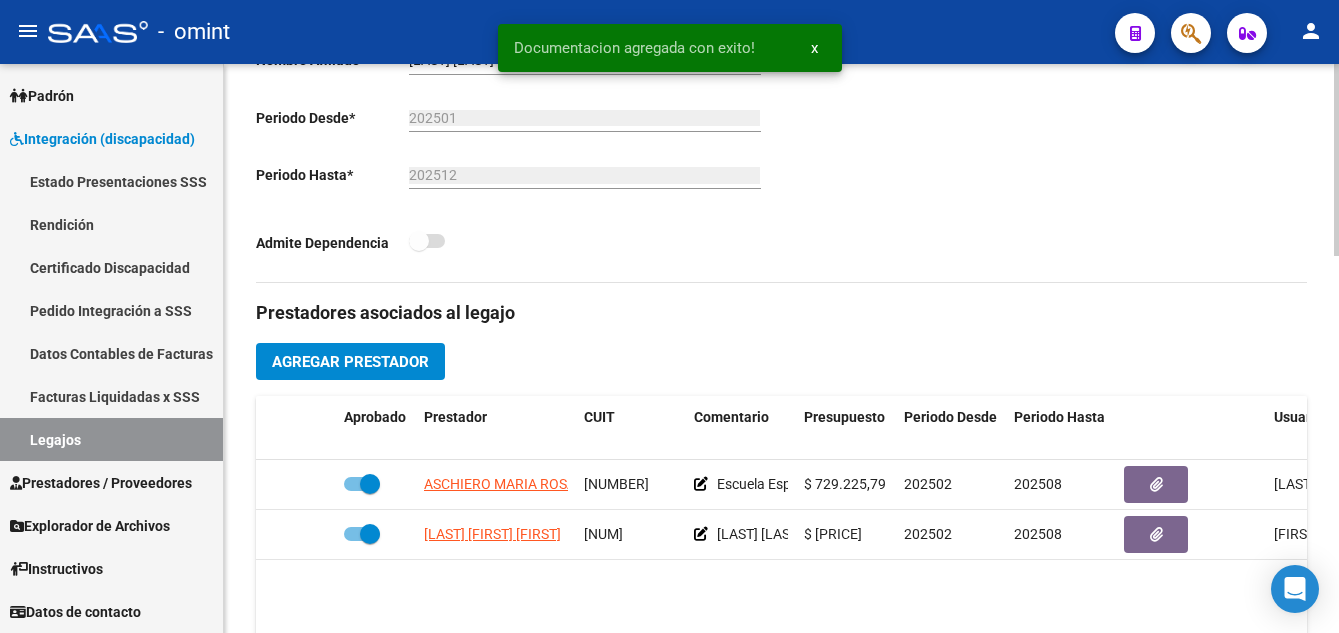 click on "Agregar Prestador" 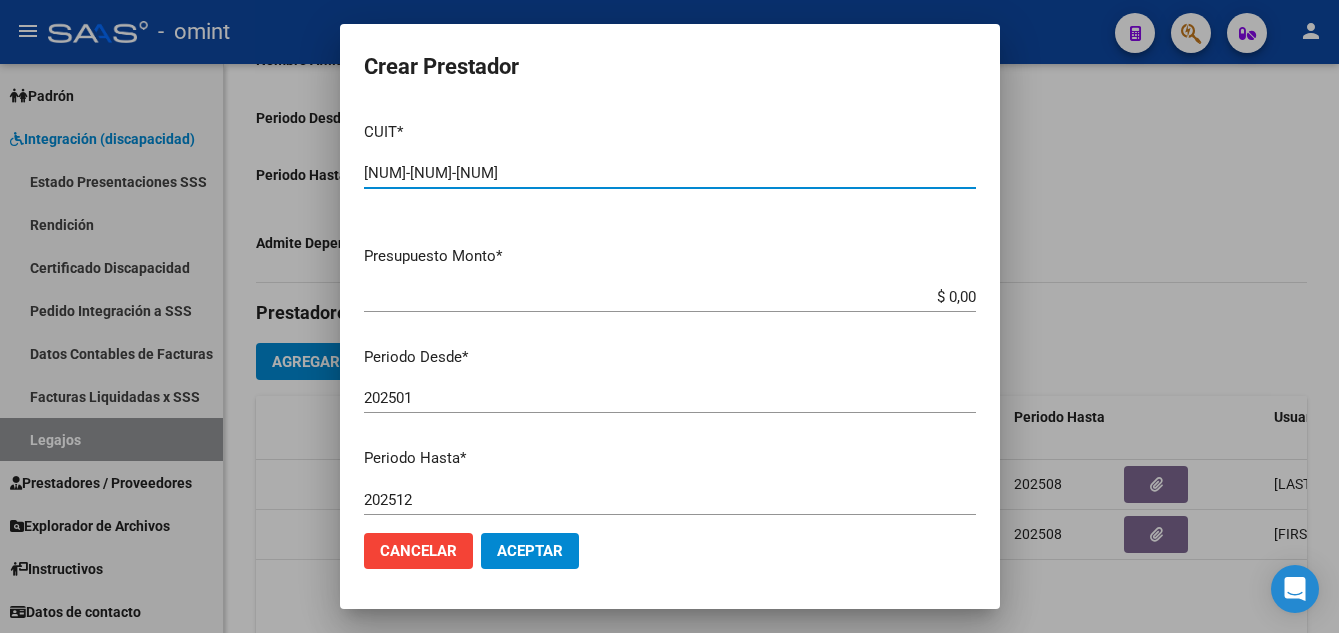 type on "[NUM]-[NUM]-[NUM]" 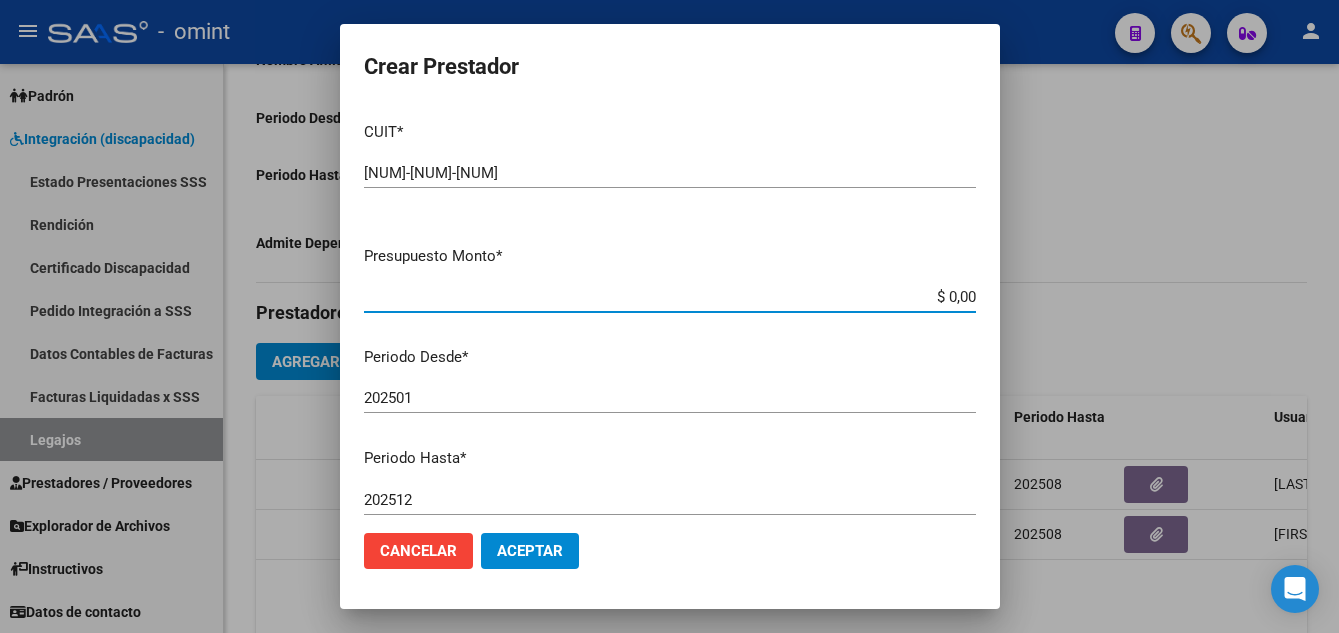 click on "$ 0,00" at bounding box center [670, 297] 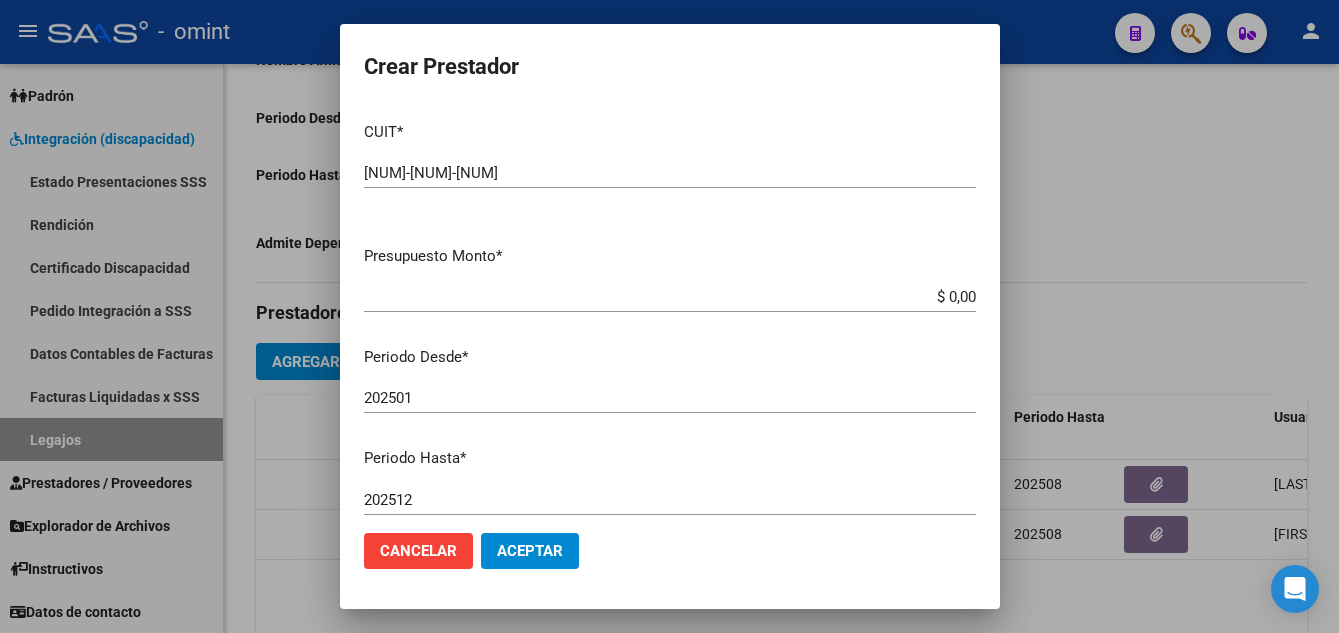 click on "Presupuesto Monto  *   $ 0,00 Ingresar el monto" at bounding box center [678, 276] 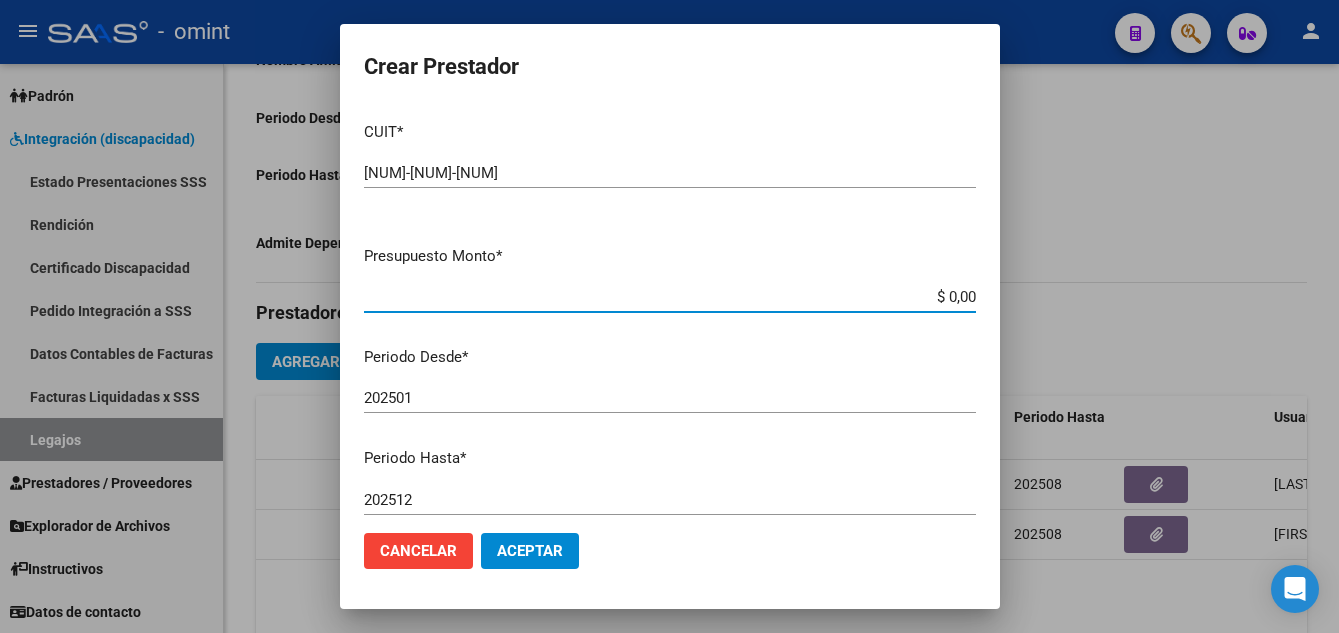 click on "$ 0,00" at bounding box center [670, 297] 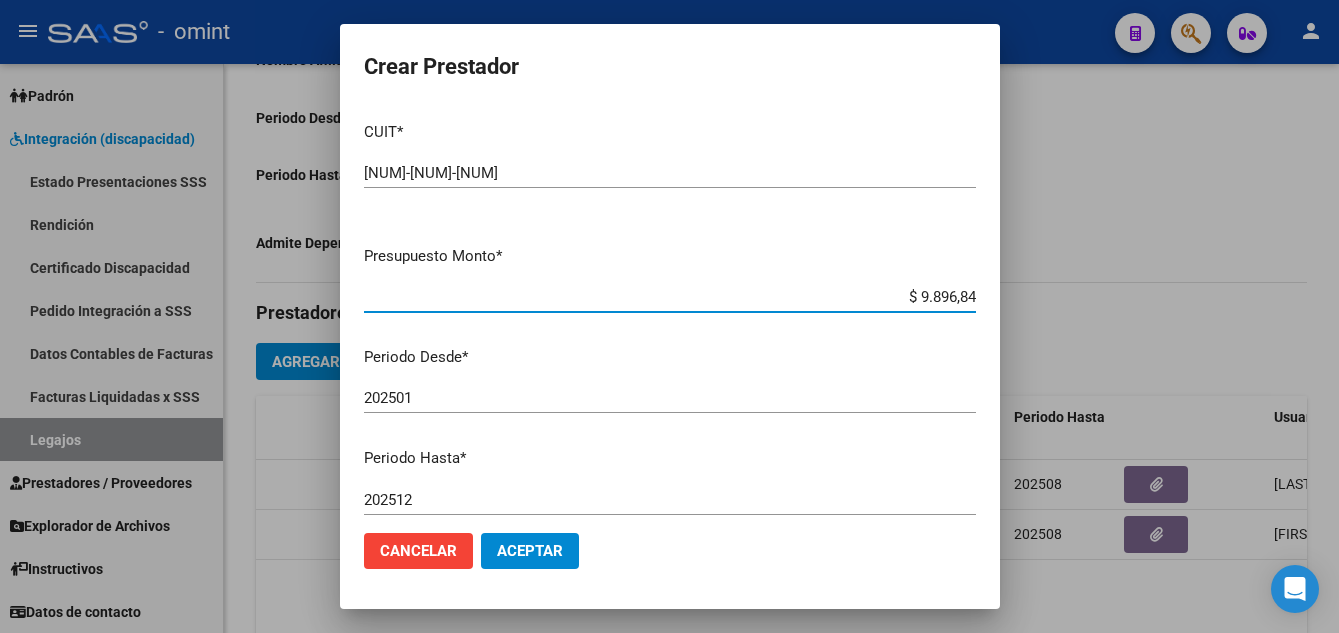 type on "$ 98.968,44" 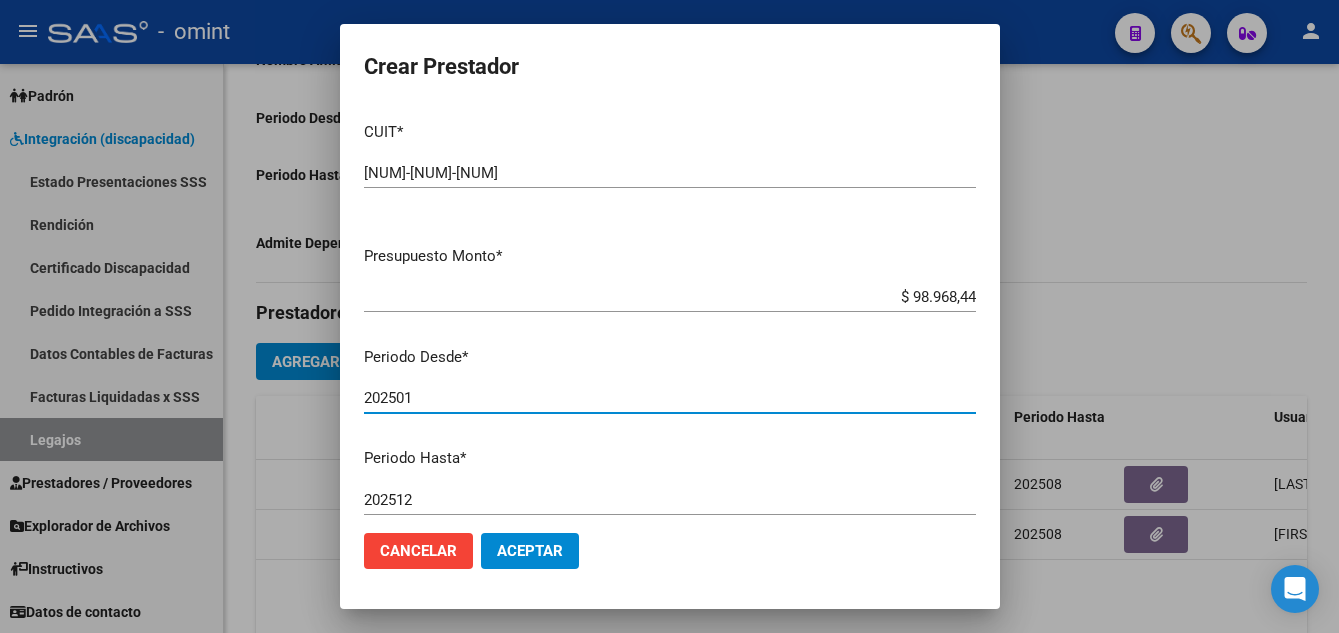 drag, startPoint x: 403, startPoint y: 394, endPoint x: 422, endPoint y: 379, distance: 24.207438 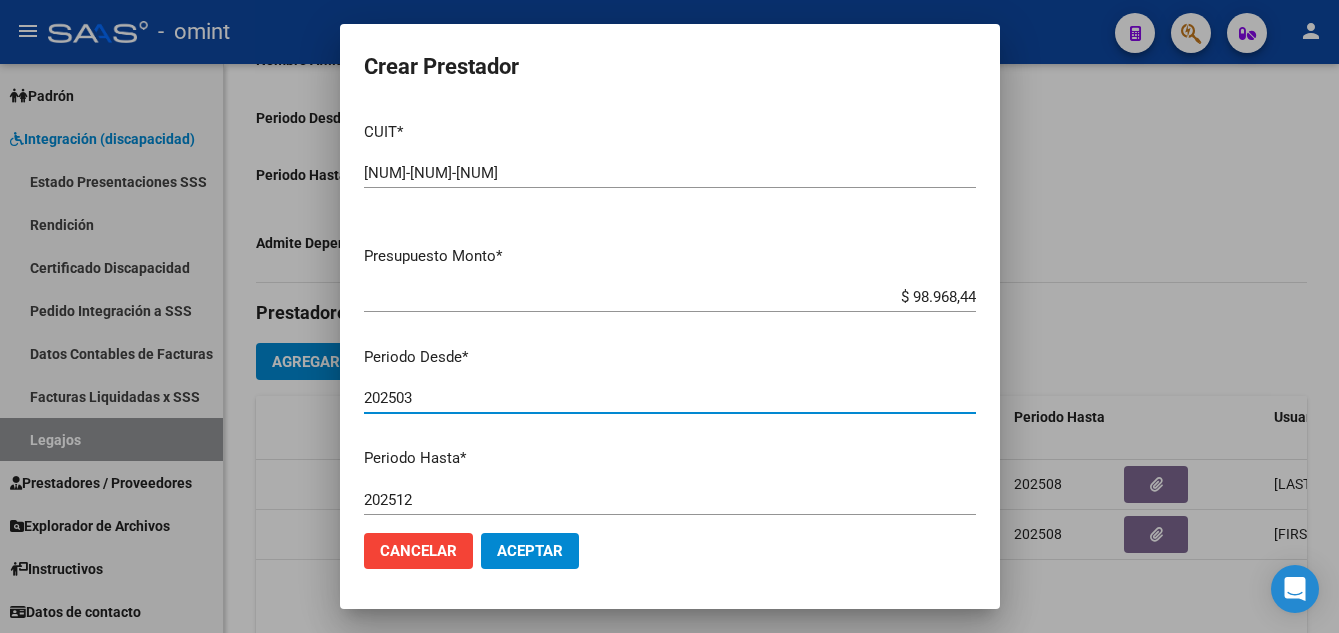 scroll, scrollTop: 274, scrollLeft: 0, axis: vertical 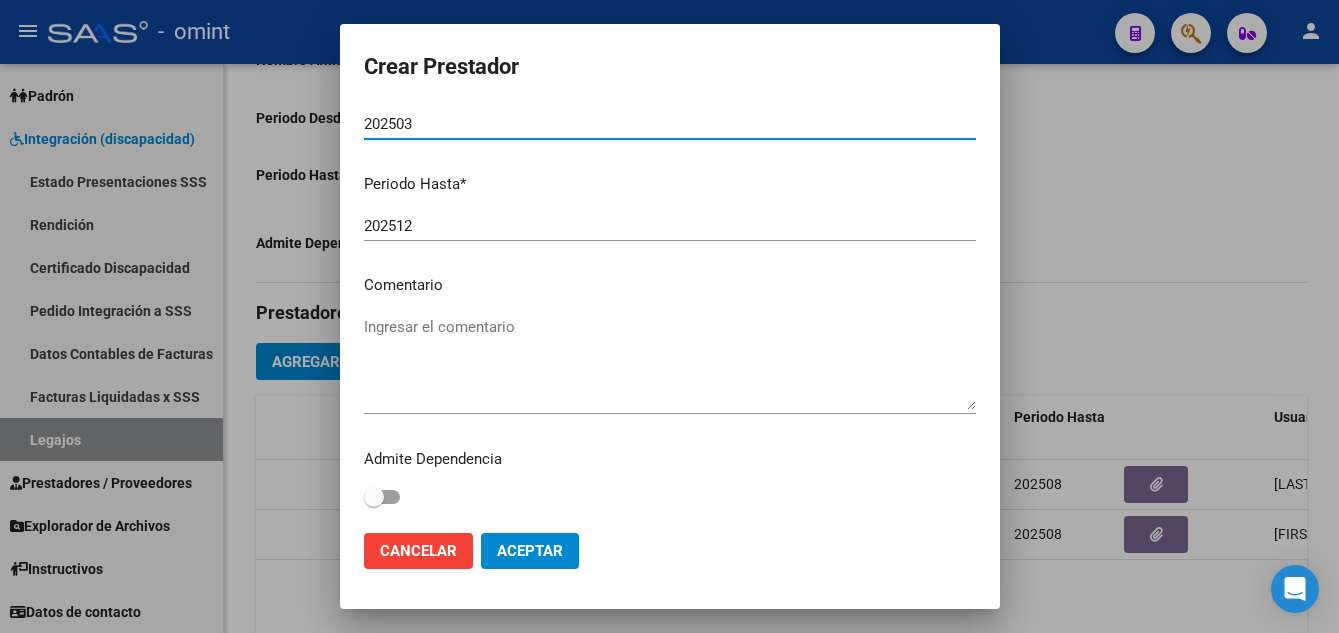 type on "202503" 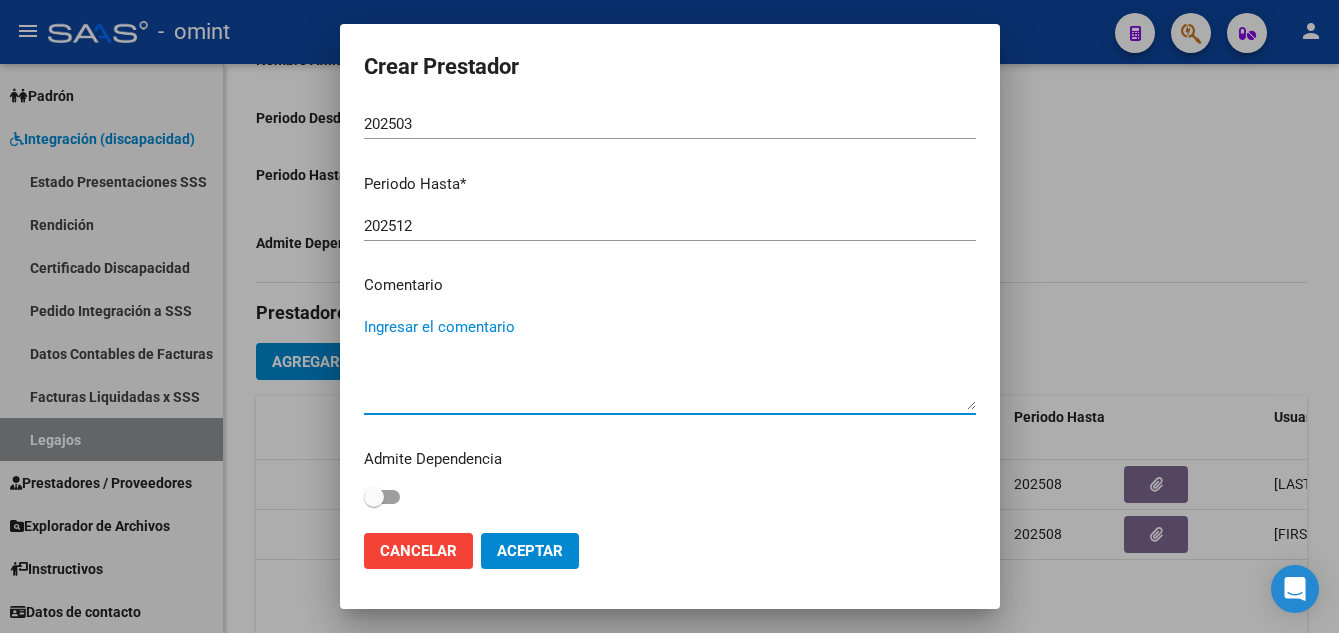 paste on "Psicología" 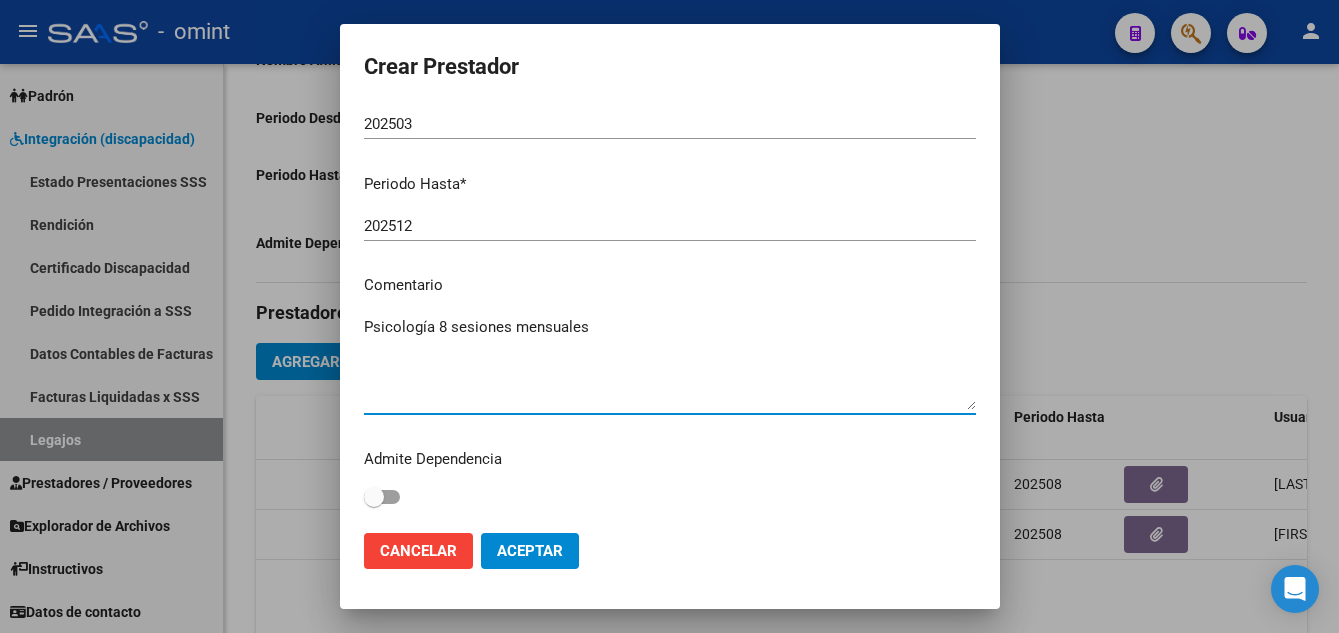 type on "Psicología 8 sesiones mensuales" 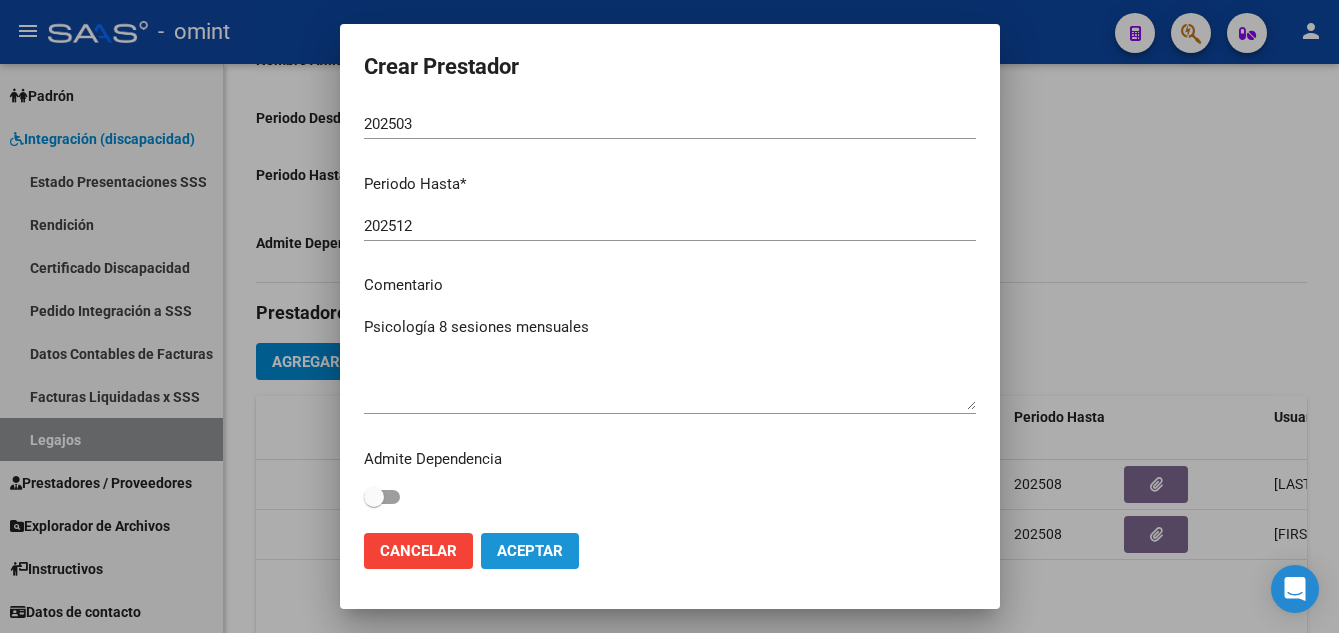 click on "Aceptar" 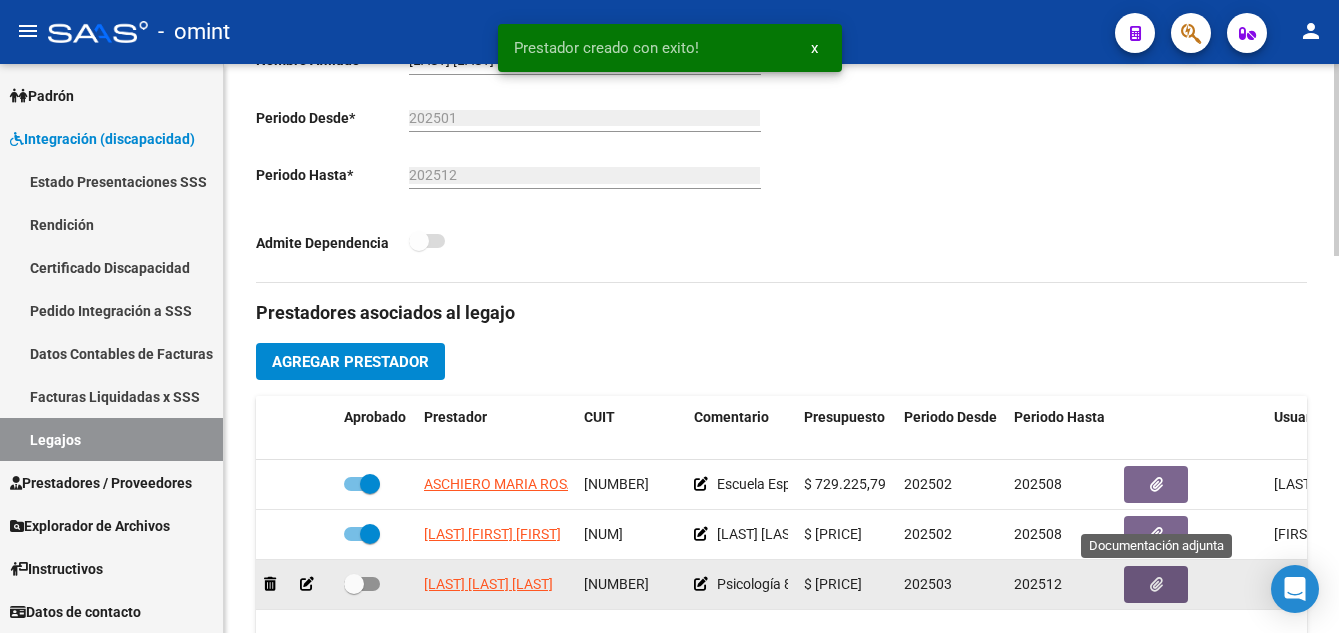 click 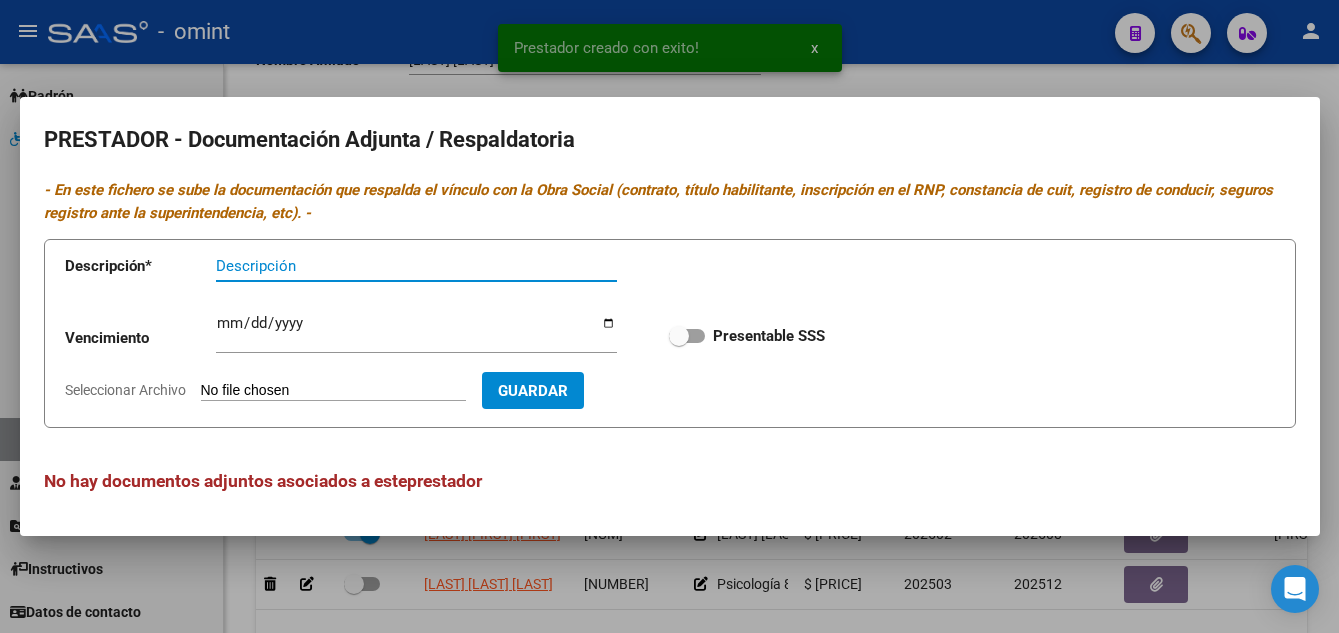 click on "Descripción" at bounding box center [416, 266] 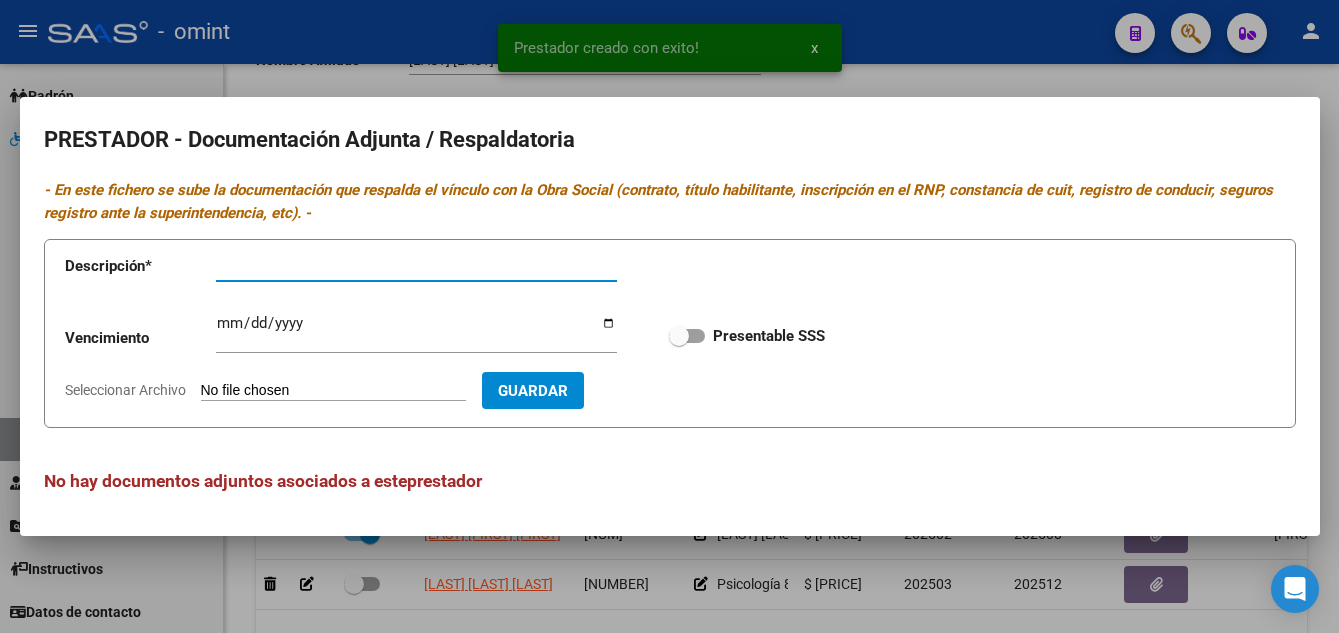 type on "TITULO F Y D-RNP-CBU-AFIP" 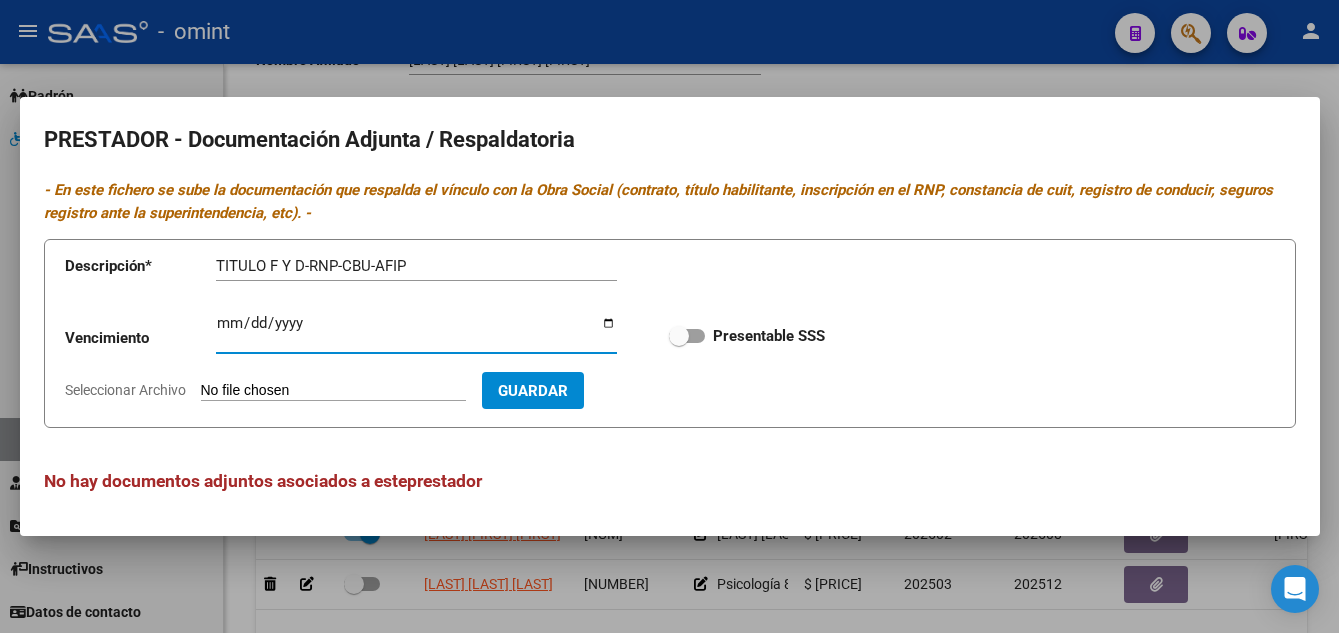 click on "Ingresar vencimiento" at bounding box center [416, 331] 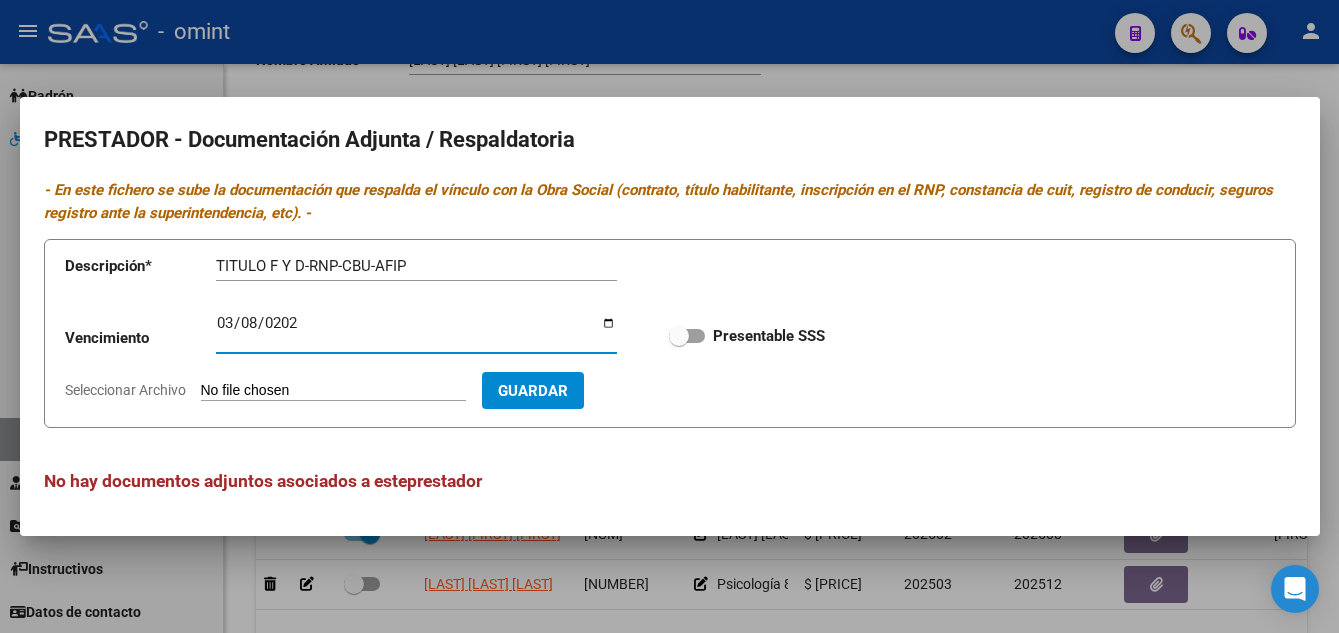 type on "2028-03-08" 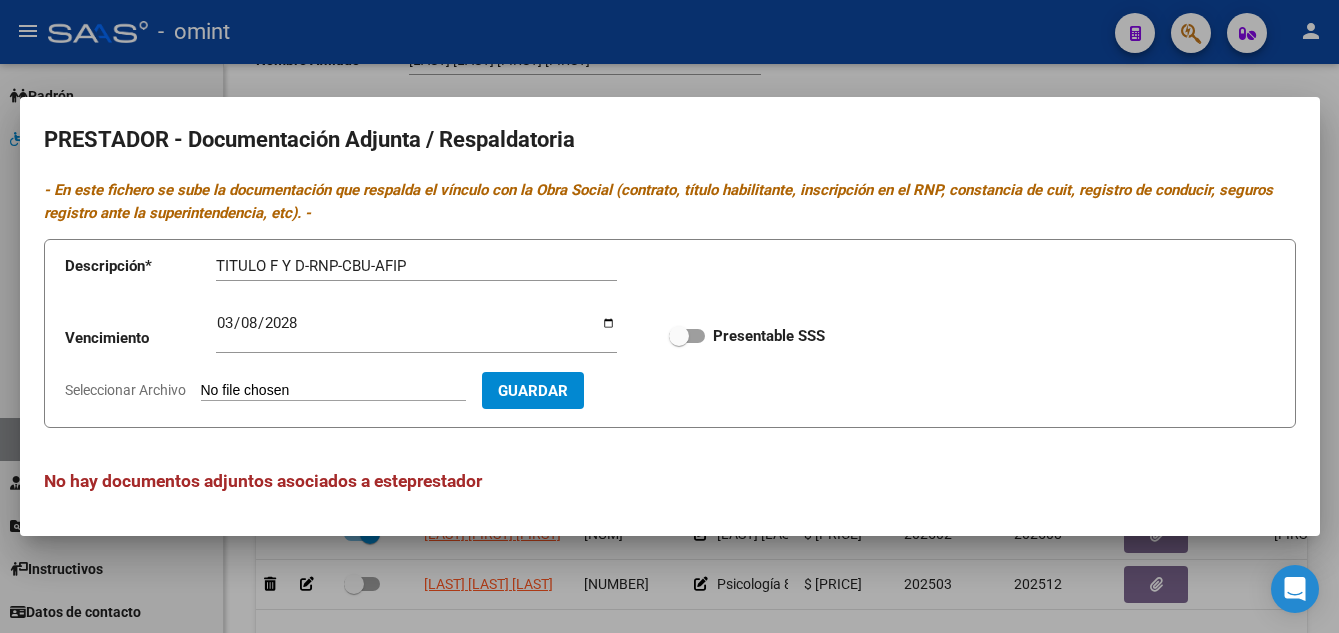 click on "Seleccionar Archivo" at bounding box center (333, 391) 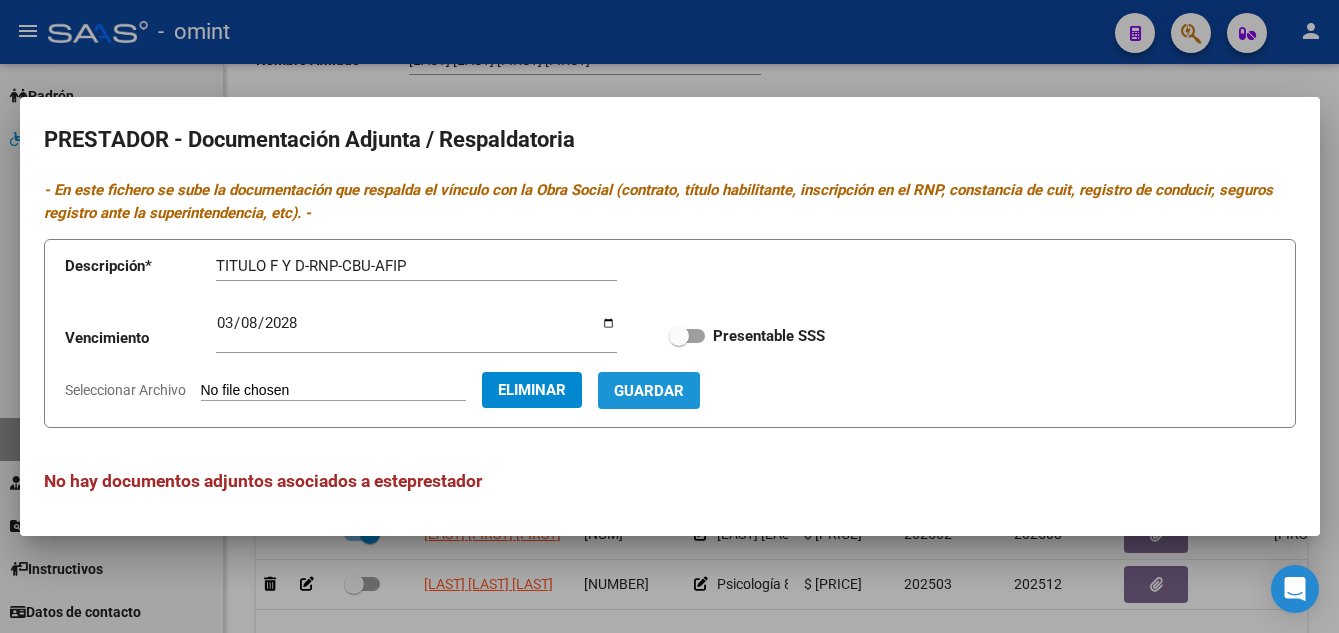 click on "Guardar" at bounding box center [649, 391] 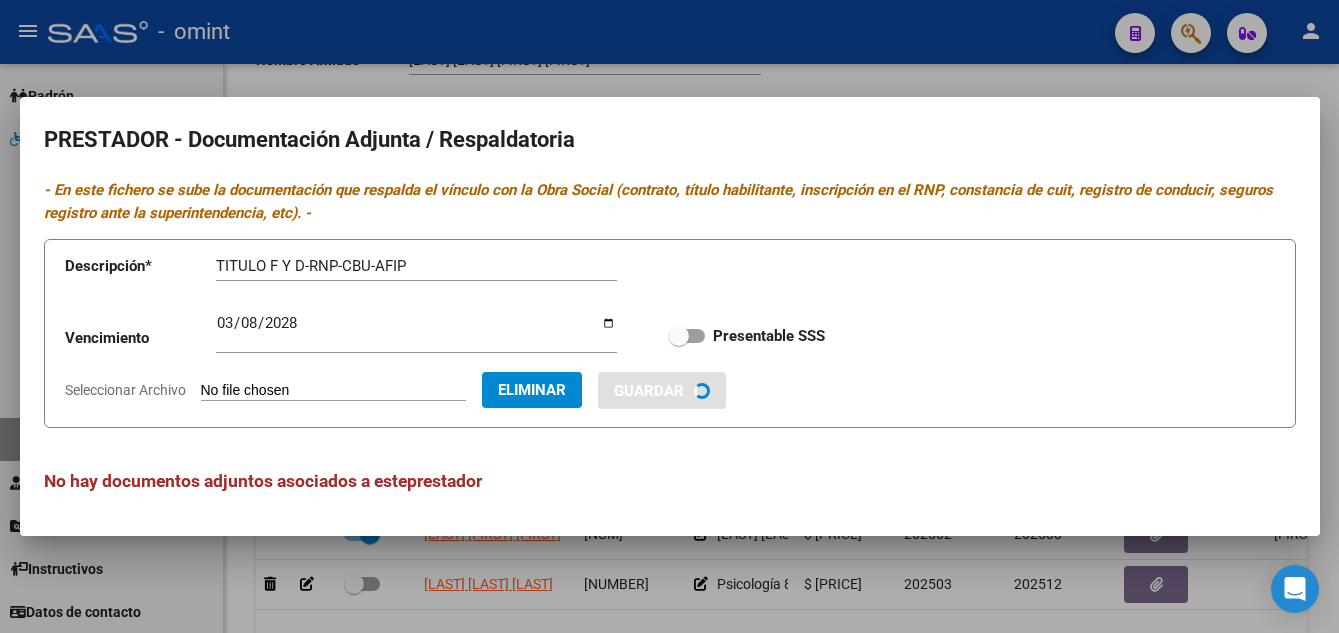 type 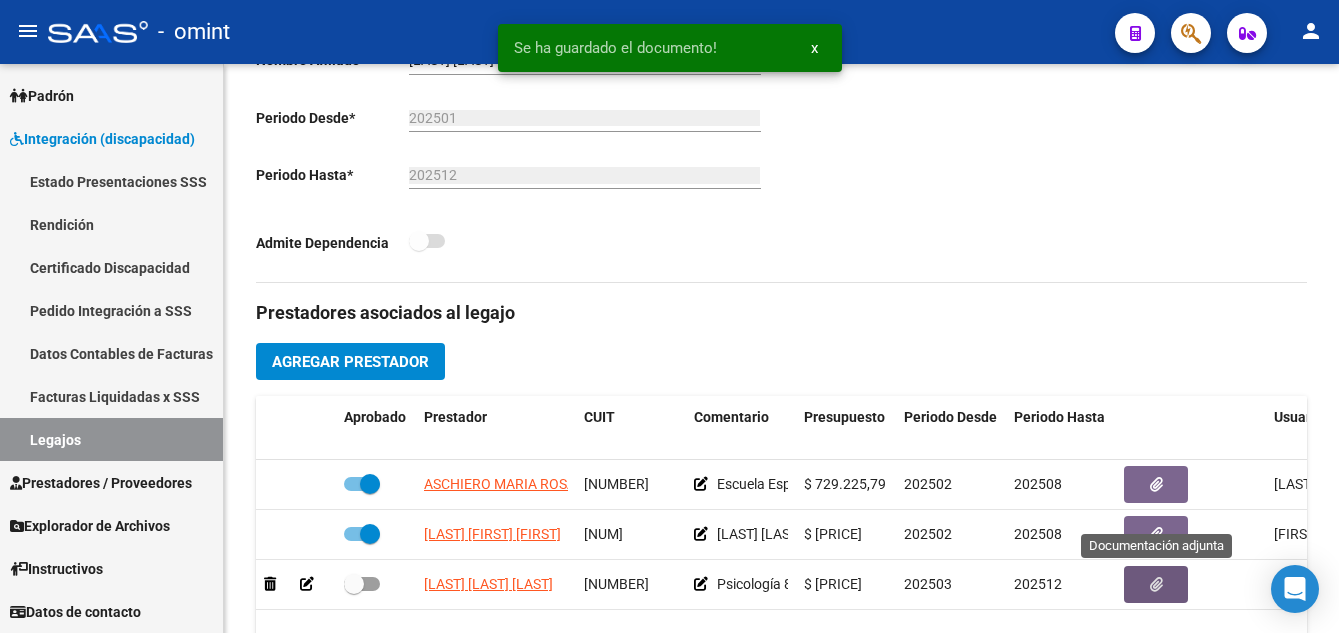 type 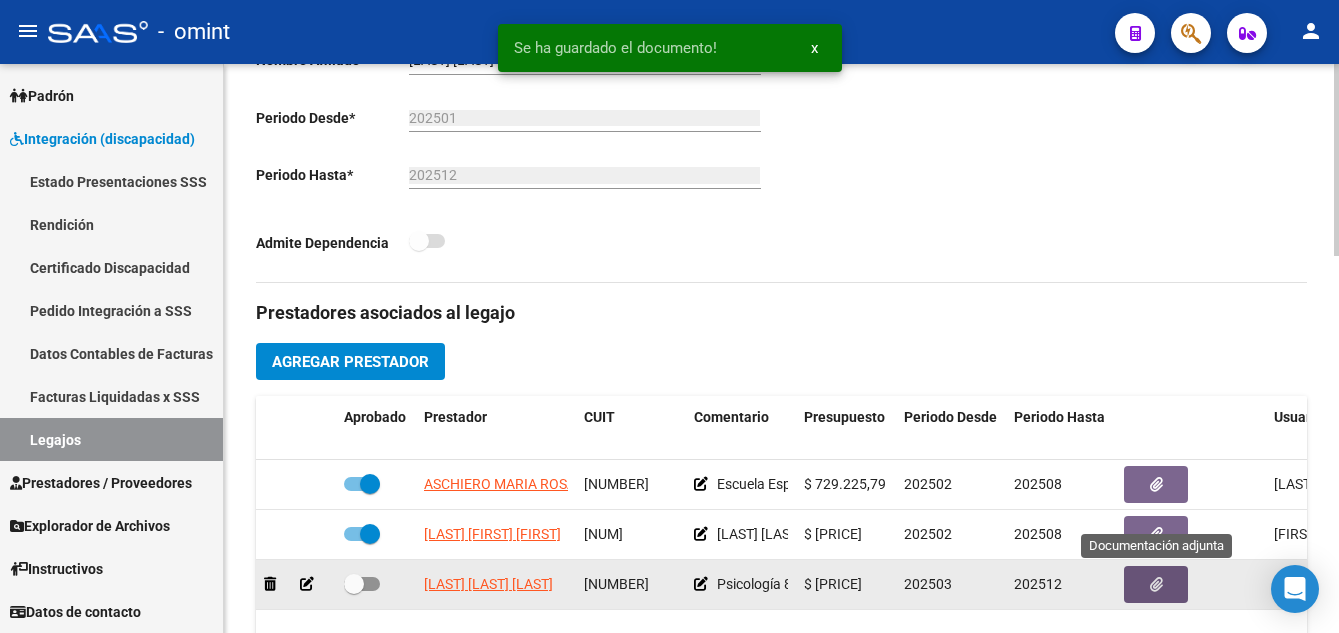 click at bounding box center (354, 584) 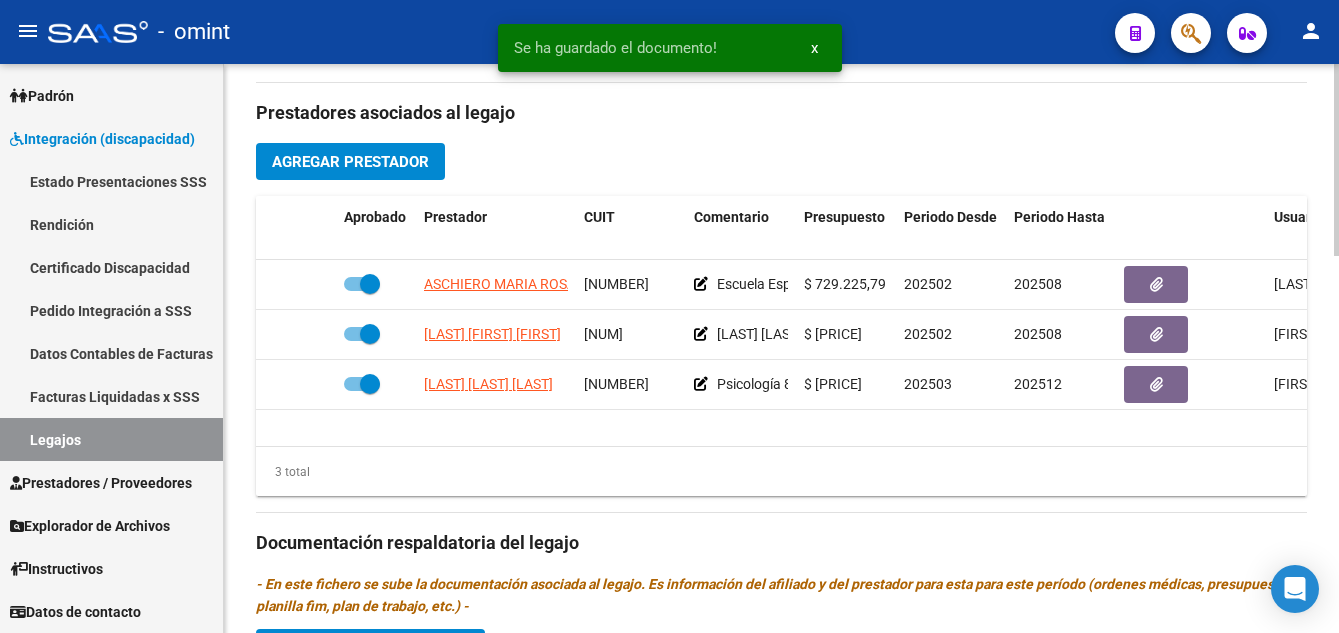 scroll, scrollTop: 900, scrollLeft: 0, axis: vertical 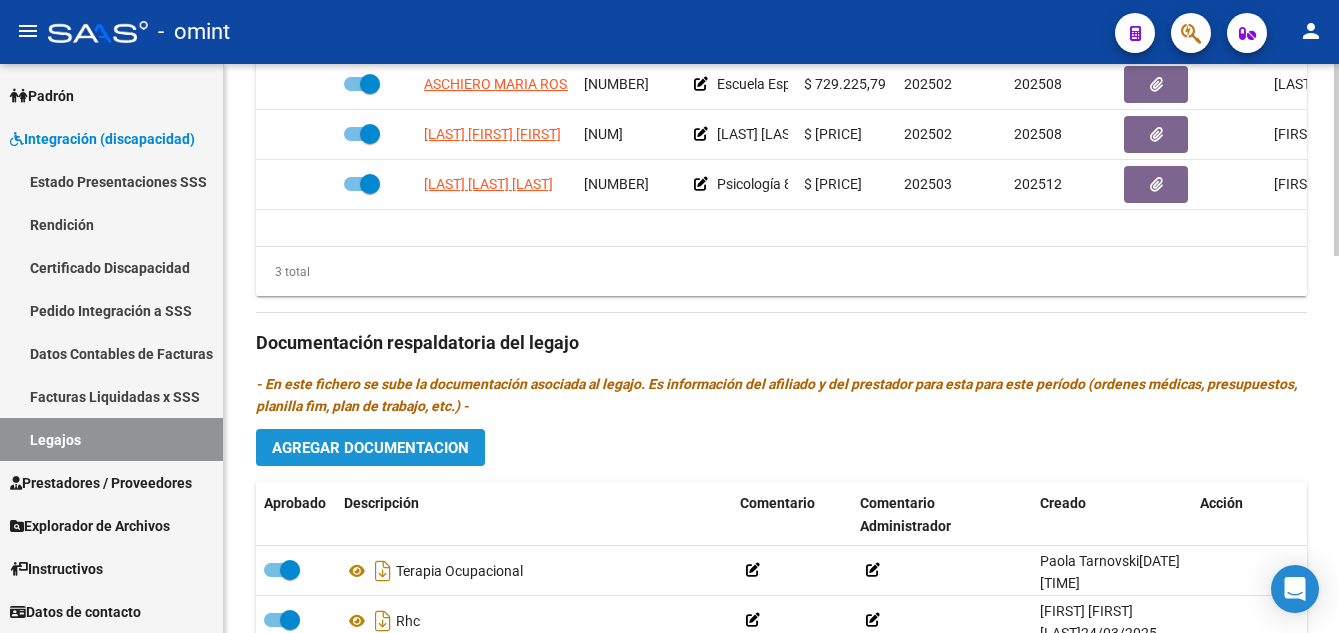 click on "Agregar Documentacion" 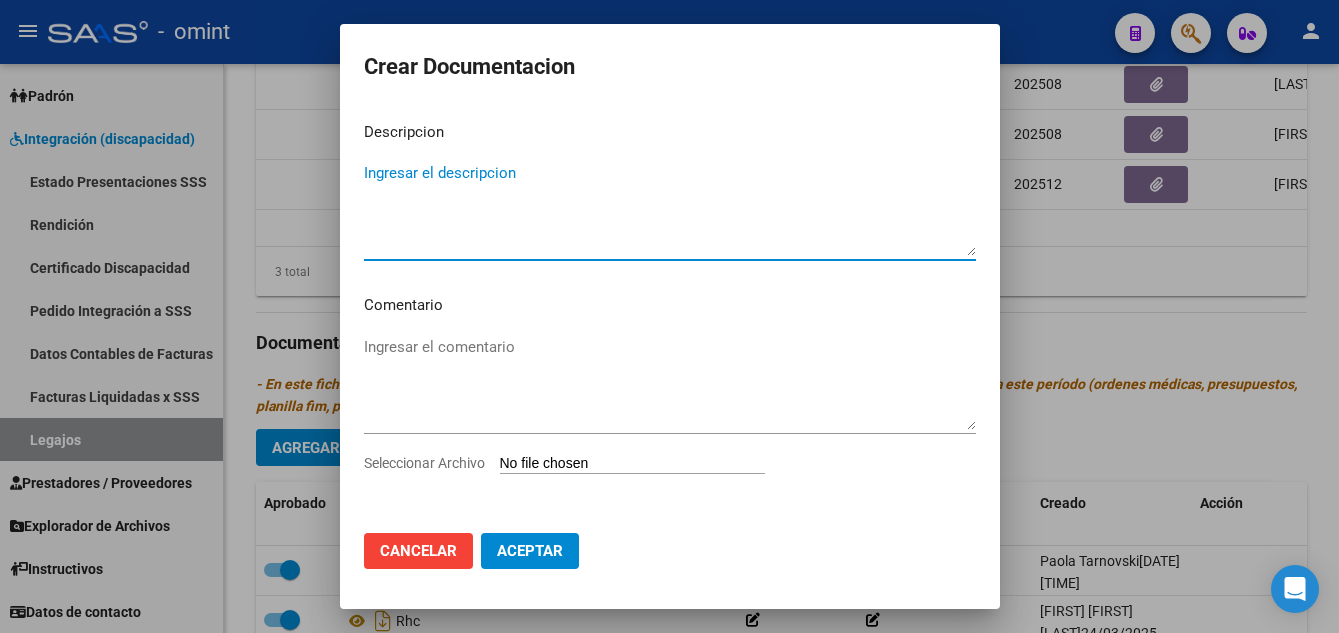 paste on "Psicología" 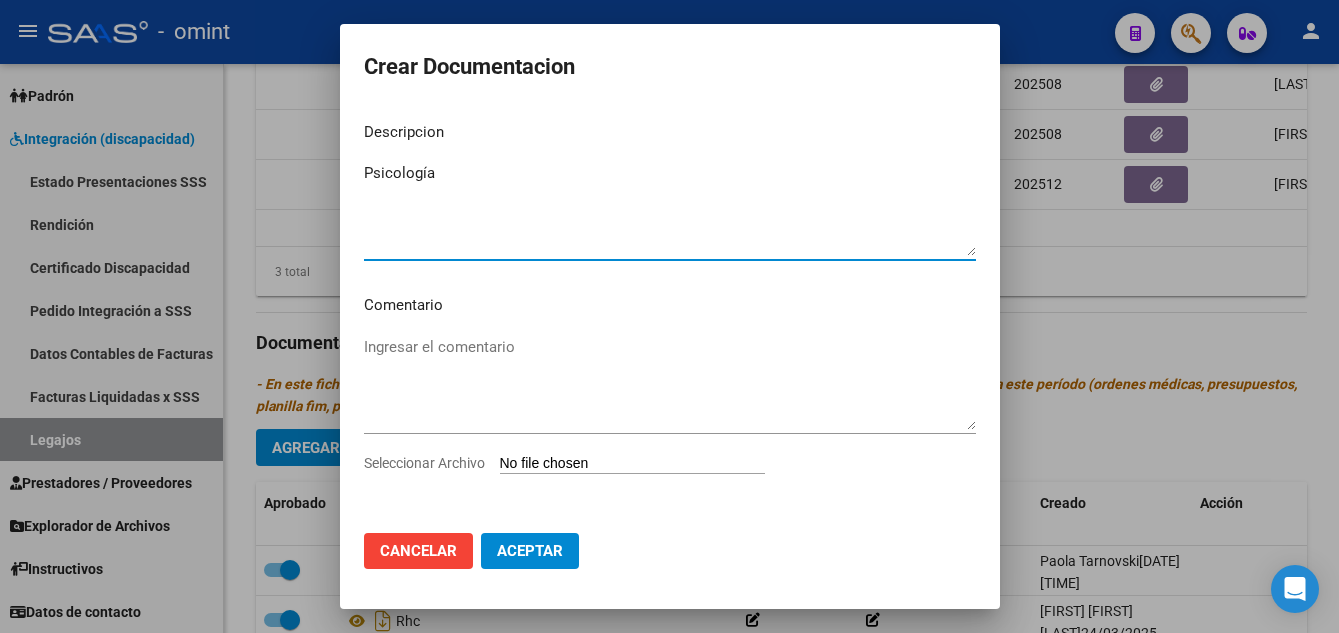type on "Psicología" 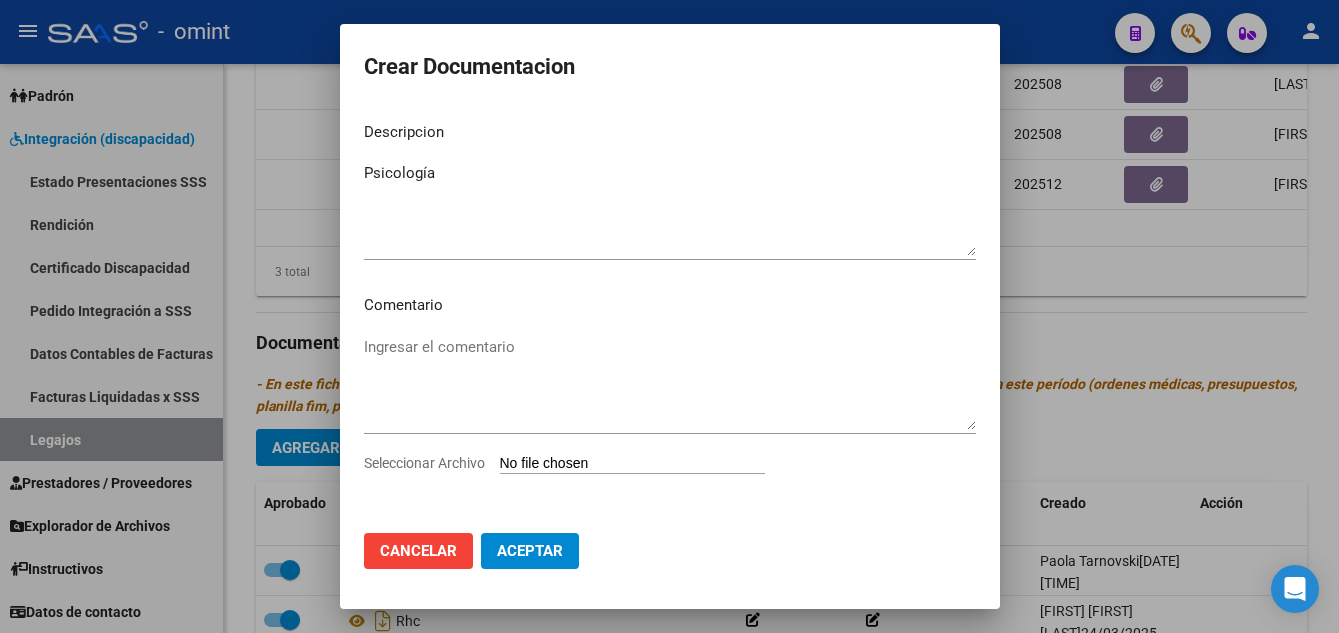 type on "C:\fakepath\psicologia prestacion.pdf" 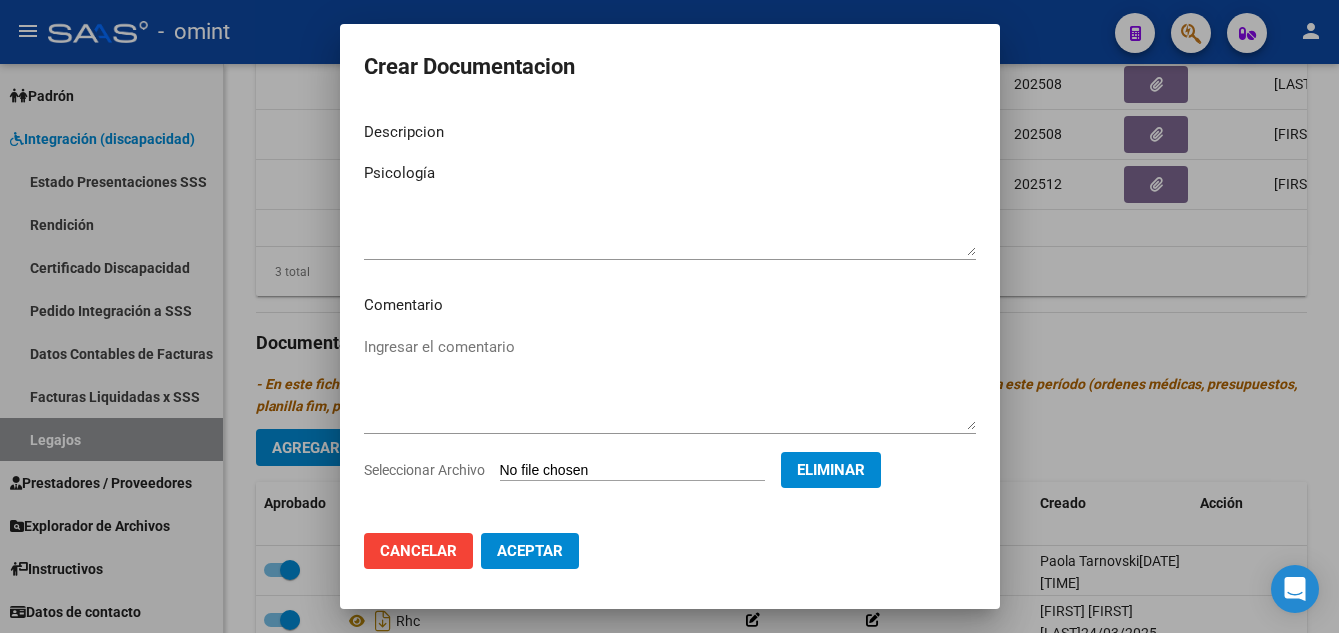 click on "Aceptar" 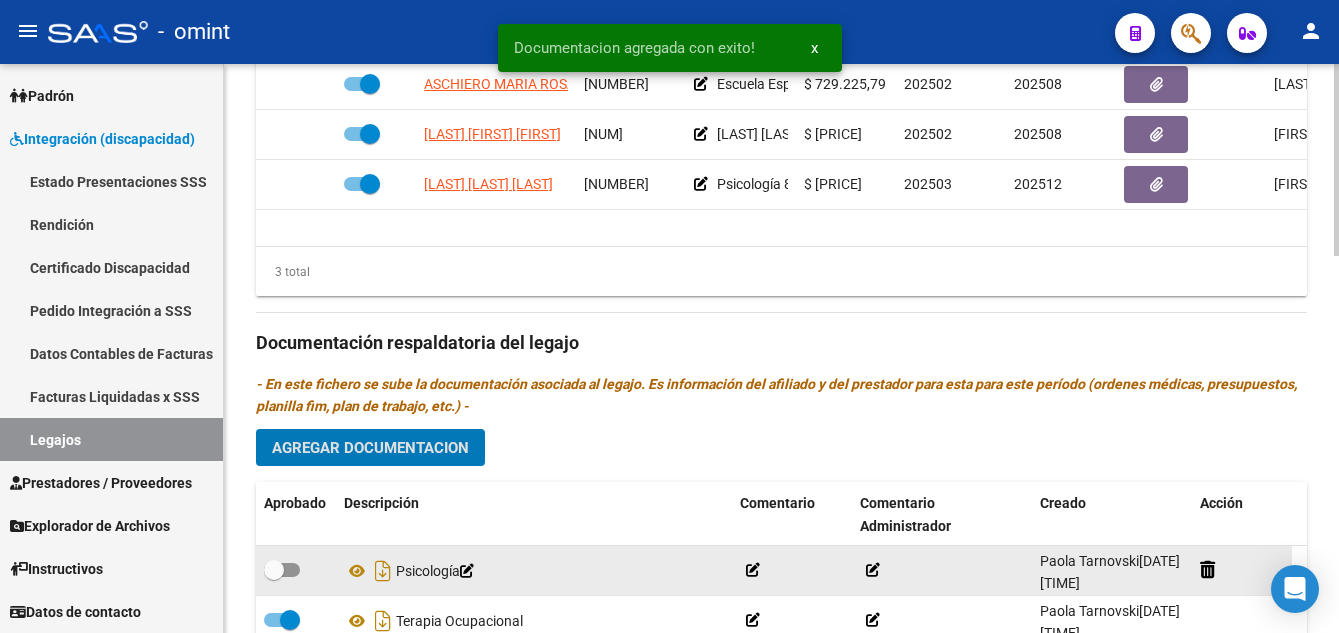 click at bounding box center [274, 570] 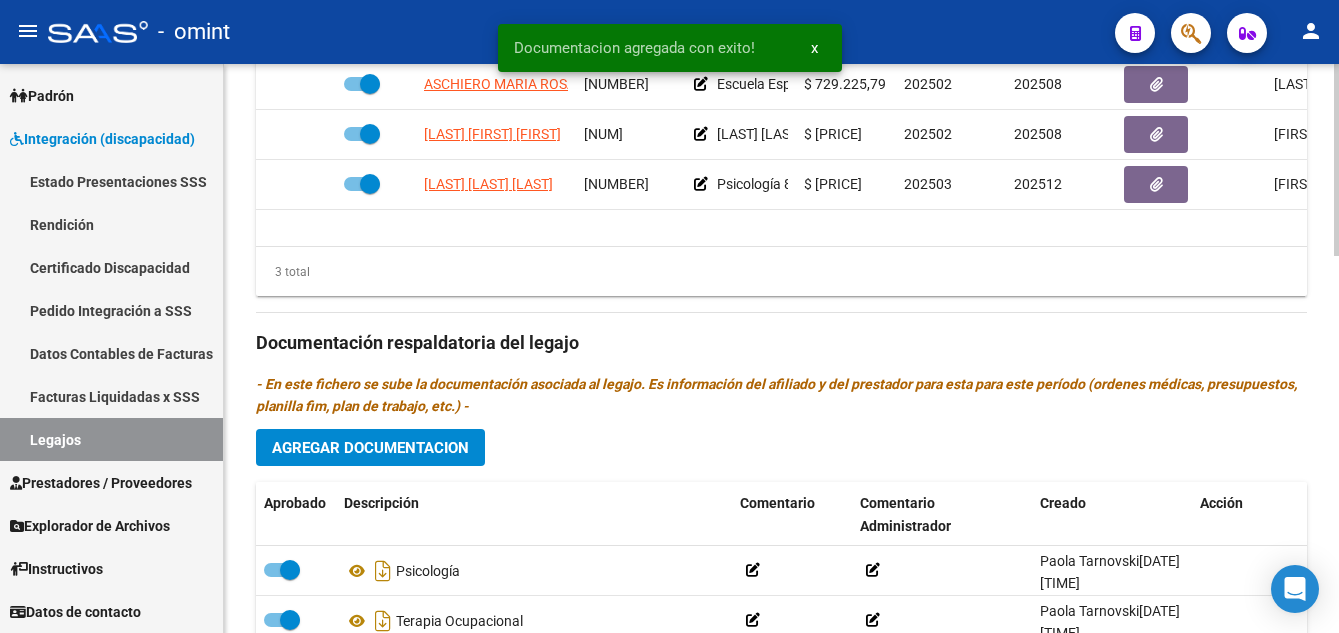scroll, scrollTop: 700, scrollLeft: 0, axis: vertical 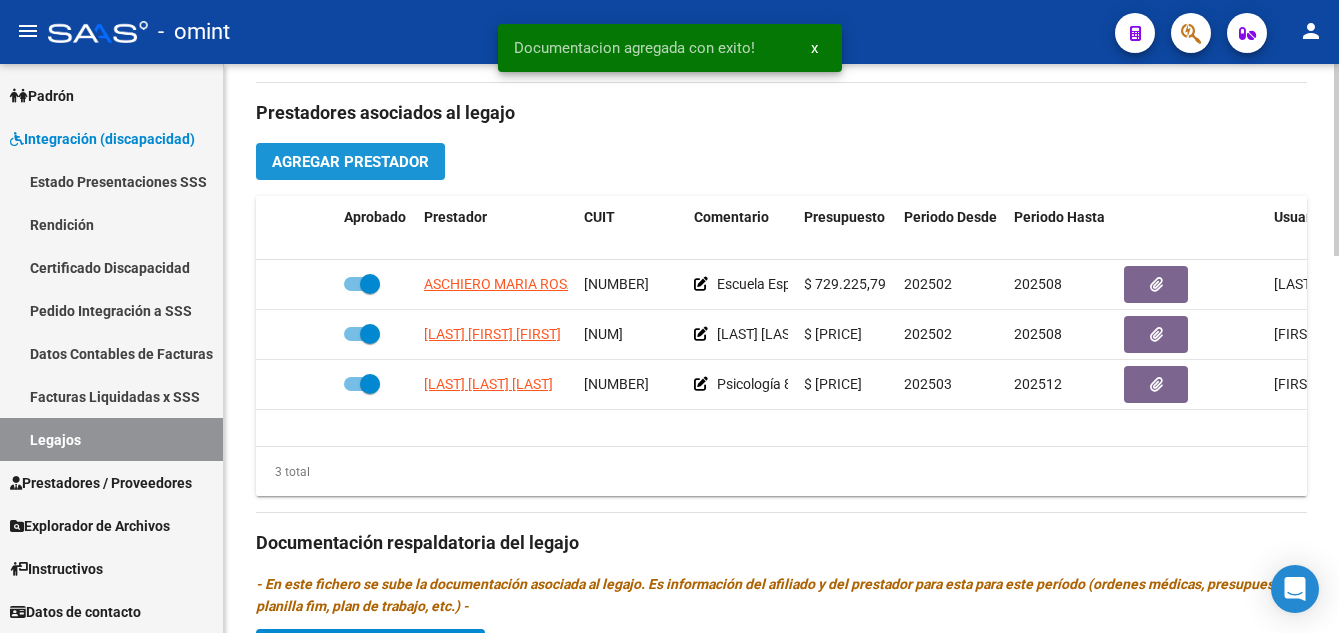 click on "Agregar Prestador" 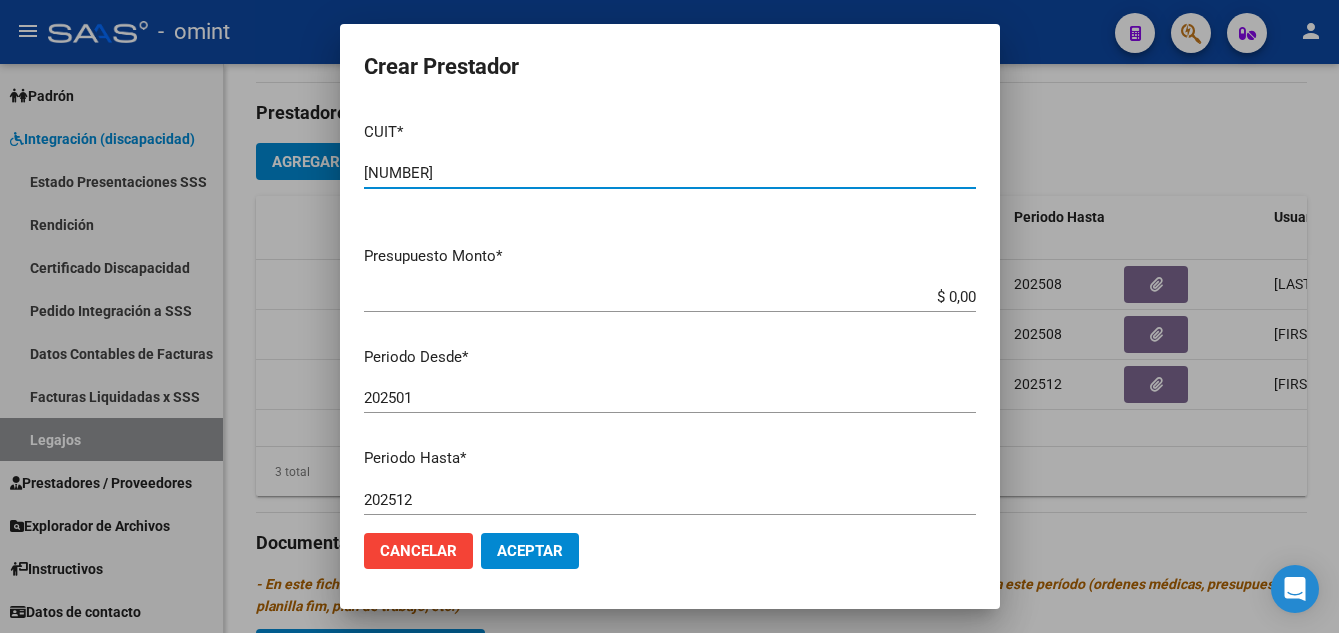type on "[NUMBER]" 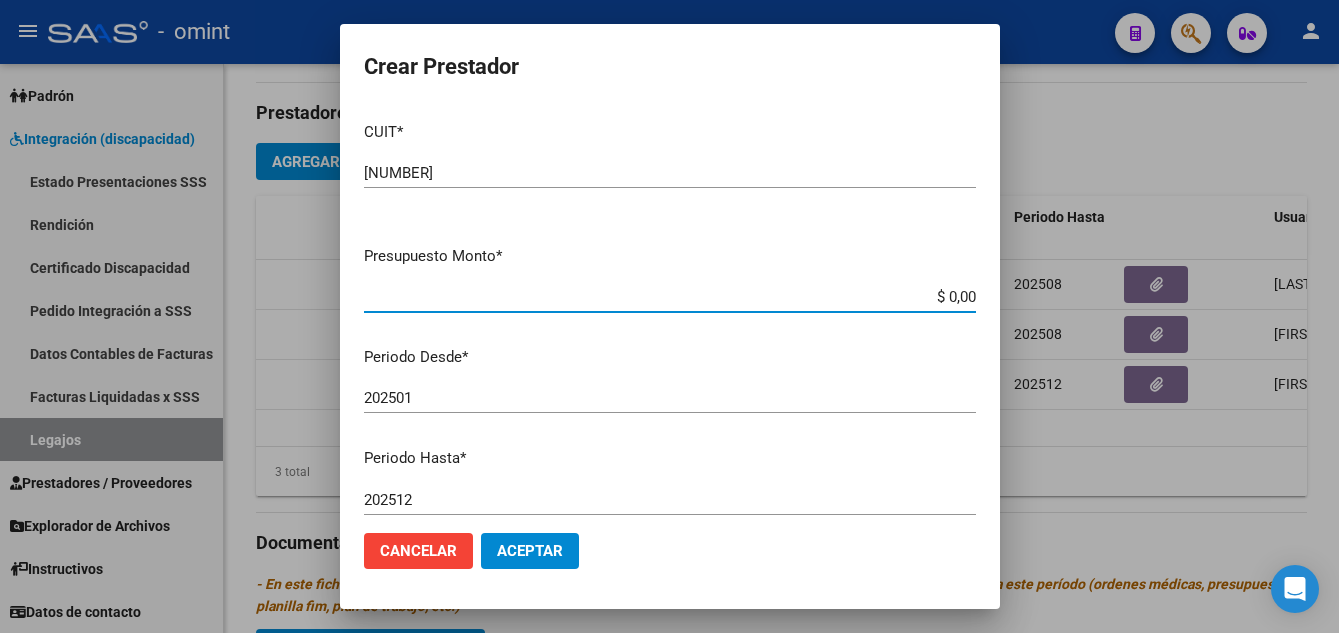 click on "$ 0,00" at bounding box center [670, 297] 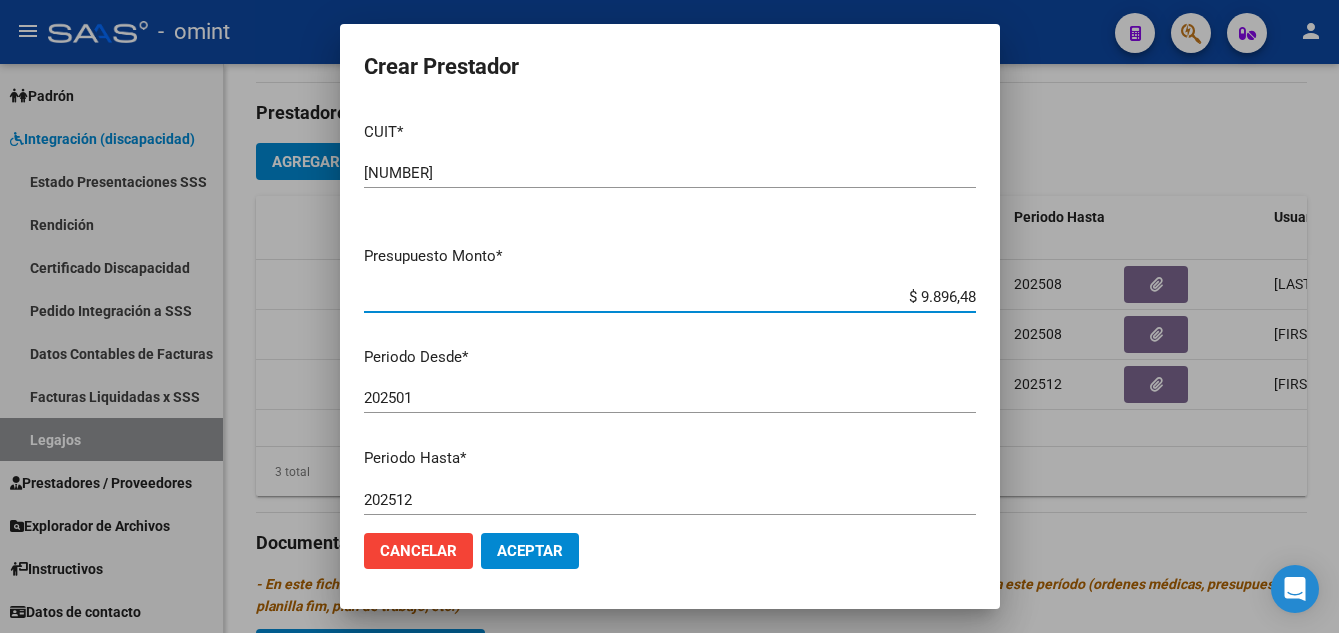type on "$ 98.964,88" 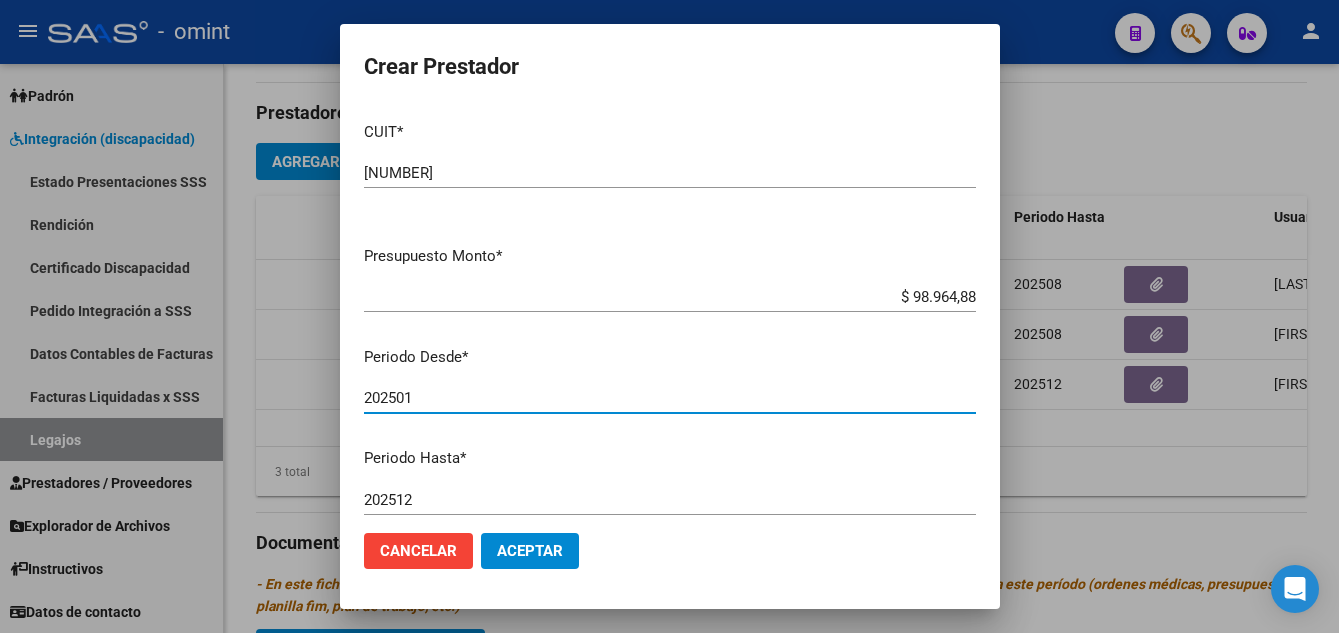 drag, startPoint x: 405, startPoint y: 400, endPoint x: 422, endPoint y: 403, distance: 17.262676 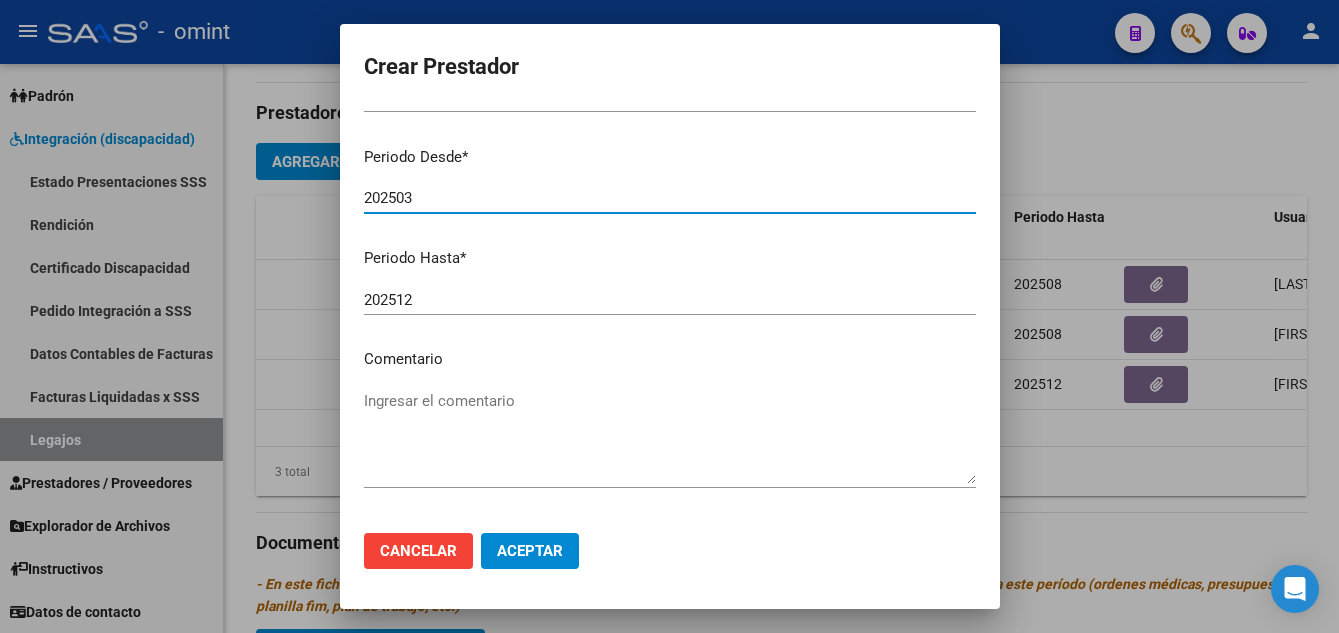 scroll, scrollTop: 274, scrollLeft: 0, axis: vertical 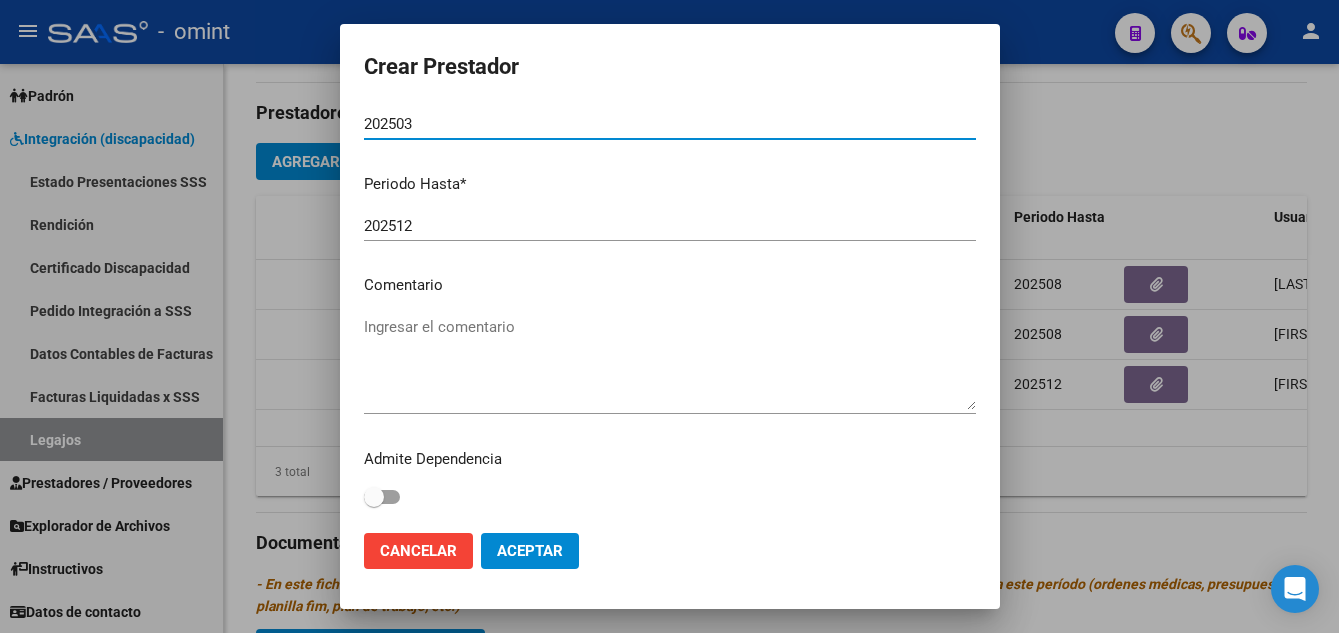 type on "202503" 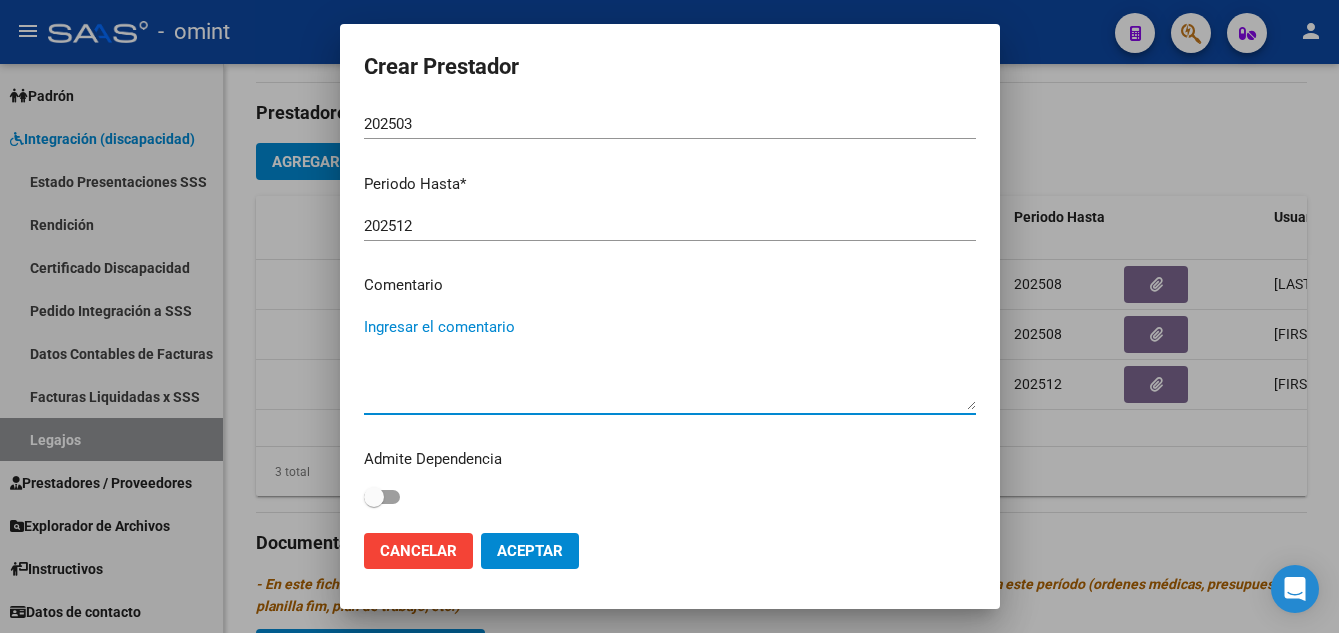 paste on "Psicopedagogía" 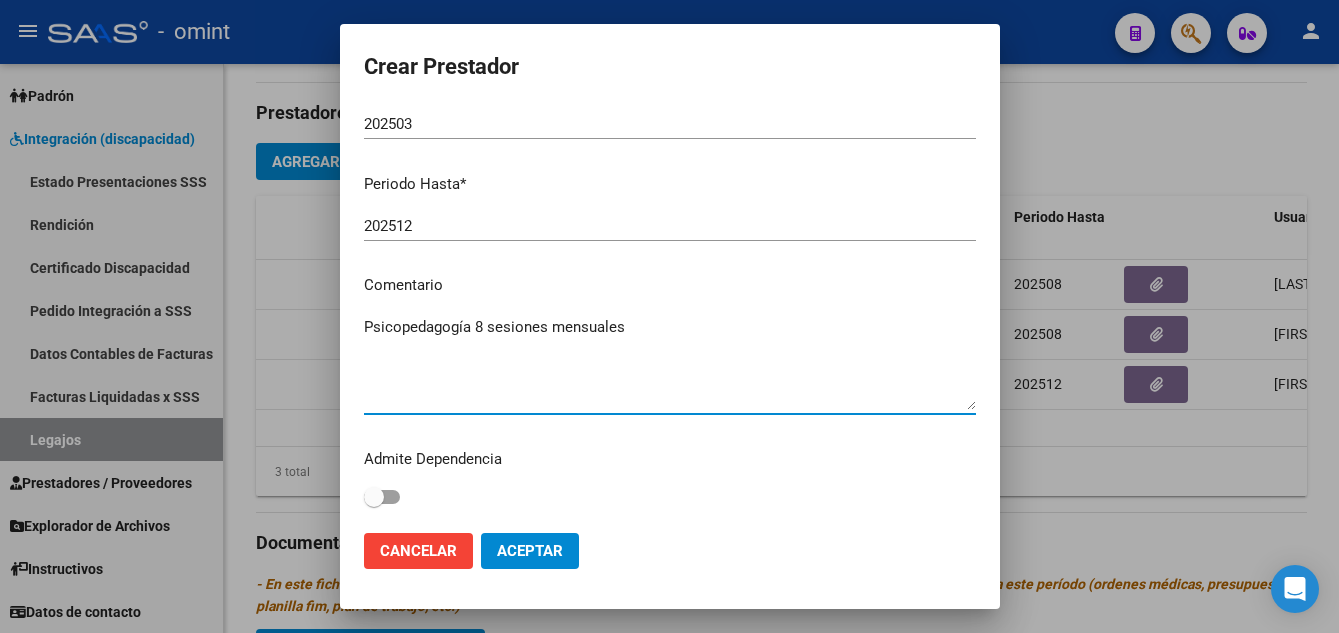 type on "Psicopedagogía 8 sesiones mensuales" 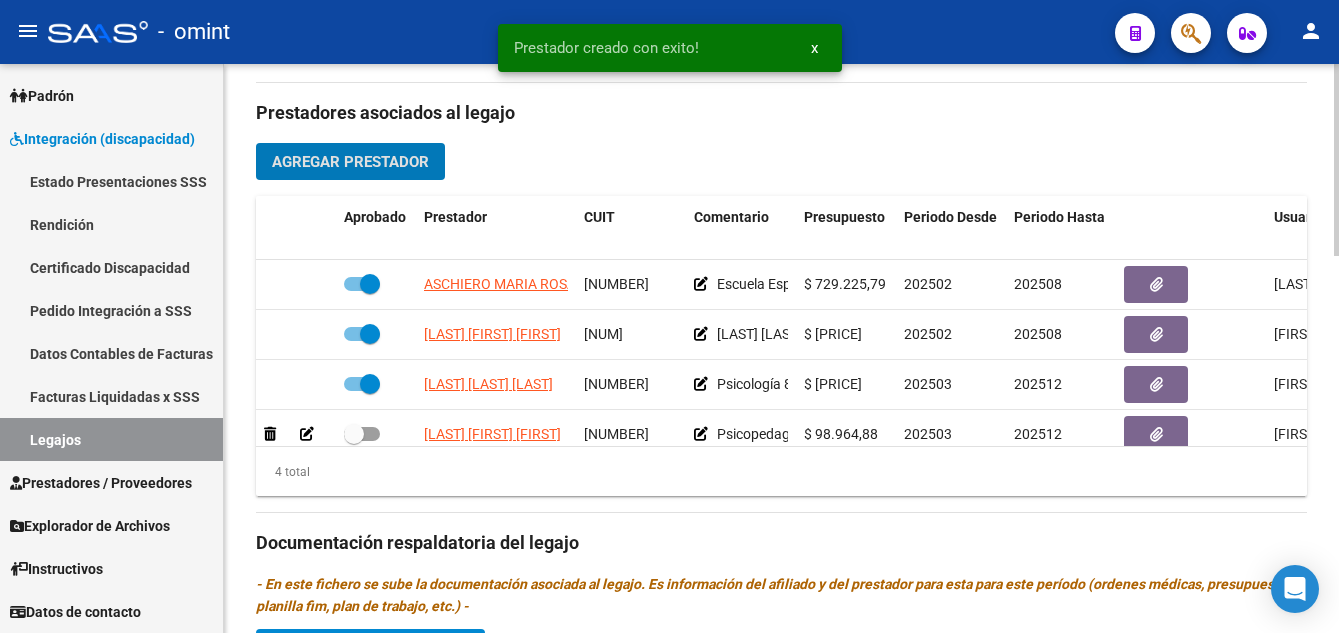 scroll, scrollTop: 35, scrollLeft: 0, axis: vertical 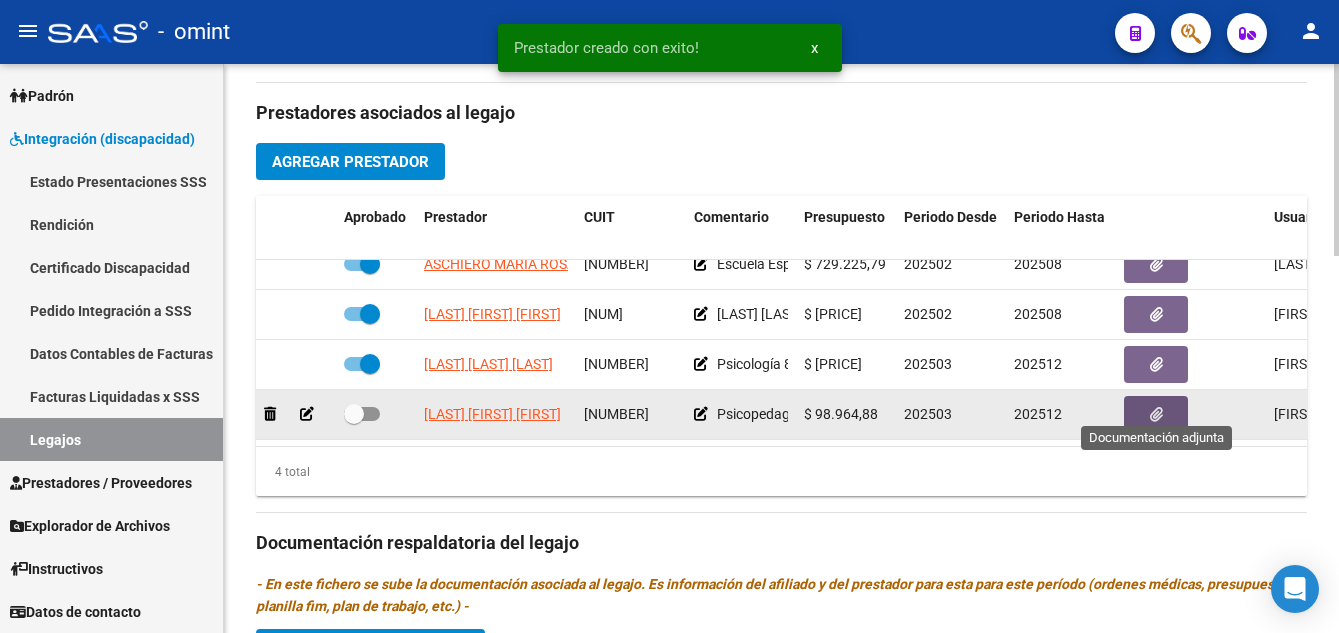 click 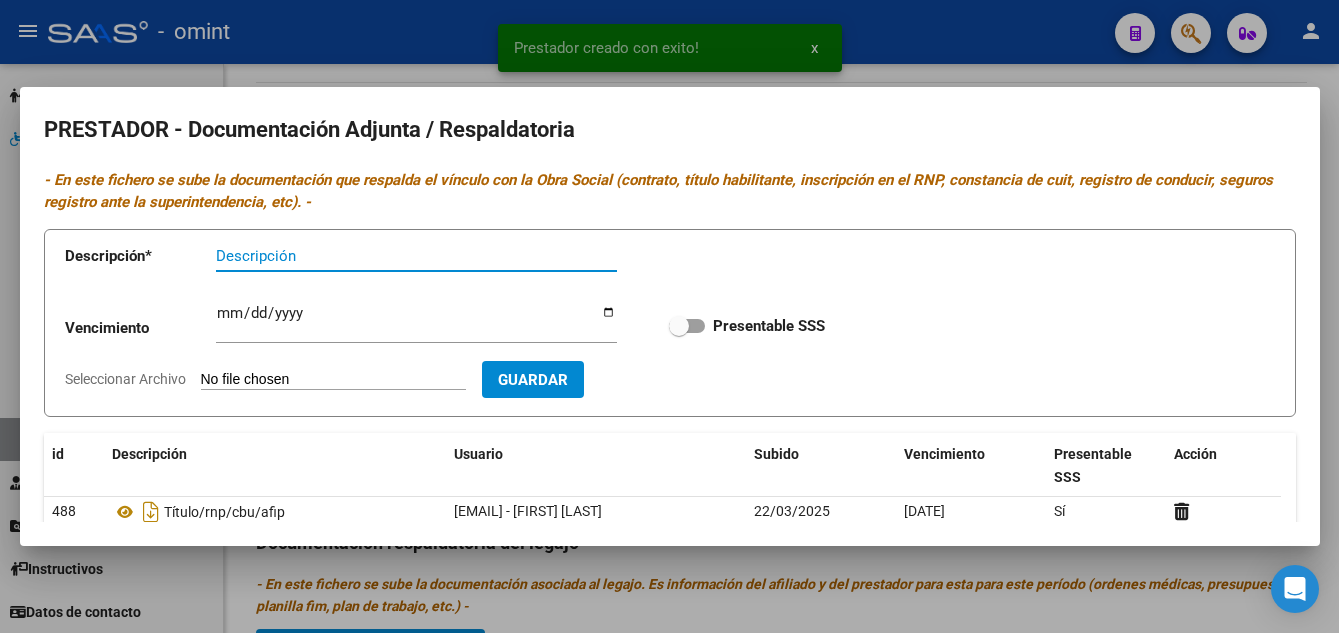 type on "|" 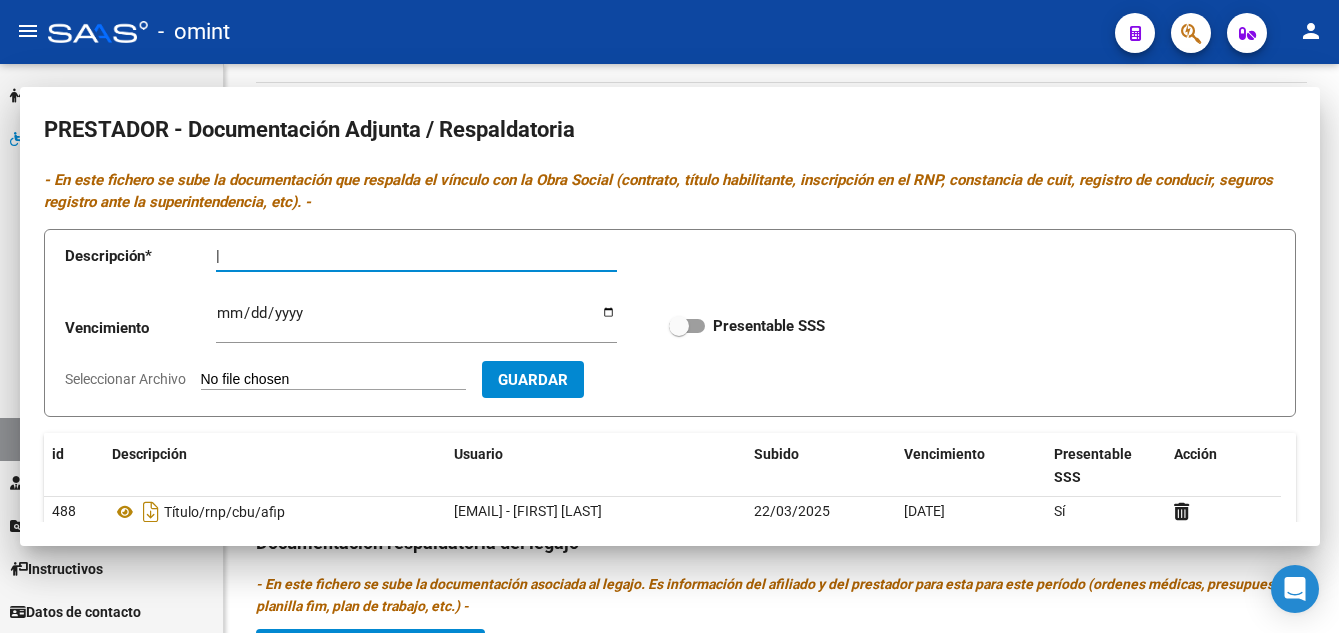 type 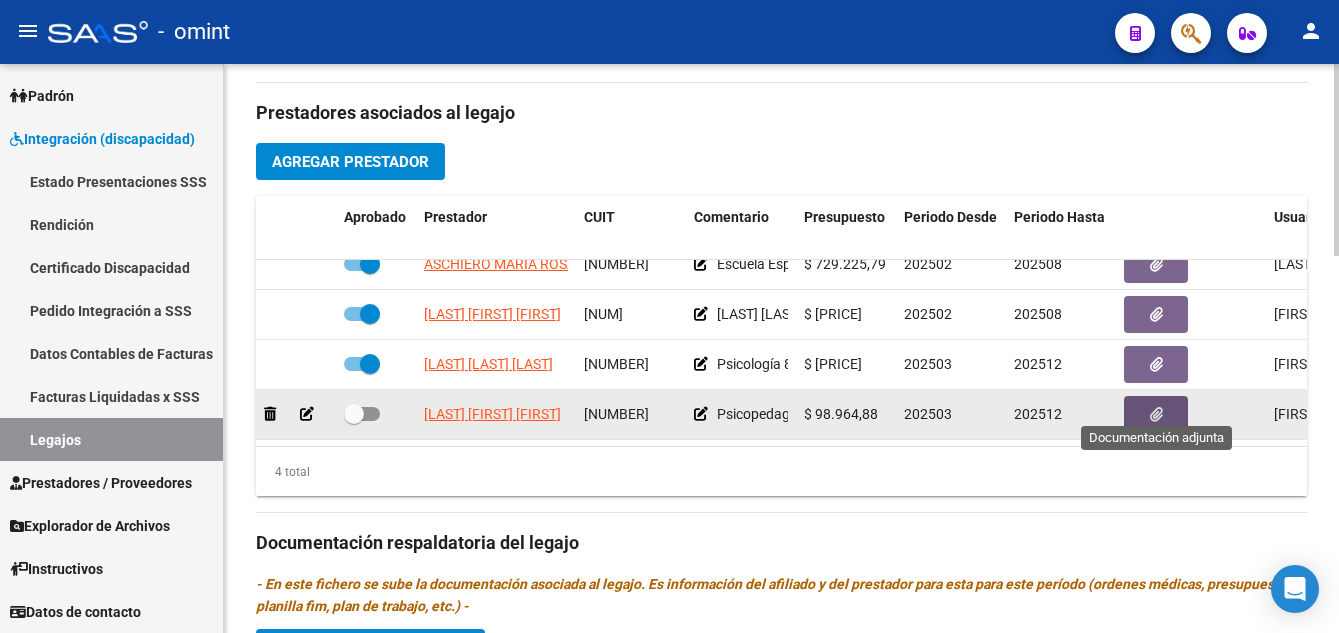 click at bounding box center (354, 414) 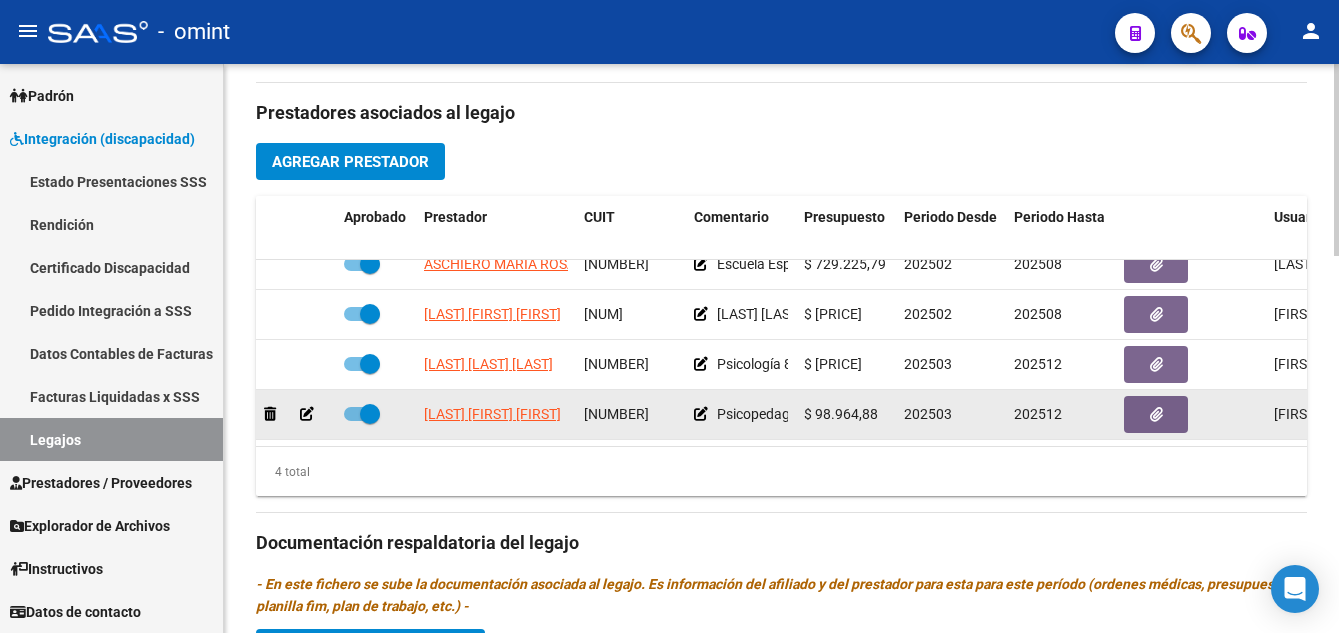 scroll, scrollTop: 6, scrollLeft: 0, axis: vertical 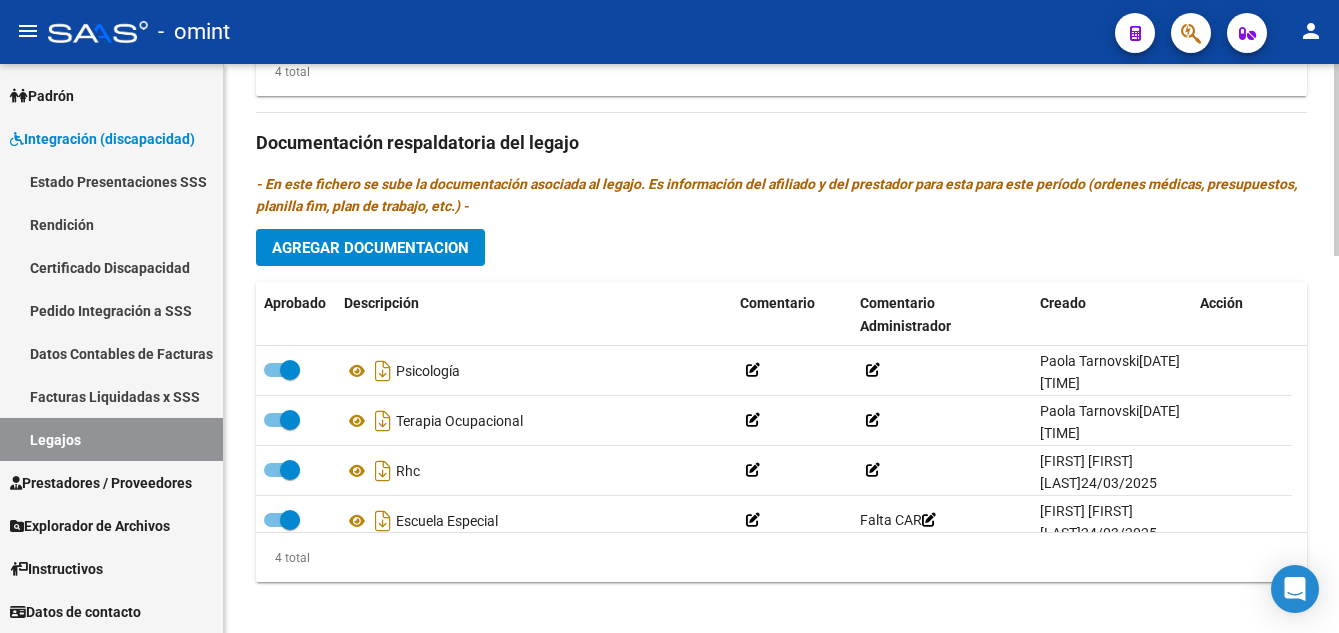 click on "Agregar Documentacion" 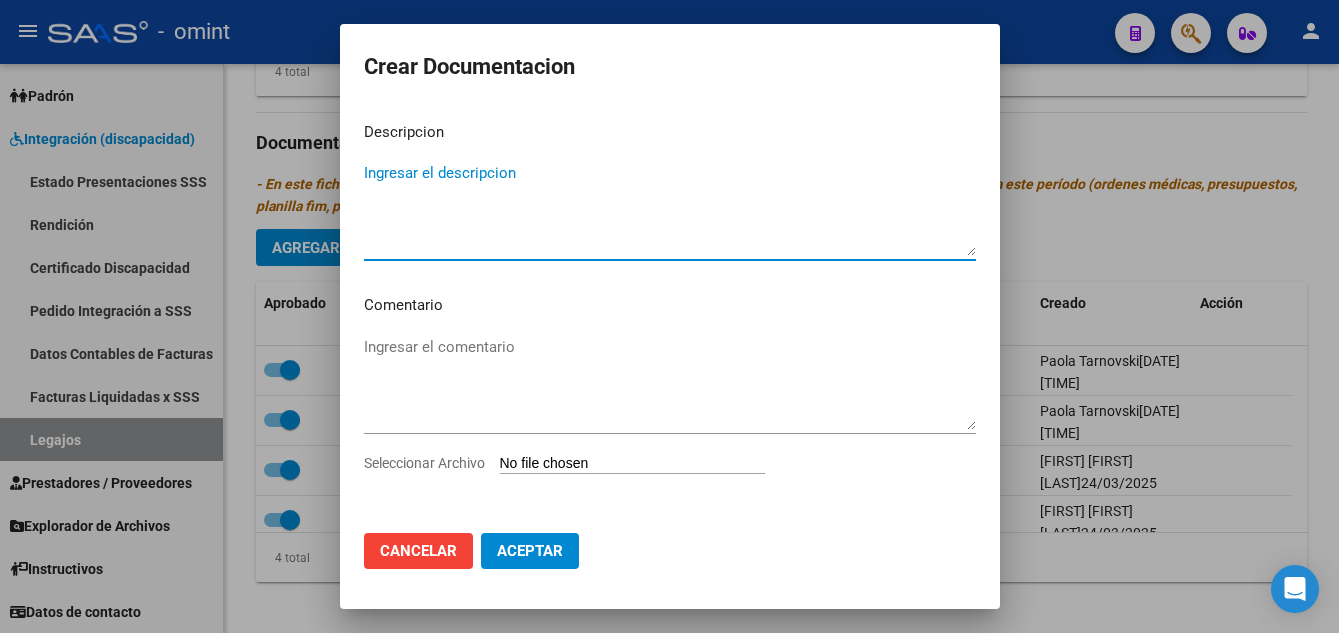 paste on "Psicopedagogía" 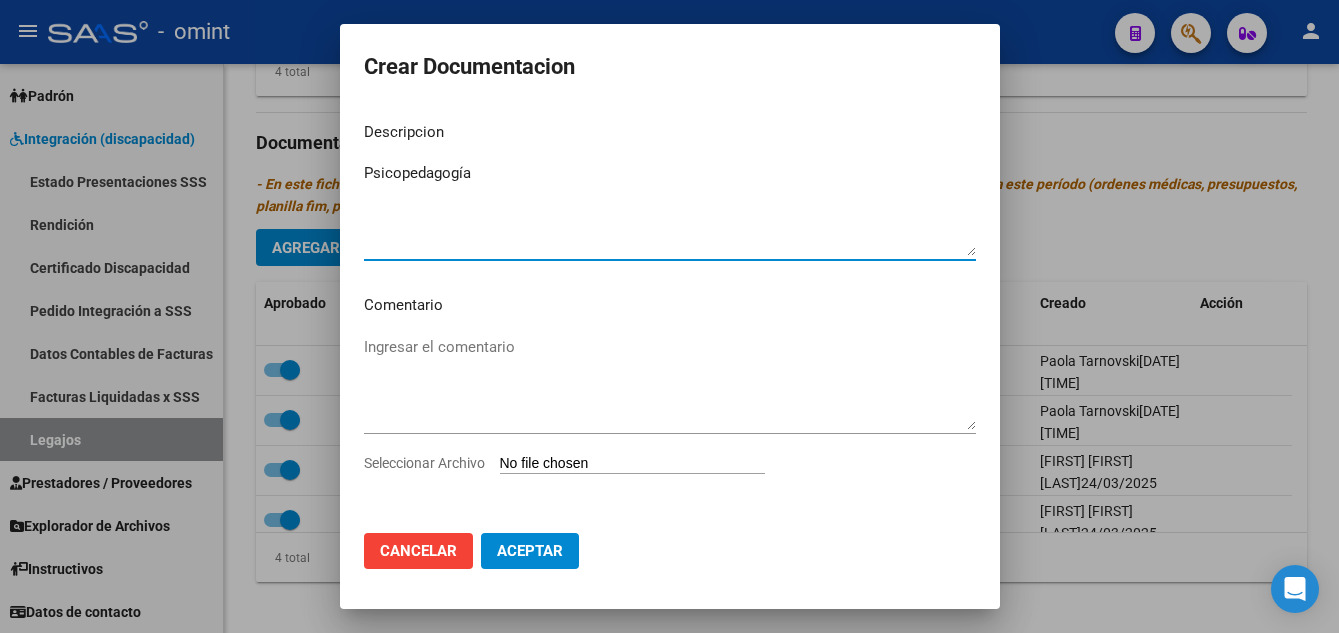 type on "Psicopedagogía" 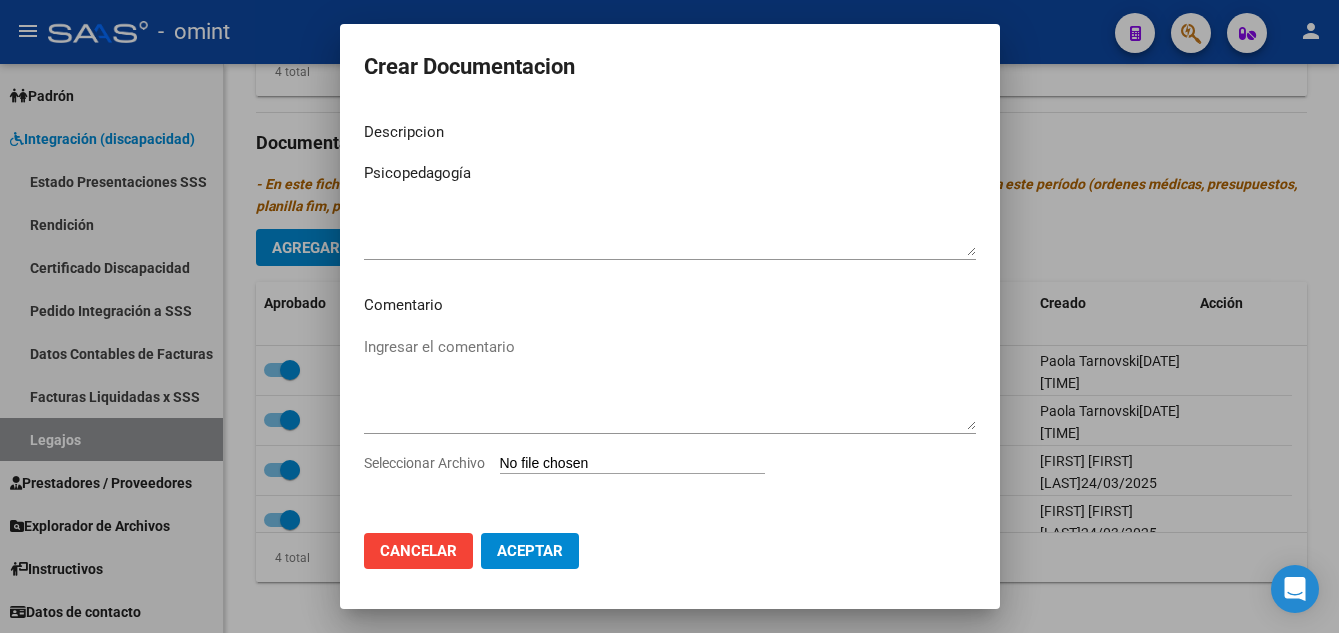 type on "C:\fakepath\psicopedagogia prestador.pdf" 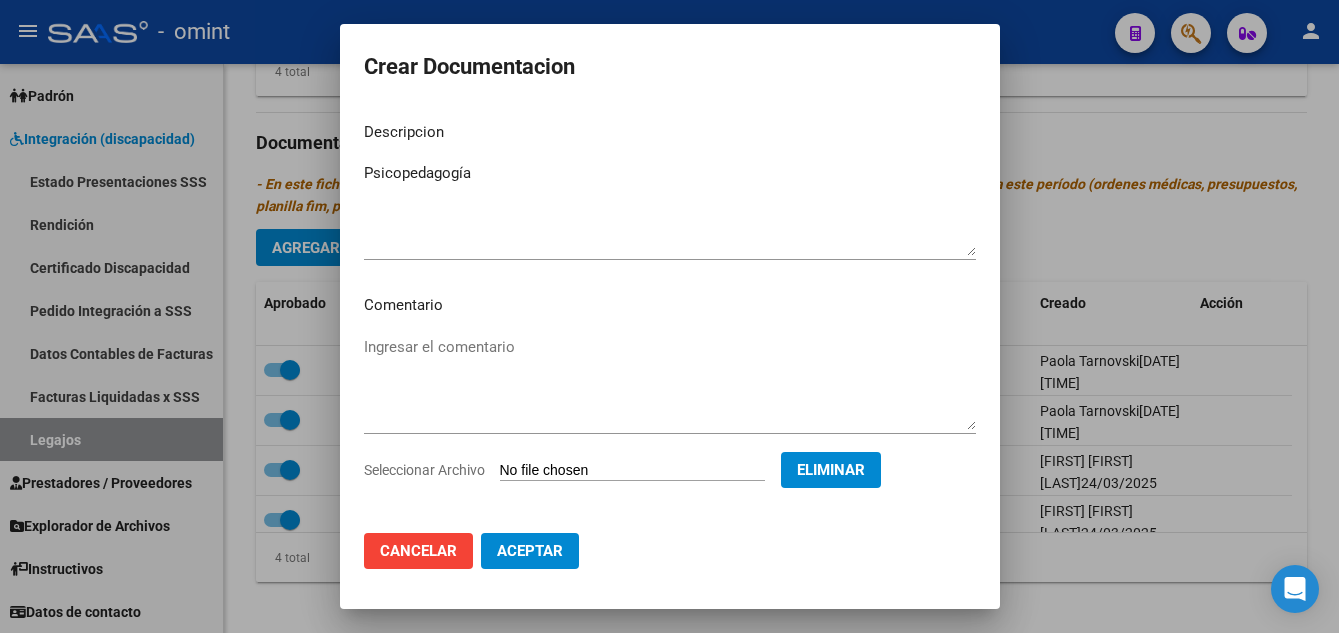 click on "Aceptar" 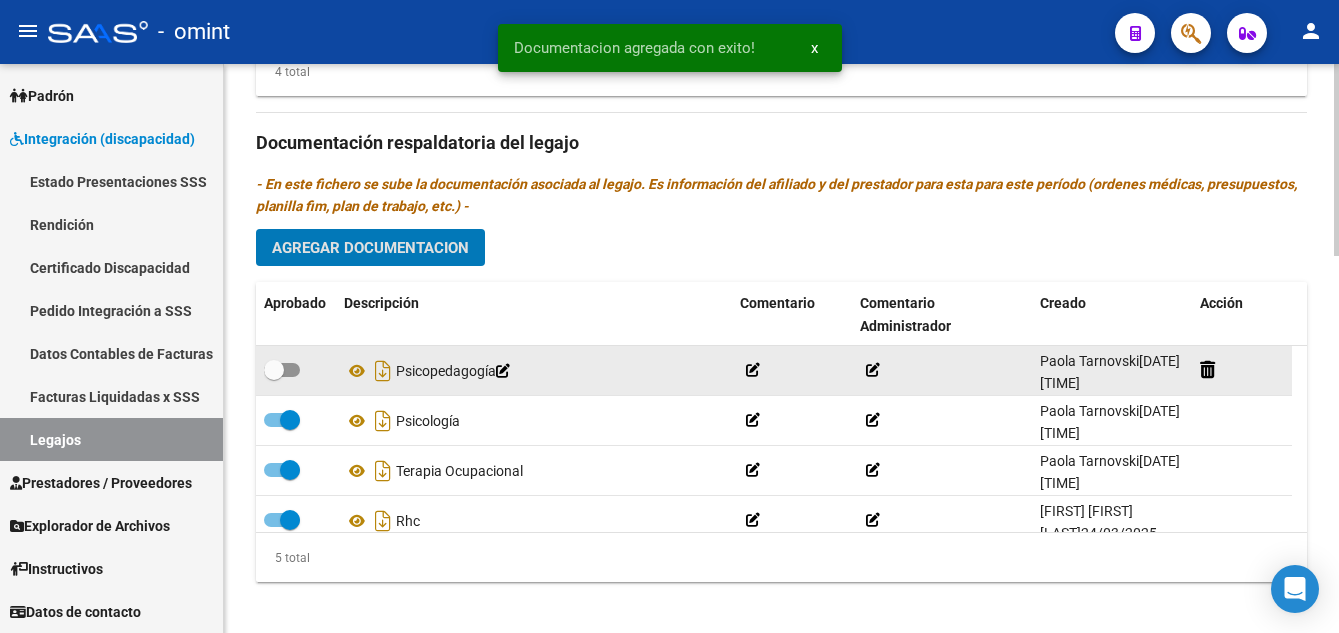 click at bounding box center (282, 370) 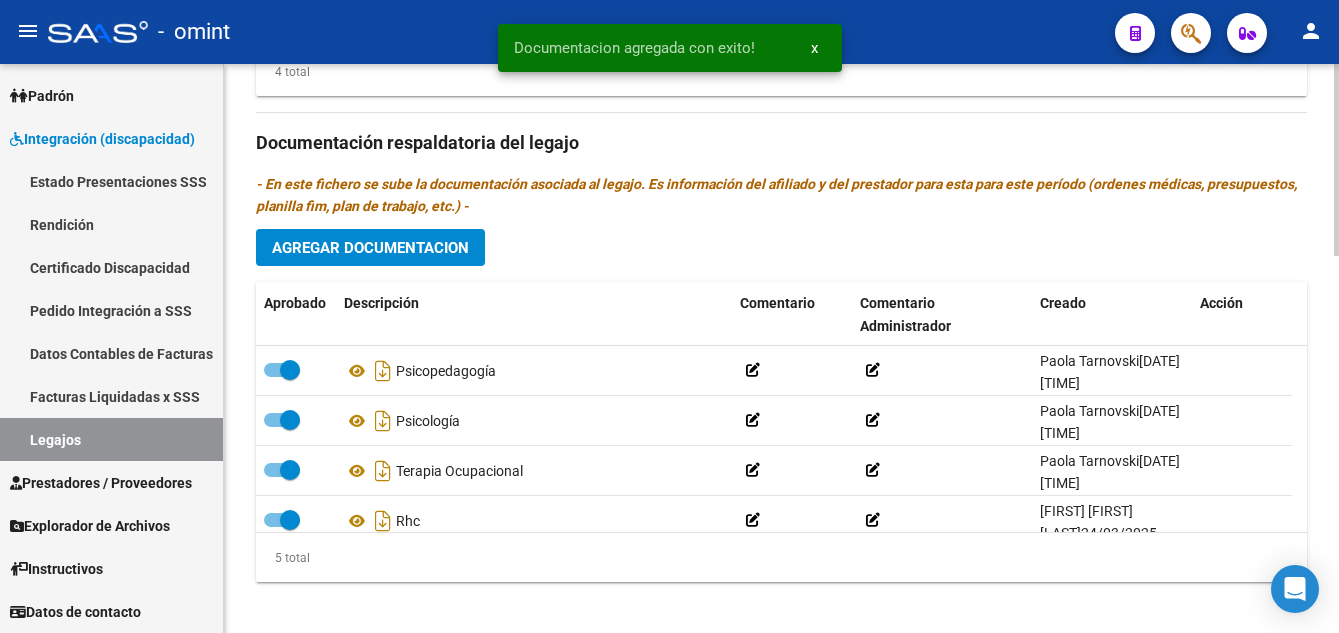 scroll, scrollTop: 700, scrollLeft: 0, axis: vertical 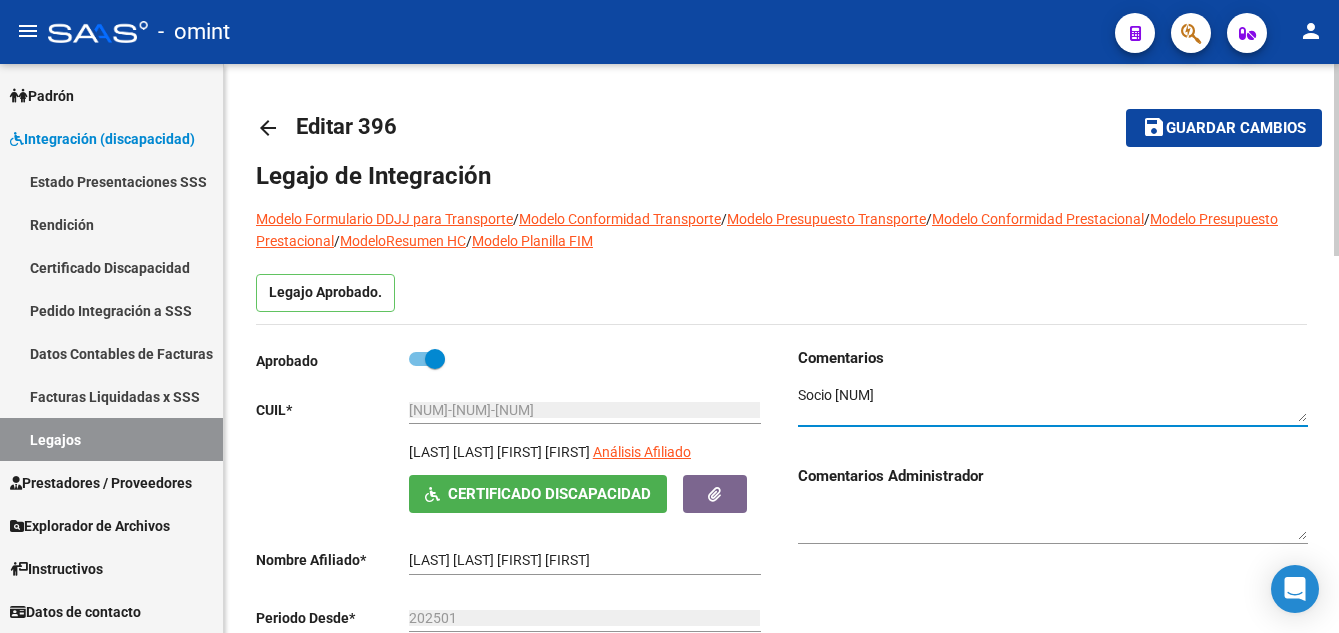 drag, startPoint x: 914, startPoint y: 392, endPoint x: 835, endPoint y: 394, distance: 79.025314 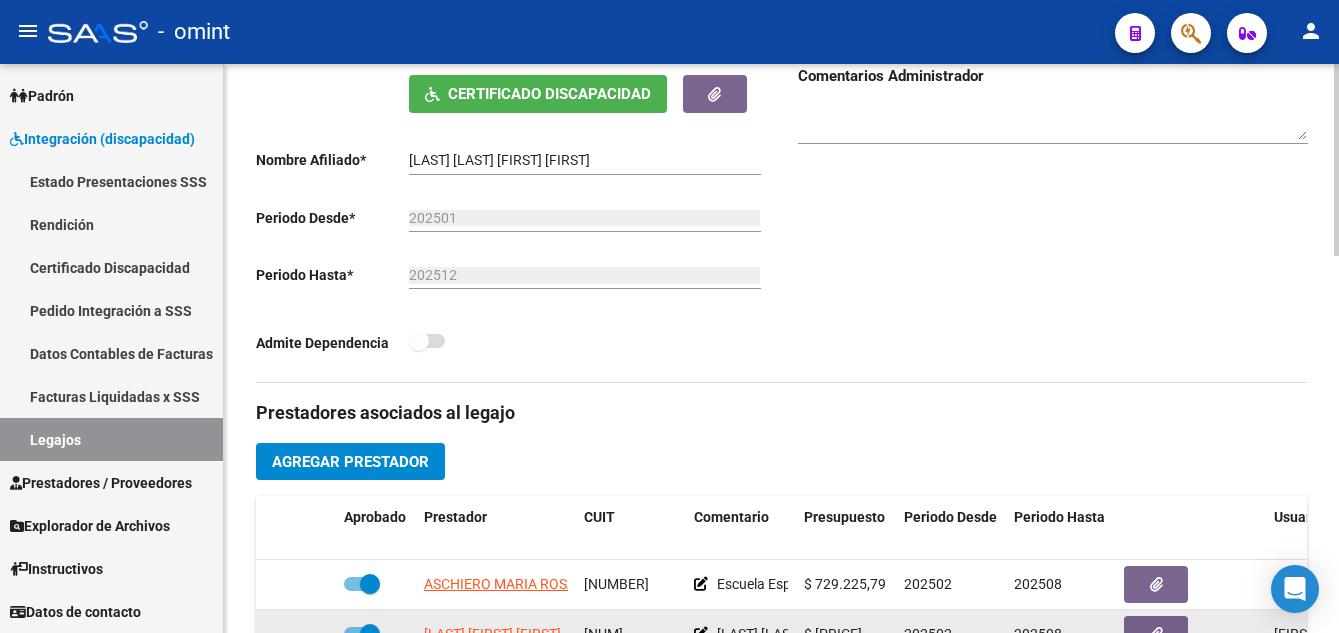 scroll, scrollTop: 500, scrollLeft: 0, axis: vertical 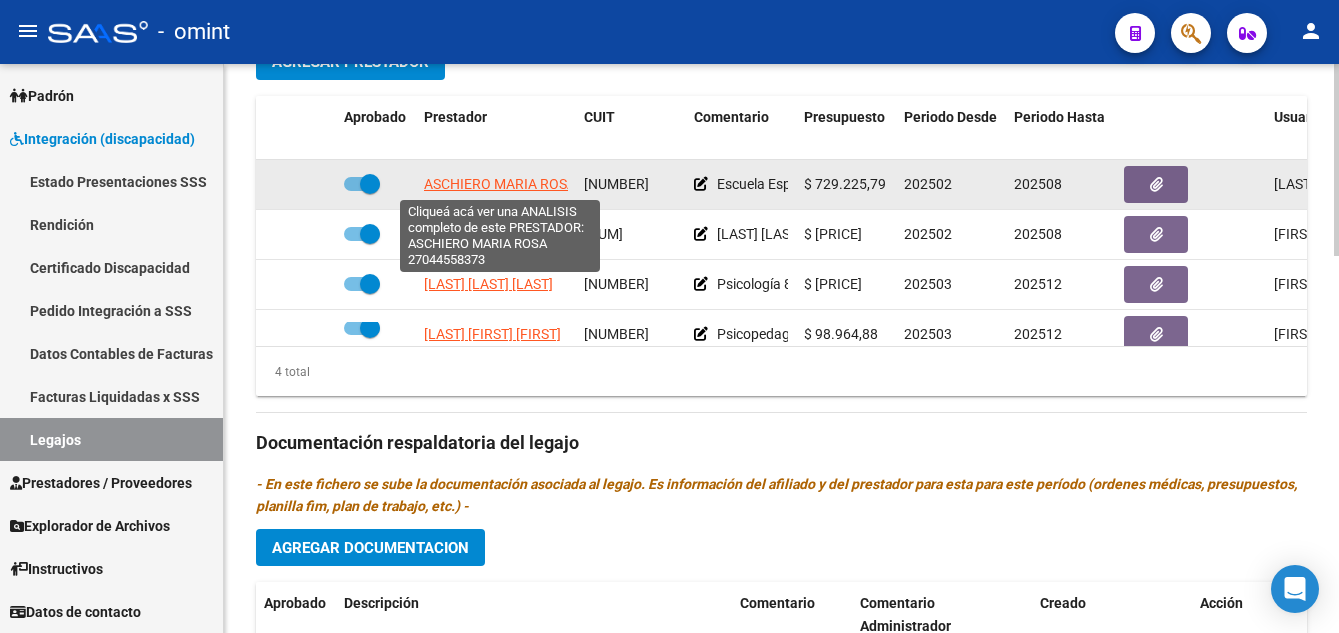click on "ASCHIERO MARIA ROSA" 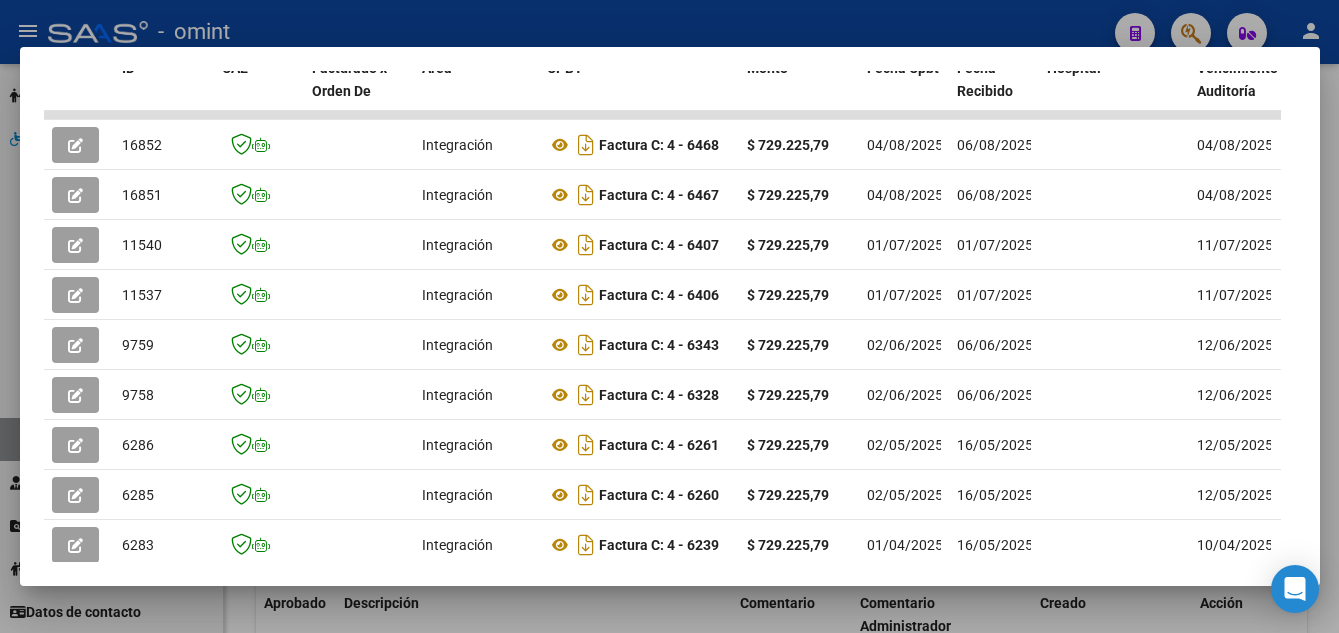 scroll, scrollTop: 678, scrollLeft: 0, axis: vertical 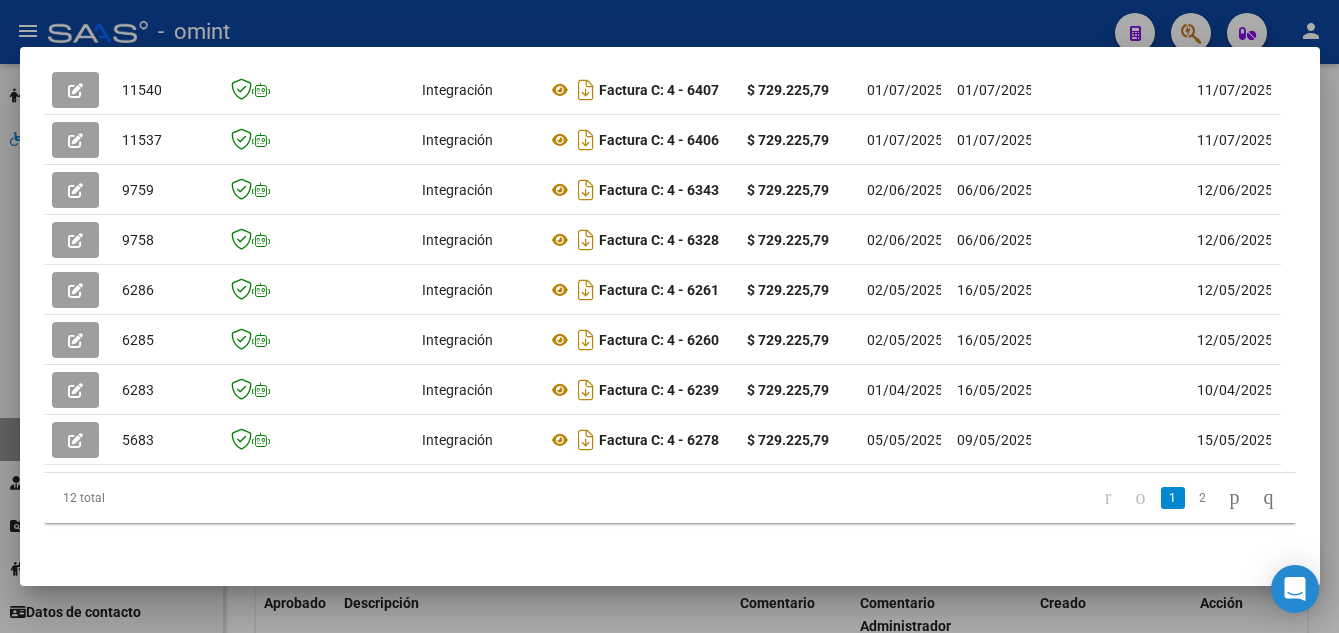 drag, startPoint x: 351, startPoint y: 458, endPoint x: 663, endPoint y: 467, distance: 312.1298 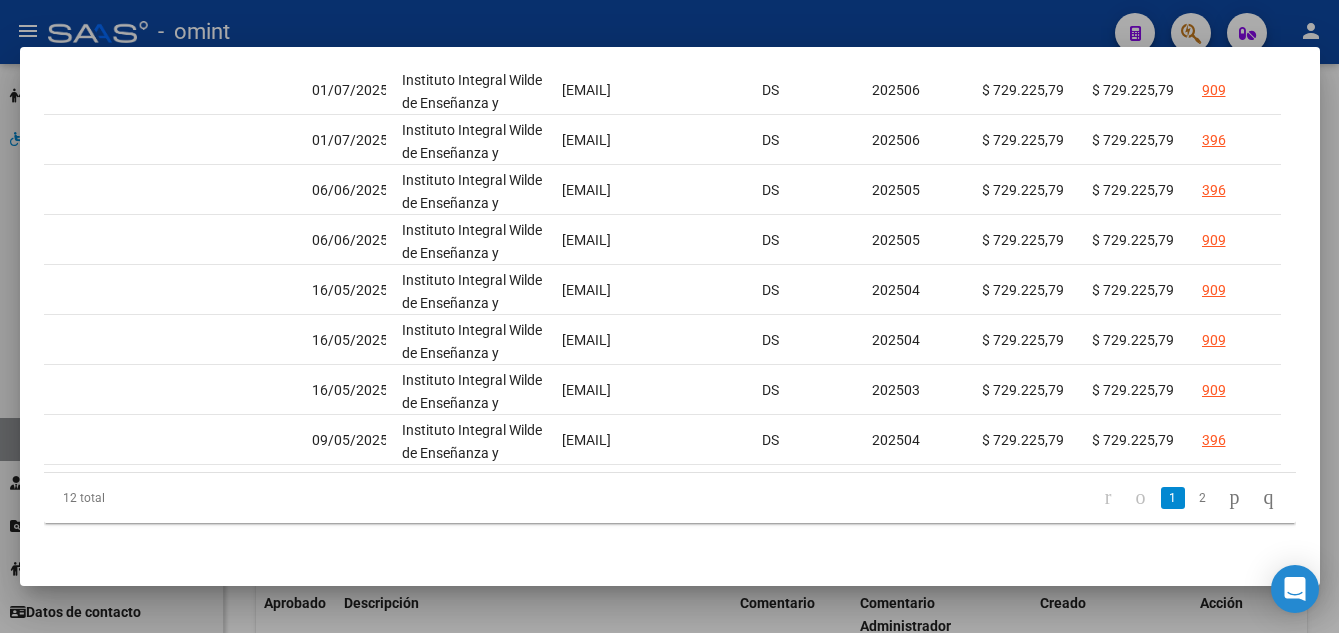 scroll, scrollTop: 0, scrollLeft: 3083, axis: horizontal 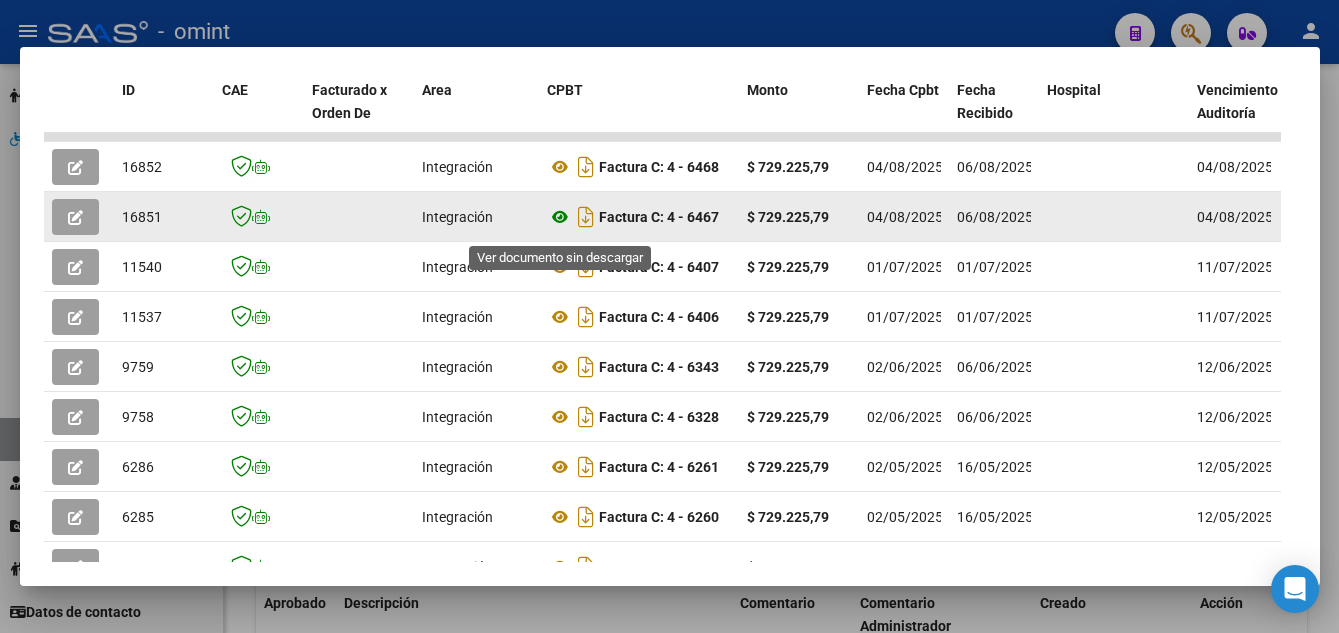 click 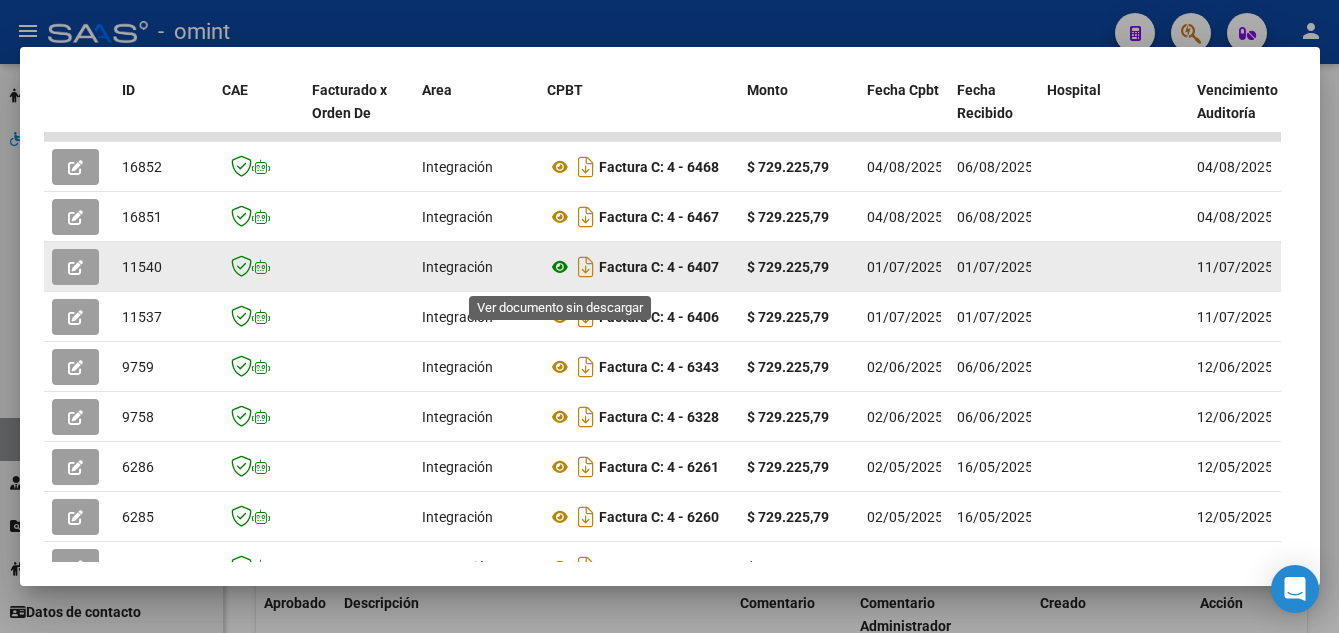 click 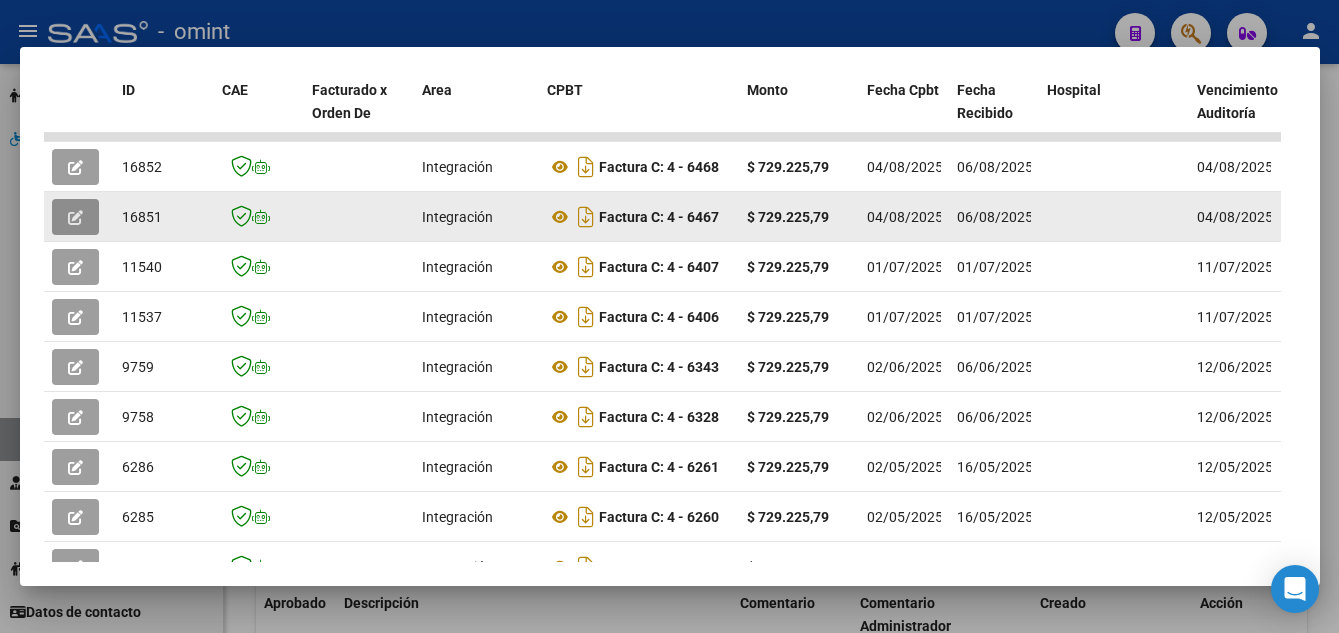 click 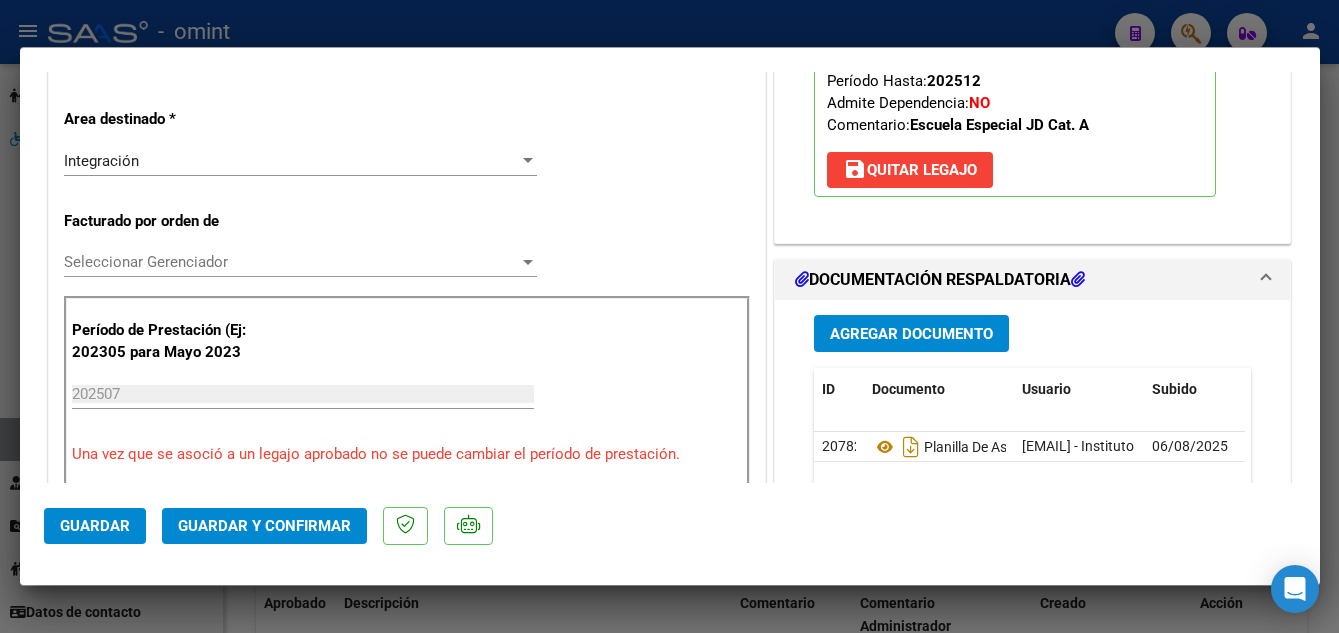 scroll, scrollTop: 500, scrollLeft: 0, axis: vertical 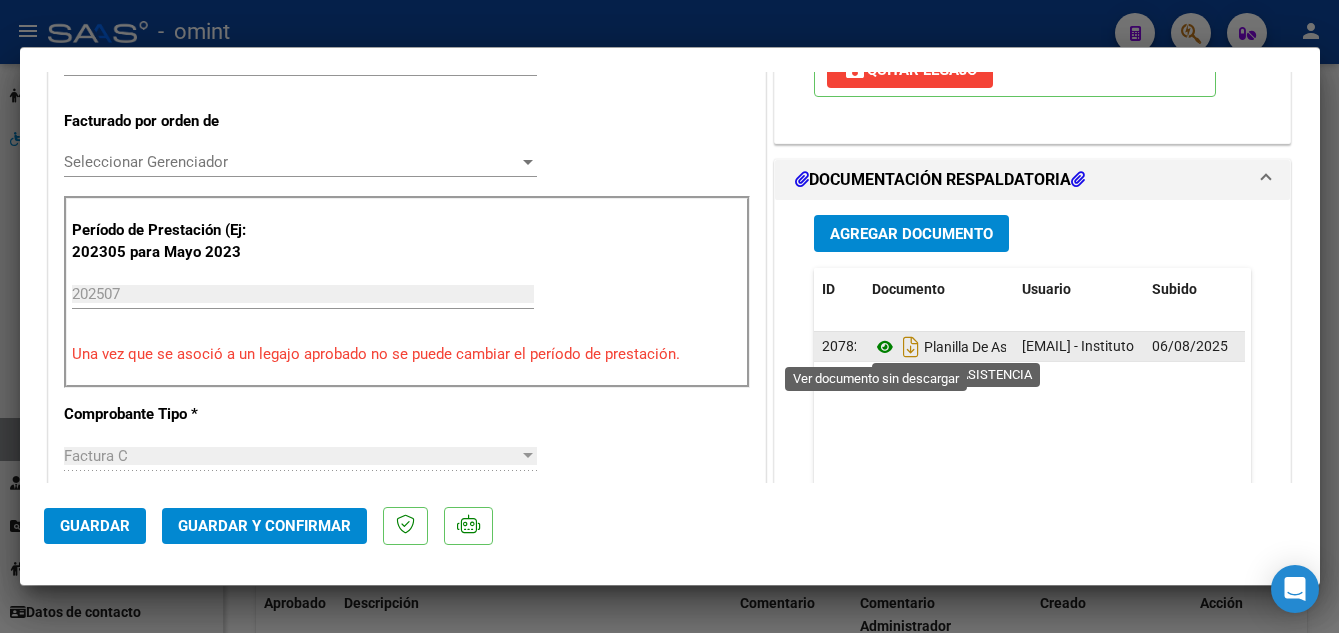 click 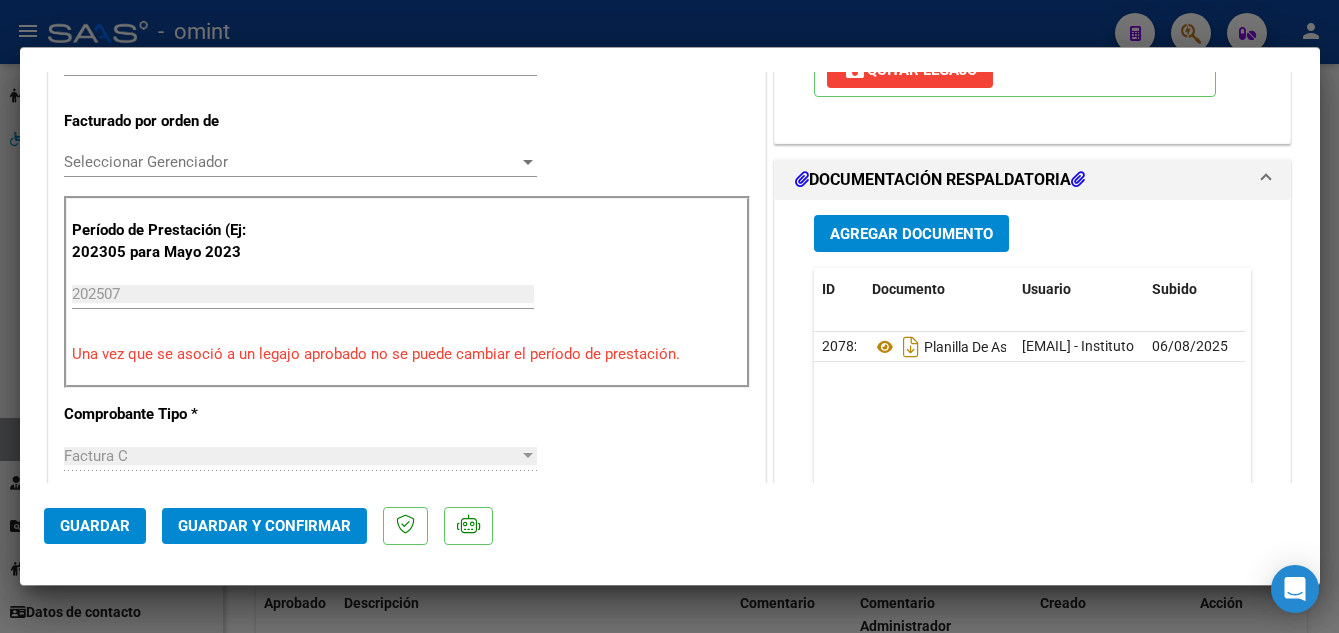 click on "Guardar y Confirmar" 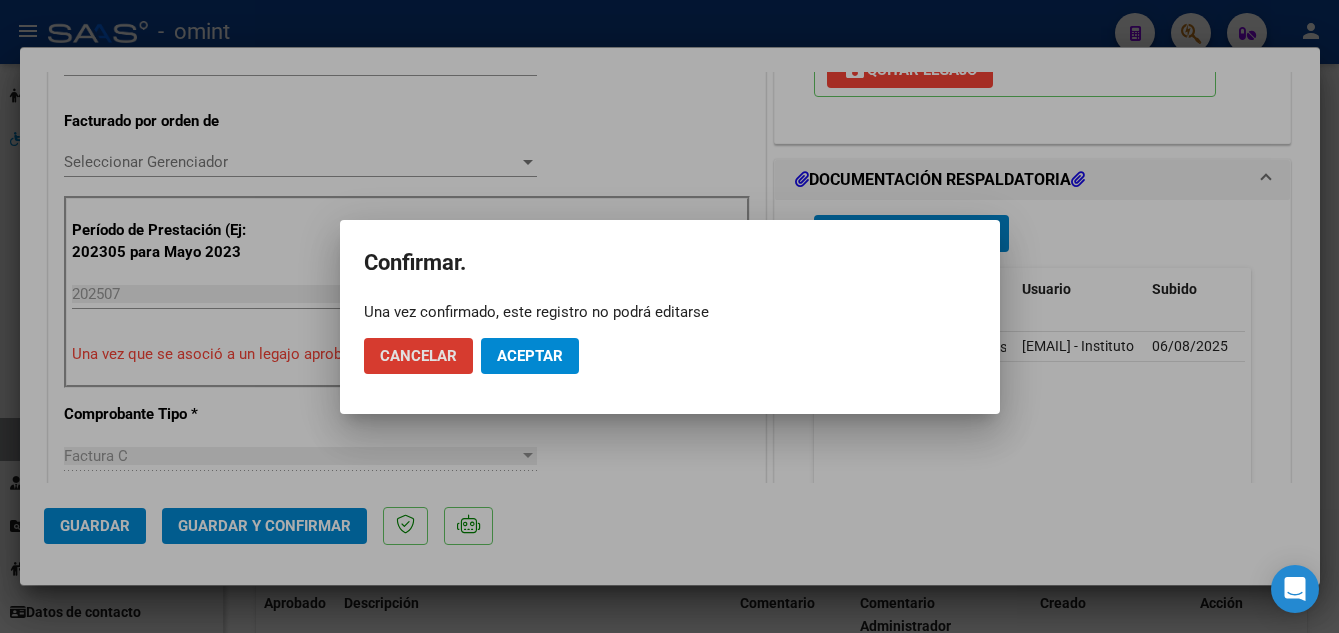 click on "Aceptar" 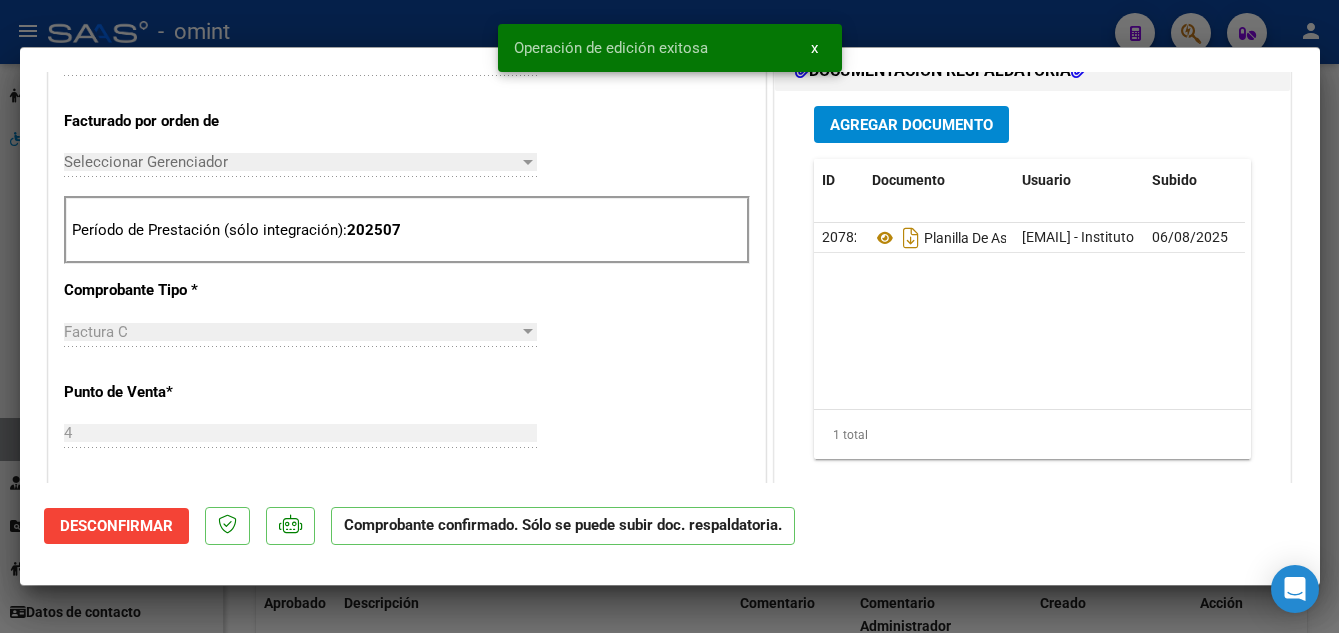 type 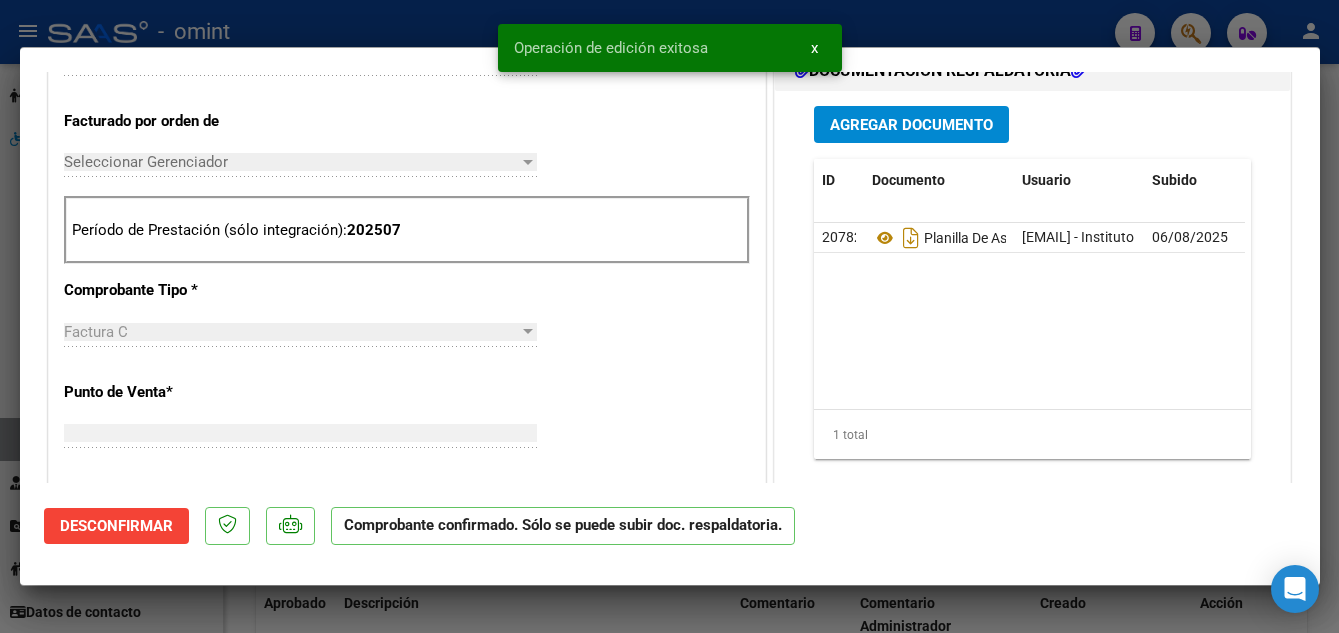 type 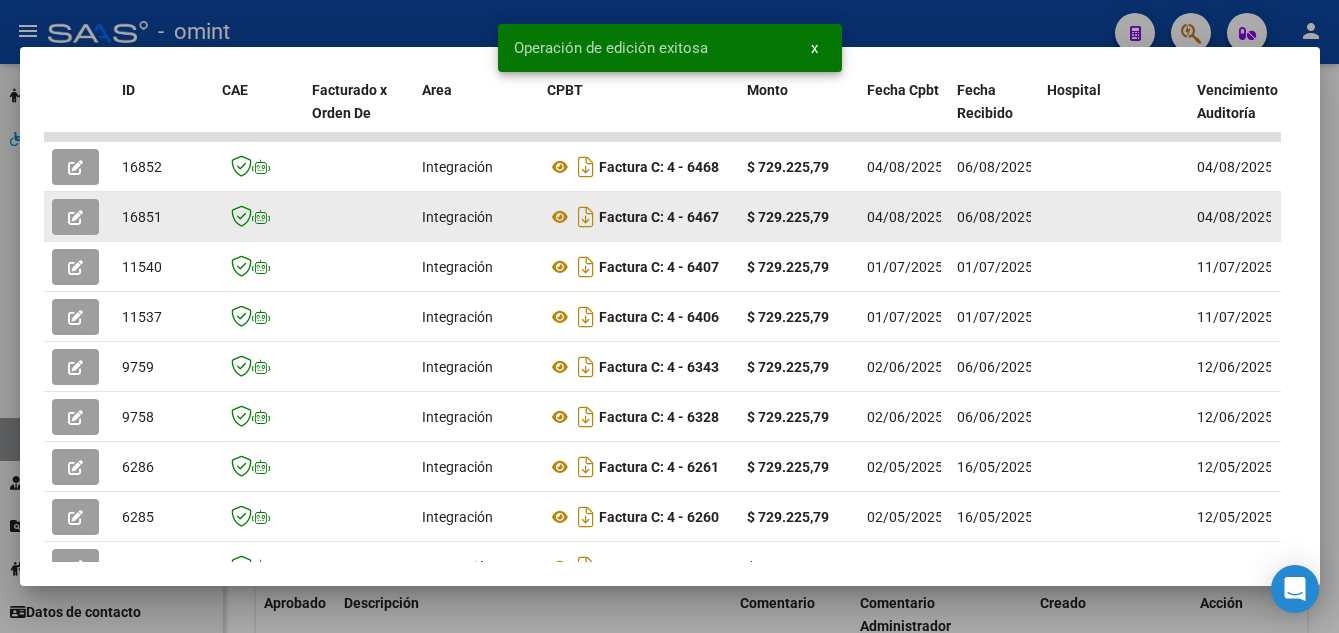drag, startPoint x: 122, startPoint y: 226, endPoint x: 165, endPoint y: 233, distance: 43.56604 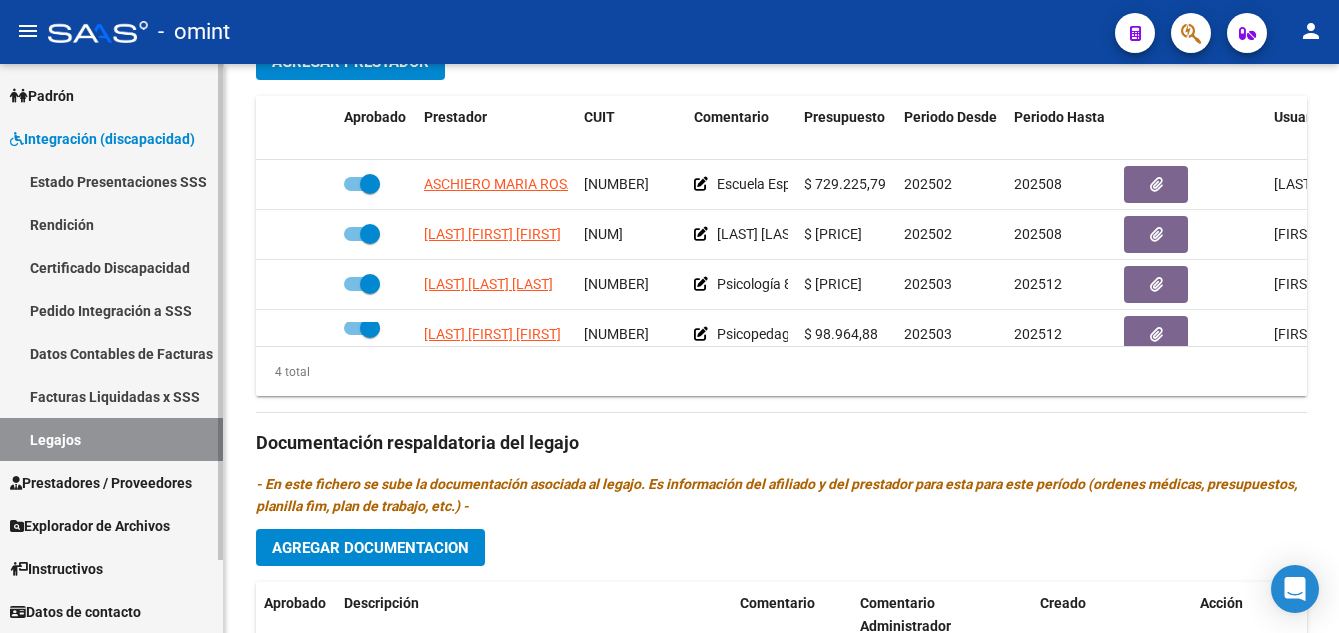 click on "Prestadores / Proveedores" at bounding box center [101, 483] 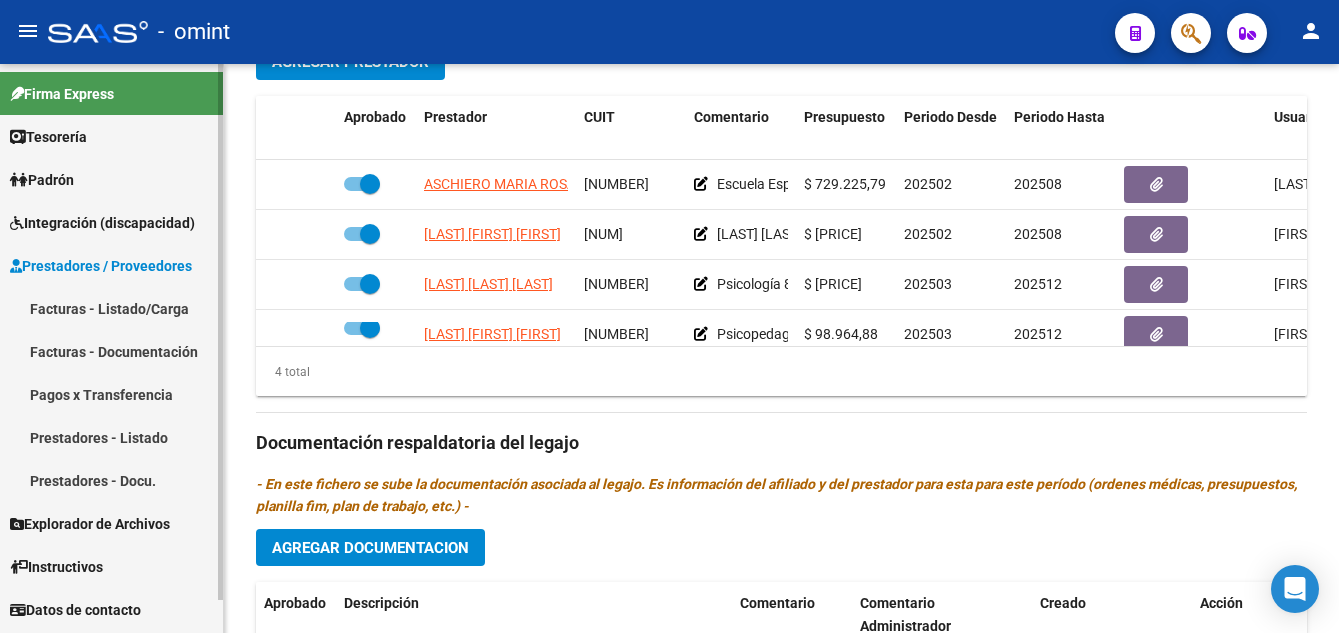 scroll, scrollTop: 0, scrollLeft: 0, axis: both 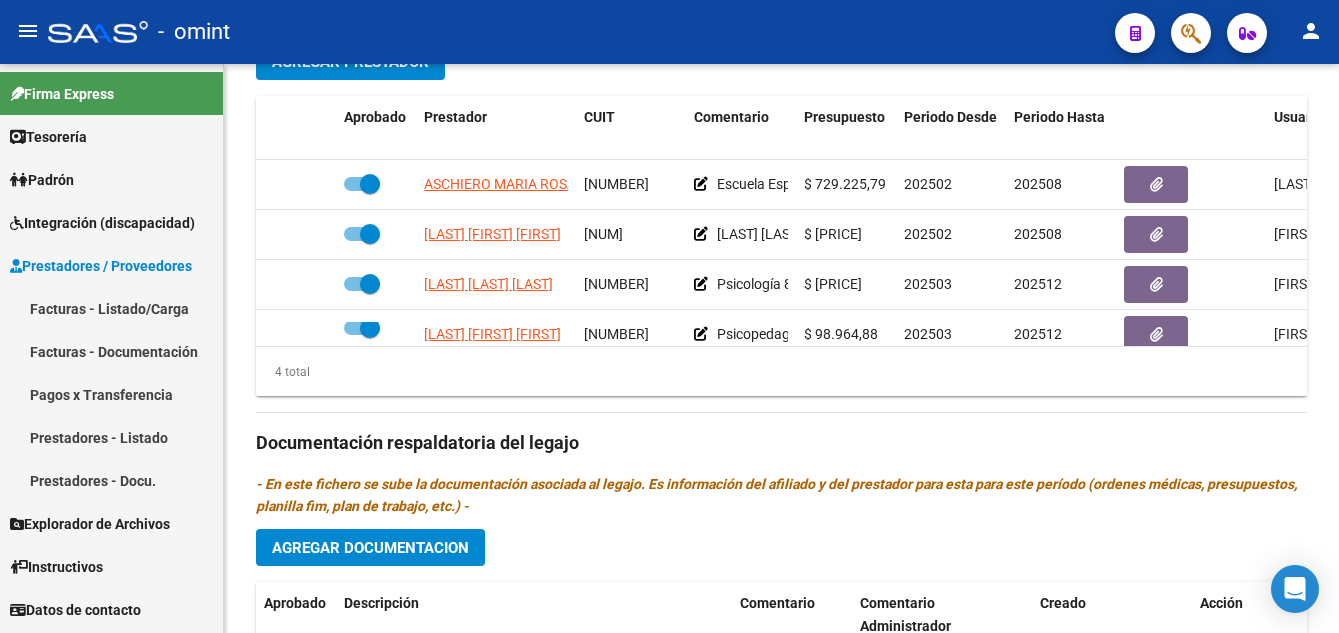 click on "Facturas - Listado/Carga" at bounding box center [111, 308] 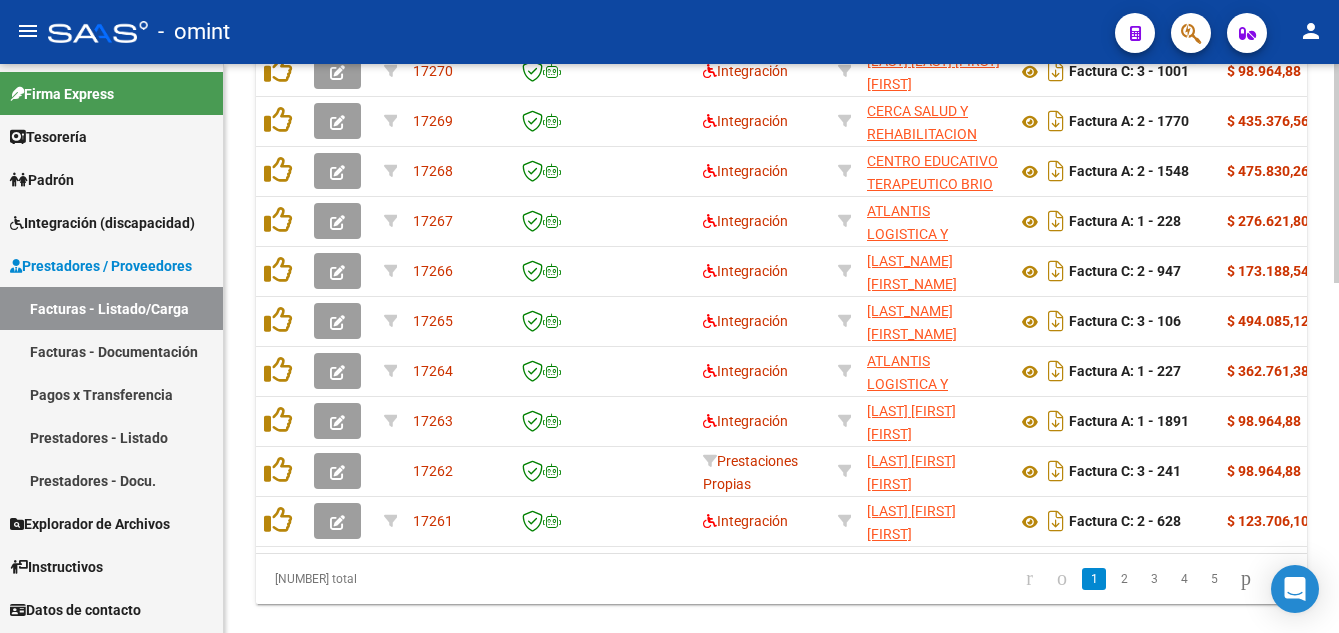 scroll, scrollTop: 400, scrollLeft: 0, axis: vertical 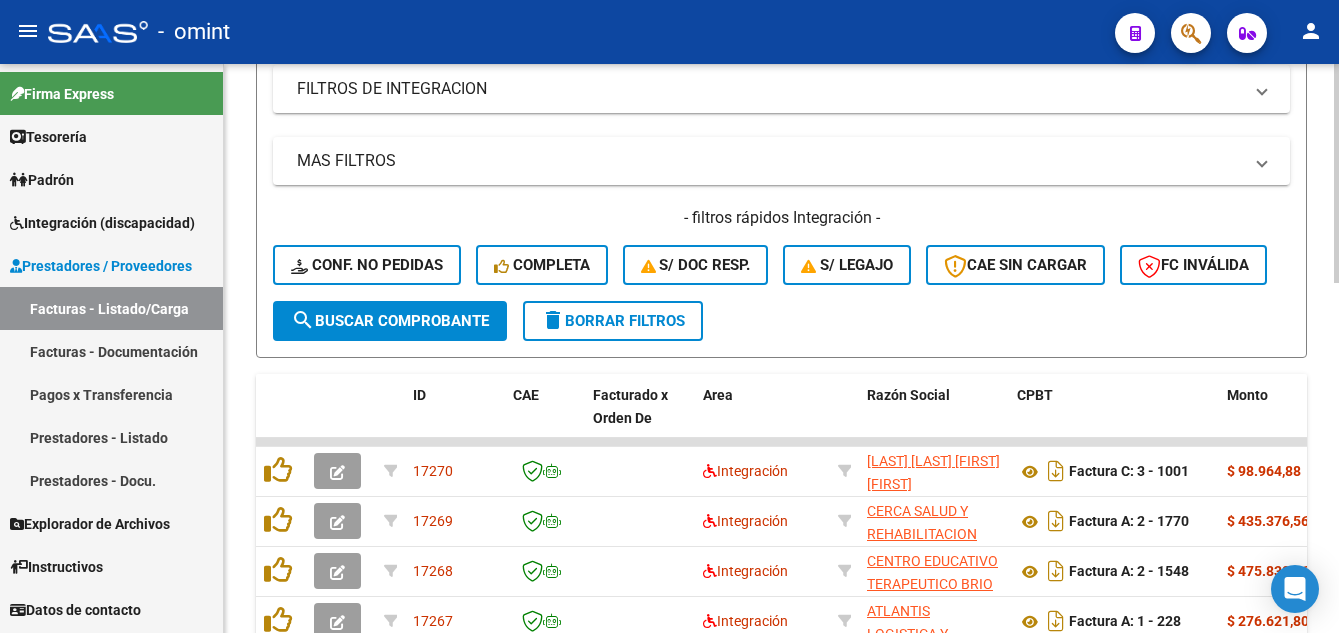 click on "delete  Borrar Filtros" 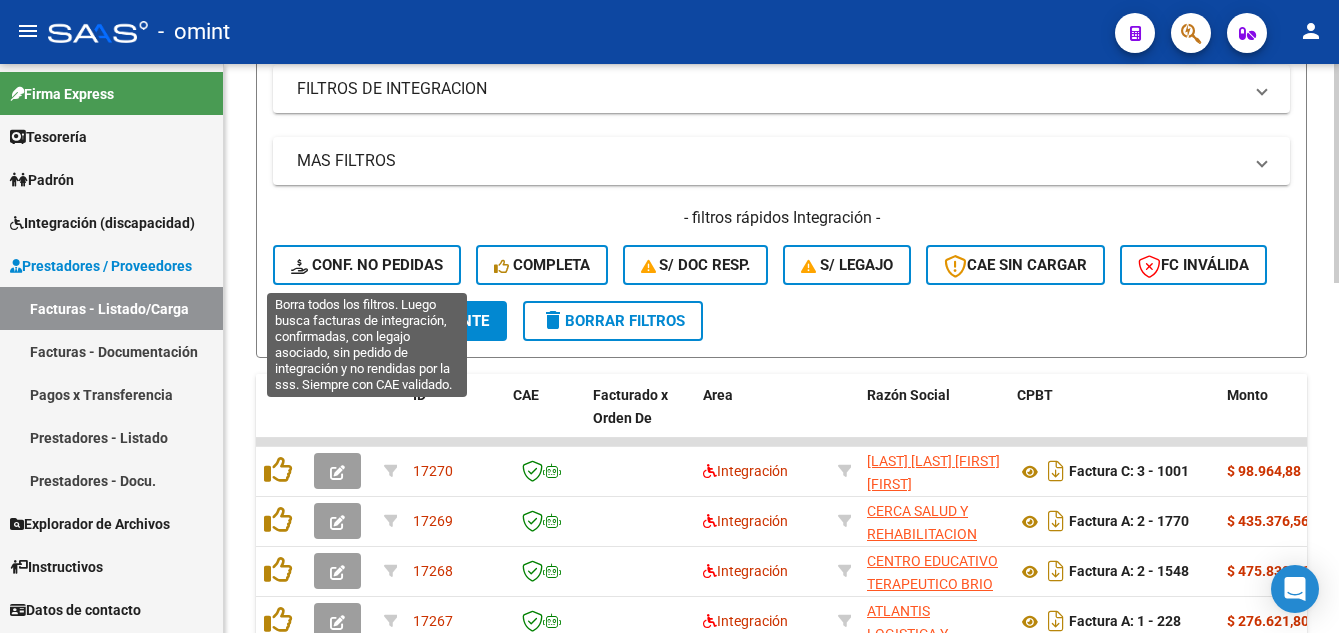 click on "Conf. no pedidas" 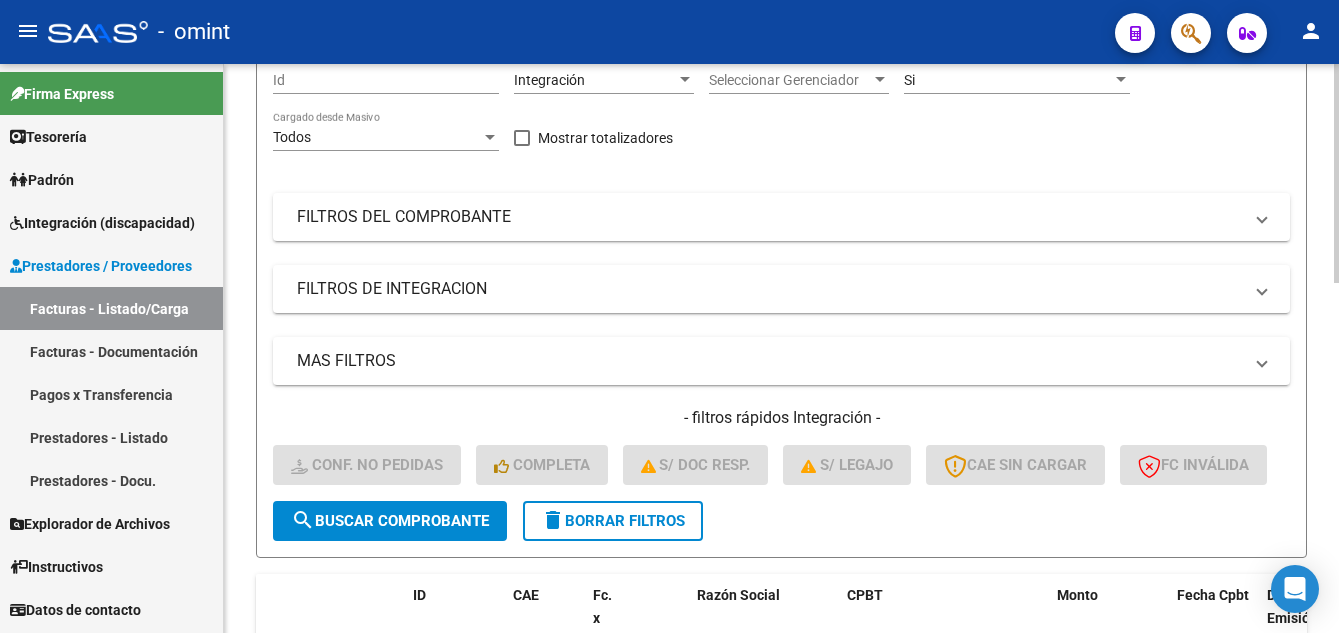 scroll, scrollTop: 100, scrollLeft: 0, axis: vertical 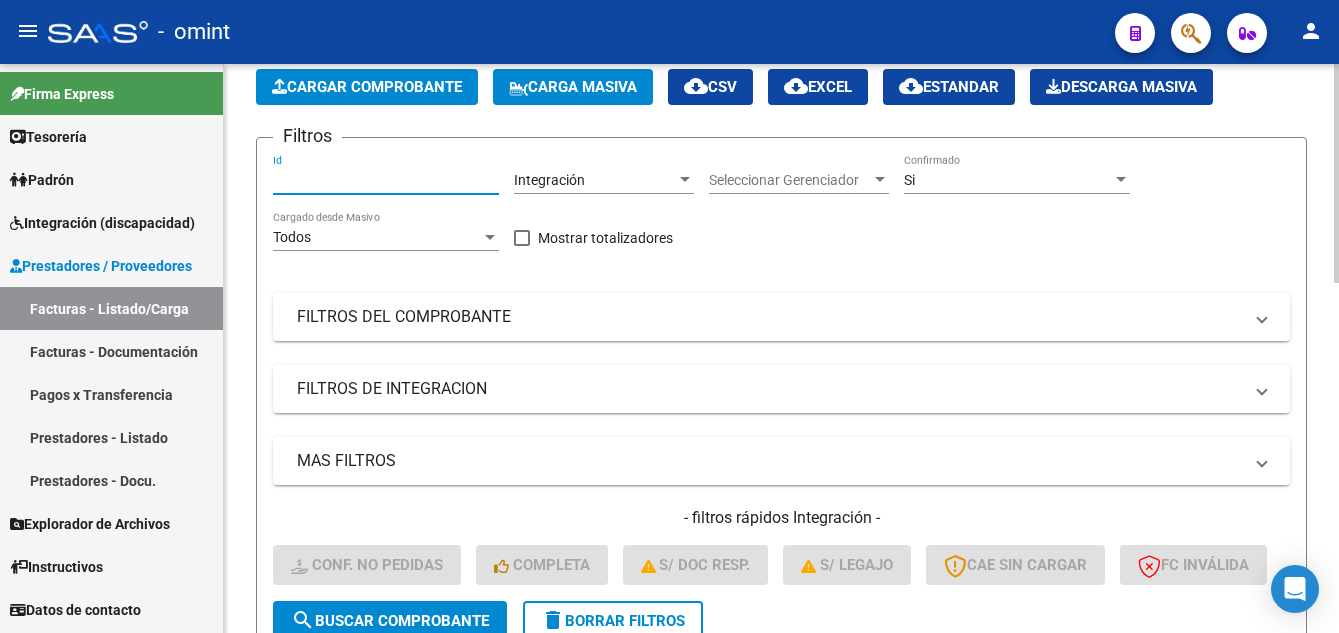 paste on "16851" 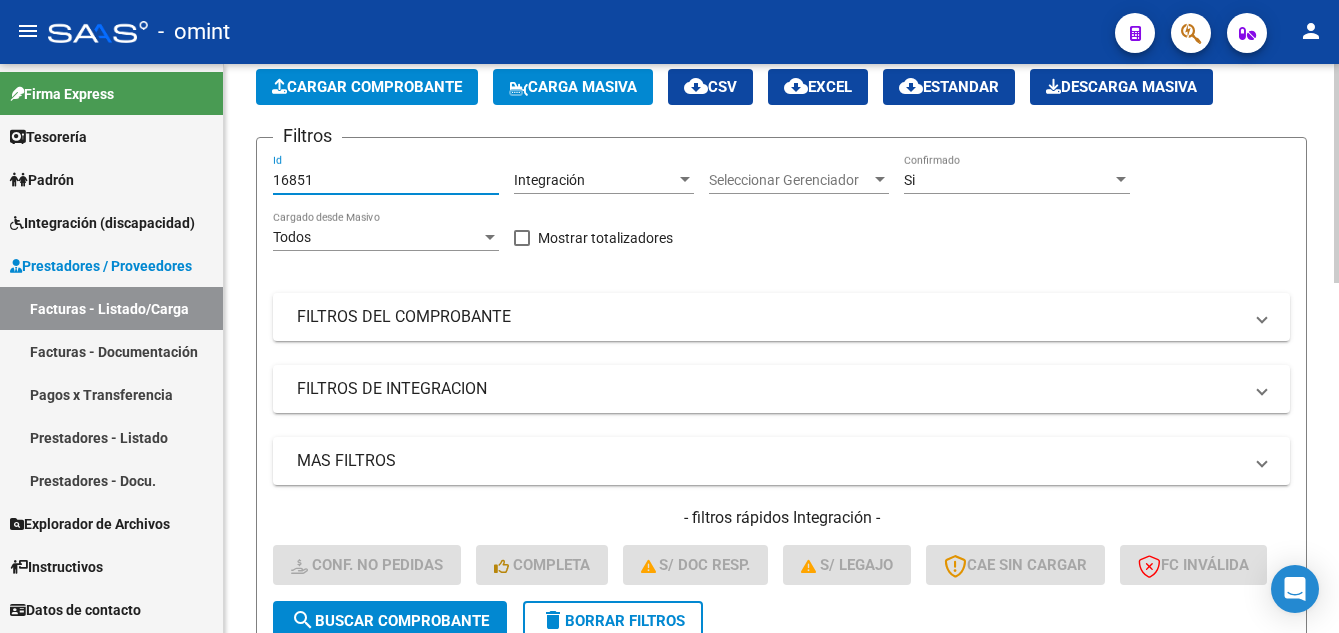 scroll, scrollTop: 300, scrollLeft: 0, axis: vertical 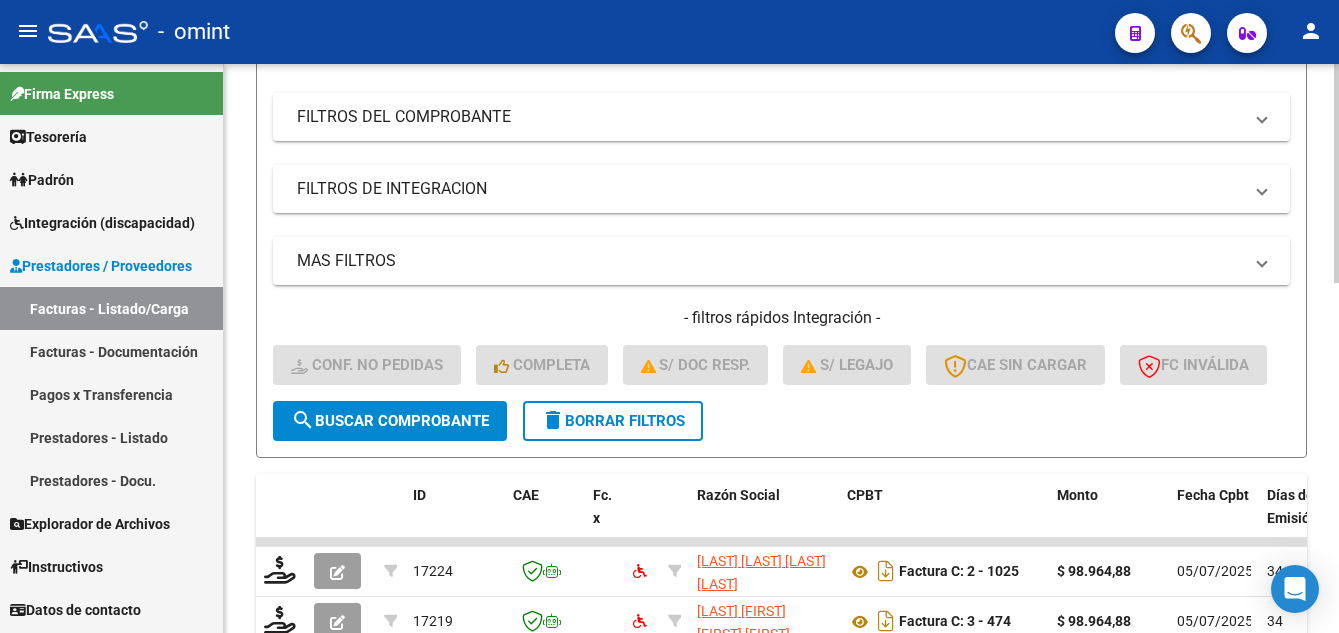 type on "16851" 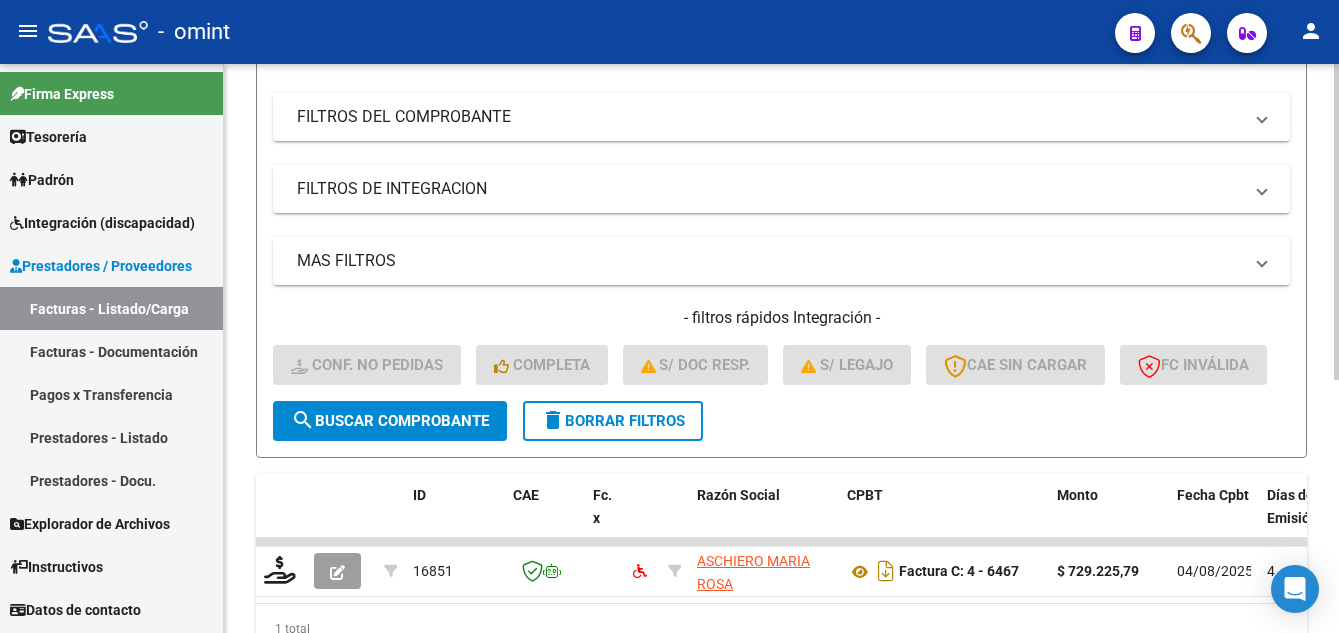 scroll, scrollTop: 456, scrollLeft: 0, axis: vertical 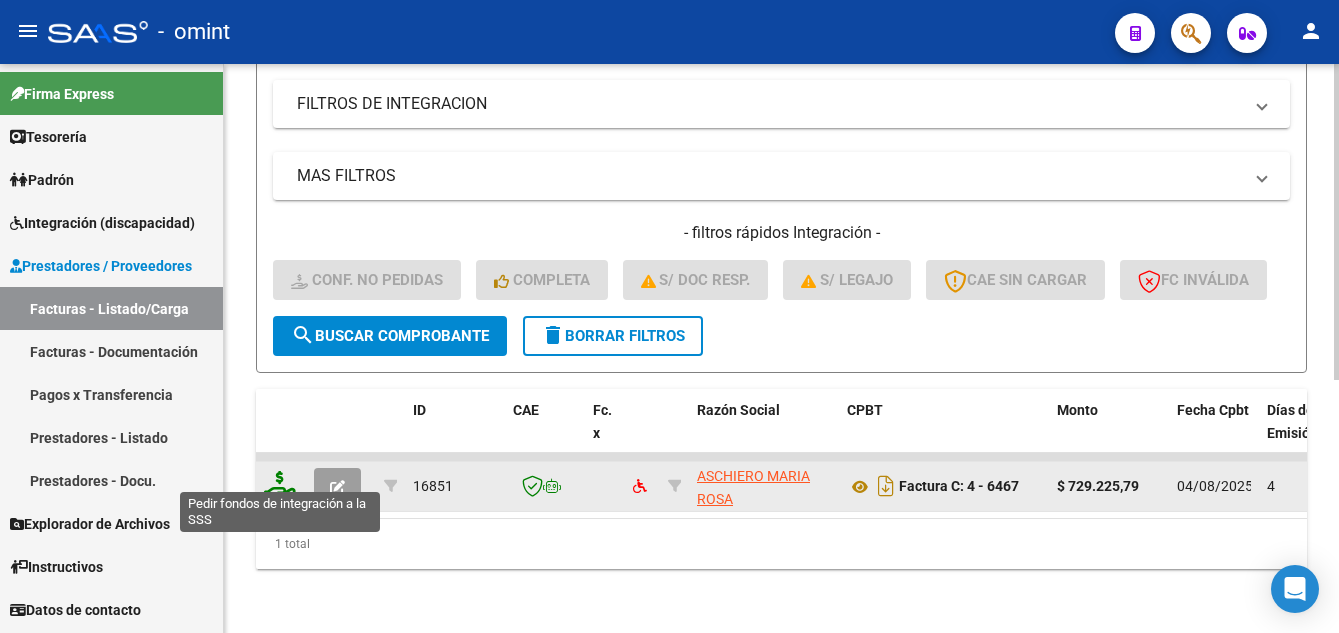 click 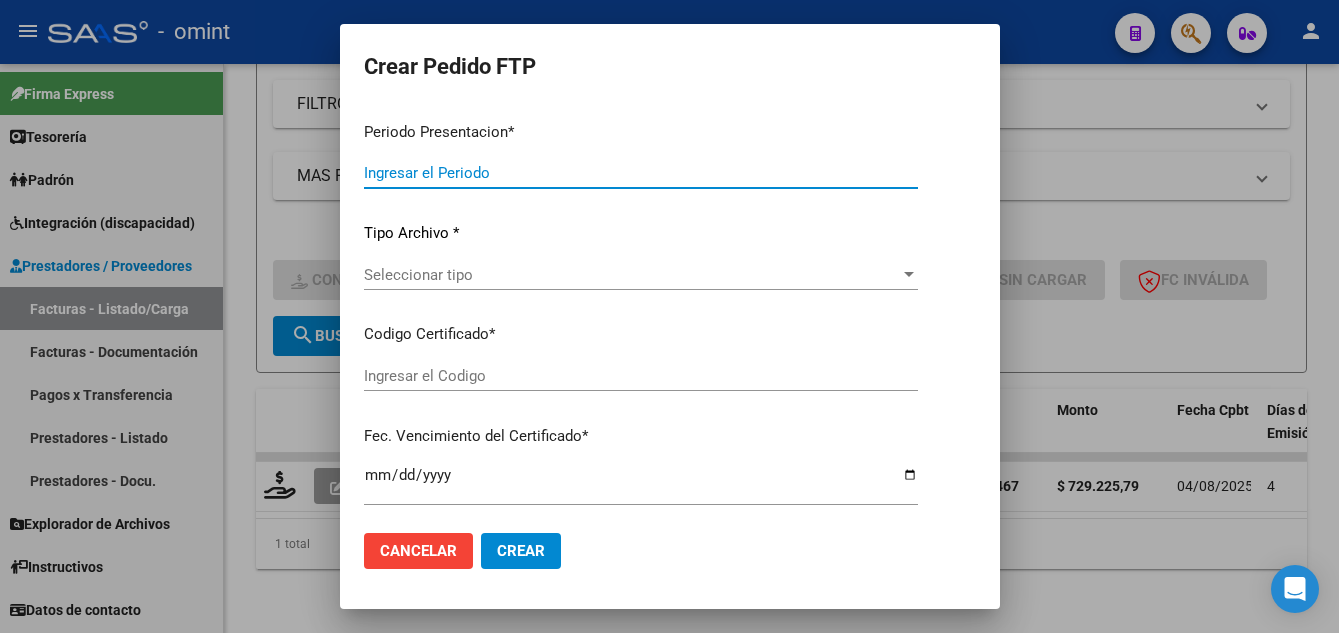 type on "202507" 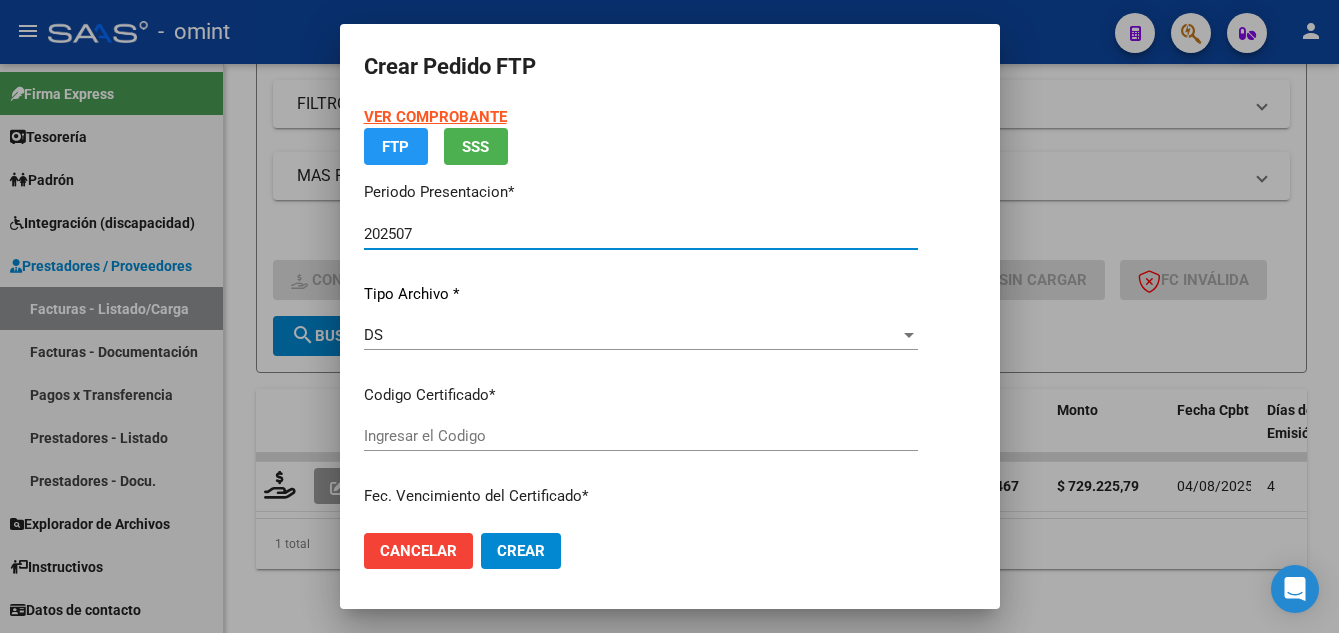 type on "[NUM]" 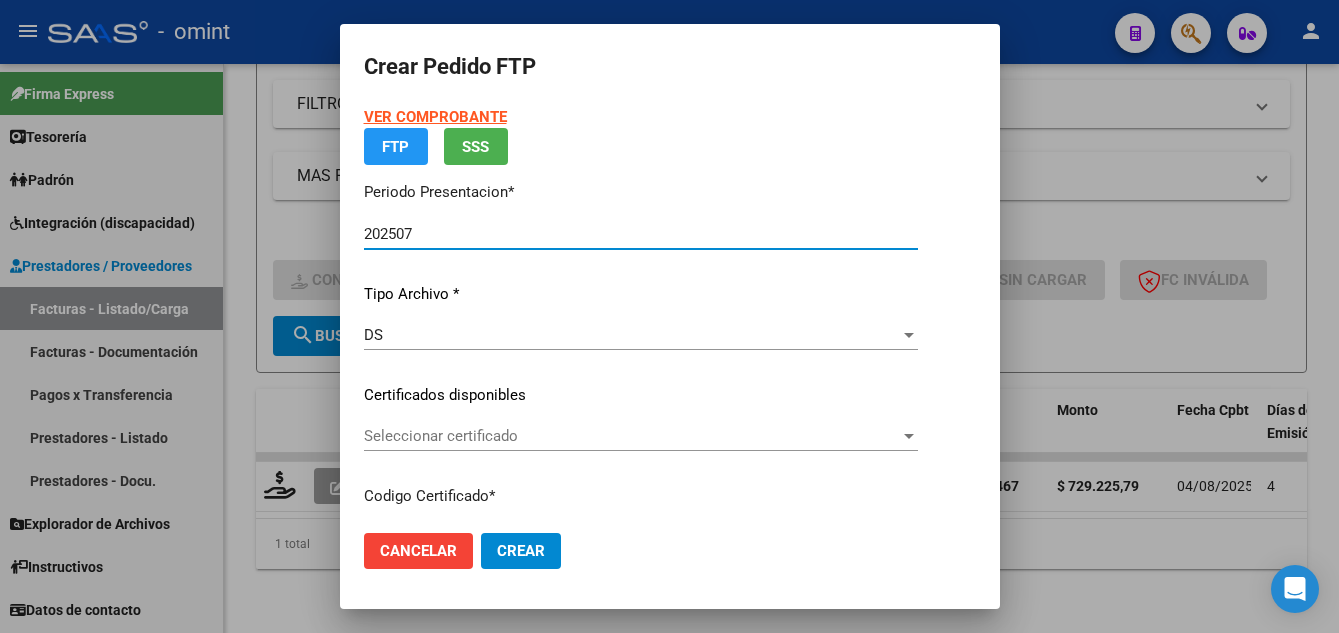 scroll, scrollTop: 153, scrollLeft: 0, axis: vertical 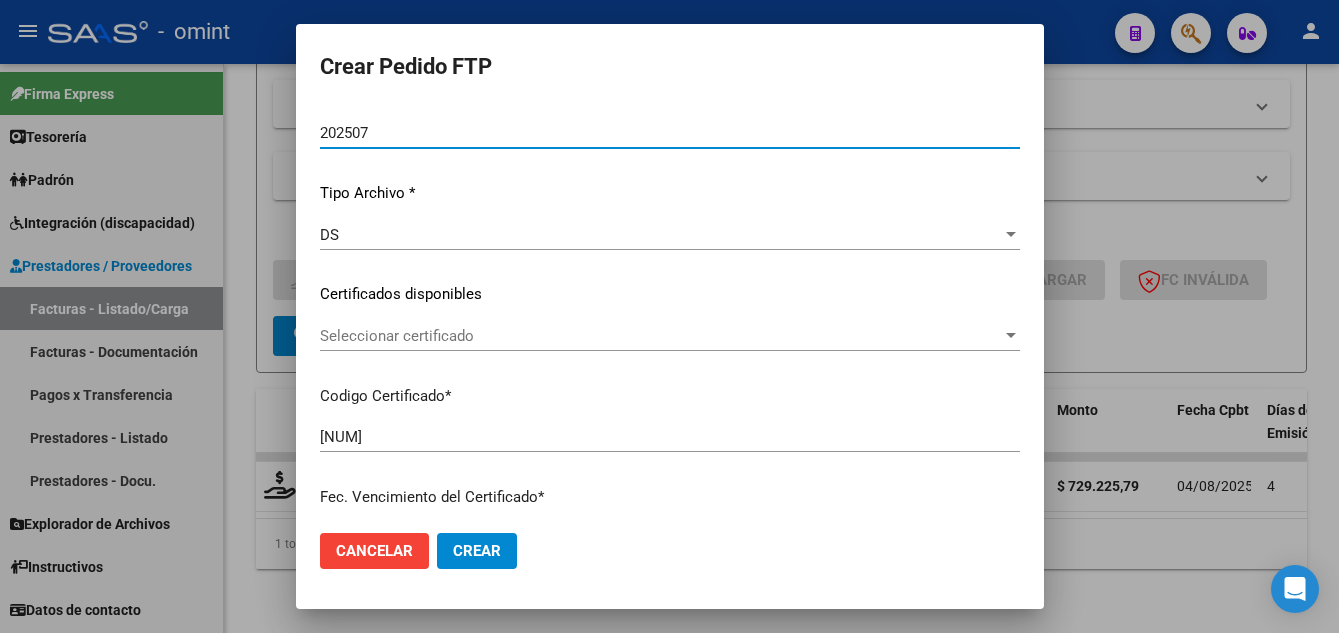 click on "Seleccionar certificado" at bounding box center [661, 336] 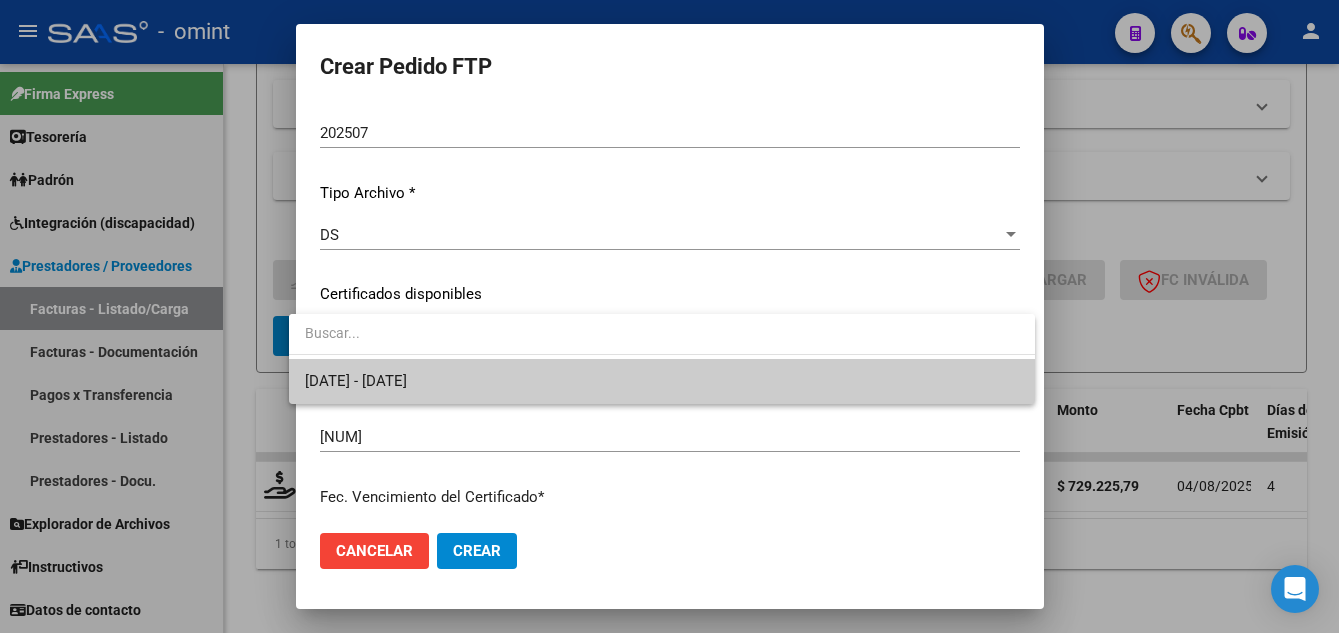 click on "[DATE] - [DATE]" at bounding box center (662, 381) 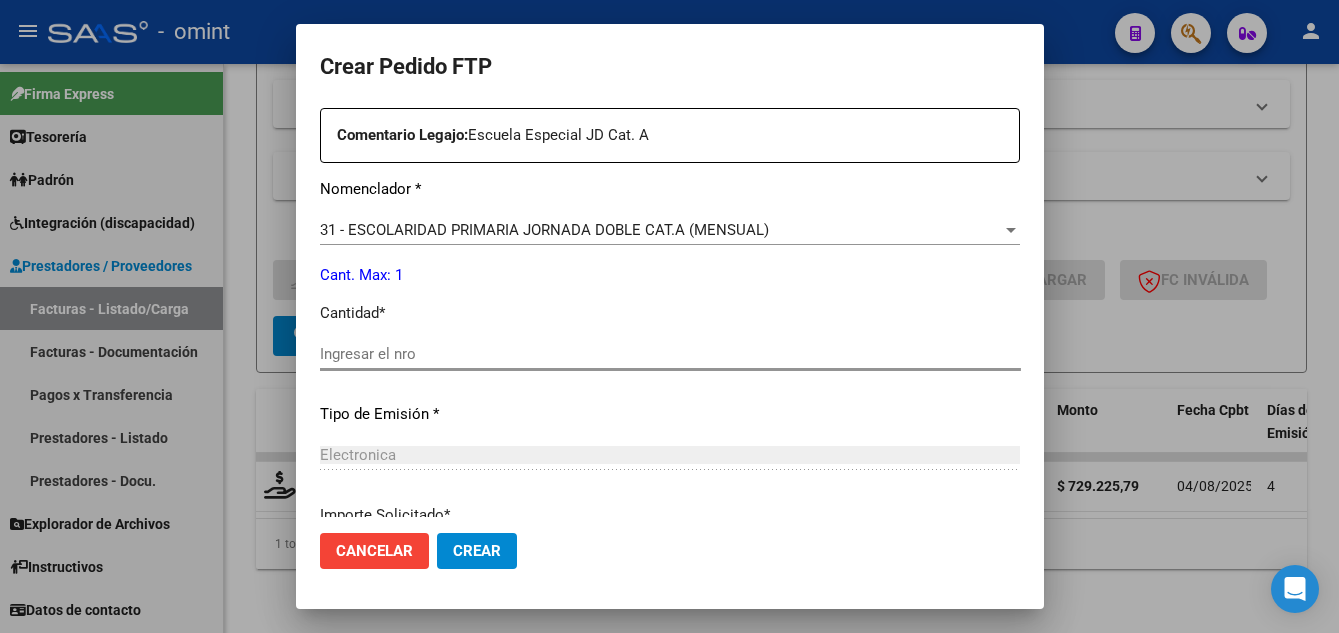 scroll, scrollTop: 853, scrollLeft: 0, axis: vertical 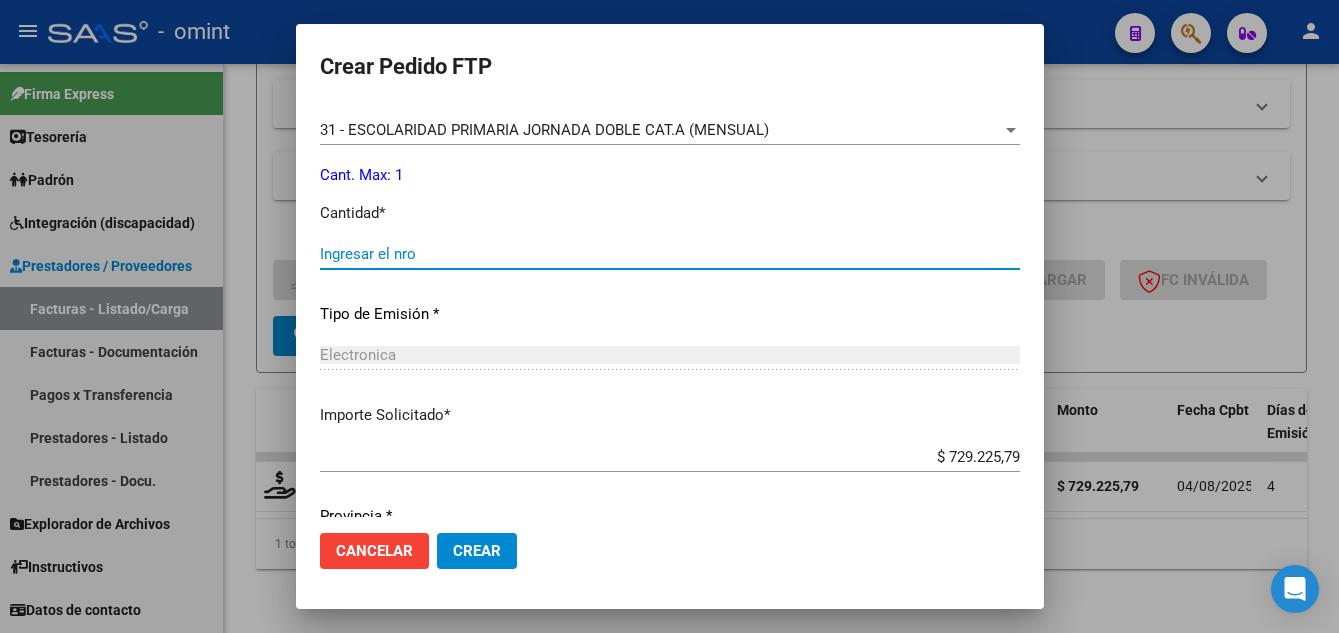 click on "Ingresar el nro" at bounding box center (670, 254) 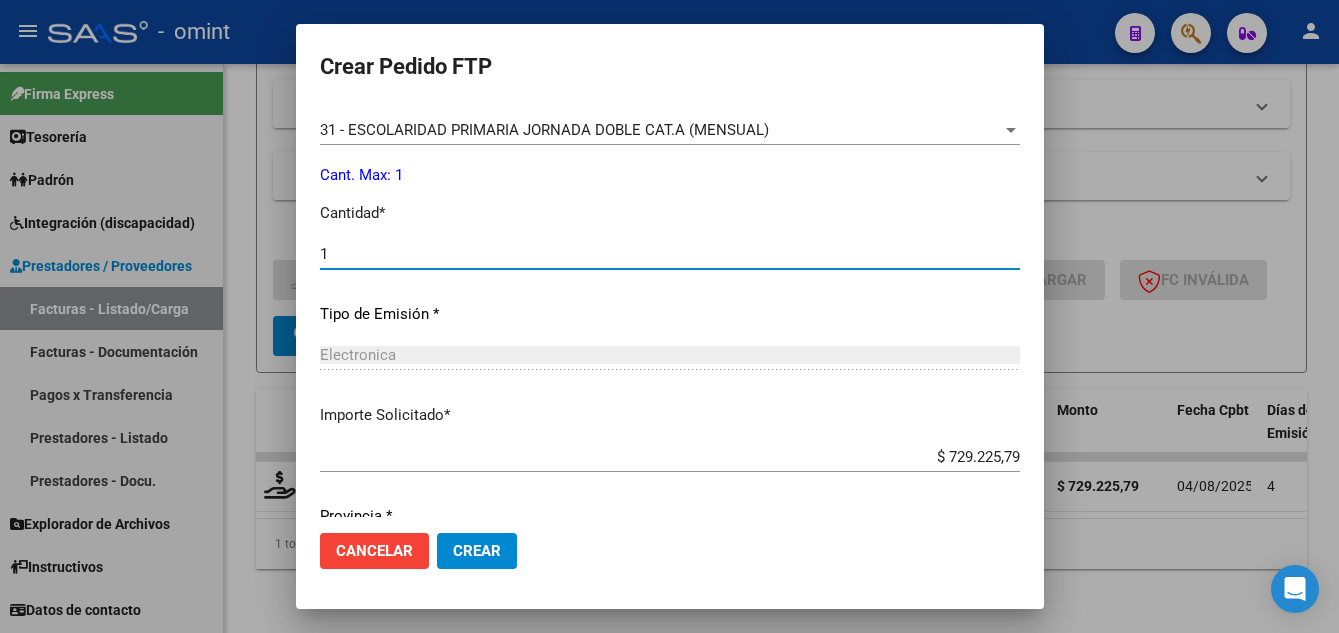 scroll, scrollTop: 928, scrollLeft: 0, axis: vertical 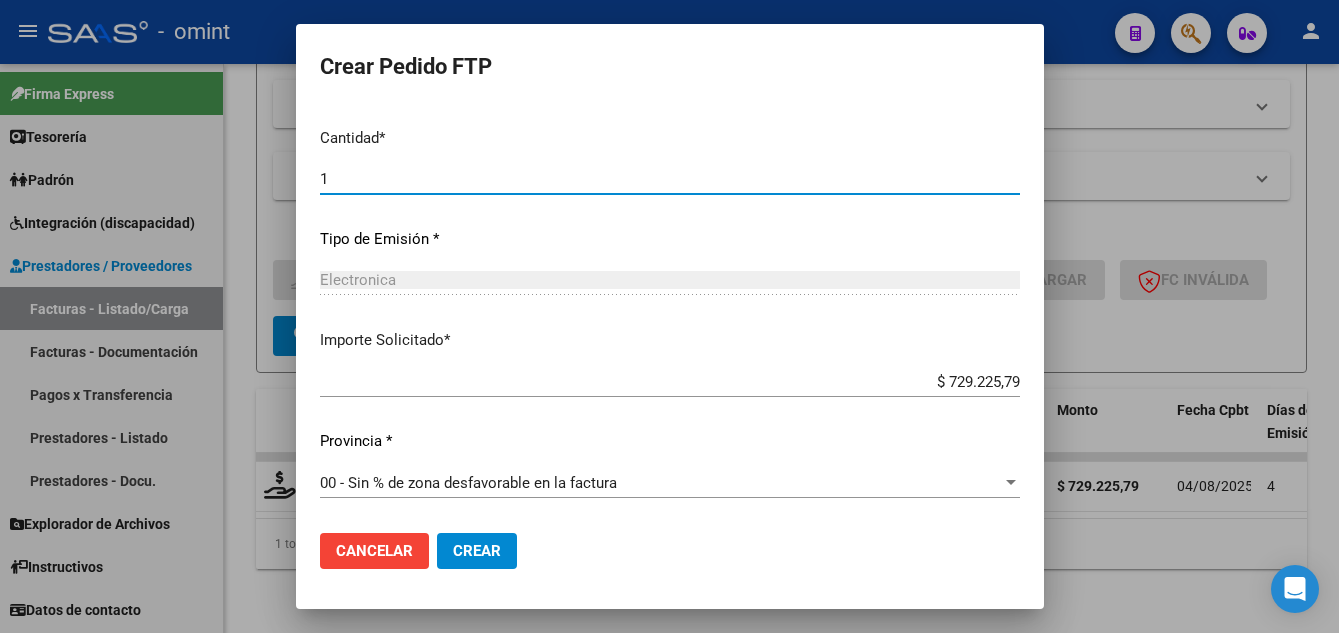 type on "1" 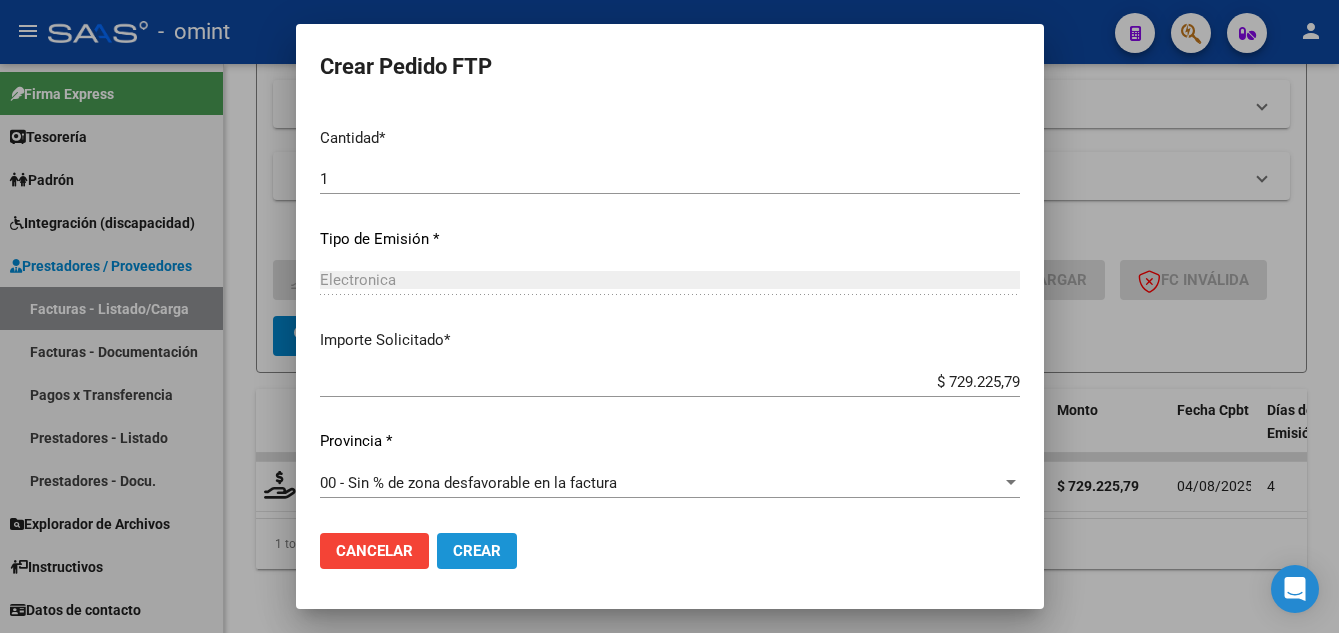 click on "Crear" 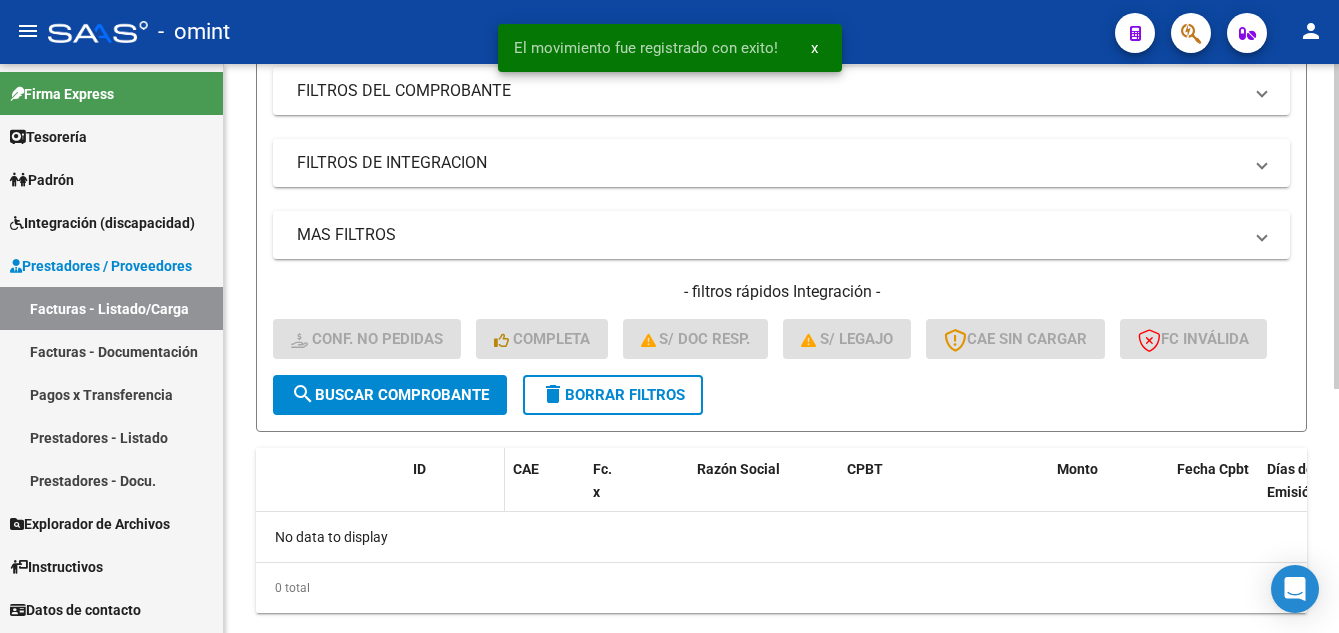 scroll, scrollTop: 226, scrollLeft: 0, axis: vertical 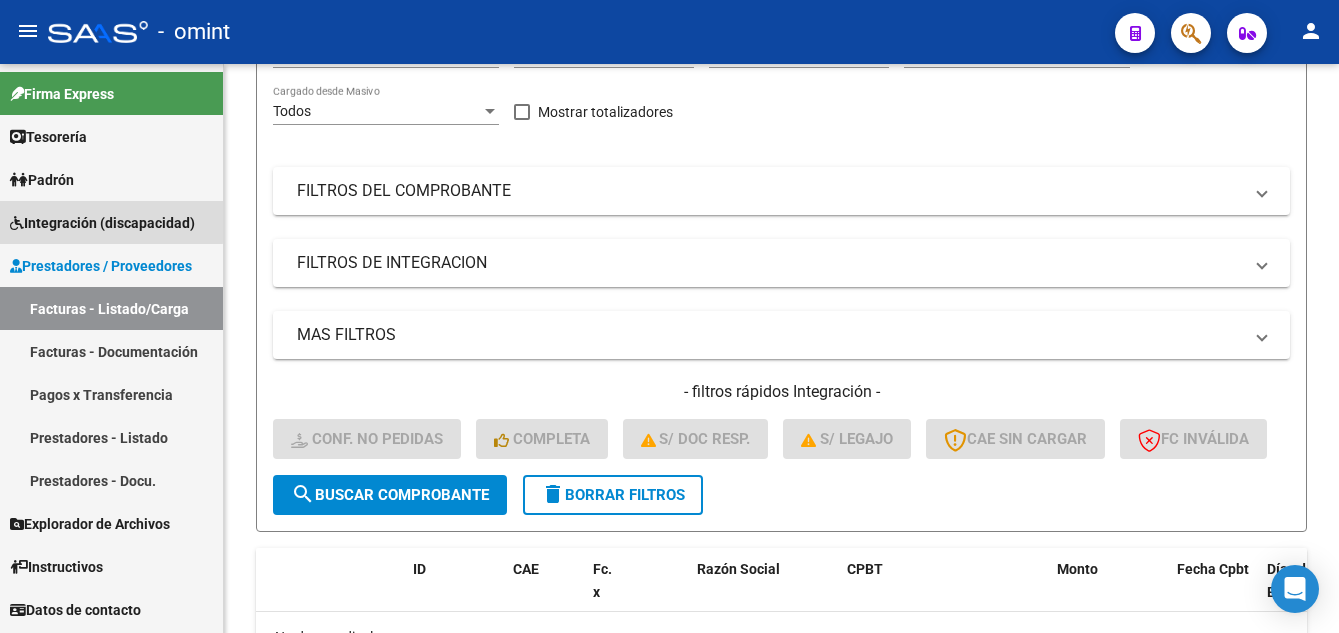 click on "Integración (discapacidad)" at bounding box center [102, 223] 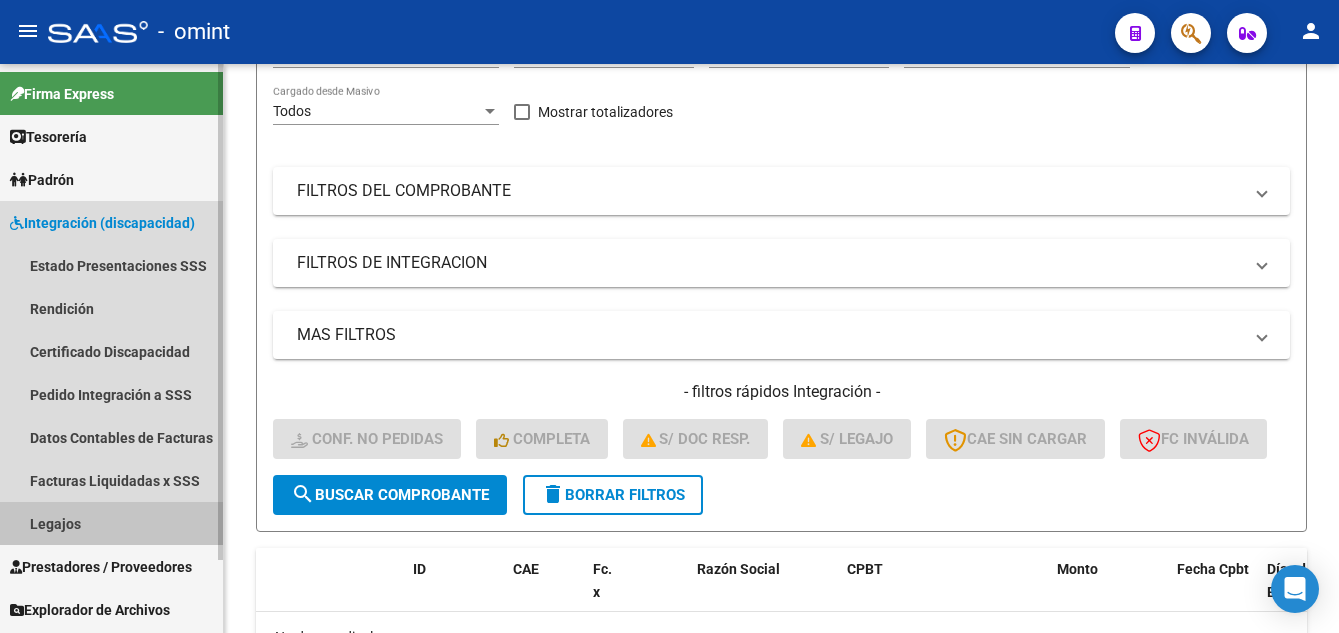 click on "Legajos" at bounding box center [111, 523] 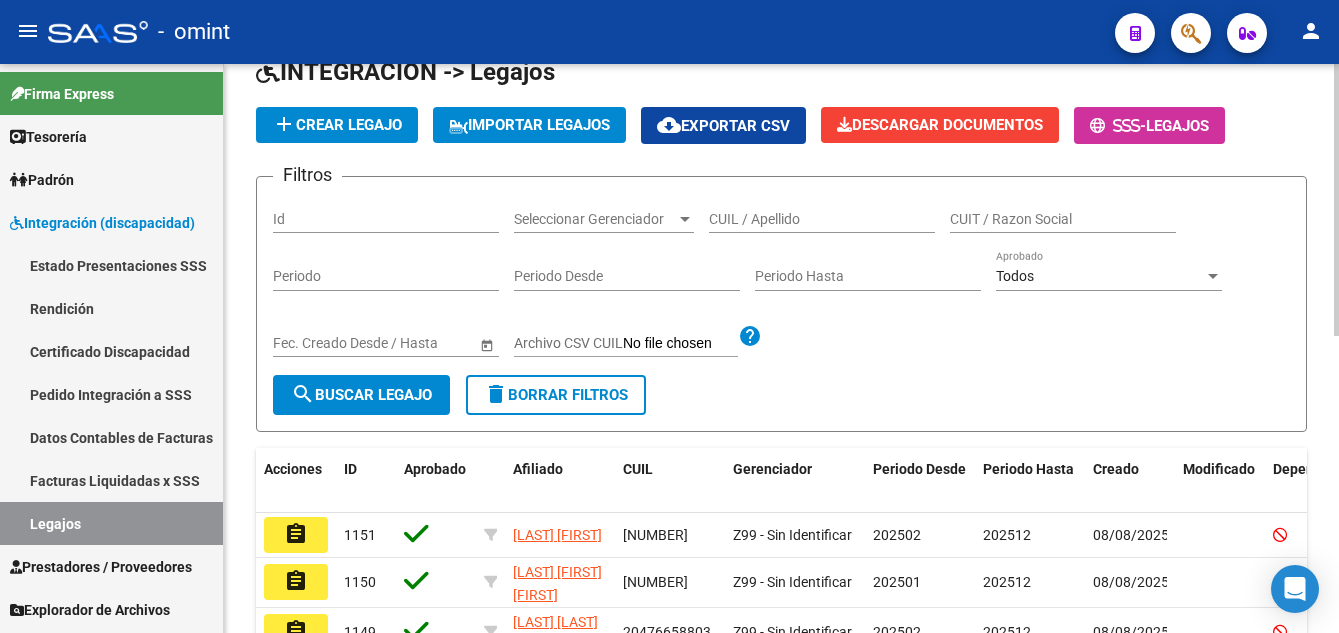 scroll, scrollTop: 226, scrollLeft: 0, axis: vertical 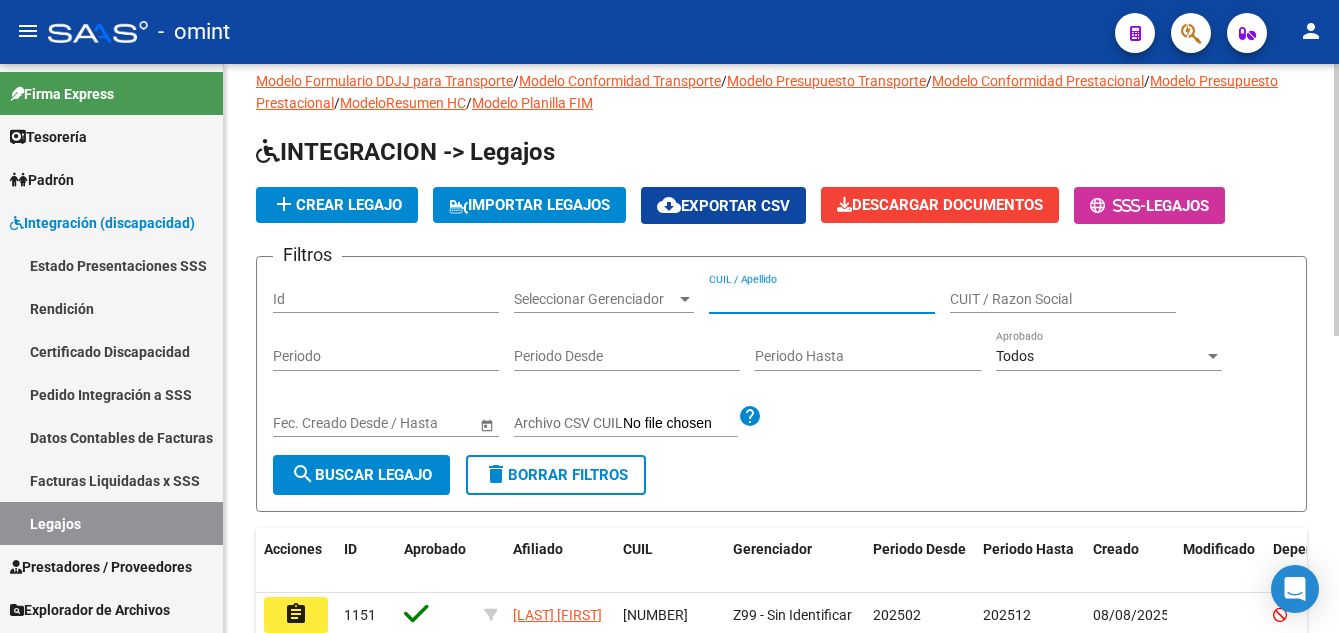 paste on "[NUMBER] [LAST], [FIRST] [FIRST]" 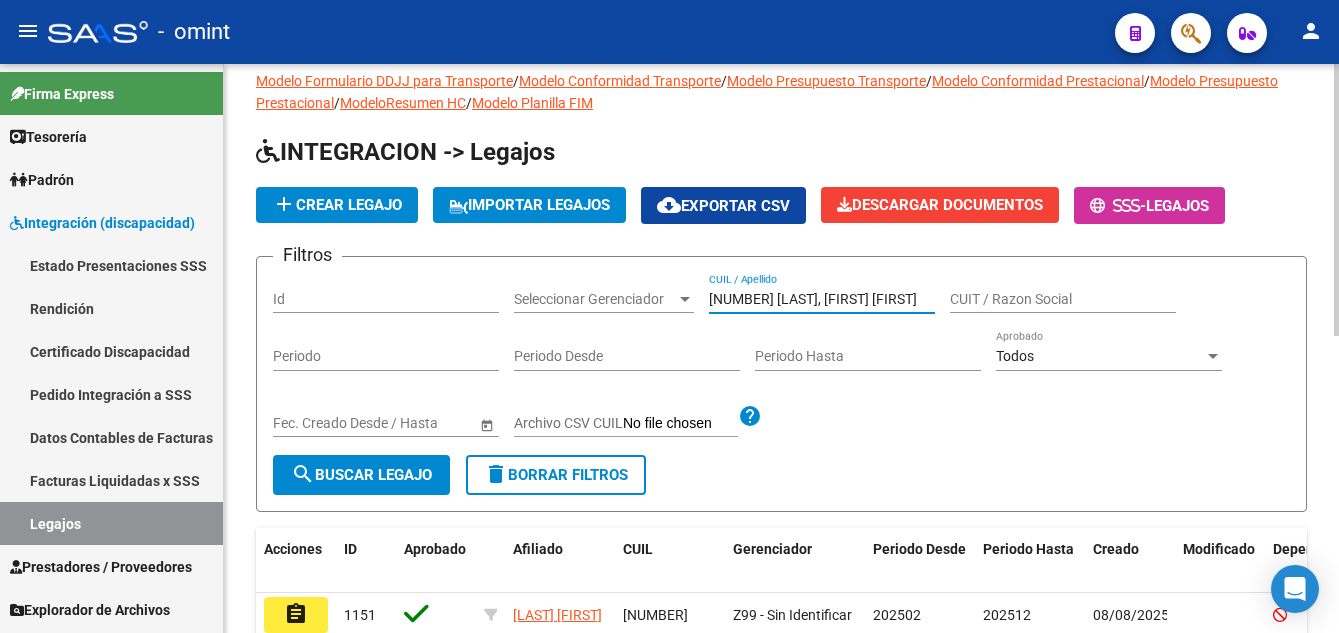 scroll, scrollTop: 0, scrollLeft: 0, axis: both 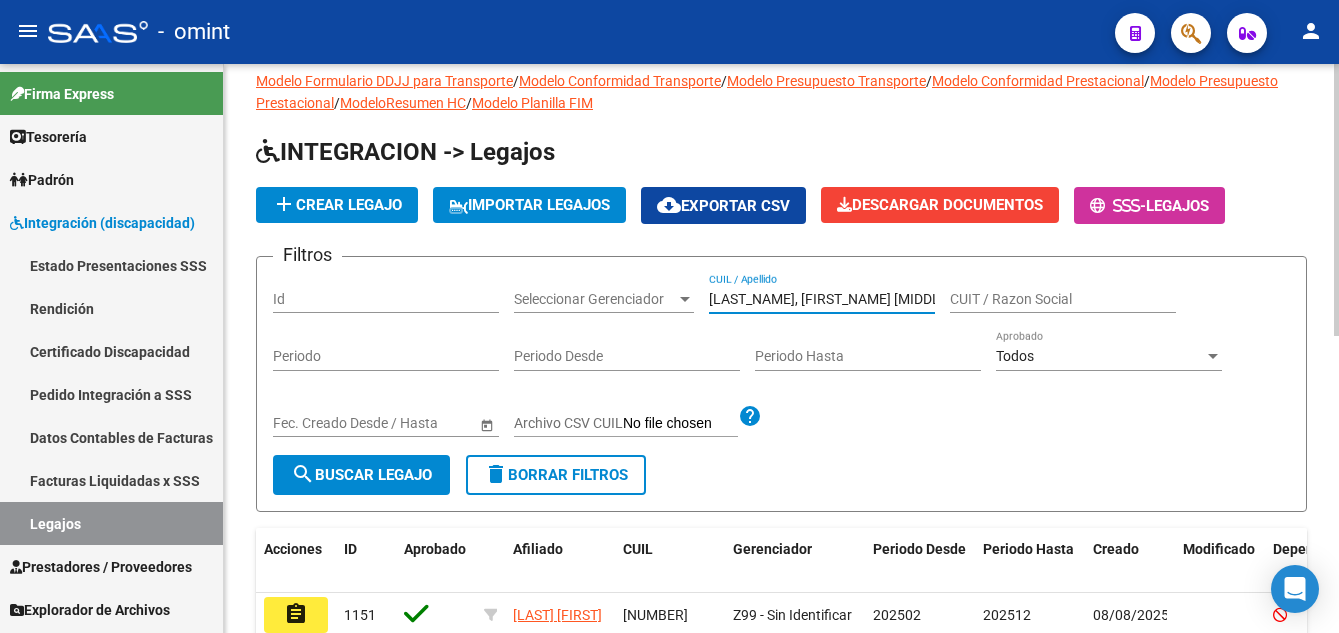 click on "[LAST_NAME], [FIRST_NAME] [MIDDLE_NAME]" at bounding box center (822, 299) 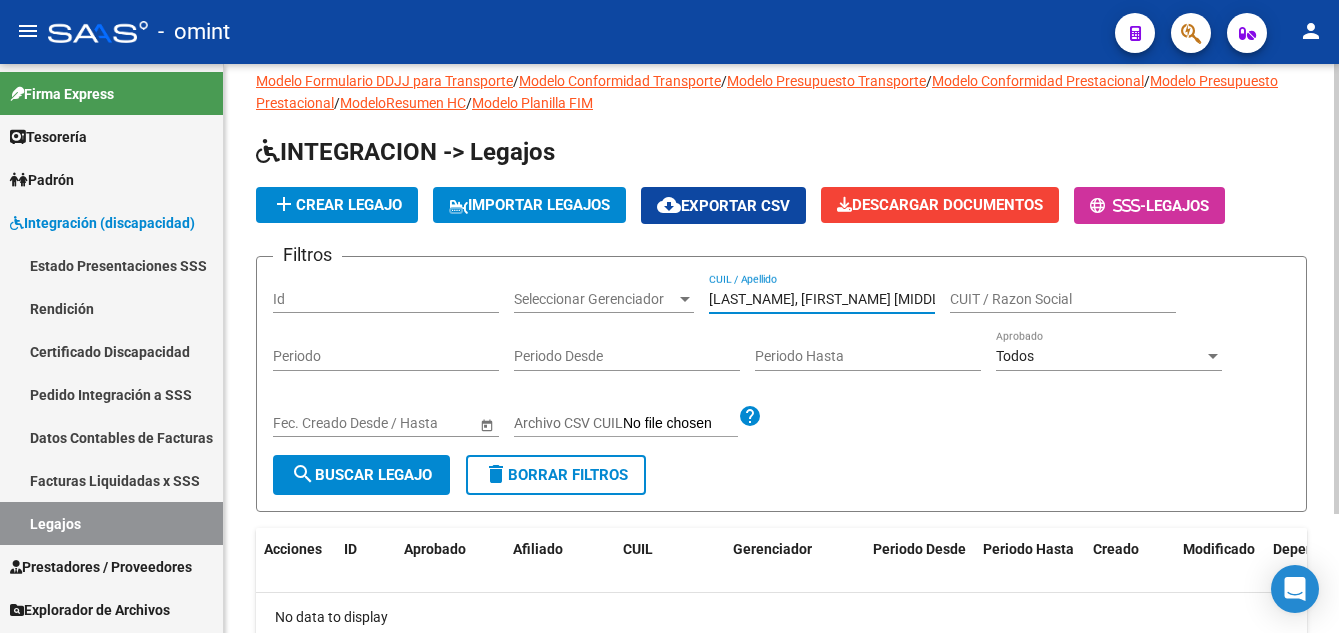 scroll, scrollTop: 151, scrollLeft: 0, axis: vertical 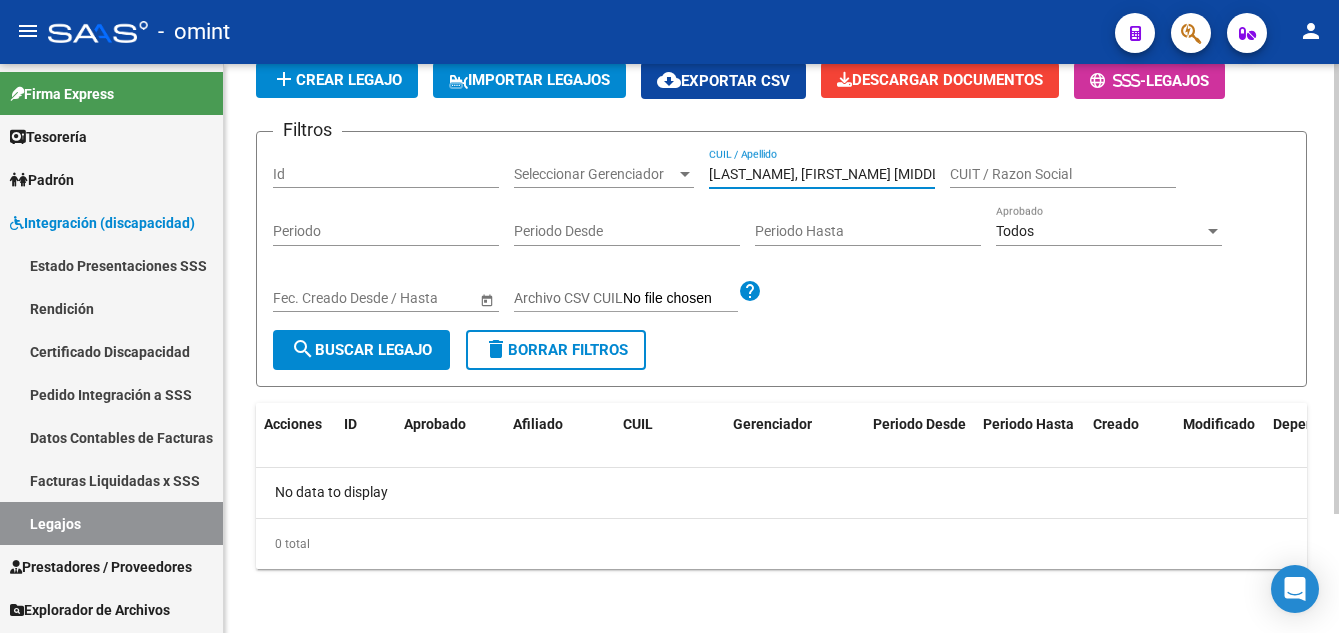 click on "[LAST_NAME], [FIRST_NAME] [MIDDLE_NAME]" at bounding box center (822, 174) 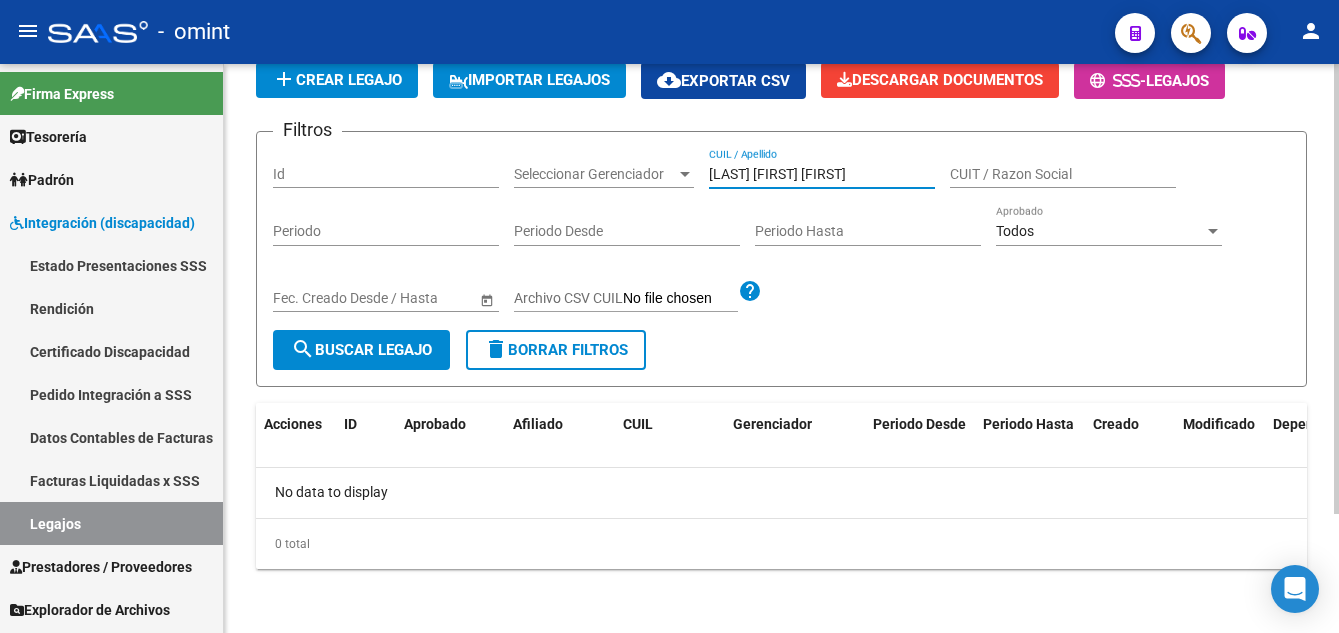 click on "[LAST] [FIRST] [FIRST]" at bounding box center [822, 174] 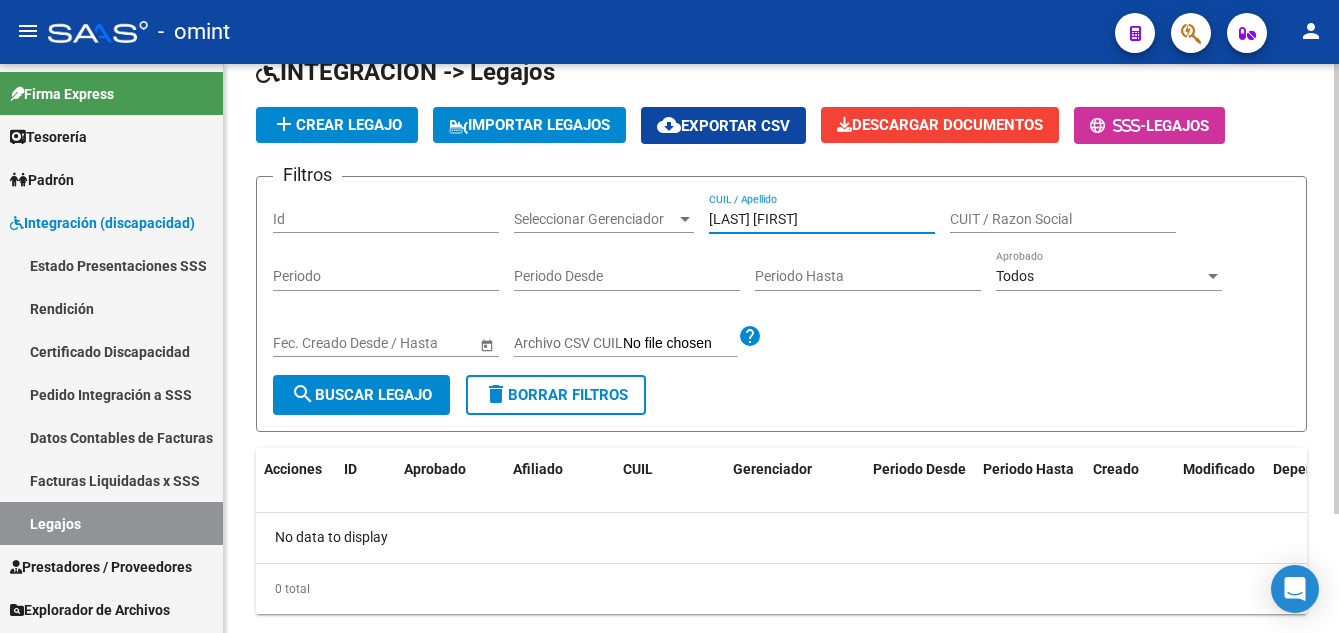 scroll, scrollTop: 151, scrollLeft: 0, axis: vertical 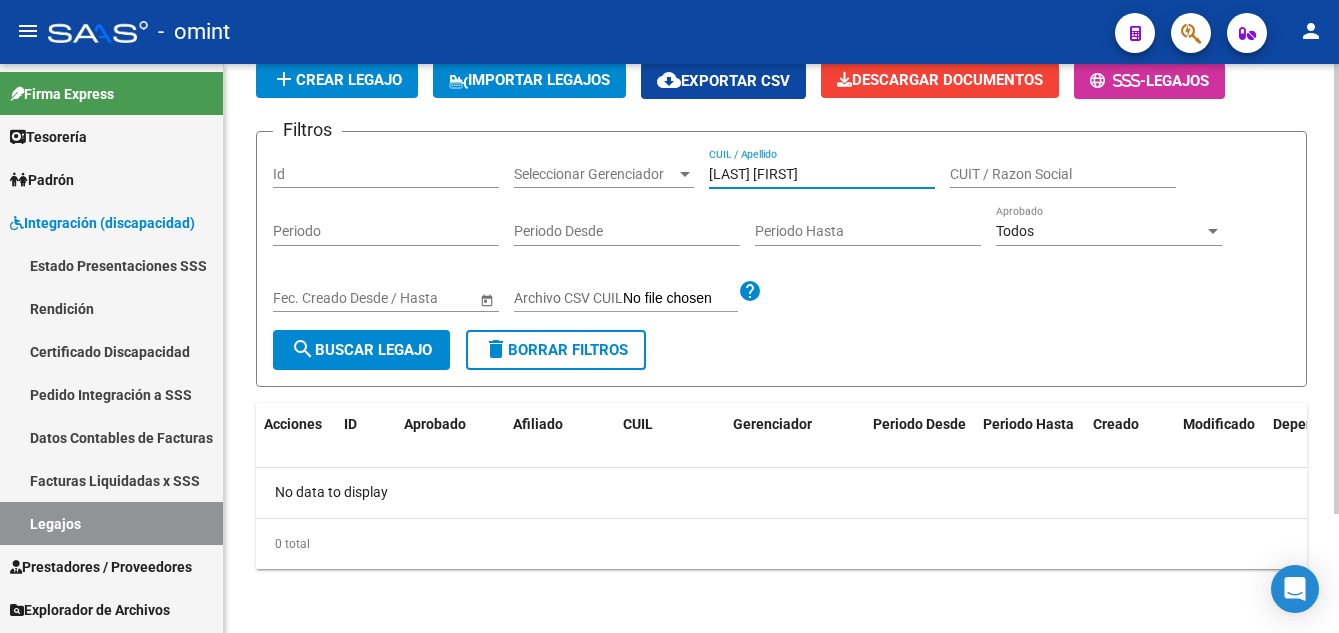 drag, startPoint x: 824, startPoint y: 179, endPoint x: 770, endPoint y: 164, distance: 56.044624 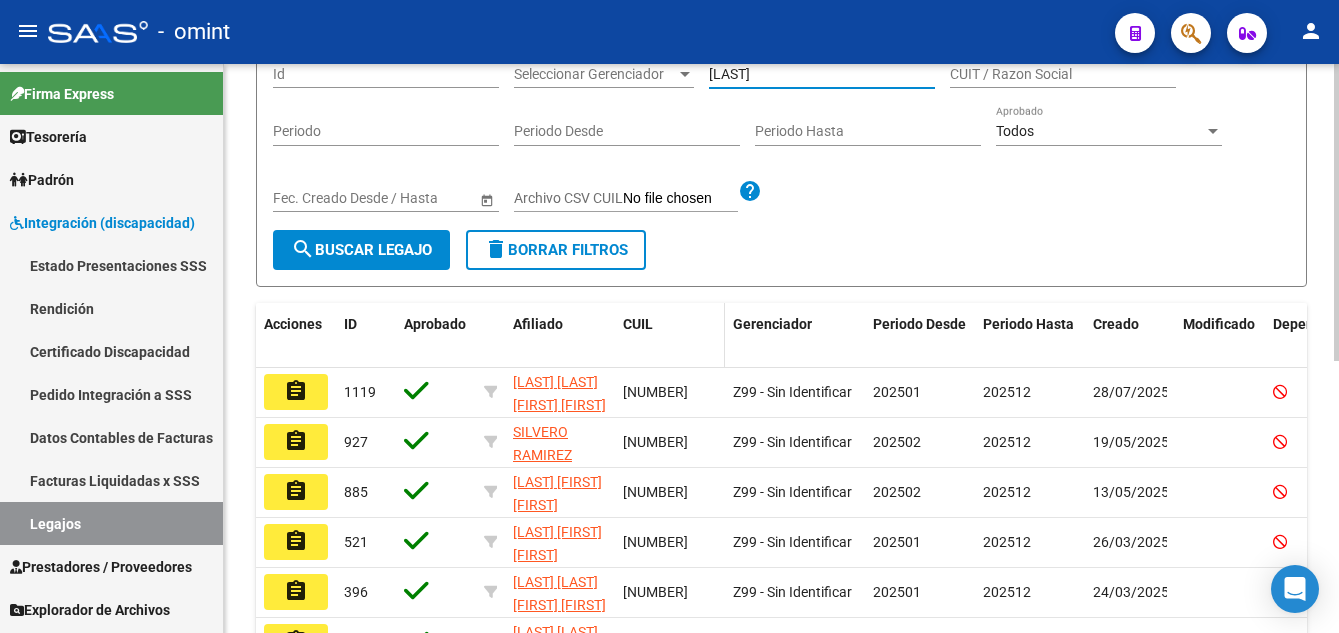 scroll, scrollTop: 351, scrollLeft: 0, axis: vertical 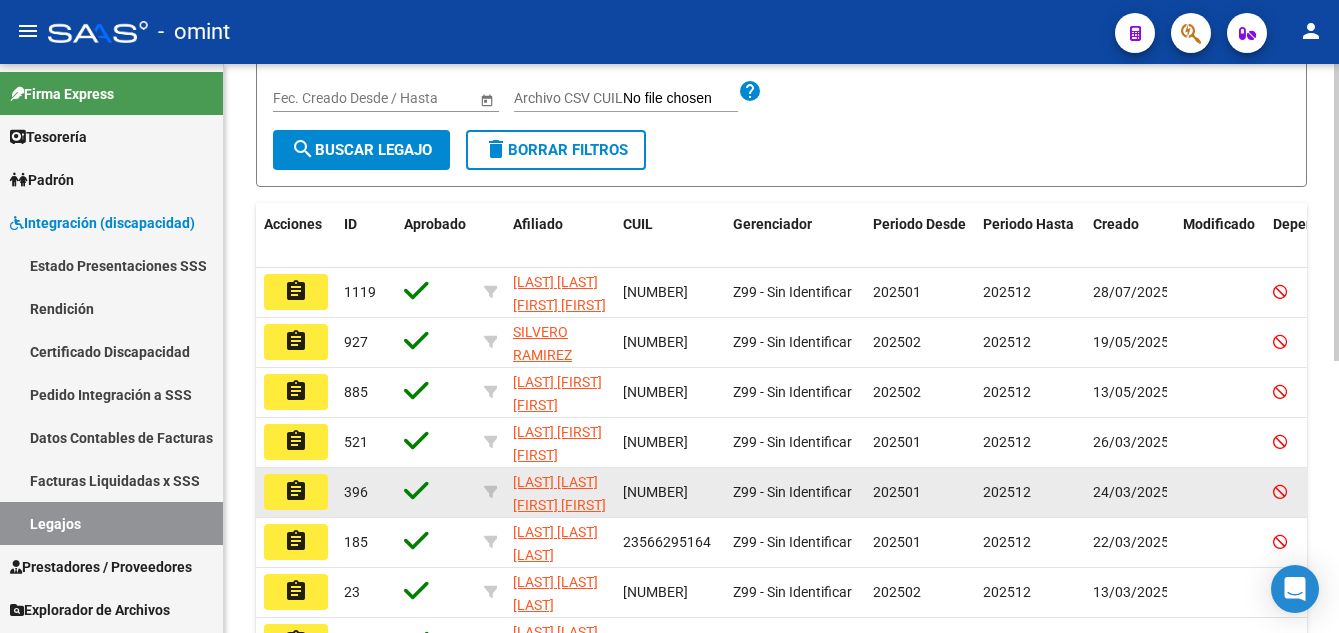 type on "[LAST]" 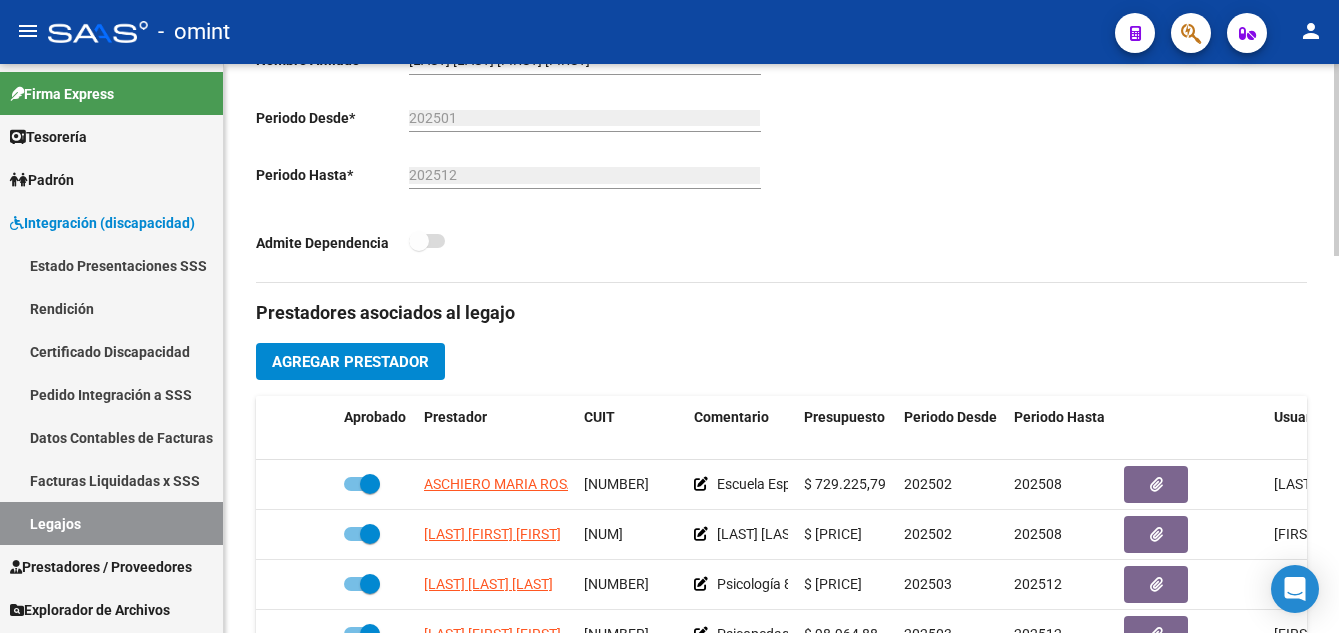 scroll, scrollTop: 600, scrollLeft: 0, axis: vertical 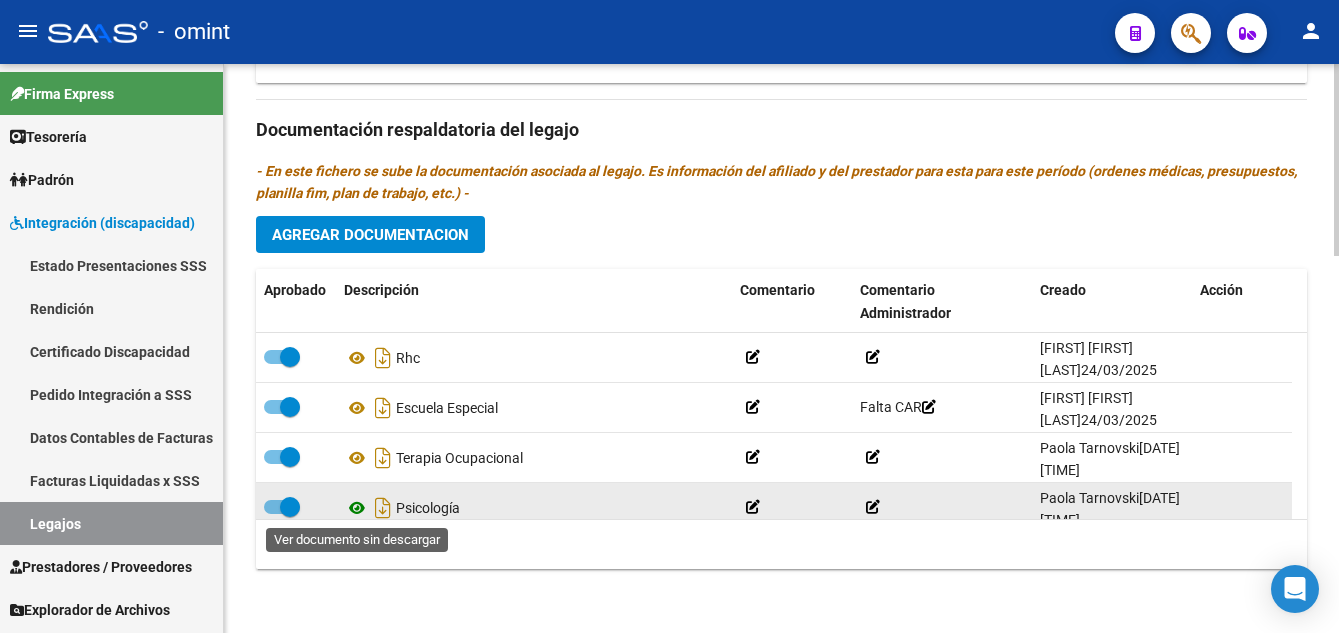 click 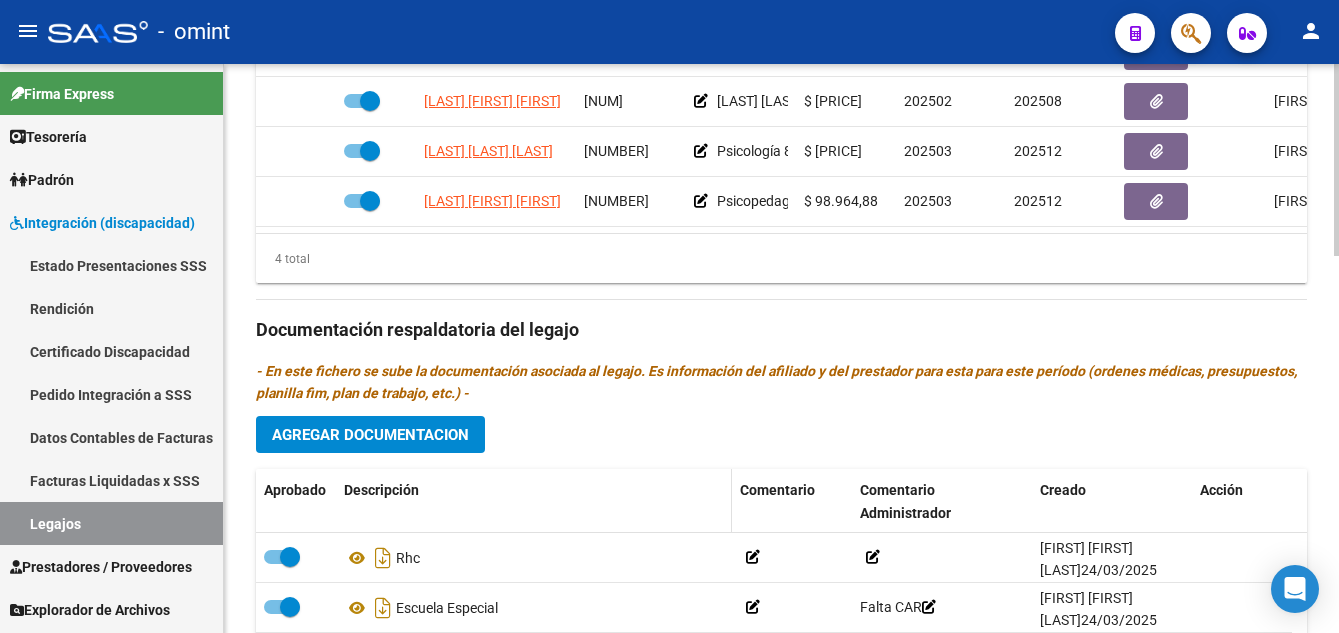scroll, scrollTop: 1113, scrollLeft: 0, axis: vertical 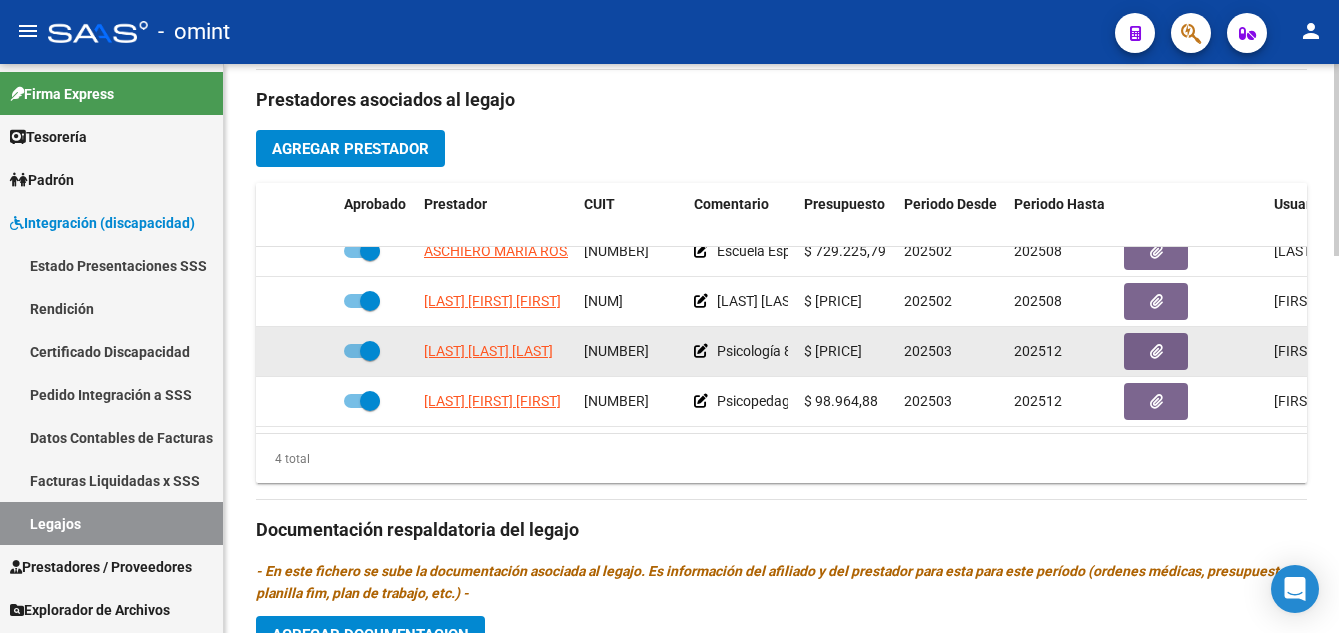 drag, startPoint x: 587, startPoint y: 341, endPoint x: 676, endPoint y: 345, distance: 89.08984 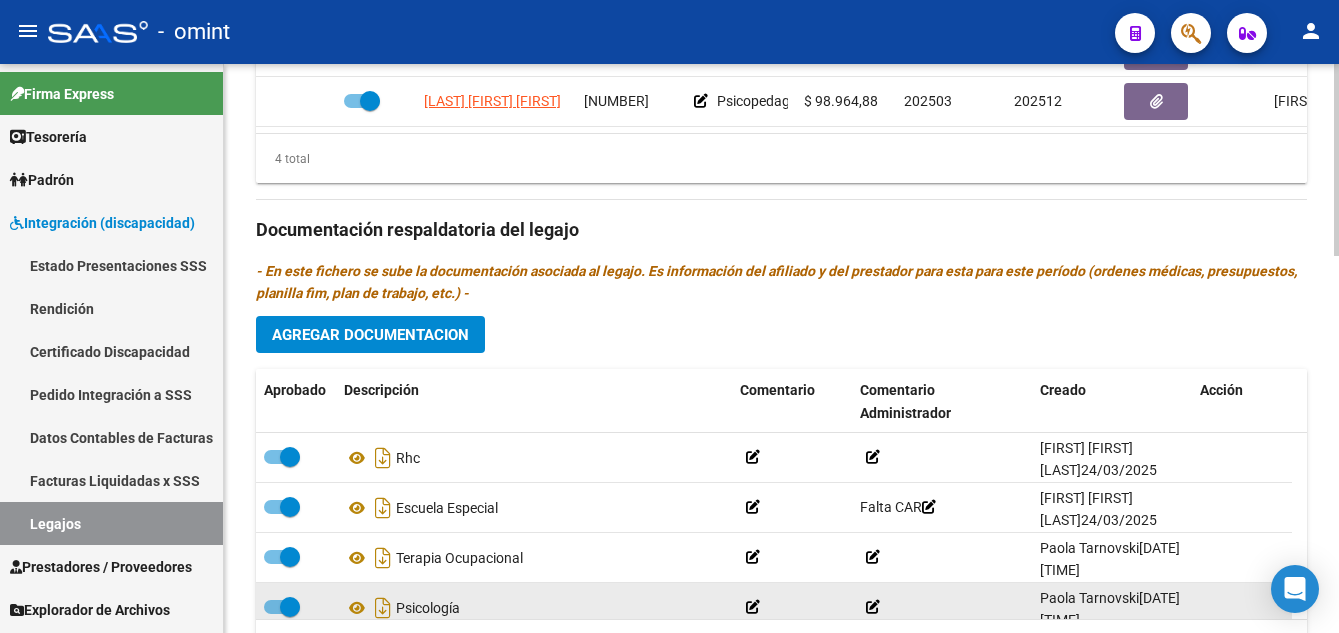 scroll, scrollTop: 1113, scrollLeft: 0, axis: vertical 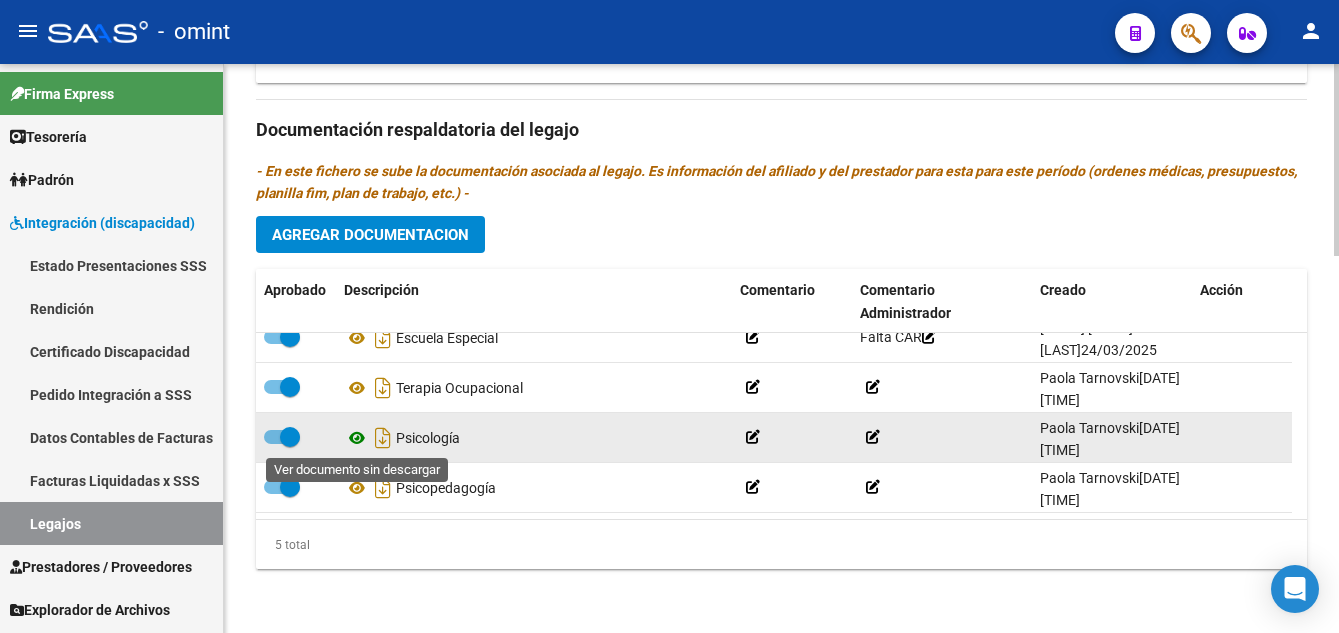 click 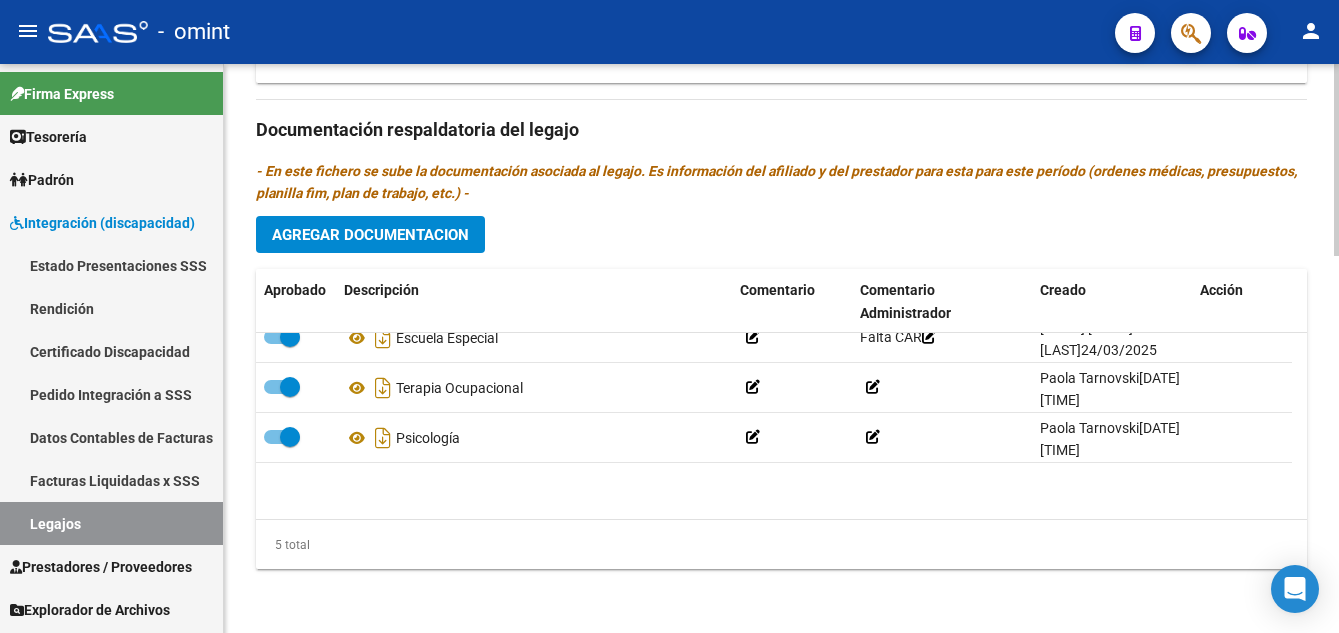 scroll, scrollTop: 0, scrollLeft: 0, axis: both 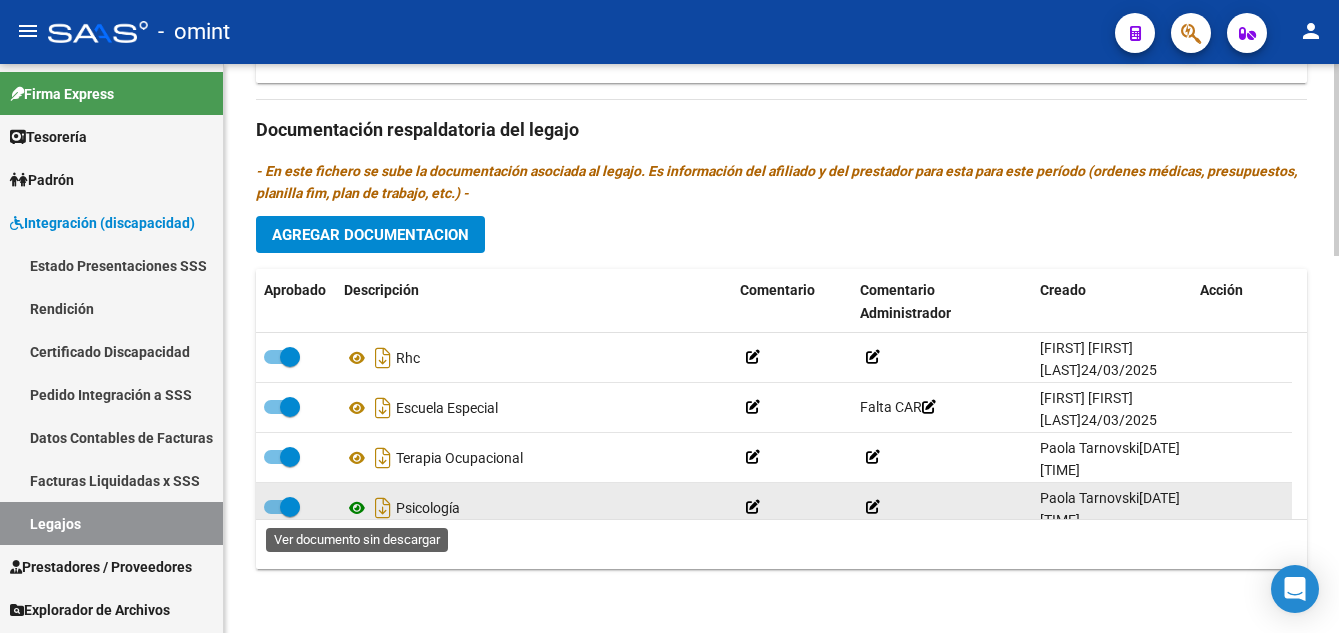 click 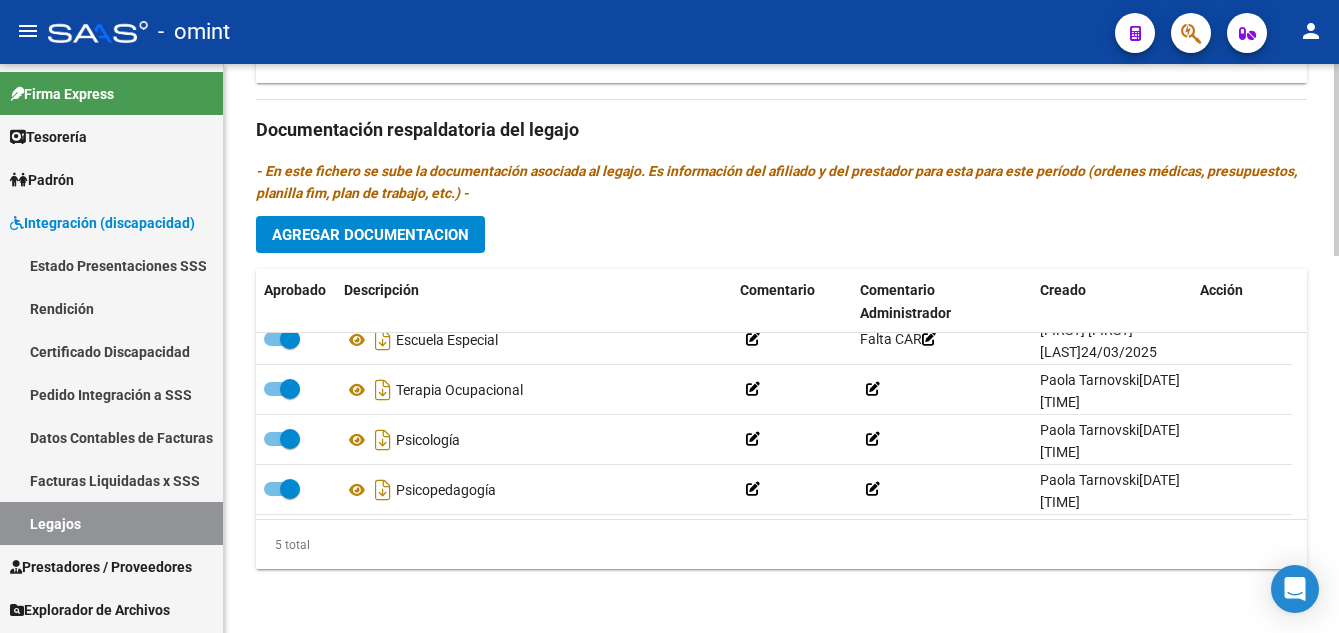 scroll, scrollTop: 70, scrollLeft: 0, axis: vertical 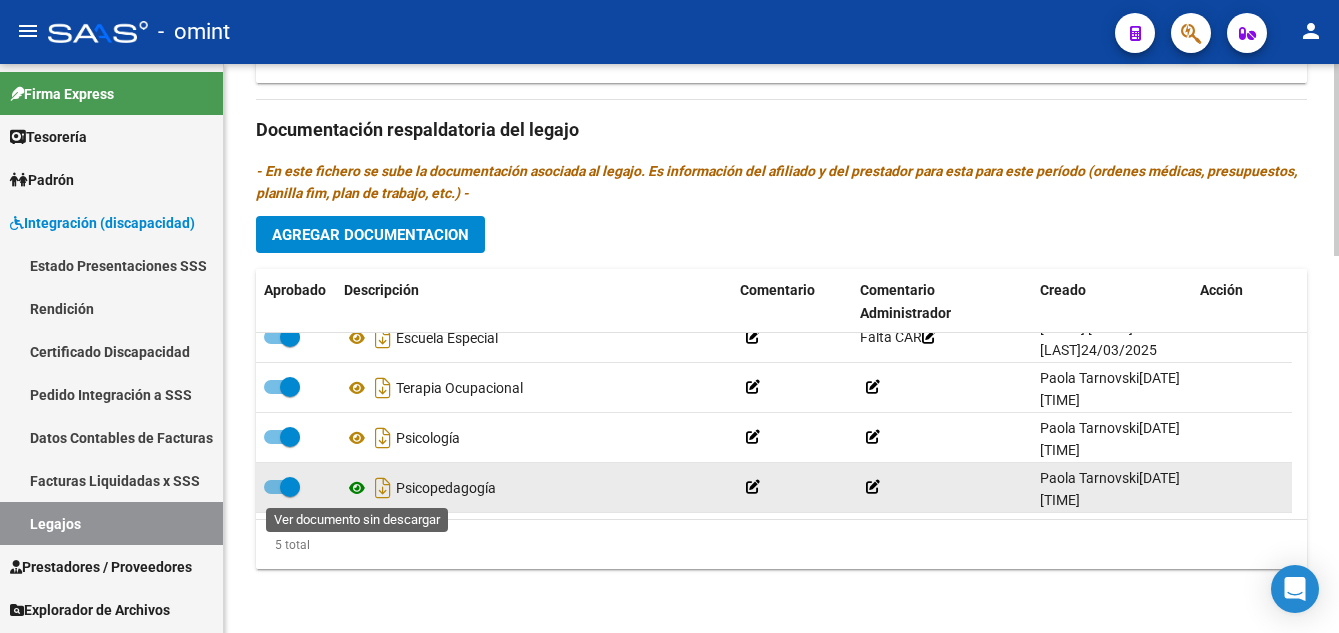 click 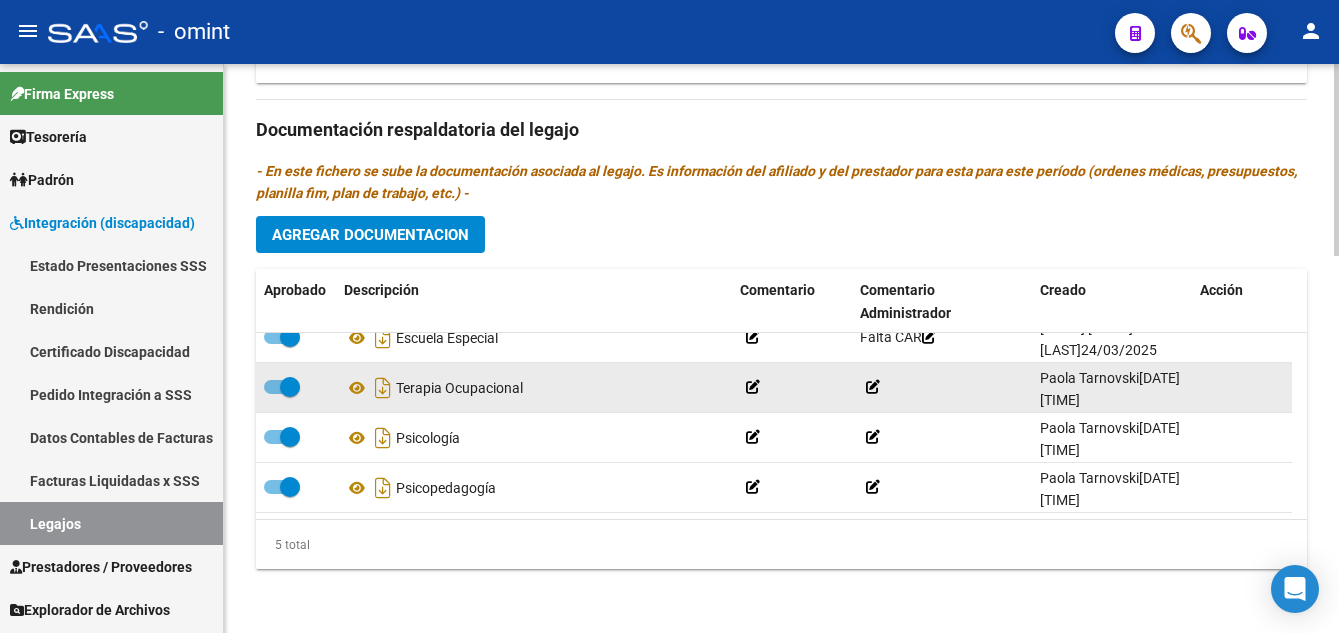 scroll, scrollTop: 0, scrollLeft: 0, axis: both 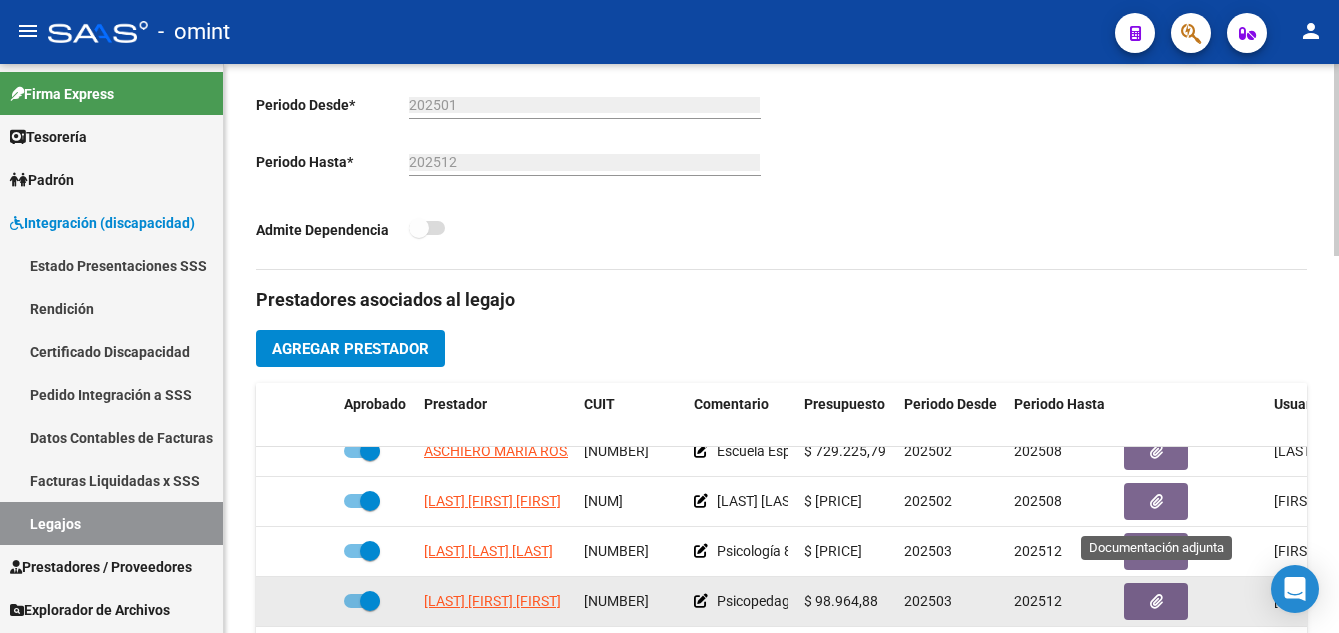 click 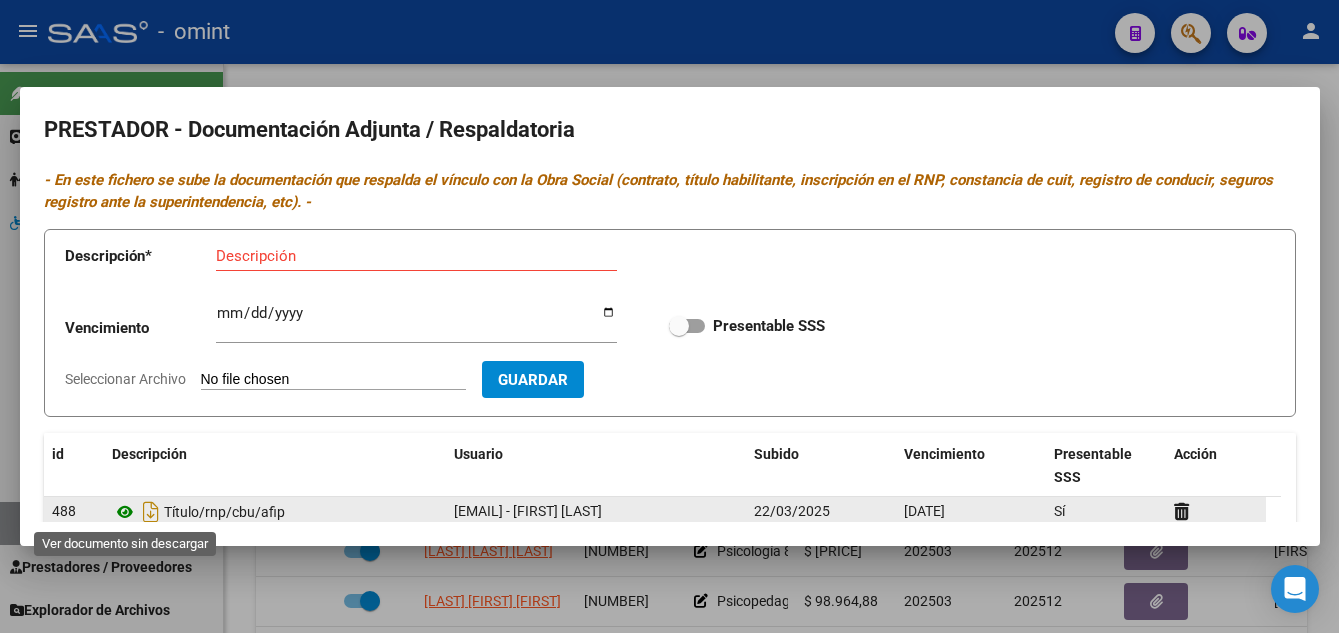 click 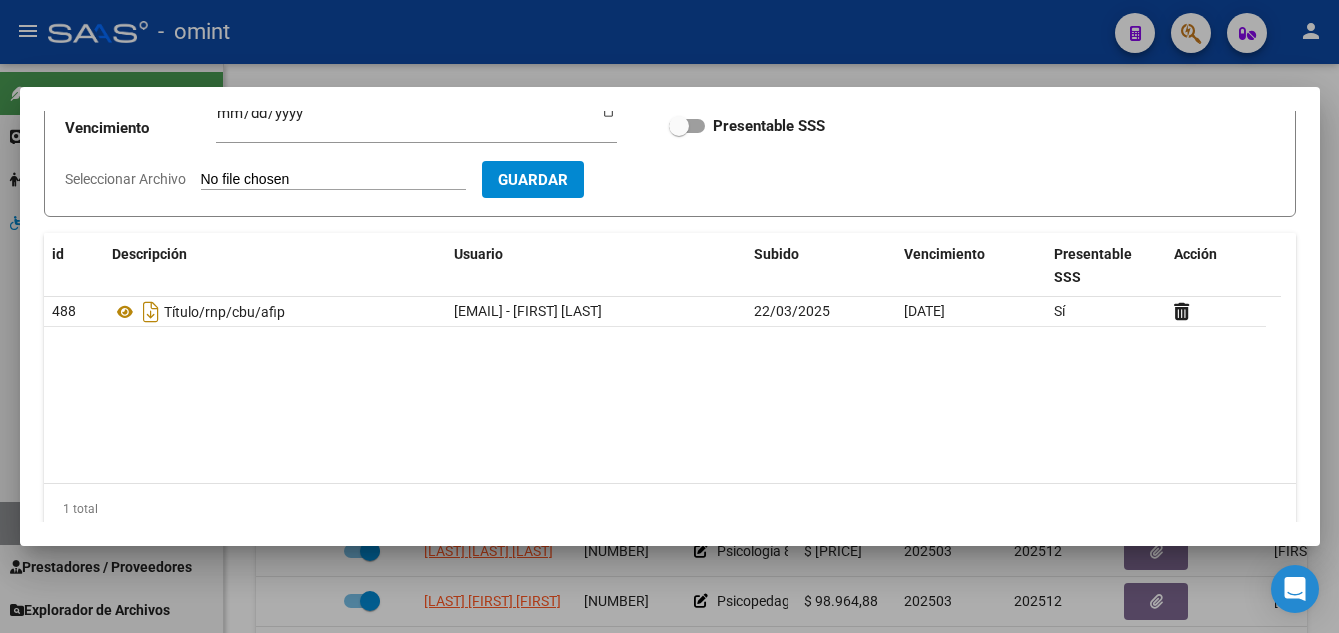 scroll, scrollTop: 227, scrollLeft: 0, axis: vertical 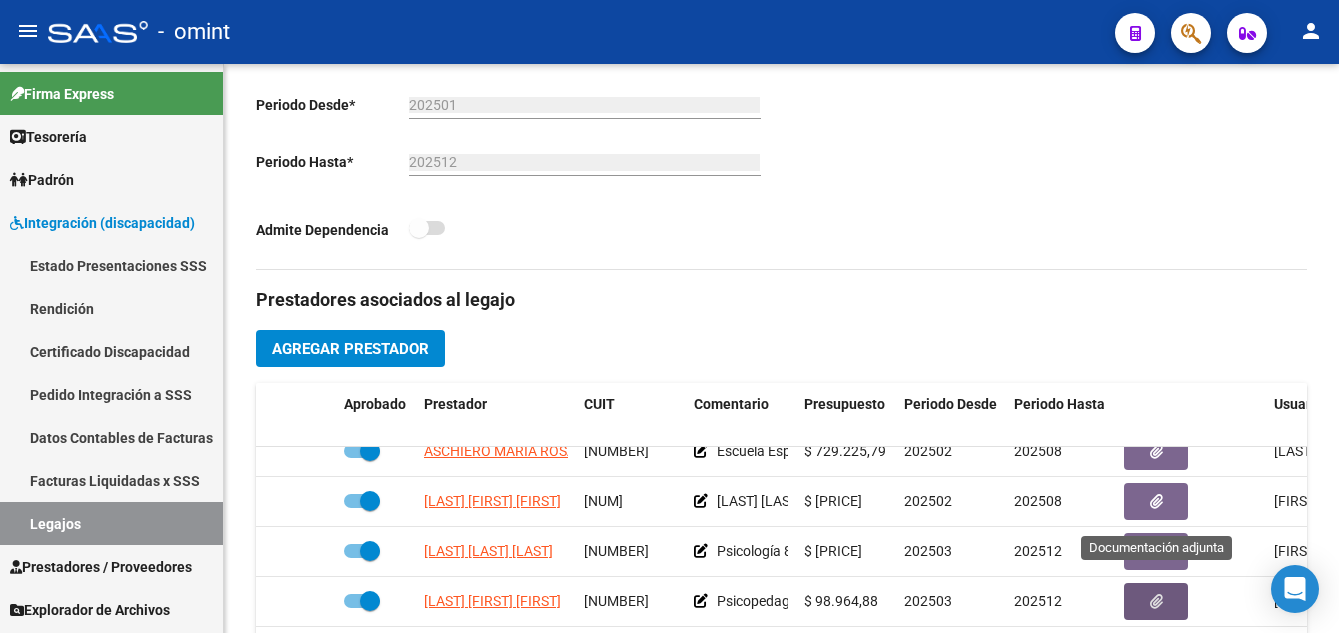 type 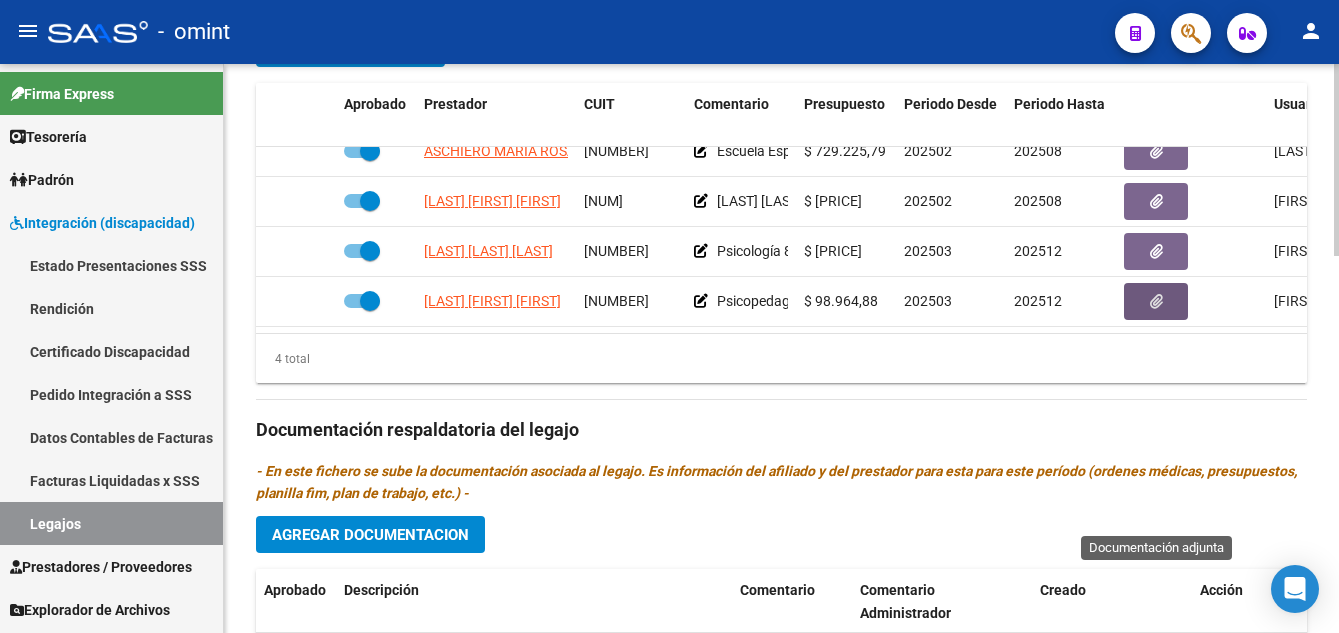 scroll, scrollTop: 1113, scrollLeft: 0, axis: vertical 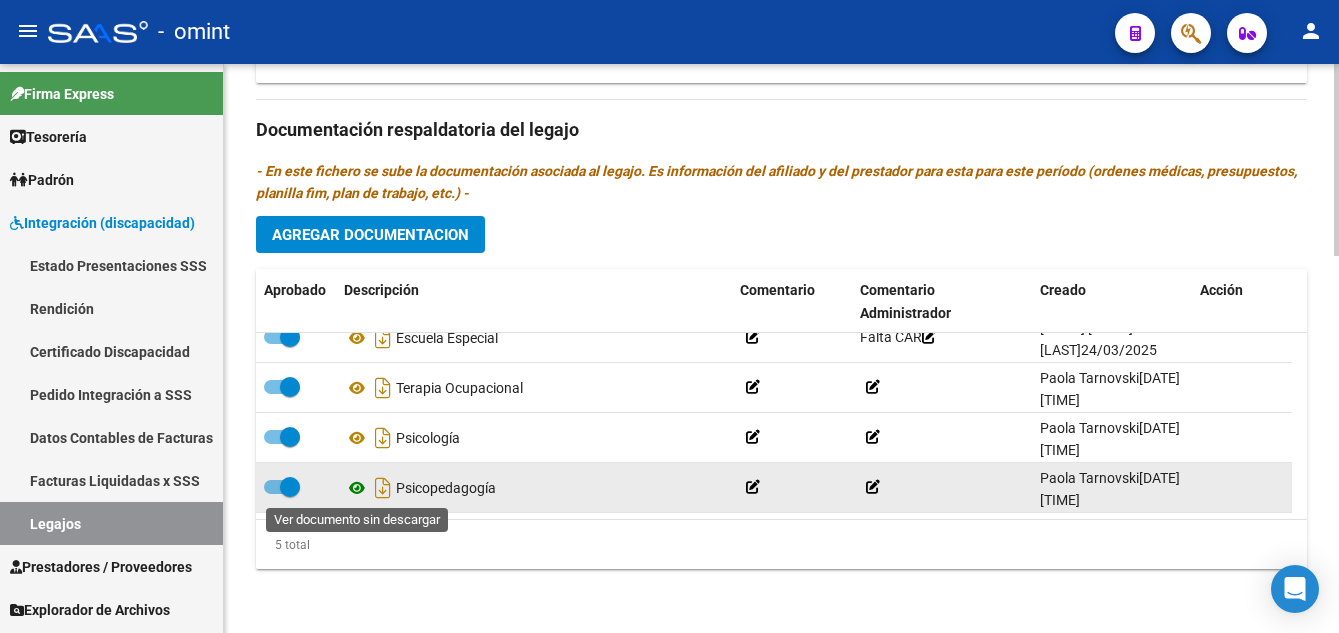 click 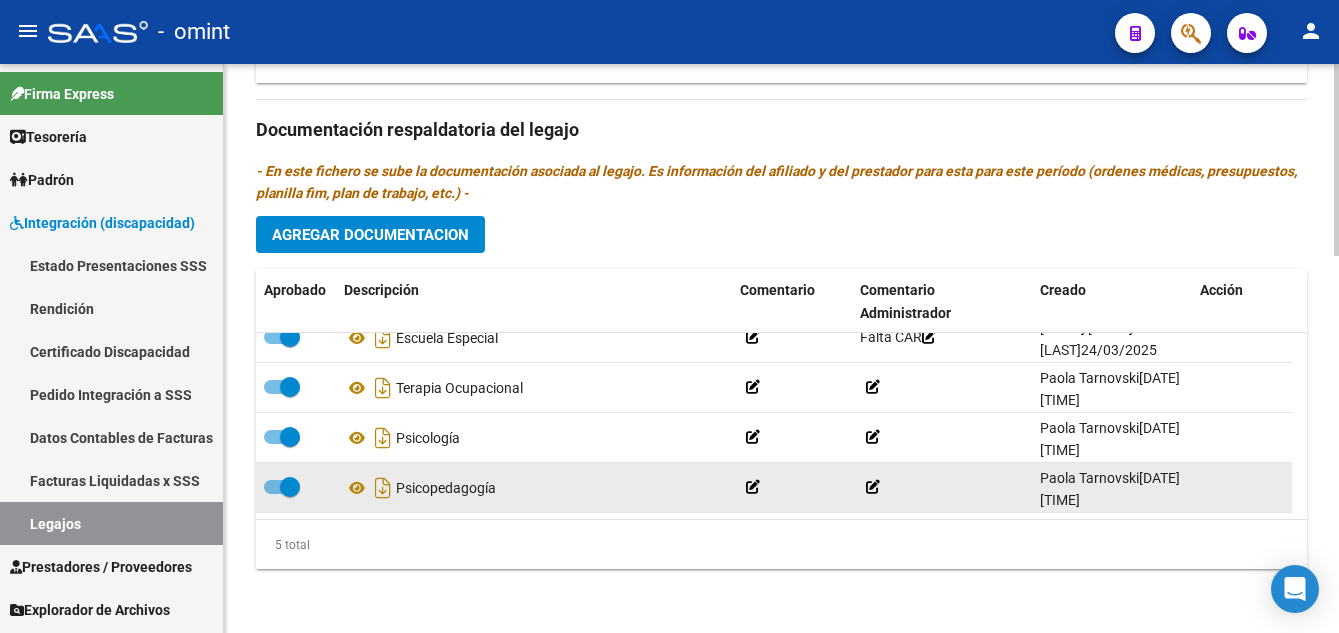click at bounding box center (282, 487) 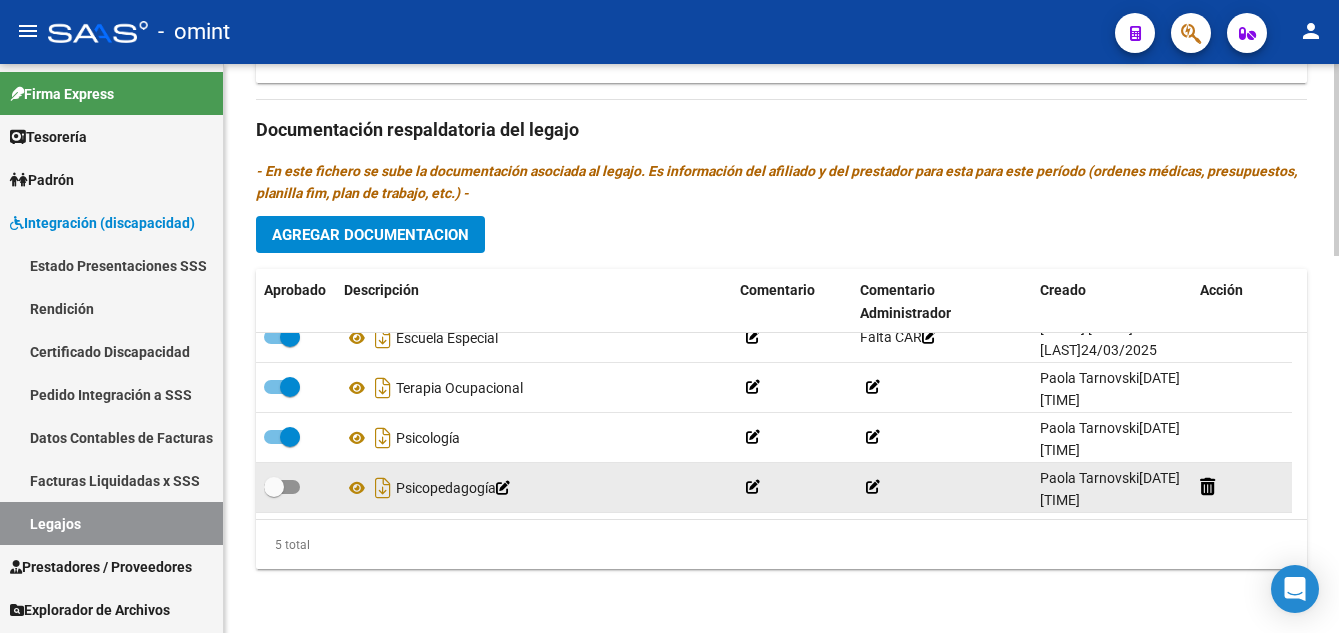 click 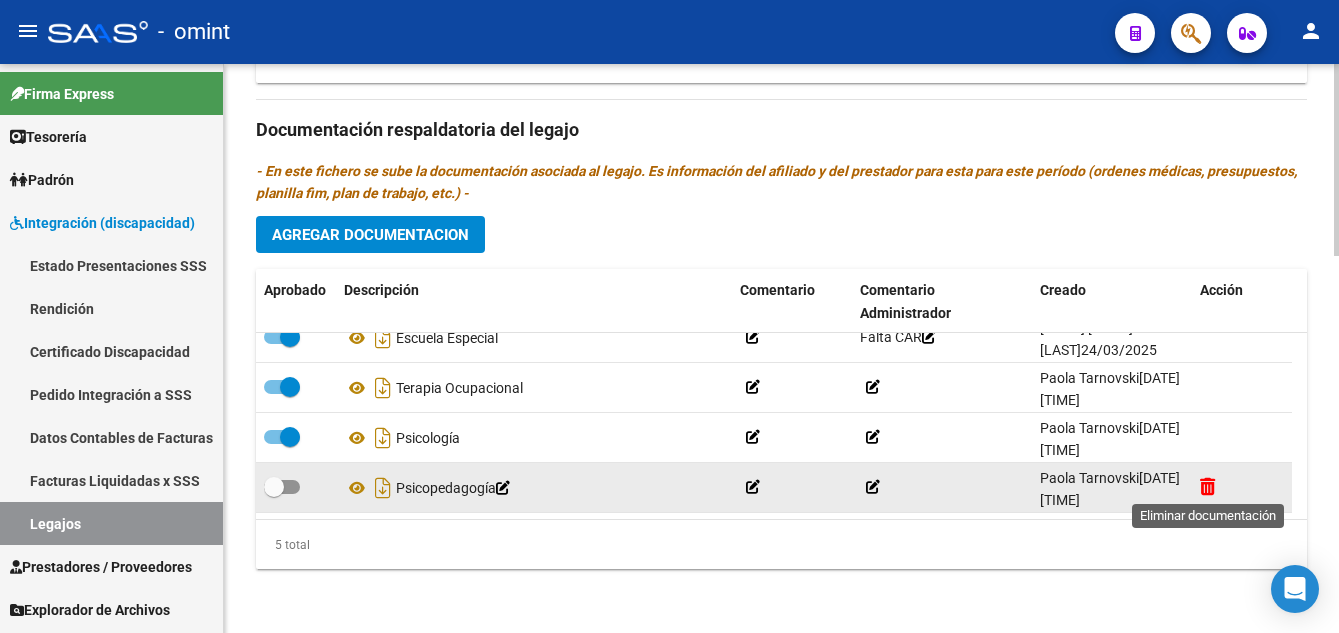 click 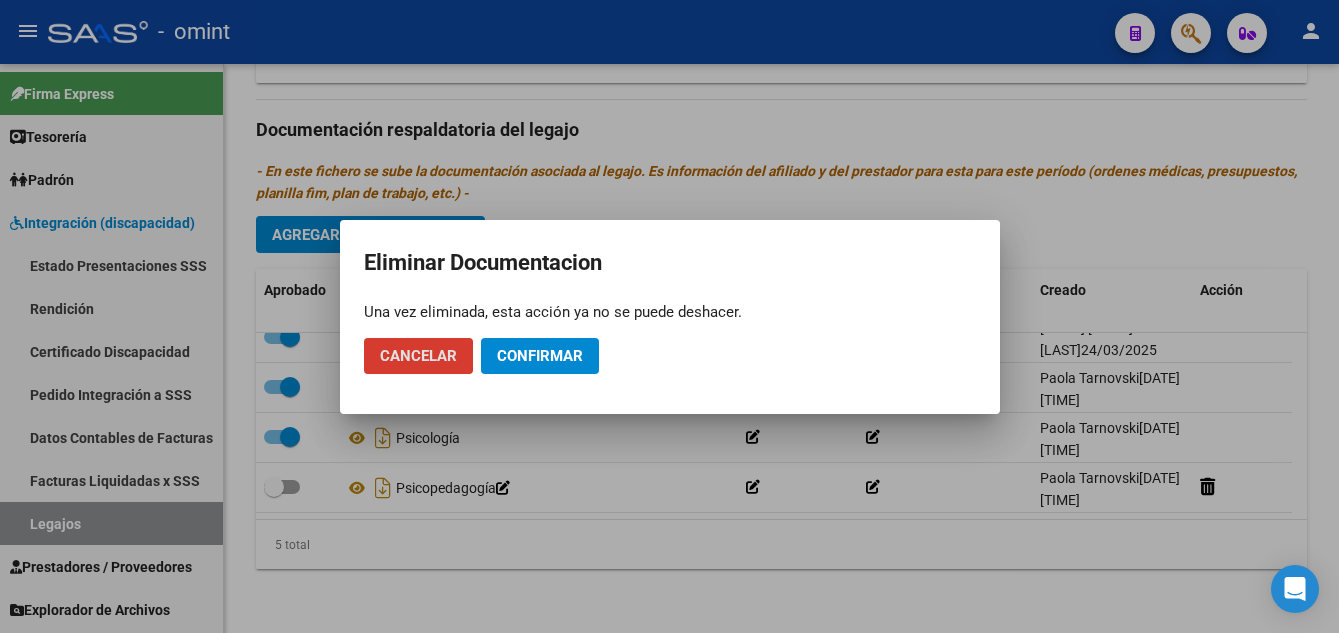 click on "Confirmar" 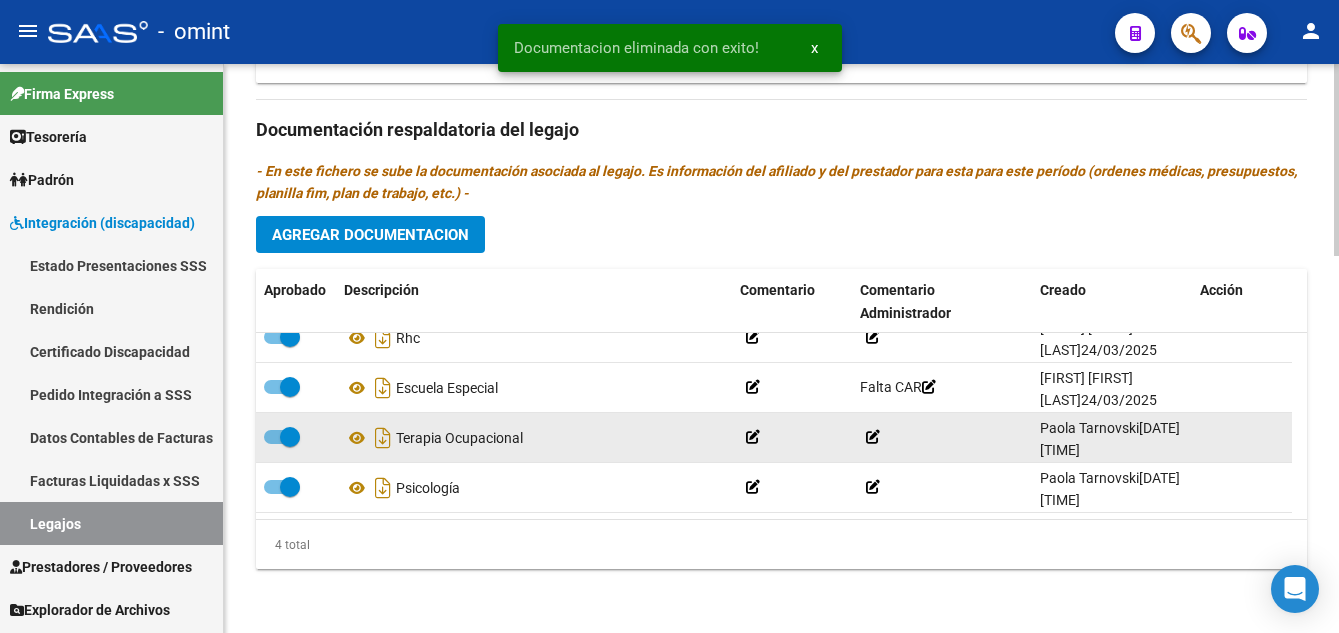 scroll, scrollTop: 20, scrollLeft: 0, axis: vertical 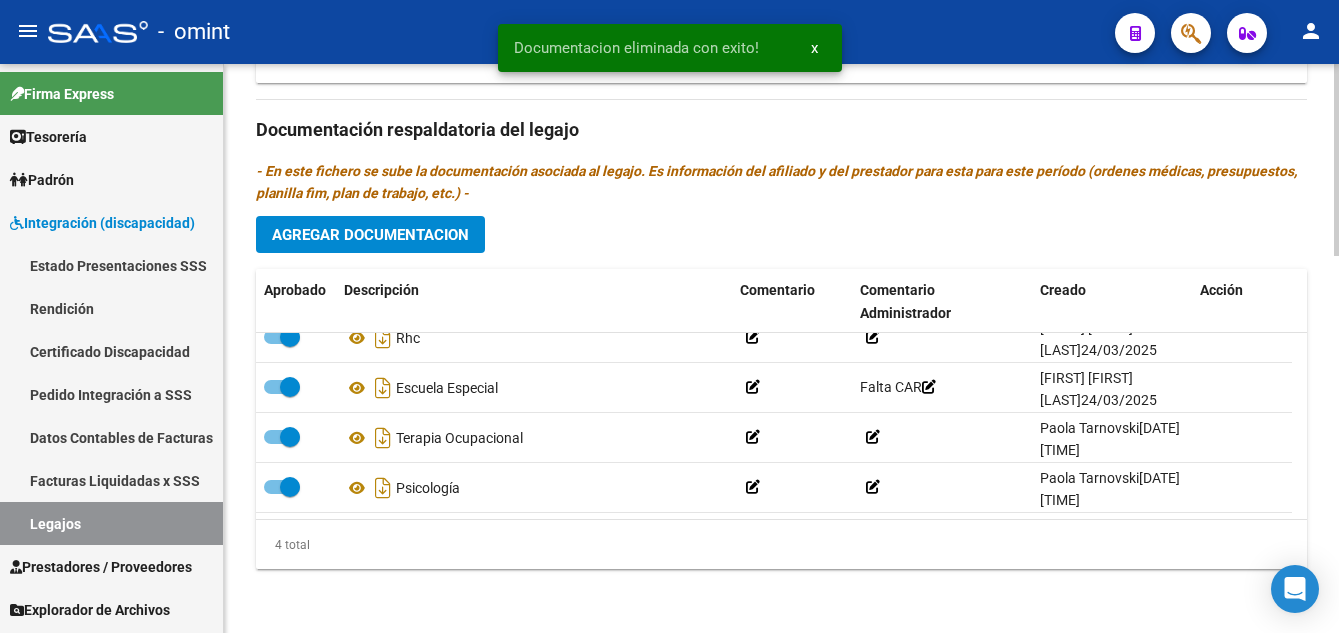 click on "Agregar Documentacion" 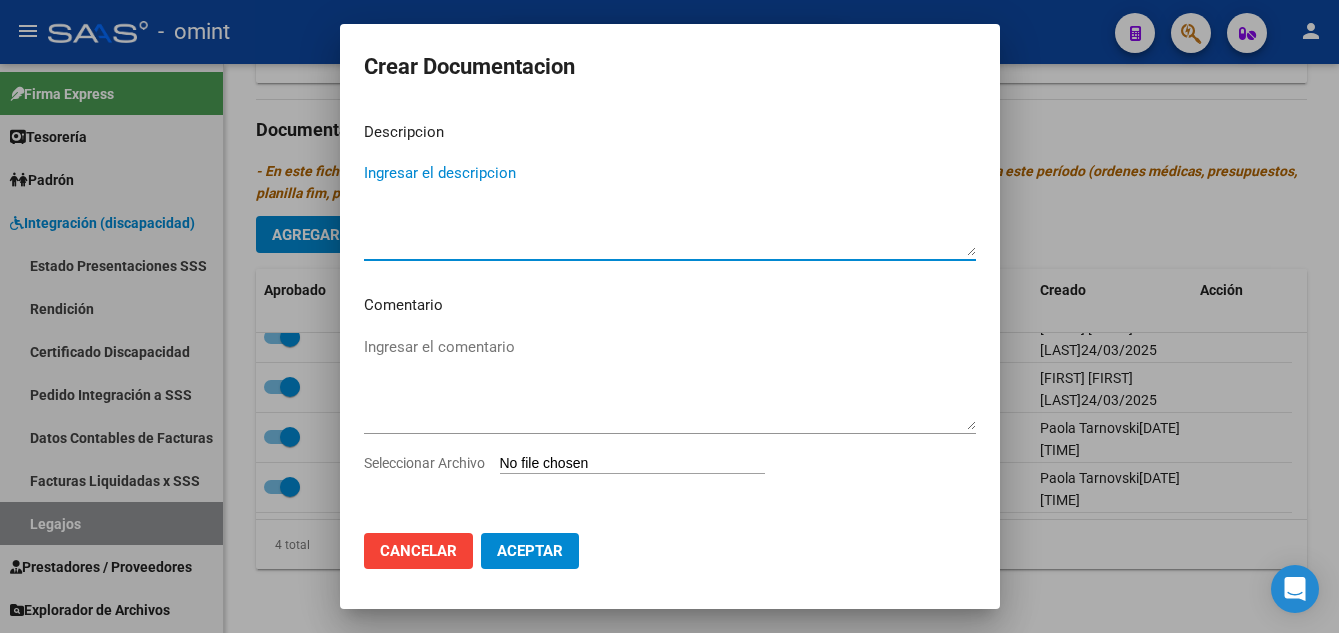 click on "Ingresar el descripcion" at bounding box center (670, 209) 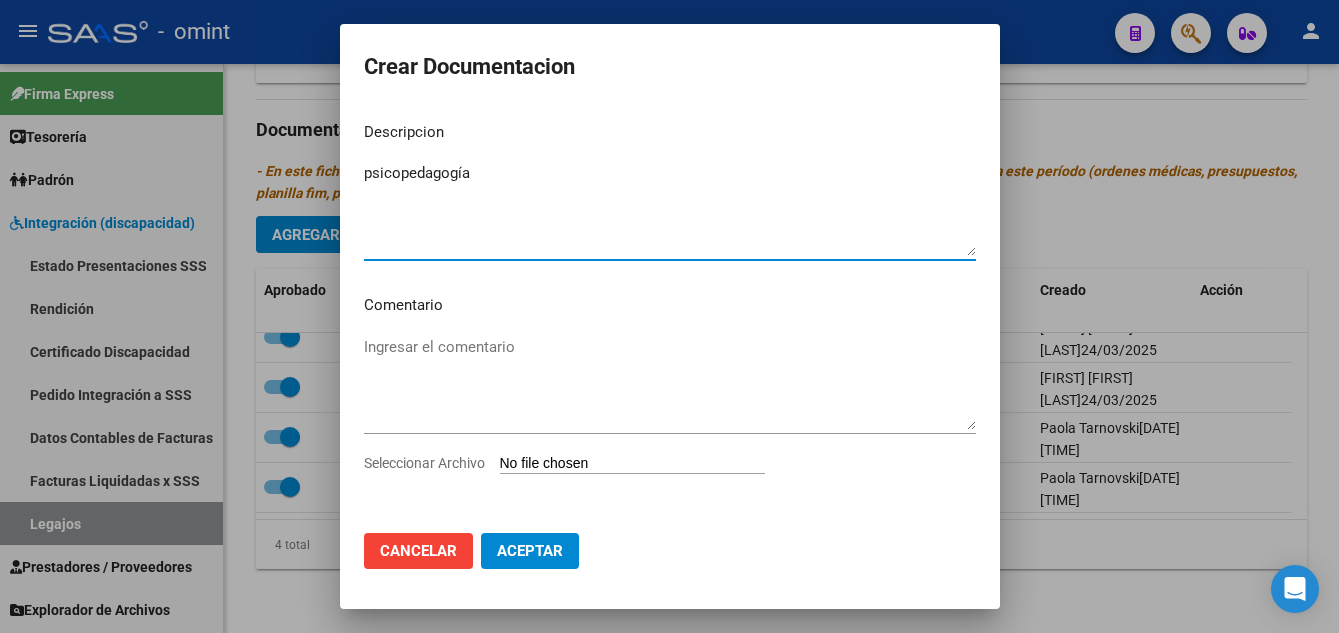 type on "psicopedagogía" 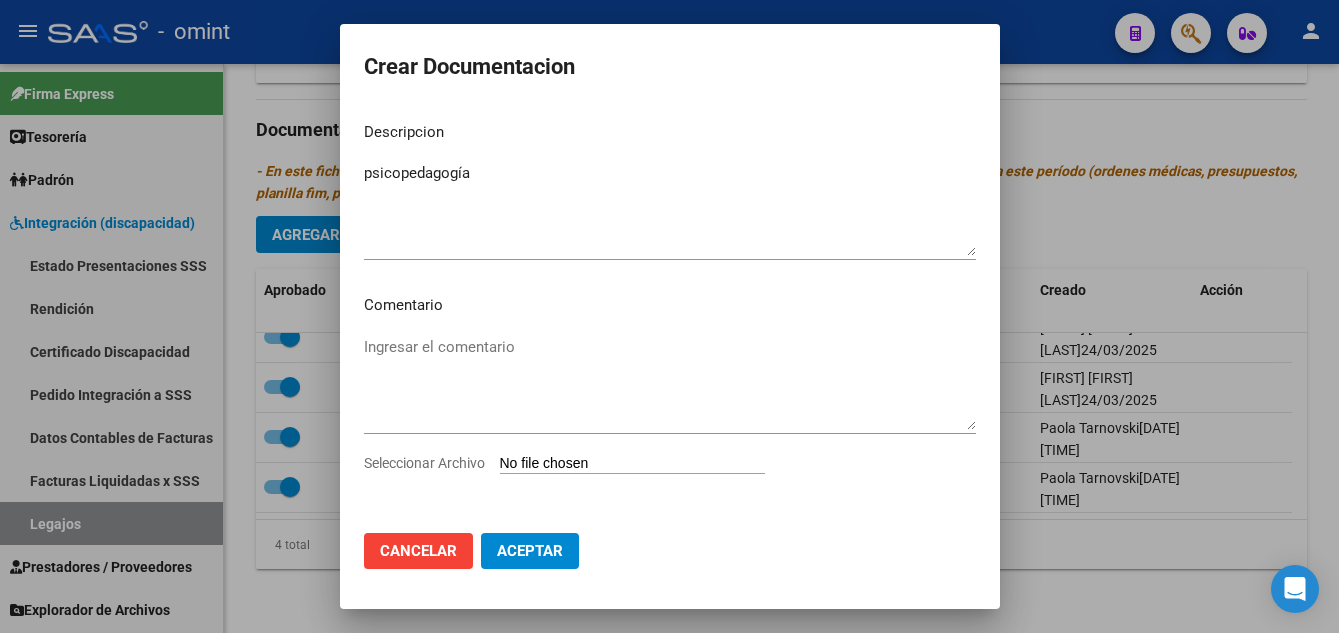 type on "C:\fakepath\[TEXT].pdf" 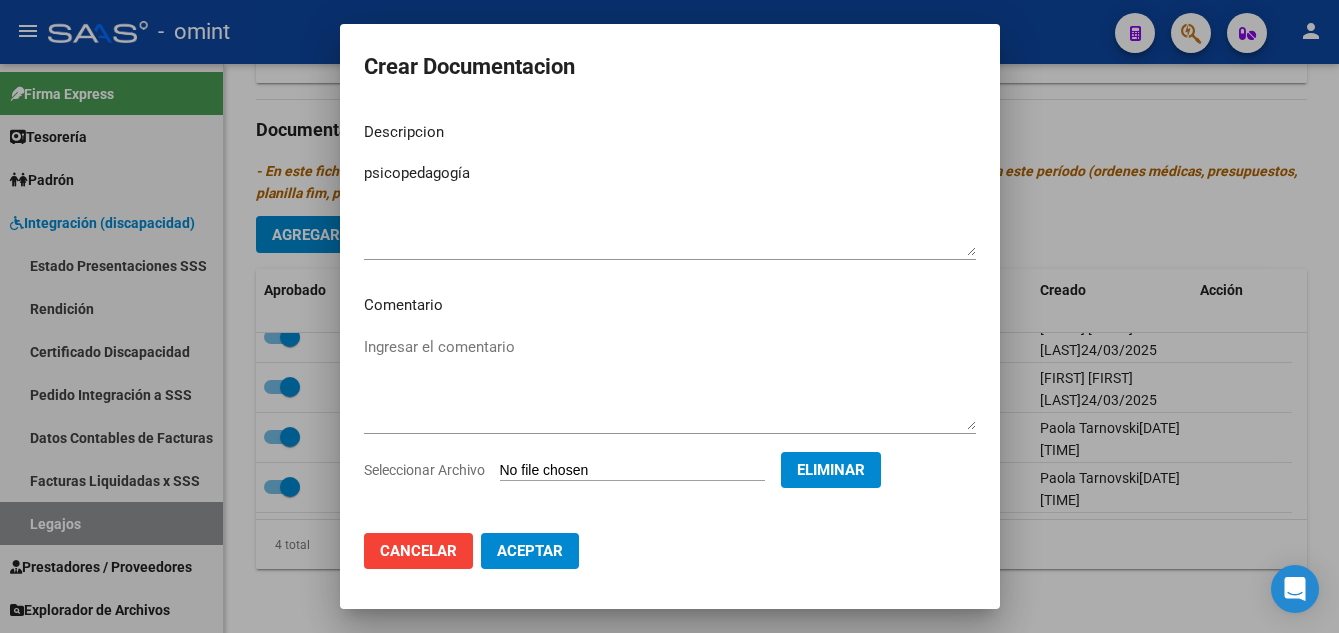 click on "Aceptar" 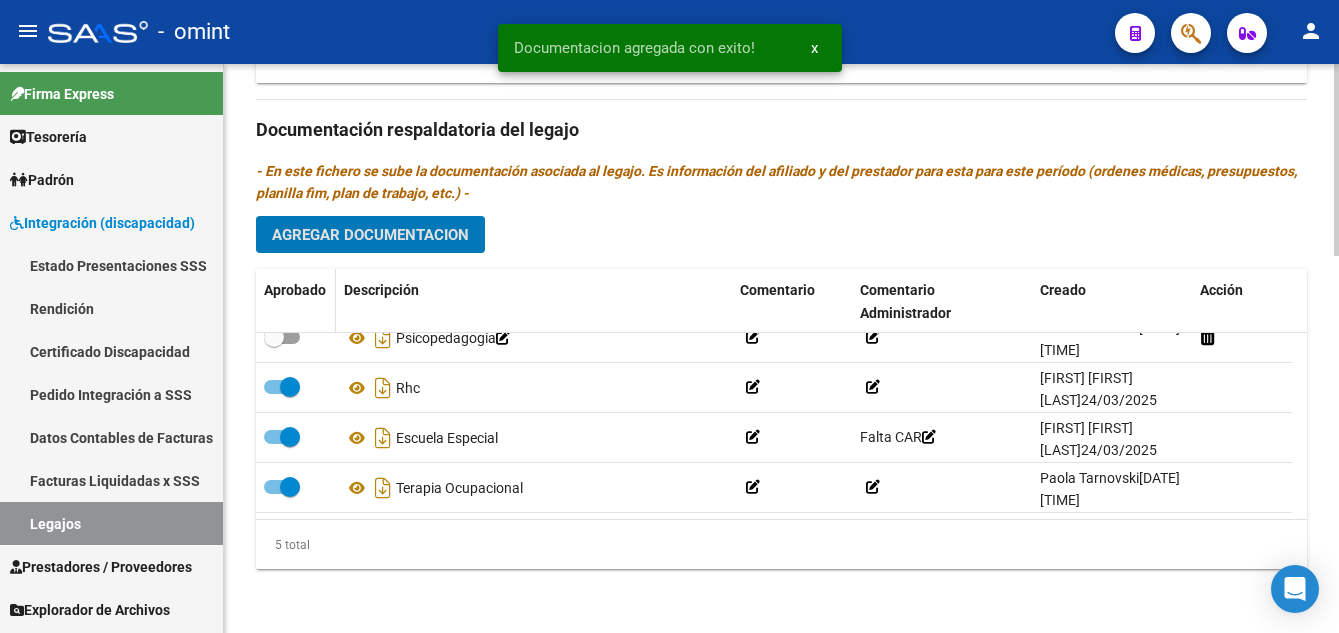 click on "Aprobado" 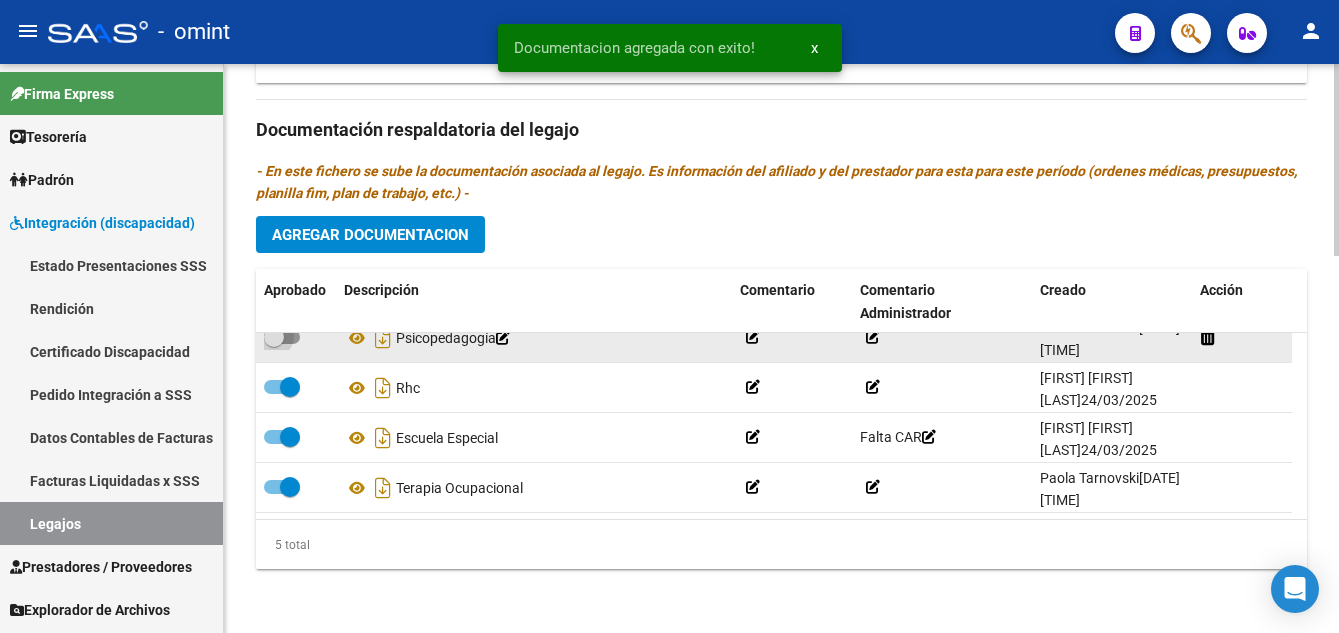 click at bounding box center [274, 337] 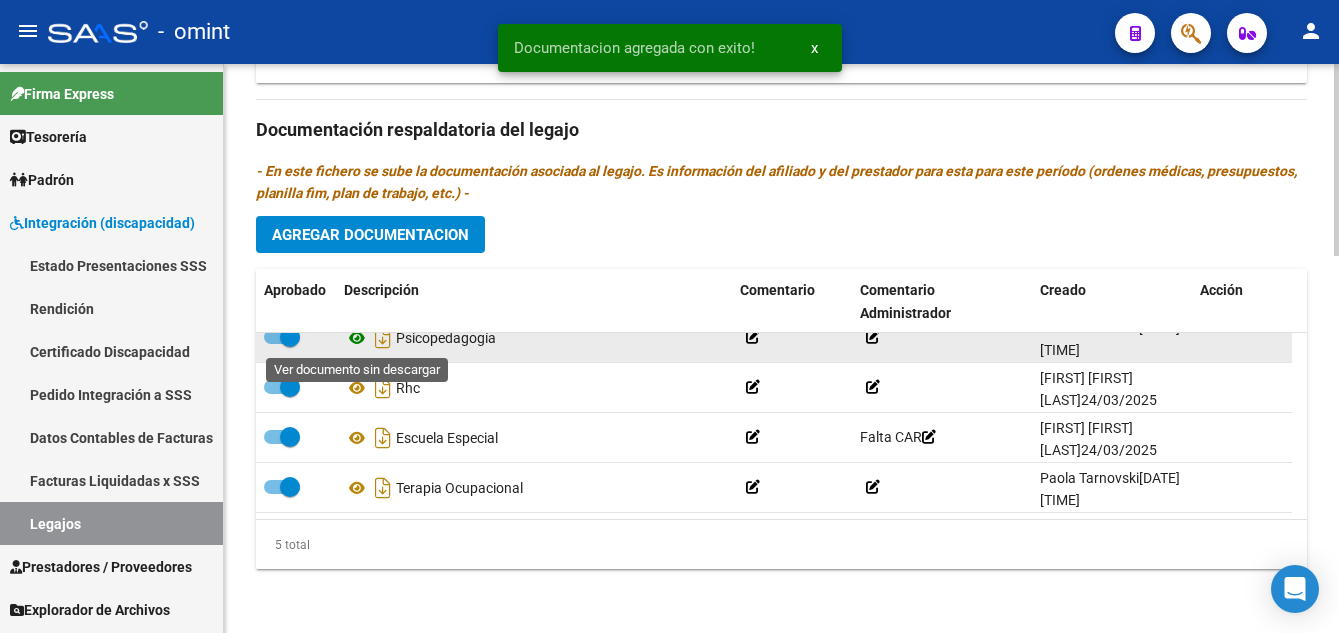 click 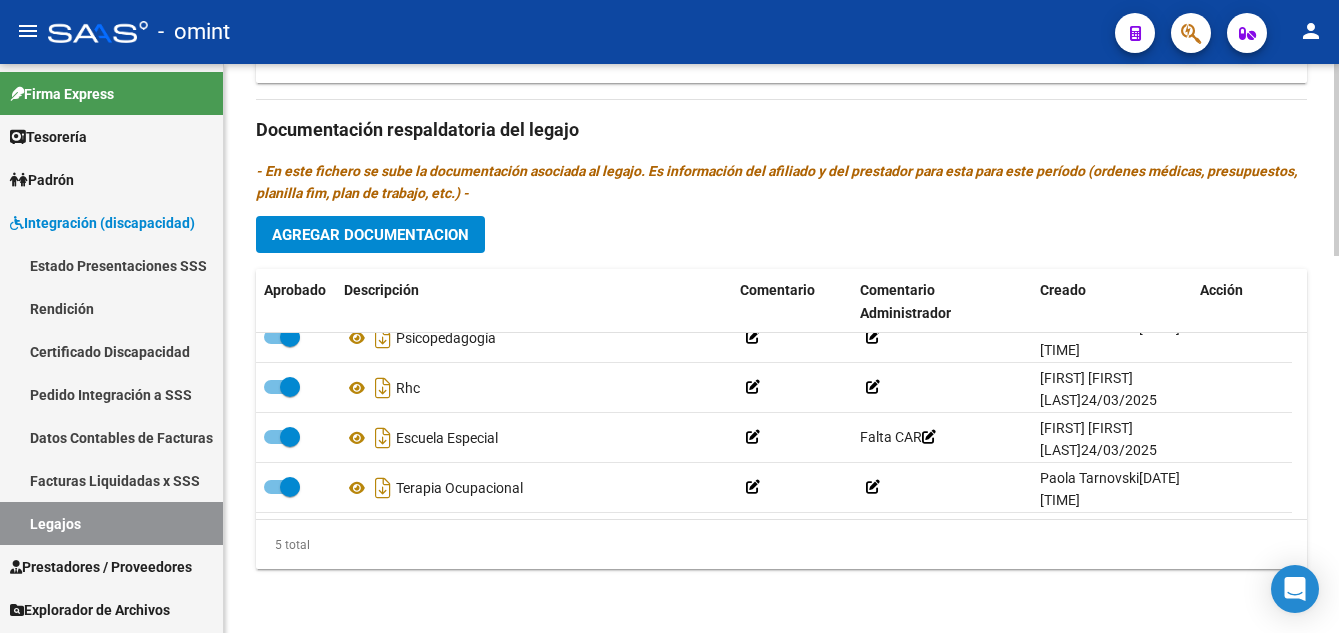 scroll, scrollTop: 0, scrollLeft: 0, axis: both 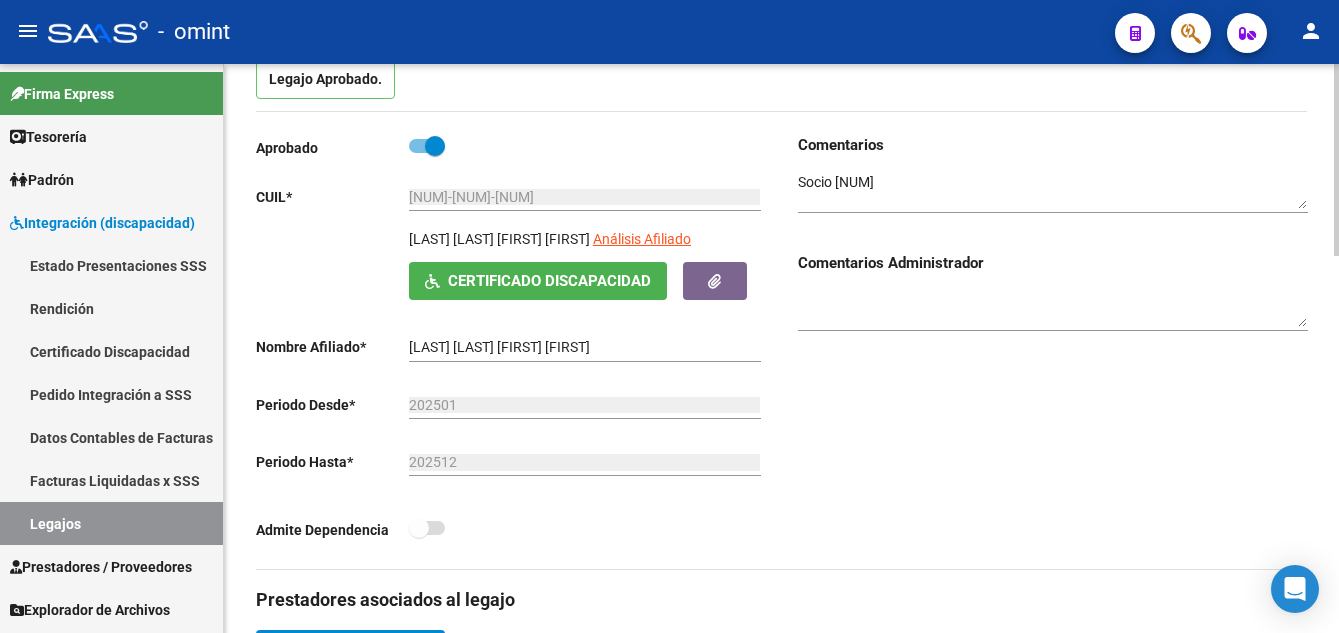 drag, startPoint x: 406, startPoint y: 243, endPoint x: 560, endPoint y: 250, distance: 154.15901 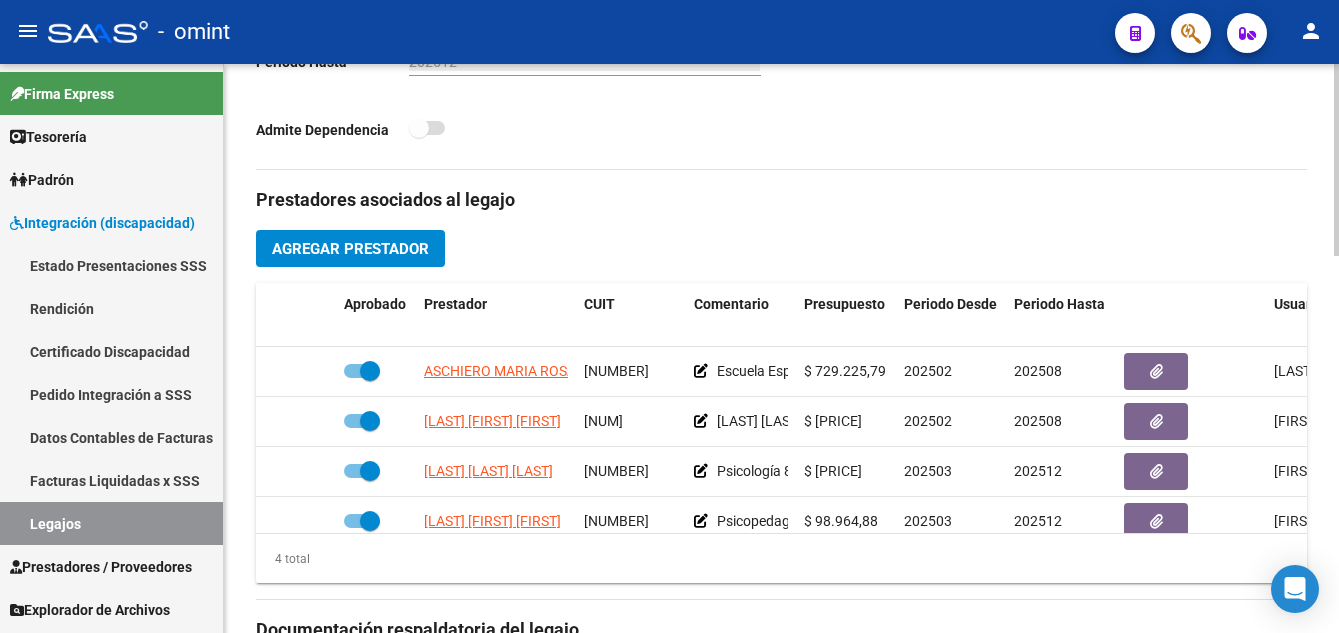 scroll, scrollTop: 713, scrollLeft: 0, axis: vertical 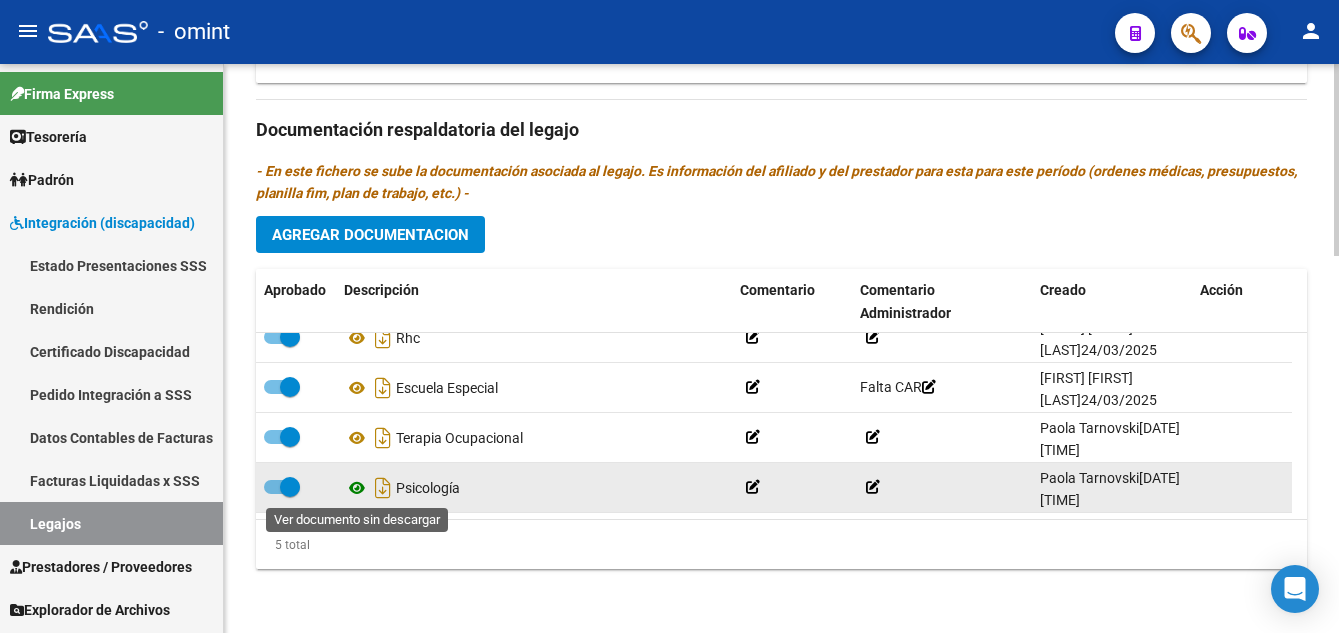 click 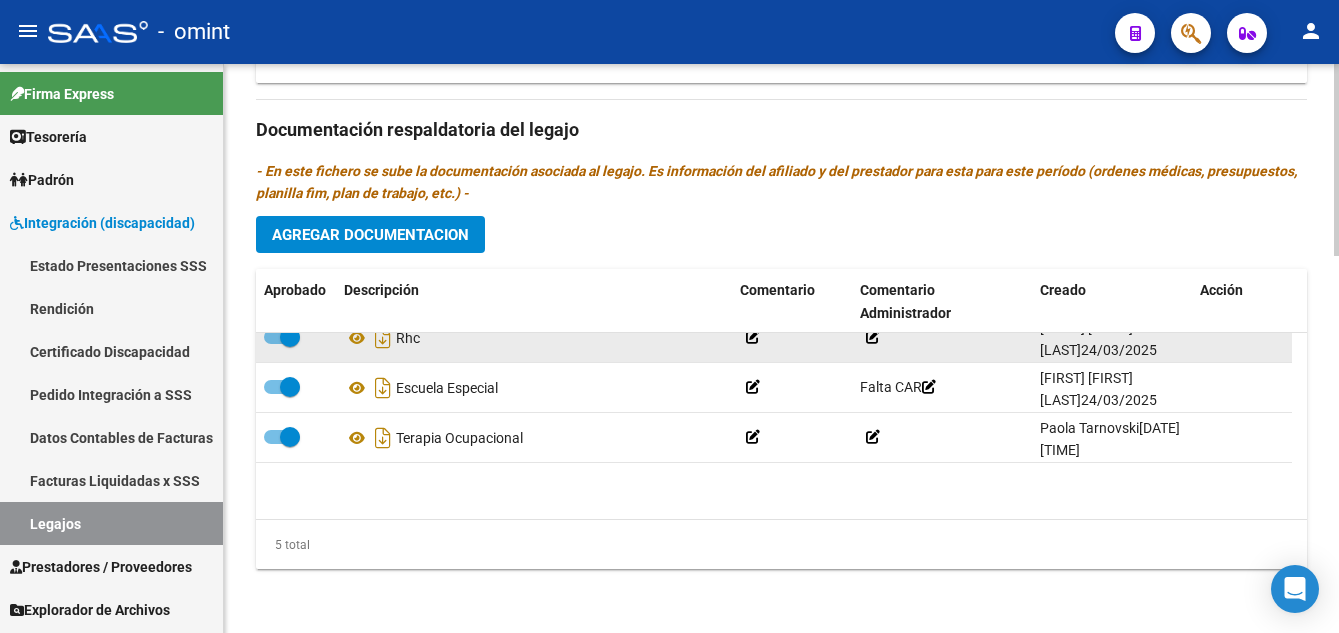 scroll, scrollTop: 0, scrollLeft: 0, axis: both 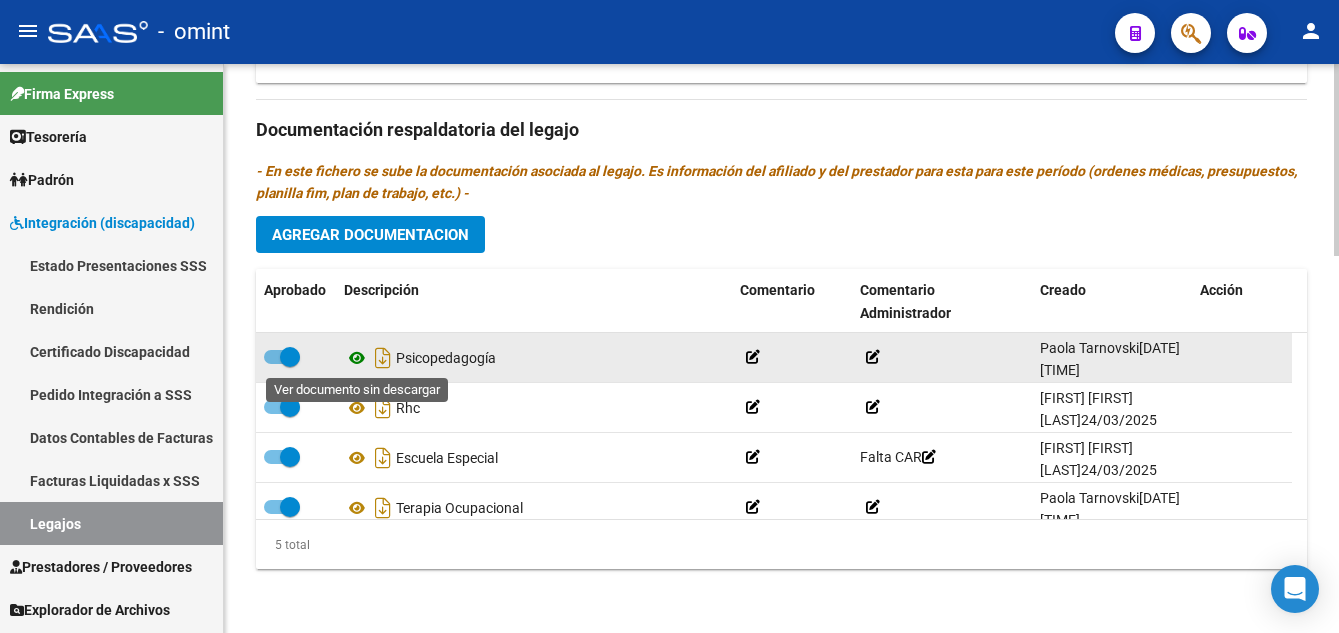 click 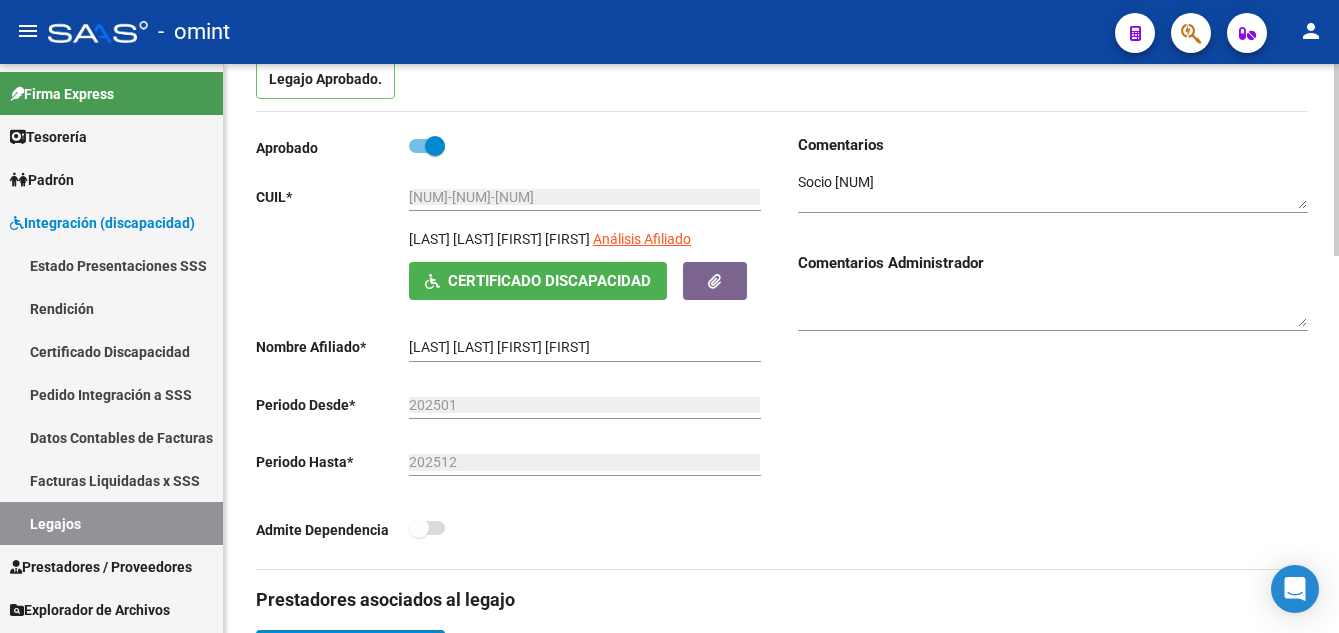 scroll, scrollTop: 13, scrollLeft: 0, axis: vertical 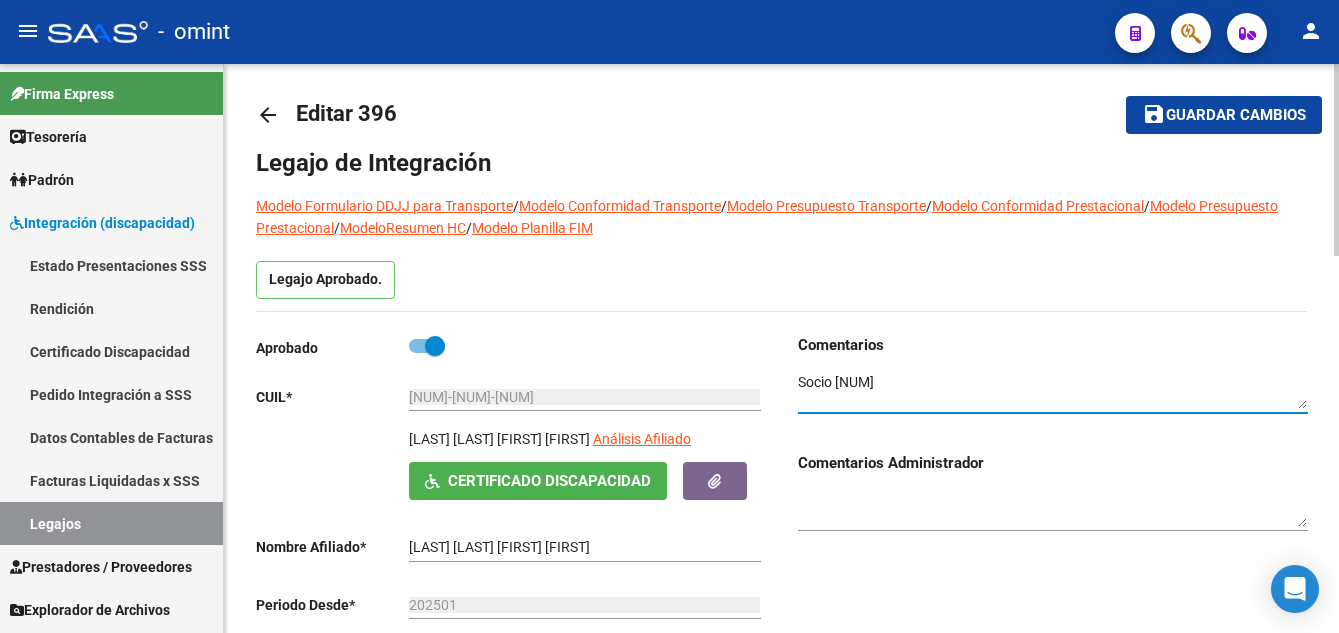 drag, startPoint x: 910, startPoint y: 387, endPoint x: 849, endPoint y: 384, distance: 61.073727 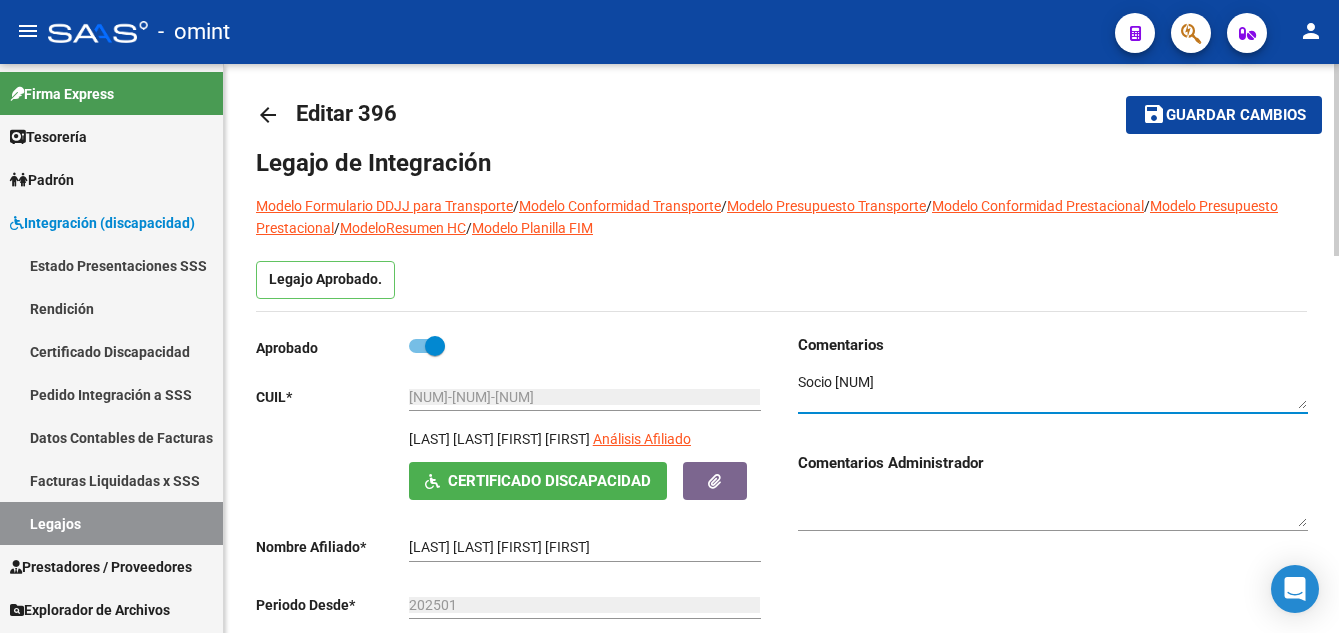 drag, startPoint x: 917, startPoint y: 379, endPoint x: 836, endPoint y: 382, distance: 81.055534 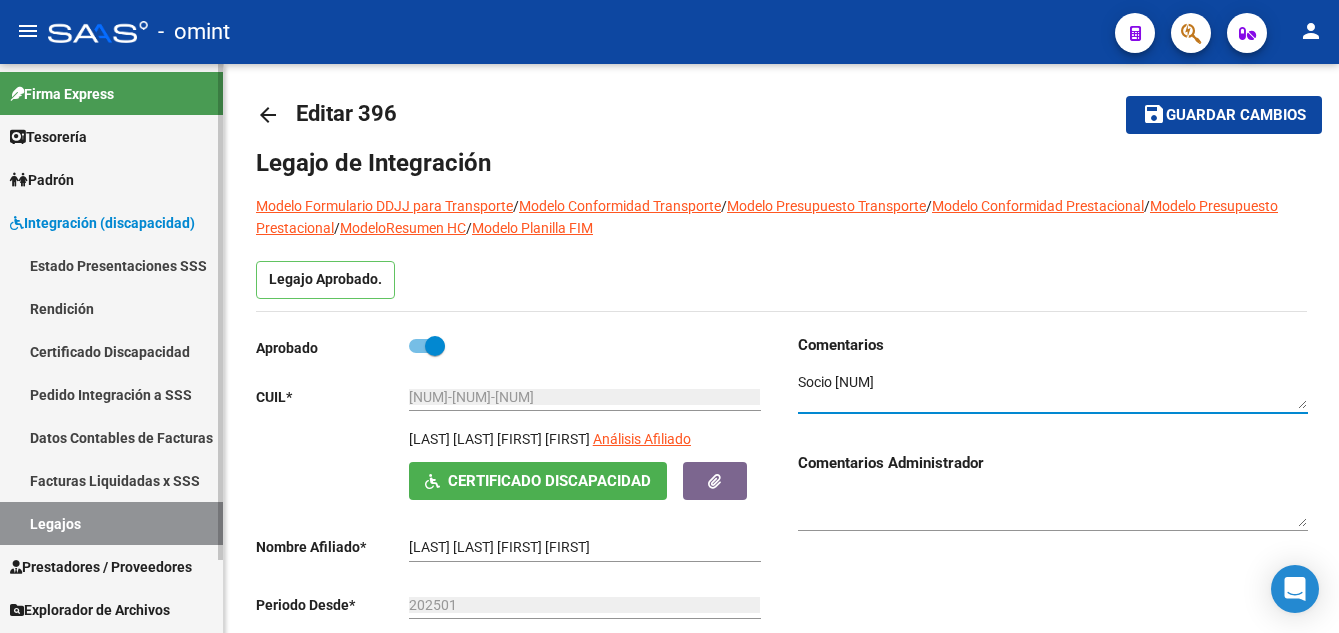 drag, startPoint x: 76, startPoint y: 352, endPoint x: 77, endPoint y: 389, distance: 37.01351 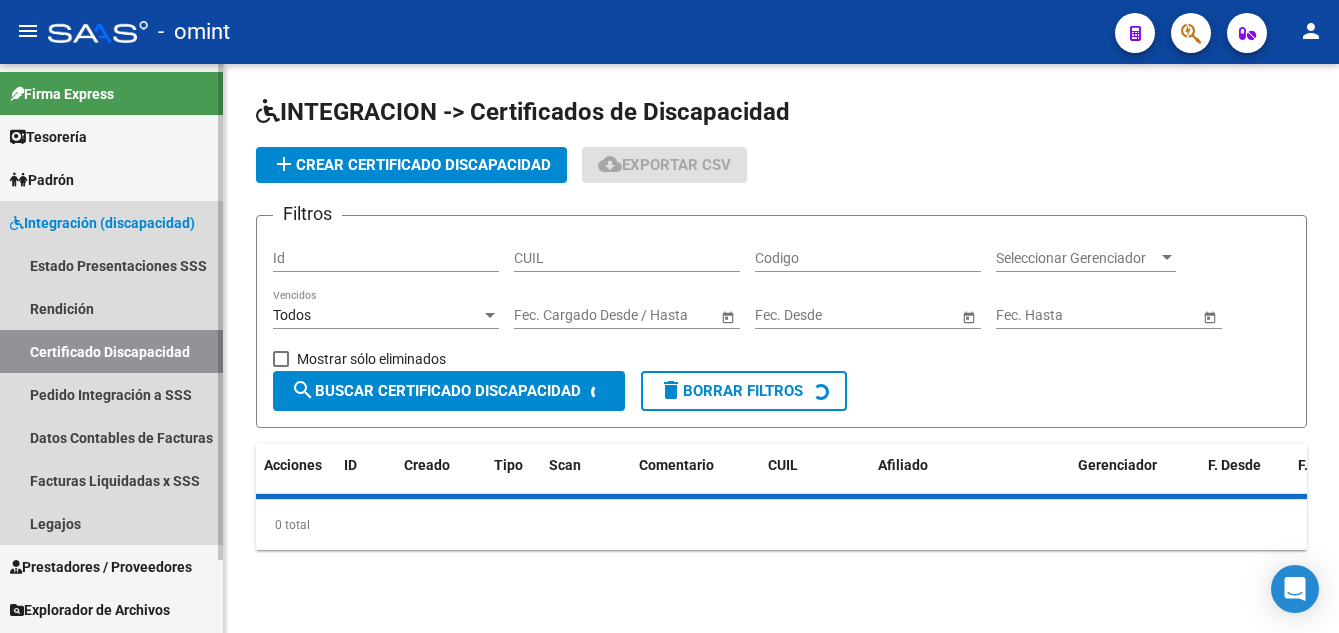 scroll, scrollTop: 0, scrollLeft: 0, axis: both 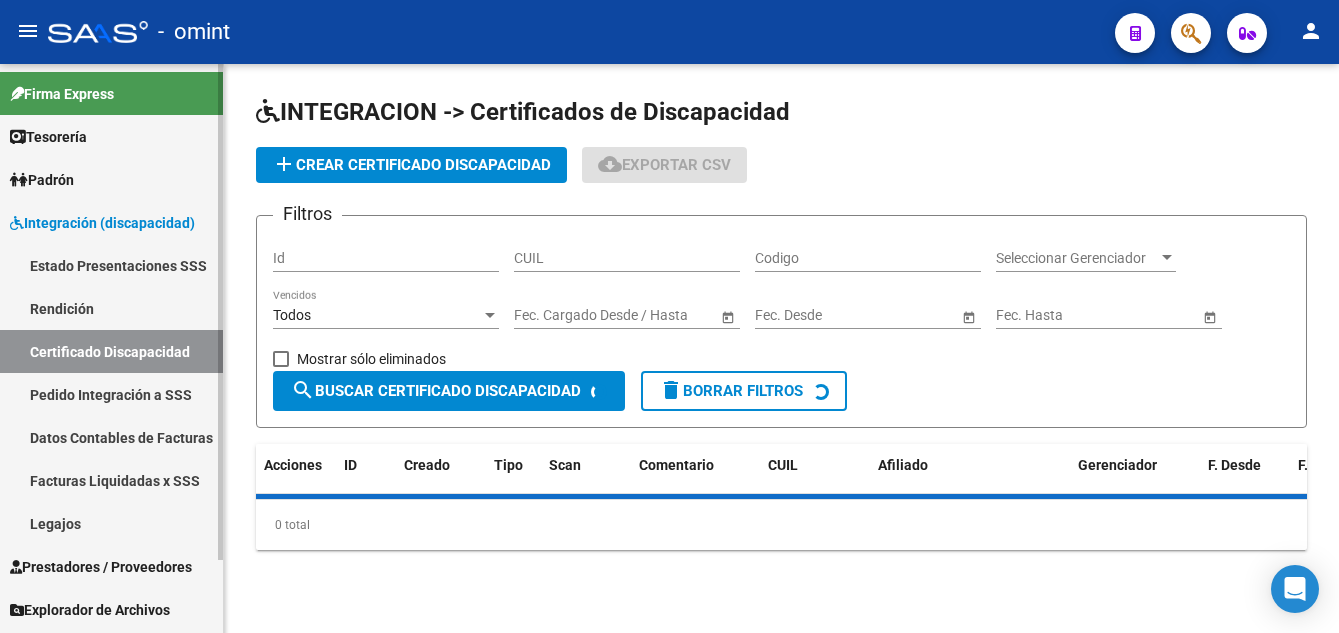 click on "Legajos" at bounding box center [111, 523] 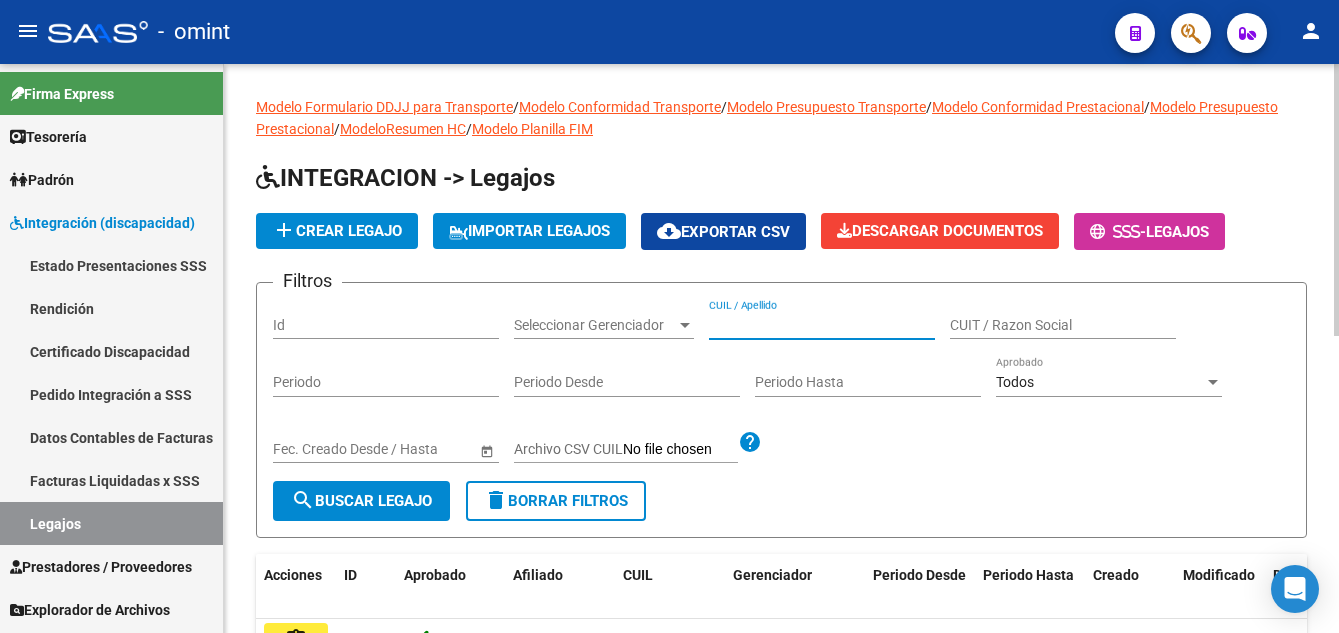 paste on "REYES POMA KAREN LUCIA" 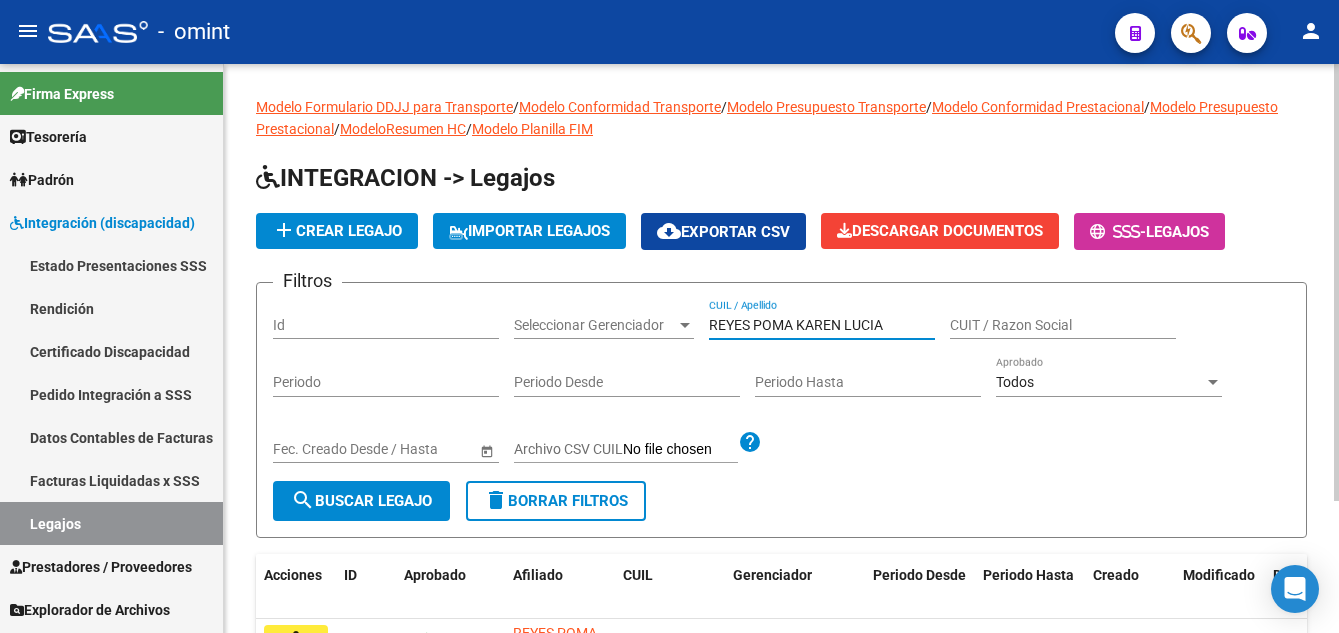 scroll, scrollTop: 172, scrollLeft: 0, axis: vertical 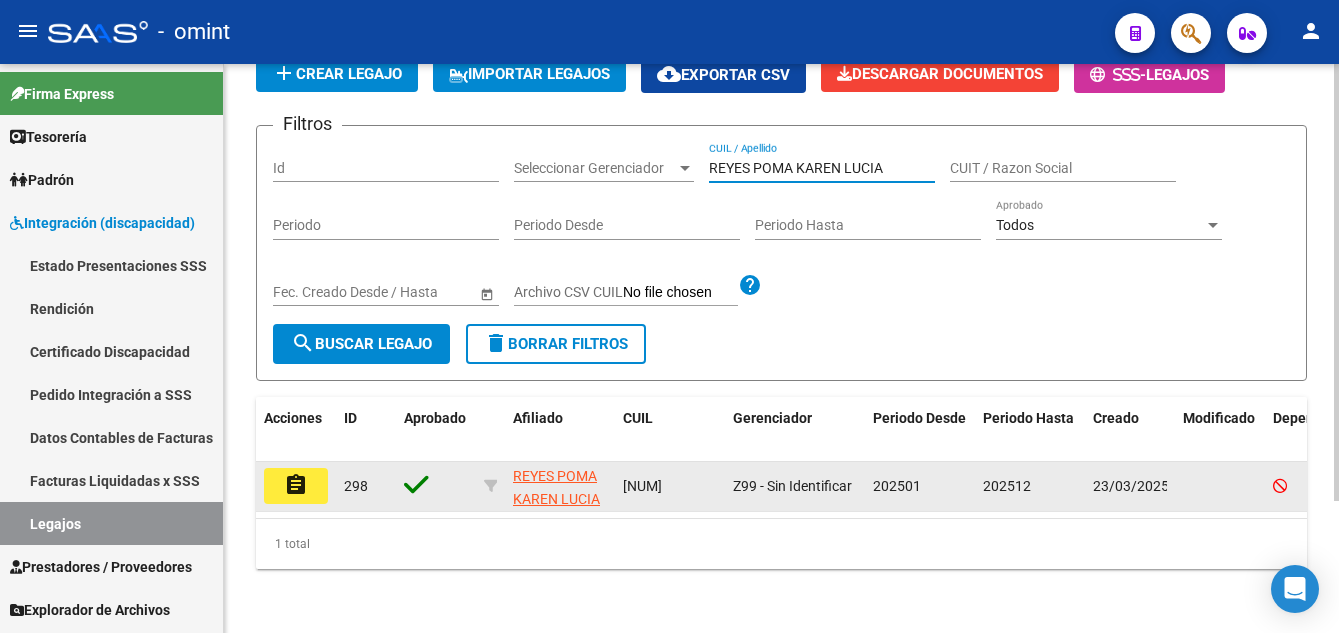 type on "REYES POMA KAREN LUCIA" 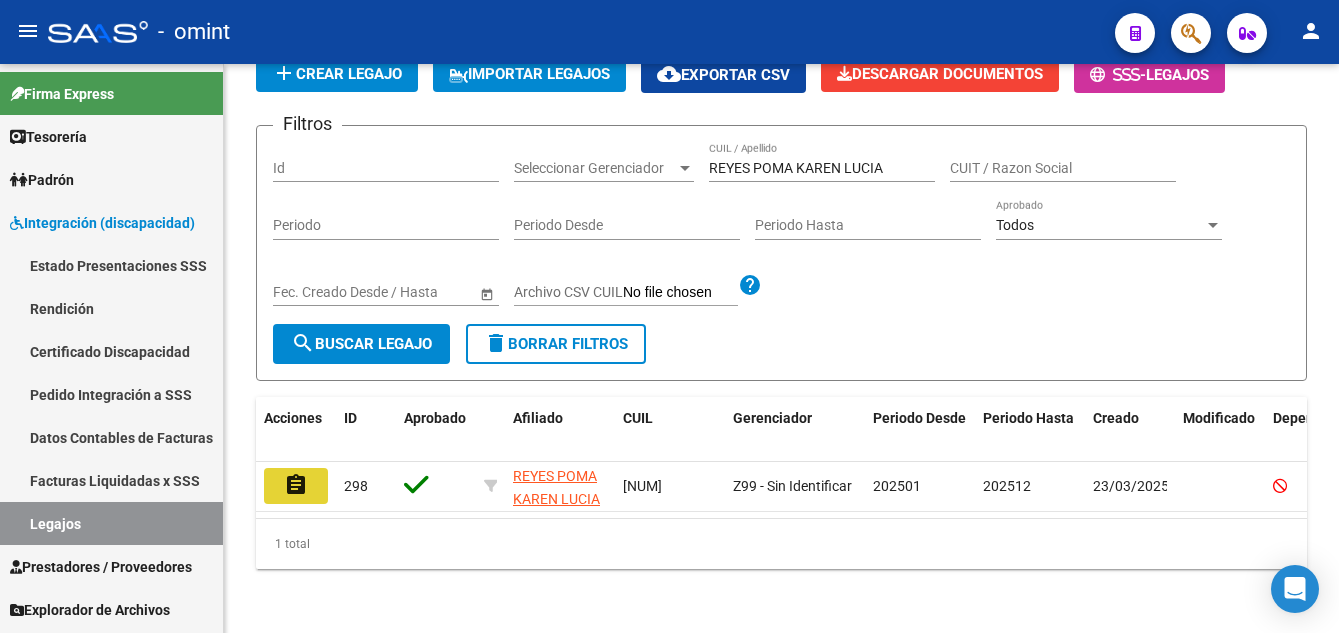 click on "assignment" 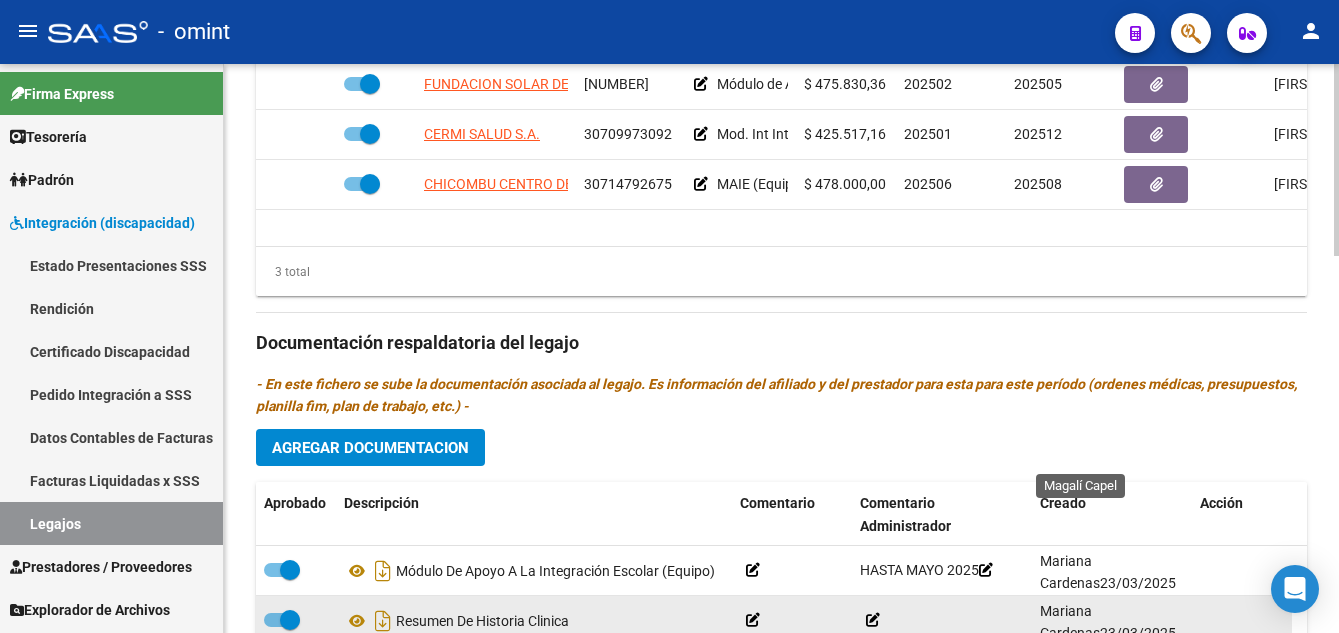 scroll, scrollTop: 1100, scrollLeft: 0, axis: vertical 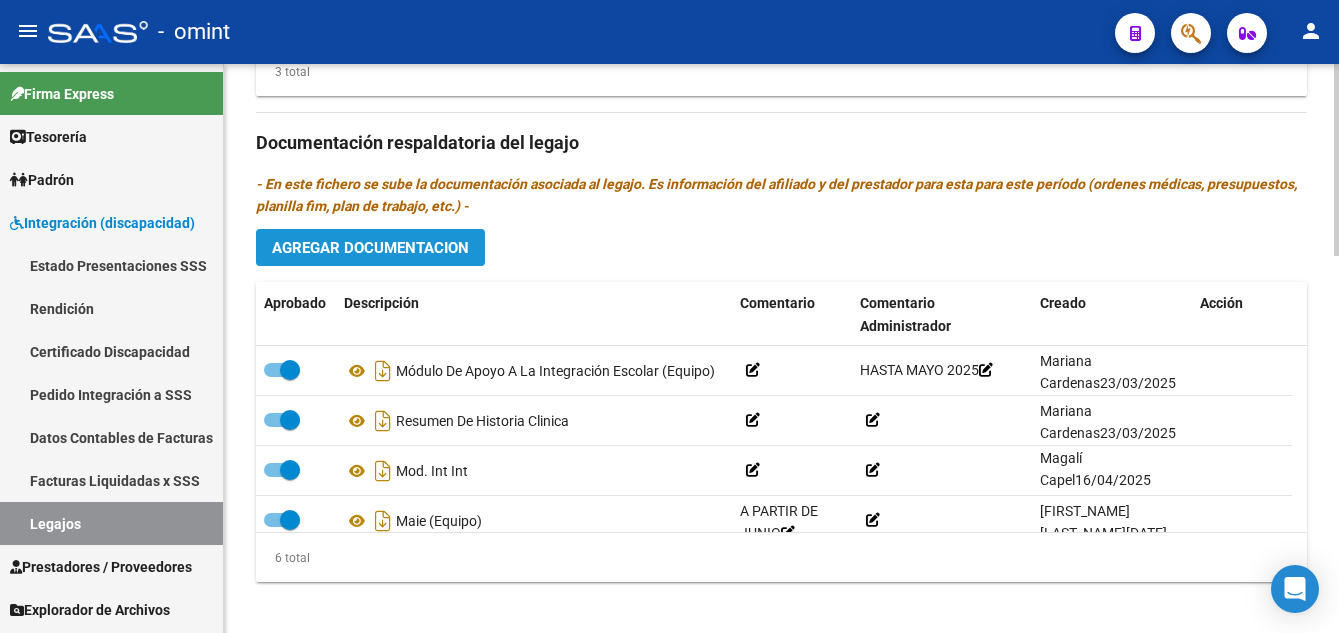 click on "Agregar Documentacion" 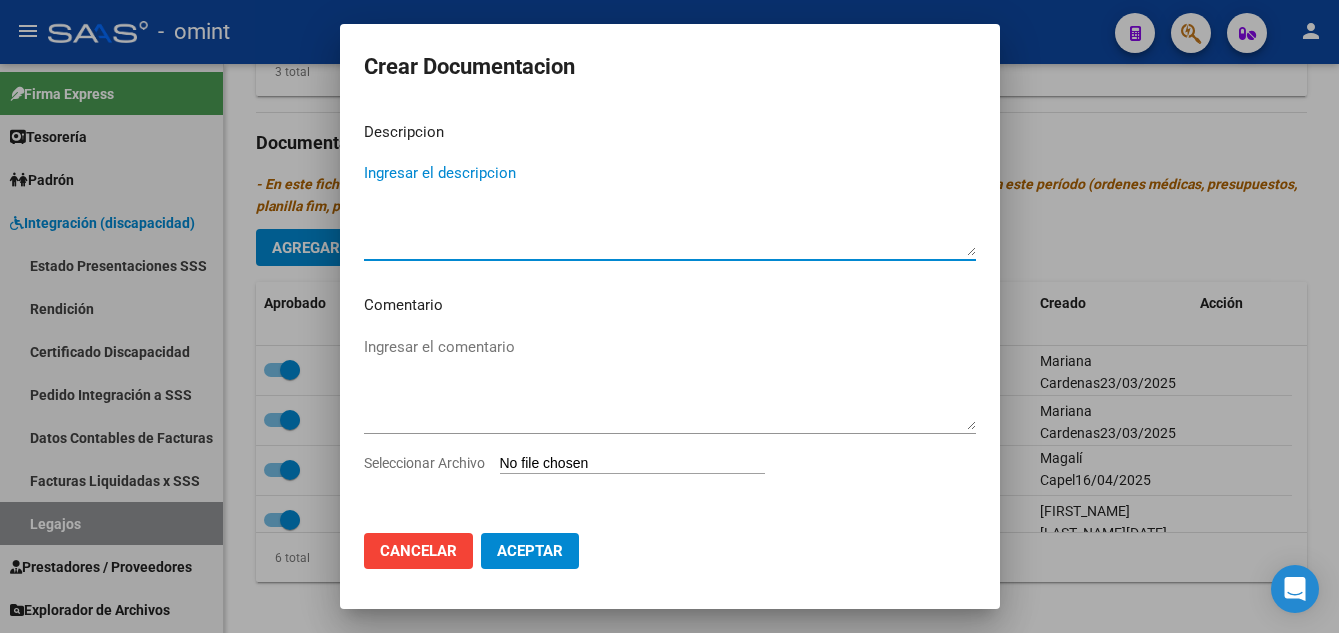 click on "Ingresar el descripcion" at bounding box center [670, 209] 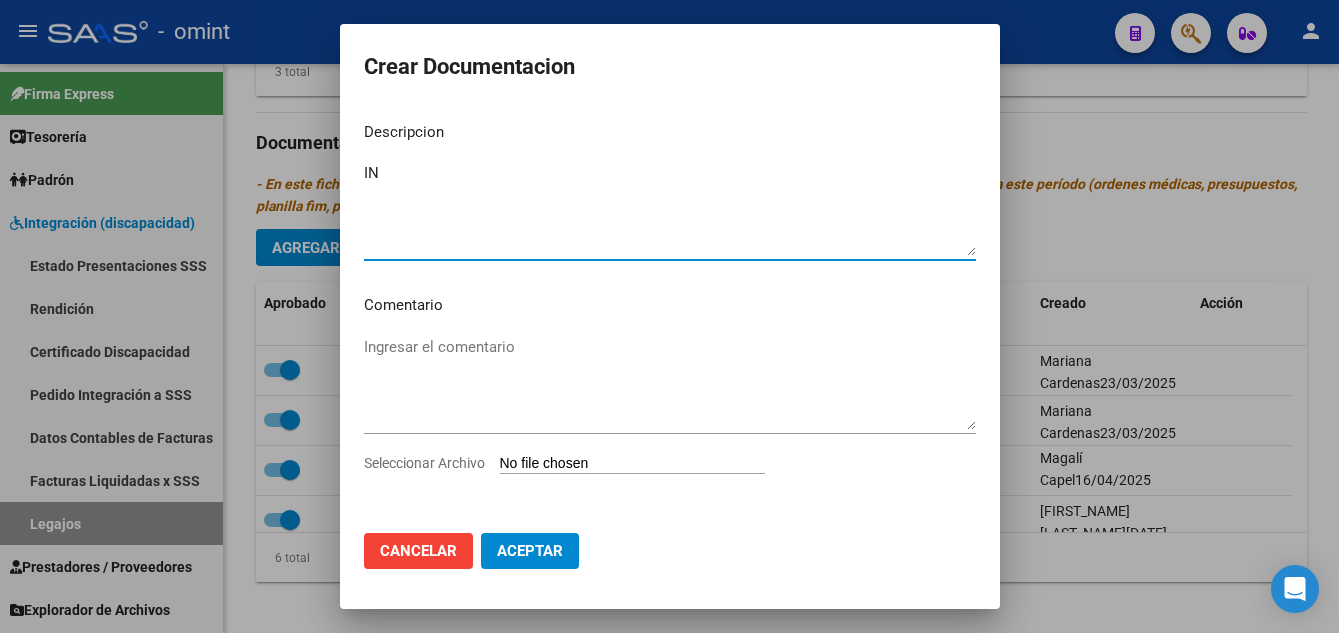 type on "I" 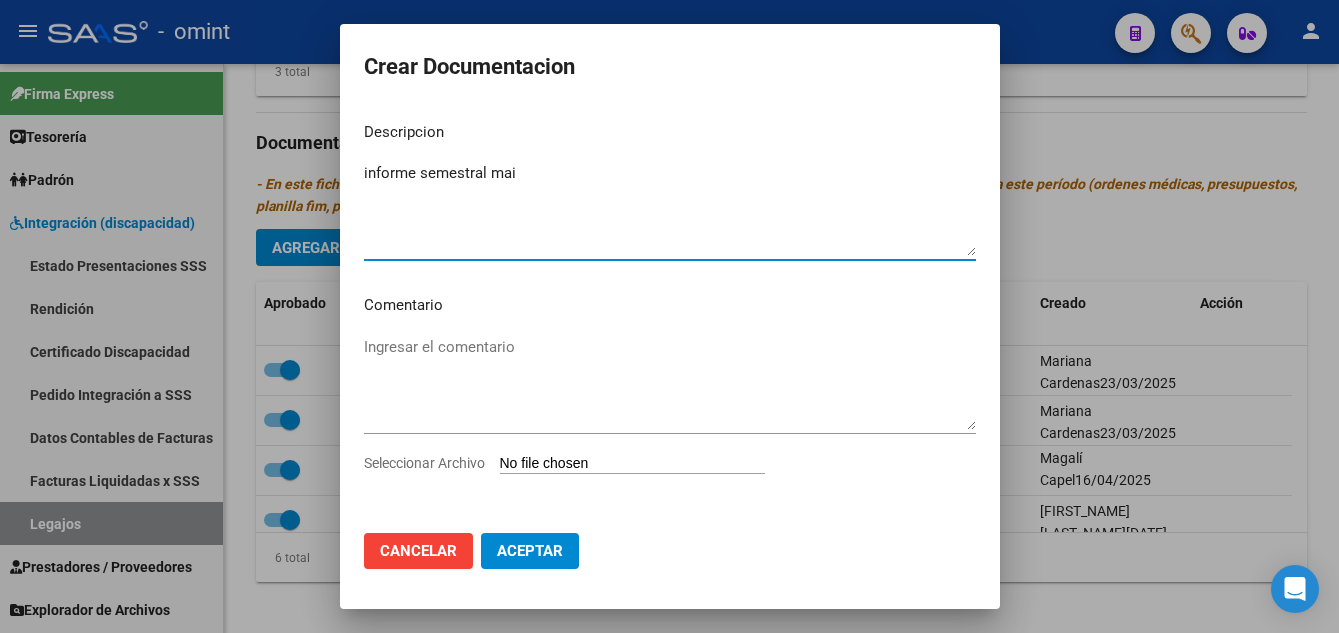 type on "informe semestral mai" 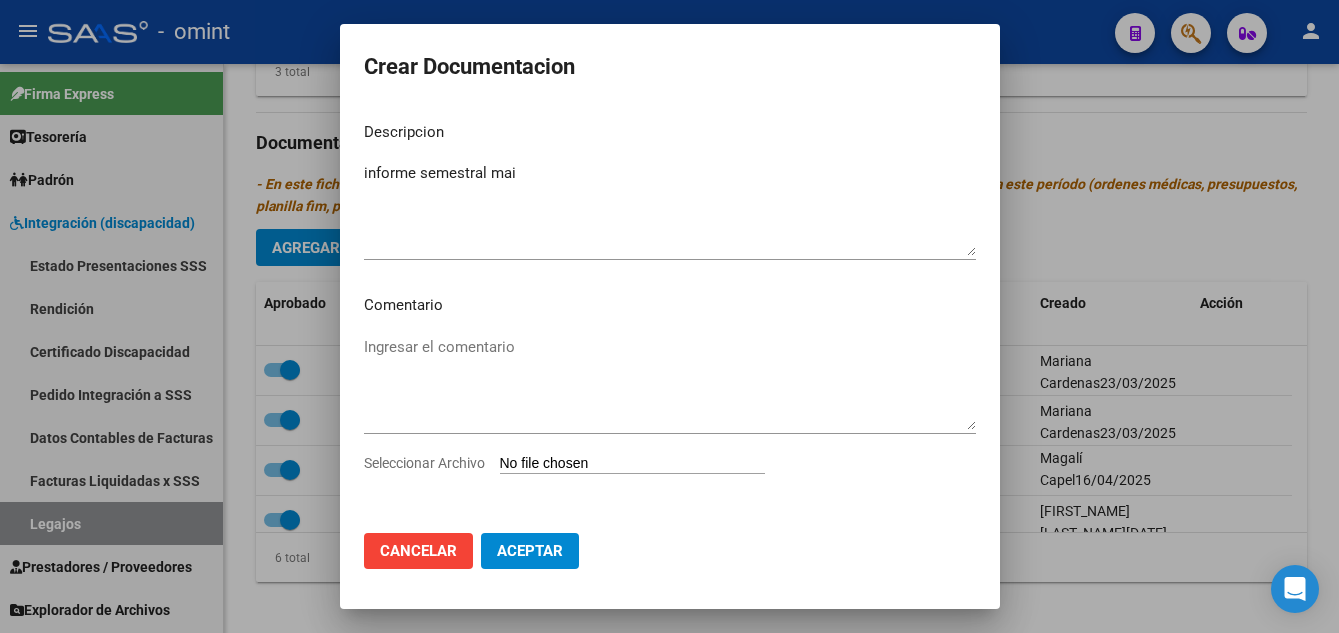type on "C:\fakepath\1857681901_25070804440_otros.pdf" 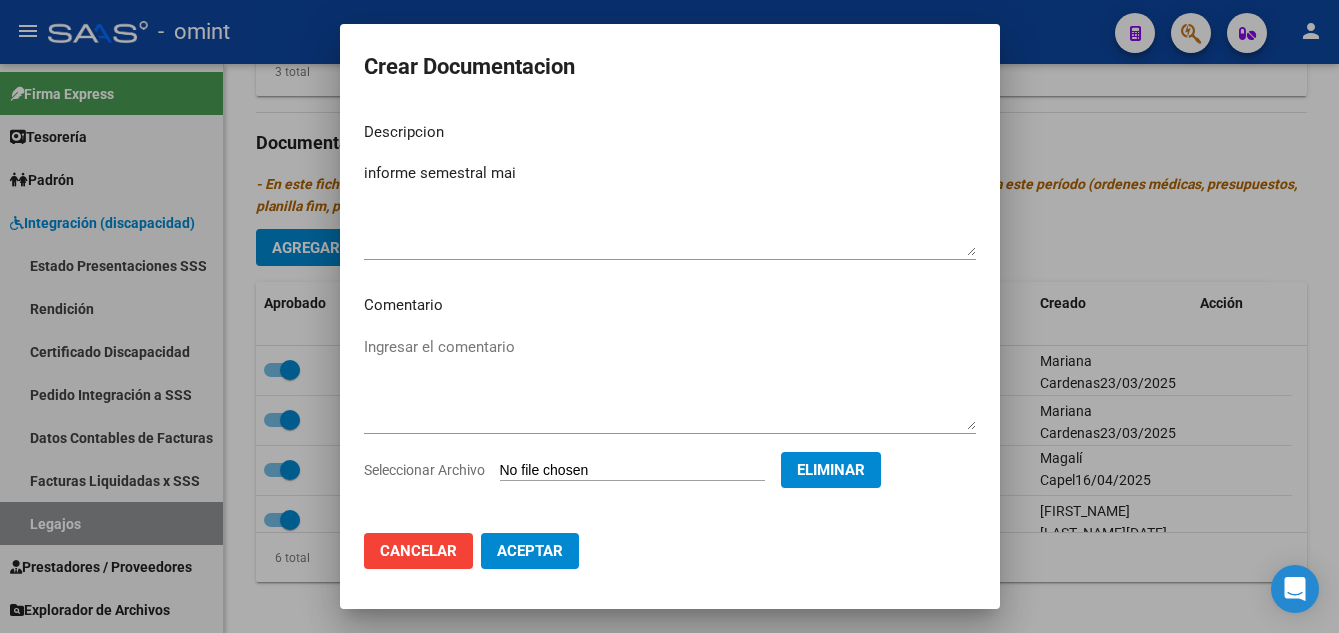 click on "Aceptar" 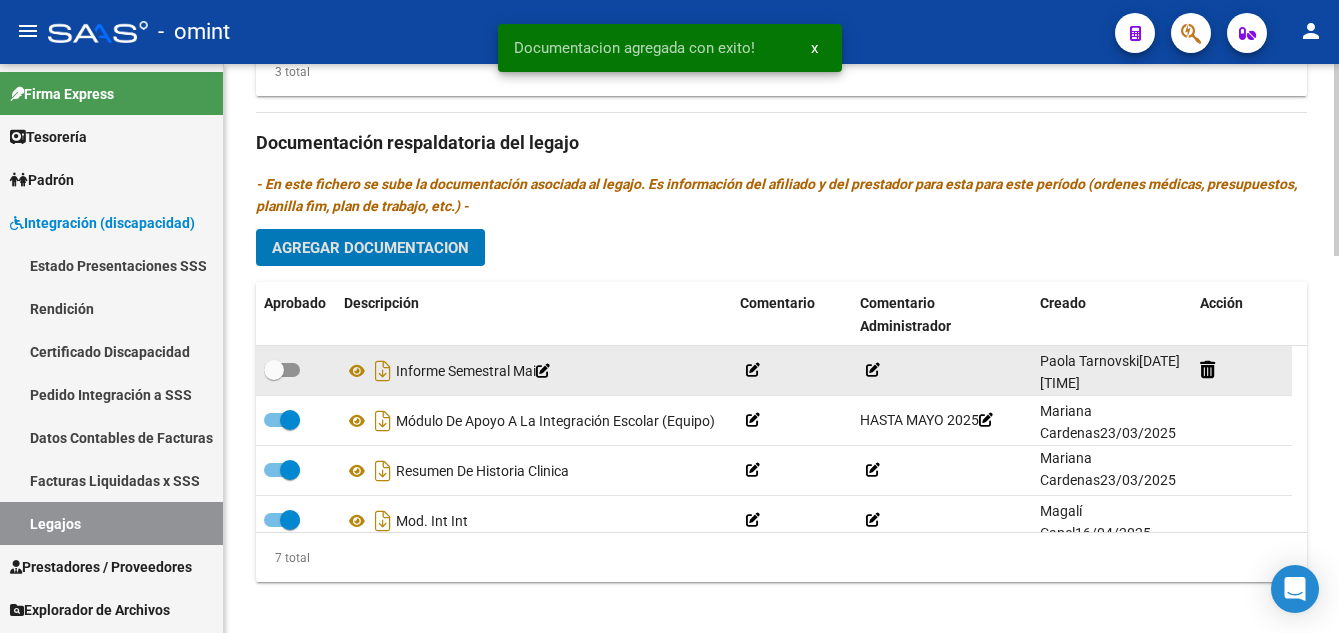 click at bounding box center (274, 370) 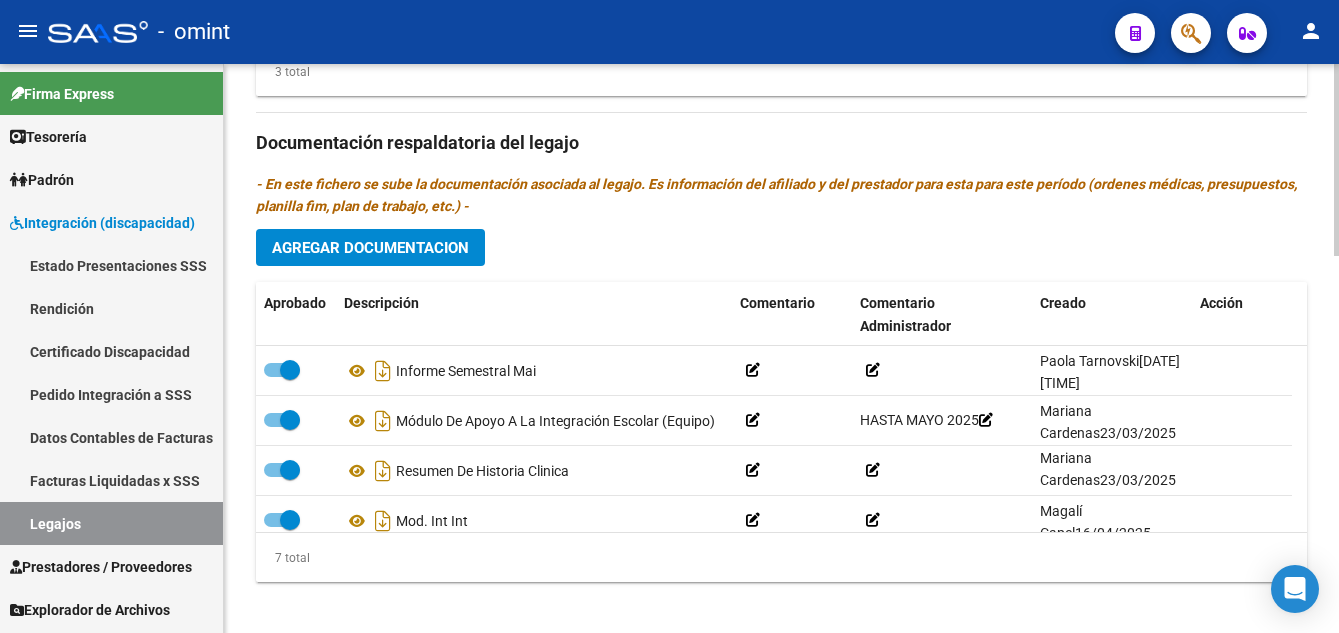 click on "arrow_back Editar 298    save Guardar cambios Legajo de Integración Modelo Formulario DDJJ para Transporte  /  Modelo Conformidad Transporte  /  Modelo Presupuesto Transporte  /  Modelo Conformidad Prestacional  /  Modelo Presupuesto Prestacional  /  ModeloResumen HC  /  Modelo Planilla FIM  Legajo Aprobado.  Aprobado   CUIL  *   [NUMBER] Ingresar CUIL  [LAST] [LAST] [FIRST] [FIRST]     Análisis Afiliado    Certificado Discapacidad ARCA Padrón Nombre Afiliado  *   [LAST] [LAST] [FIRST] [FIRST] Ingresar el nombre  Periodo Desde  *   202501 Ej: 202203  Periodo Hasta  *   202512 Ej: 202212  Admite Dependencia   Comentarios                                  Comentarios Administrador  Prestadores asociados al legajo Agregar Prestador Aprobado Prestador CUIT Comentario Presupuesto Periodo Desde Periodo HastaUsuario Admite Dependencia   FUNDACION SOLAR DE INTEGRACION-POR LA CALIDAD DE VIDA DE LAS PERSONAS CON DISCAPACIDAD EN SITUACION DE VULNERABILIDAD SOIAL 30711867852      $ 475.830,36  202502 202505" 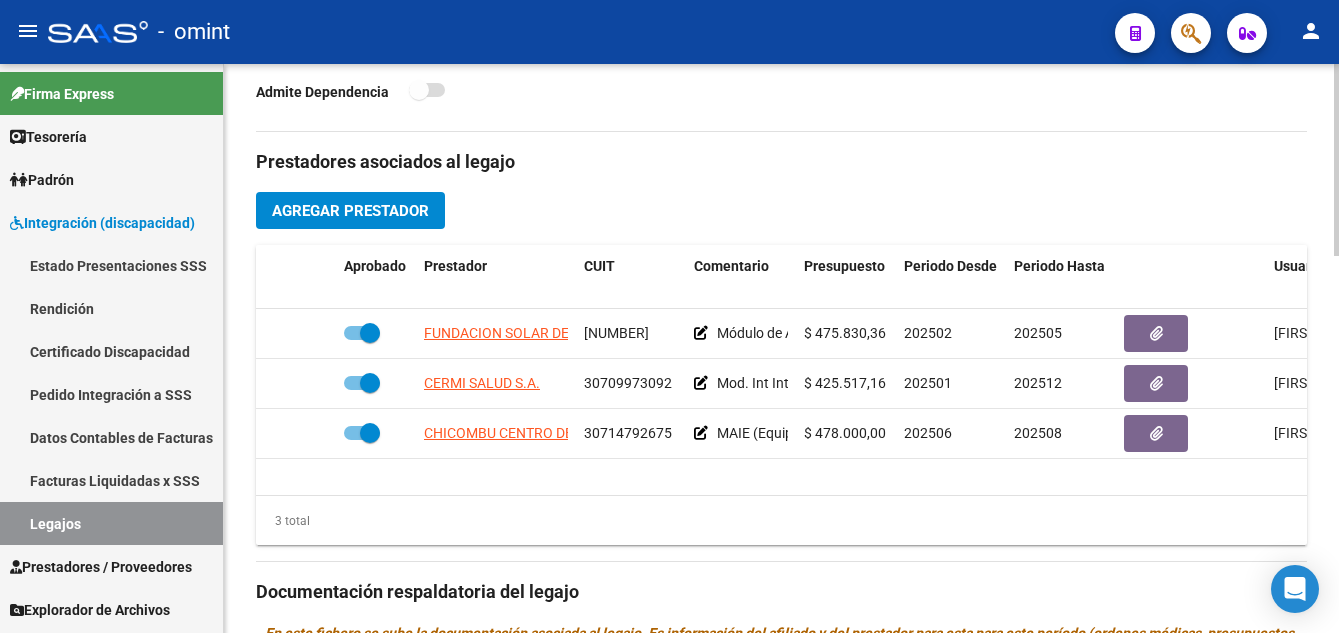 scroll, scrollTop: 603, scrollLeft: 0, axis: vertical 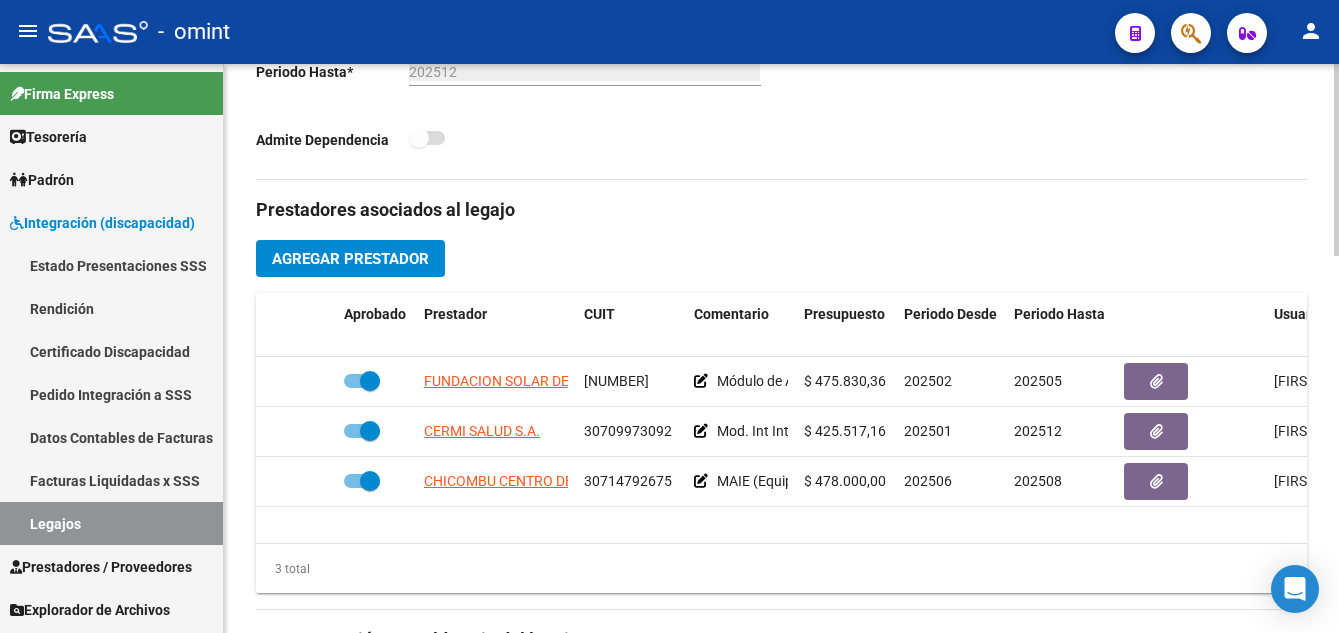 click on "arrow_back Editar 298    save Guardar cambios Legajo de Integración Modelo Formulario DDJJ para Transporte  /  Modelo Conformidad Transporte  /  Modelo Presupuesto Transporte  /  Modelo Conformidad Prestacional  /  Modelo Presupuesto Prestacional  /  ModeloResumen HC  /  Modelo Planilla FIM  Legajo Aprobado.  Aprobado   CUIL  *   [NUMBER] Ingresar CUIL  [LAST] [LAST] [FIRST] [FIRST]     Análisis Afiliado    Certificado Discapacidad ARCA Padrón Nombre Afiliado  *   [LAST] [LAST] [FIRST] [FIRST] Ingresar el nombre  Periodo Desde  *   202501 Ej: 202203  Periodo Hasta  *   202512 Ej: 202212  Admite Dependencia   Comentarios                                  Comentarios Administrador  Prestadores asociados al legajo Agregar Prestador Aprobado Prestador CUIT Comentario Presupuesto Periodo Desde Periodo HastaUsuario Admite Dependencia   FUNDACION SOLAR DE INTEGRACION-POR LA CALIDAD DE VIDA DE LAS PERSONAS CON DISCAPACIDAD EN SITUACION DE VULNERABILIDAD SOIAL 30711867852      $ 475.830,36  202502 202505" 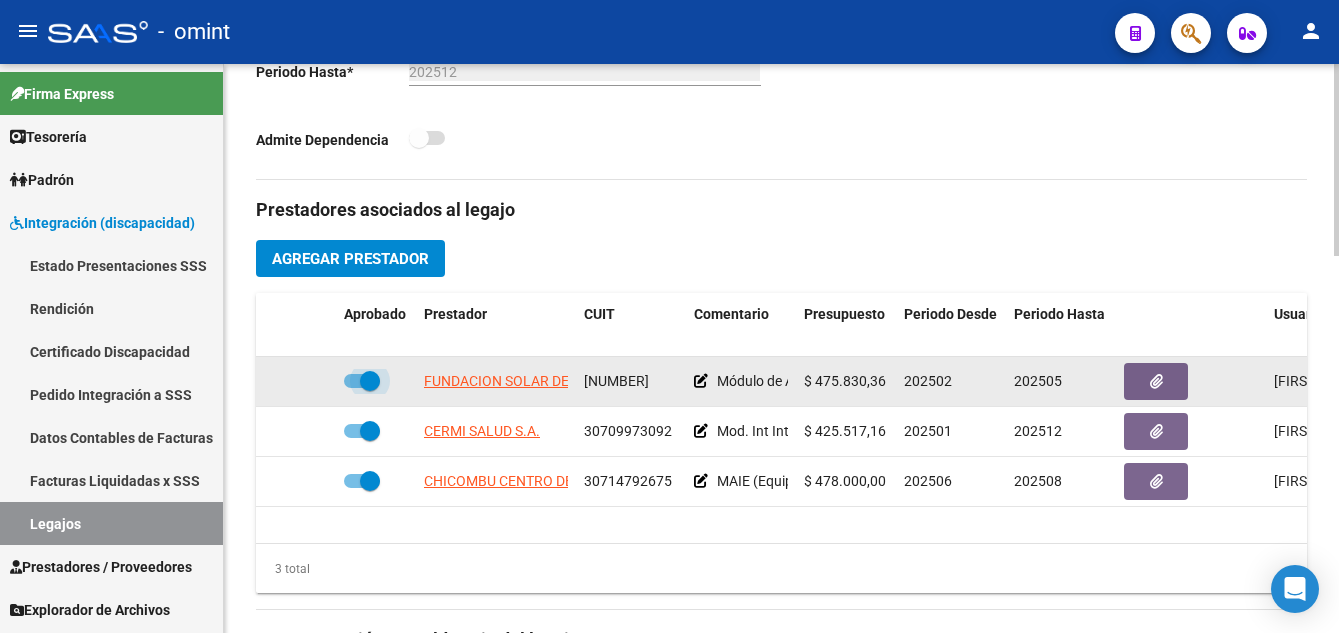 click at bounding box center [370, 381] 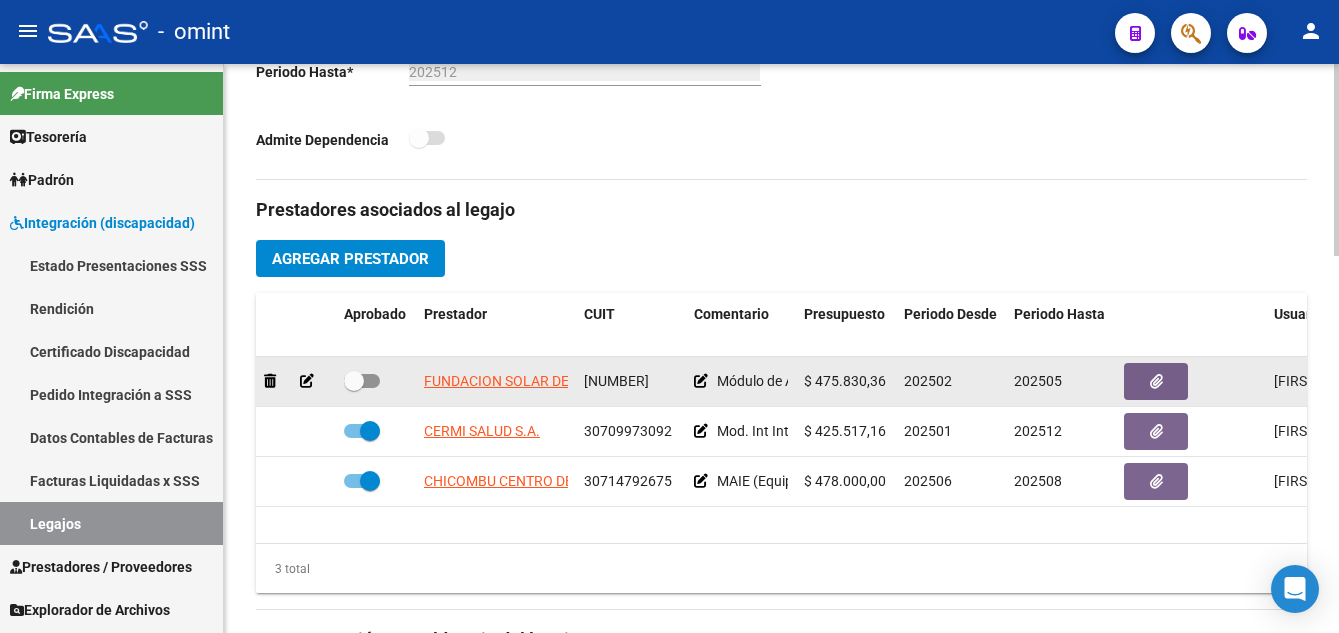 click 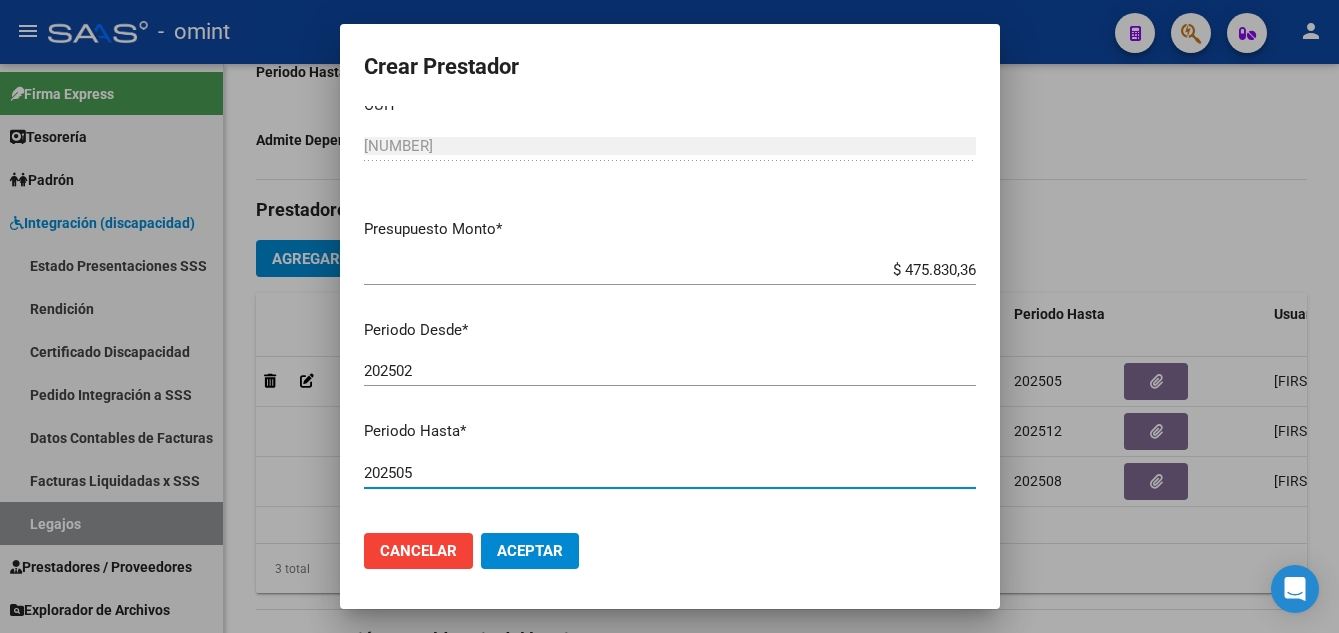 drag, startPoint x: 395, startPoint y: 493, endPoint x: 430, endPoint y: 502, distance: 36.138622 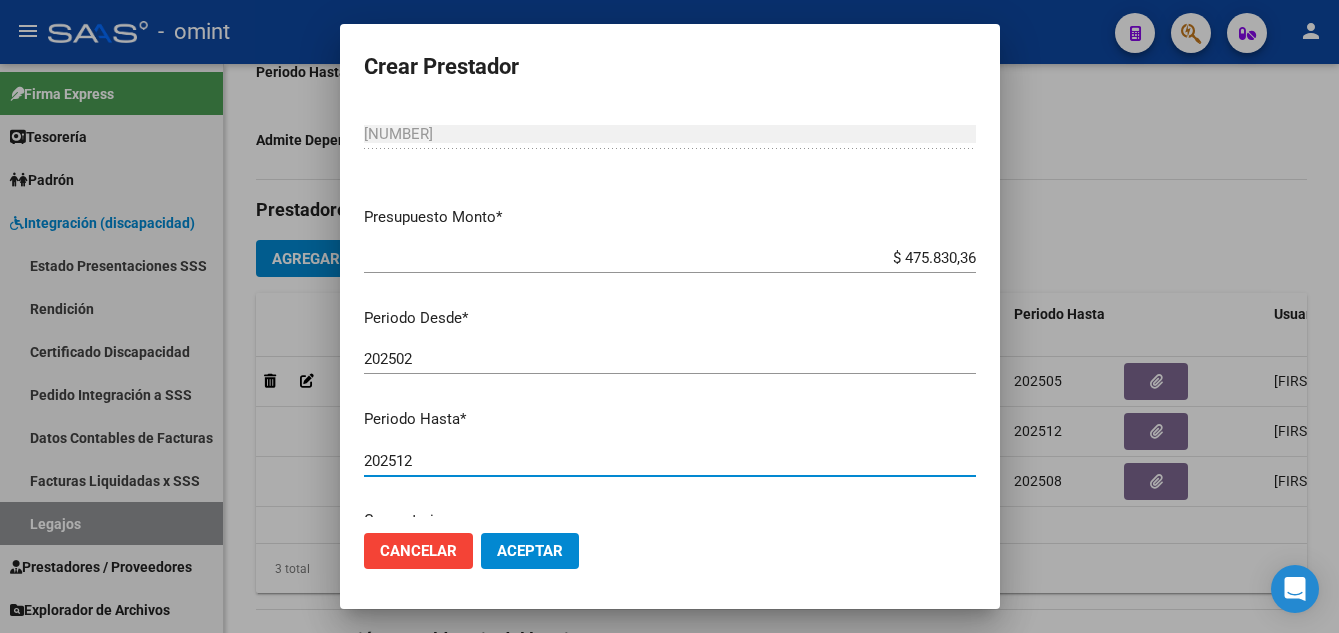 type on "202512" 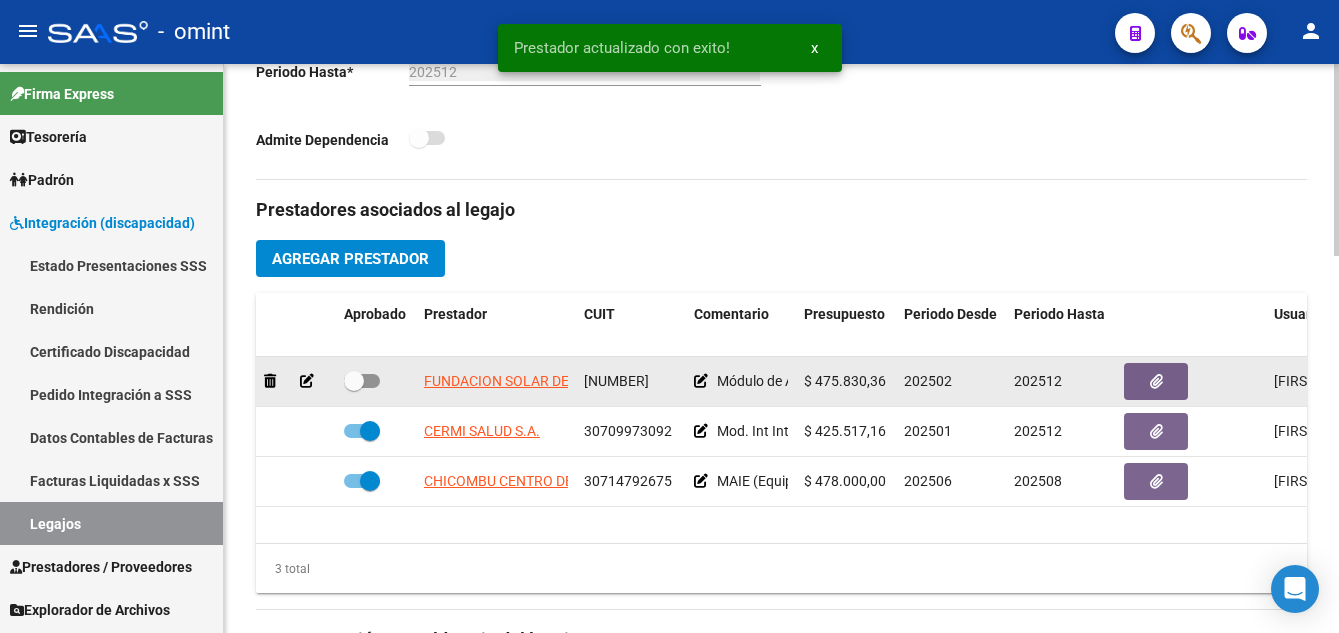 click at bounding box center (354, 381) 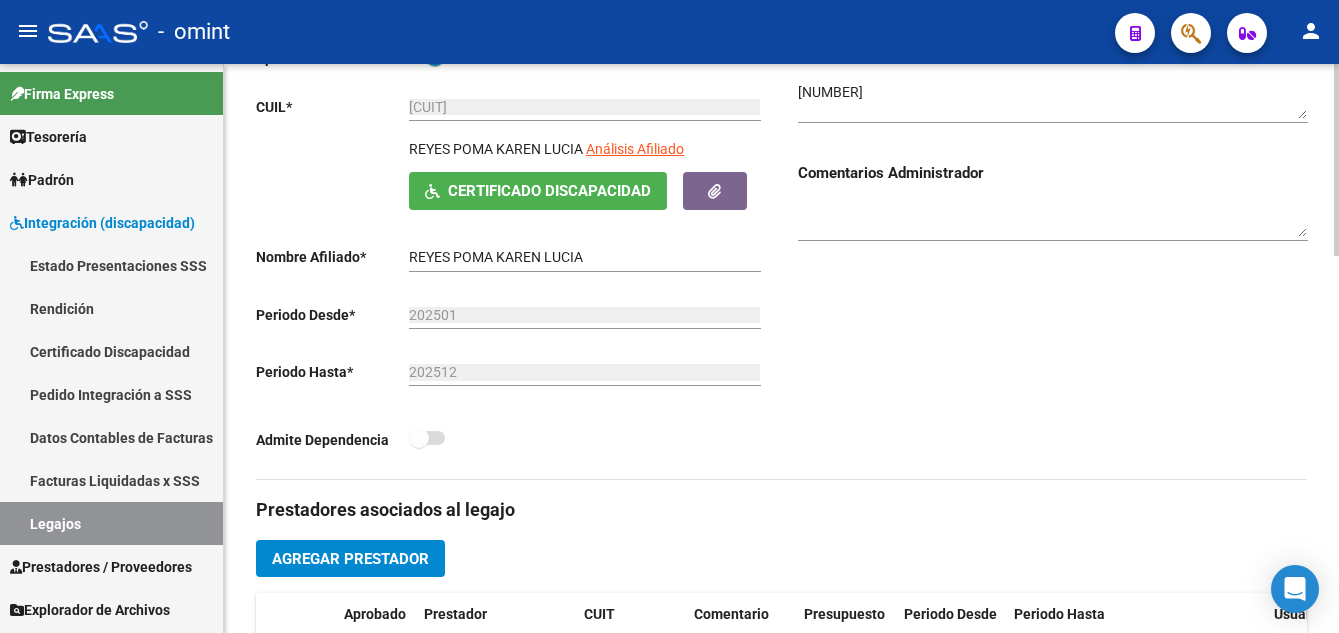 scroll, scrollTop: 0, scrollLeft: 0, axis: both 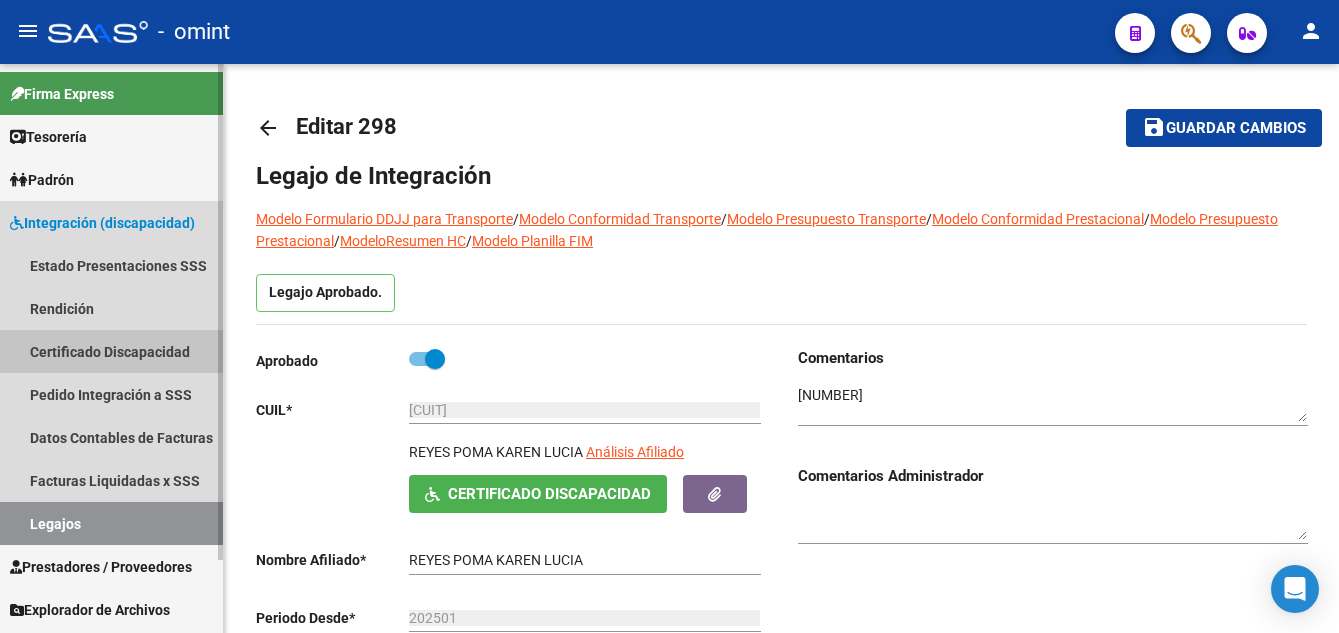 click on "Certificado Discapacidad" at bounding box center (111, 351) 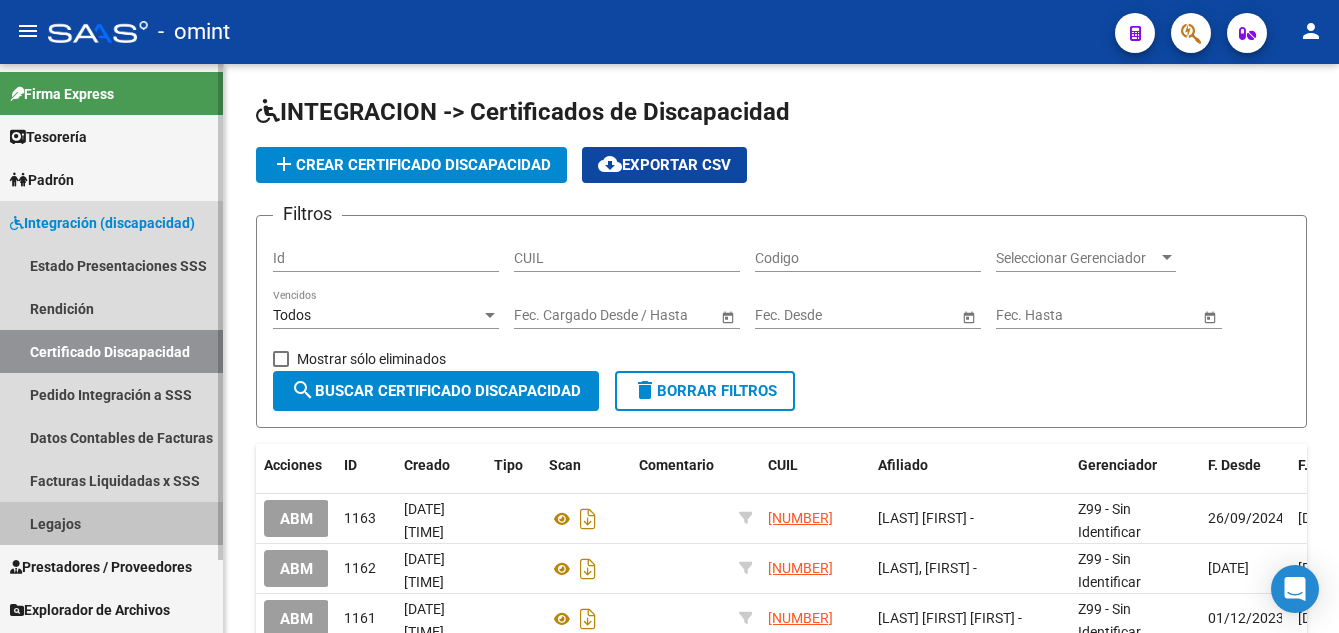 click on "Legajos" at bounding box center [111, 523] 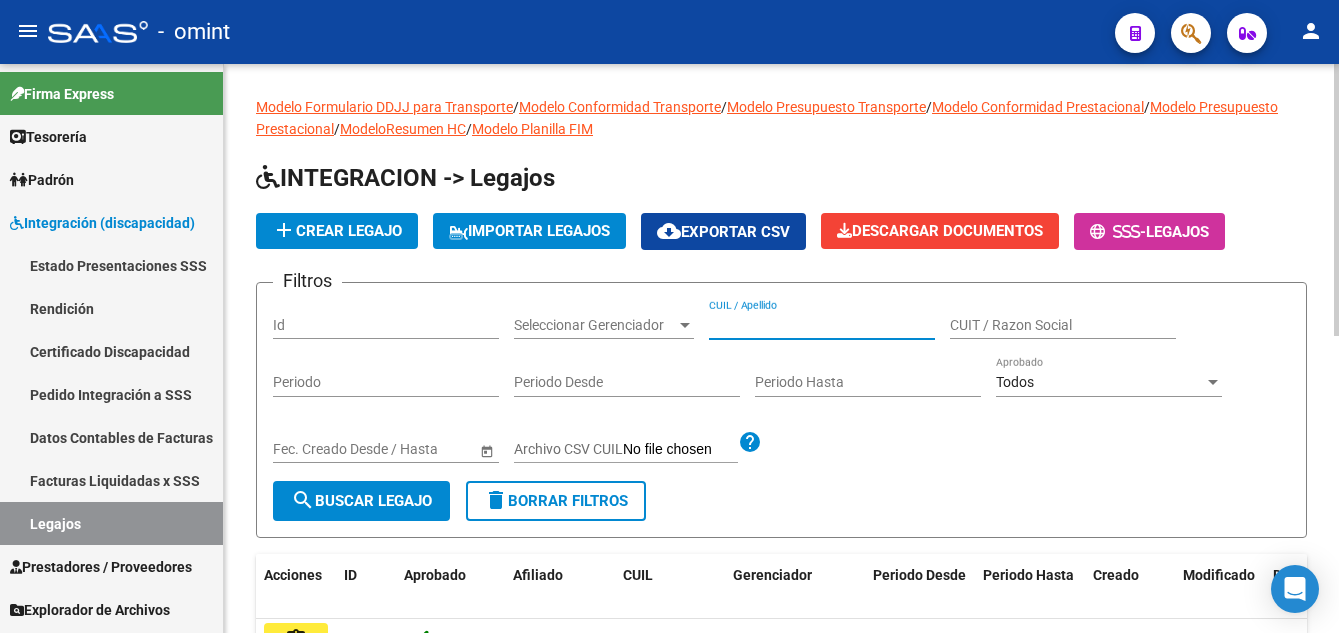paste on "[LAST] [LAST] [FIRST]" 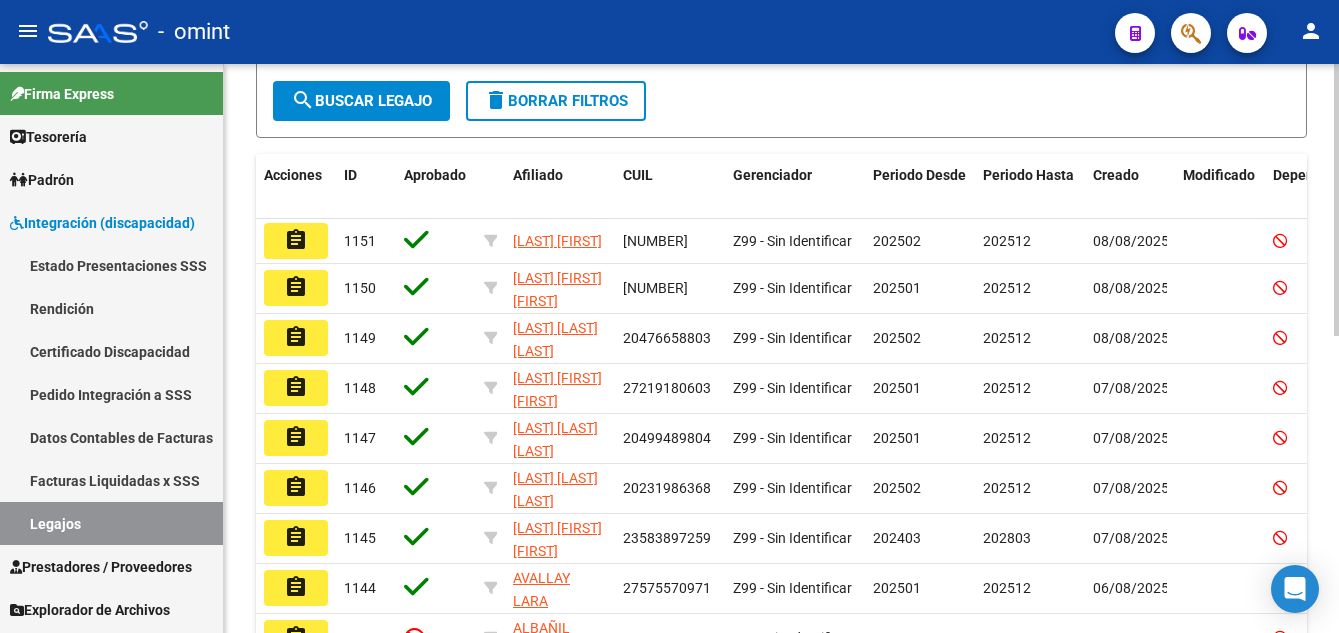 scroll, scrollTop: 100, scrollLeft: 0, axis: vertical 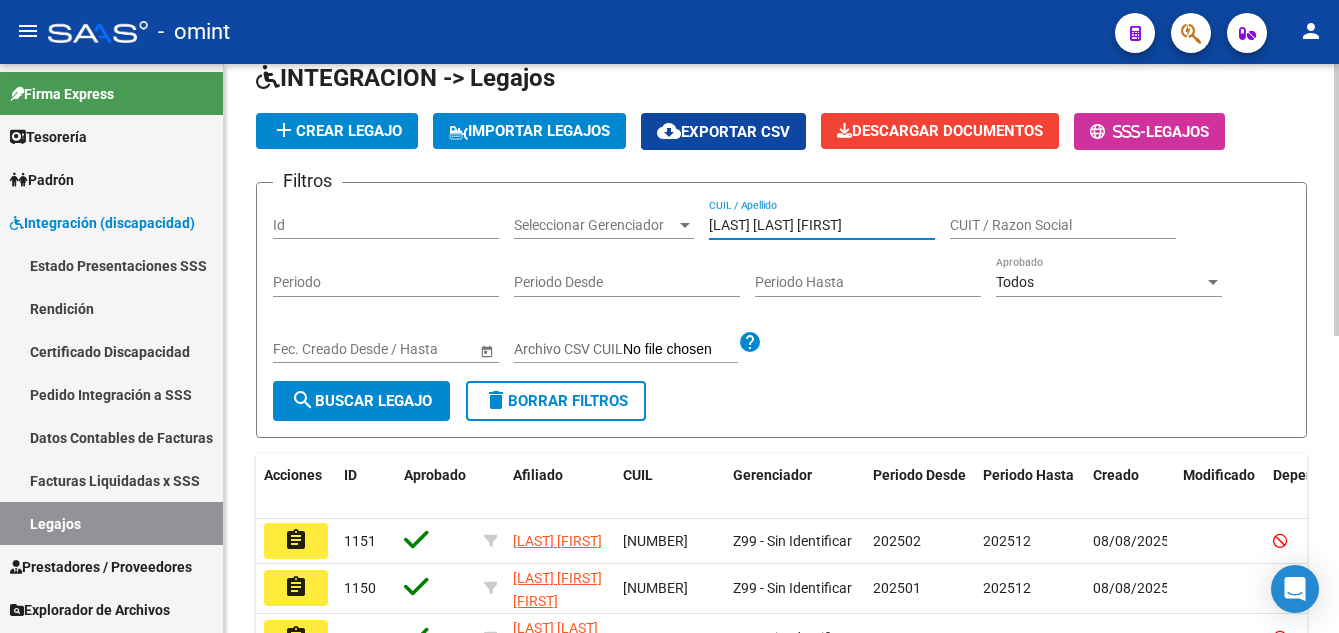 type on "[LAST] [LAST] [FIRST]" 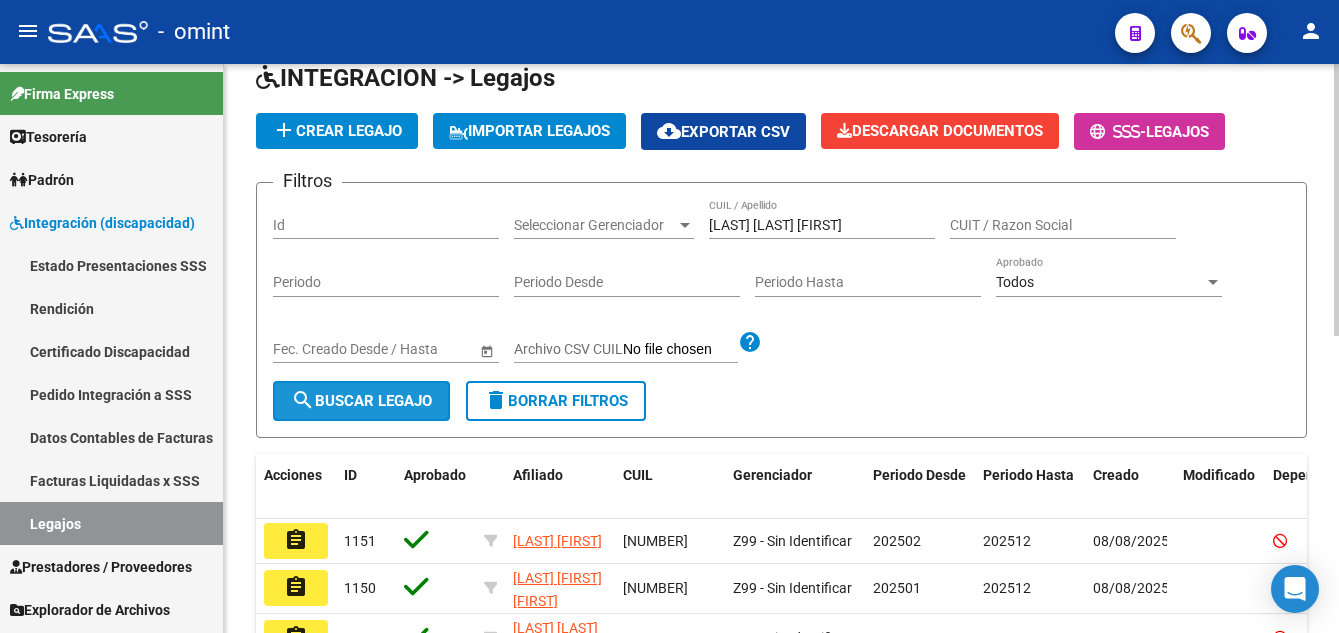 click on "search  Buscar Legajo" 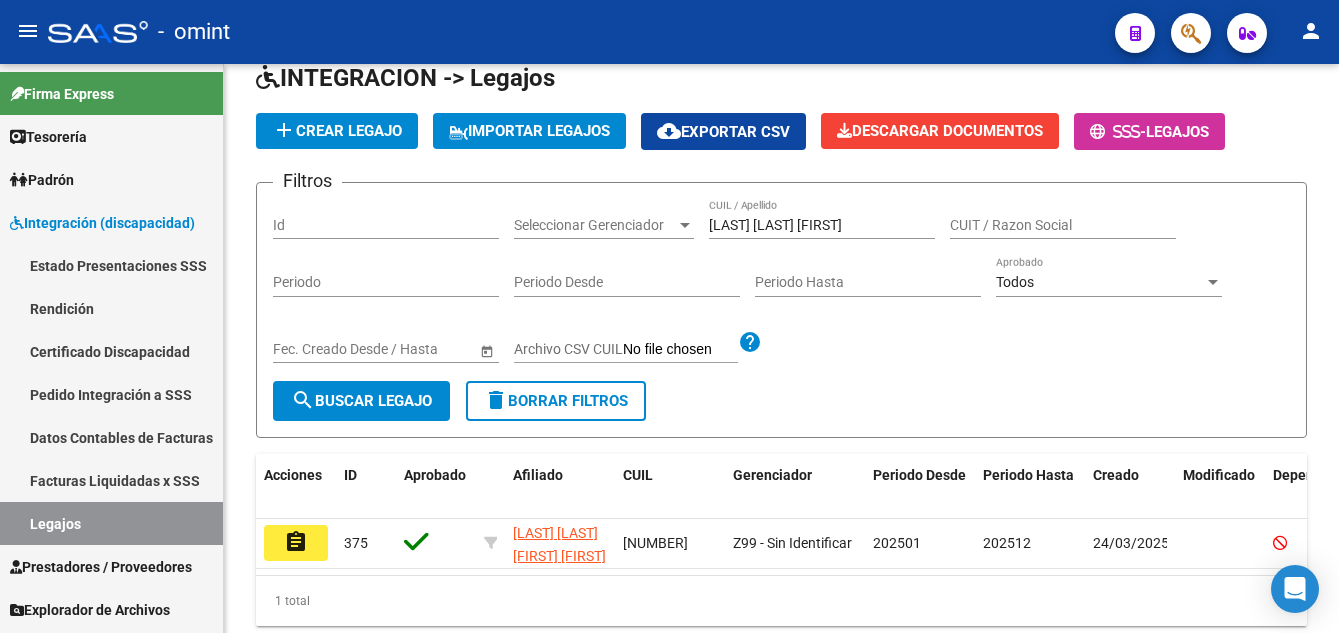click on "assignment" 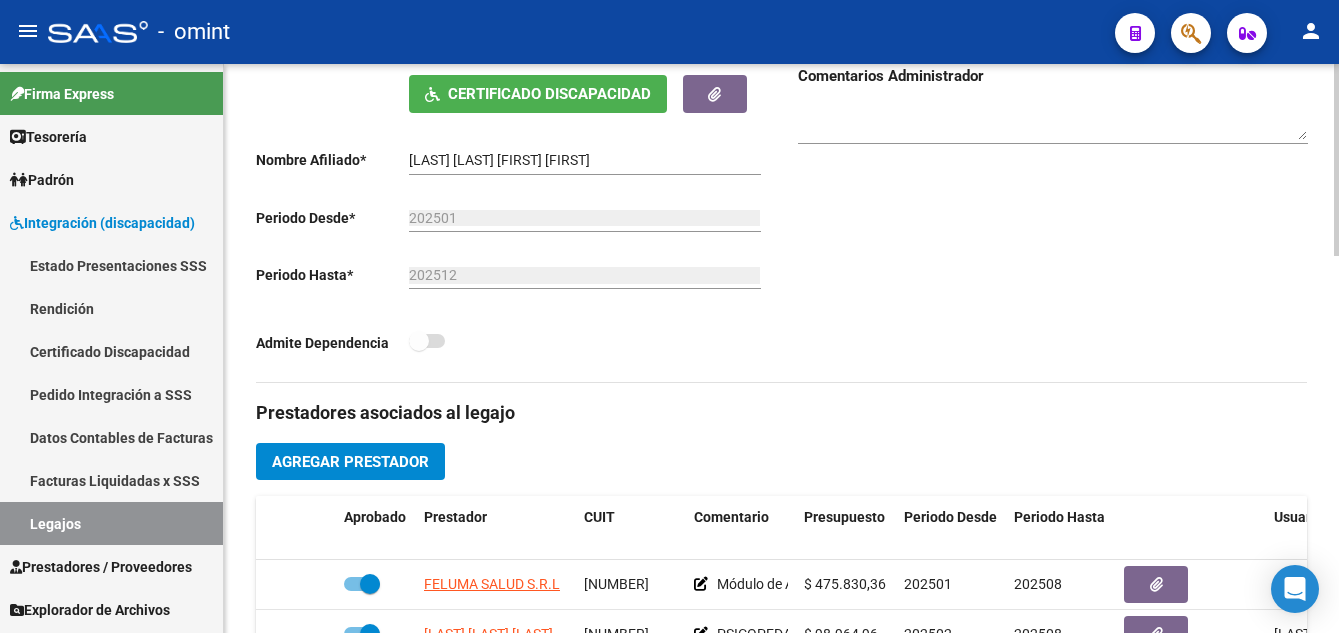 scroll, scrollTop: 700, scrollLeft: 0, axis: vertical 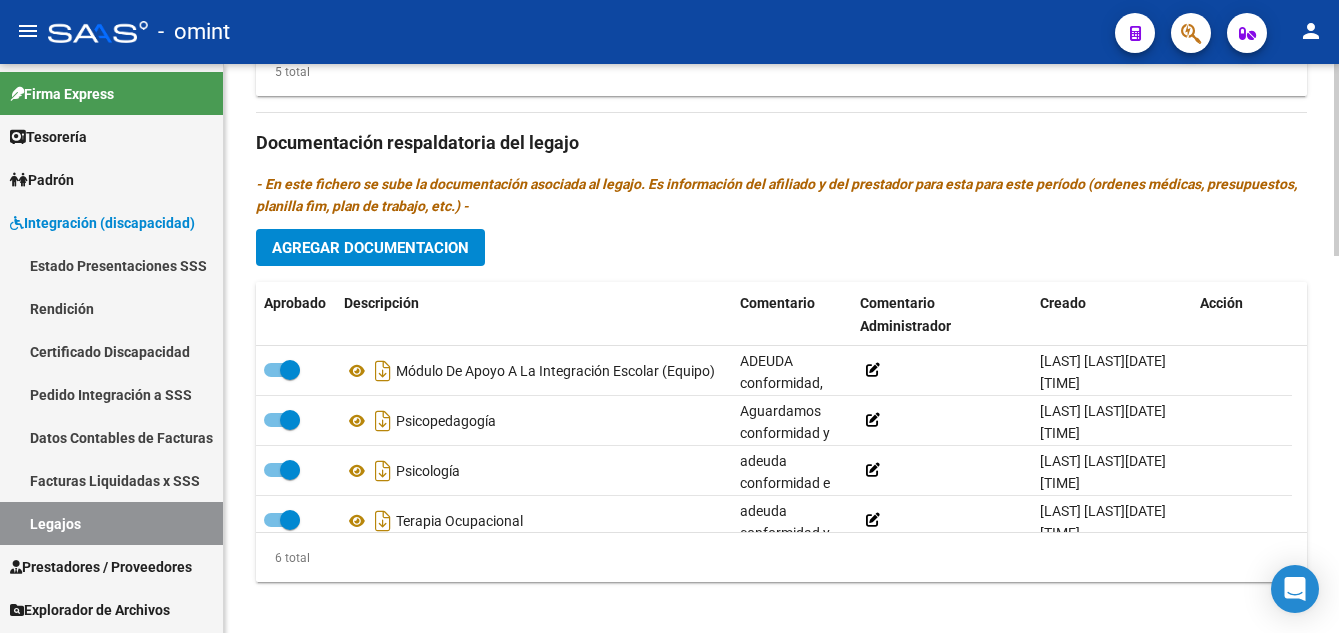 click on "Agregar Documentacion" 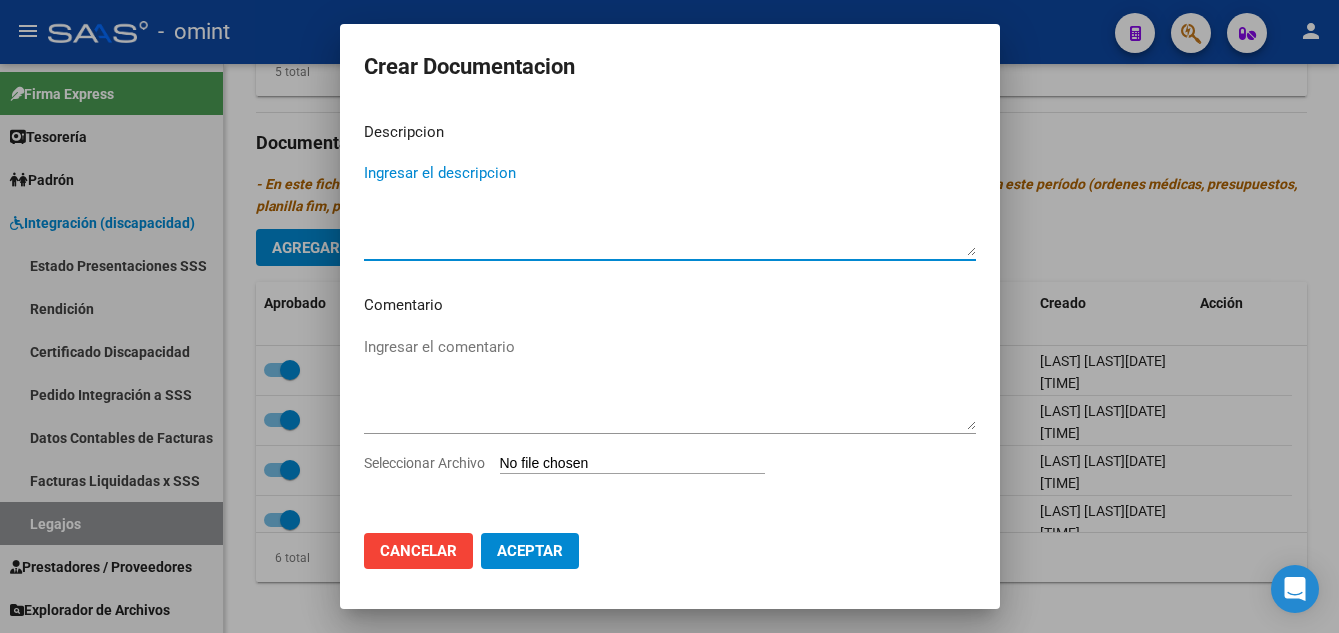 click on "Ingresar el descripcion" at bounding box center [670, 209] 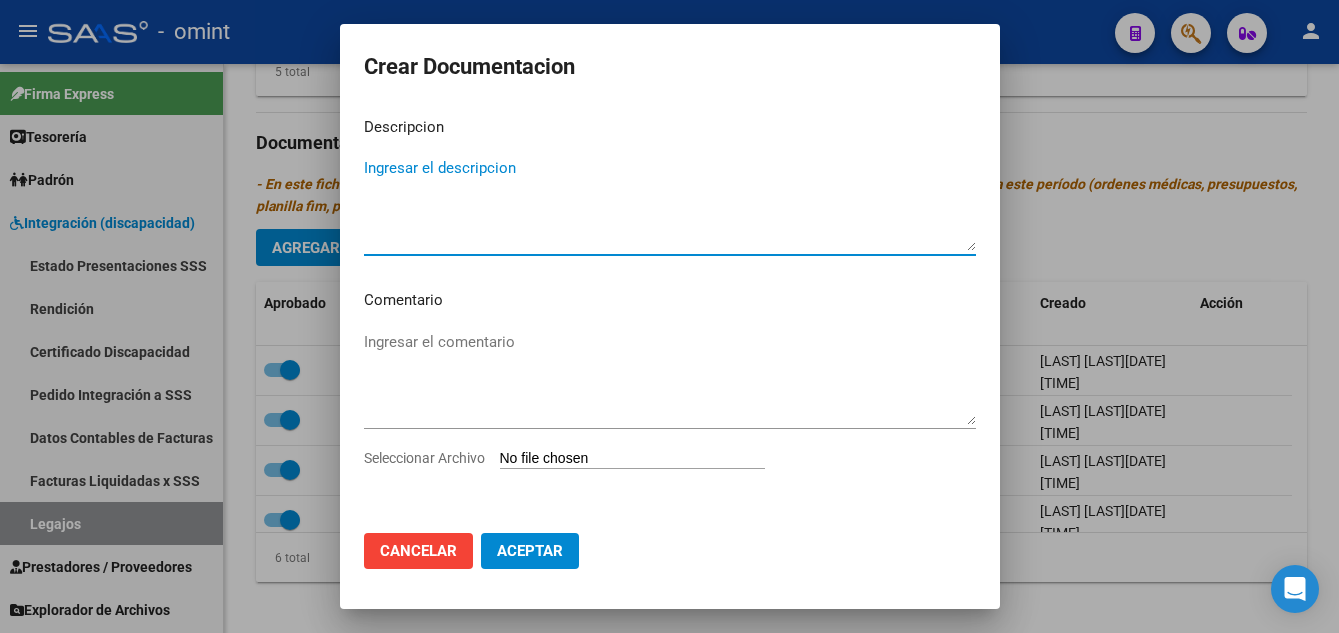 type on "I" 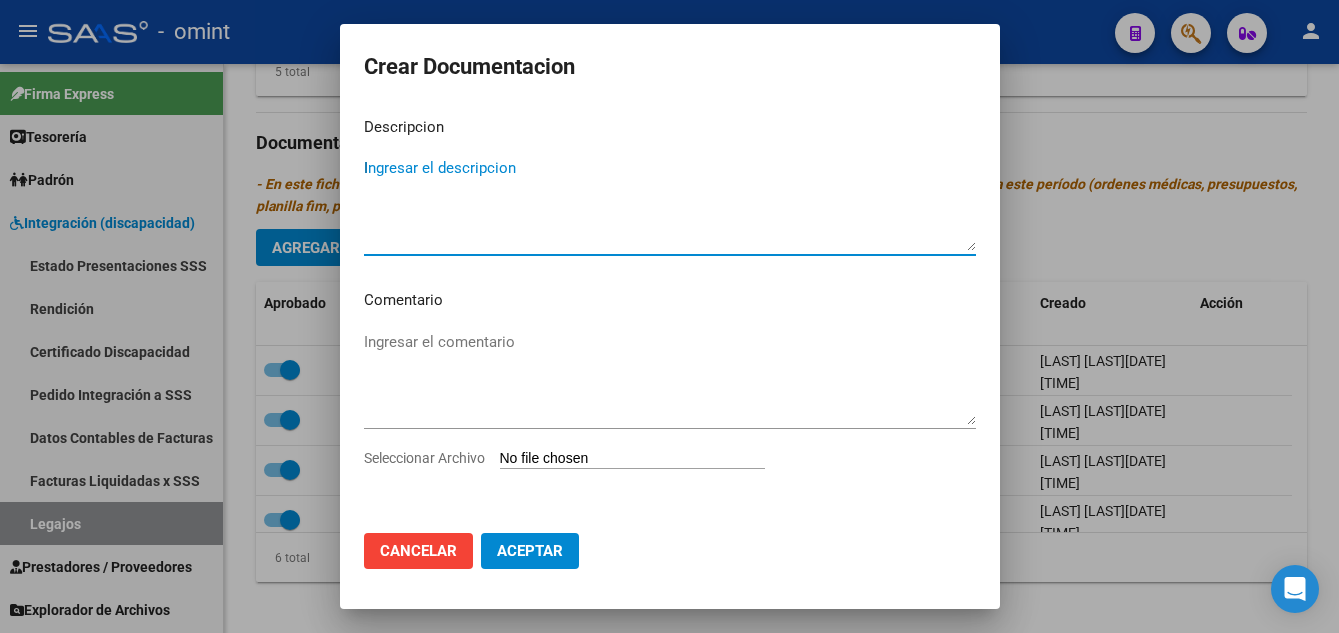 scroll, scrollTop: 4, scrollLeft: 0, axis: vertical 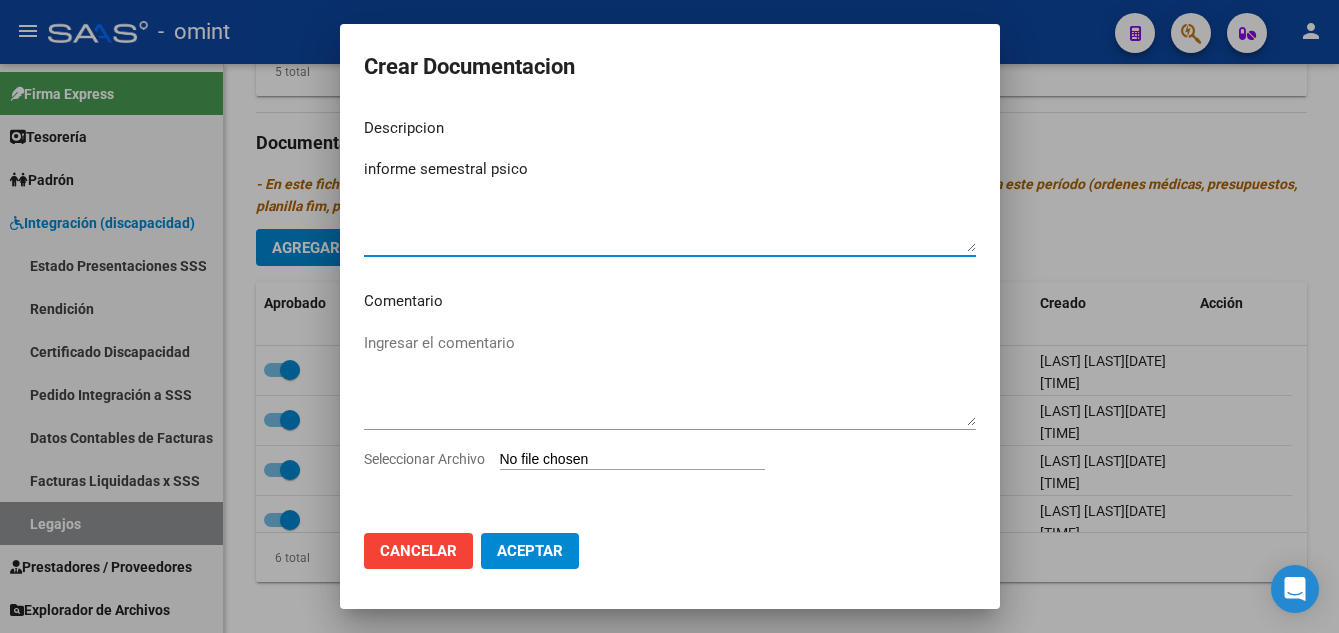 type on "informe semestral psico" 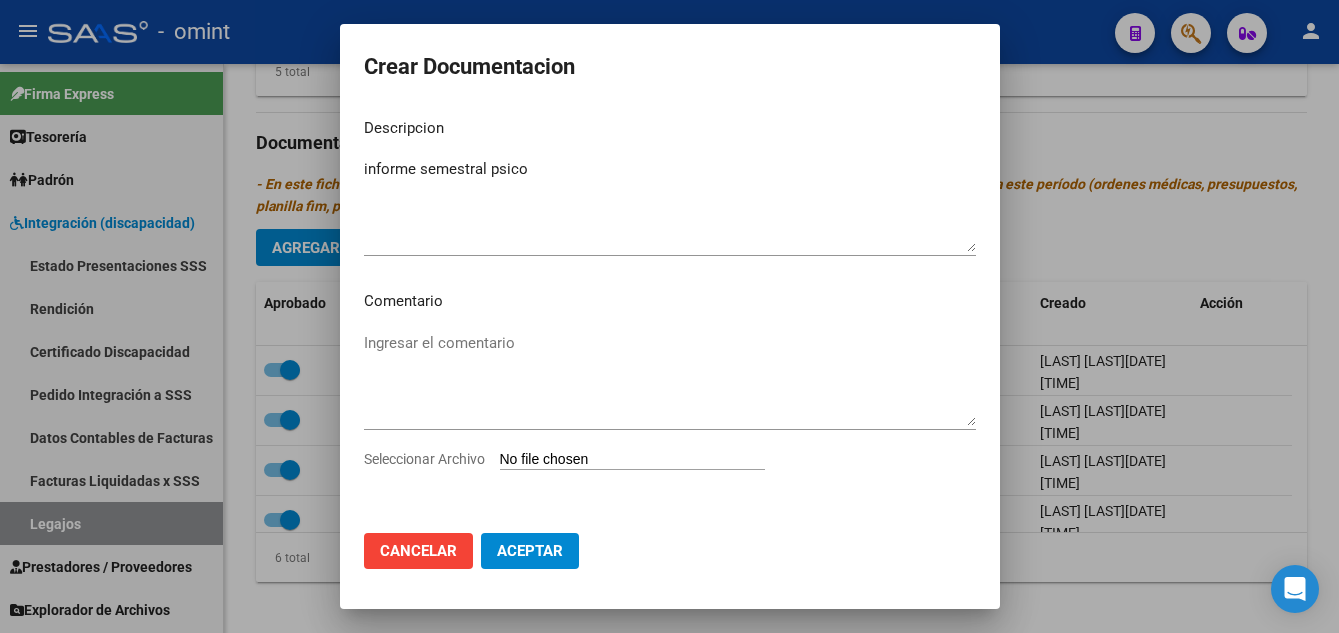 type on "C:\fakepath\psico informe.pdf" 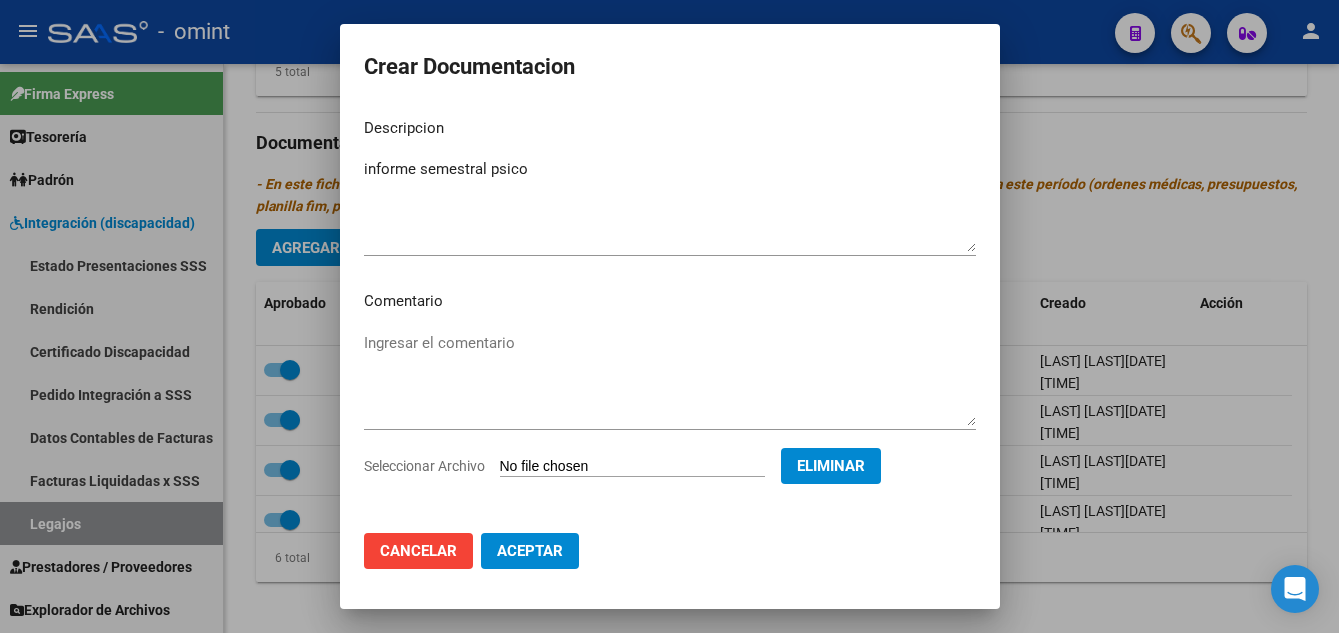 click on "Aceptar" 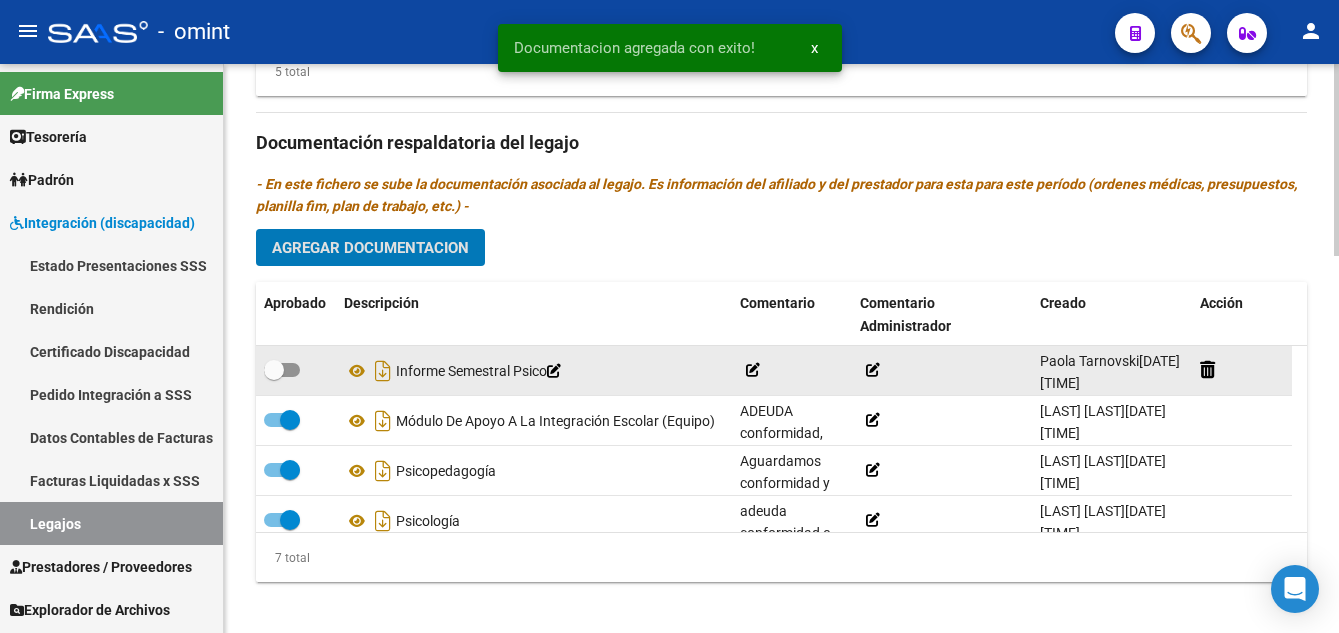 click at bounding box center (274, 370) 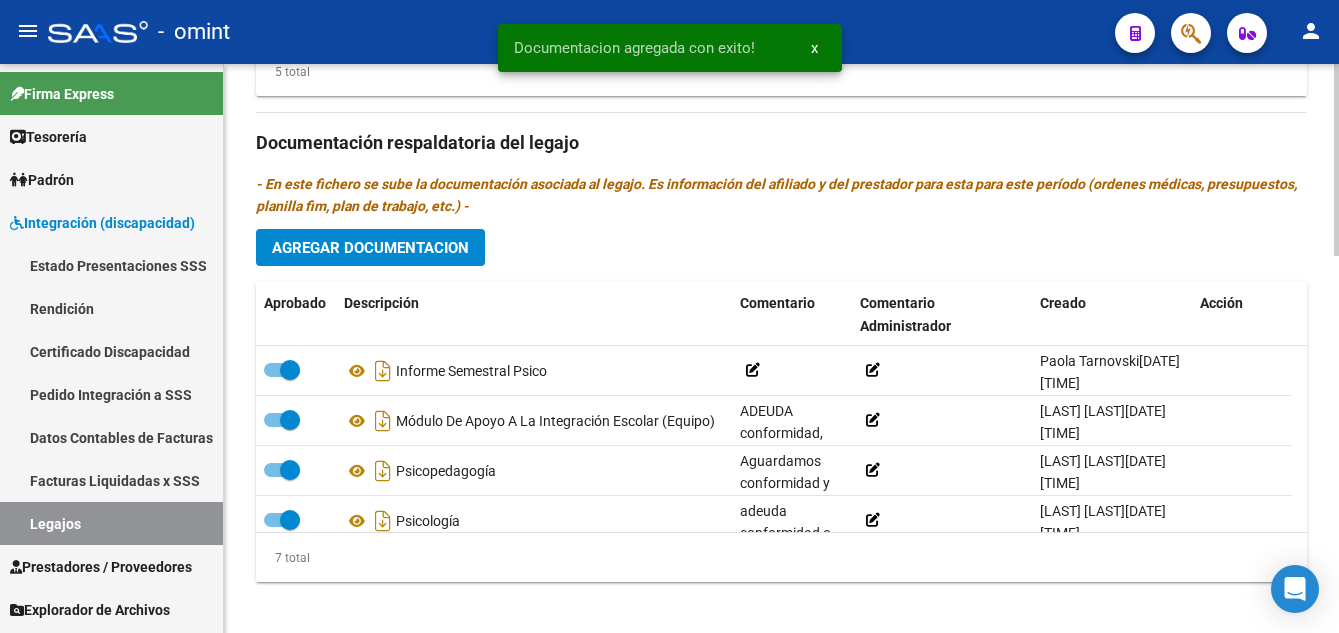 drag, startPoint x: 1333, startPoint y: 469, endPoint x: 1321, endPoint y: 352, distance: 117.61378 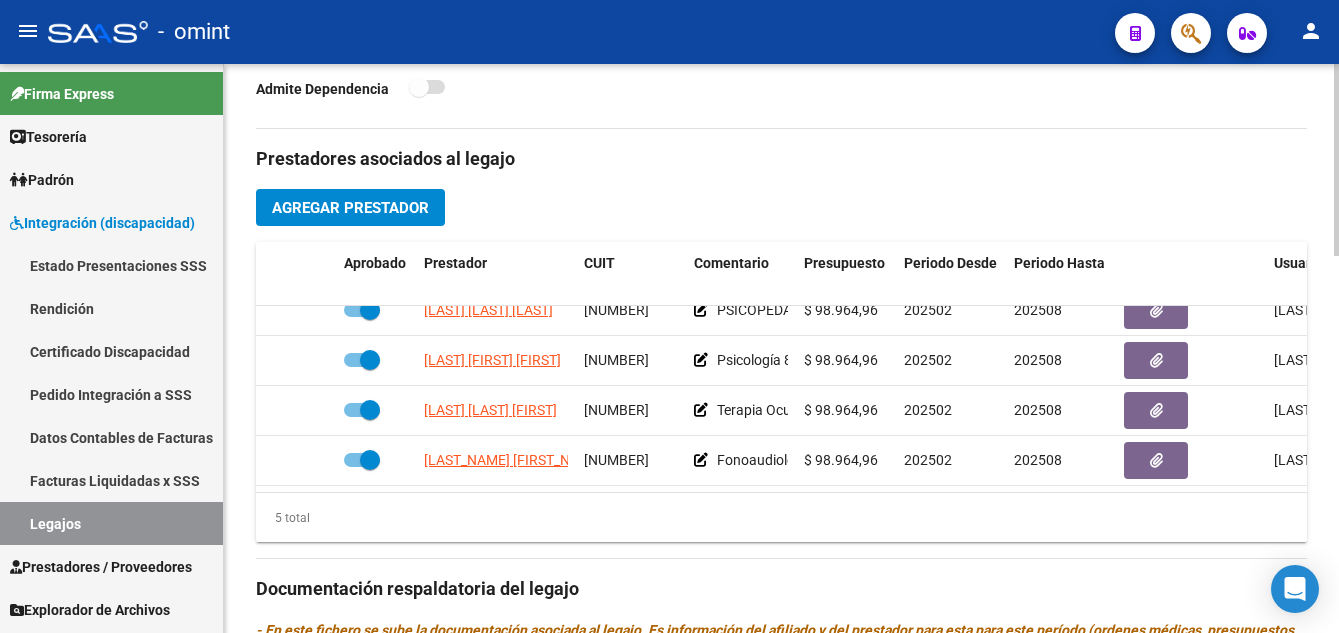 click on "arrow_back Editar 375    save Guardar cambios Legajo de Integración Modelo Formulario DDJJ para Transporte  /  Modelo Conformidad Transporte  /  Modelo Presupuesto Transporte  /  Modelo Conformidad Prestacional  /  Modelo Presupuesto Prestacional  /  ModeloResumen HC  /  Modelo Planilla FIM  Legajo Aprobado.  Aprobado   CUIL  *   [NUMBER] Ingresar CUIL  [LAST] [LAST] [FIRST] [FIRST]     Análisis Afiliado    Certificado Discapacidad ARCA Padrón Nombre Afiliado  *   [LAST] [LAST] [FIRST] [FIRST] Ingresar el nombre  Periodo Desde  *   202501 Ej: 202203  Periodo Hasta  *   202512 Ej: 202212  Admite Dependencia   Comentarios                                  Comentarios Administrador  Prestadores asociados al legajo Agregar Prestador Aprobado Prestador CUIT Comentario Presupuesto Periodo Desde Periodo Hasta Usuario Admite Dependencia   DI SALVIO MARINA ANTONELA [NUMBER]     PSICOPEDAGOGIA 8/MES  $ 98.964,96  202502 202508 [LAST] [FIRST]   [DATE]      [NUMBER]" 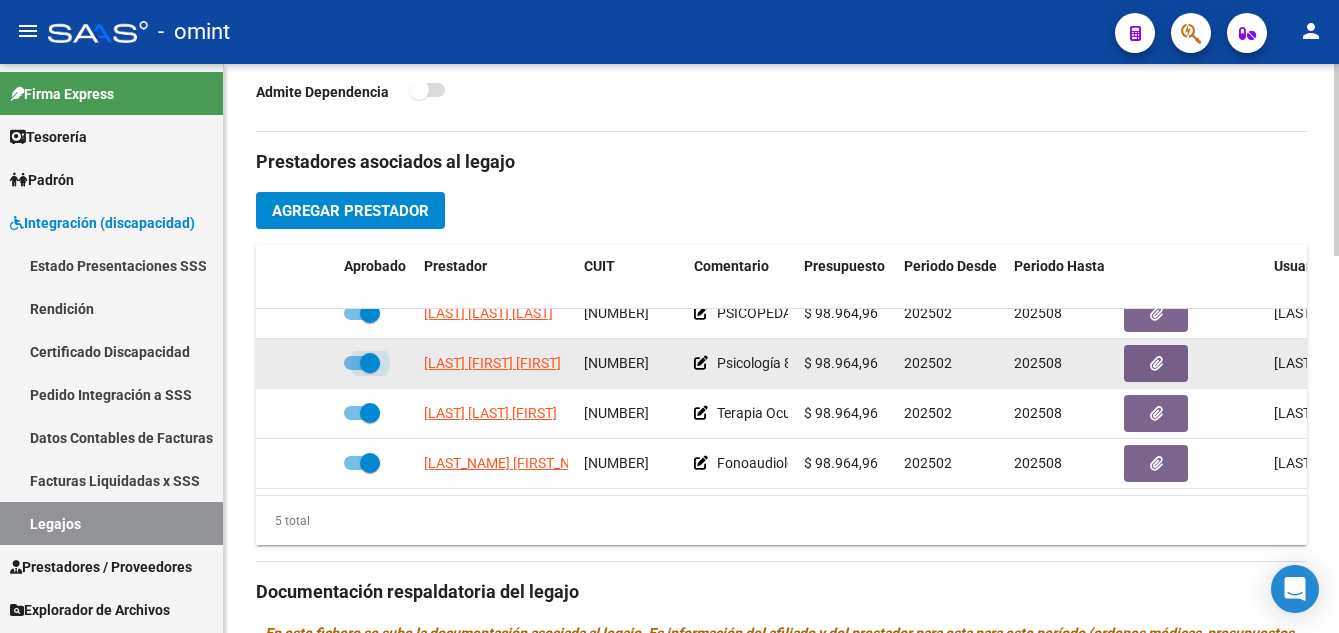 click at bounding box center (362, 363) 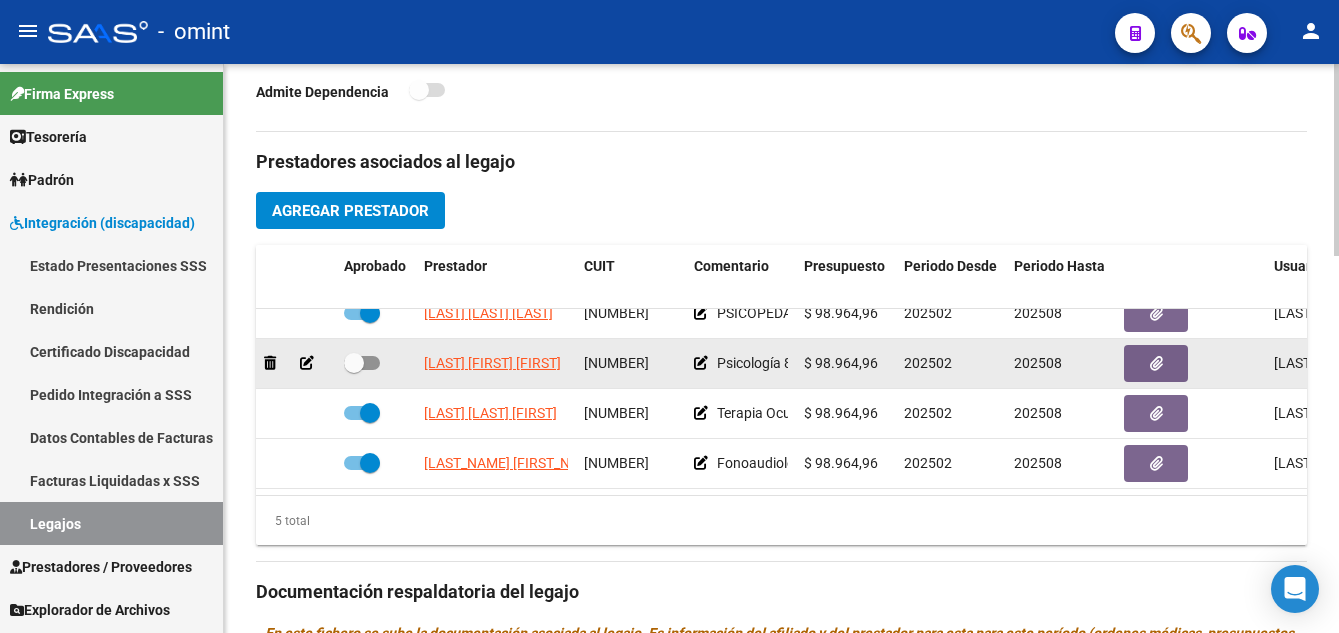 click 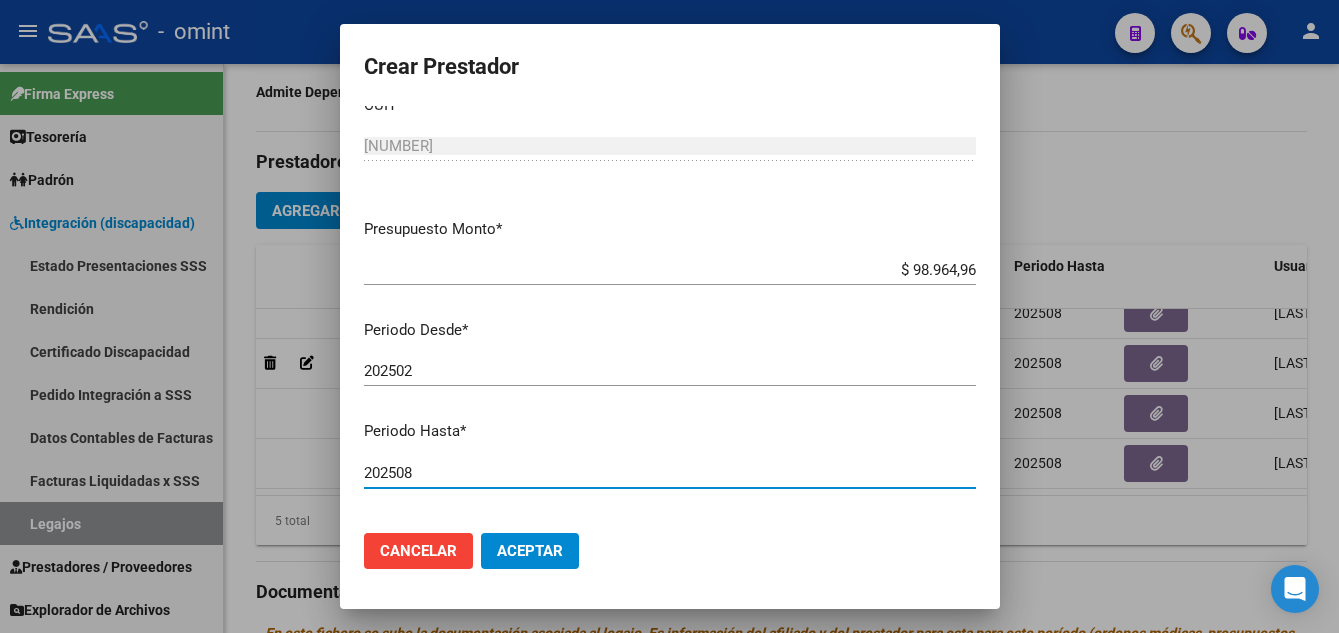 drag, startPoint x: 399, startPoint y: 498, endPoint x: 423, endPoint y: 502, distance: 24.33105 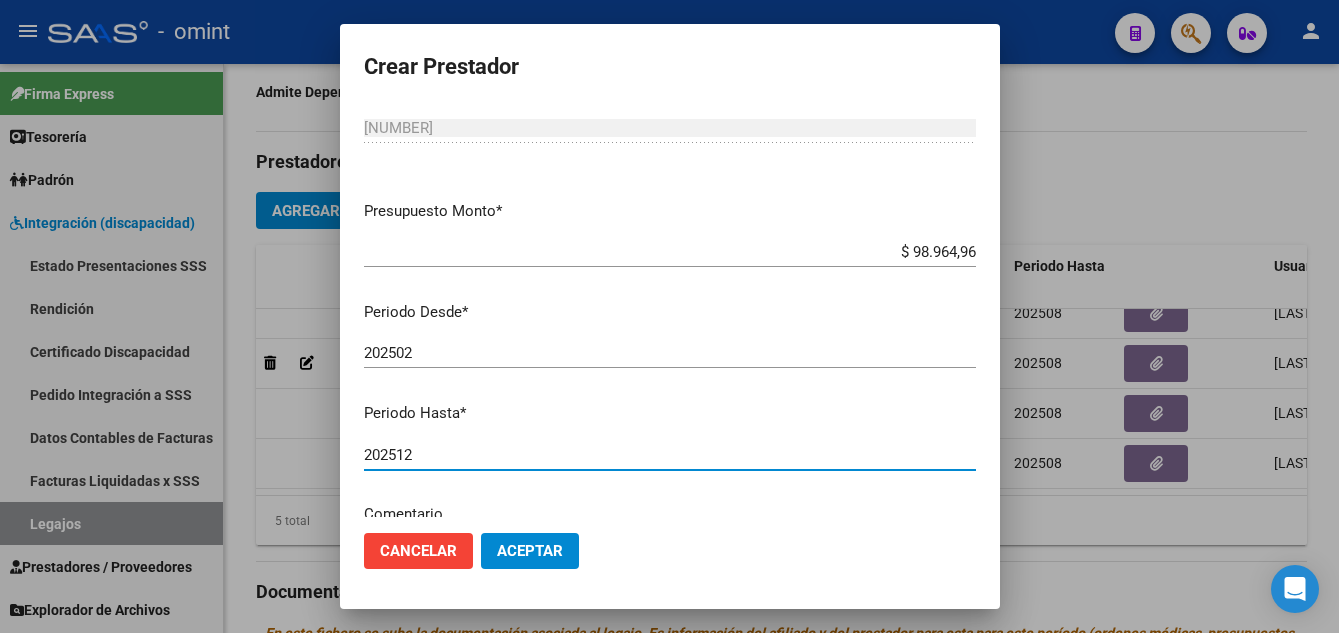 type on "202512" 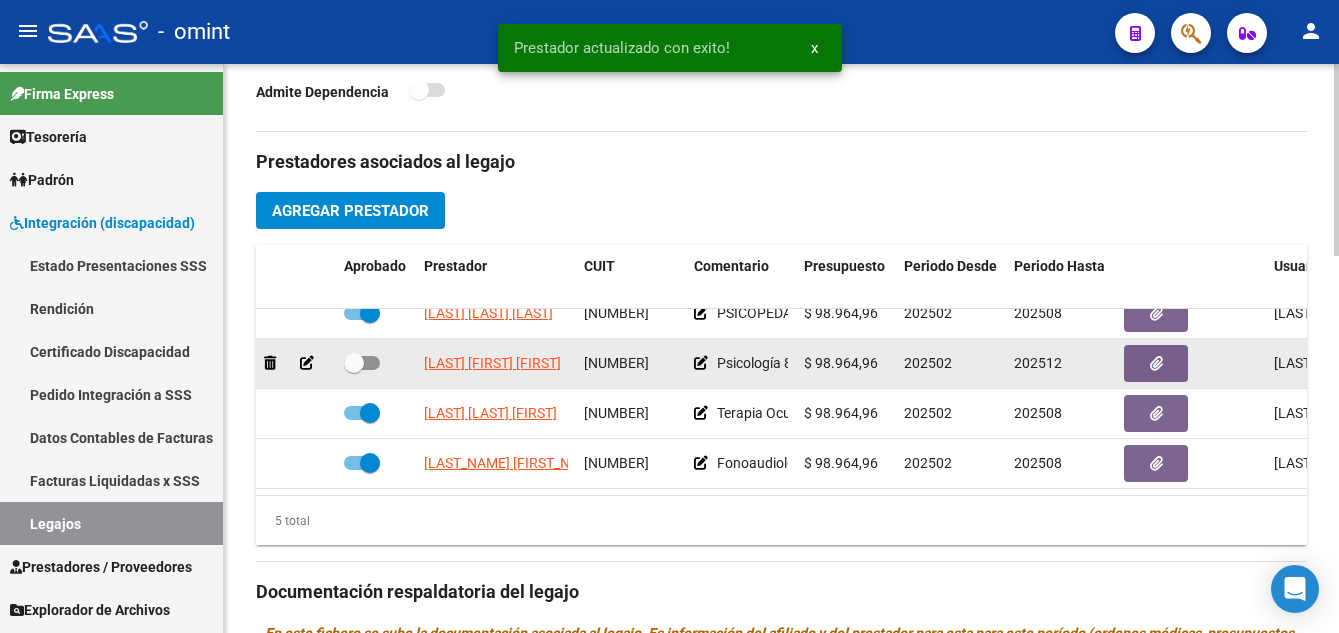 click at bounding box center [354, 363] 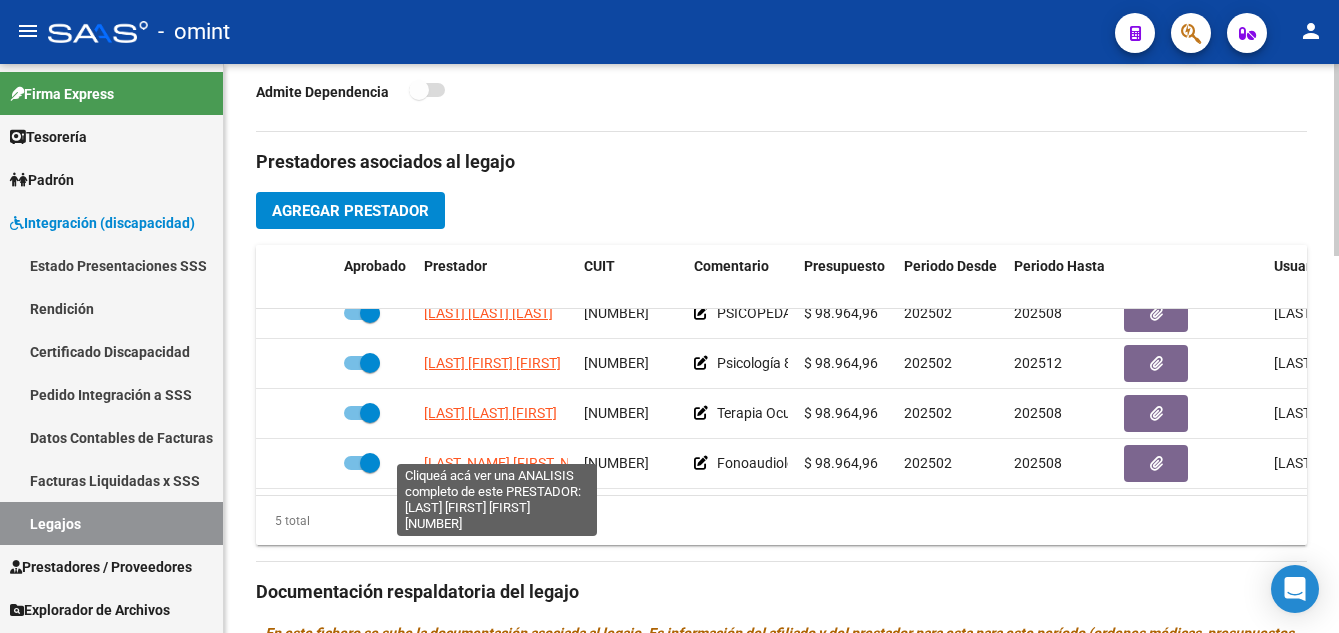 scroll, scrollTop: 951, scrollLeft: 0, axis: vertical 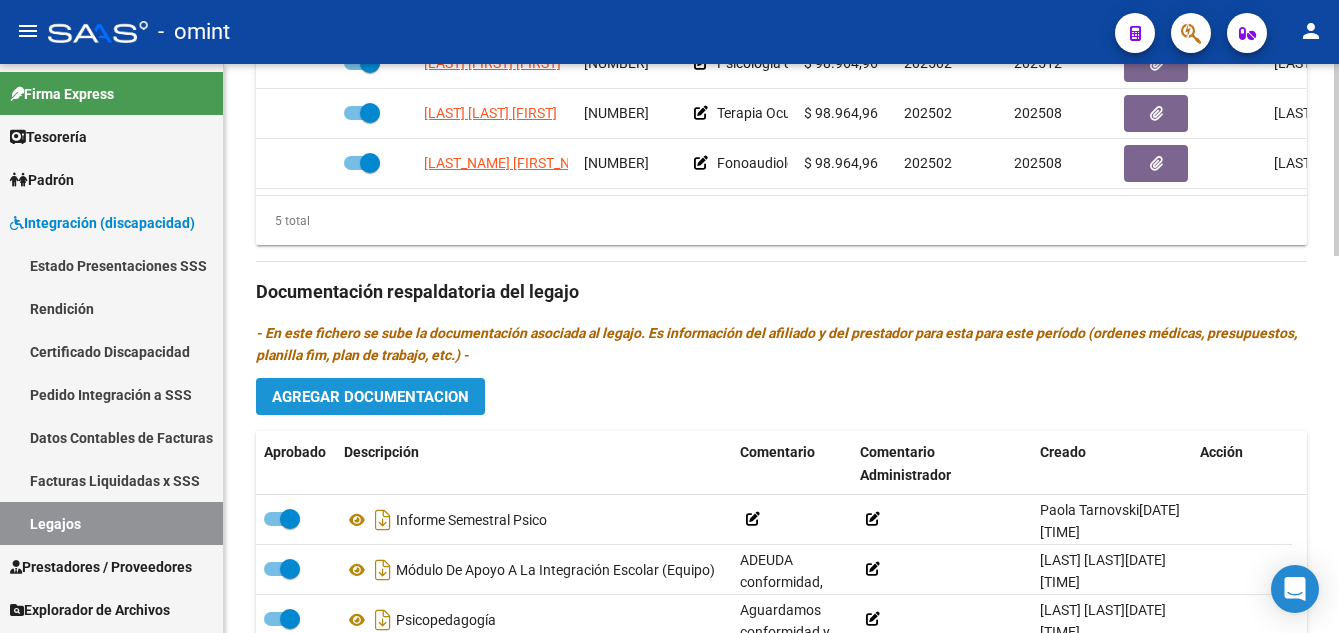 click on "Agregar Documentacion" 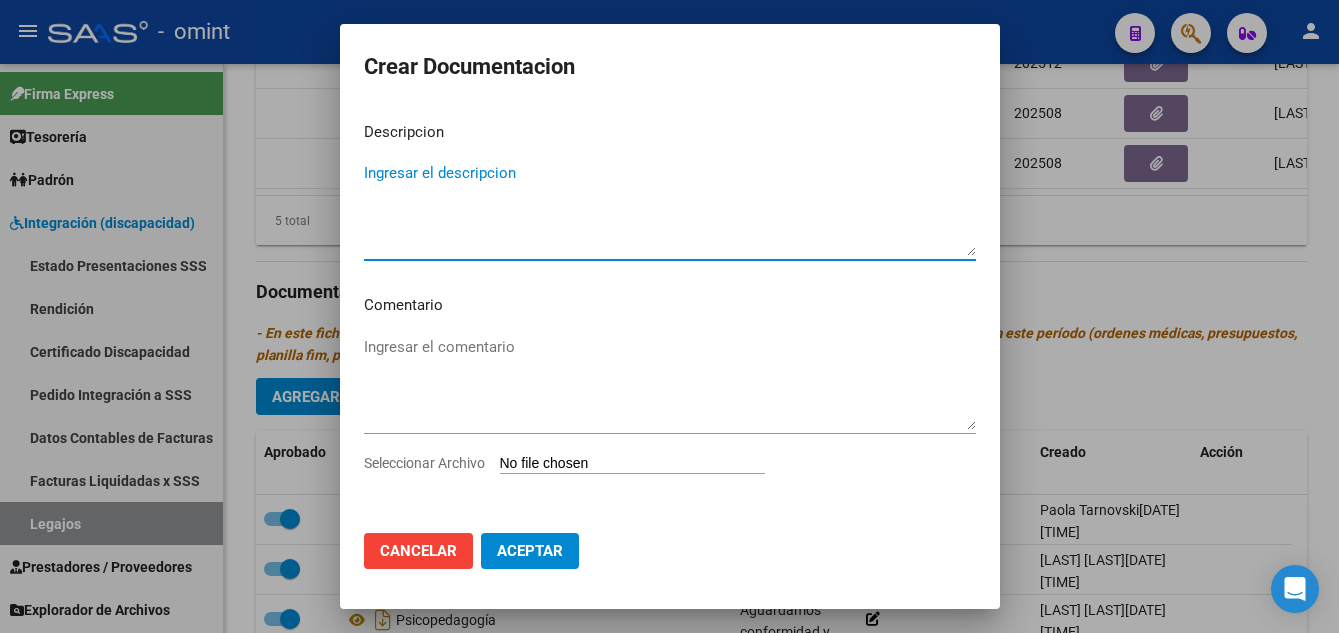 click on "Ingresar el descripcion" at bounding box center [670, 209] 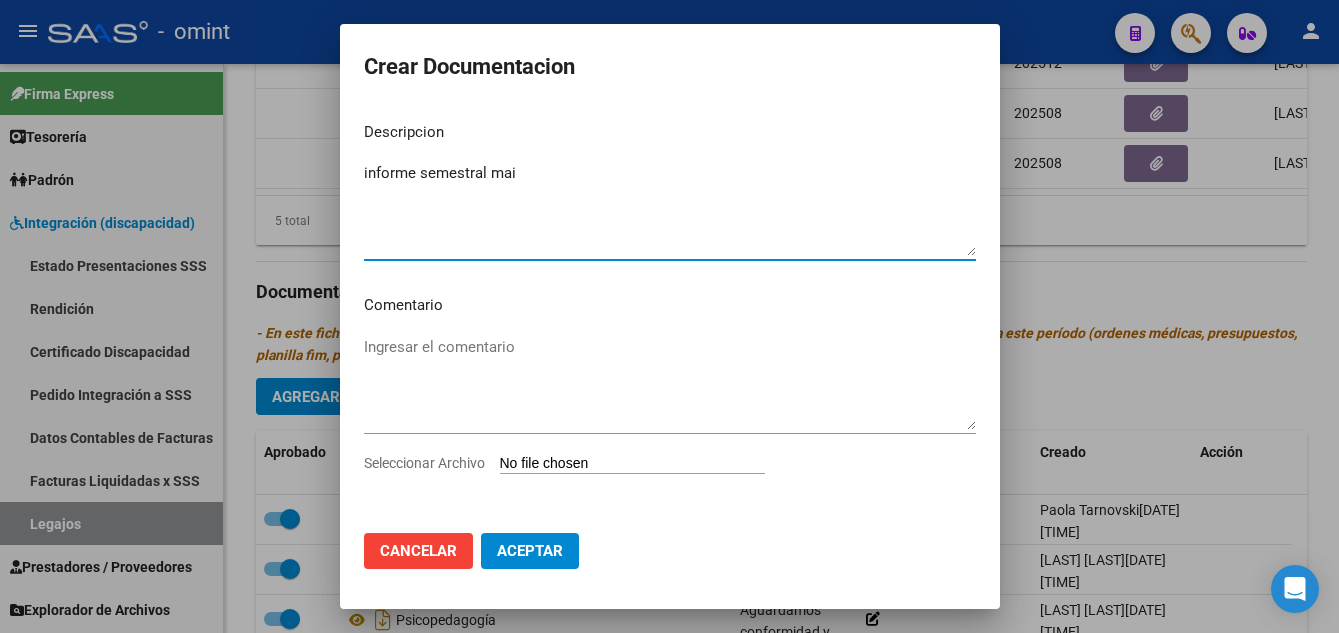 type on "informe semestral mai" 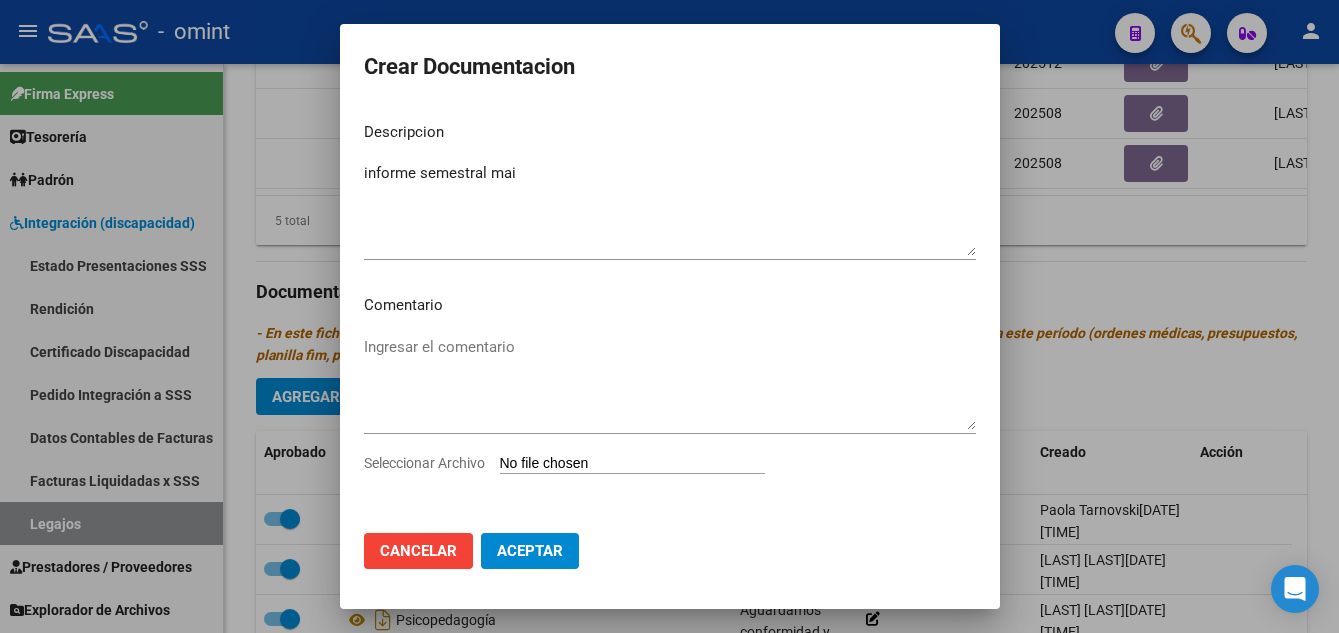 click on "Seleccionar Archivo" at bounding box center (632, 464) 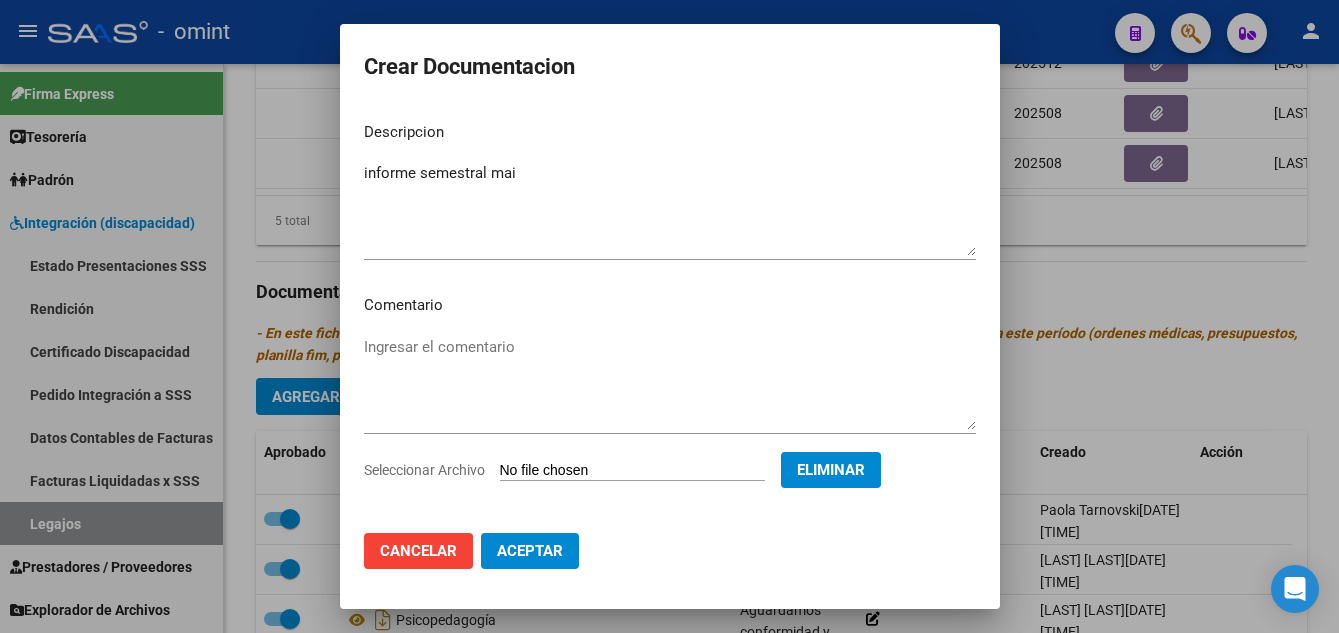 click on "Aceptar" 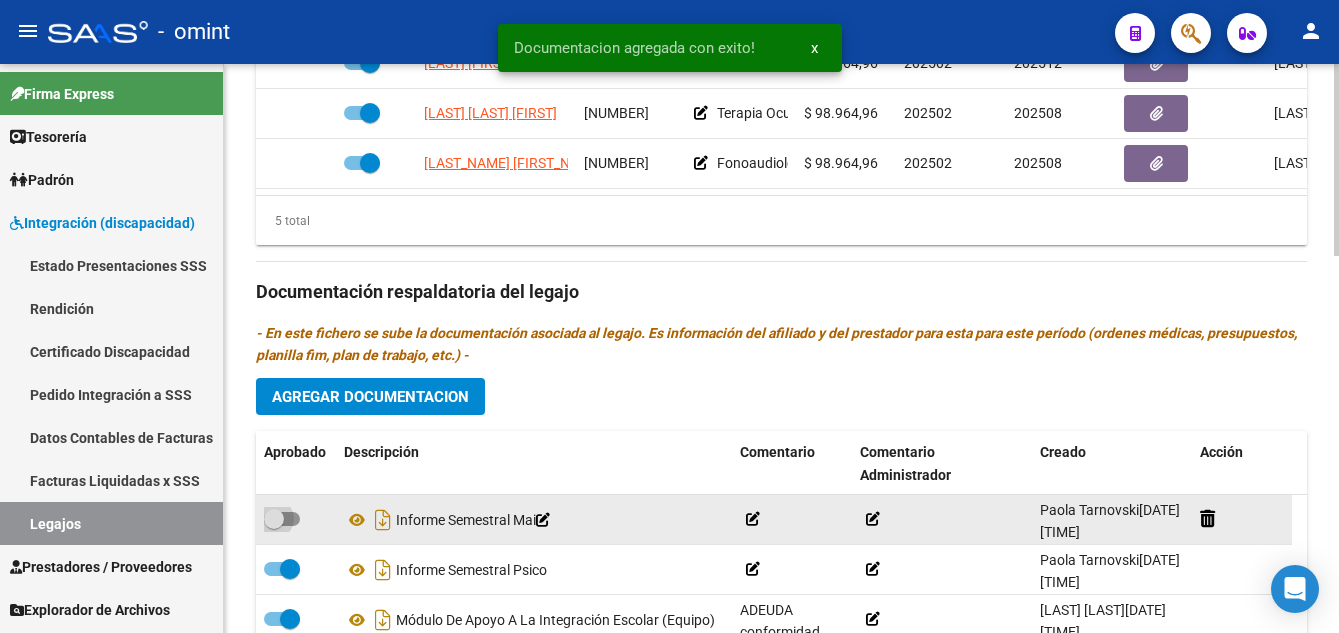 drag, startPoint x: 274, startPoint y: 515, endPoint x: 333, endPoint y: 530, distance: 60.876926 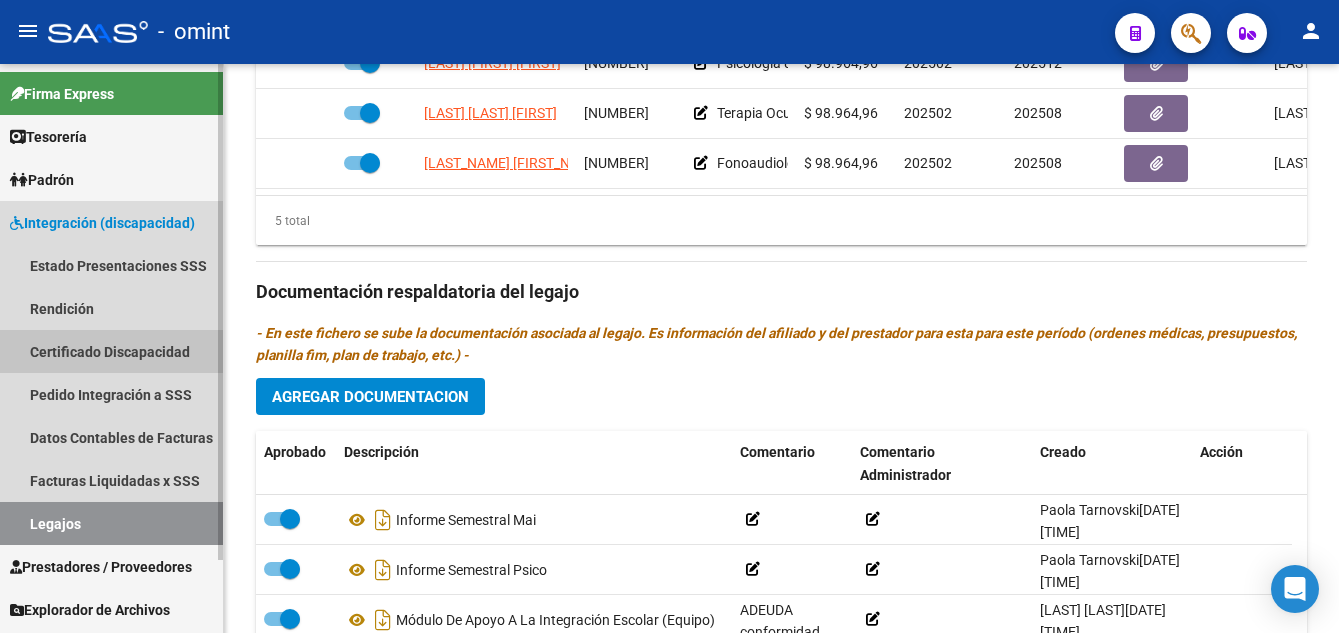 drag, startPoint x: 125, startPoint y: 357, endPoint x: 89, endPoint y: 520, distance: 166.92813 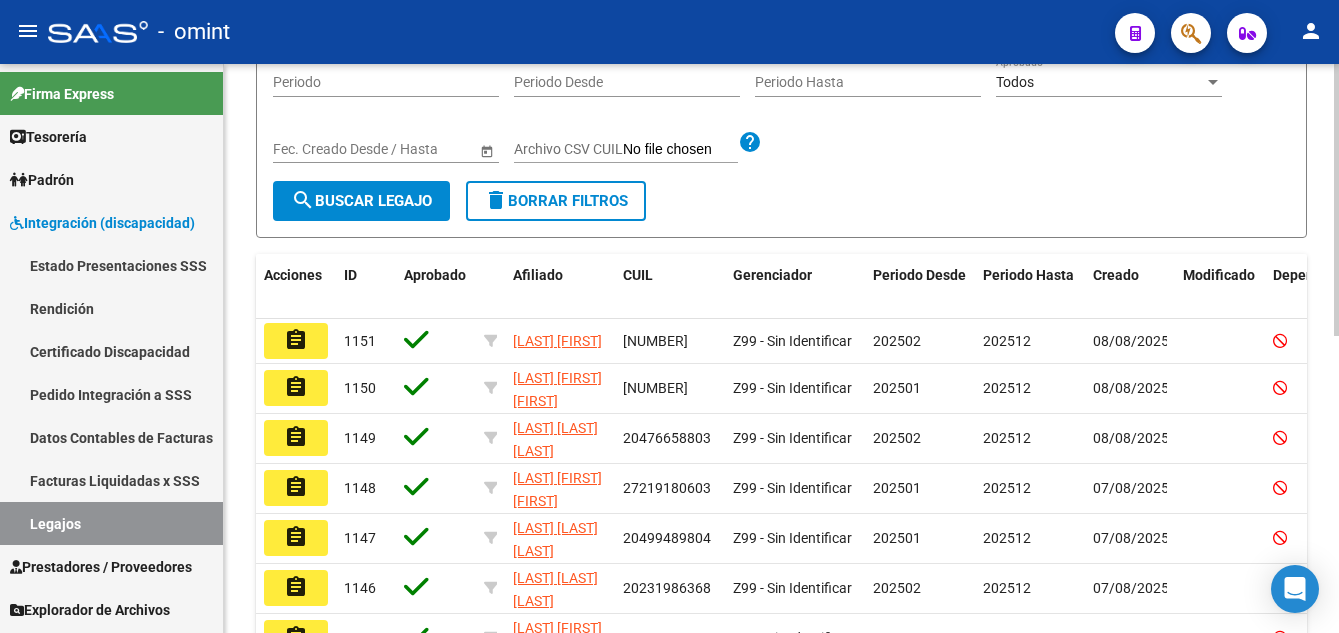 scroll, scrollTop: 0, scrollLeft: 0, axis: both 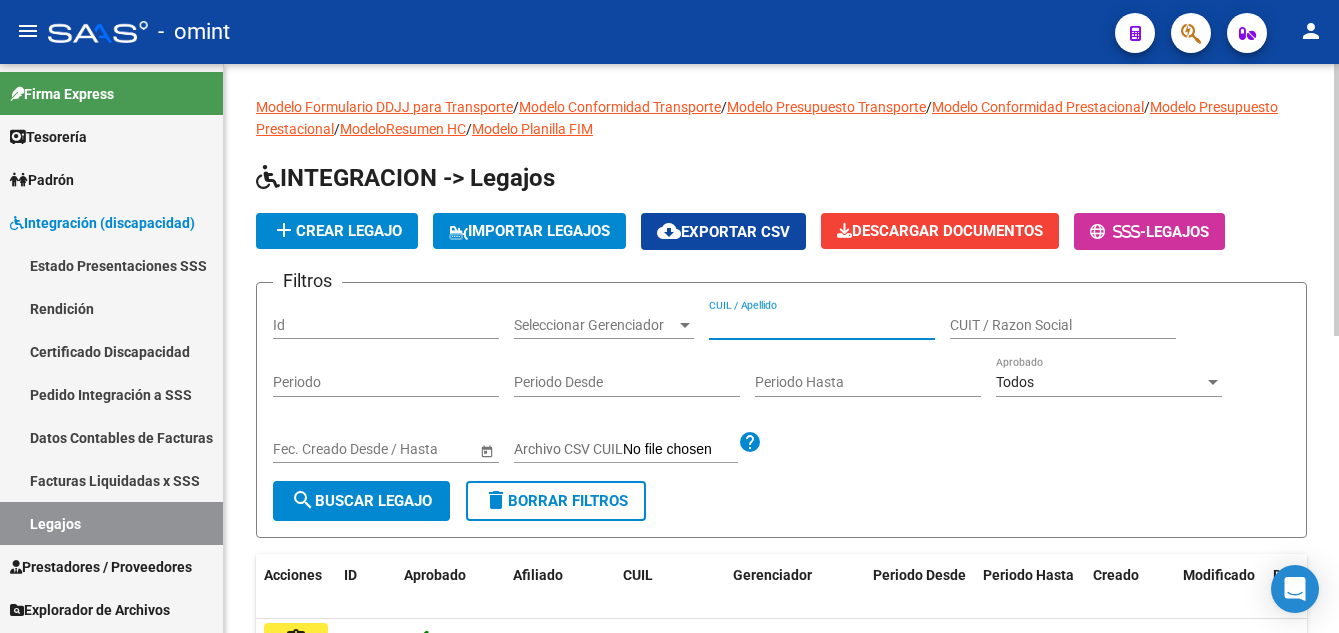 paste on "[LAST] [FIRST] [FIRST] [FIRST]" 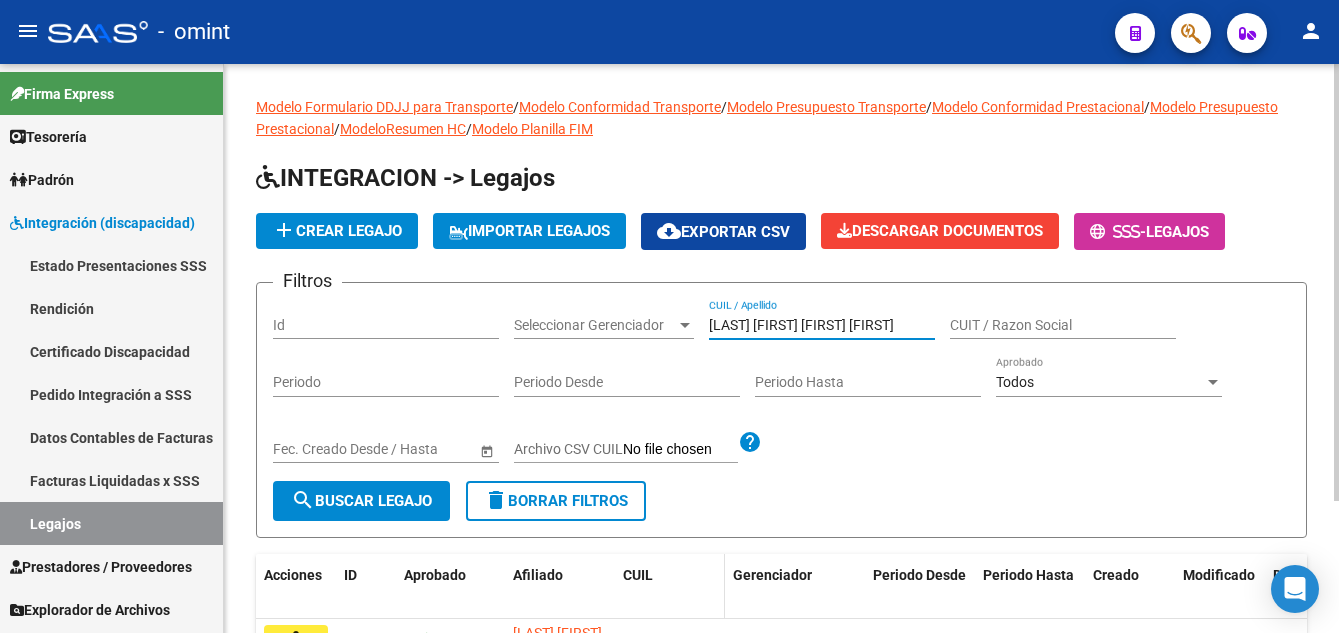 scroll, scrollTop: 172, scrollLeft: 0, axis: vertical 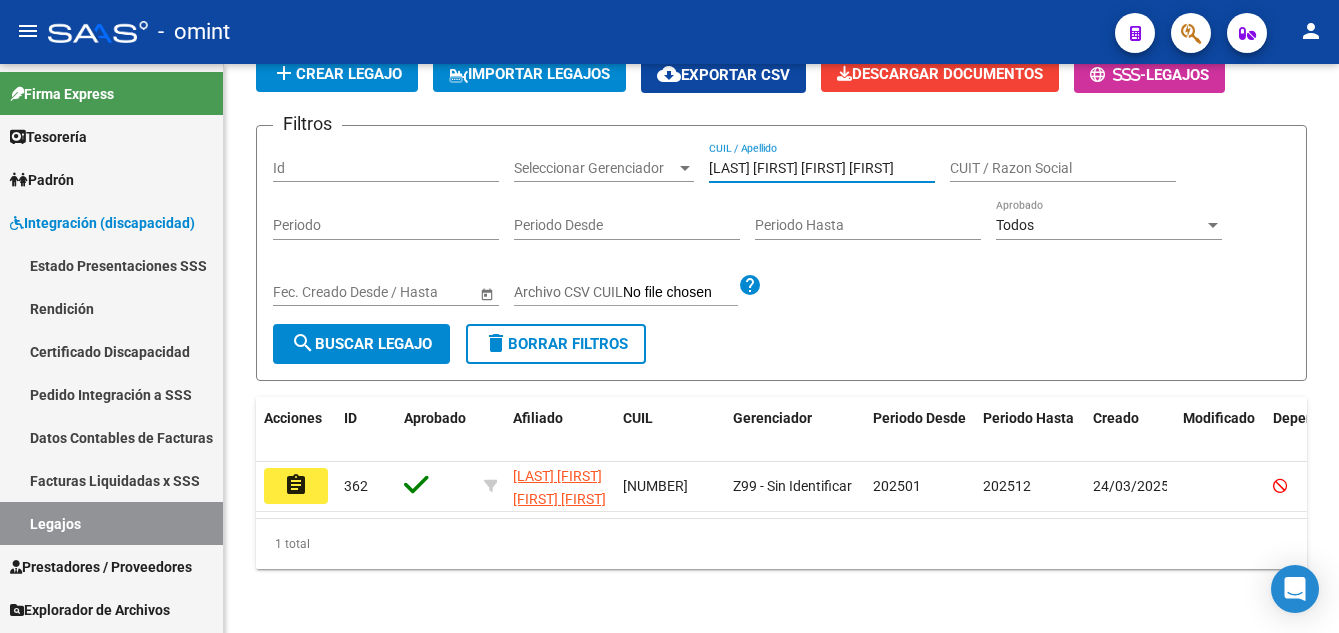 type on "[LAST] [FIRST] [FIRST] [FIRST]" 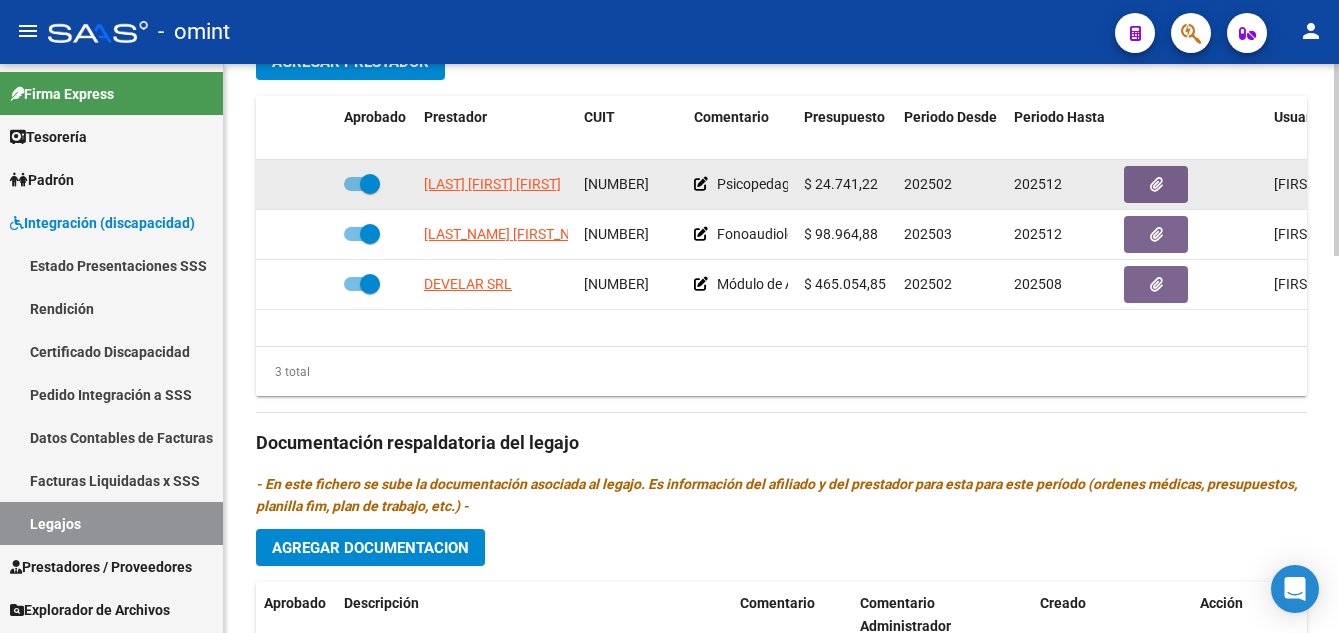 scroll, scrollTop: 1000, scrollLeft: 0, axis: vertical 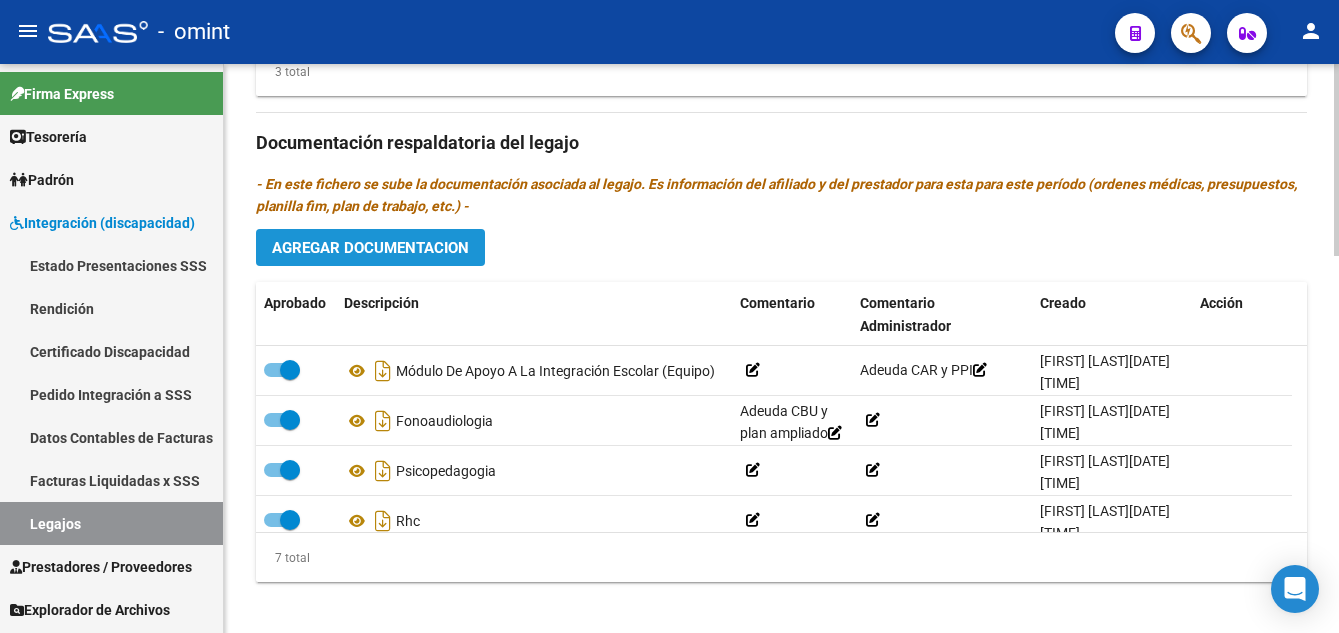 click on "Agregar Documentacion" 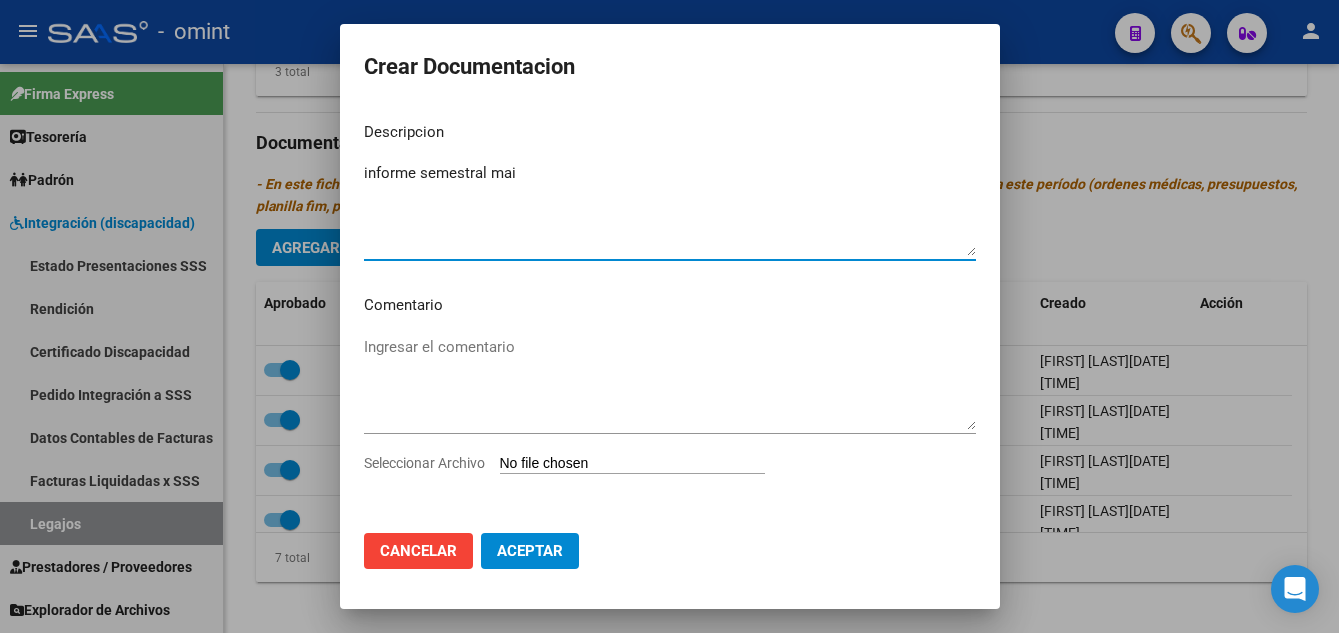 type on "informe semestral mai" 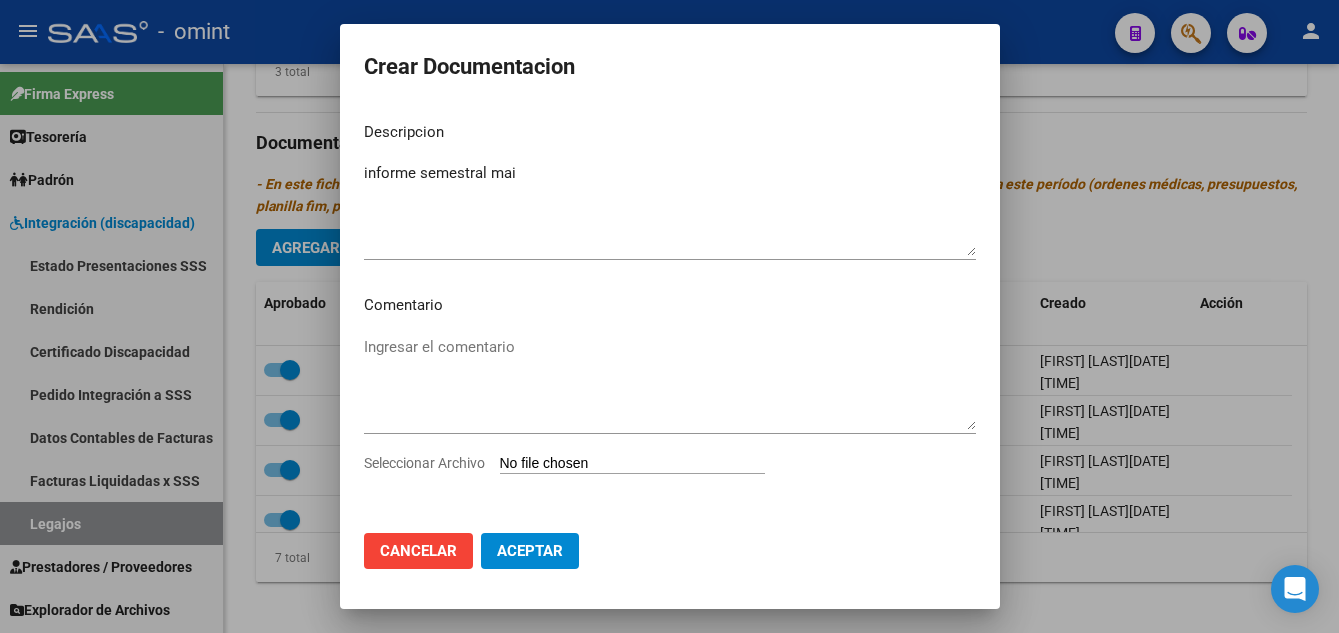 type on "C:\fakepath\informe semestral3.pdf" 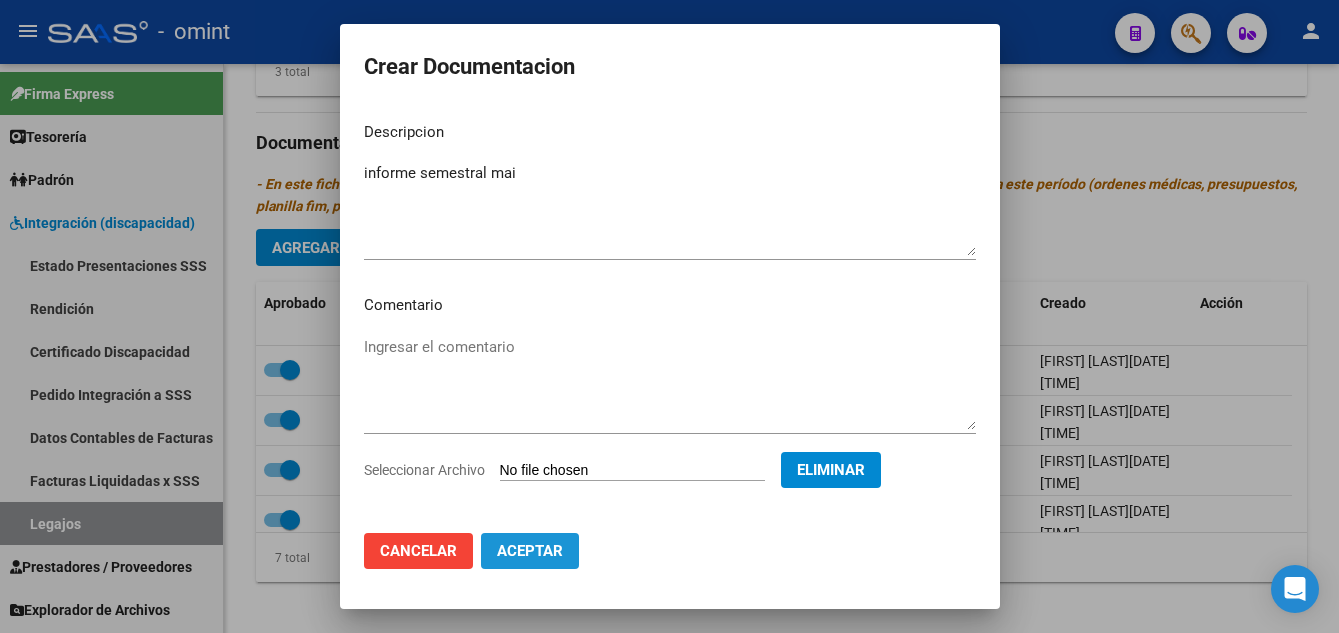 click on "Aceptar" 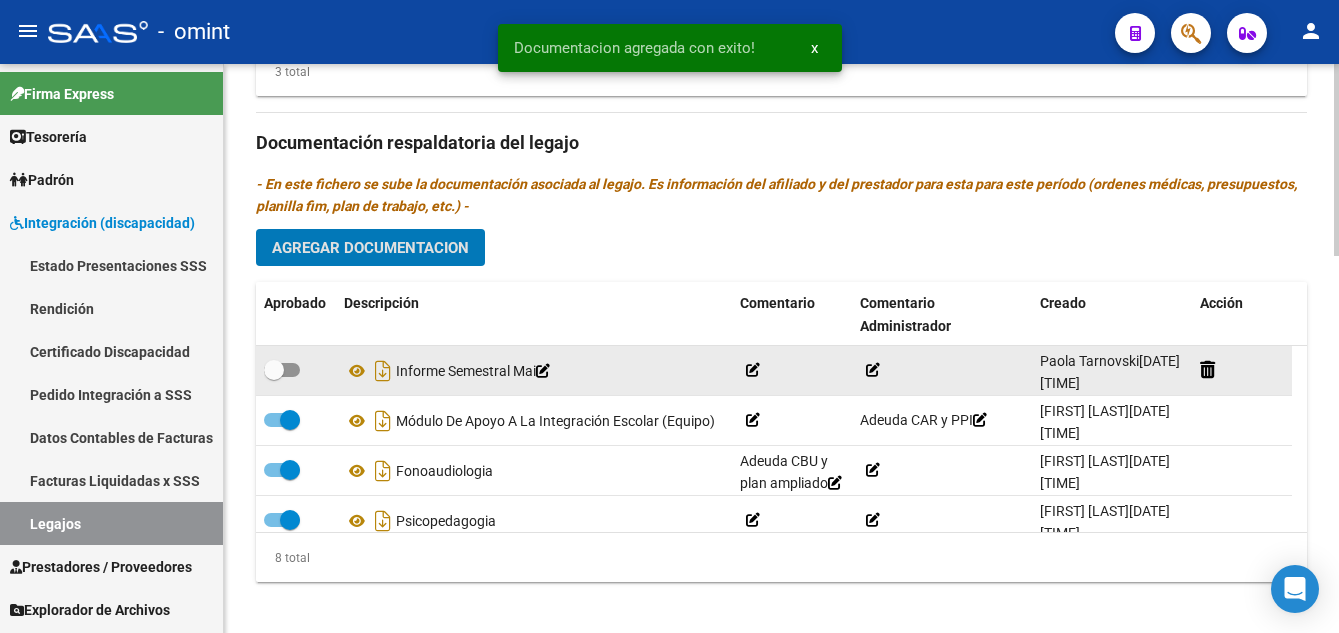 click at bounding box center (274, 370) 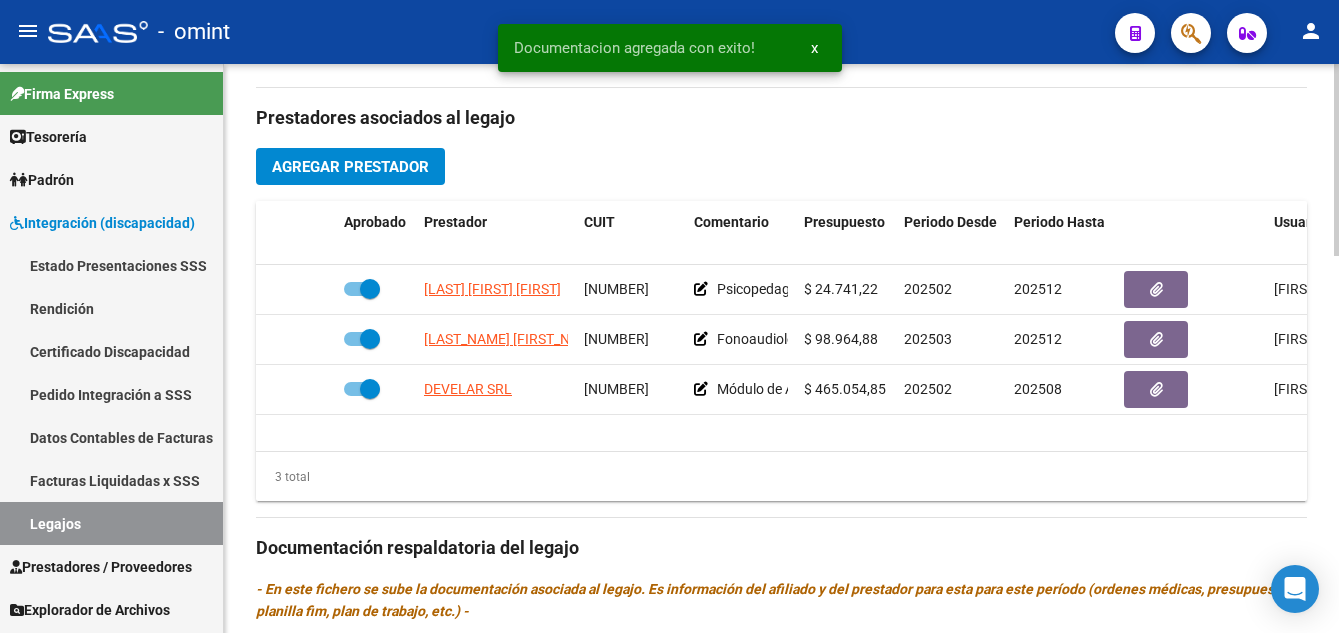 scroll, scrollTop: 689, scrollLeft: 0, axis: vertical 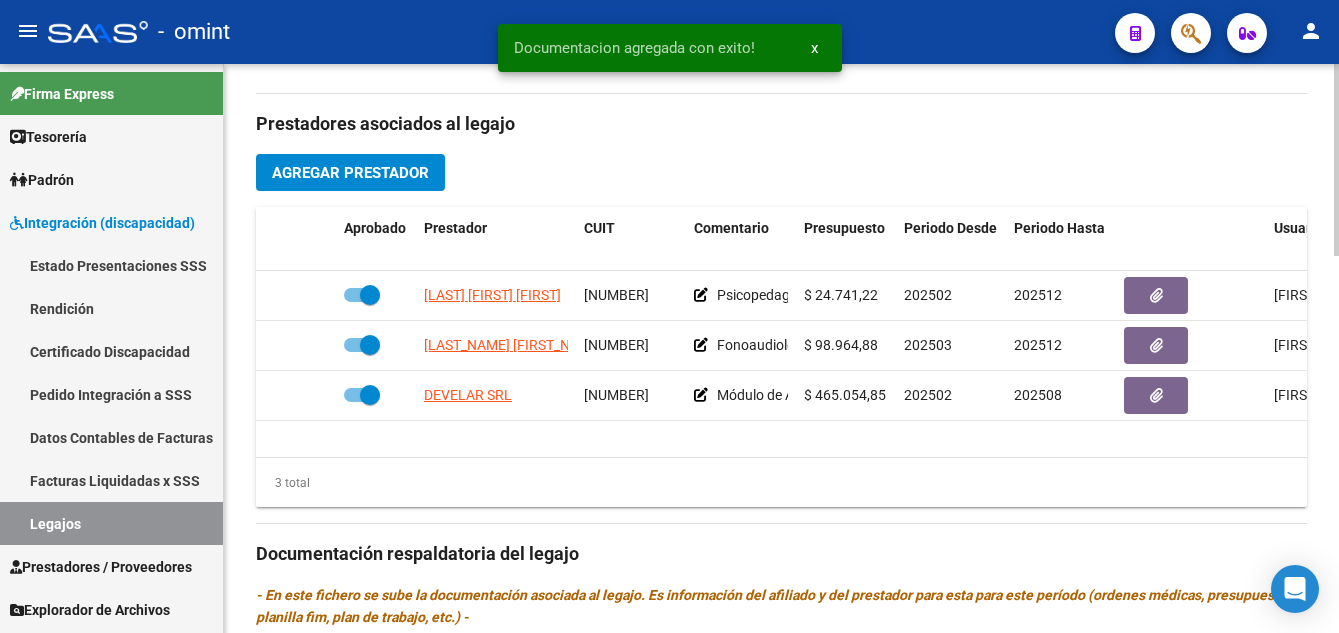 click on "arrow_back Editar 362    save Guardar cambios Legajo de Integración Modelo Formulario DDJJ para Transporte  /  Modelo Conformidad Transporte  /  Modelo Presupuesto Transporte  /  Modelo Conformidad Prestacional  /  Modelo Presupuesto Prestacional  /  ModeloResumen HC  /  Modelo Planilla FIM  Legajo Aprobado.  Aprobado   CUIL  *   [CUIT] Ingresar CUIL  [LAST] [LAST] [FIRST]     Análisis Afiliado    Certificado Discapacidad ARCA Padrón Nombre Afiliado  *   [LAST] [LAST] [FIRST] Ingresar el nombre  Periodo Desde  *   202501 Ej: 202203  Periodo Hasta  *   202512 Ej: 202212  Admite Dependencia   Comentarios                                  Comentarios Administrador  Prestadores asociados al legajo Agregar Prestador Aprobado Prestador CUIT Comentario Presupuesto Periodo Desde Periodo Hasta Usuario Admite Dependencia   [LAST] [FIRST] [FIRST] [NUMBER]     Psicopedagogía 20 s/mes  $ 24.741,22  202502 202512 [FIRST] [LAST]   24/03/2025      [LAST] [FIRST] [FIRST] [NUMBER]     202503" 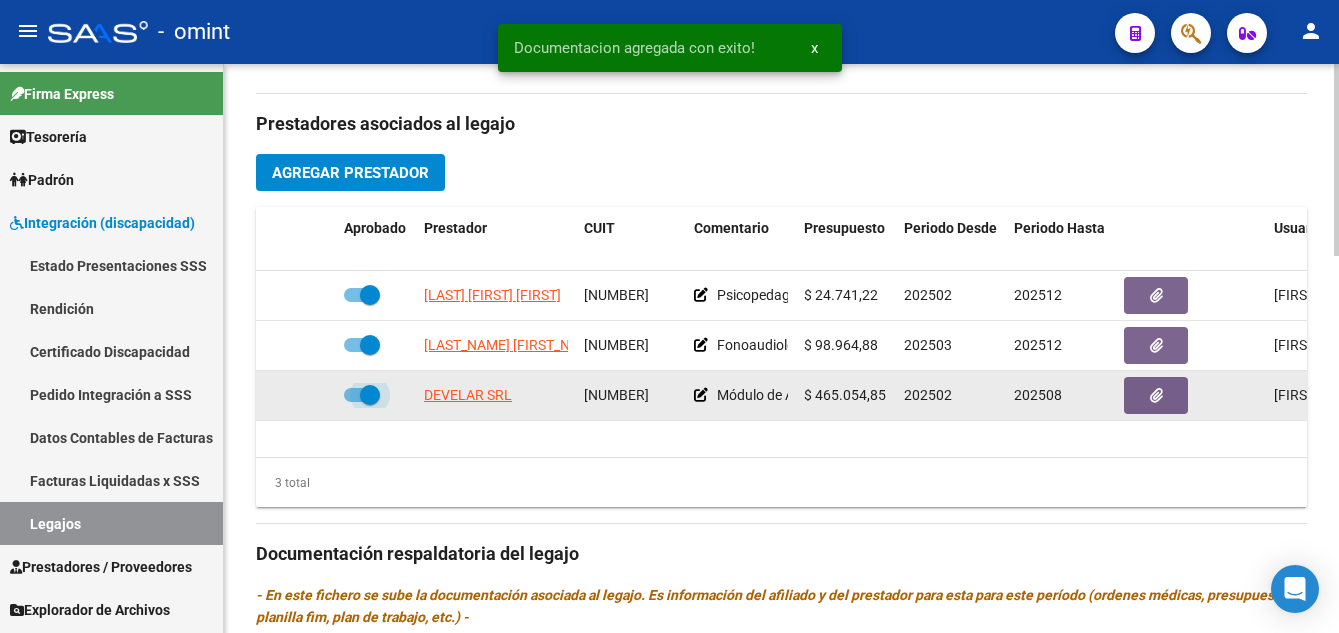 drag, startPoint x: 374, startPoint y: 393, endPoint x: 361, endPoint y: 393, distance: 13 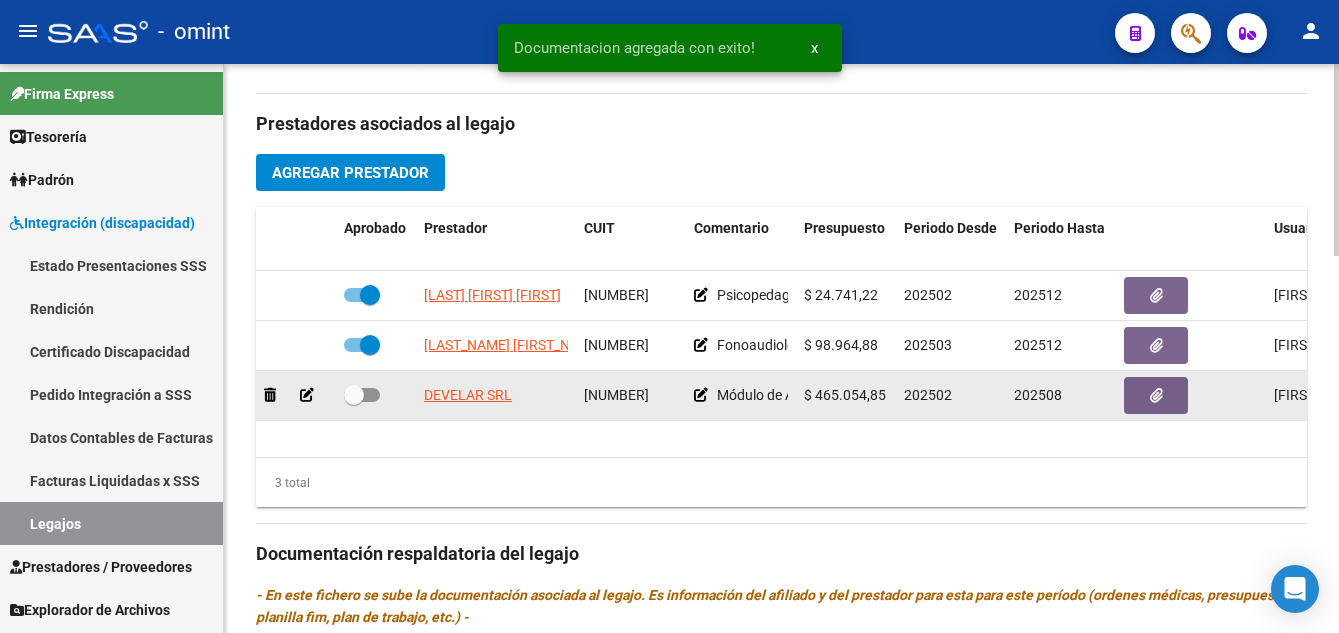 click 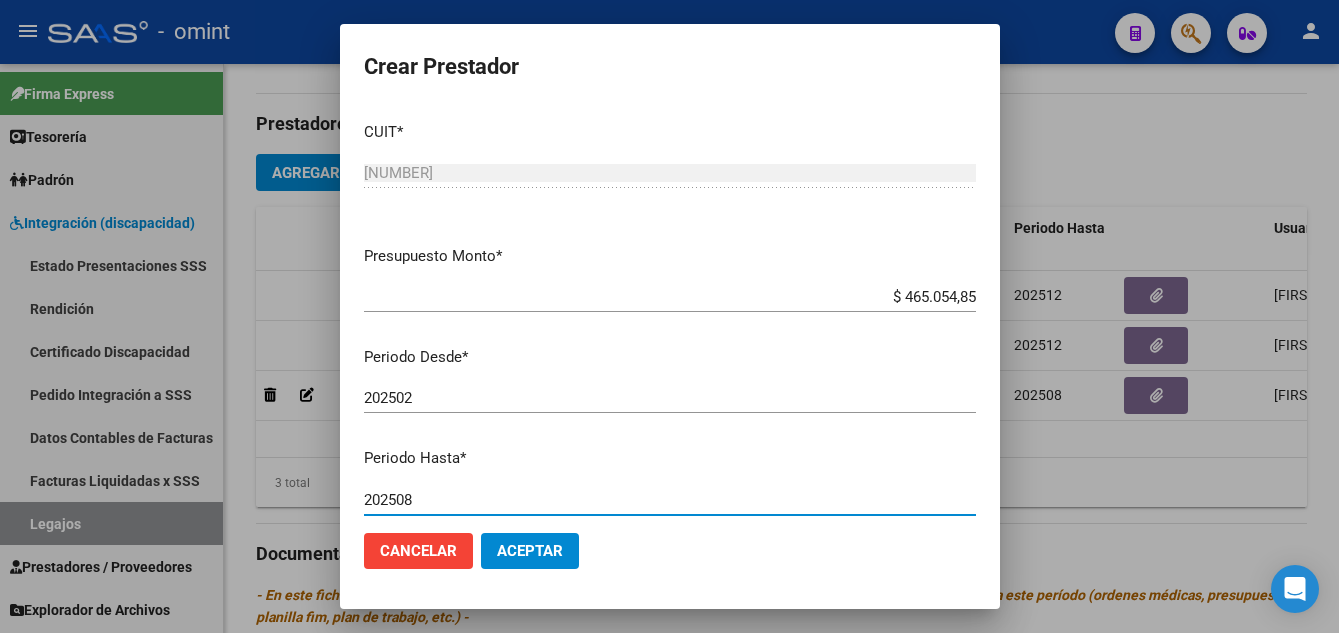 drag, startPoint x: 398, startPoint y: 496, endPoint x: 426, endPoint y: 497, distance: 28.01785 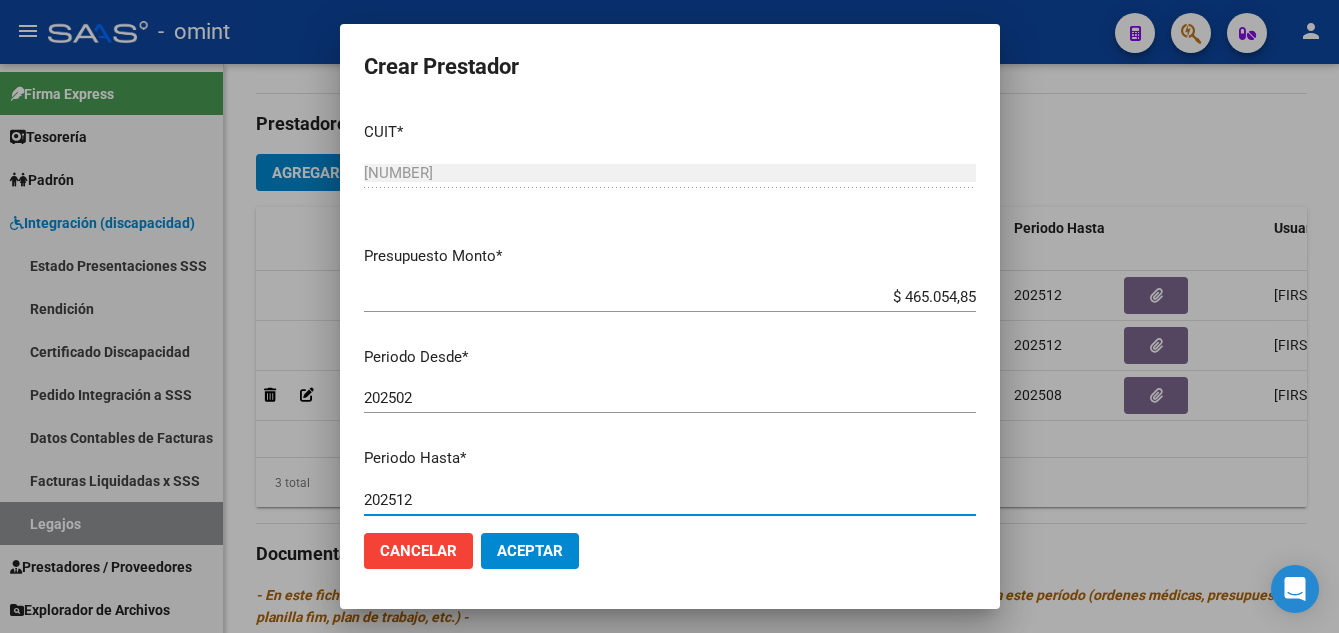 type on "202512" 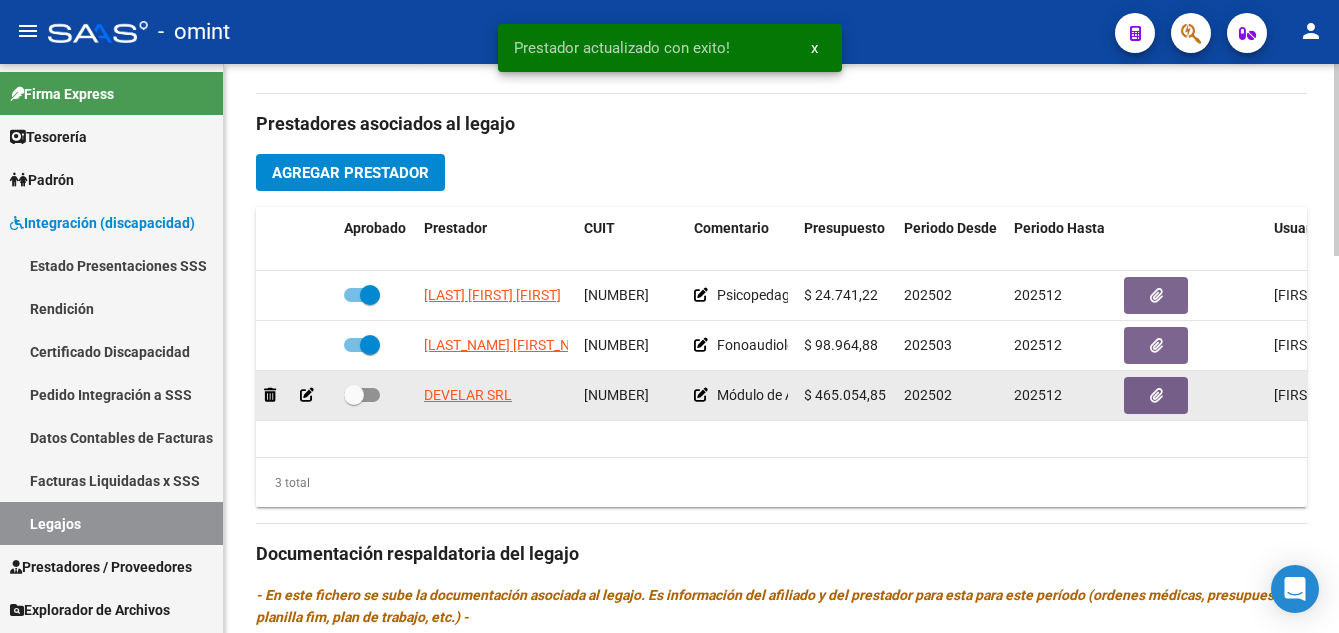click at bounding box center (354, 395) 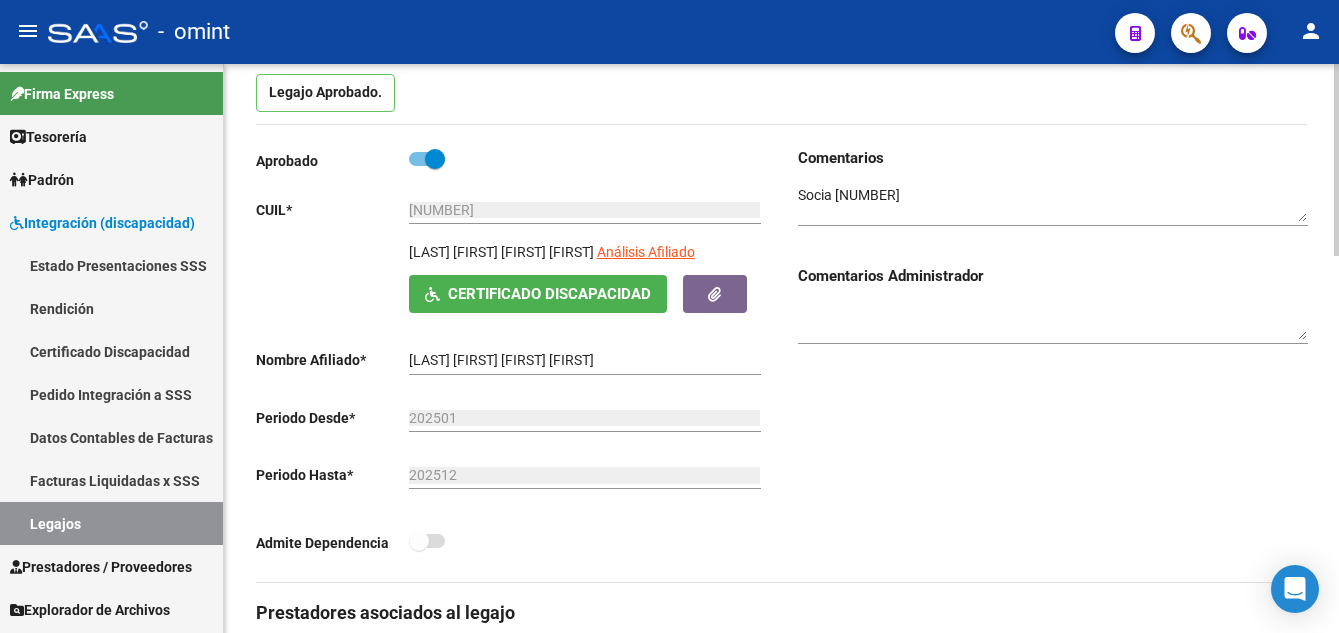 scroll, scrollTop: 400, scrollLeft: 0, axis: vertical 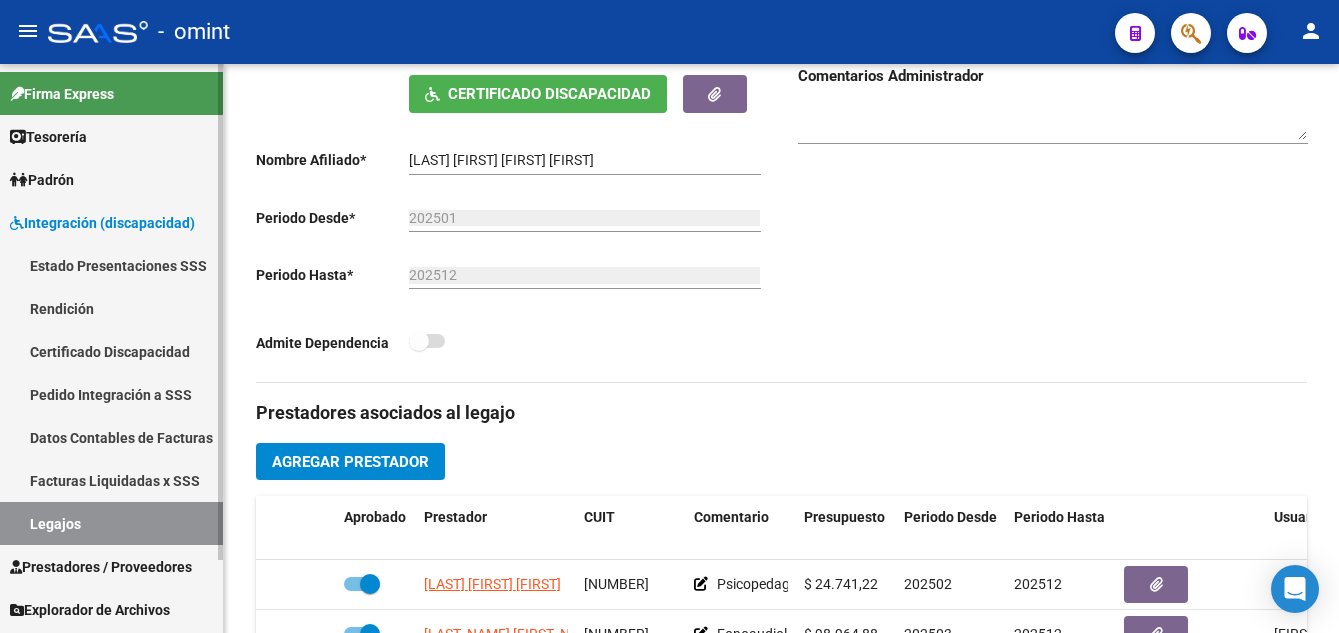 click on "Certificado Discapacidad" at bounding box center [111, 351] 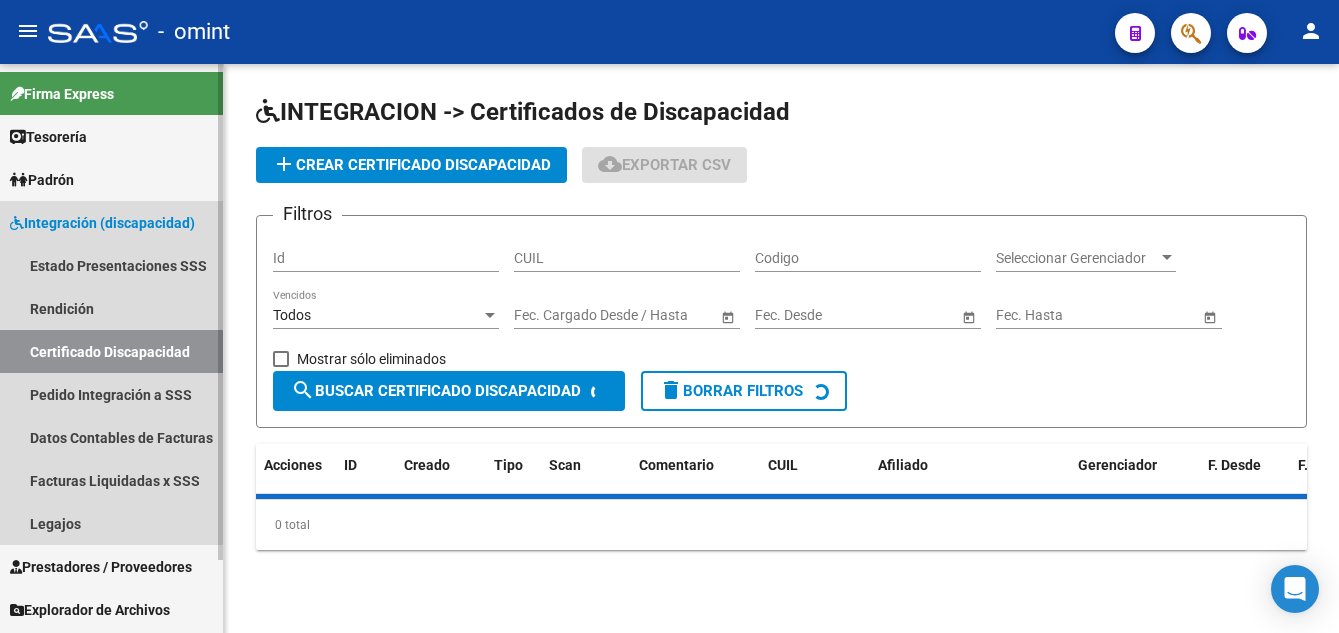 scroll, scrollTop: 0, scrollLeft: 0, axis: both 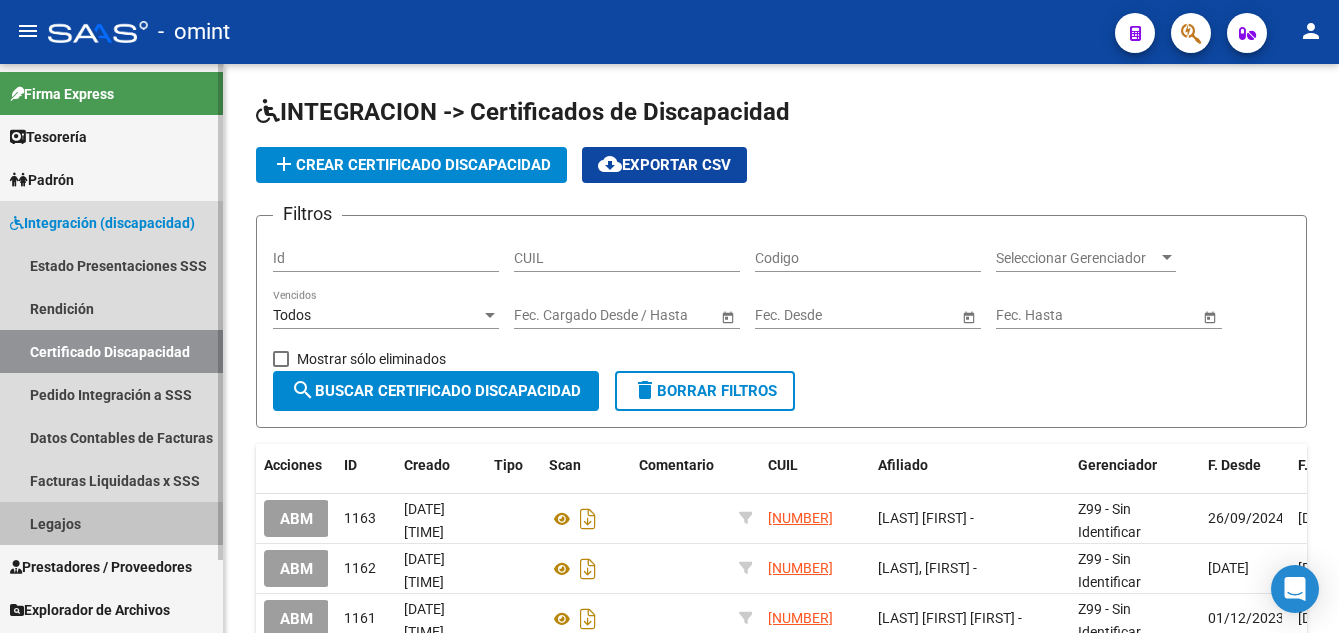 click on "Legajos" at bounding box center [111, 523] 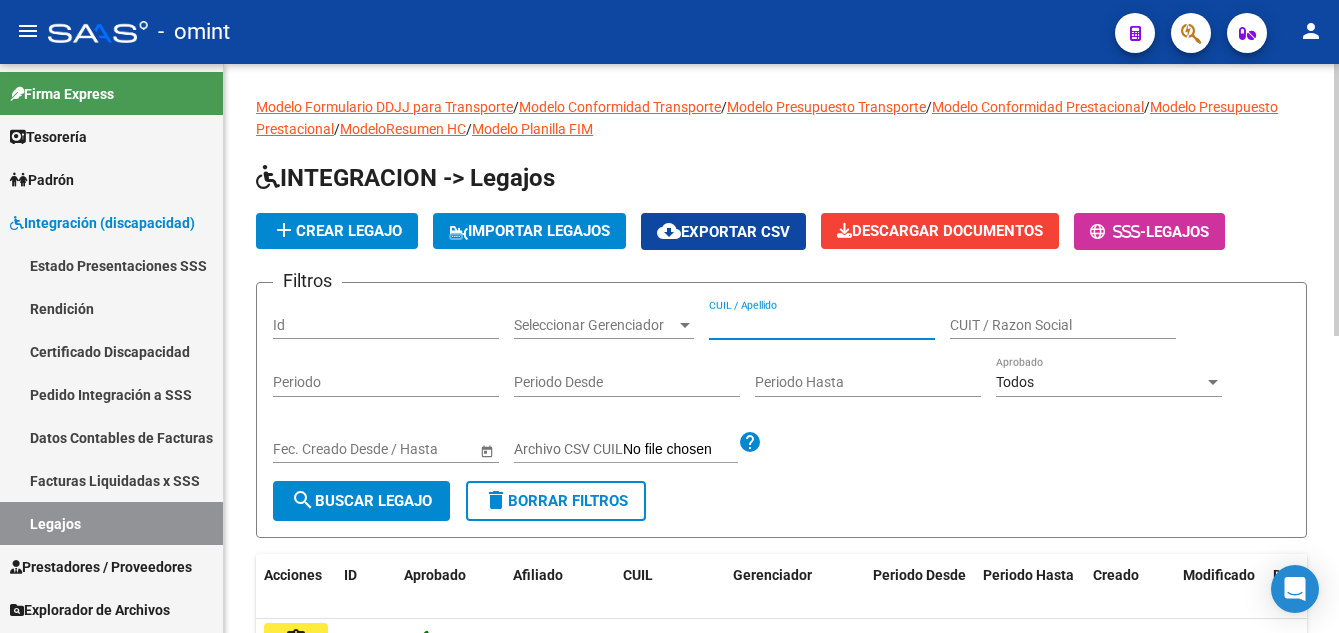 paste on "[LAST] [LAST] [LAST]" 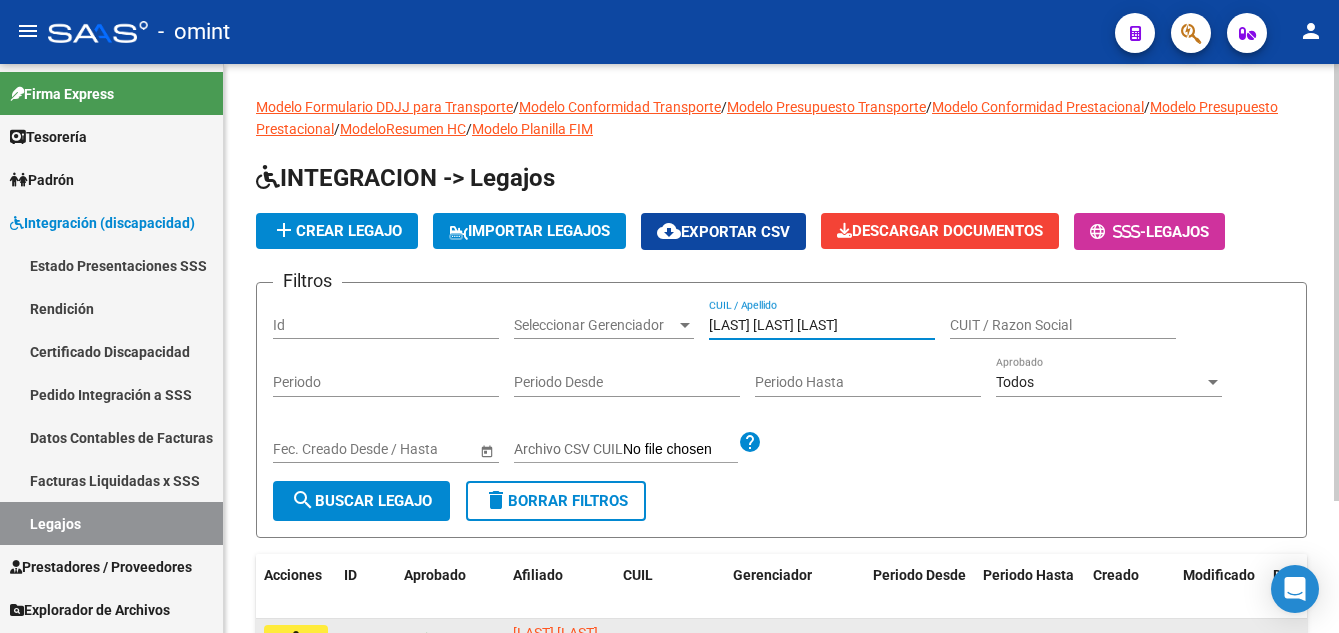 type on "[LAST] [LAST] [LAST]" 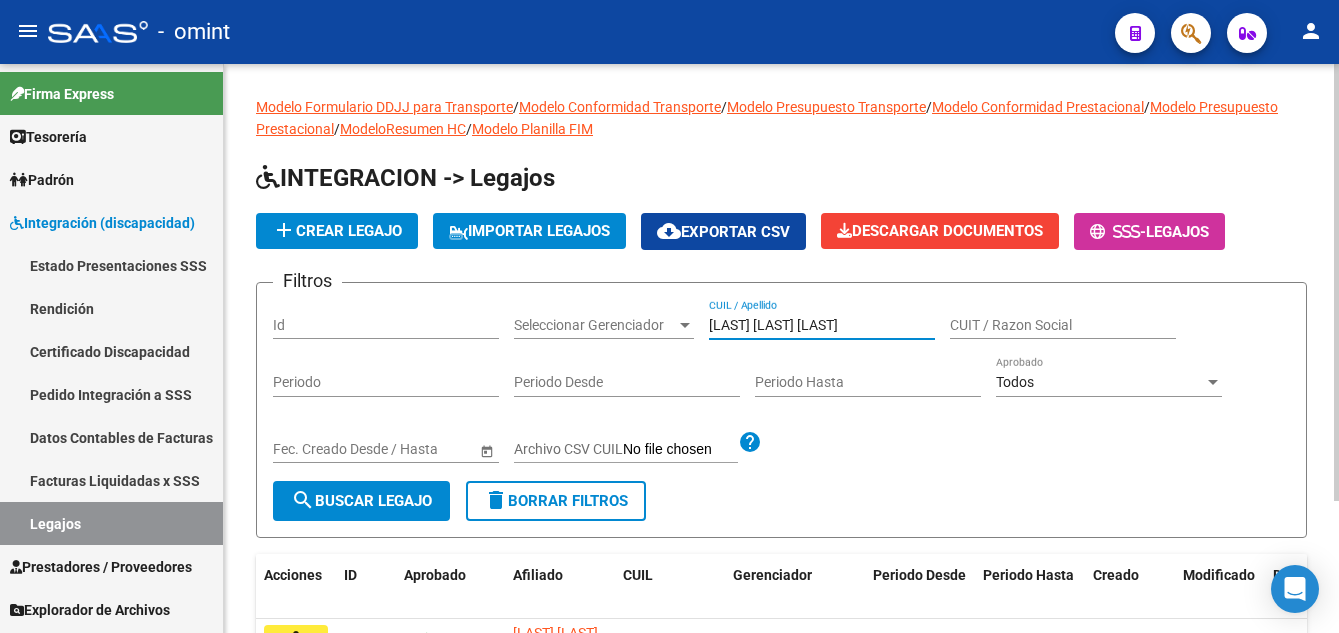 scroll, scrollTop: 172, scrollLeft: 0, axis: vertical 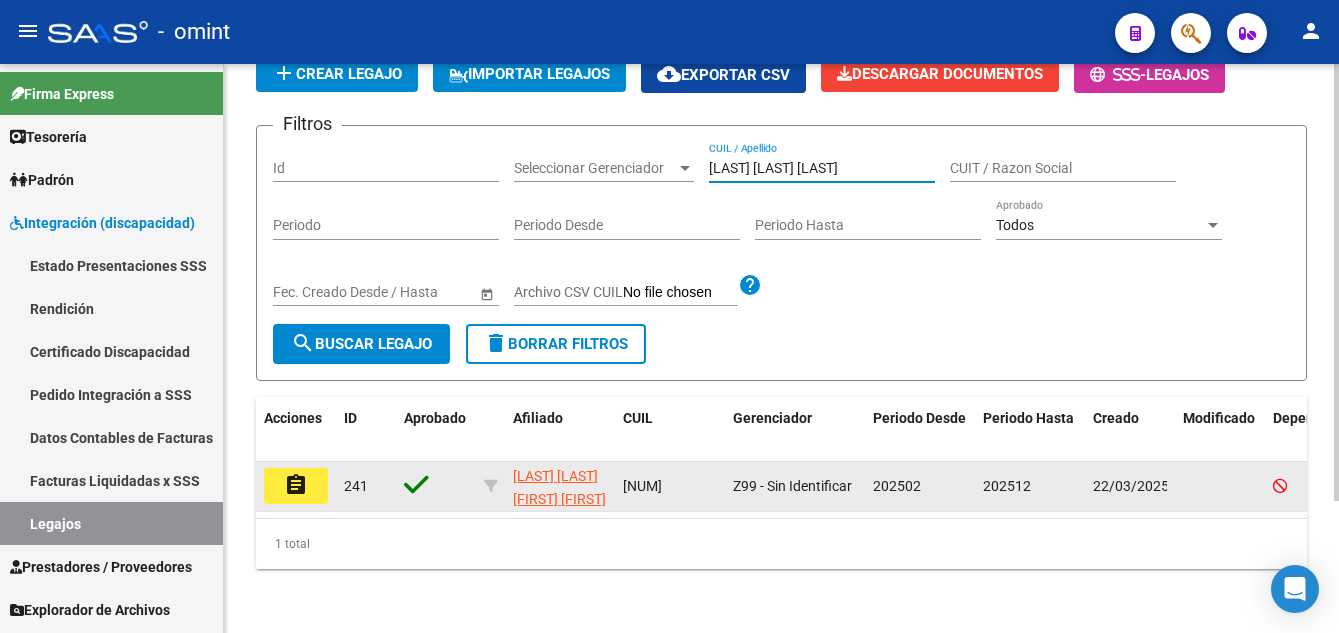 click on "assignment" 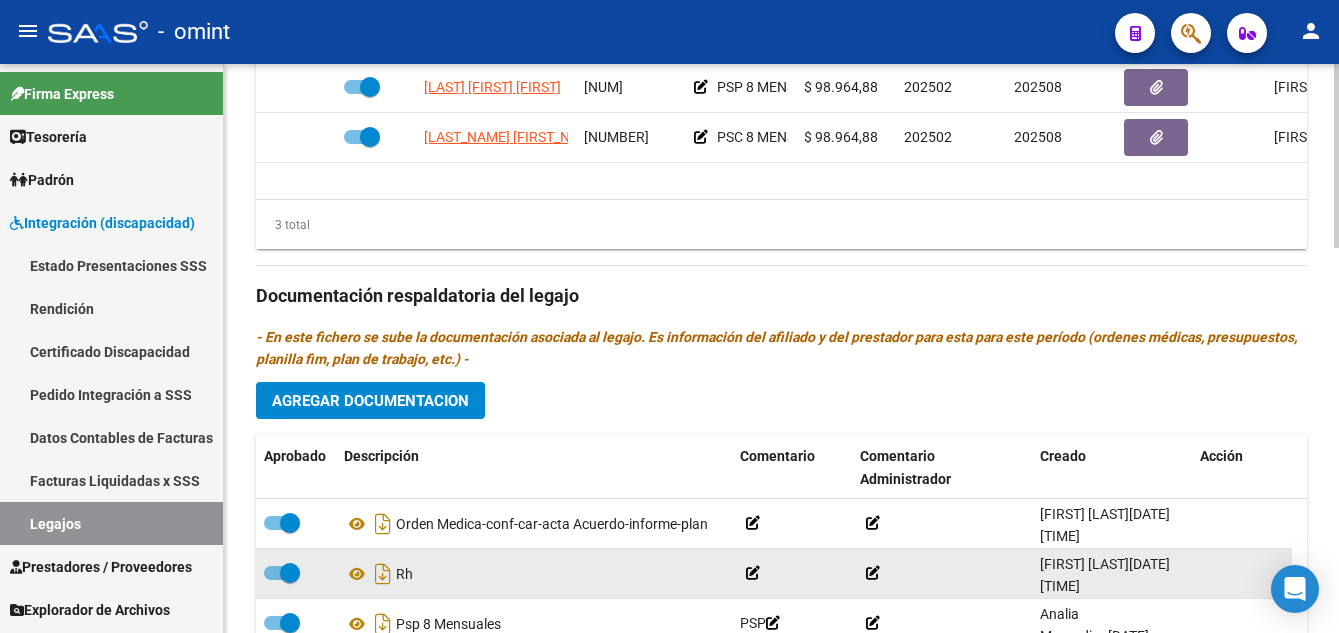 scroll, scrollTop: 1188, scrollLeft: 0, axis: vertical 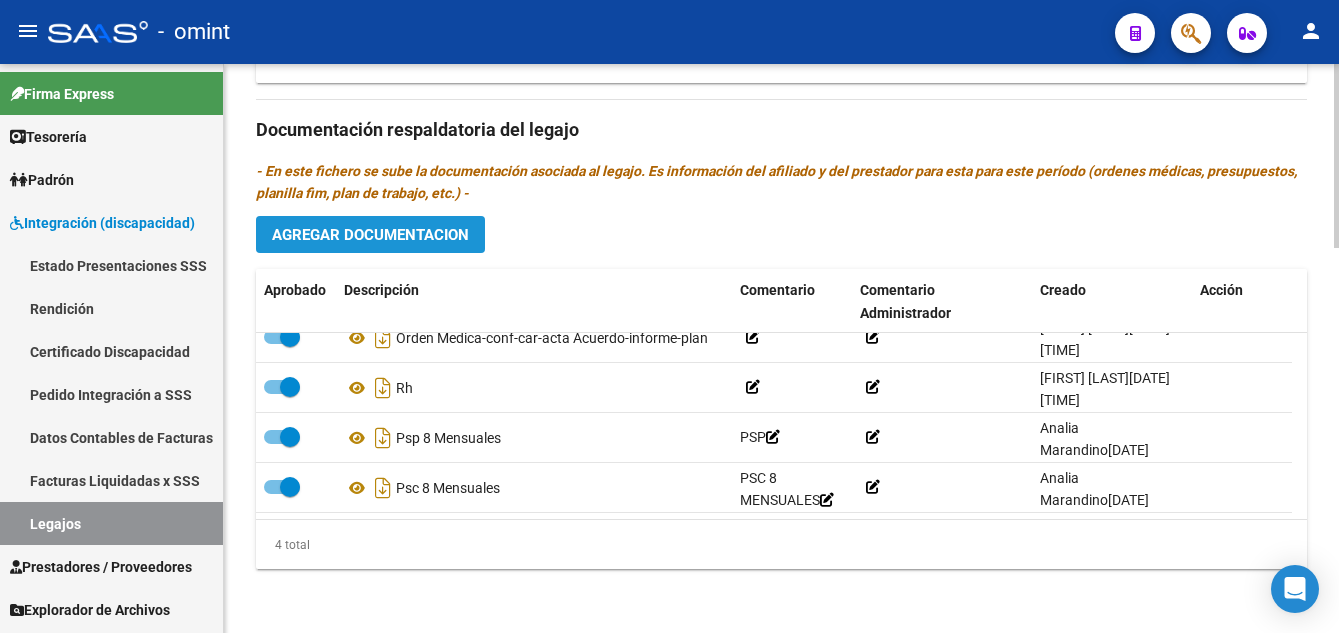 click on "Agregar Documentacion" 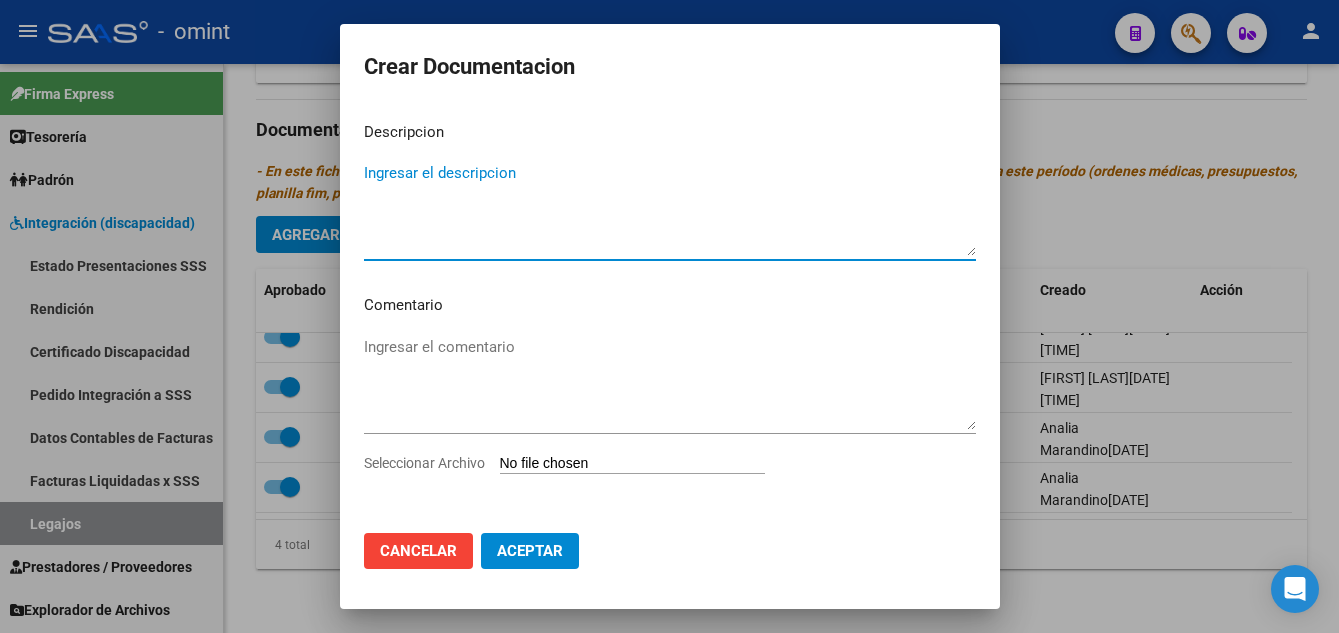 click on "Ingresar el descripcion" at bounding box center [670, 209] 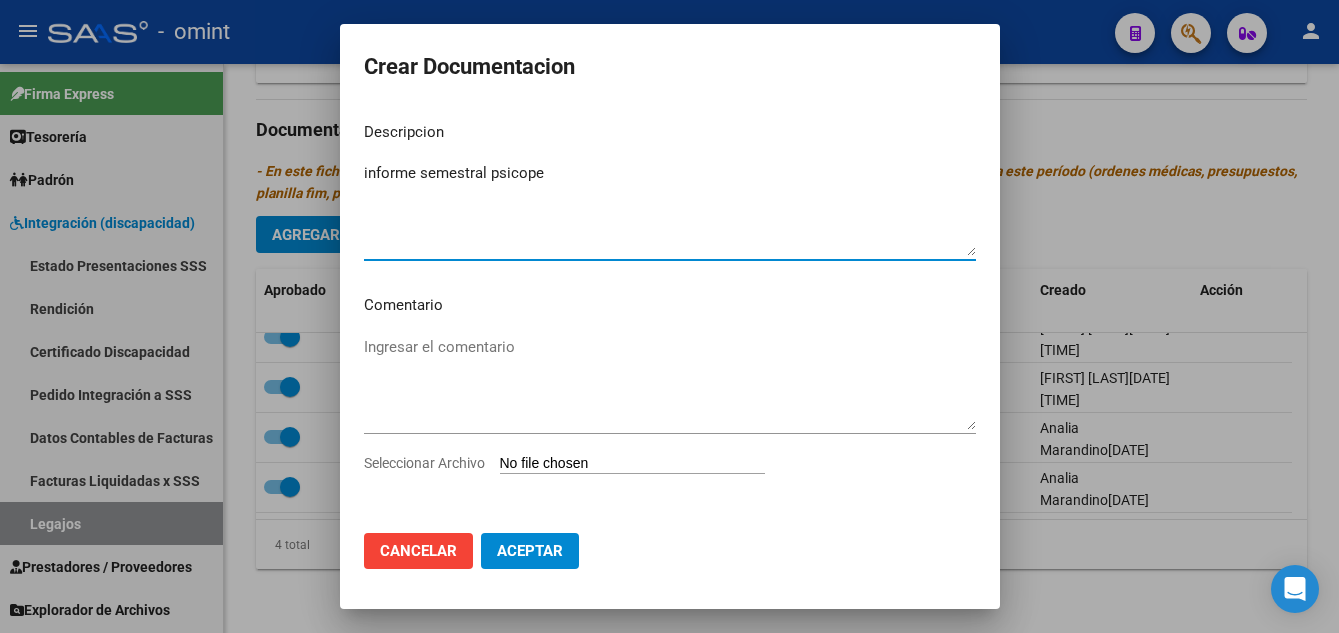type on "informe semestral psicope" 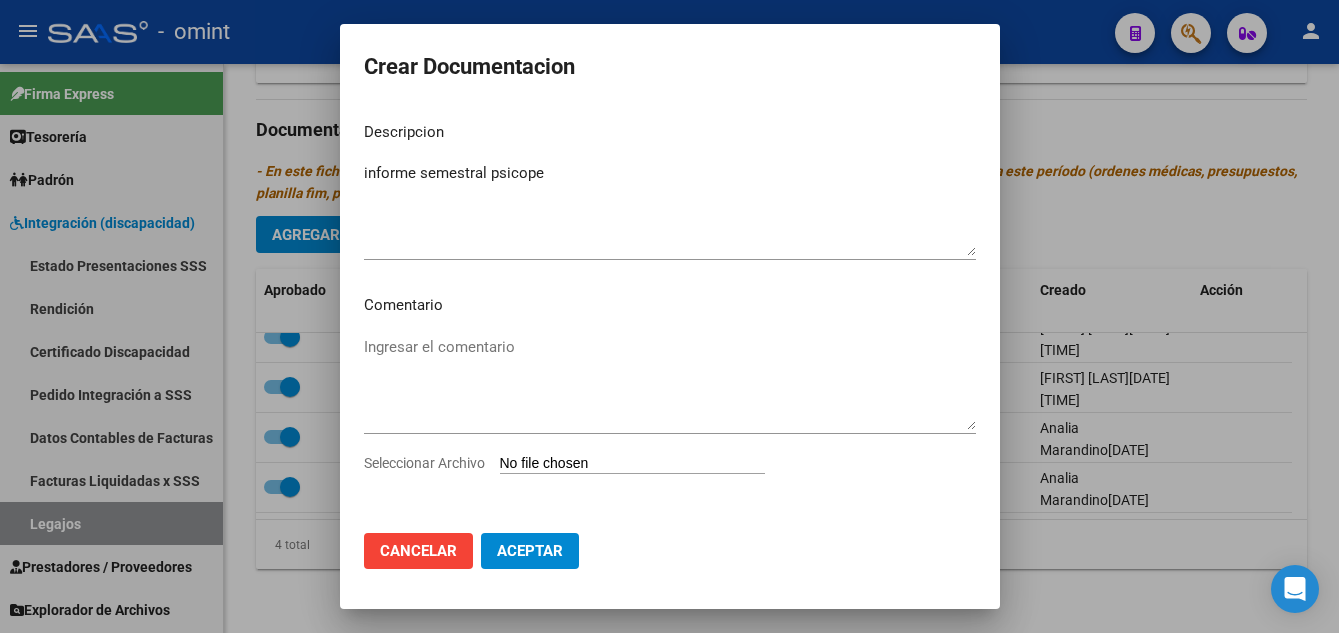 type on "C:\fakepath\[TEXT].pdf" 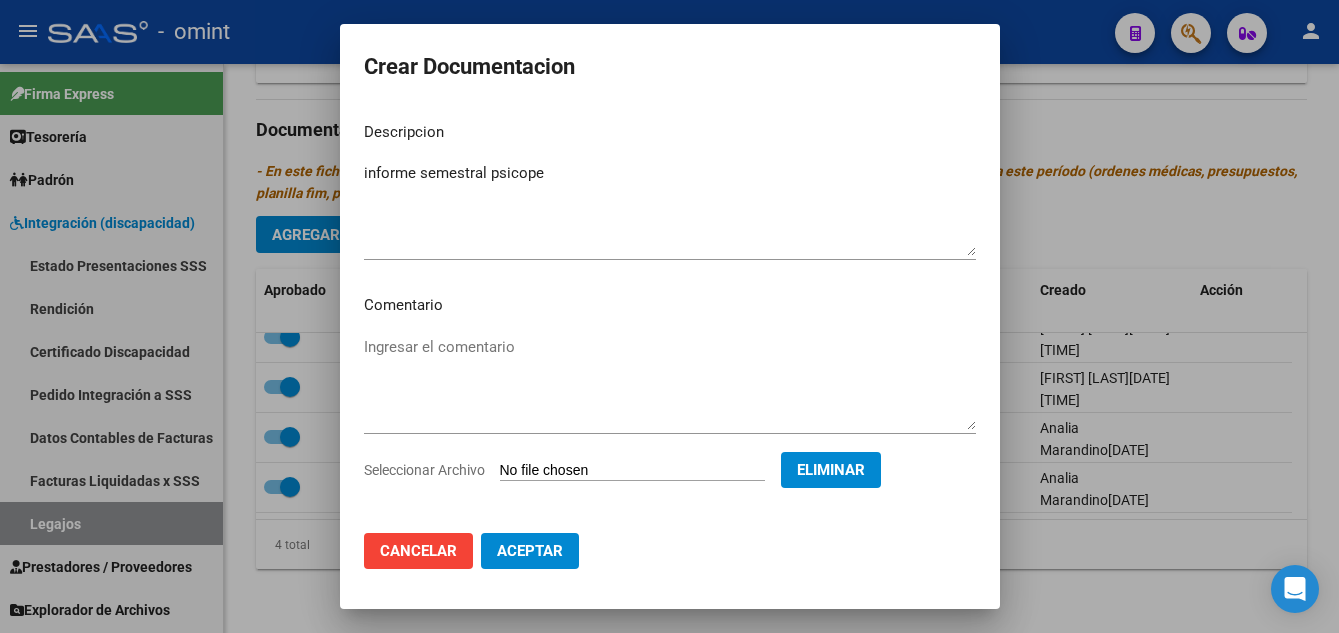 click on "Aceptar" 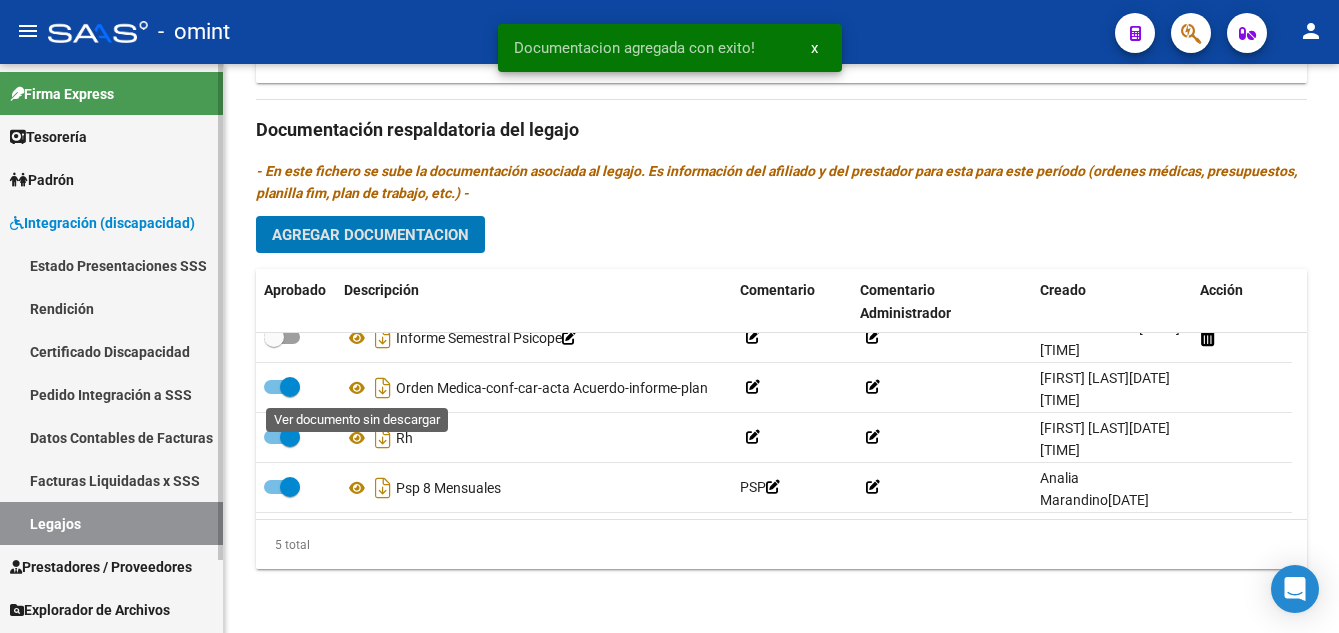 click at bounding box center [274, 337] 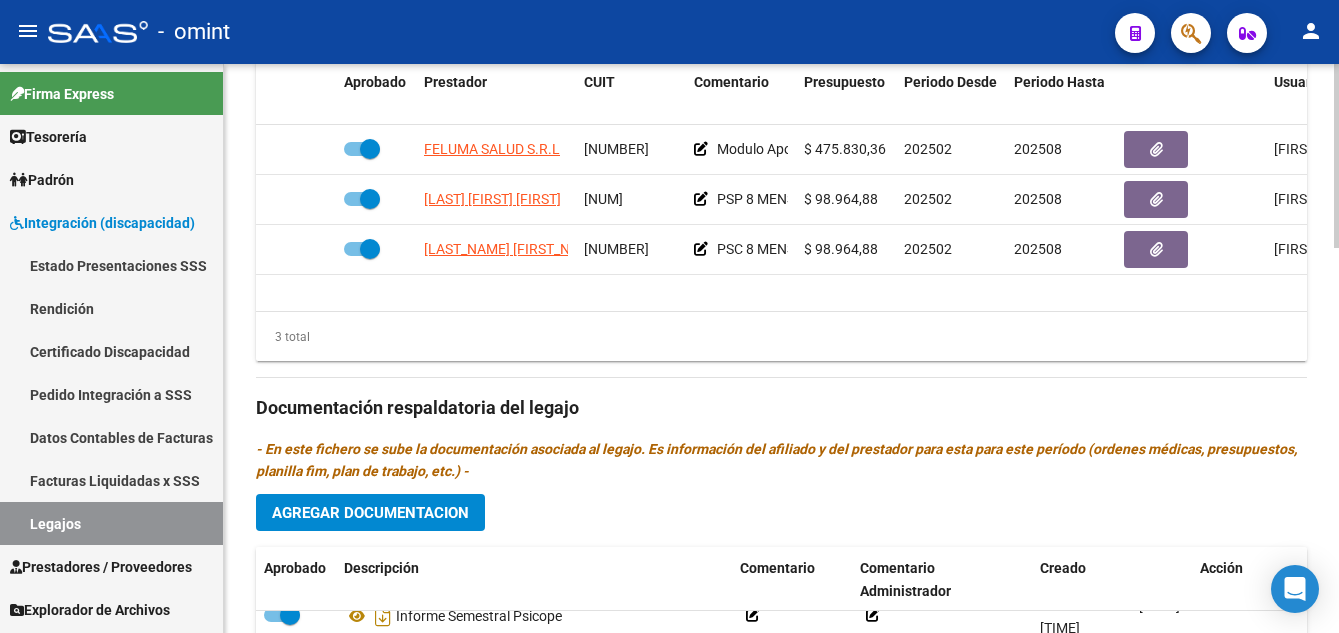 scroll, scrollTop: 1088, scrollLeft: 0, axis: vertical 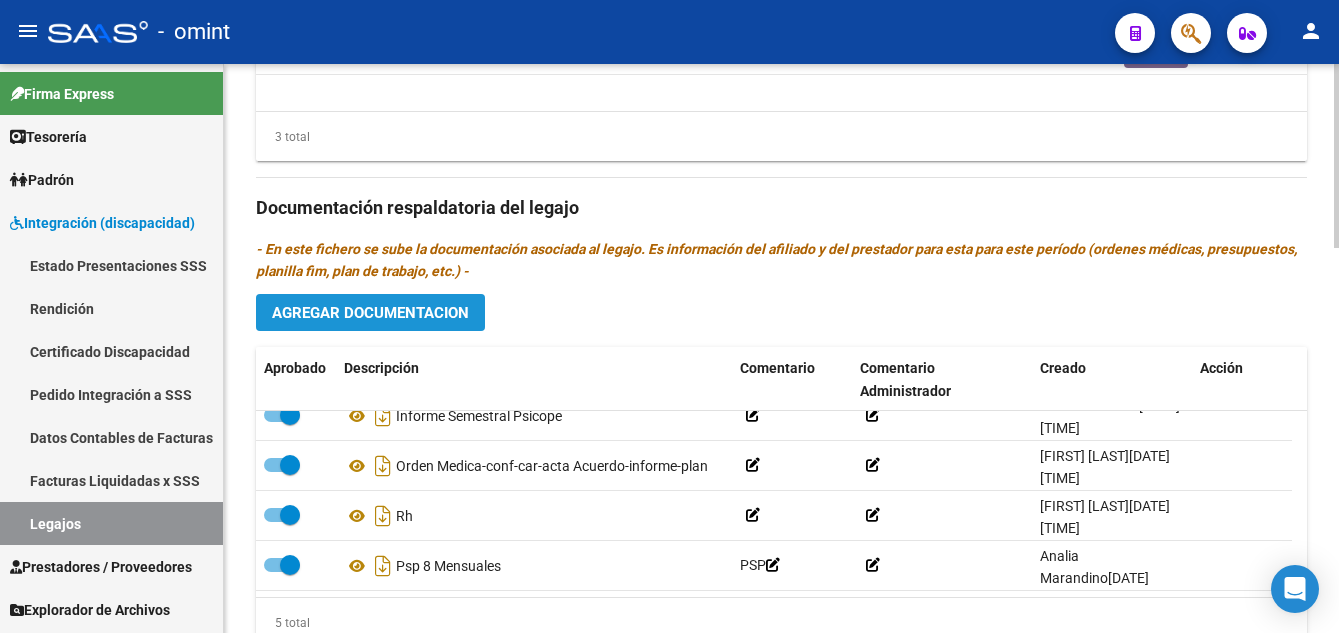click on "Agregar Documentacion" 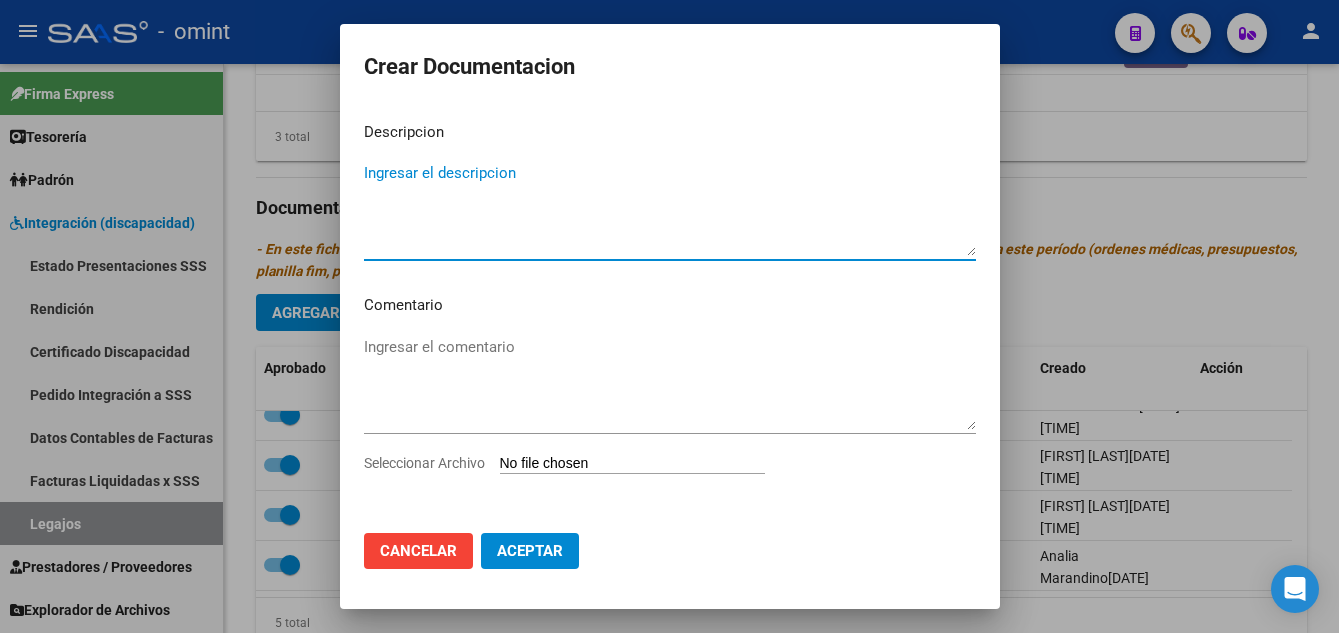drag, startPoint x: 514, startPoint y: 184, endPoint x: 525, endPoint y: 177, distance: 13.038404 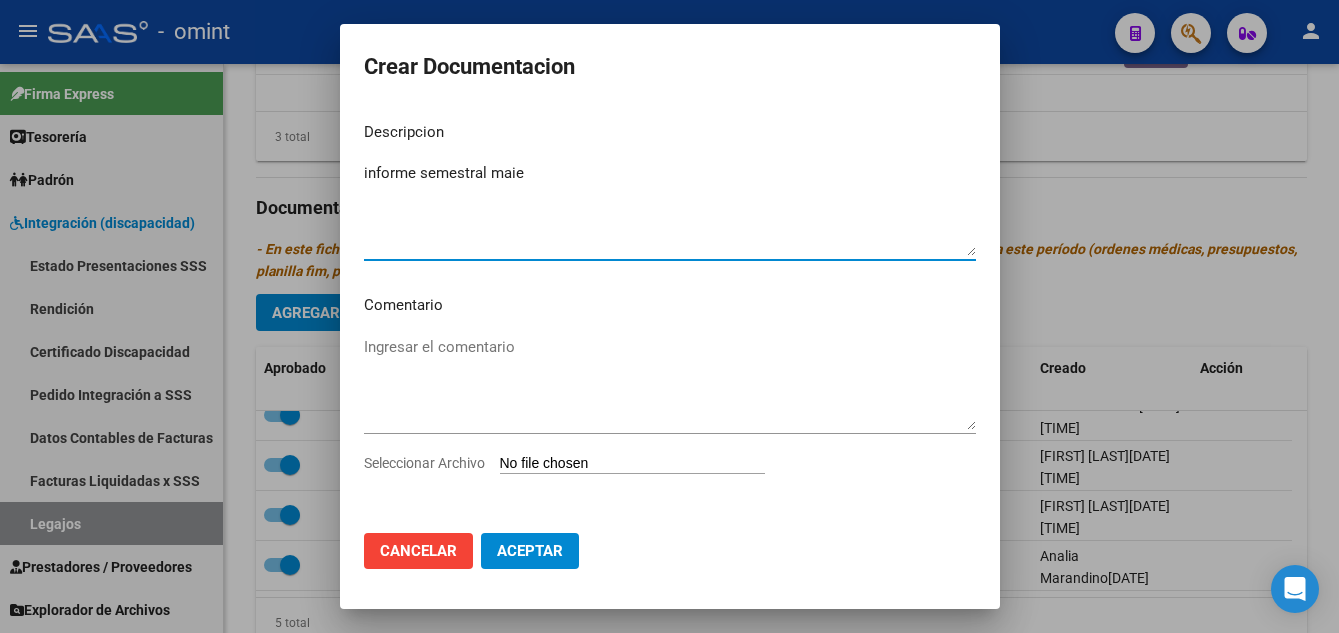 type on "informe semestral maie" 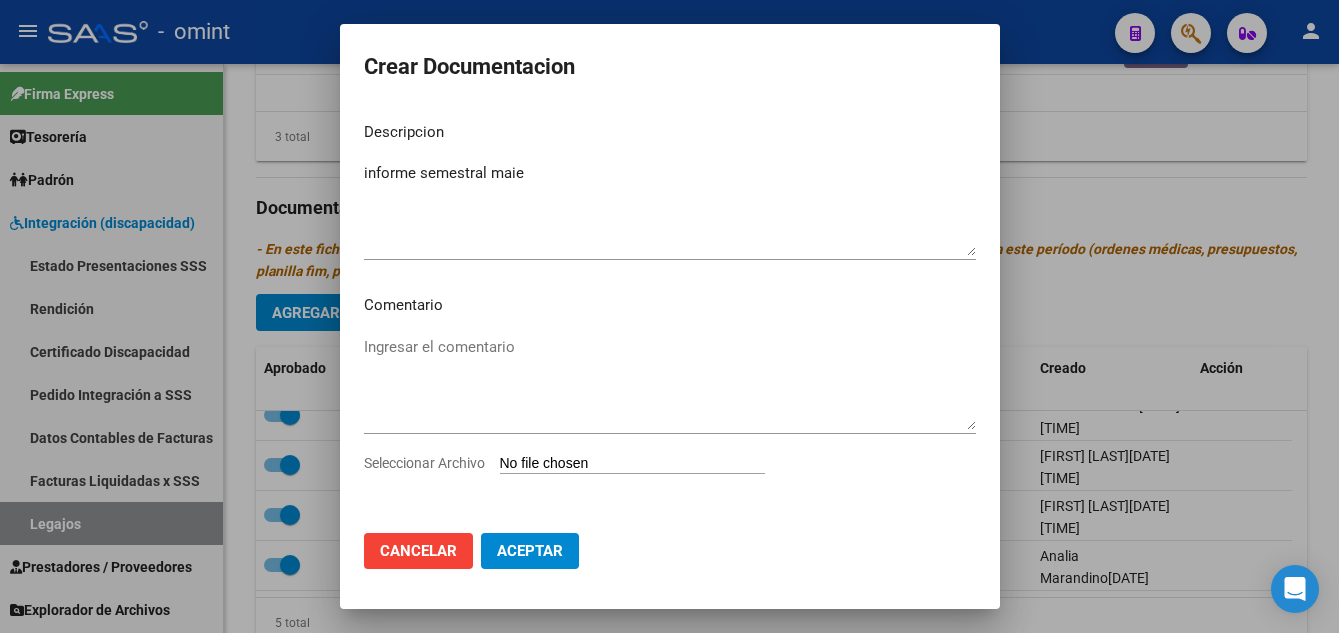 click on "Seleccionar Archivo" at bounding box center (632, 464) 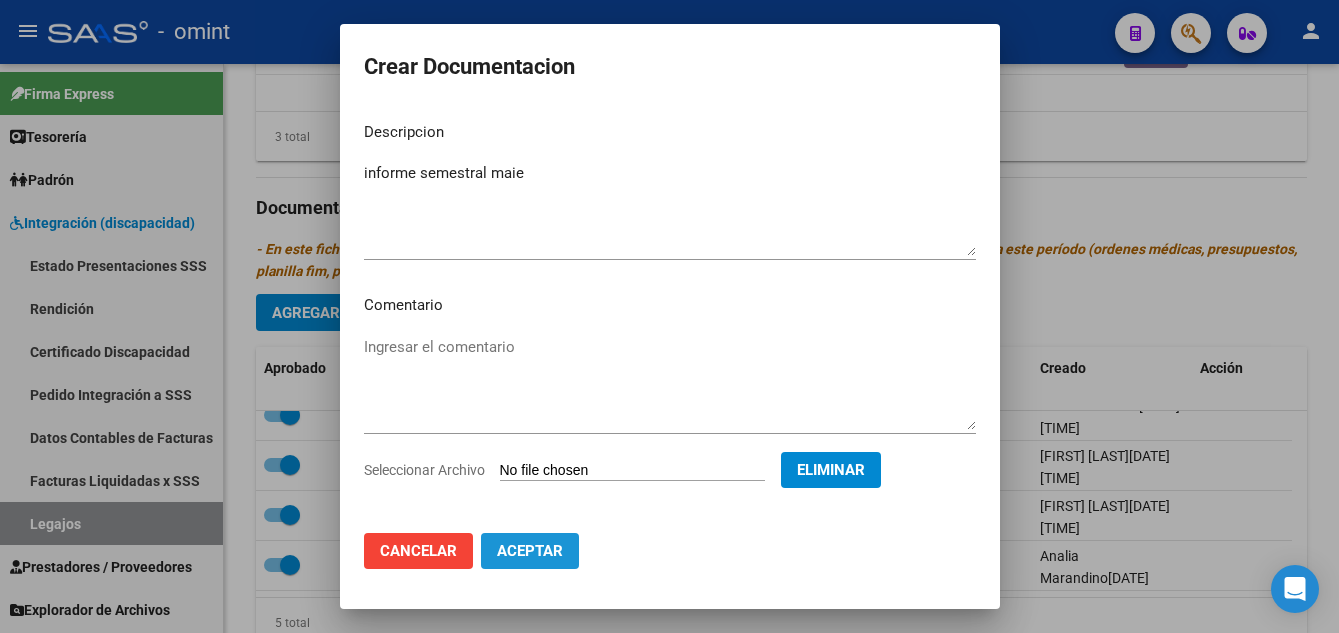 click on "Aceptar" 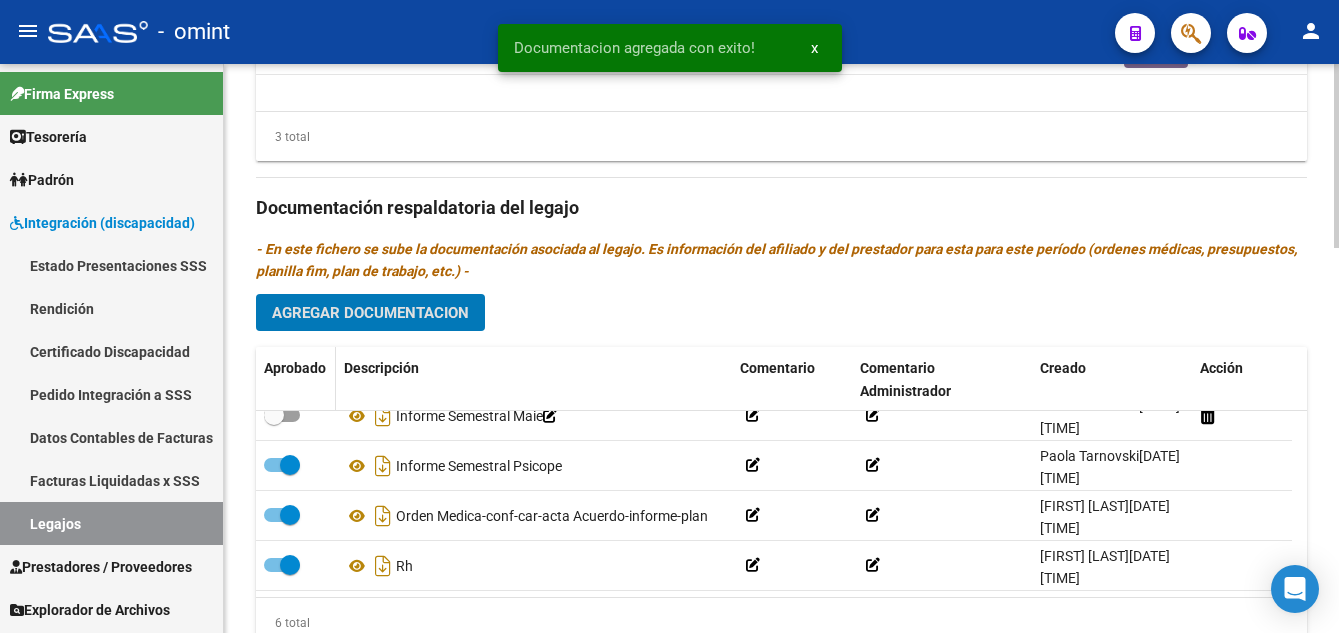 click on "Aprobado" 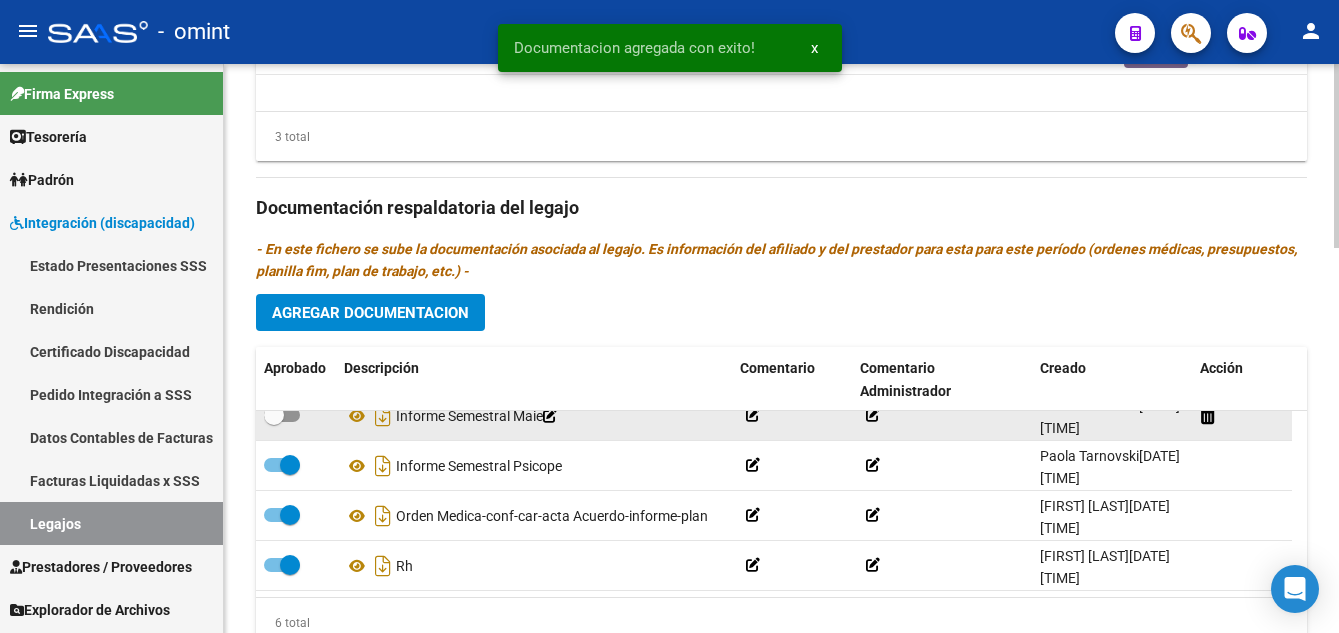 click at bounding box center [282, 415] 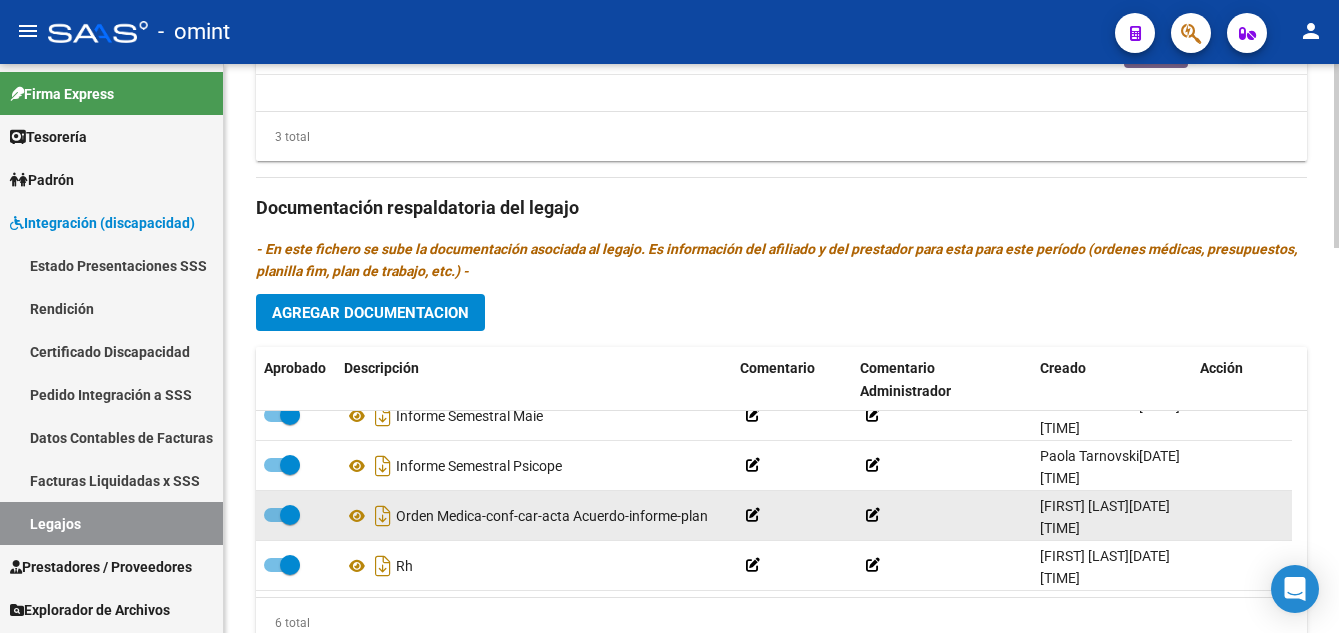 scroll, scrollTop: 0, scrollLeft: 0, axis: both 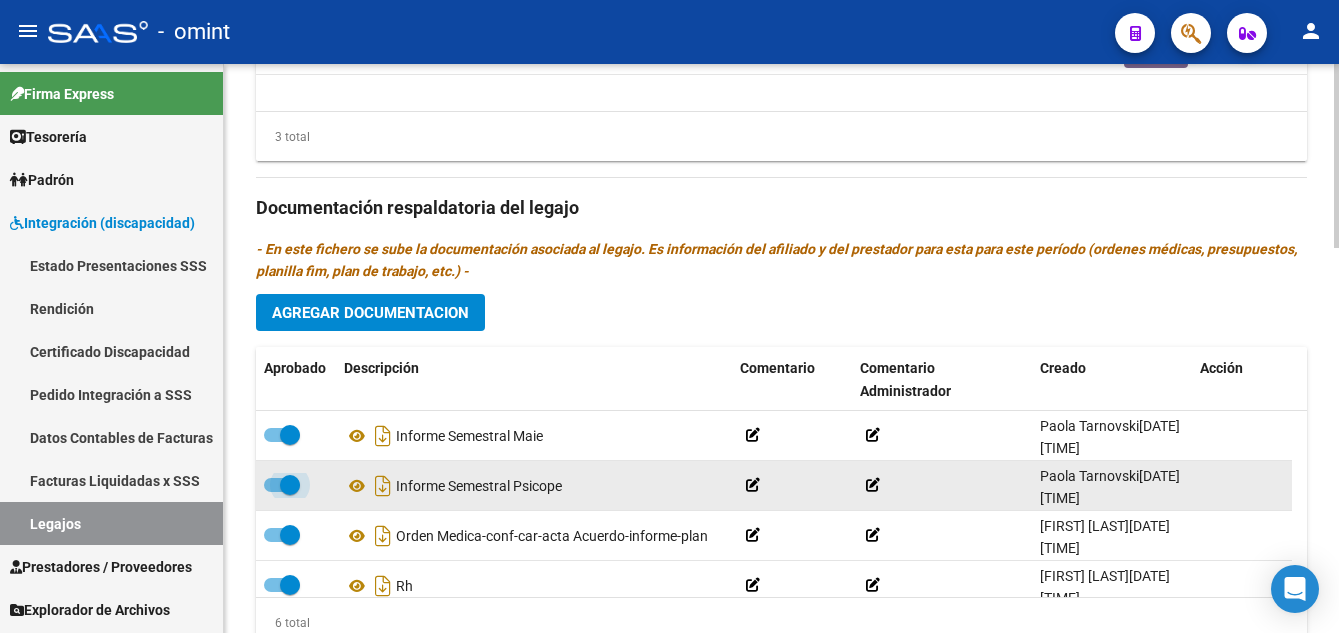 click at bounding box center [290, 485] 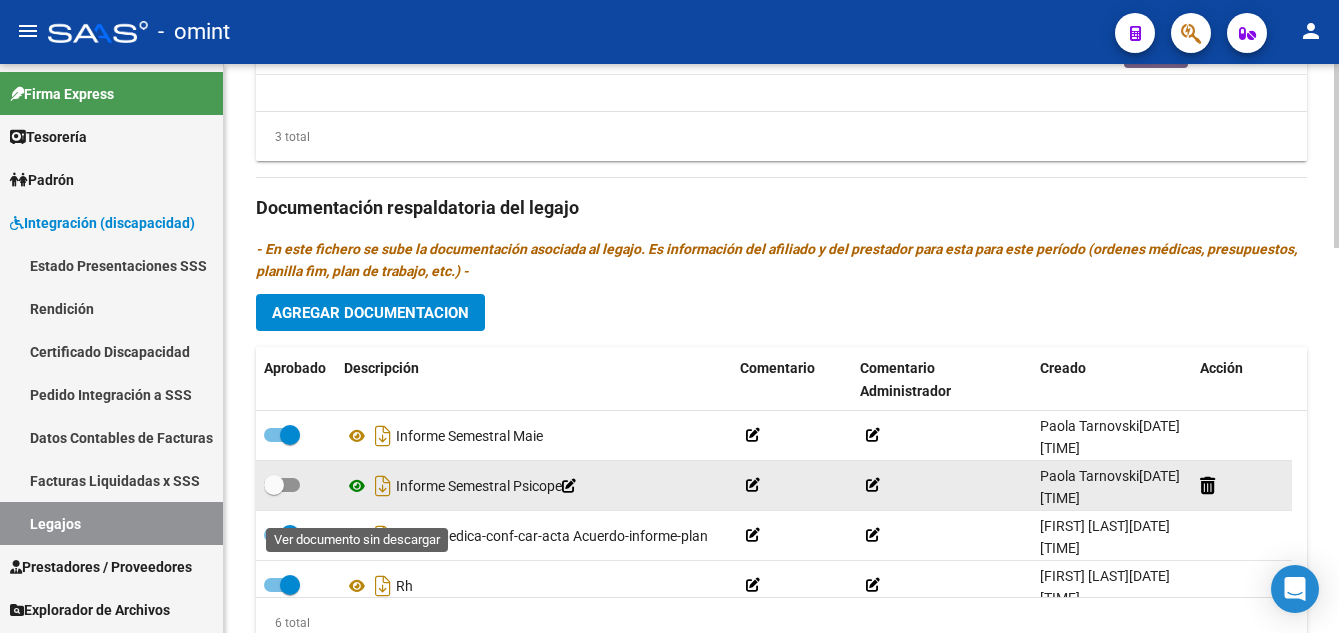 click 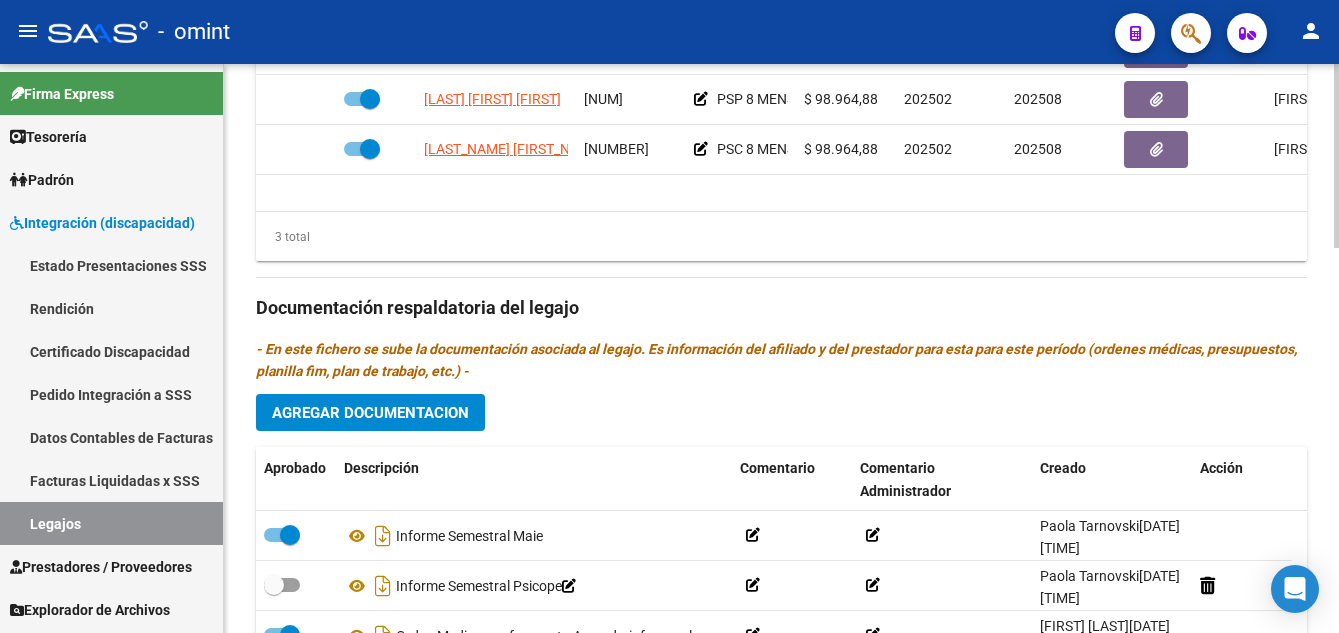 scroll, scrollTop: 1188, scrollLeft: 0, axis: vertical 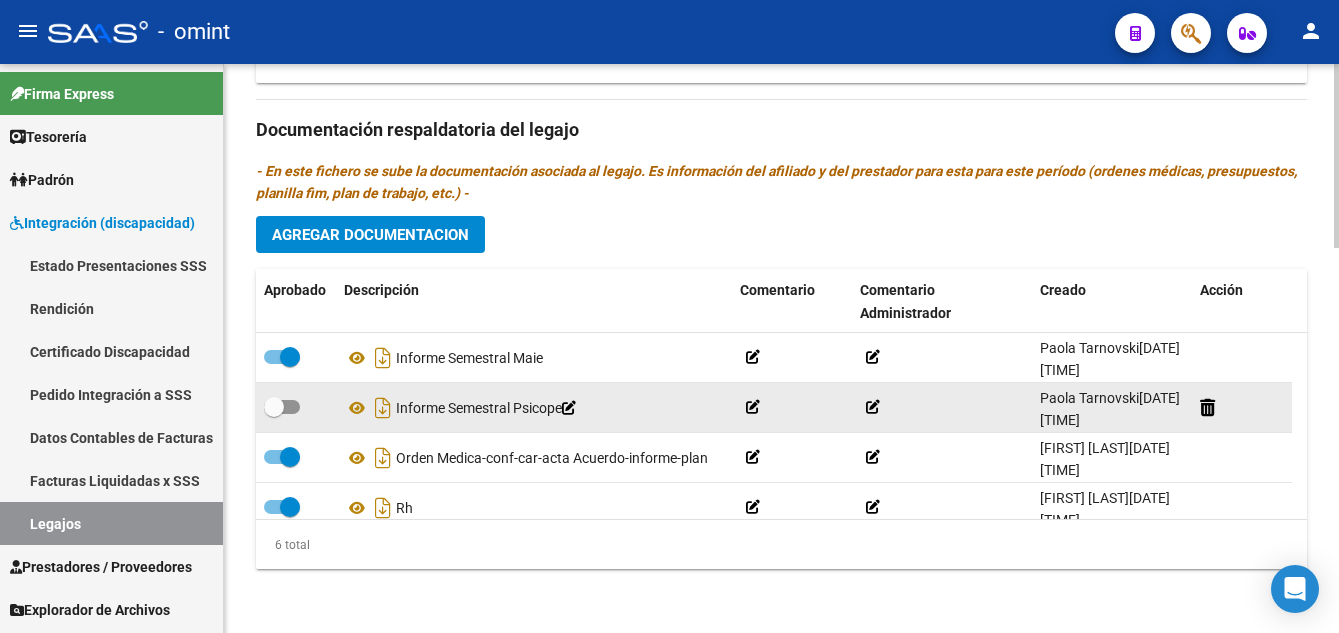 click 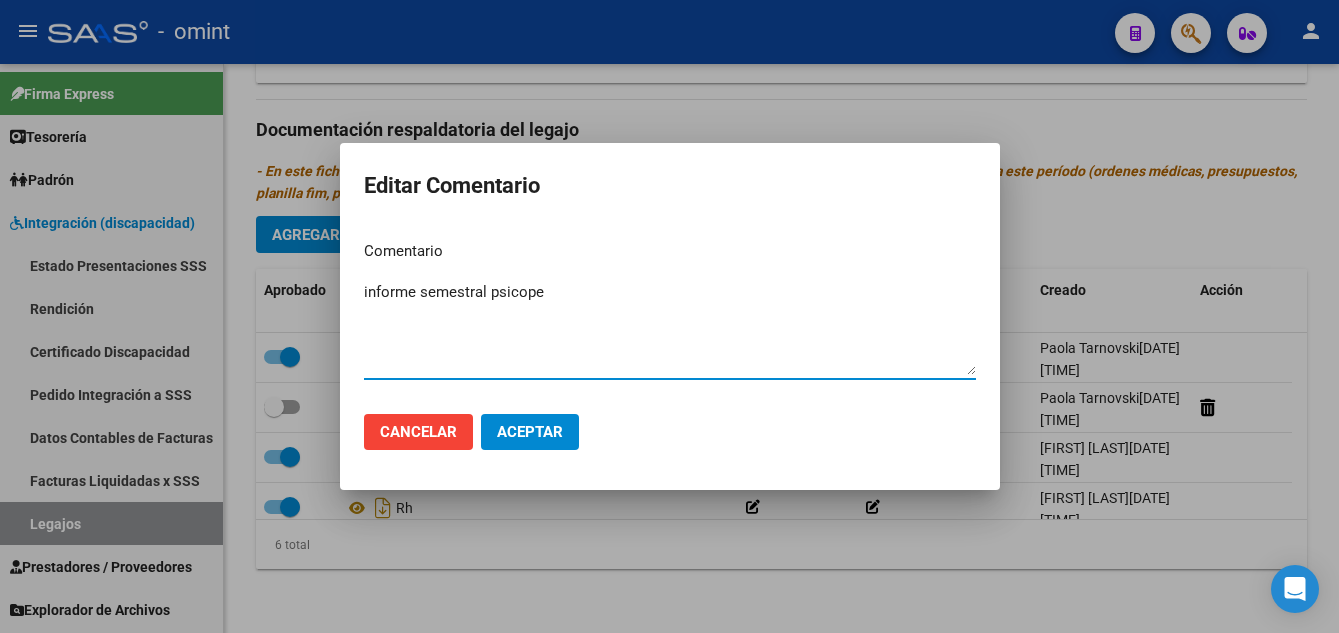 drag, startPoint x: 546, startPoint y: 291, endPoint x: 529, endPoint y: 289, distance: 17.117243 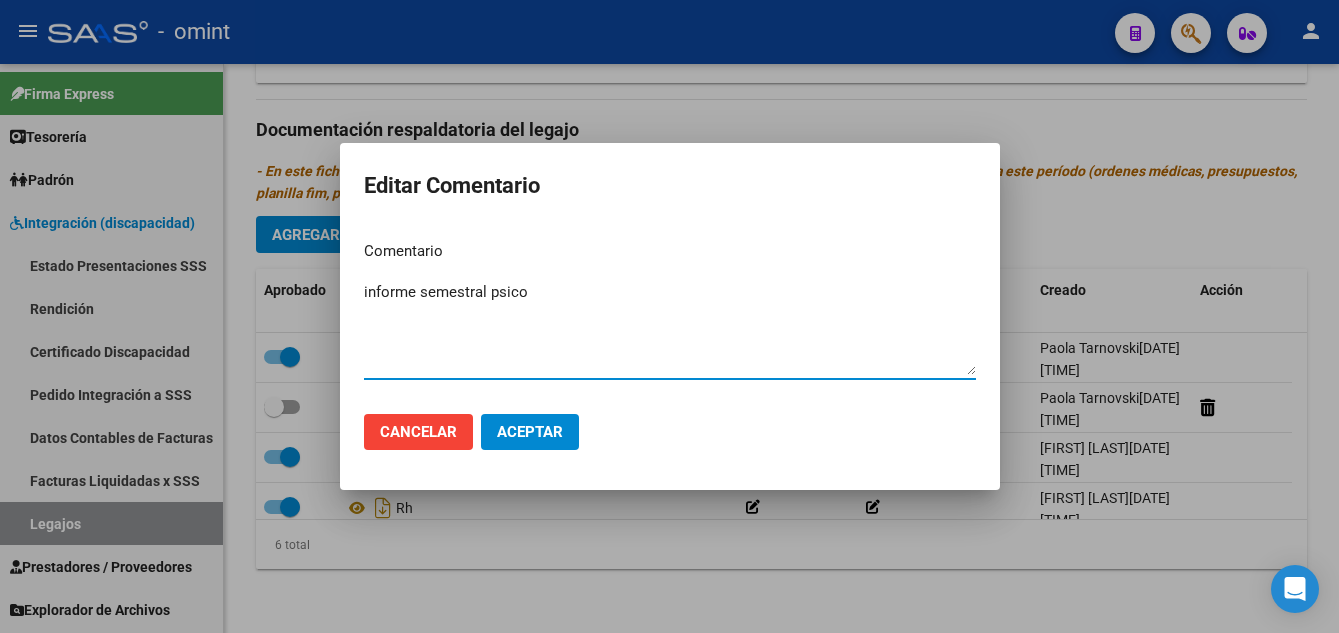 type on "informe semestral psico" 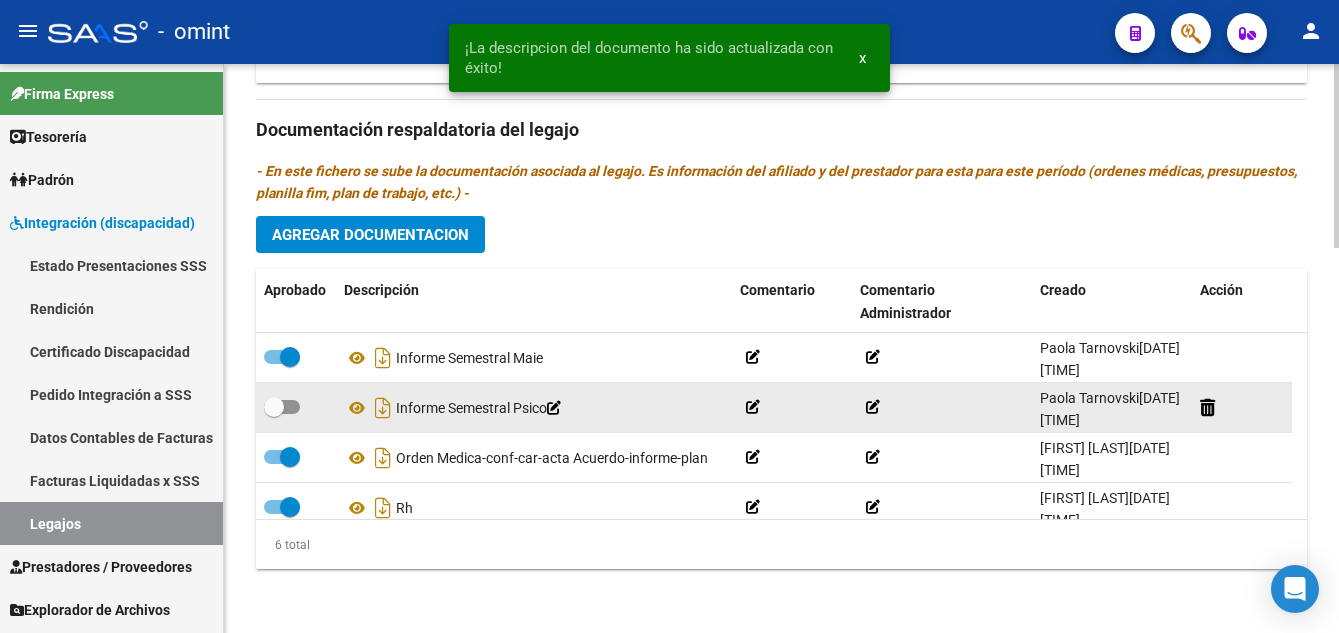 click at bounding box center [274, 407] 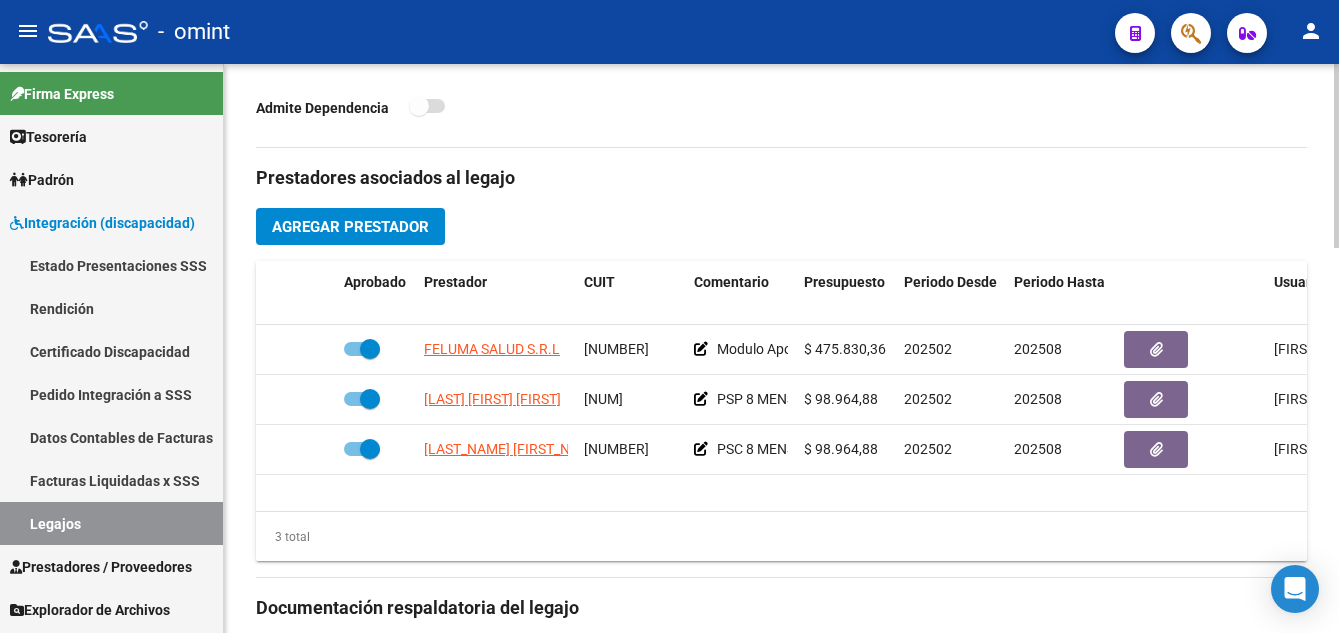scroll, scrollTop: 988, scrollLeft: 0, axis: vertical 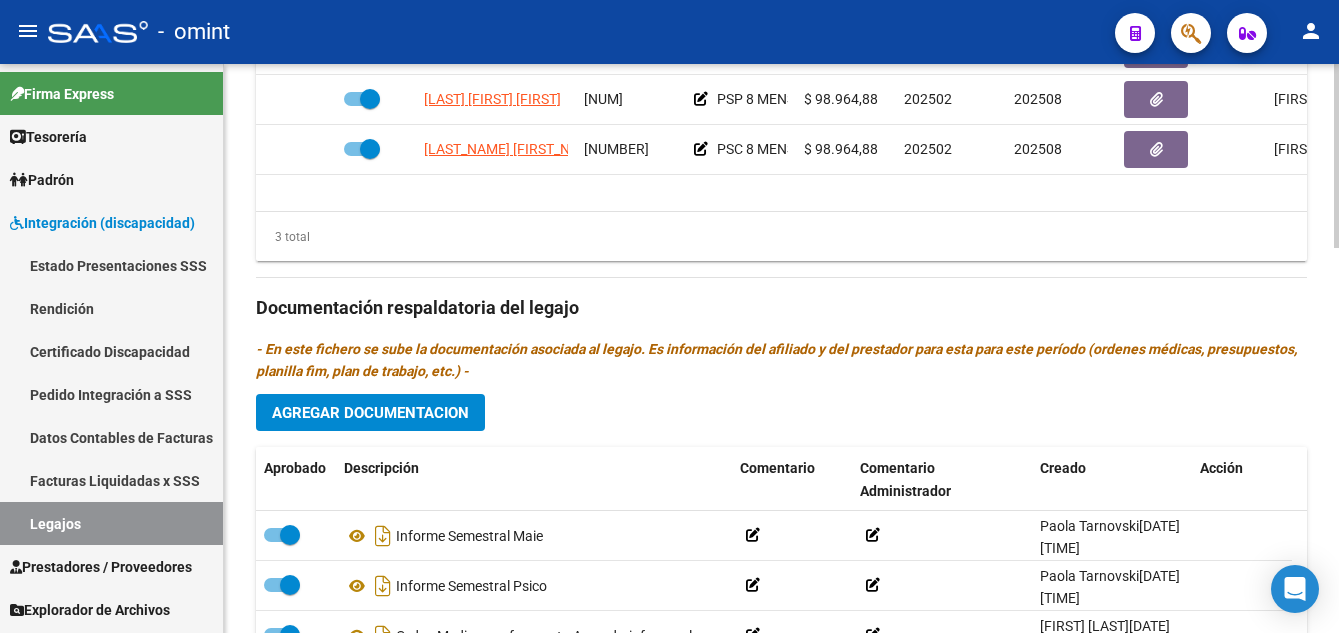 click on "Agregar Documentacion" 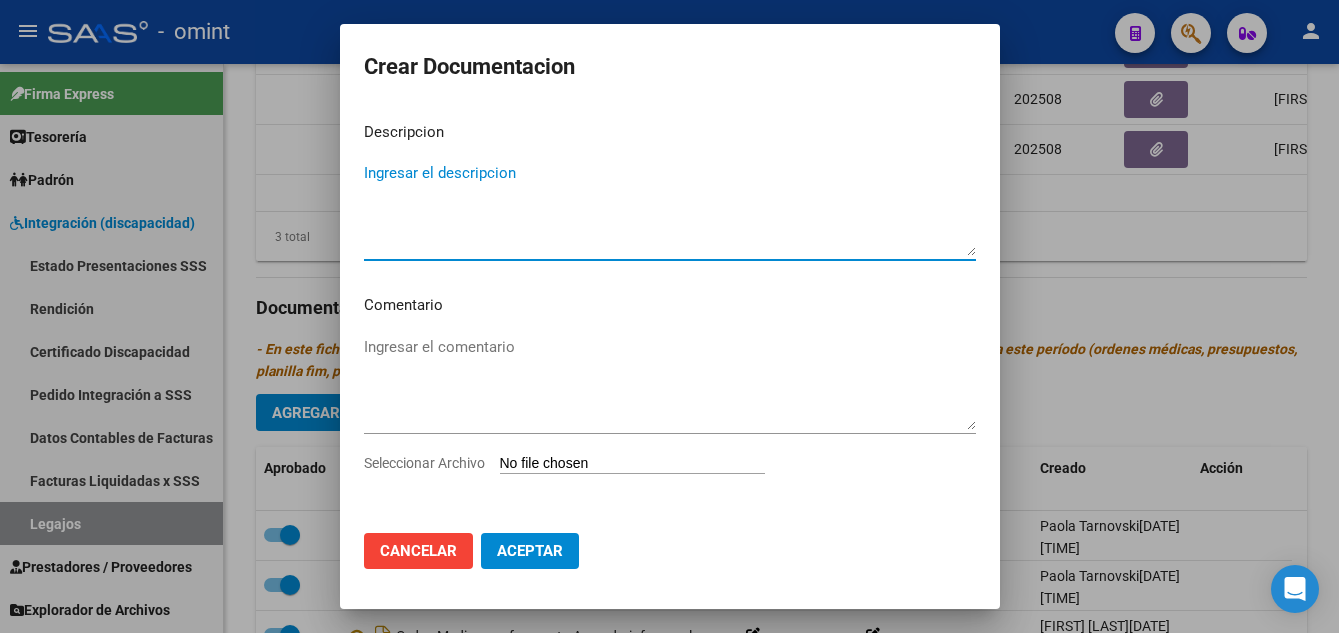 click on "Ingresar el descripcion" at bounding box center [670, 209] 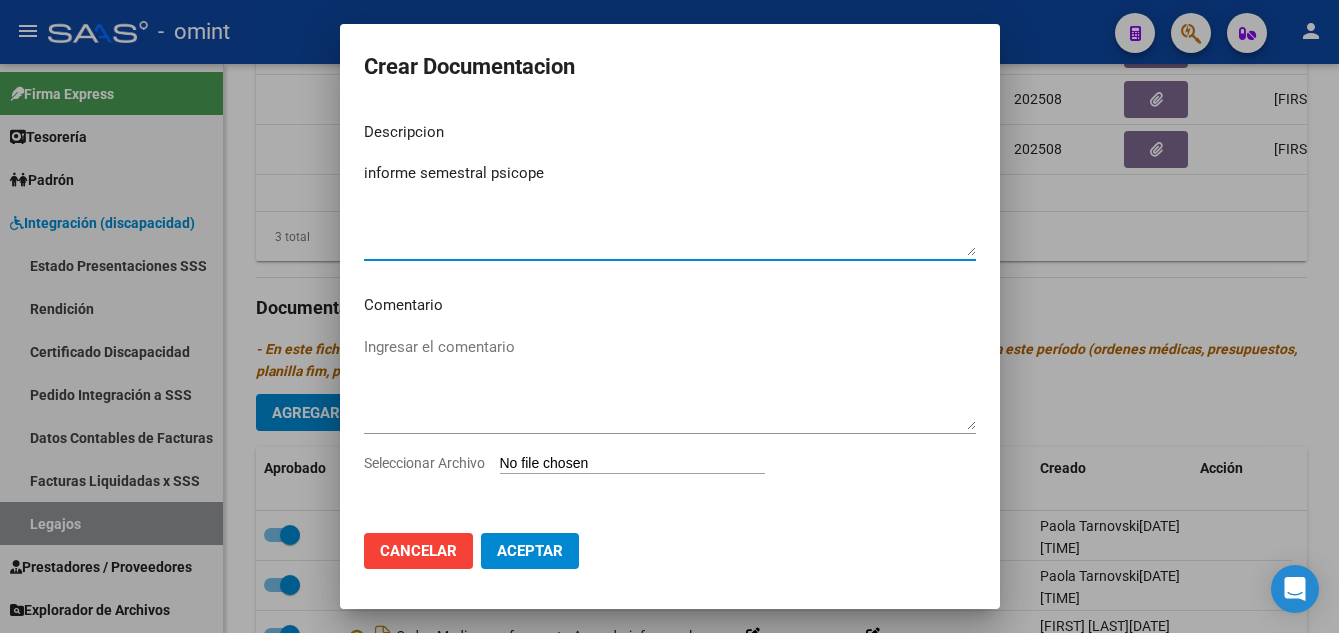 type on "informe semestral psicope" 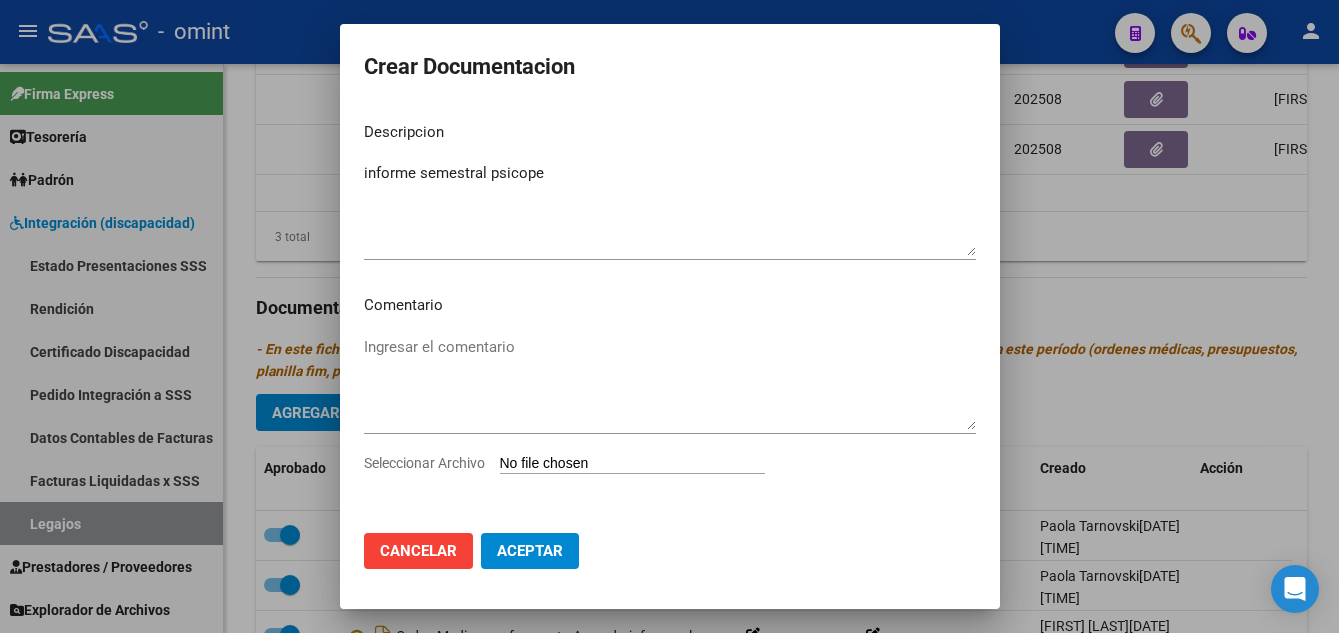 type on "C:\fakepath\1217663201_25070810440_form048.pdf" 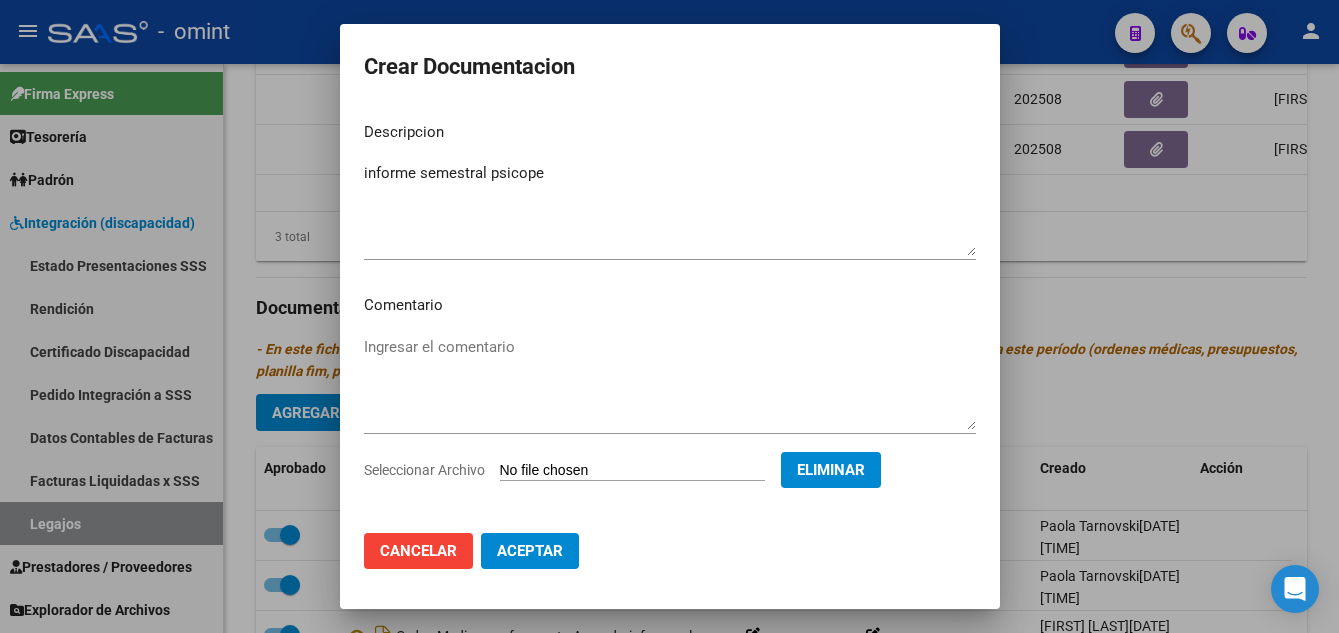 click on "Aceptar" 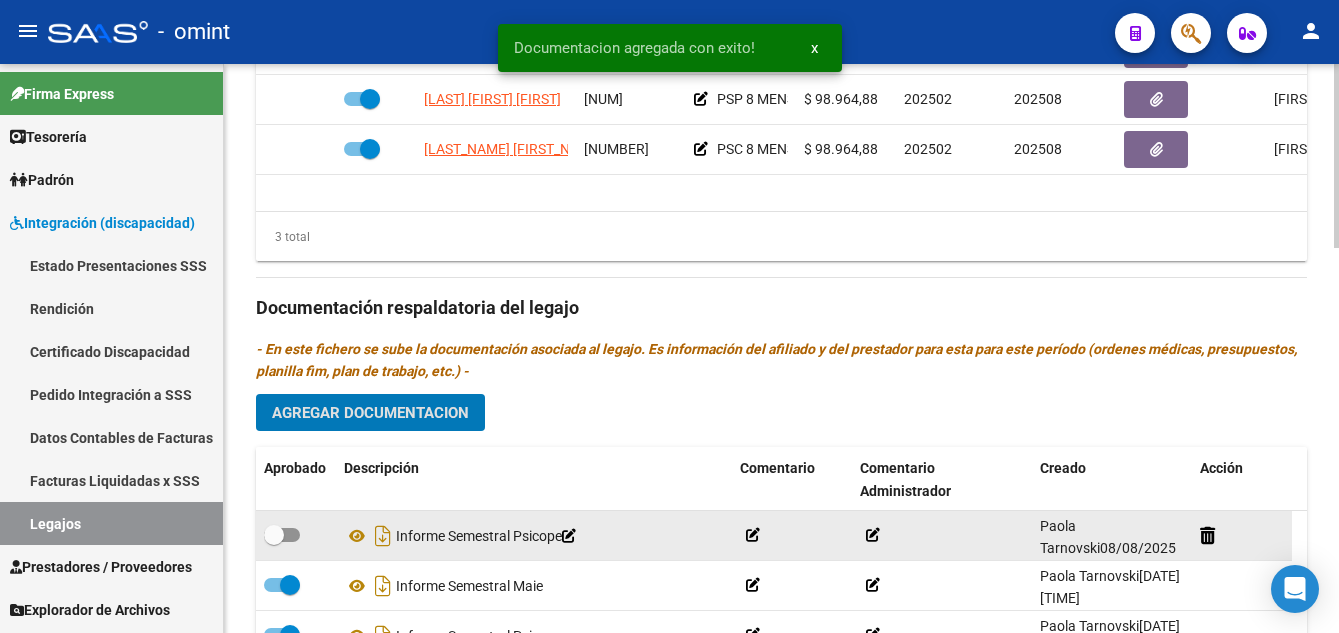 click at bounding box center (274, 535) 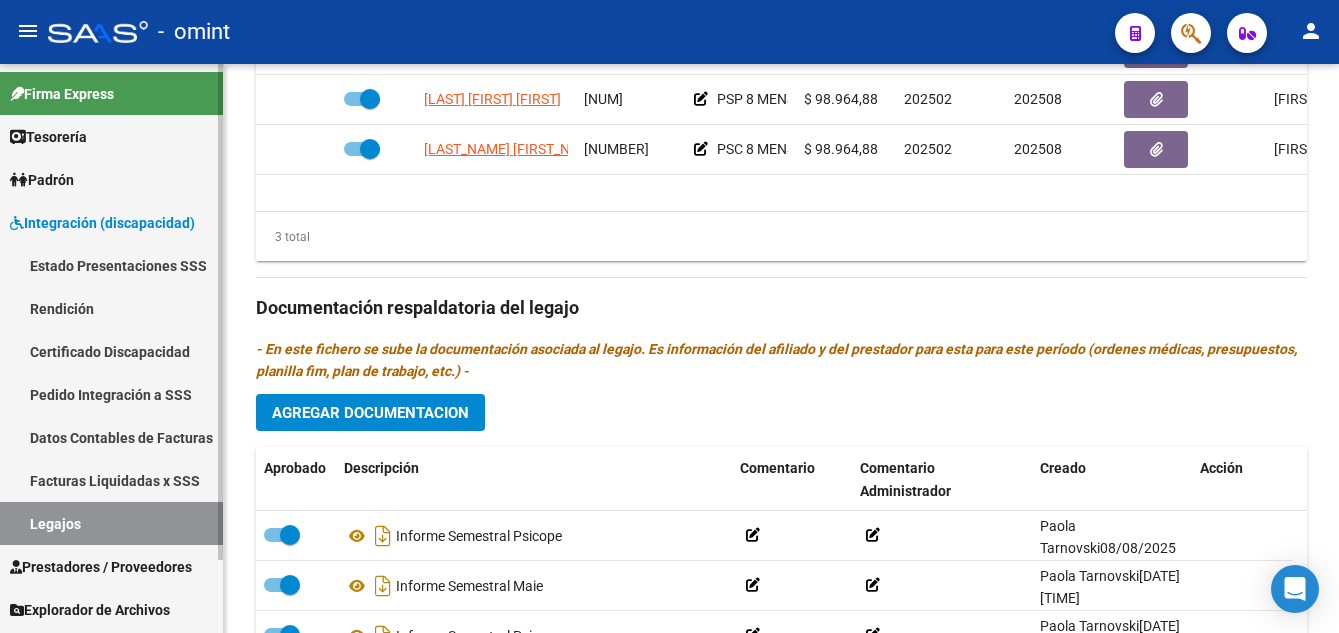 drag, startPoint x: 135, startPoint y: 350, endPoint x: 124, endPoint y: 465, distance: 115.52489 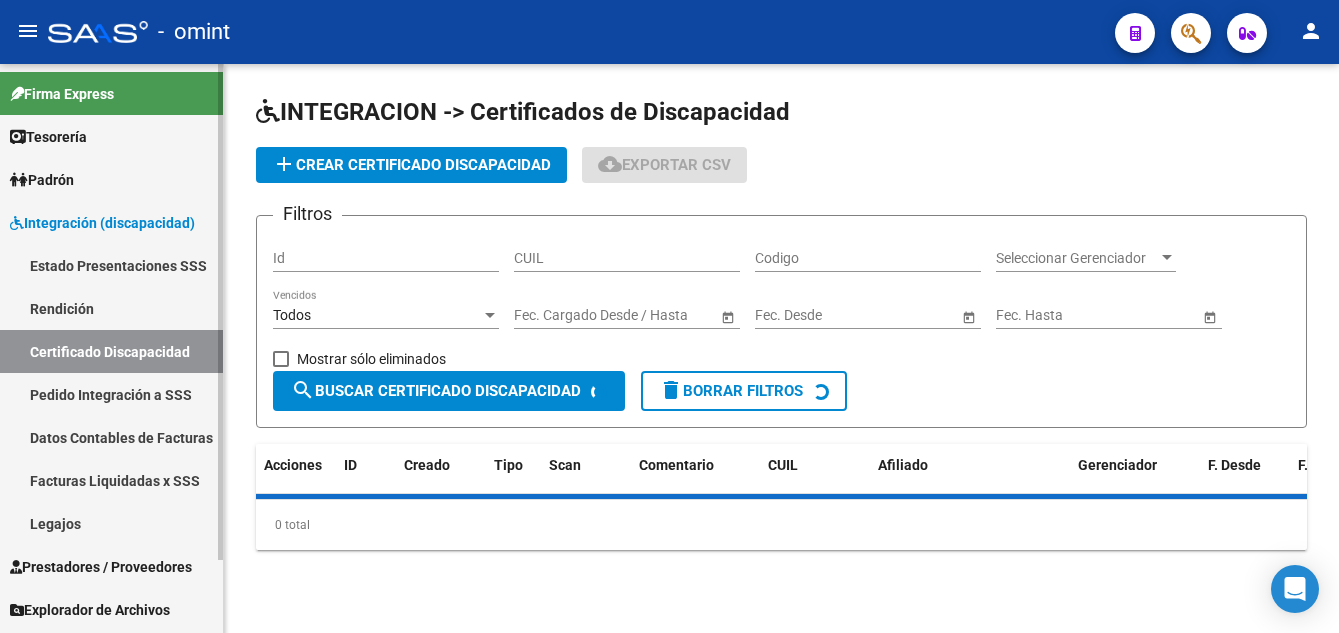 scroll, scrollTop: 0, scrollLeft: 0, axis: both 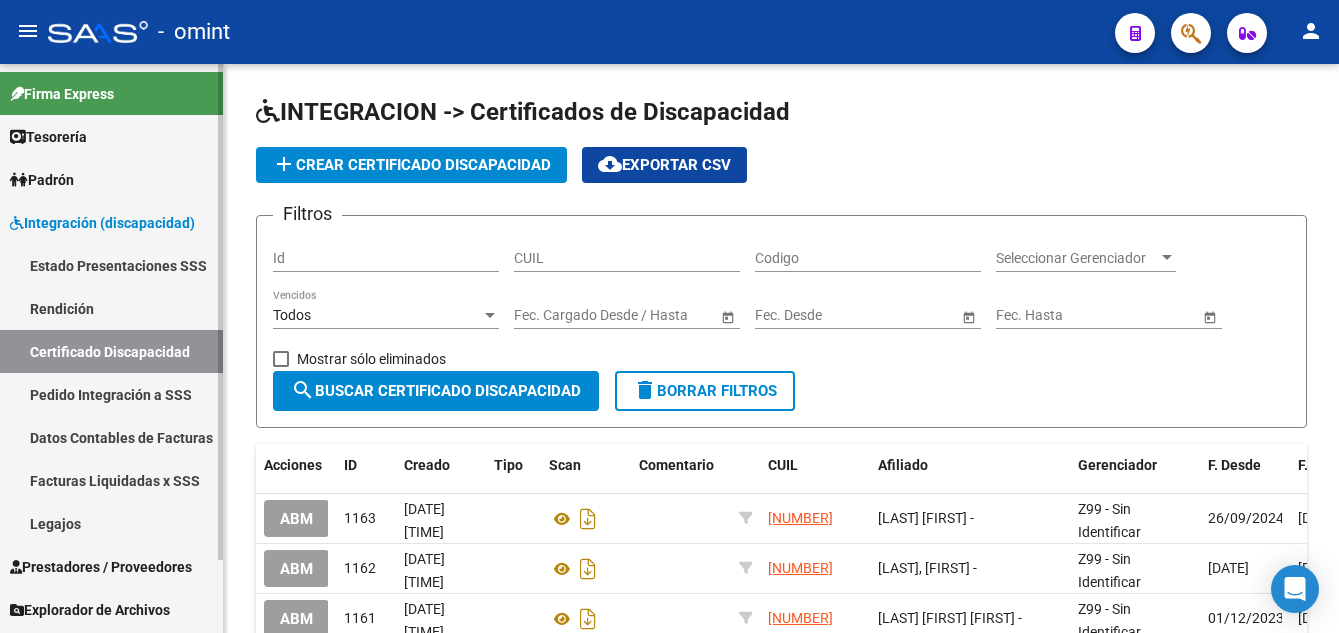 click on "Legajos" at bounding box center [111, 523] 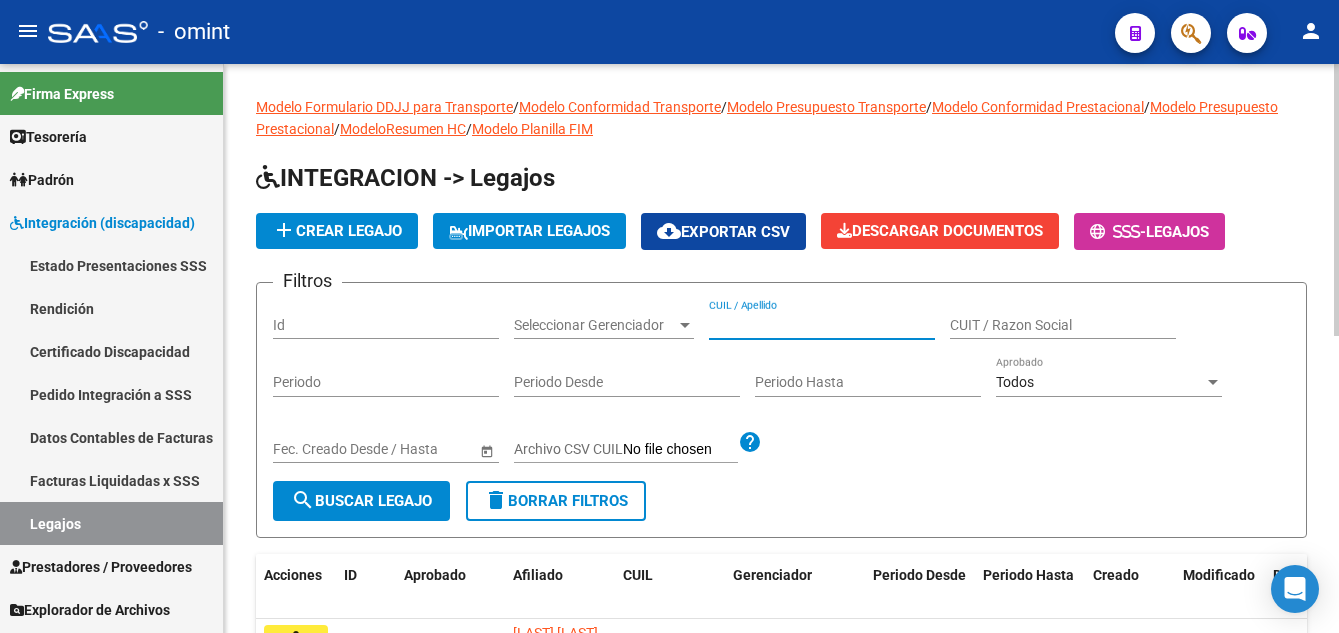 paste on "[LAST] [FIRST] [FIRST]" 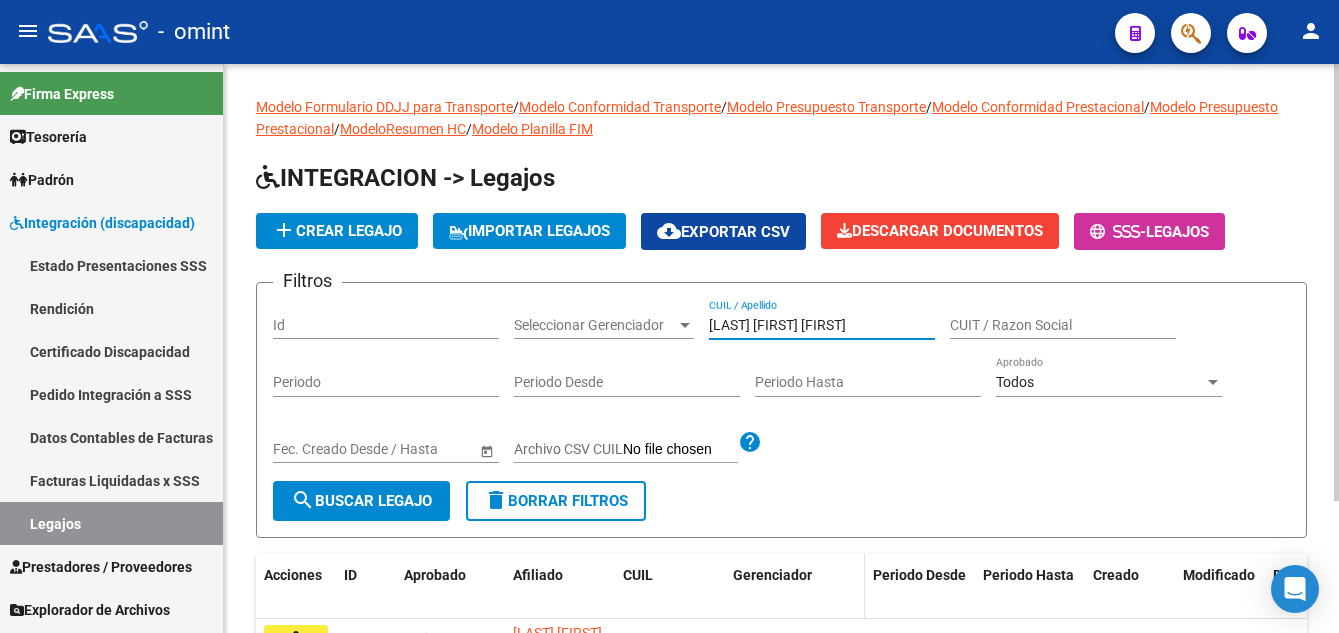 scroll, scrollTop: 172, scrollLeft: 0, axis: vertical 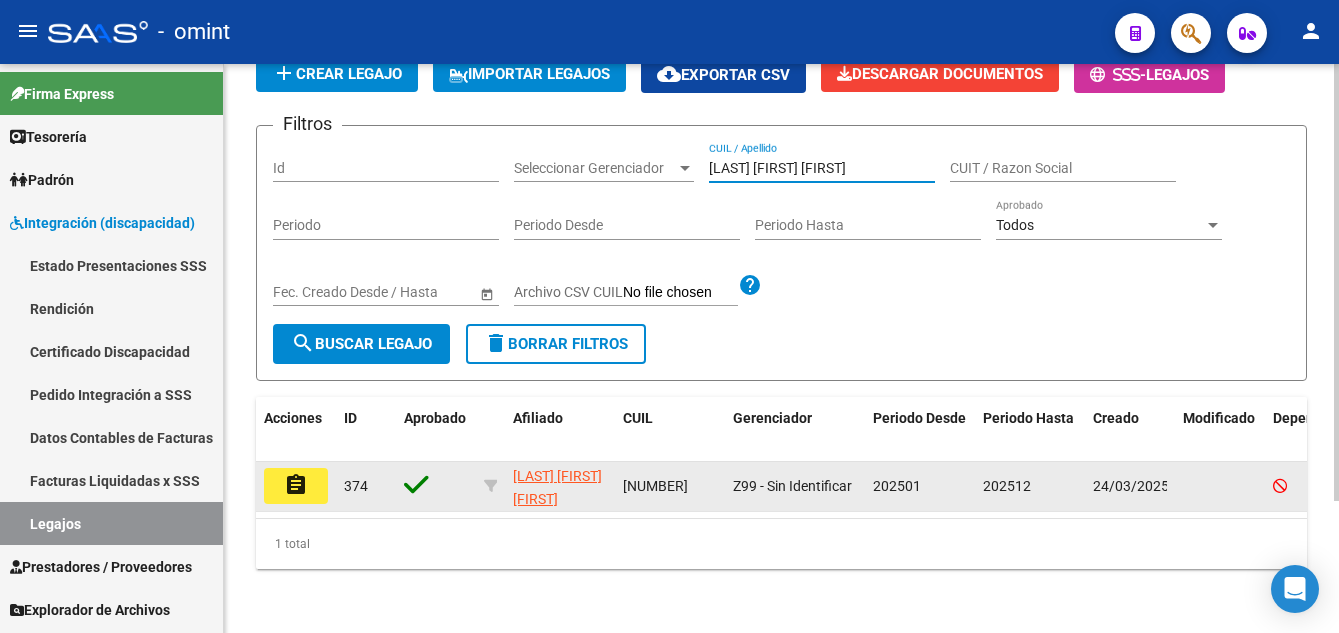 type on "[LAST] [FIRST] [FIRST]" 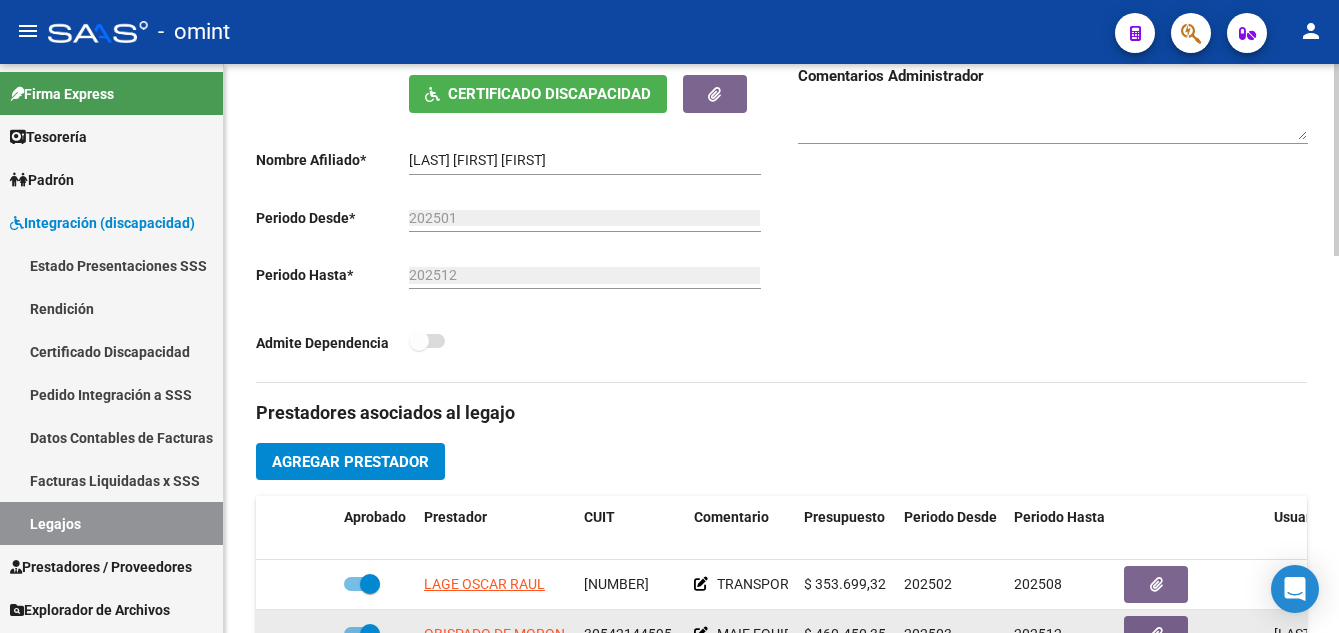scroll, scrollTop: 600, scrollLeft: 0, axis: vertical 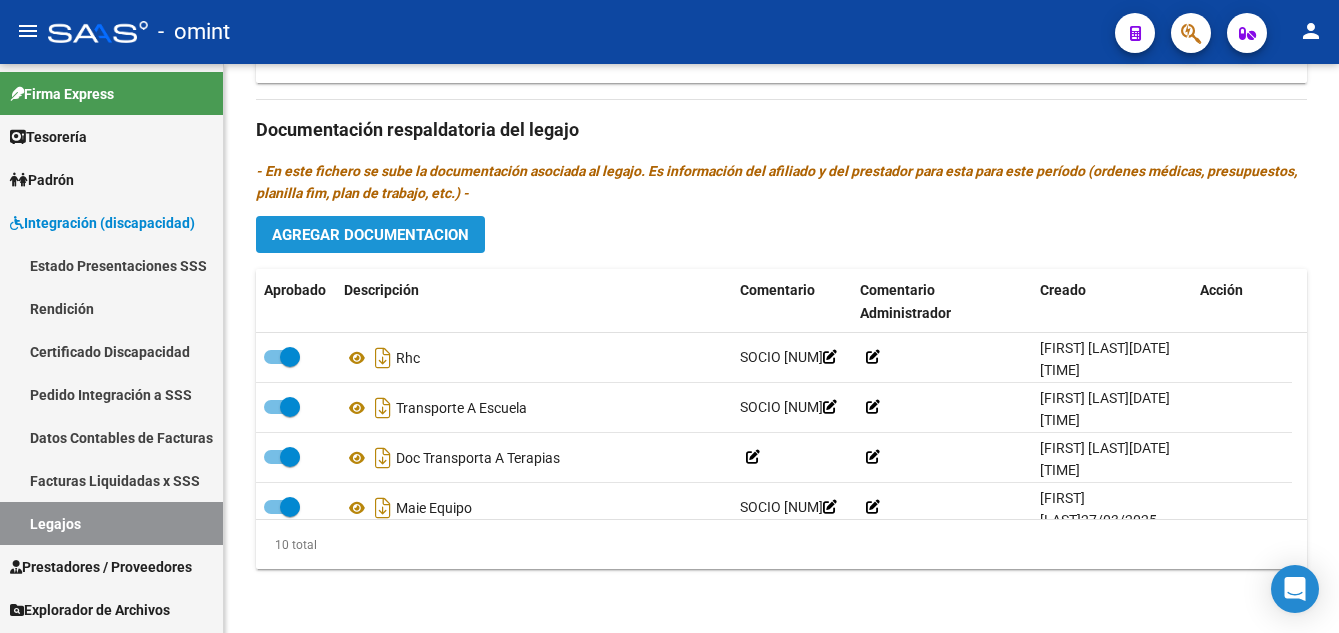 click on "Agregar Documentacion" 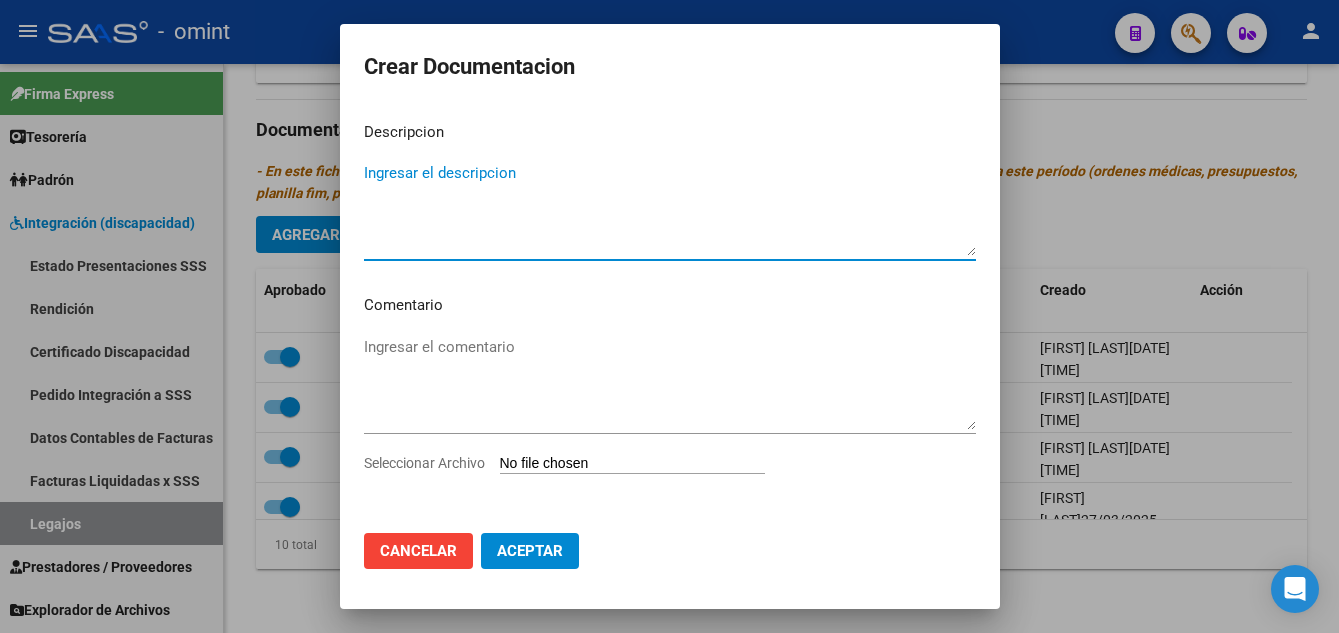 click on "Ingresar el descripcion" at bounding box center [670, 209] 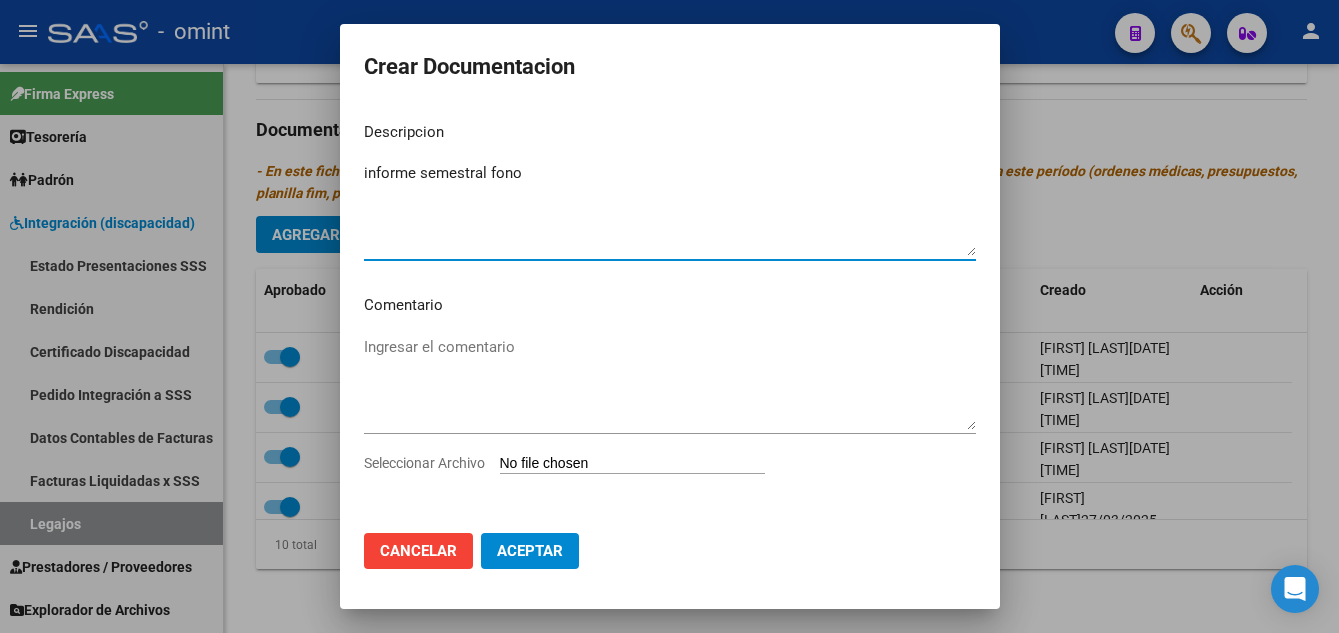 type on "informe semestral fono" 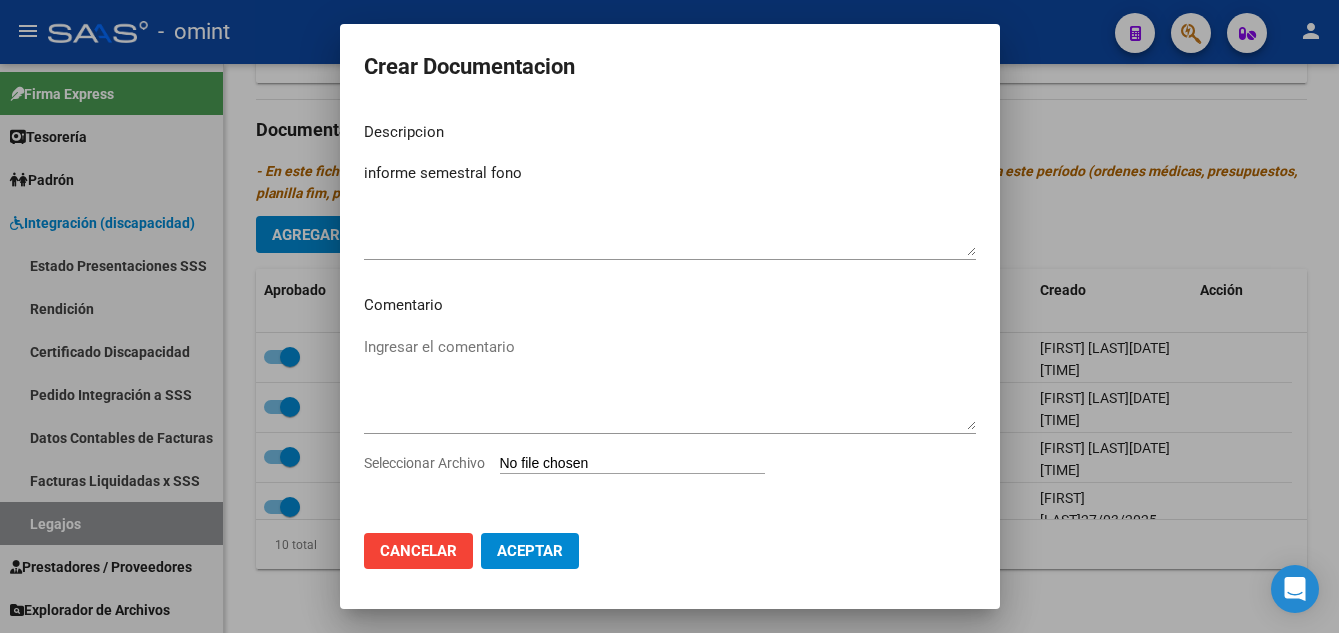click on "Seleccionar Archivo" at bounding box center (632, 464) 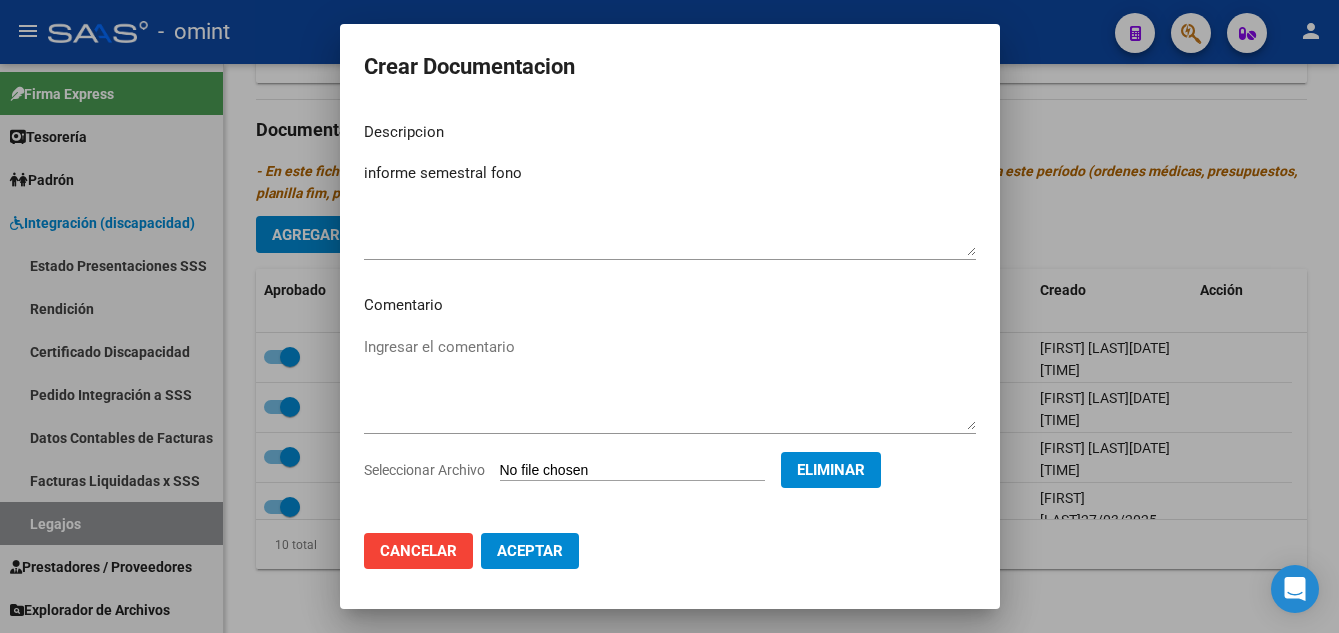 click on "Aceptar" 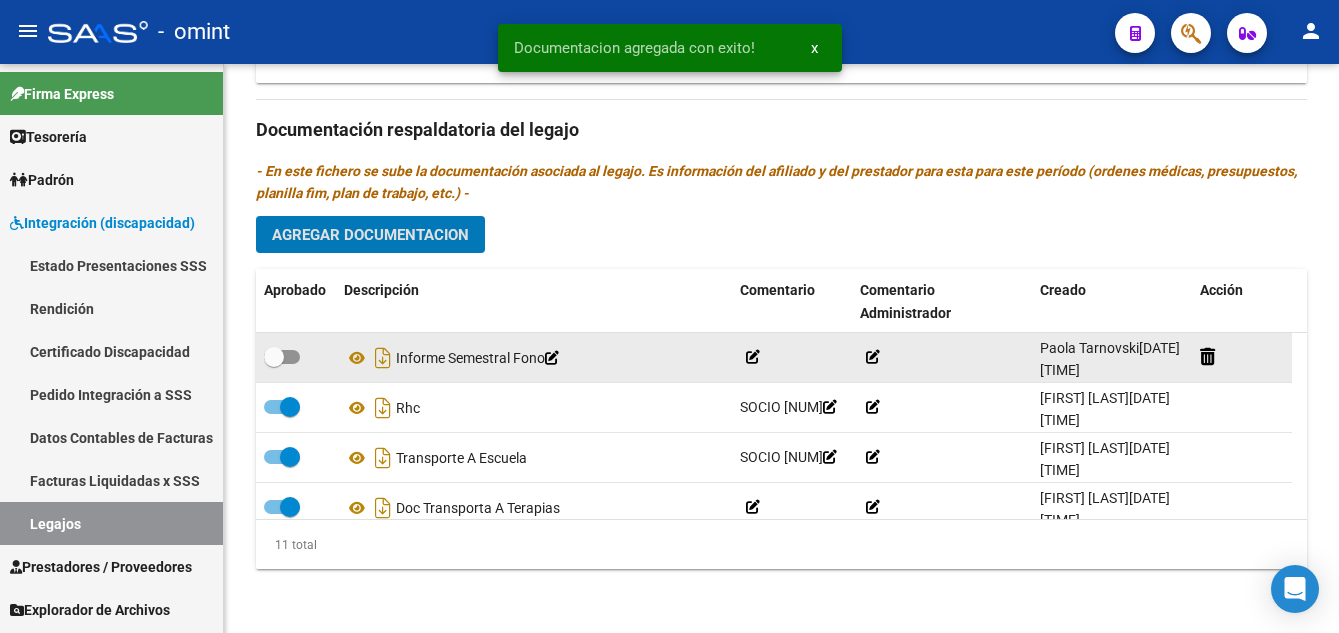 click at bounding box center [274, 357] 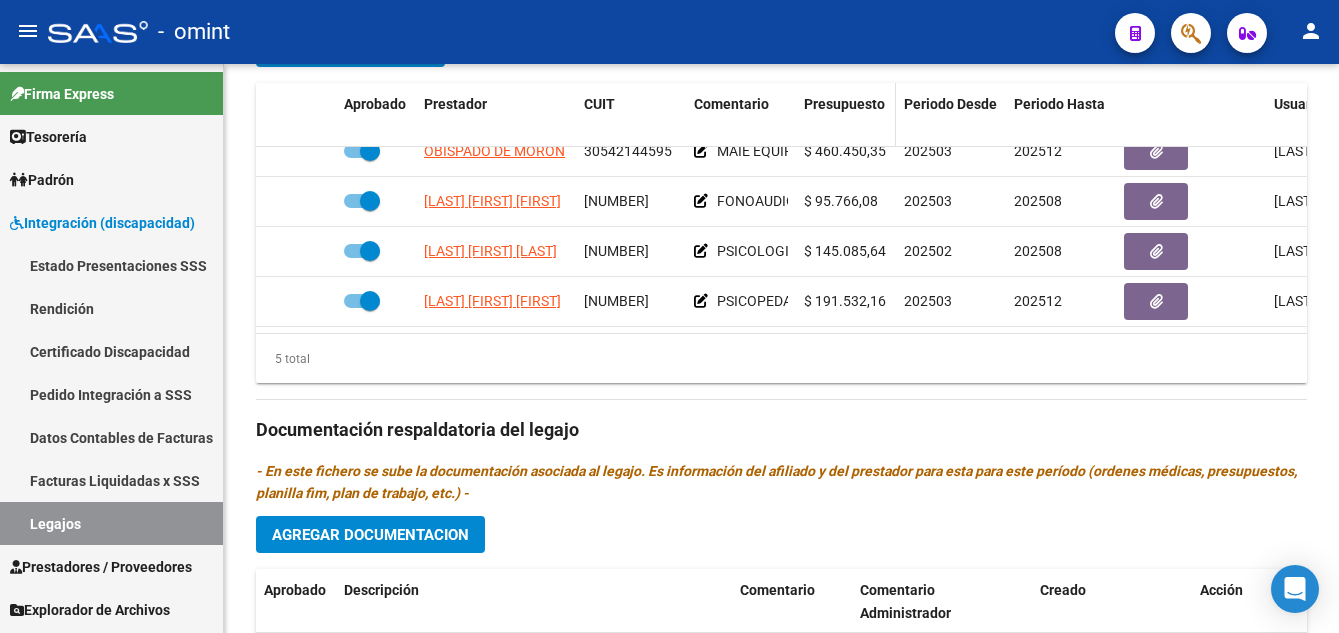 scroll, scrollTop: 513, scrollLeft: 0, axis: vertical 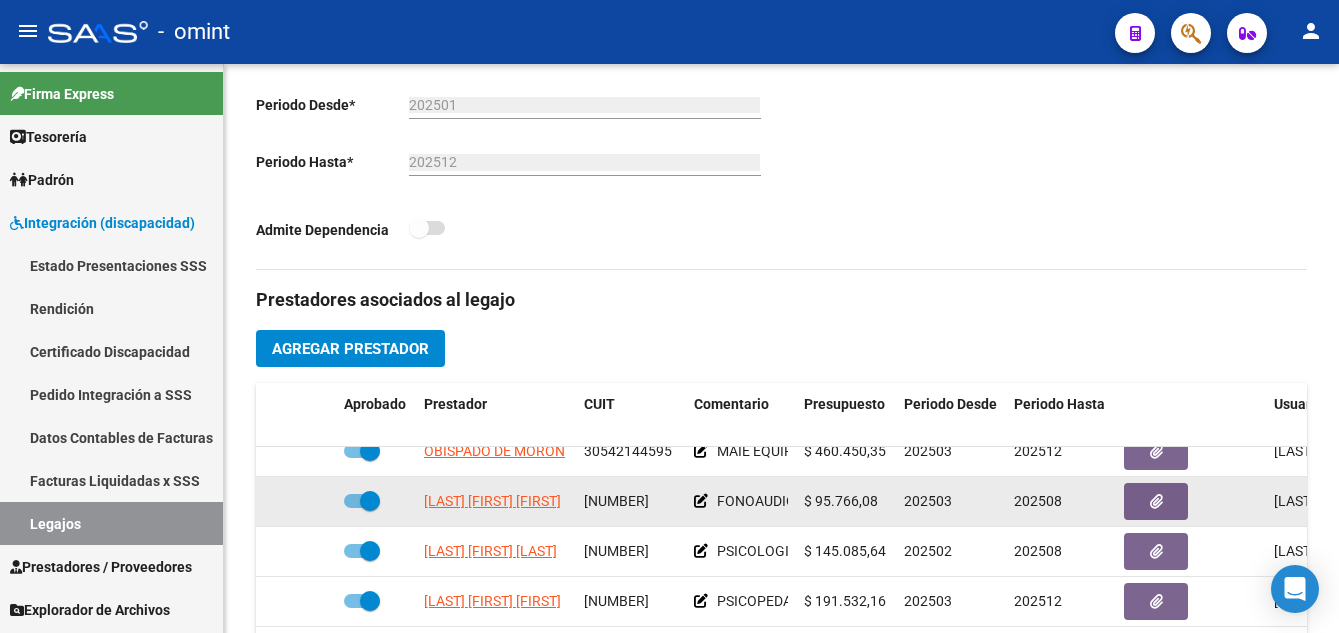 click at bounding box center [370, 501] 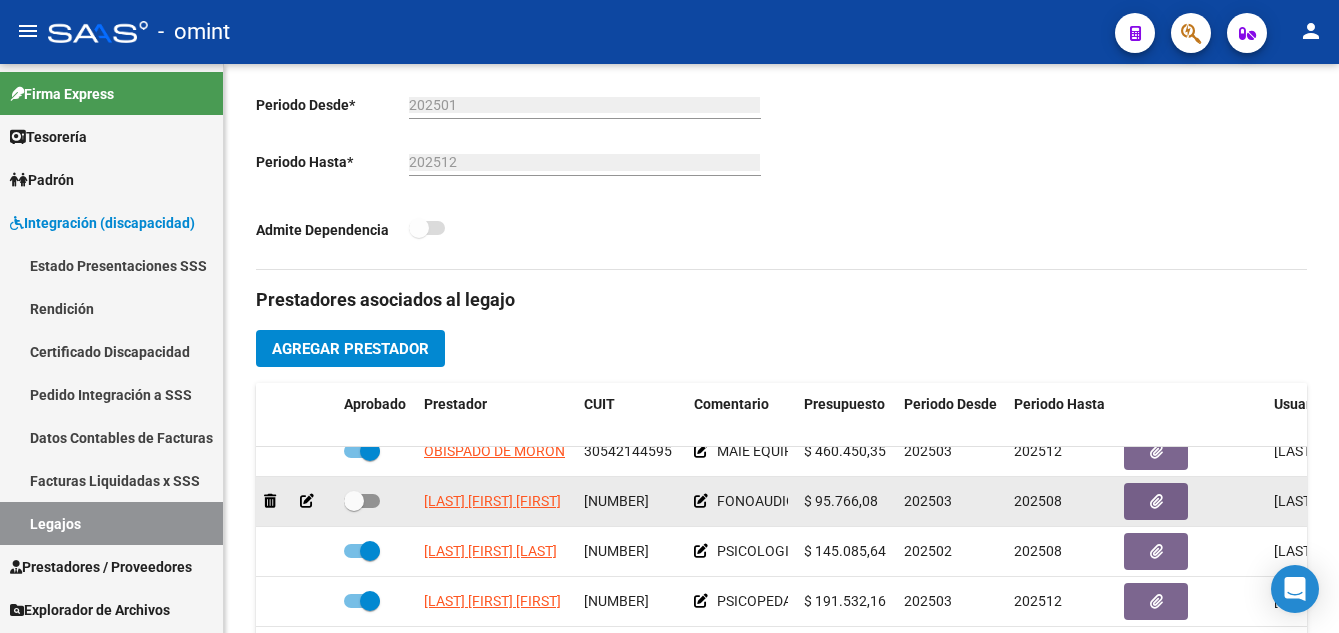 click 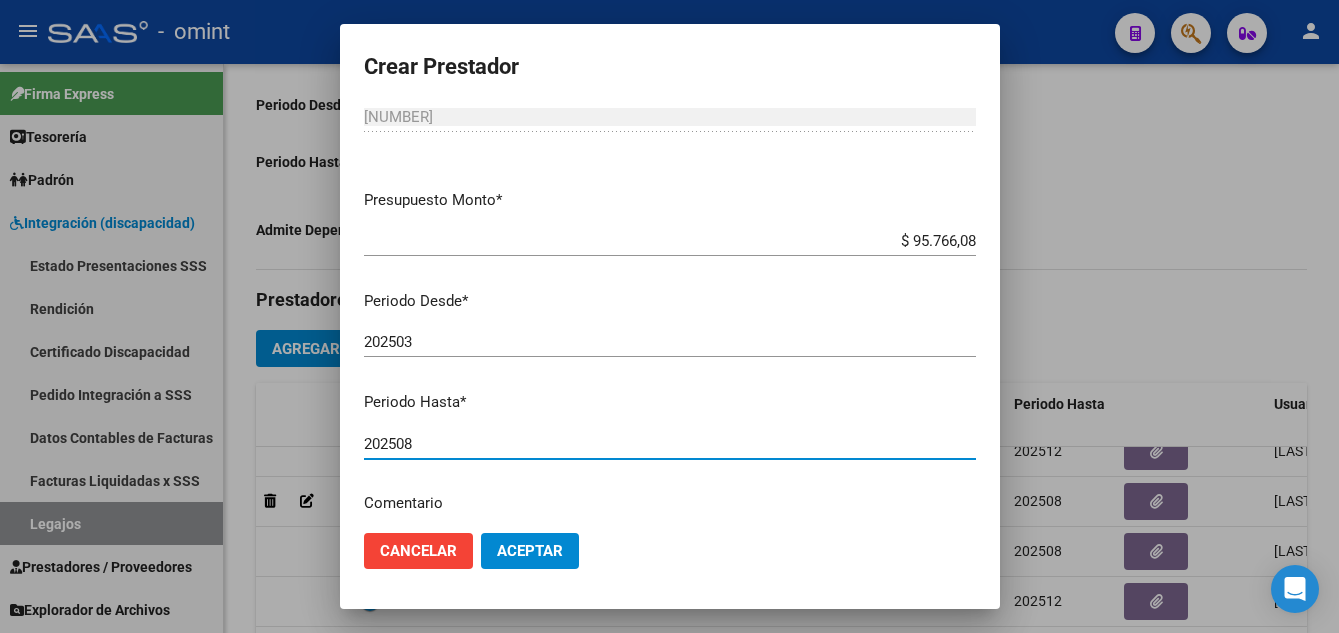 scroll, scrollTop: 91, scrollLeft: 0, axis: vertical 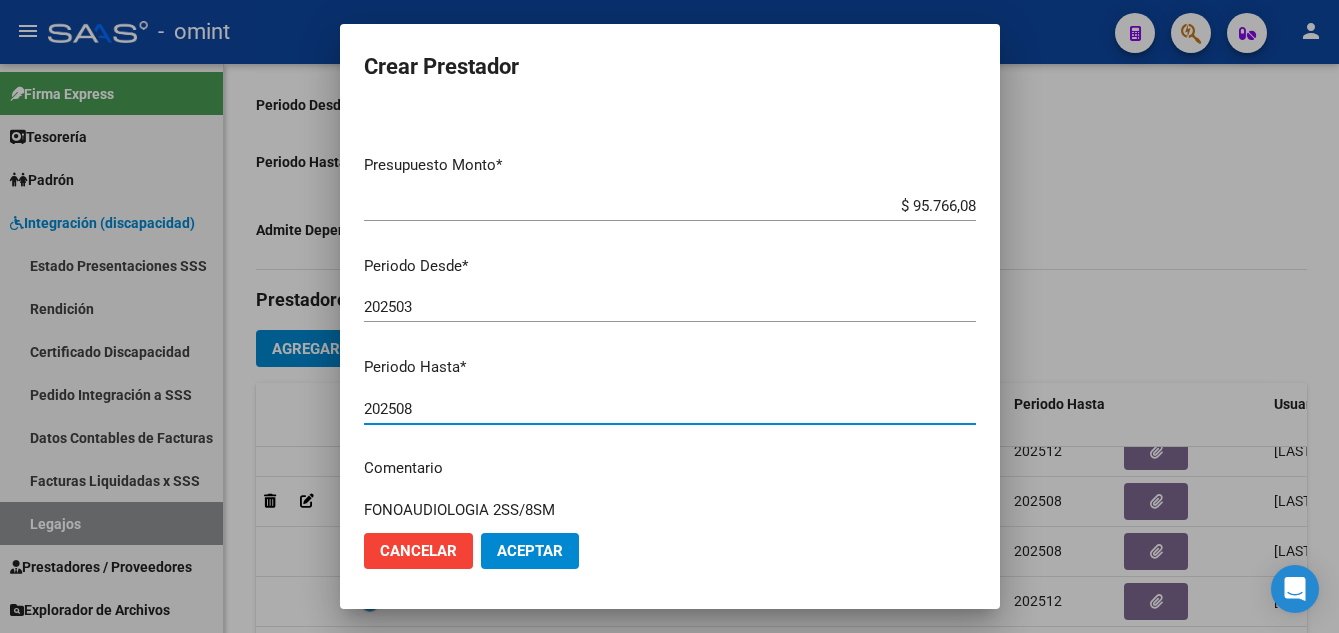 drag, startPoint x: 400, startPoint y: 503, endPoint x: 421, endPoint y: 503, distance: 21 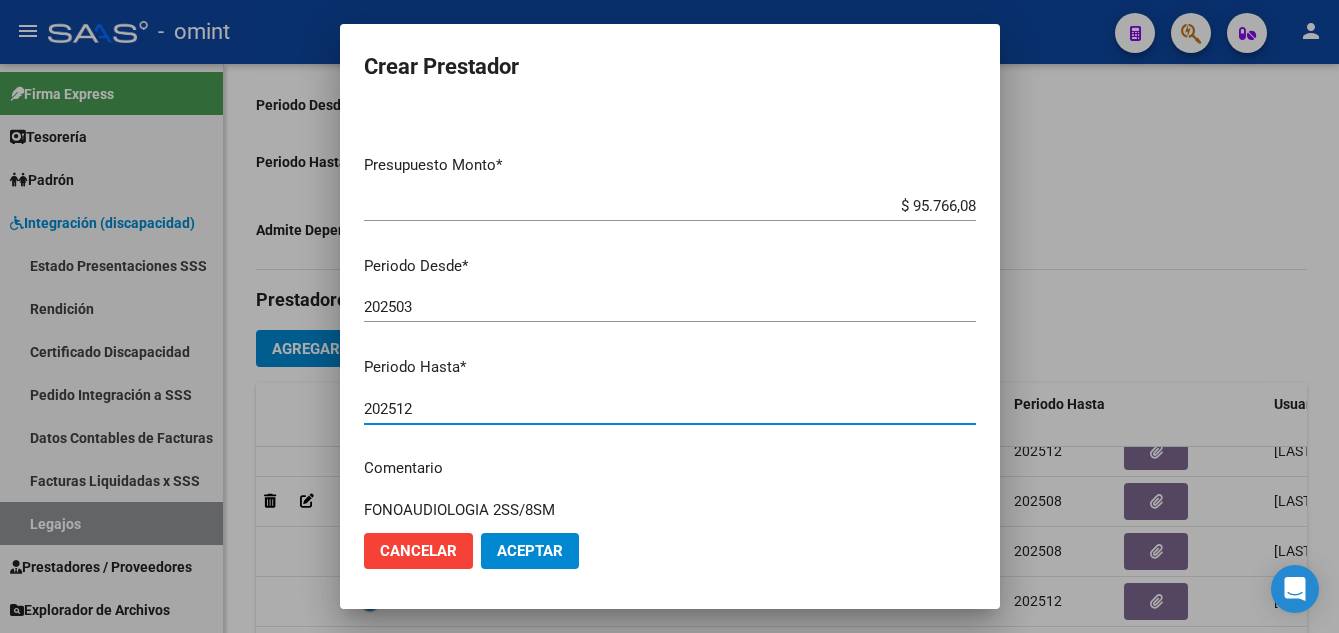 type on "202512" 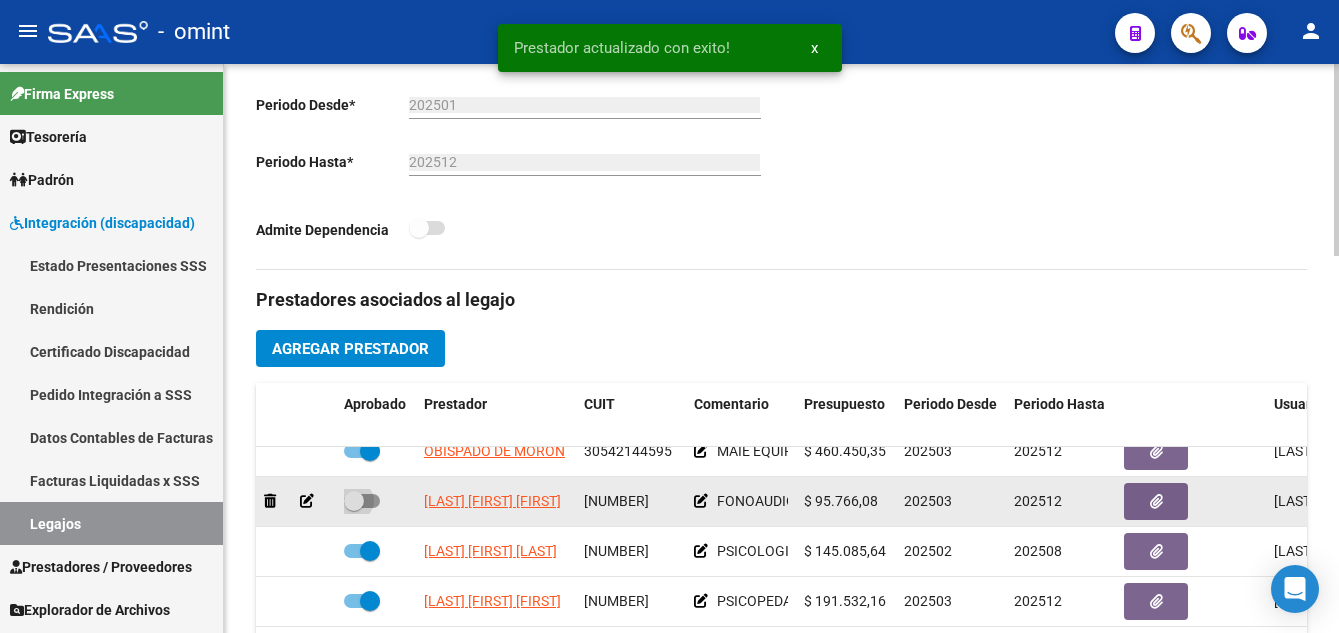 click at bounding box center [354, 501] 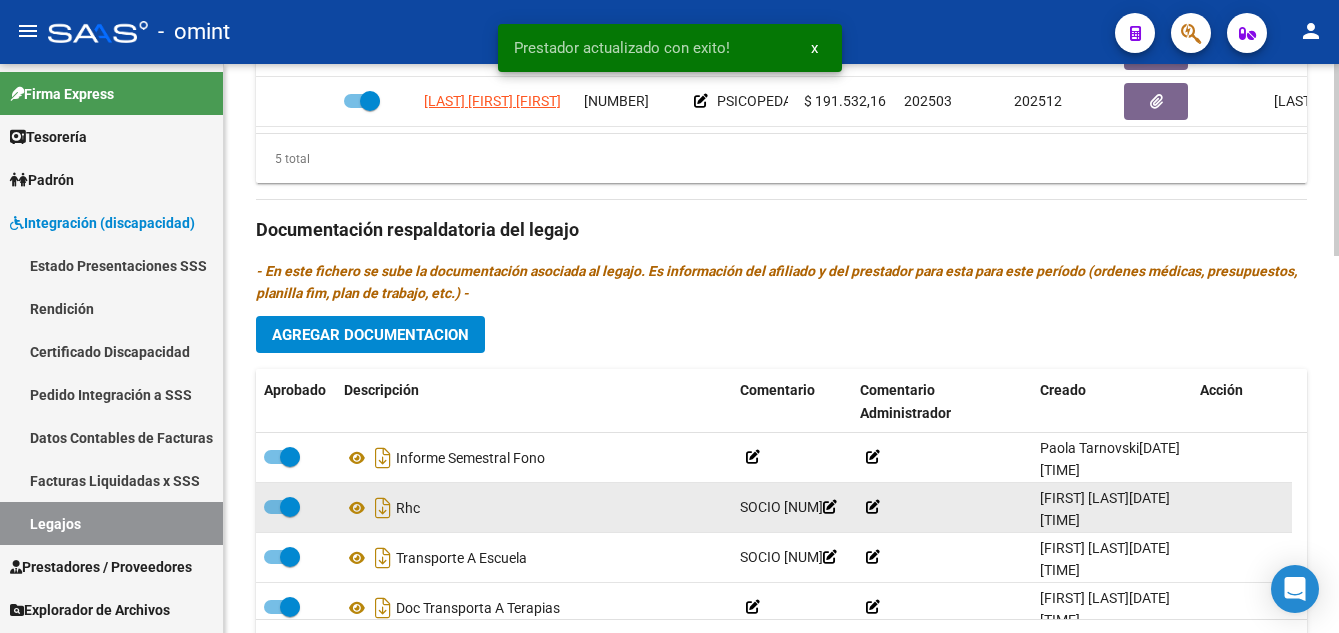 scroll, scrollTop: 1113, scrollLeft: 0, axis: vertical 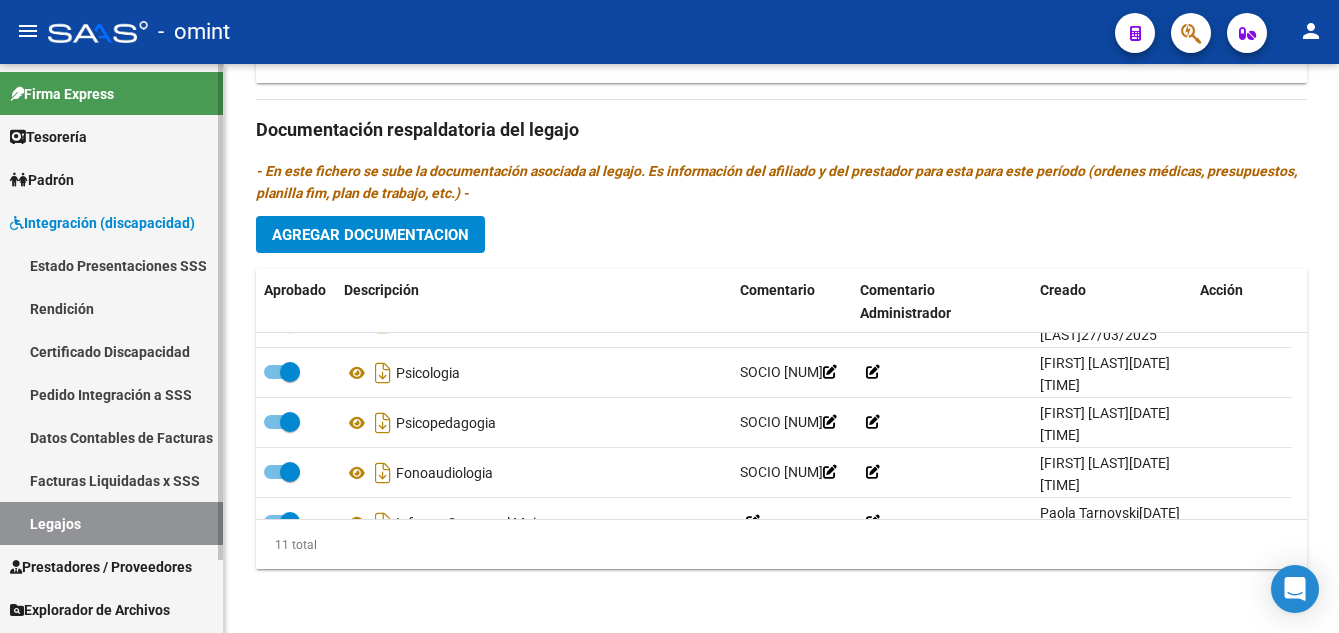 drag, startPoint x: 62, startPoint y: 351, endPoint x: 82, endPoint y: 497, distance: 147.3635 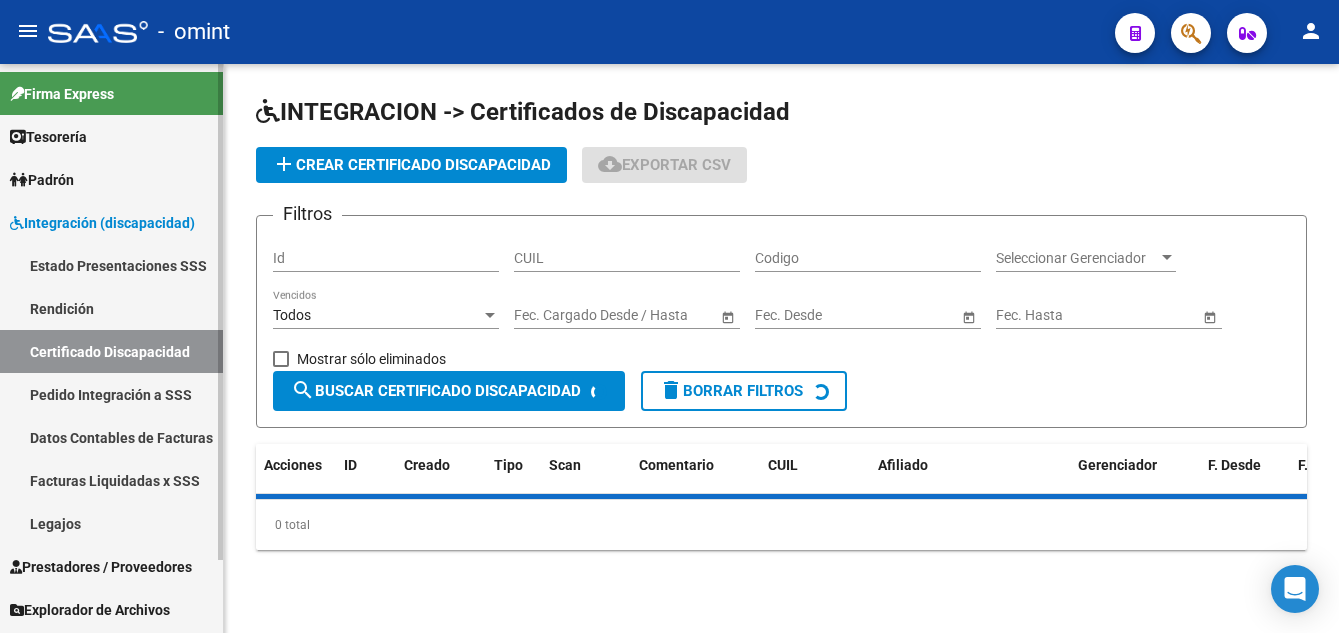 scroll, scrollTop: 0, scrollLeft: 0, axis: both 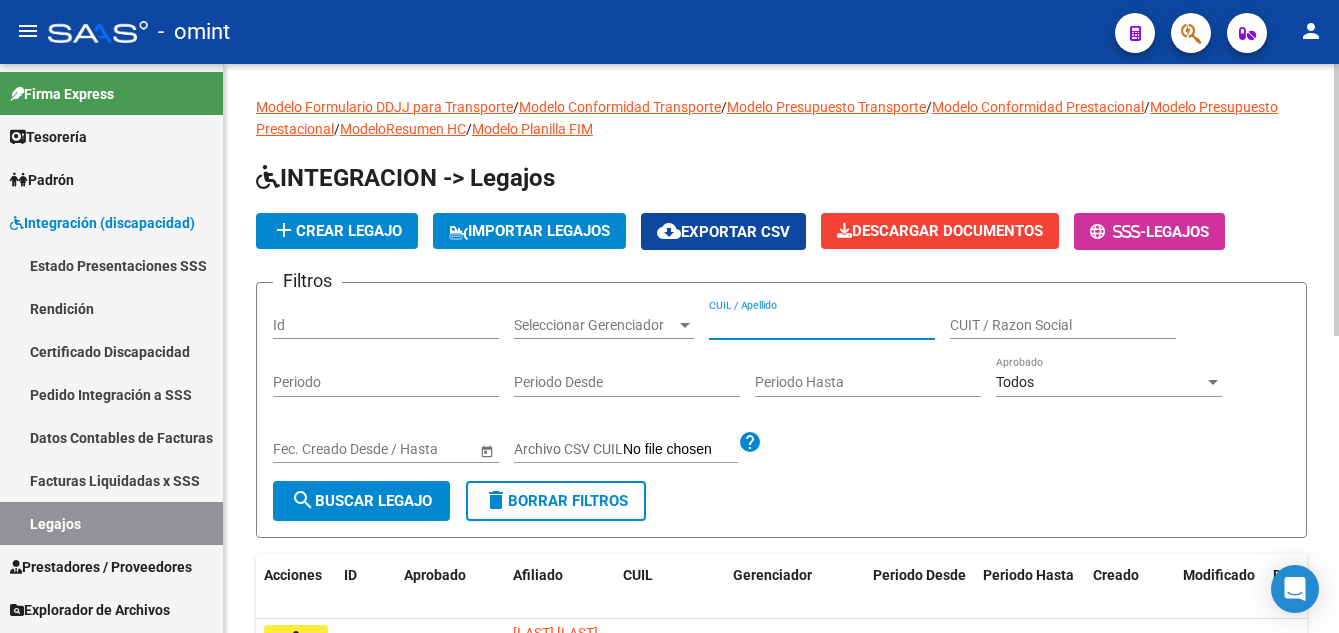 paste on "[LAST_NAME], [FIRST_NAME] [MIDDLE_NAME]" 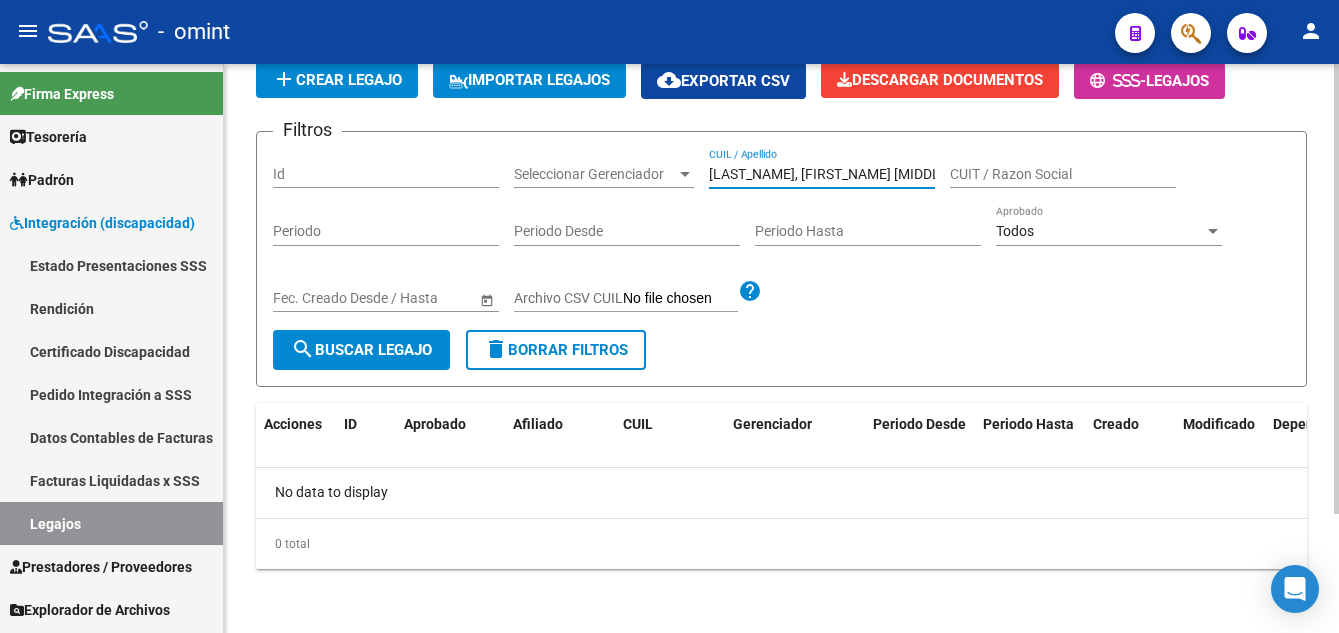scroll, scrollTop: 0, scrollLeft: 0, axis: both 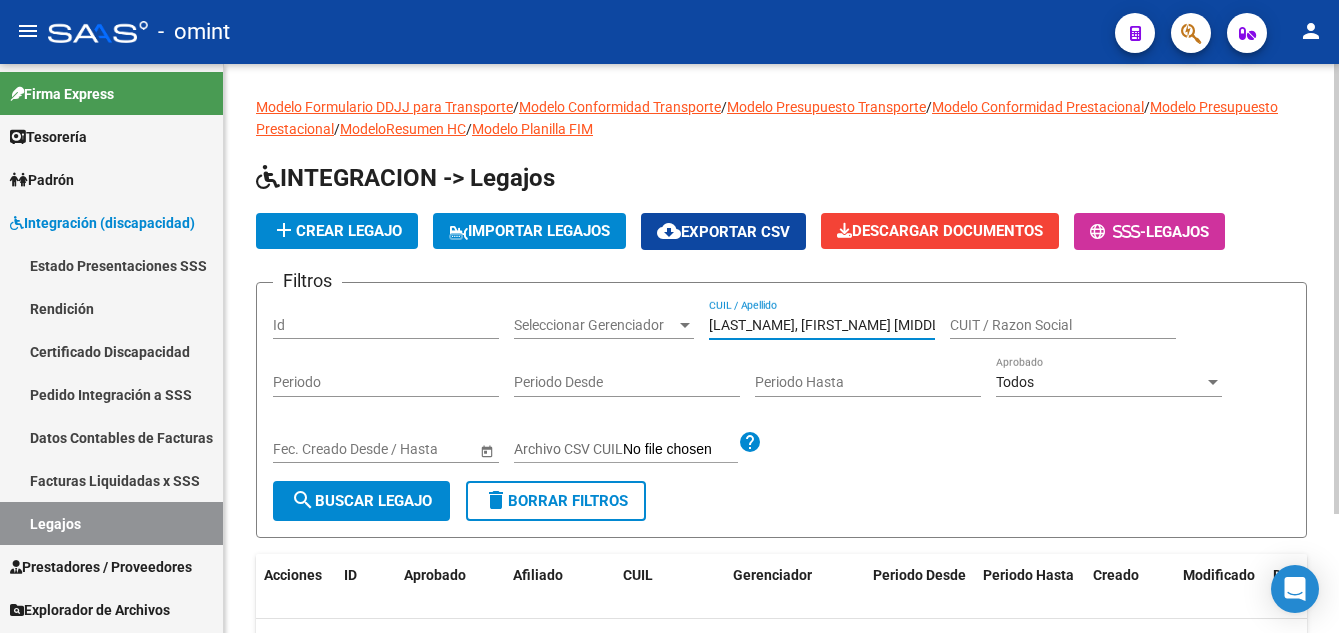 drag, startPoint x: 767, startPoint y: 328, endPoint x: 827, endPoint y: 331, distance: 60.074955 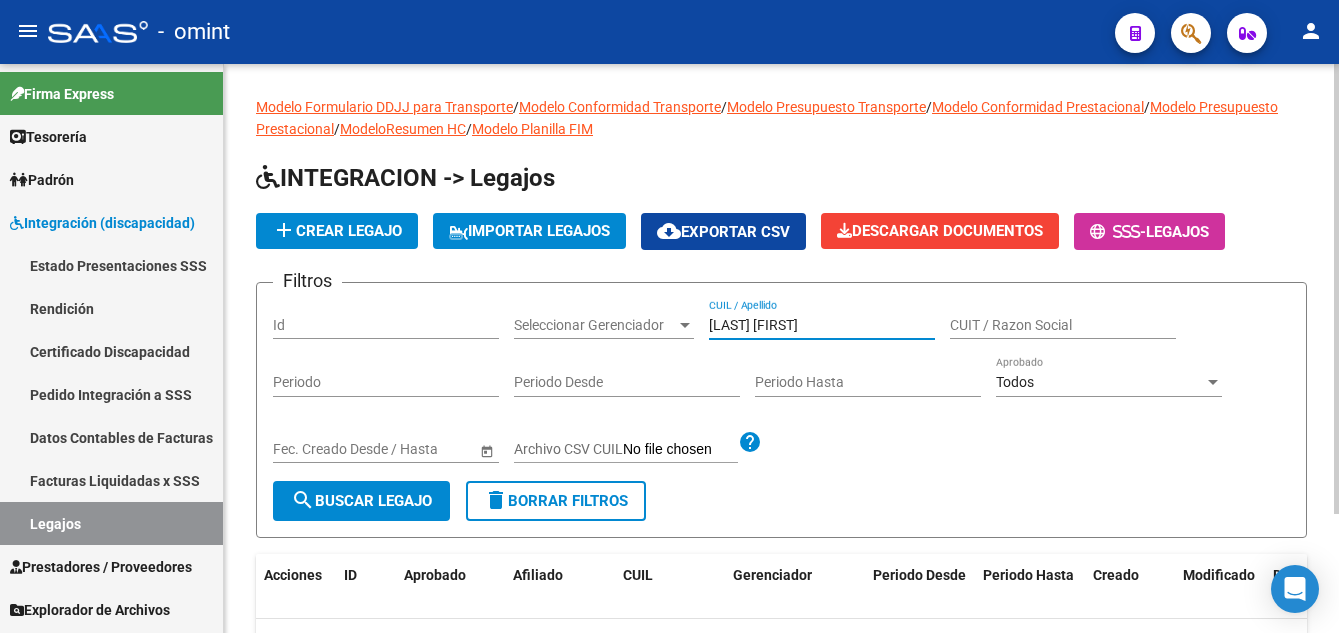 drag, startPoint x: 825, startPoint y: 323, endPoint x: 841, endPoint y: 324, distance: 16.03122 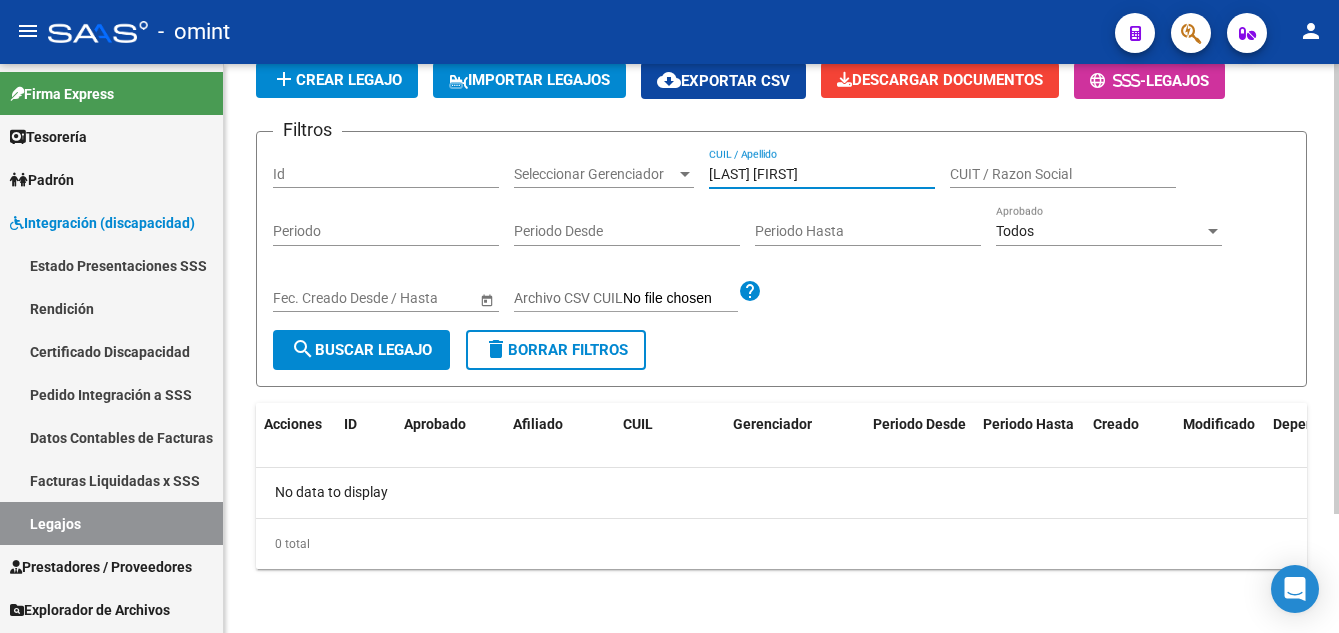 scroll, scrollTop: 0, scrollLeft: 0, axis: both 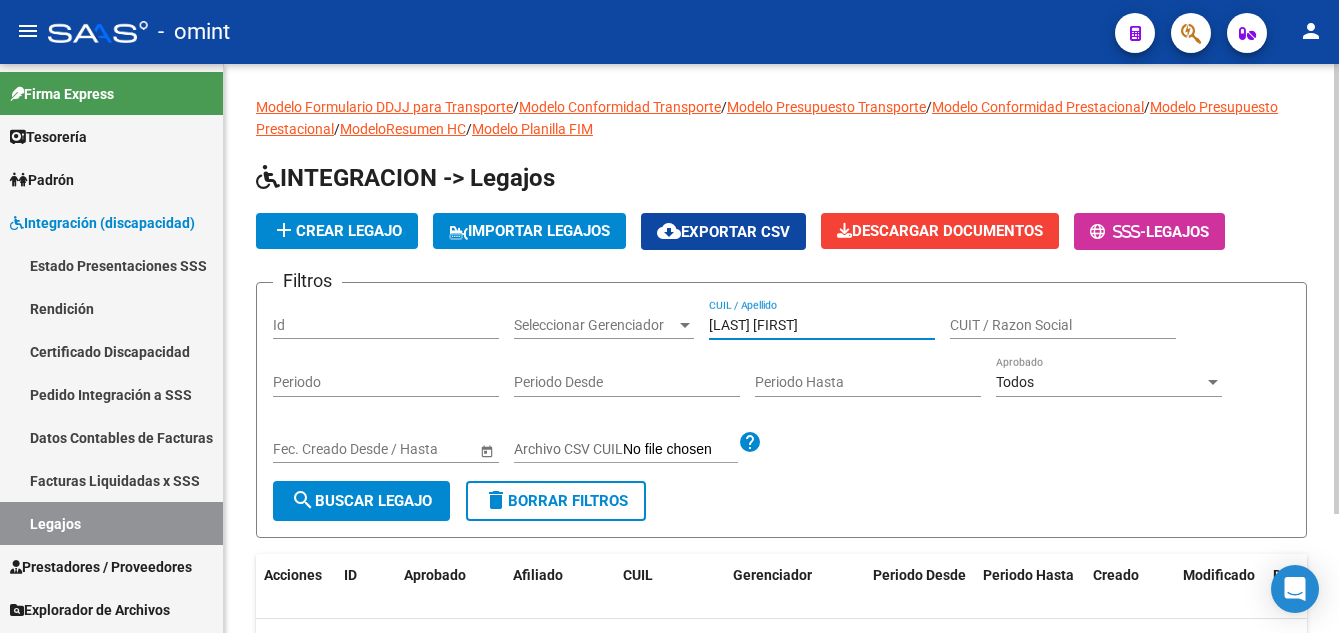 drag, startPoint x: 803, startPoint y: 314, endPoint x: 785, endPoint y: 312, distance: 18.110771 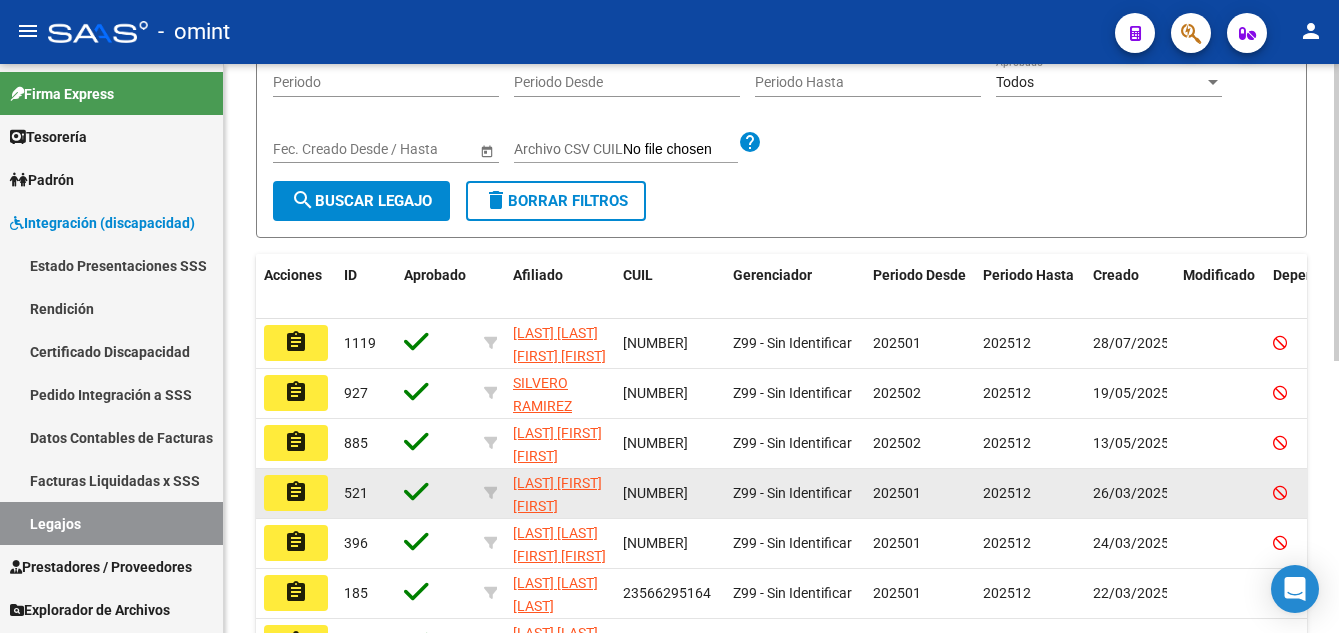 scroll, scrollTop: 400, scrollLeft: 0, axis: vertical 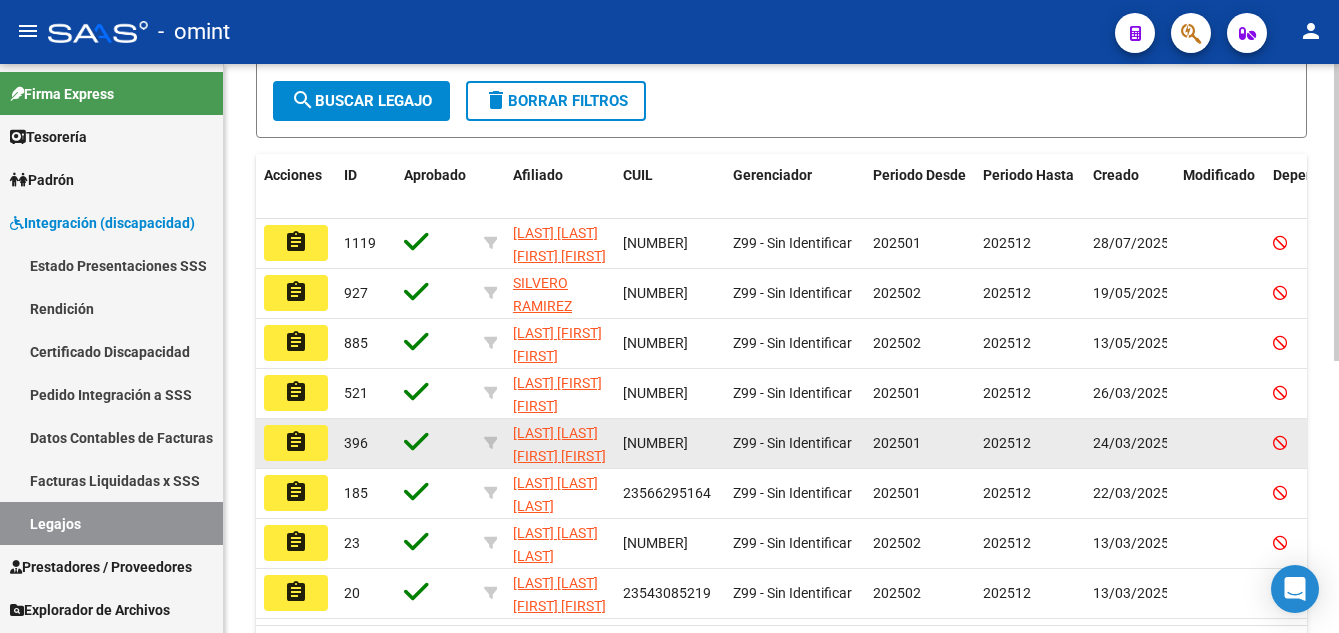 type on "[LAST]" 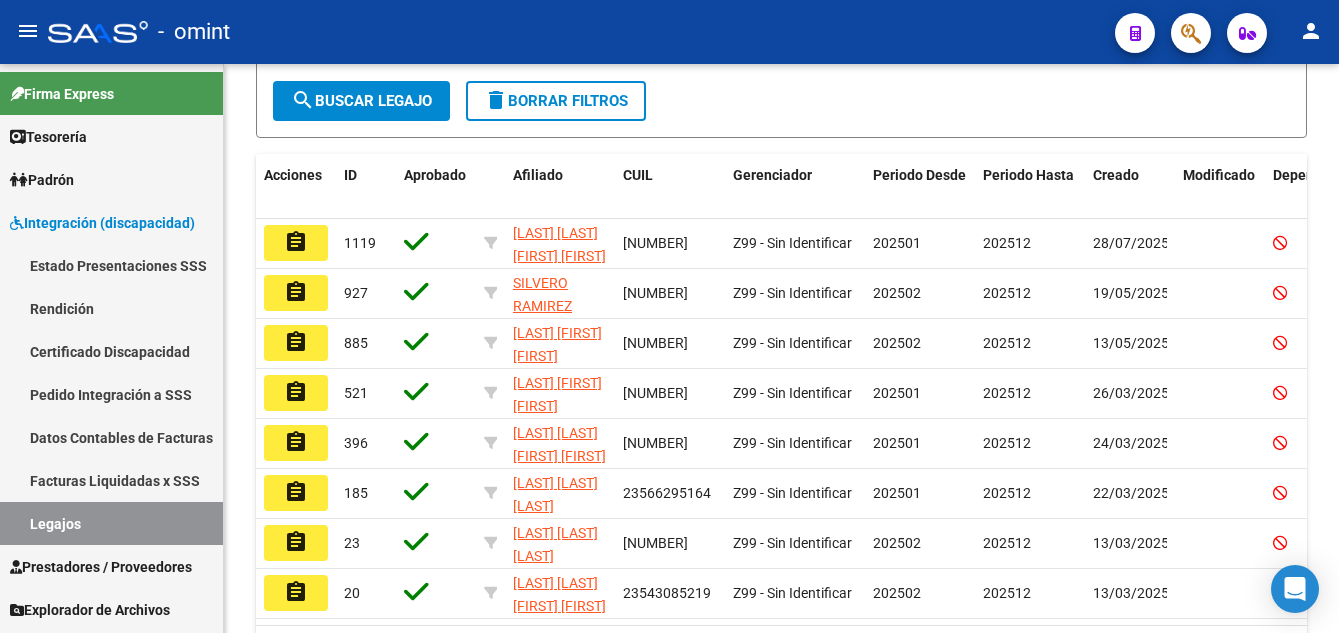 click on "assignment" 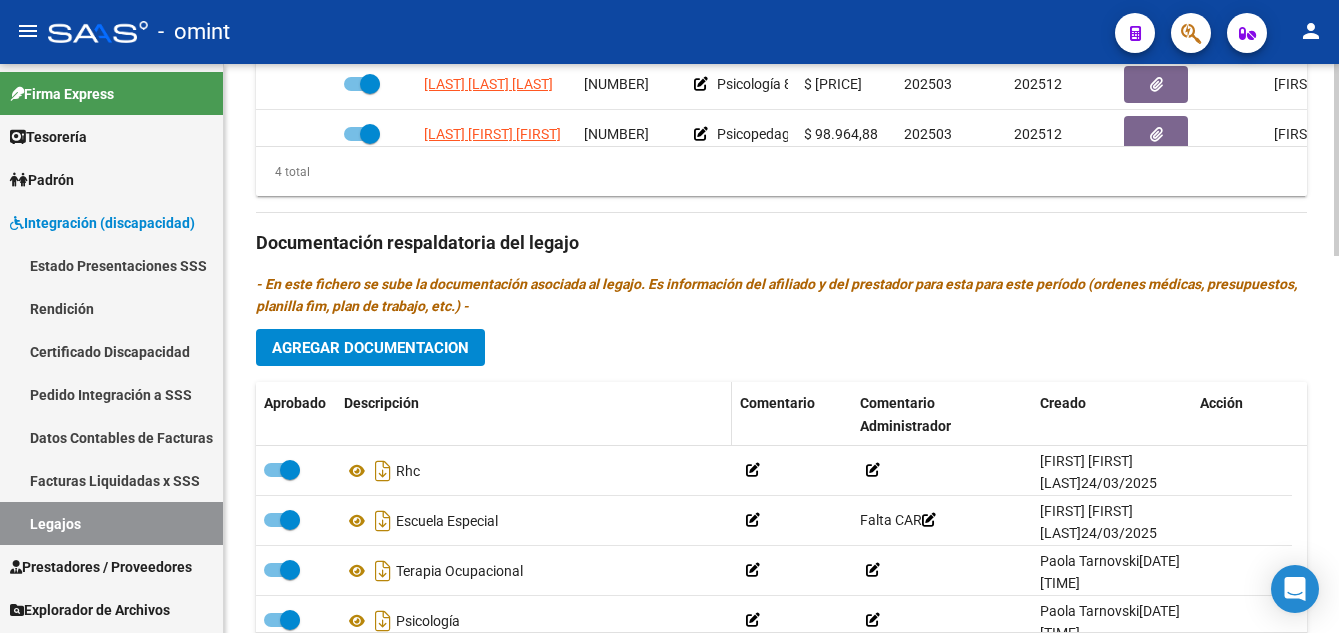 scroll, scrollTop: 1113, scrollLeft: 0, axis: vertical 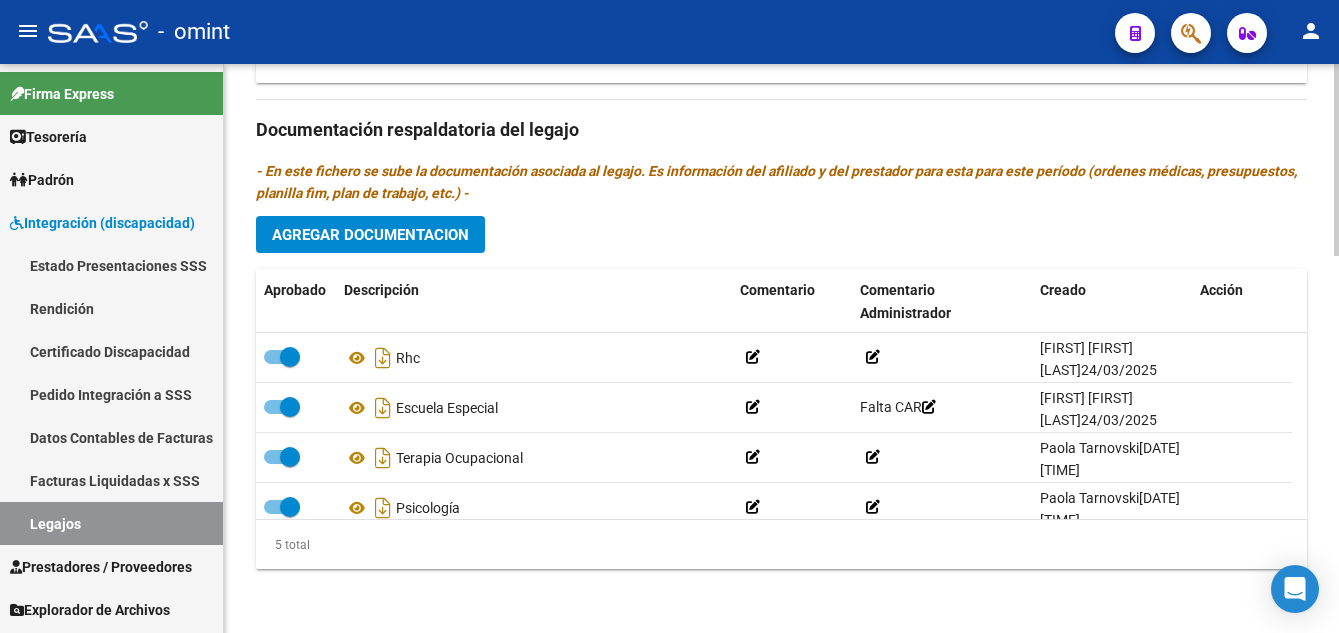 click on "Agregar Documentacion" 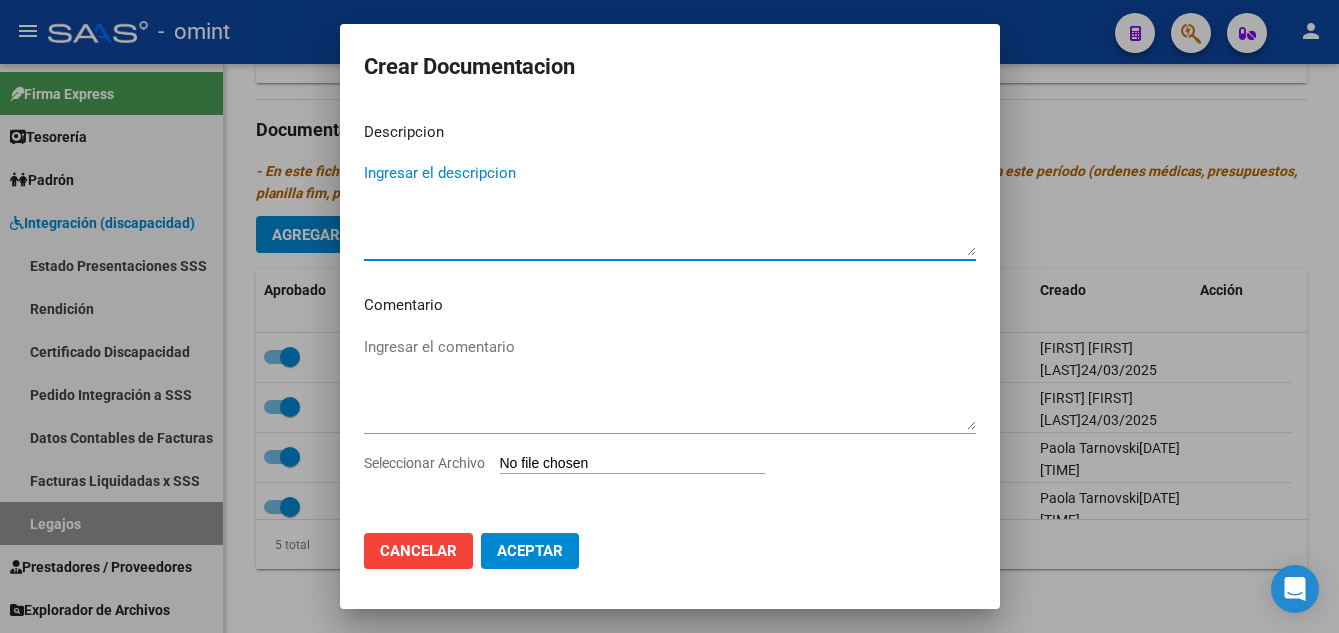 click on "Ingresar el descripcion" at bounding box center (670, 209) 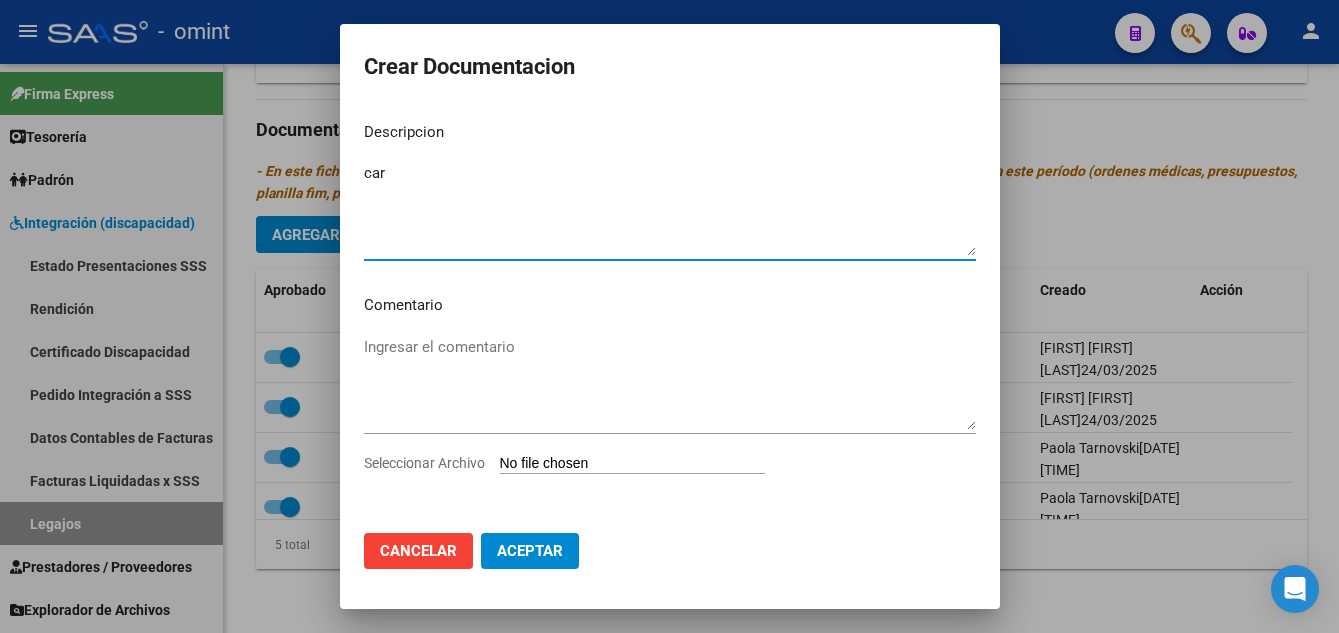 type on "car" 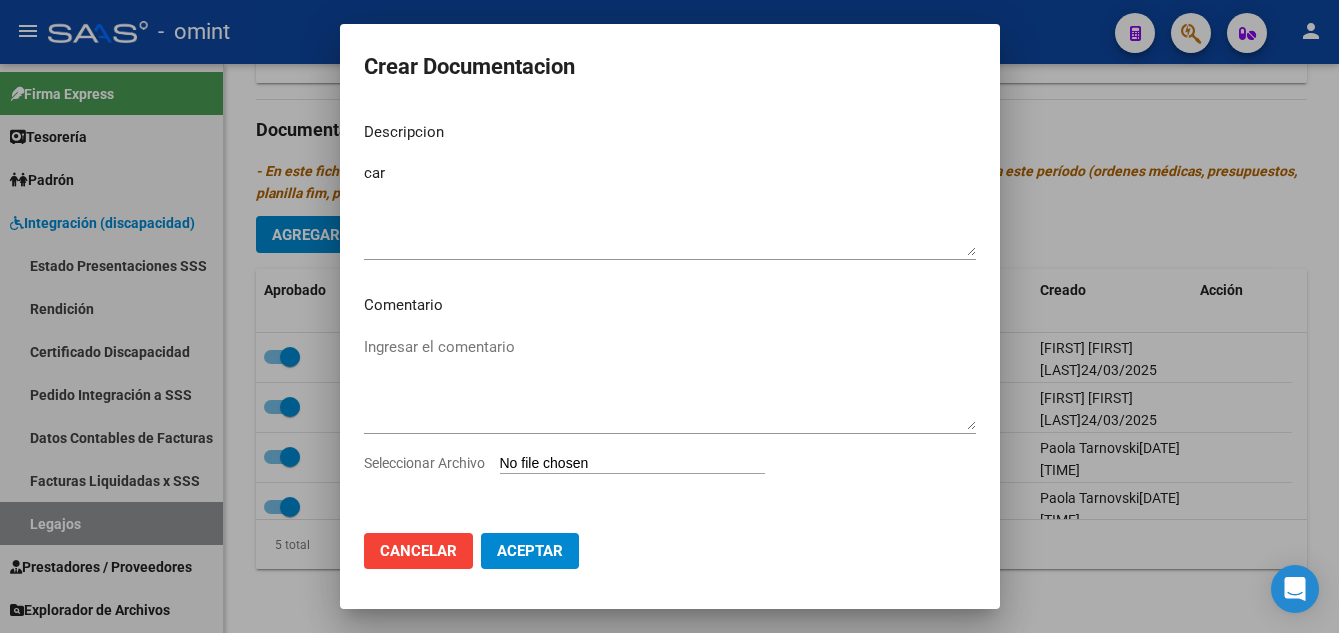 click on "Seleccionar Archivo" at bounding box center [632, 464] 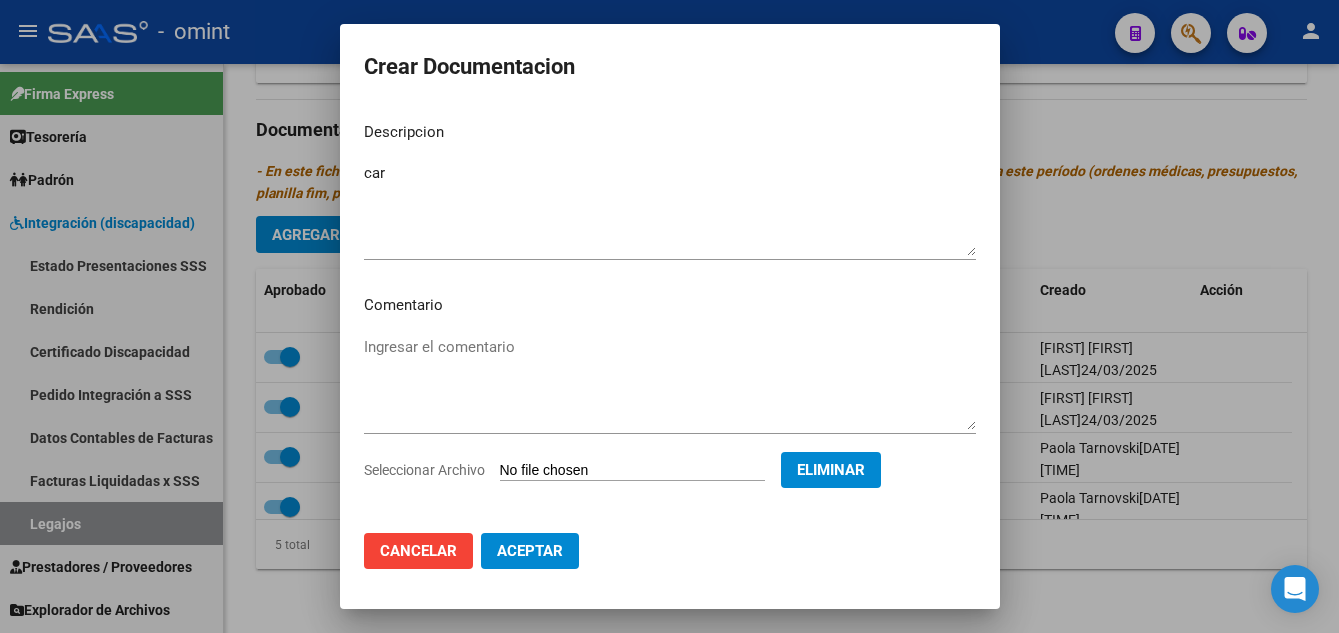 click on "Aceptar" 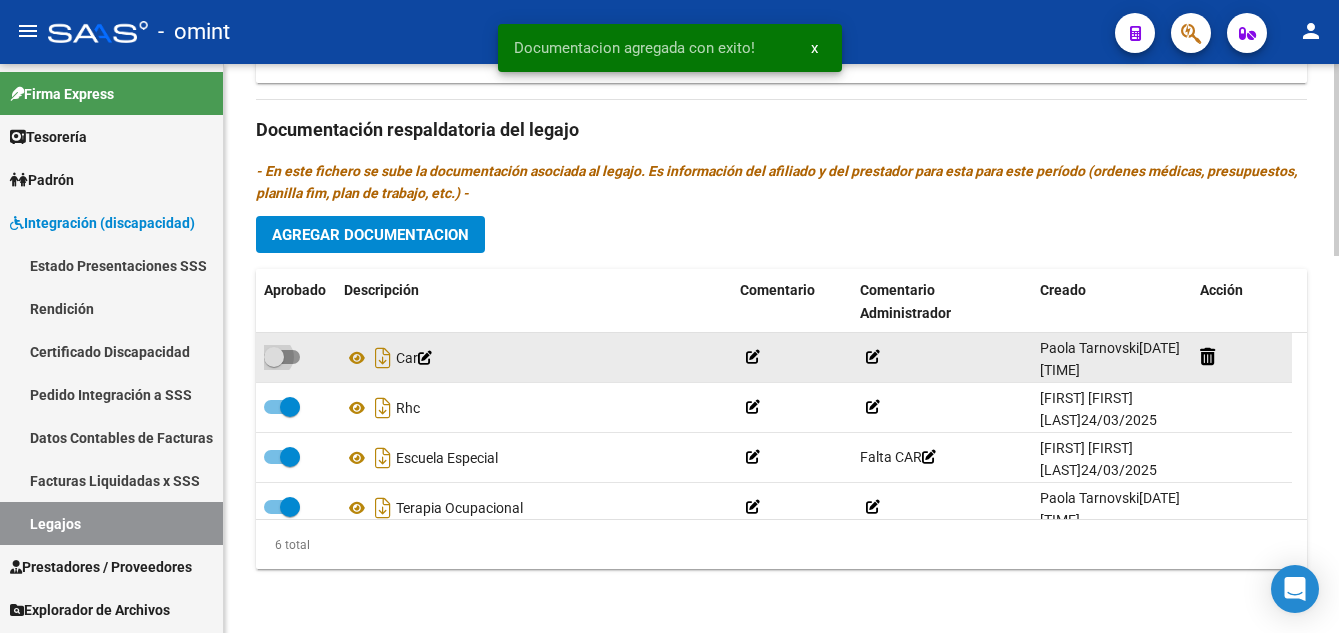 click at bounding box center (274, 357) 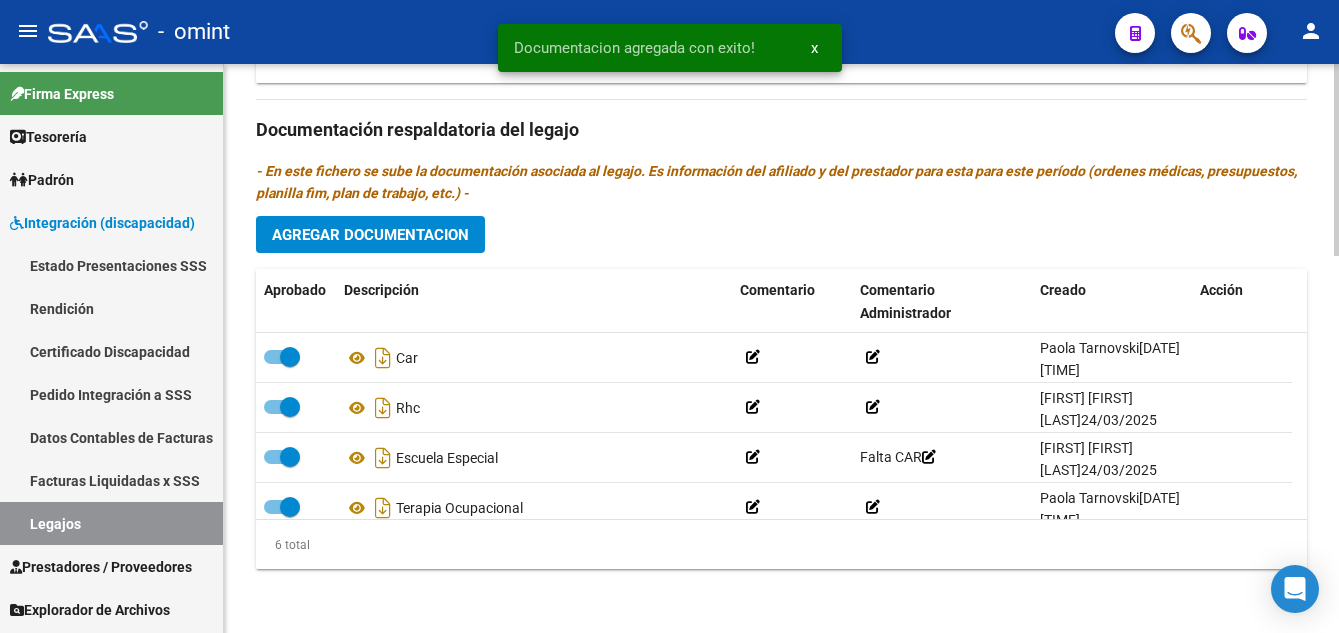 scroll, scrollTop: 813, scrollLeft: 0, axis: vertical 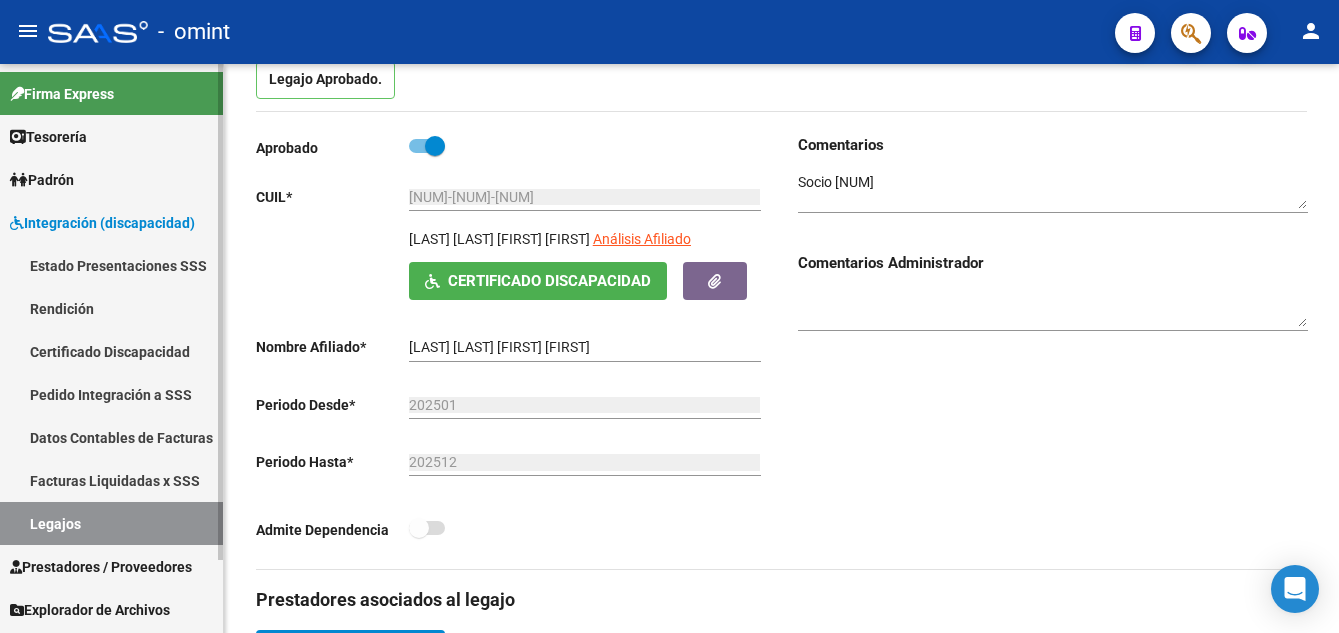 drag, startPoint x: 125, startPoint y: 349, endPoint x: 131, endPoint y: 378, distance: 29.614185 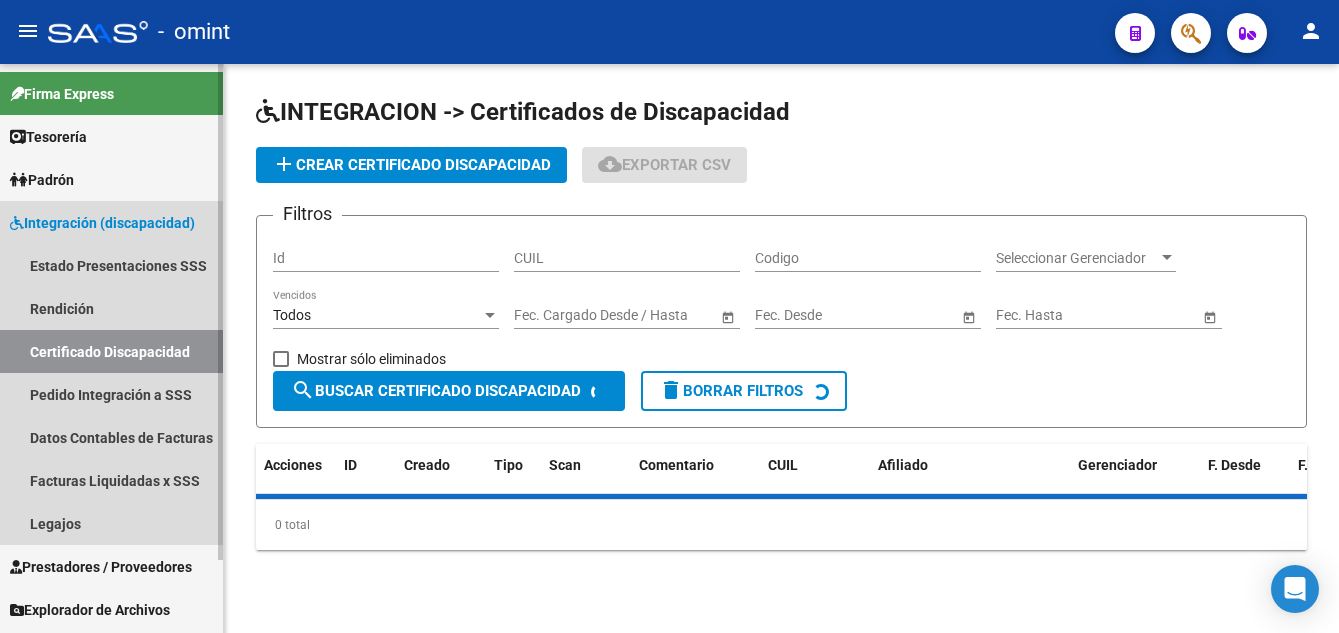 scroll, scrollTop: 0, scrollLeft: 0, axis: both 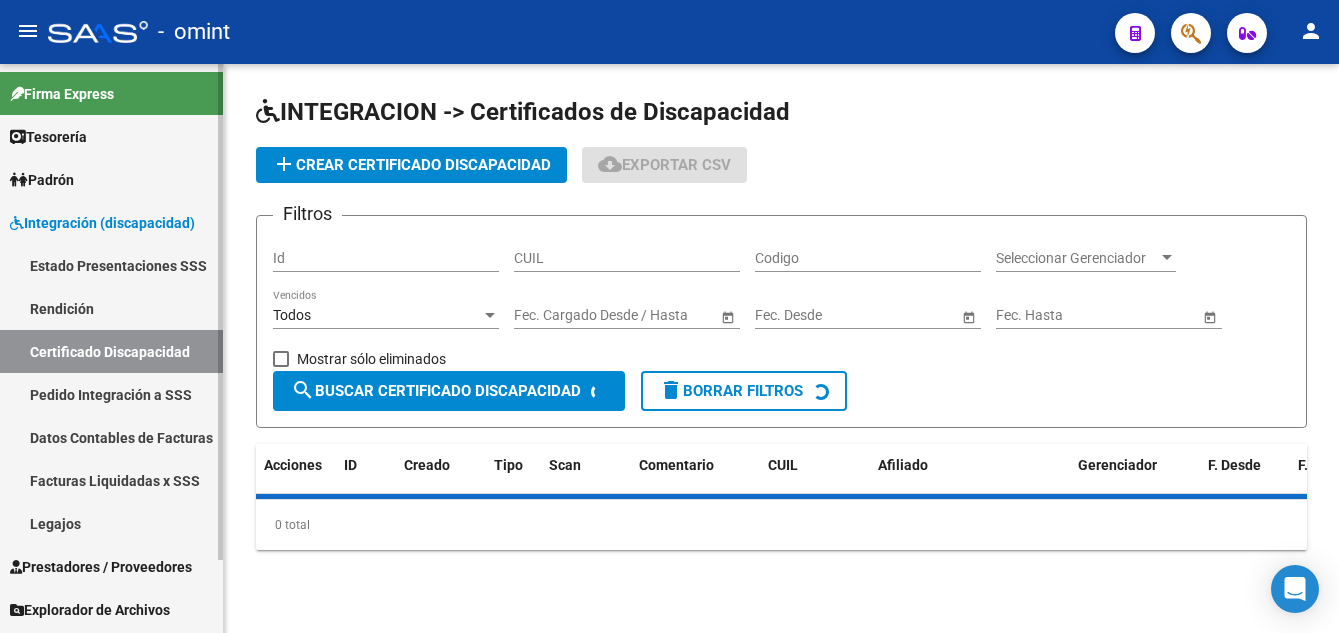 click on "Legajos" at bounding box center (111, 523) 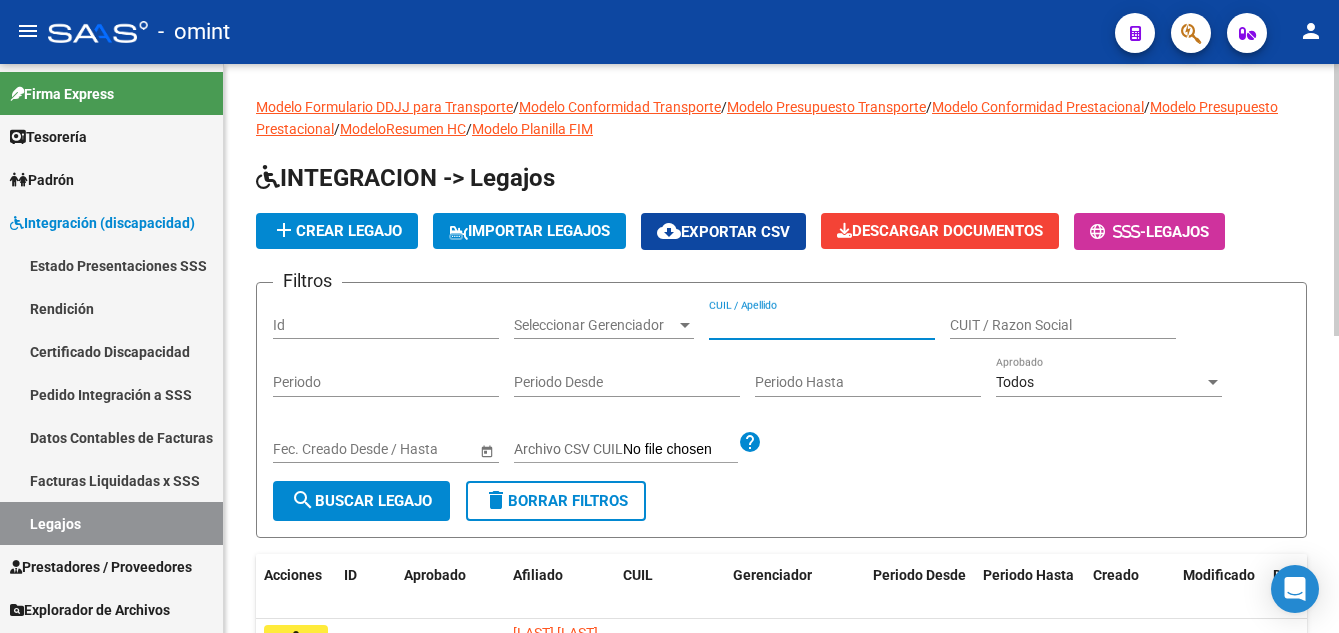 paste on "[LAST] [FIRST] [FIRST]" 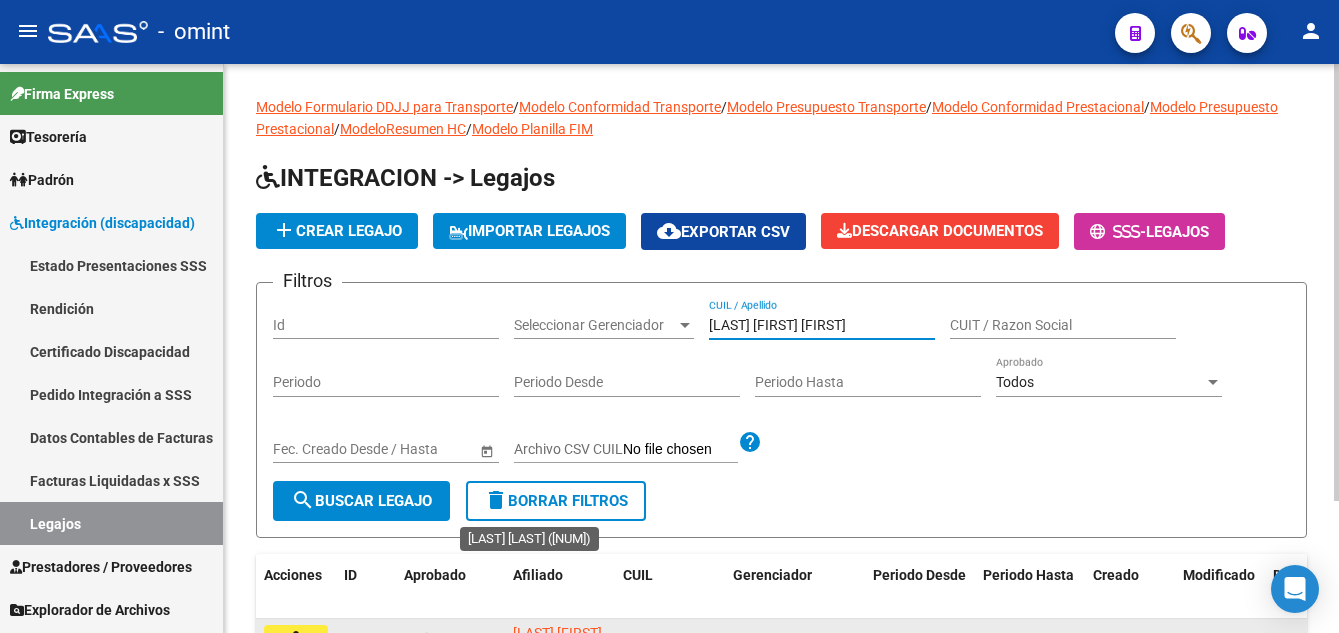 scroll, scrollTop: 172, scrollLeft: 0, axis: vertical 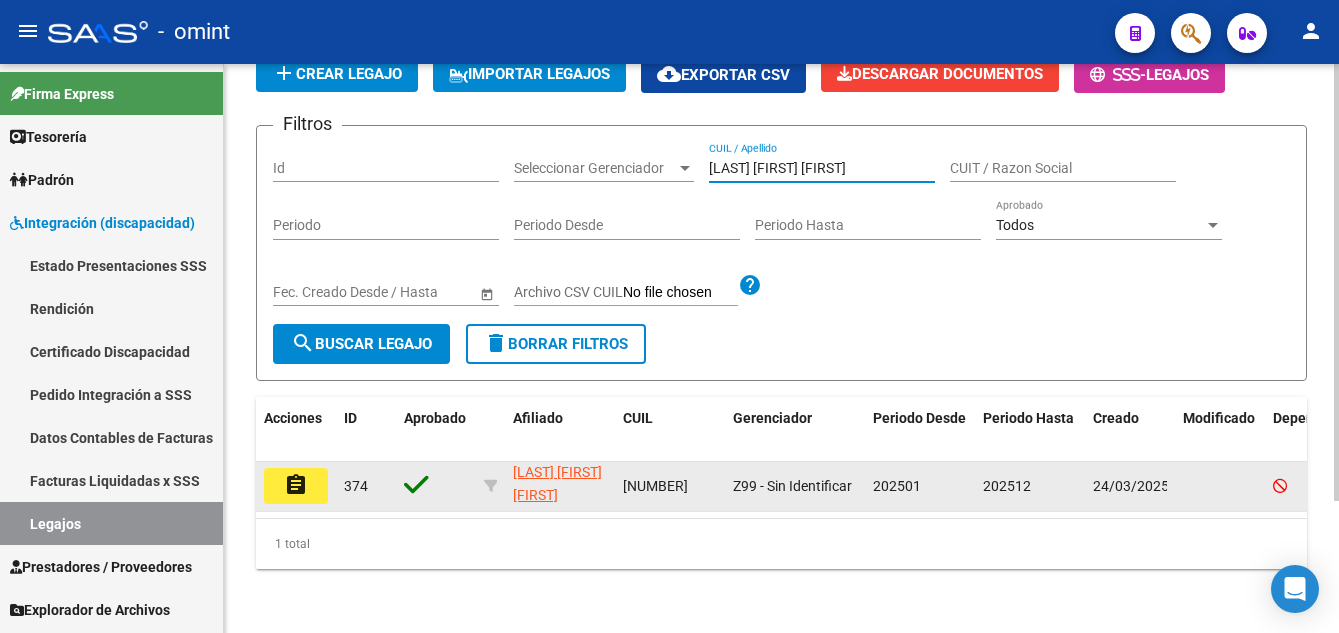 type on "[LAST] [FIRST] [FIRST]" 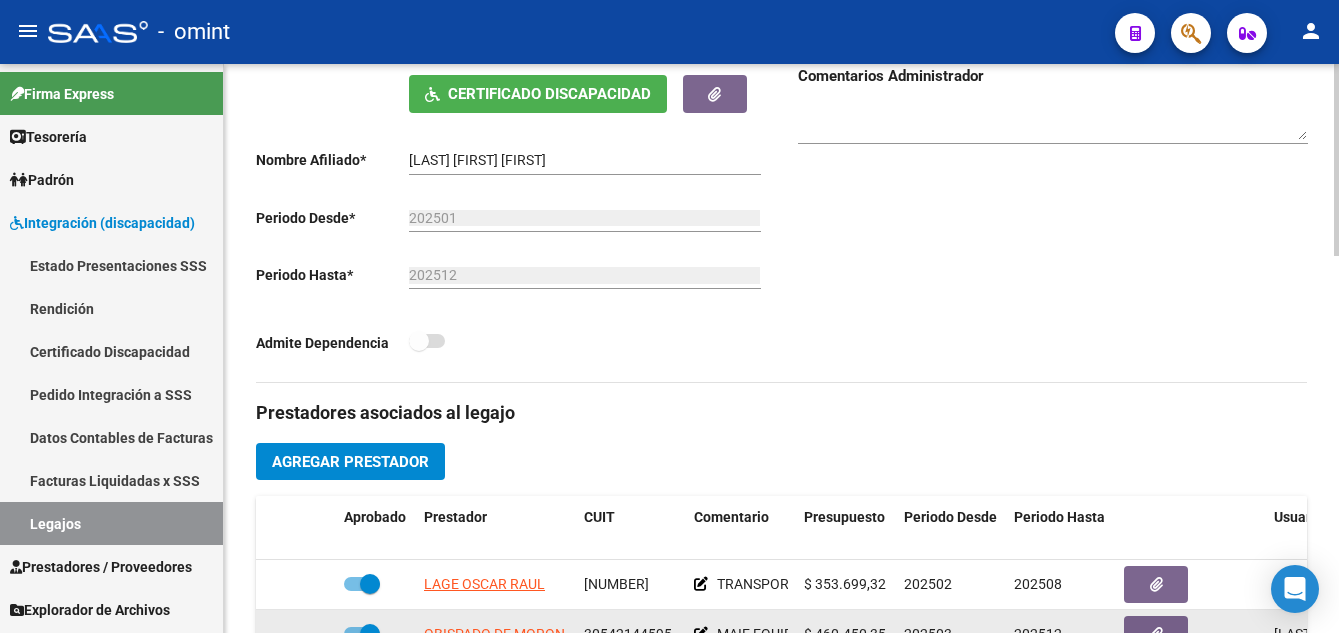 scroll, scrollTop: 600, scrollLeft: 0, axis: vertical 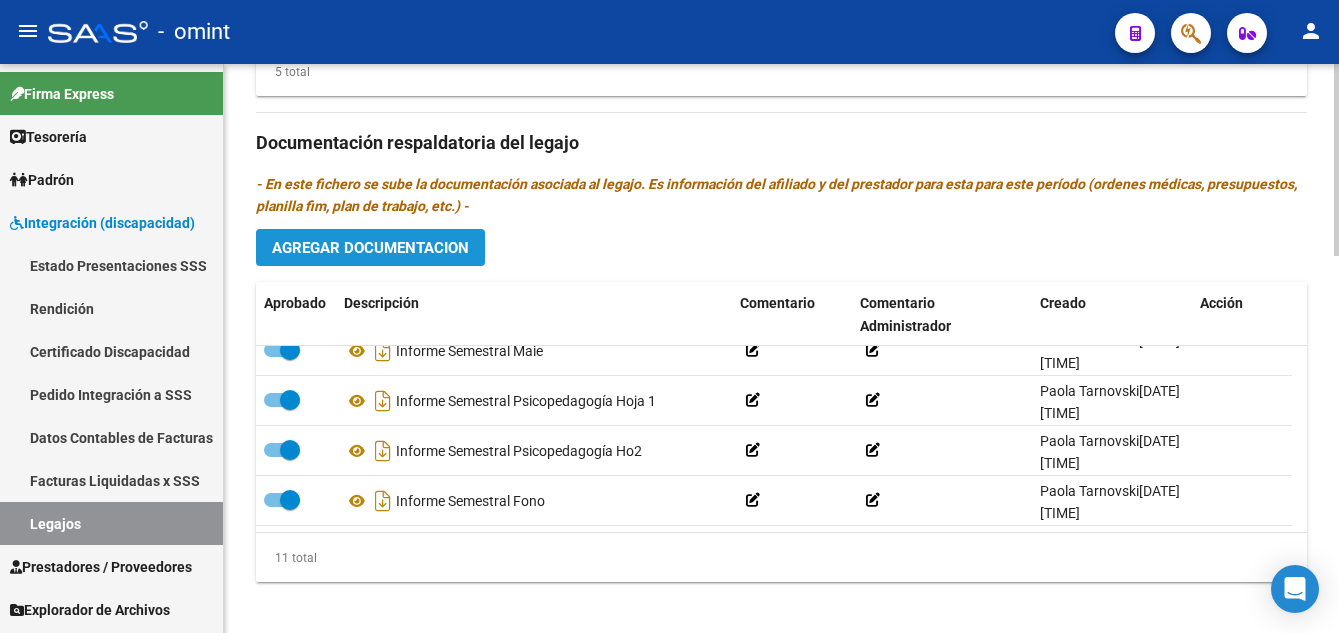click on "Agregar Documentacion" 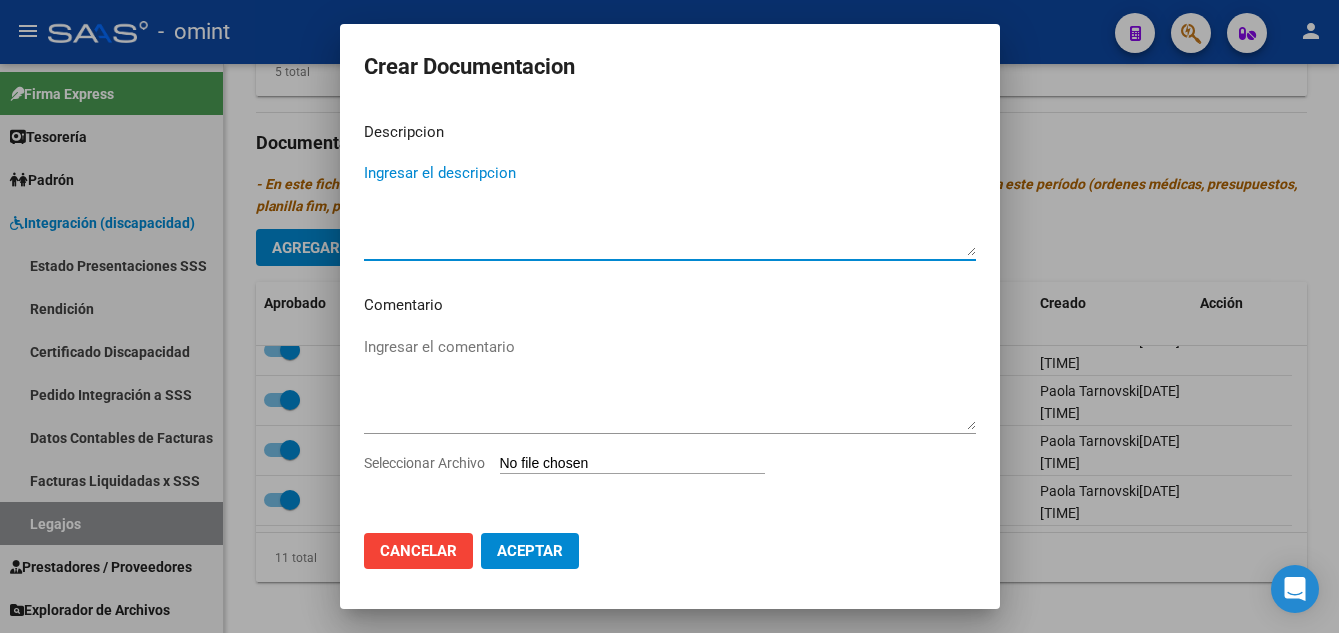 drag, startPoint x: 488, startPoint y: 206, endPoint x: 510, endPoint y: 166, distance: 45.65085 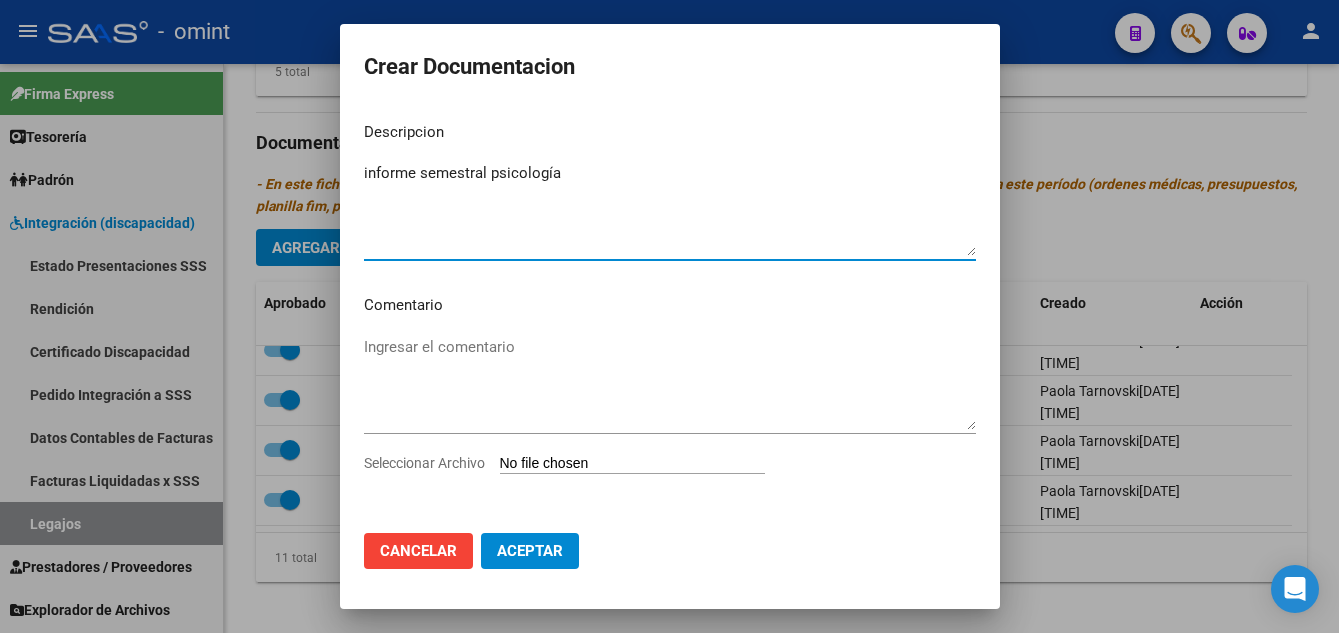 type on "informe semestral psicología" 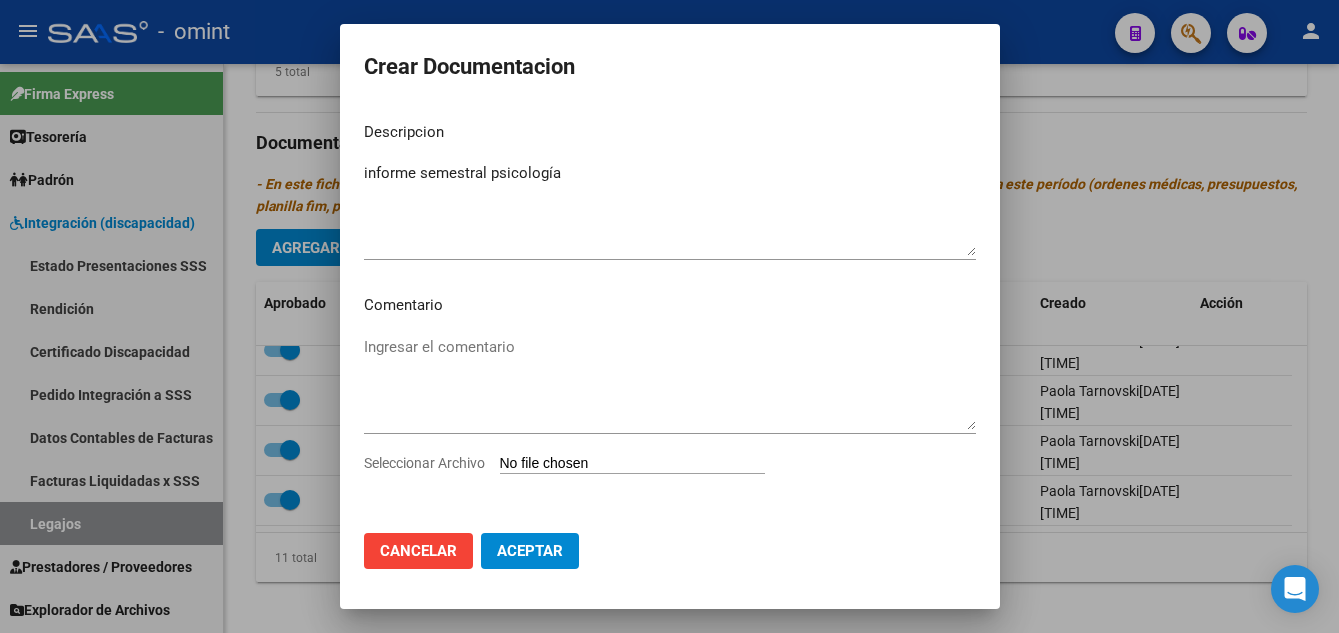 type on "C:\fakepath\[TEXT].pdf" 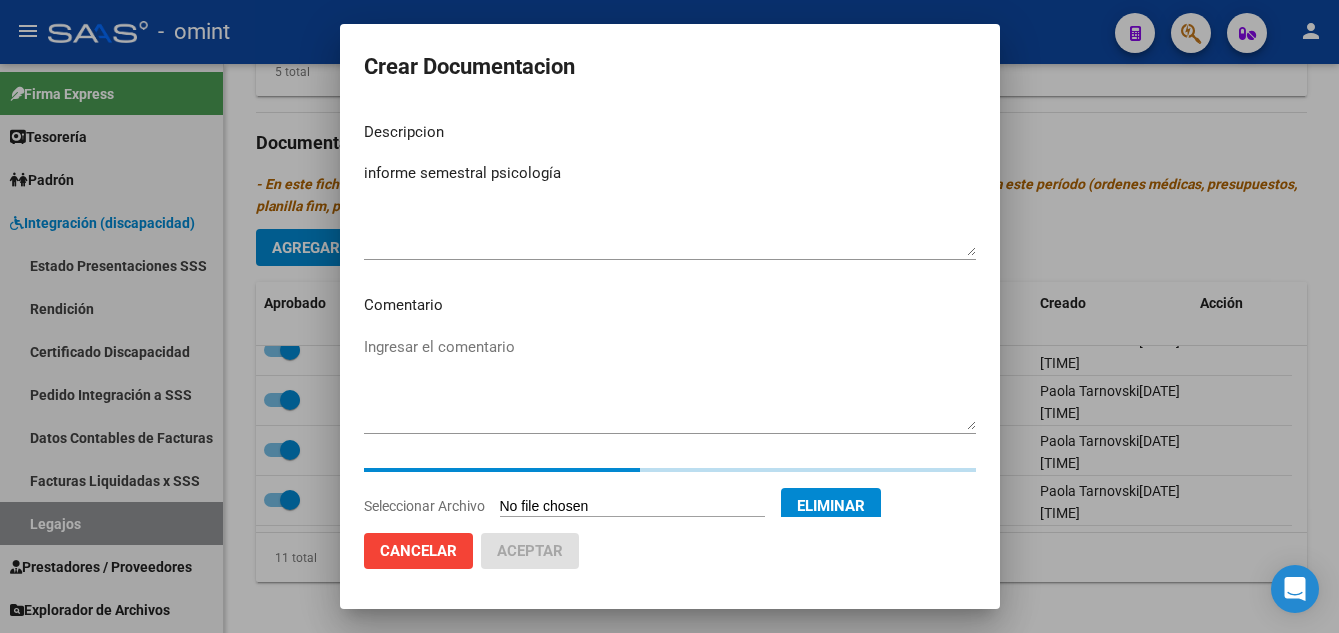 click on "informe semestral psicología" at bounding box center (670, 209) 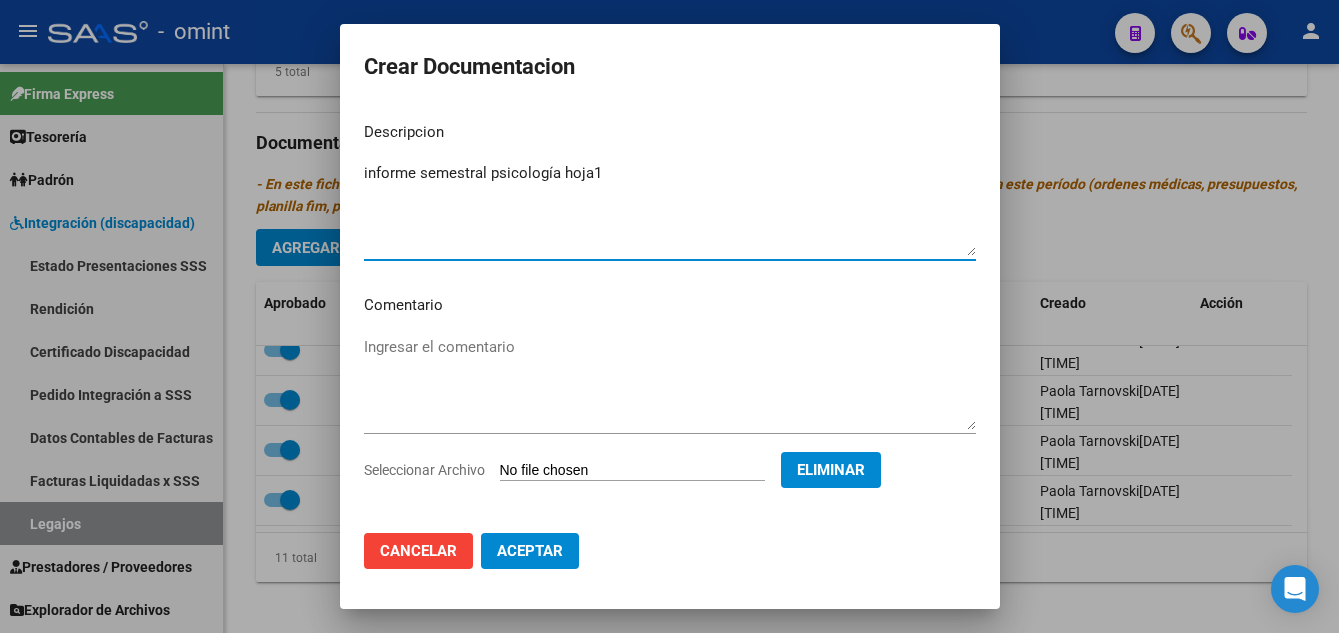 drag, startPoint x: 594, startPoint y: 175, endPoint x: 442, endPoint y: 180, distance: 152.08221 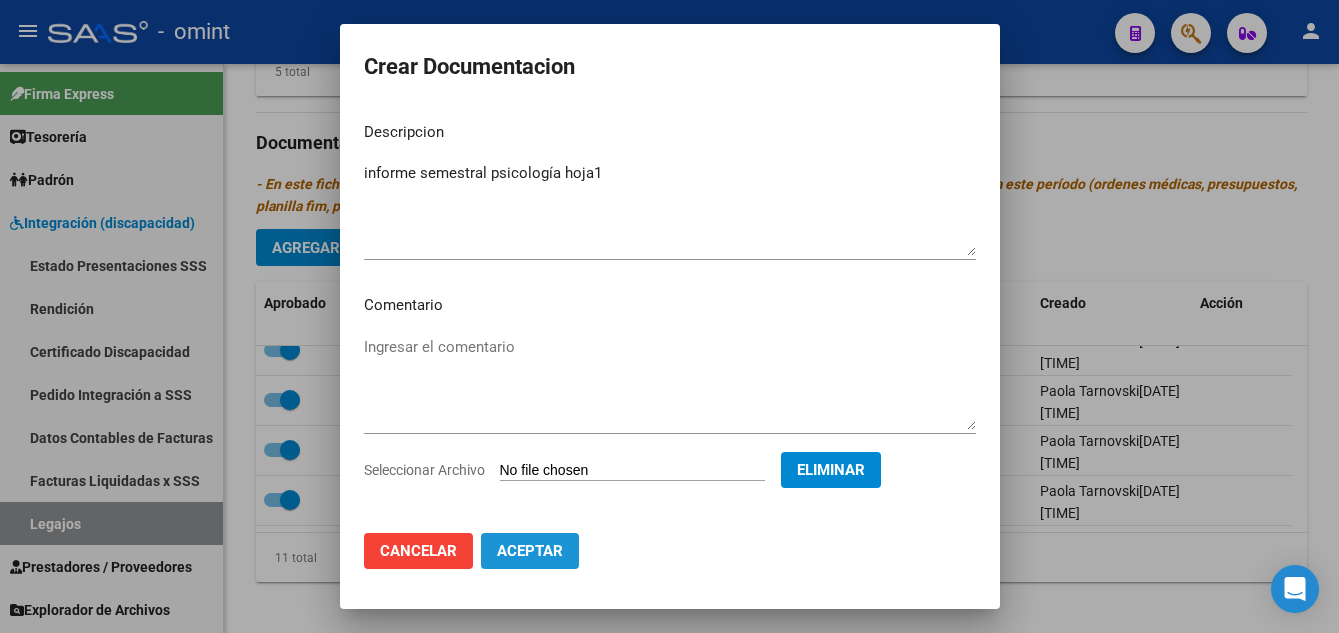 click on "Aceptar" 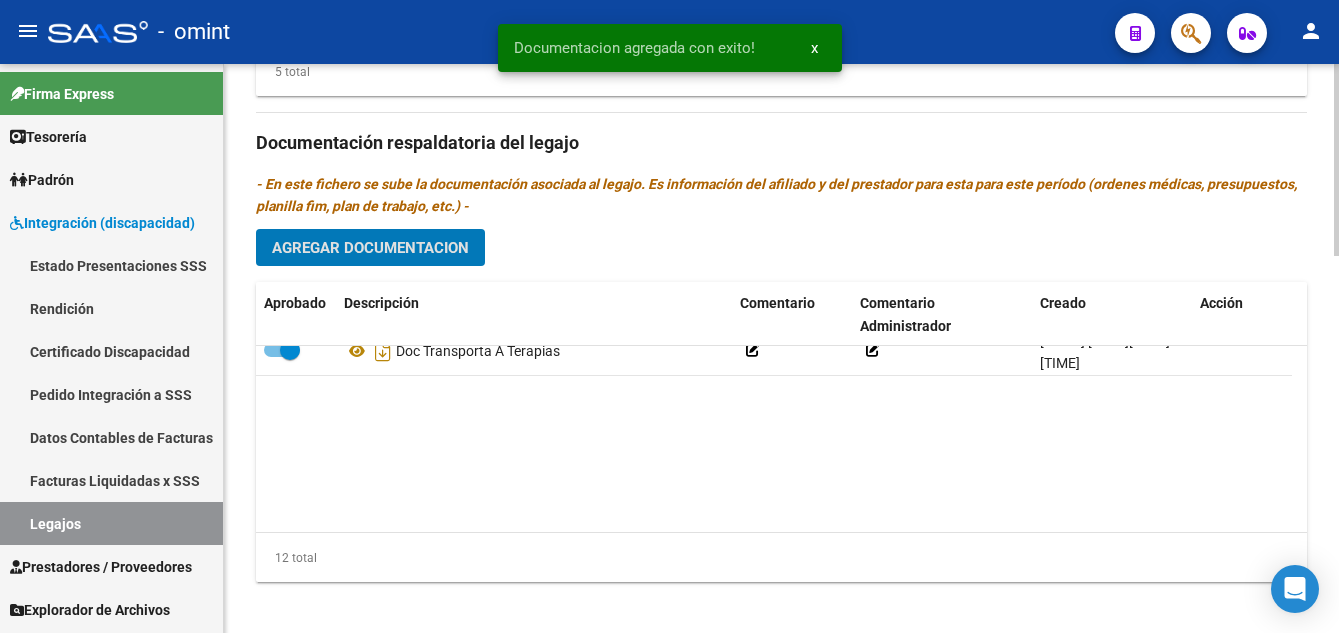 scroll, scrollTop: 0, scrollLeft: 0, axis: both 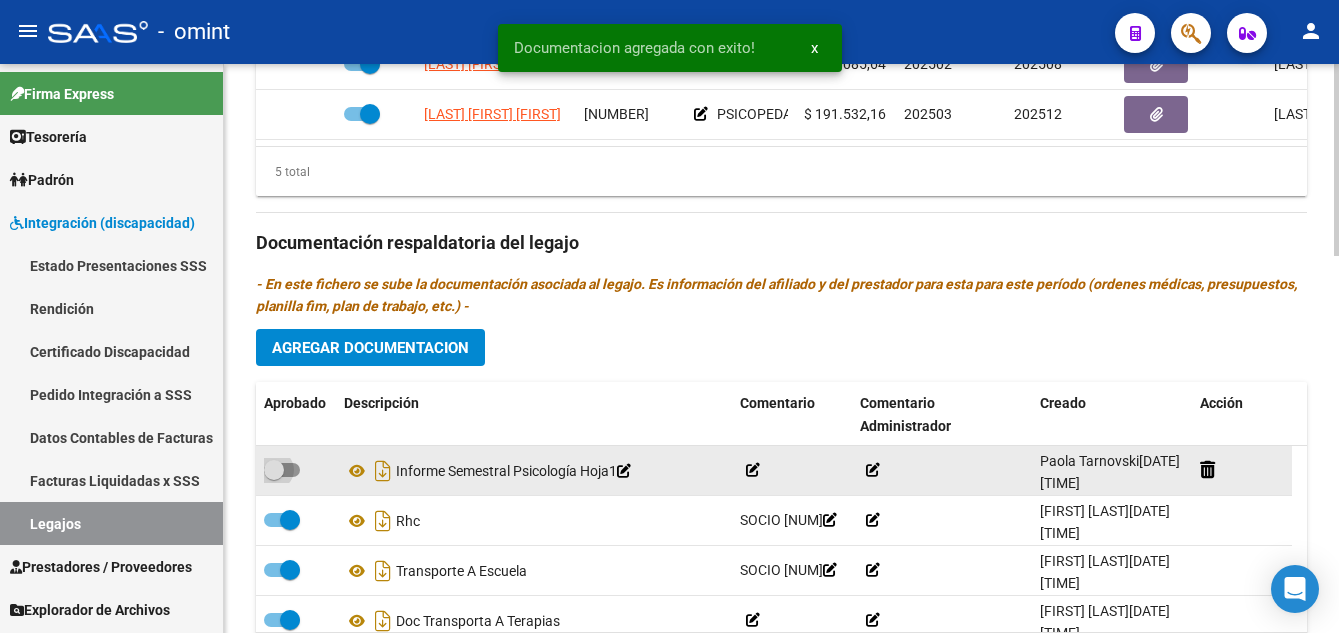 click at bounding box center (274, 470) 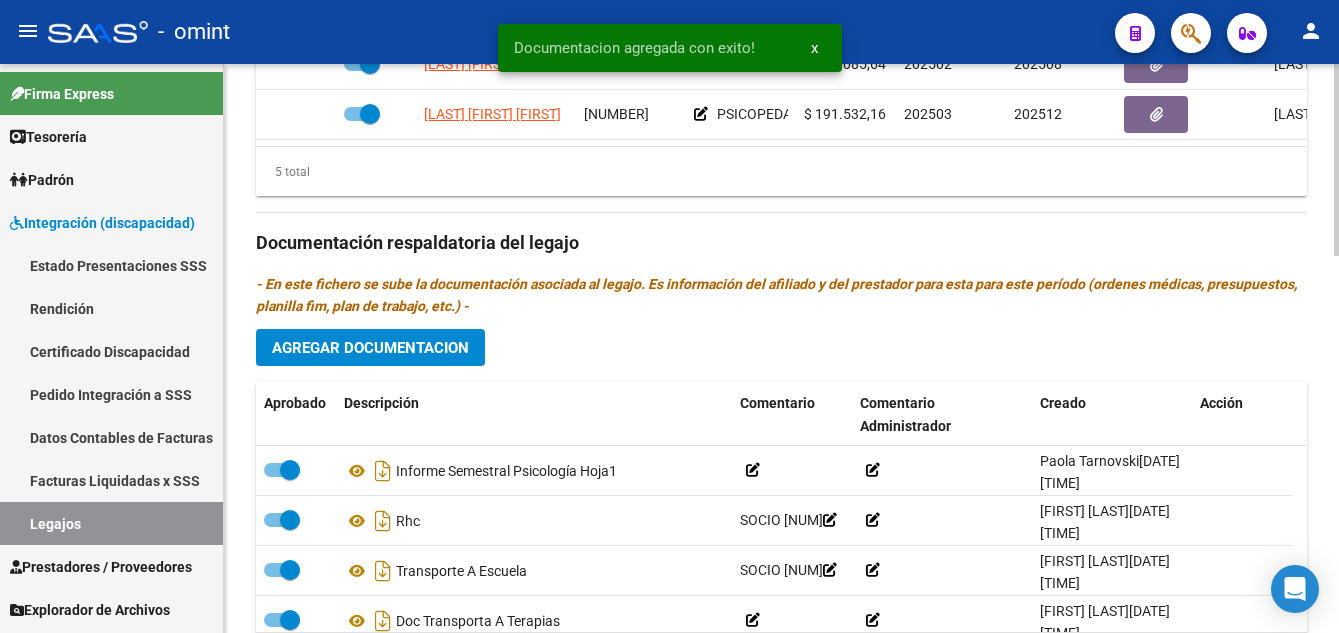 click on "Agregar Documentacion" 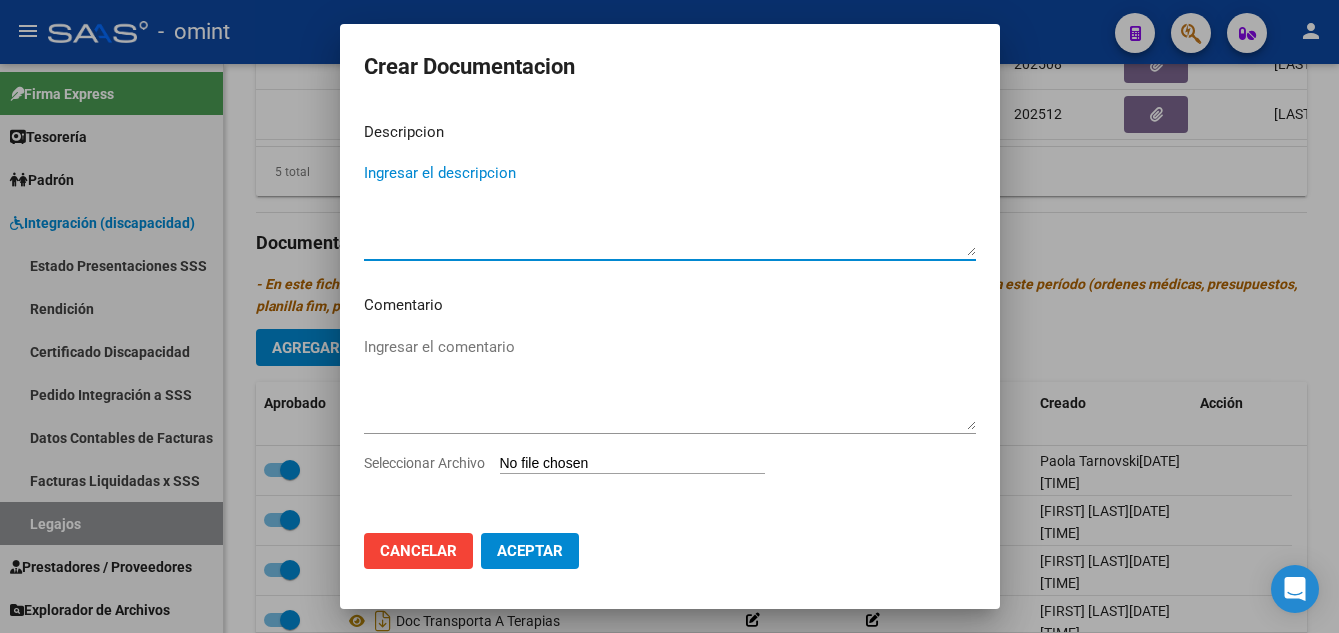 paste on "informe semestral psicología hoja" 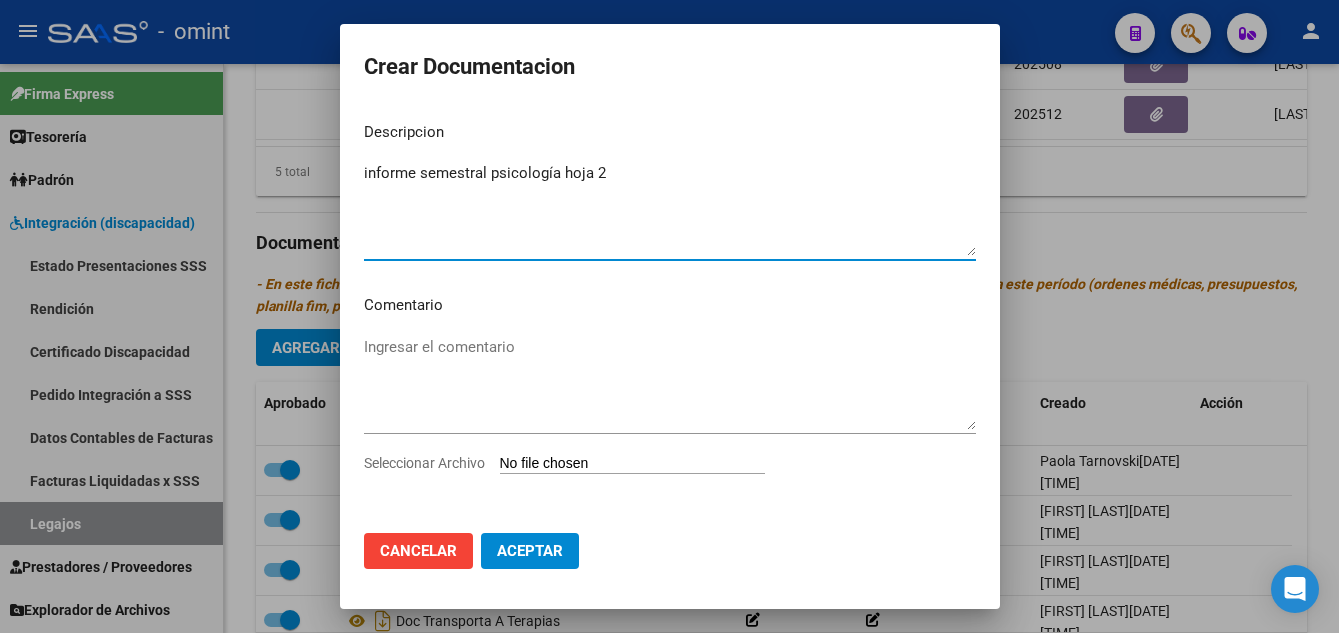 type on "informe semestral psicología hoja 2" 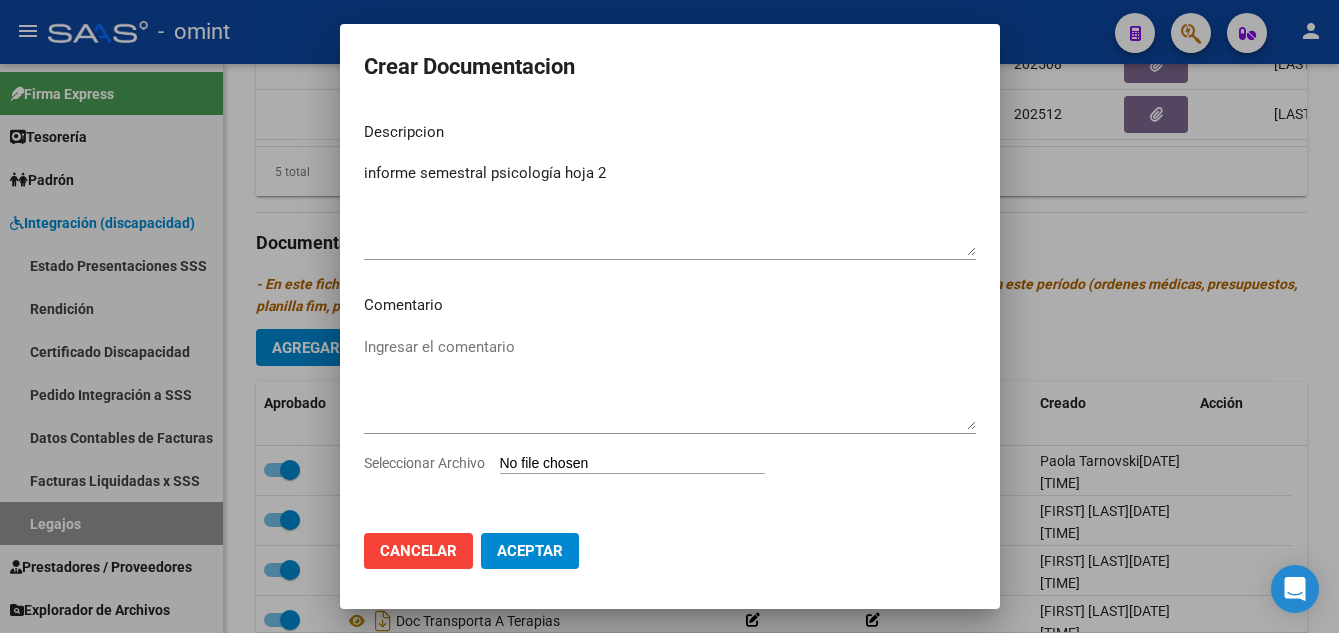 click on "Seleccionar Archivo" at bounding box center (632, 464) 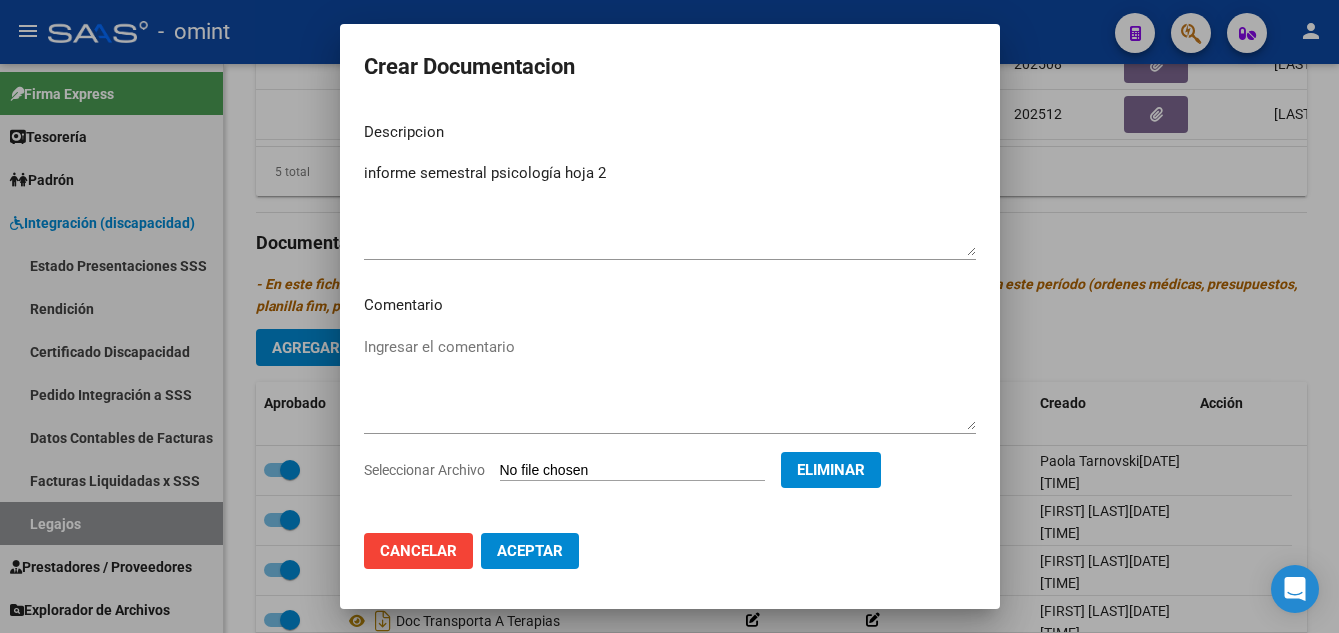 click on "Aceptar" 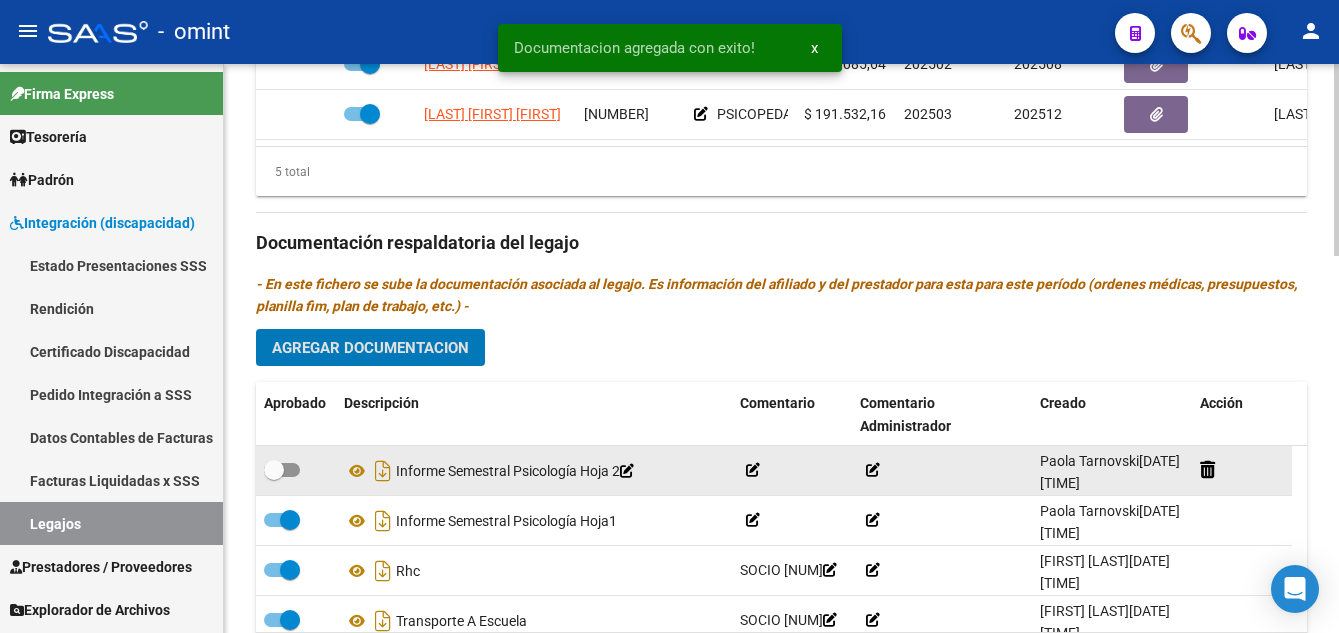 click at bounding box center [274, 470] 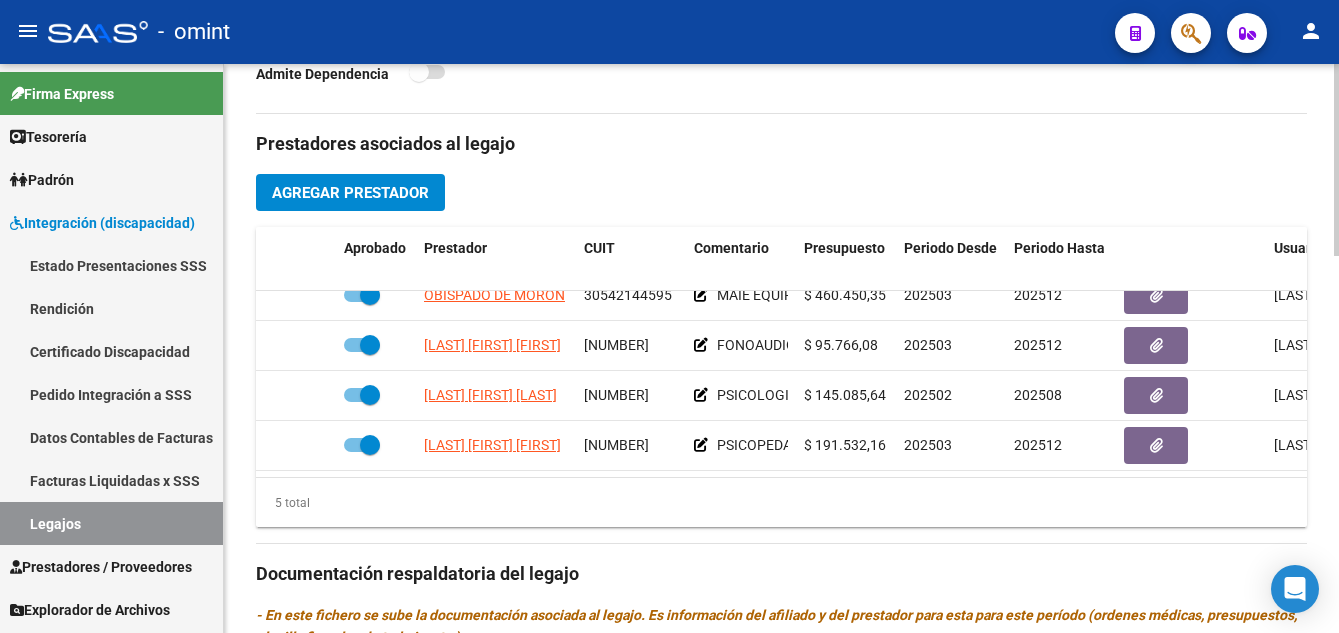 click on "arrow_back Editar 374    save Guardar cambios Legajo de Integración Modelo Formulario DDJJ para Transporte  /  Modelo Conformidad Transporte  /  Modelo Presupuesto Transporte  /  Modelo Conformidad Prestacional  /  Modelo Presupuesto Prestacional  /  ModeloResumen HC  /  Modelo Planilla FIM  Legajo Aprobado.  Aprobado   CUIL  *   [SSN] Ingresar CUIL  [LAST] [LAST] [LAST]     Análisis Afiliado    Certificado Discapacidad ARCA Padrón Nombre Afiliado  *   [LAST] [LAST] [LAST] Ingresar el nombre  Periodo Desde  *   [DATE] Ej: 202203  Periodo Hasta  *   [DATE] Ej: 202212  Admite Dependencia   Comentarios                                  Comentarios Administrador  Prestadores asociados al legajo Agregar Prestador Aprobado Prestador CUIT Comentario Presupuesto Periodo Desde Periodo Hasta Usuario Admite Dependencia   OBISPADO DE MORON [CUIT]     MAIE EQUIPO  $ 460.450,35  [DATE] [DATE] [FIRST] [LAST]   [DATE]      [LAST] [LAST] [LAST] [CUIT]     FONOAUDIOLOGIA 2SS/8SM" 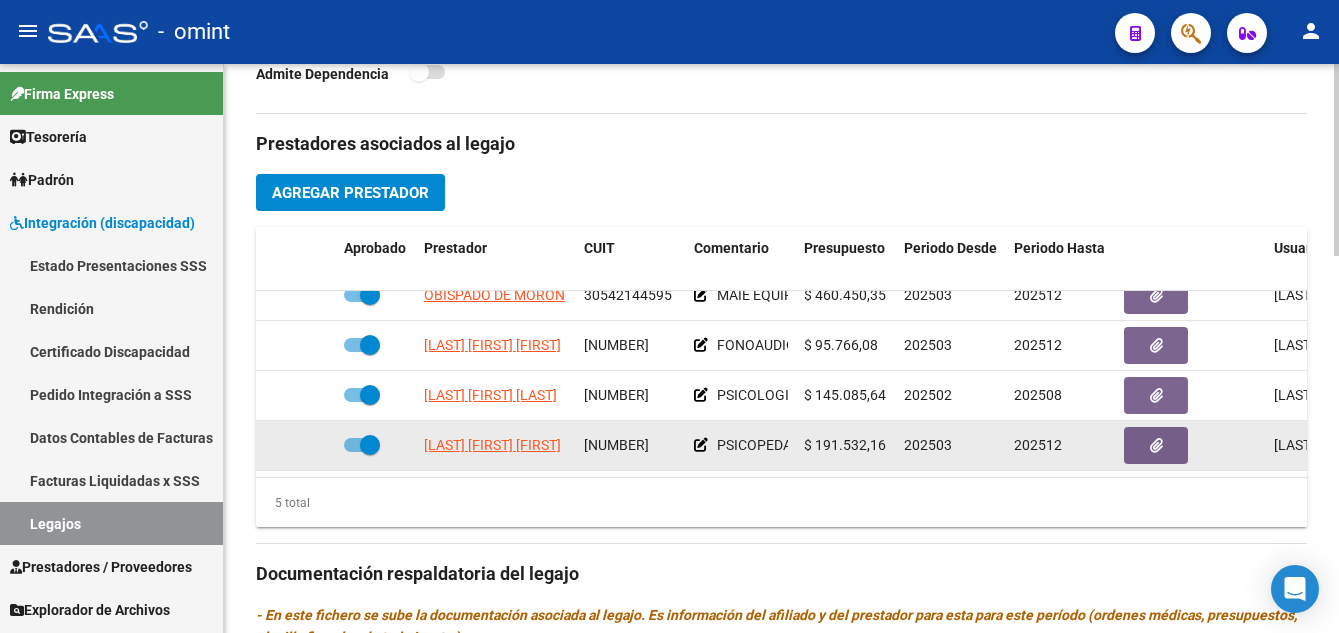 scroll, scrollTop: 681, scrollLeft: 0, axis: vertical 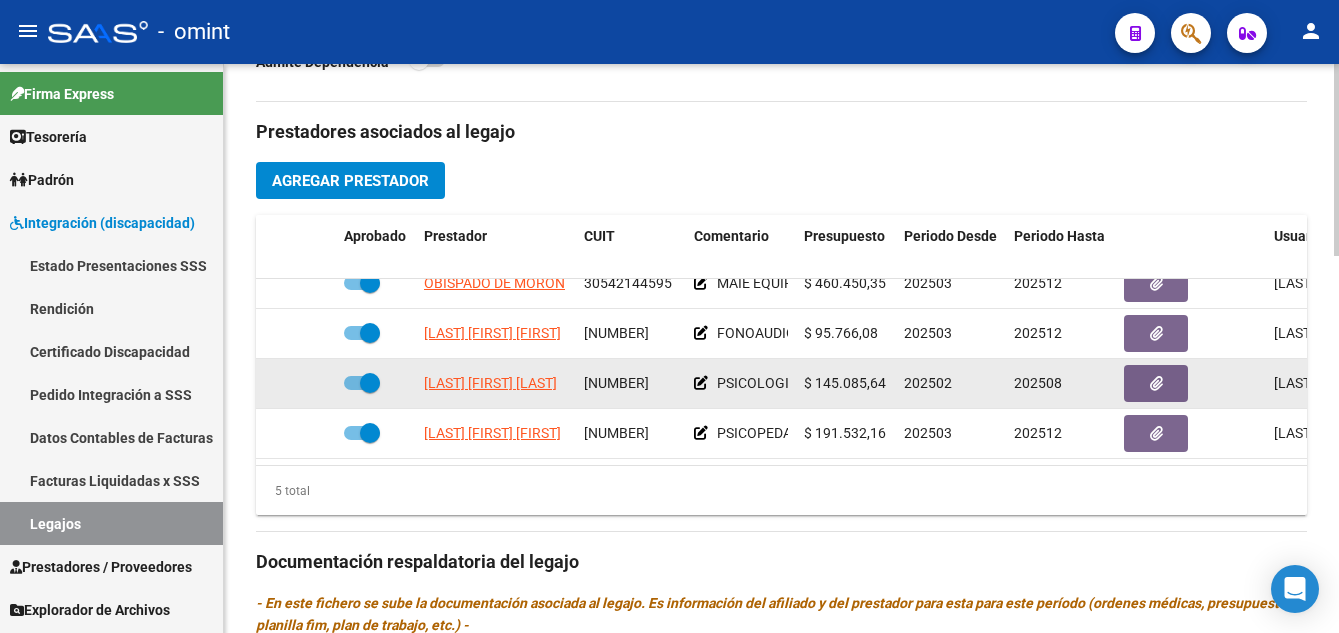 click at bounding box center [370, 383] 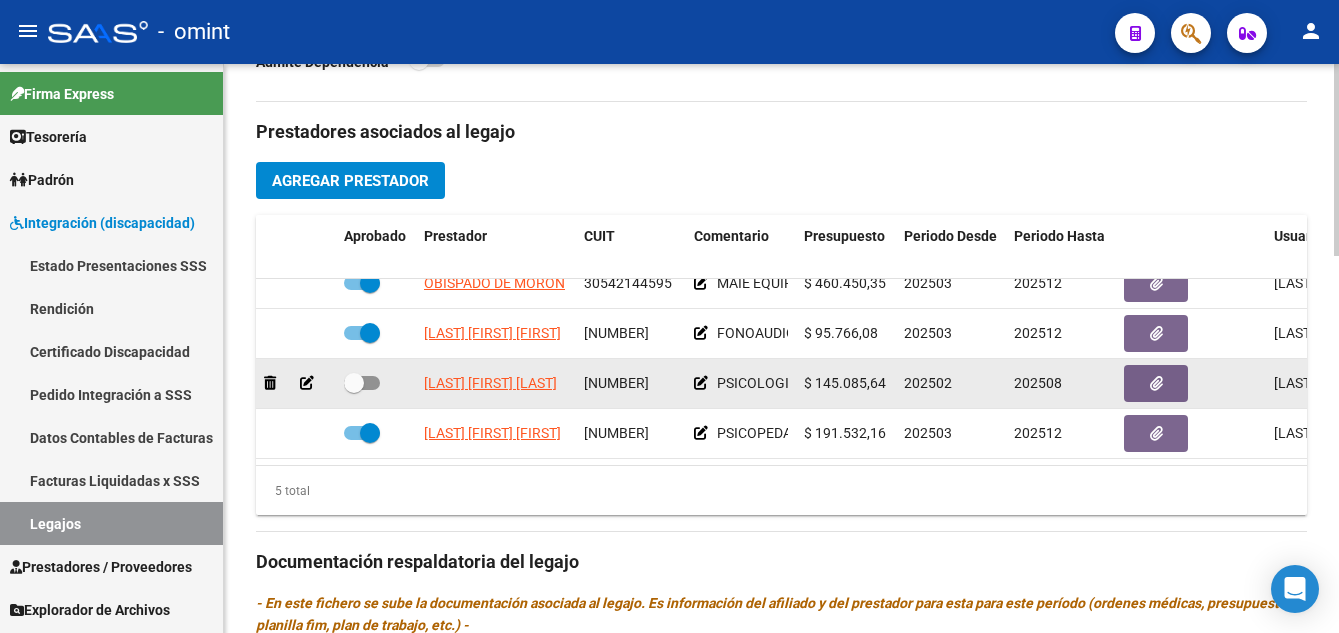 click 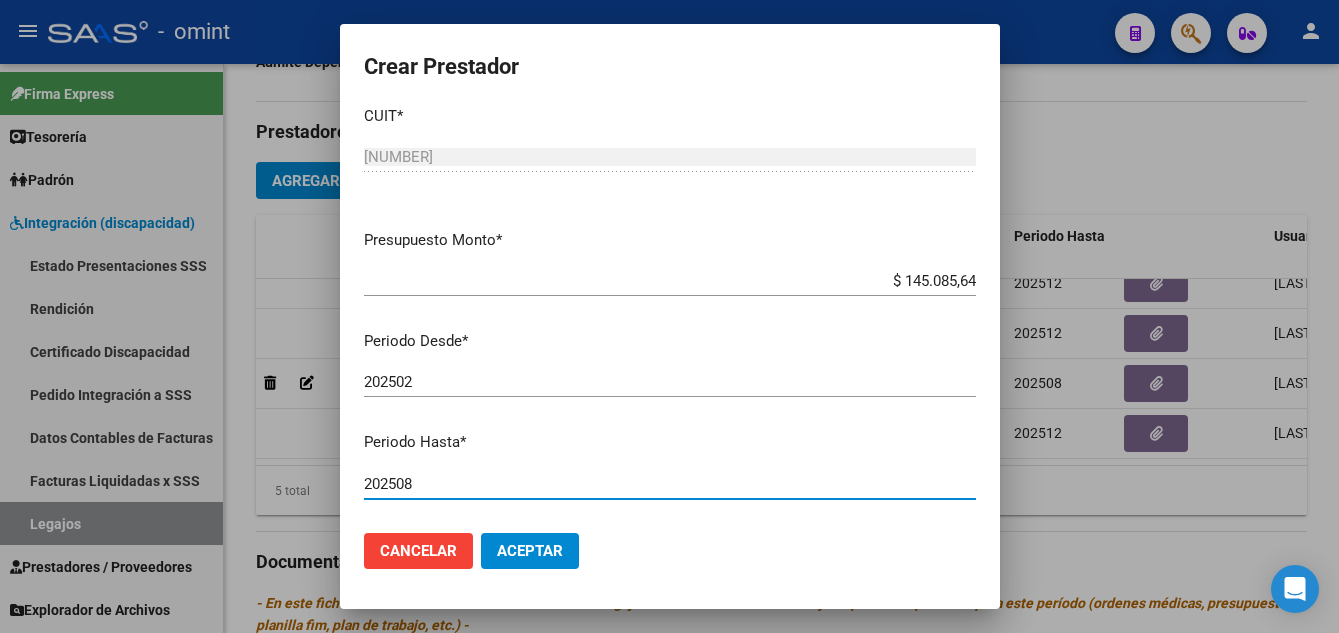 scroll, scrollTop: 40, scrollLeft: 0, axis: vertical 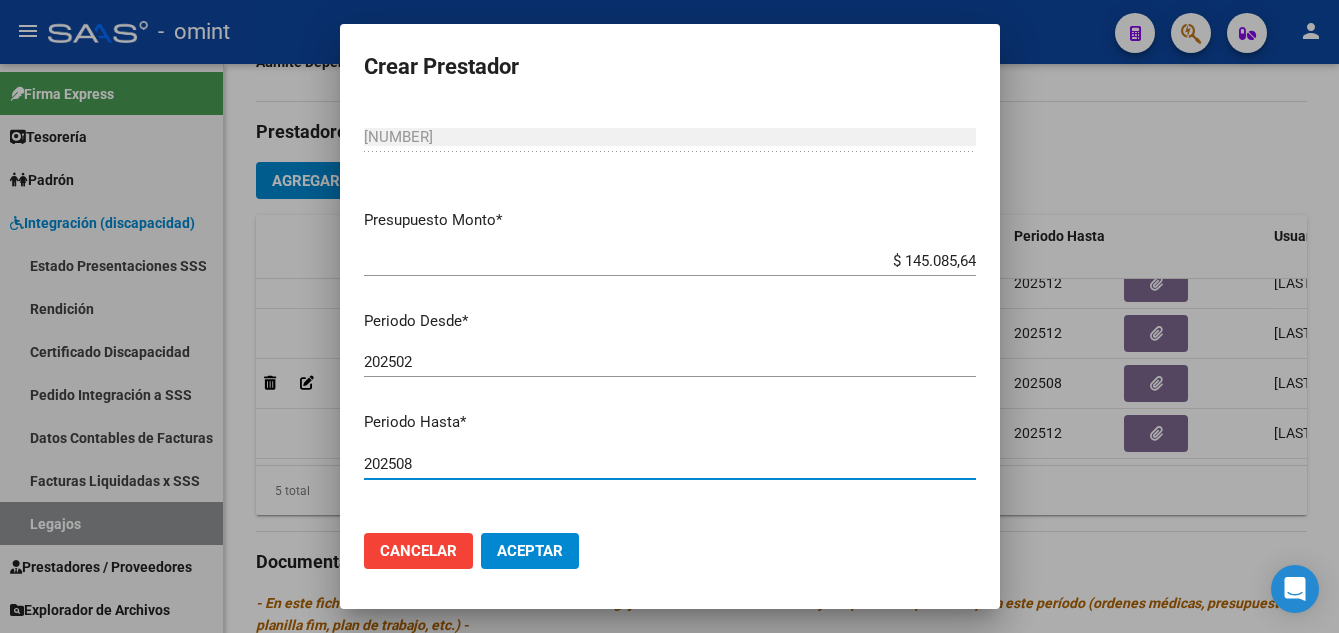 drag, startPoint x: 396, startPoint y: 494, endPoint x: 428, endPoint y: 502, distance: 32.984844 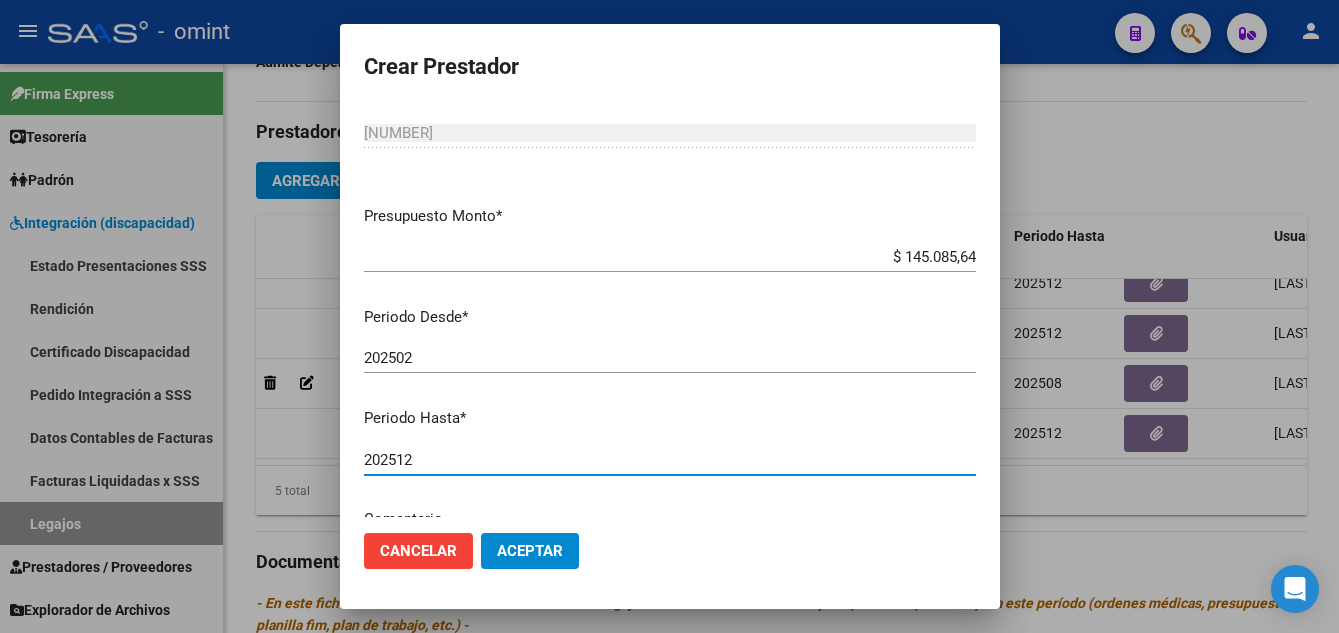 type on "202512" 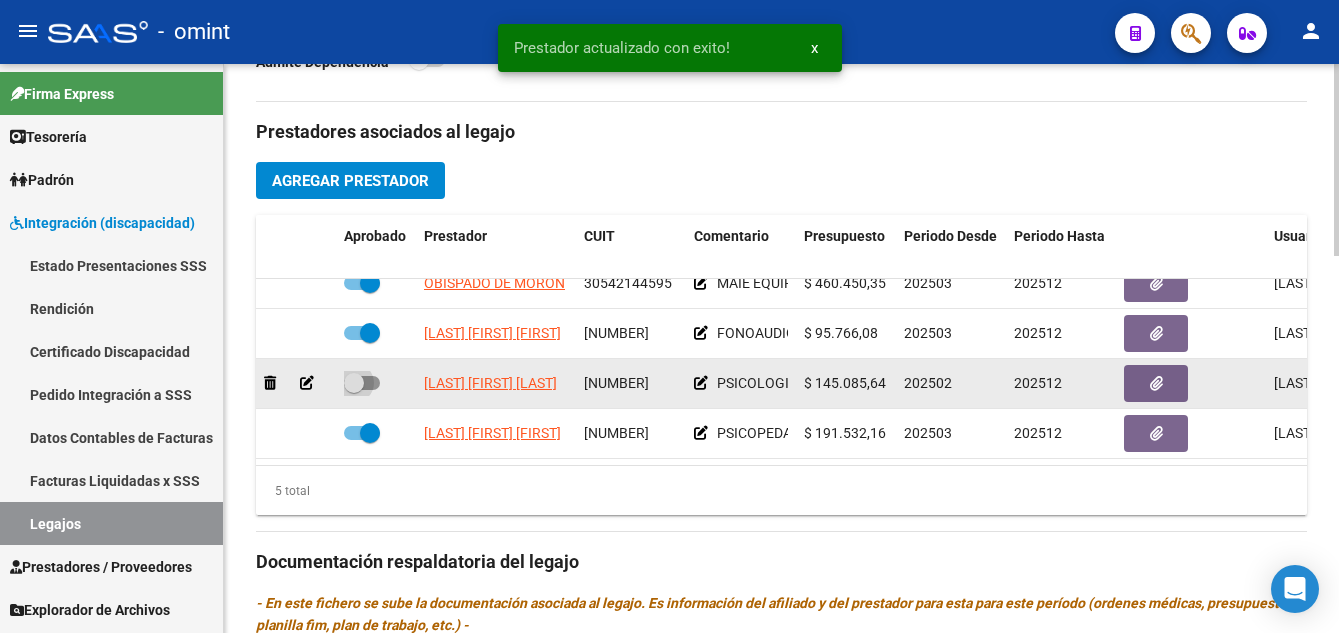 click at bounding box center (354, 383) 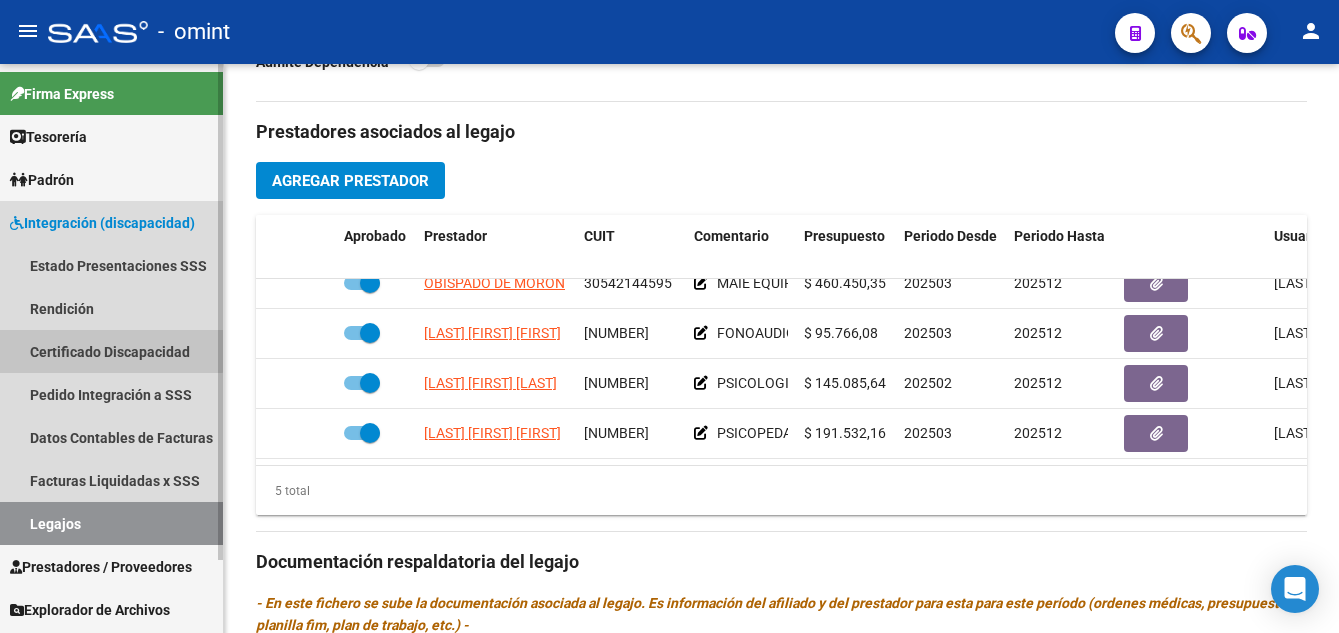 click on "Certificado Discapacidad" at bounding box center [111, 351] 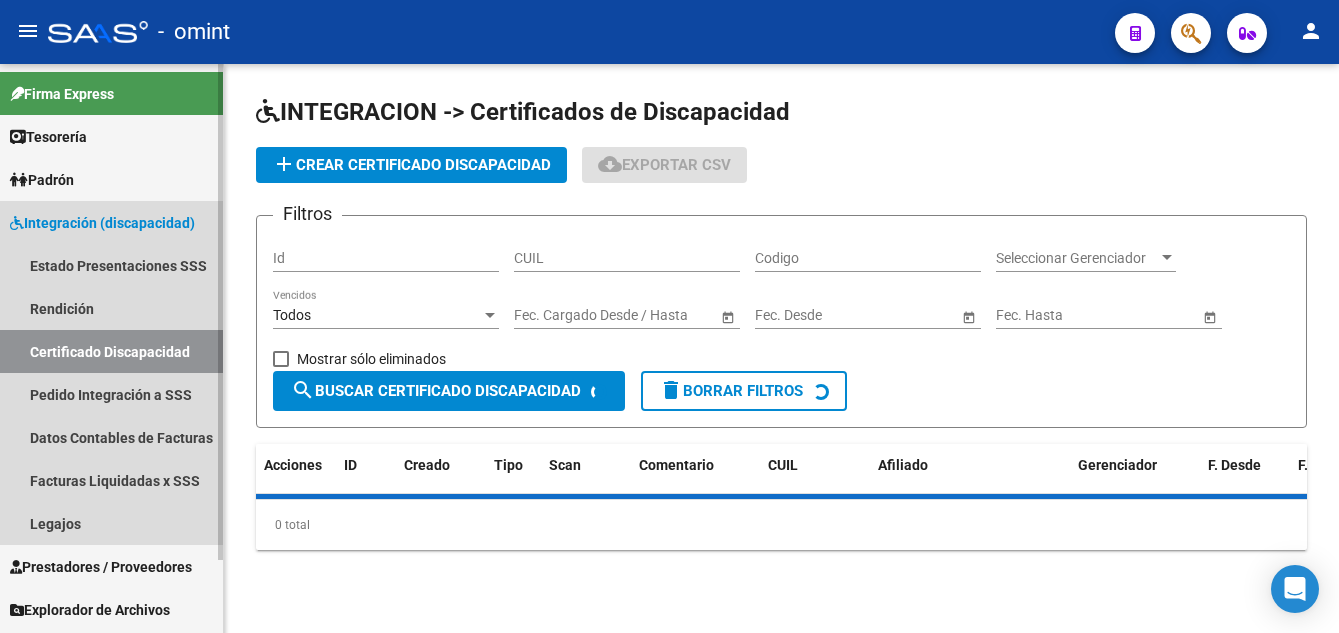 scroll, scrollTop: 0, scrollLeft: 0, axis: both 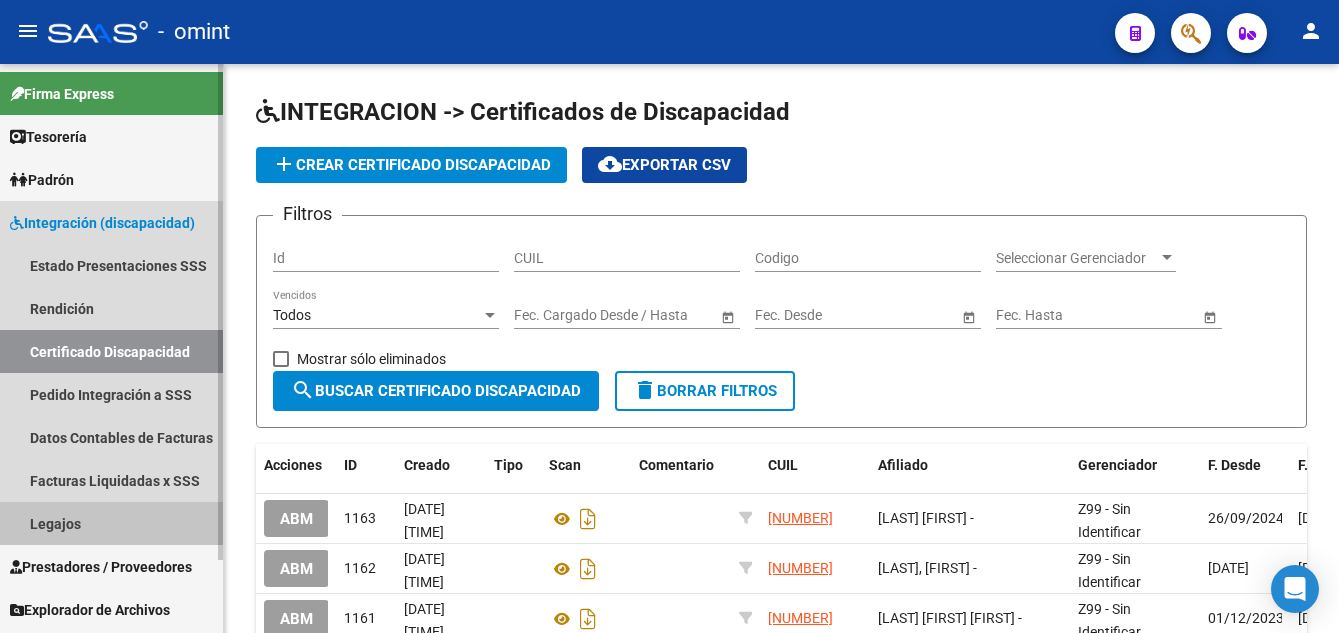 click on "Legajos" at bounding box center [111, 523] 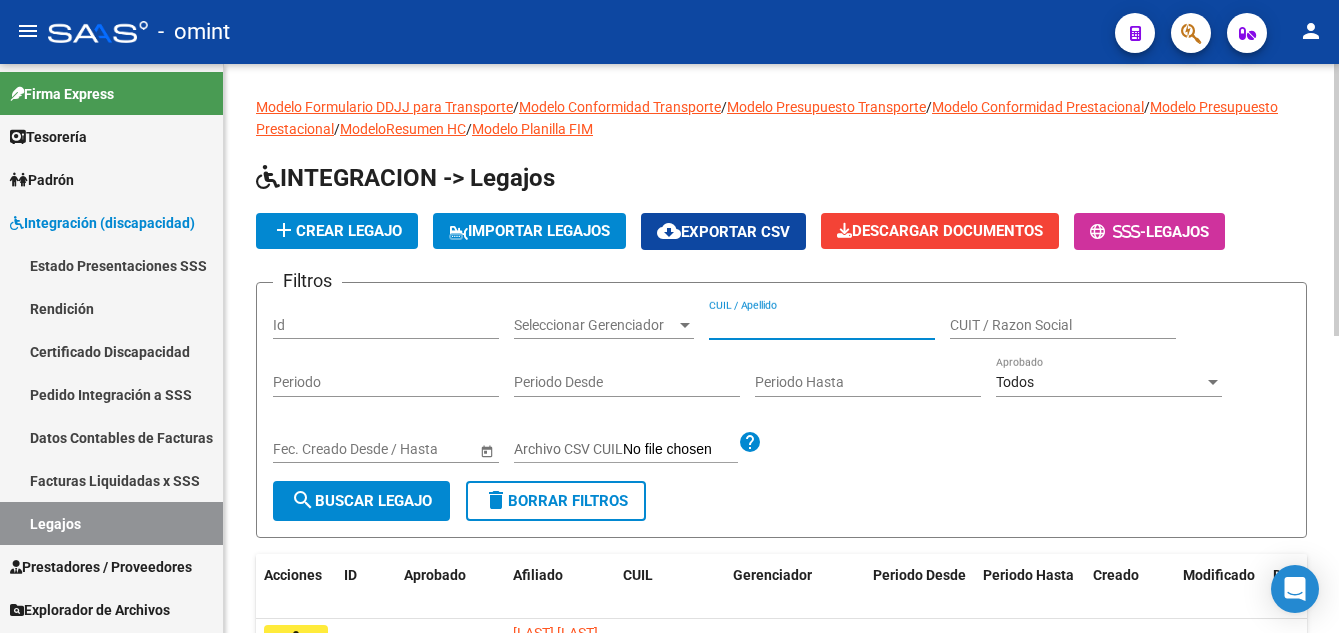 paste on "[LAST] [FIRST] [LAST]" 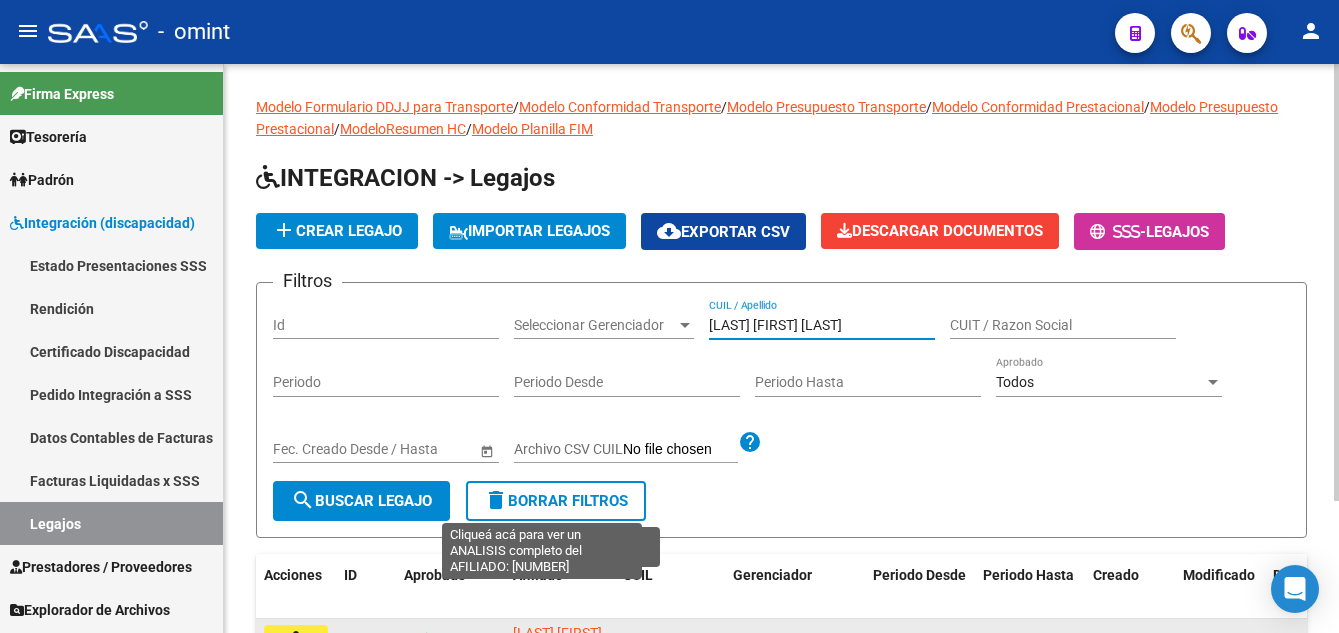 scroll, scrollTop: 172, scrollLeft: 0, axis: vertical 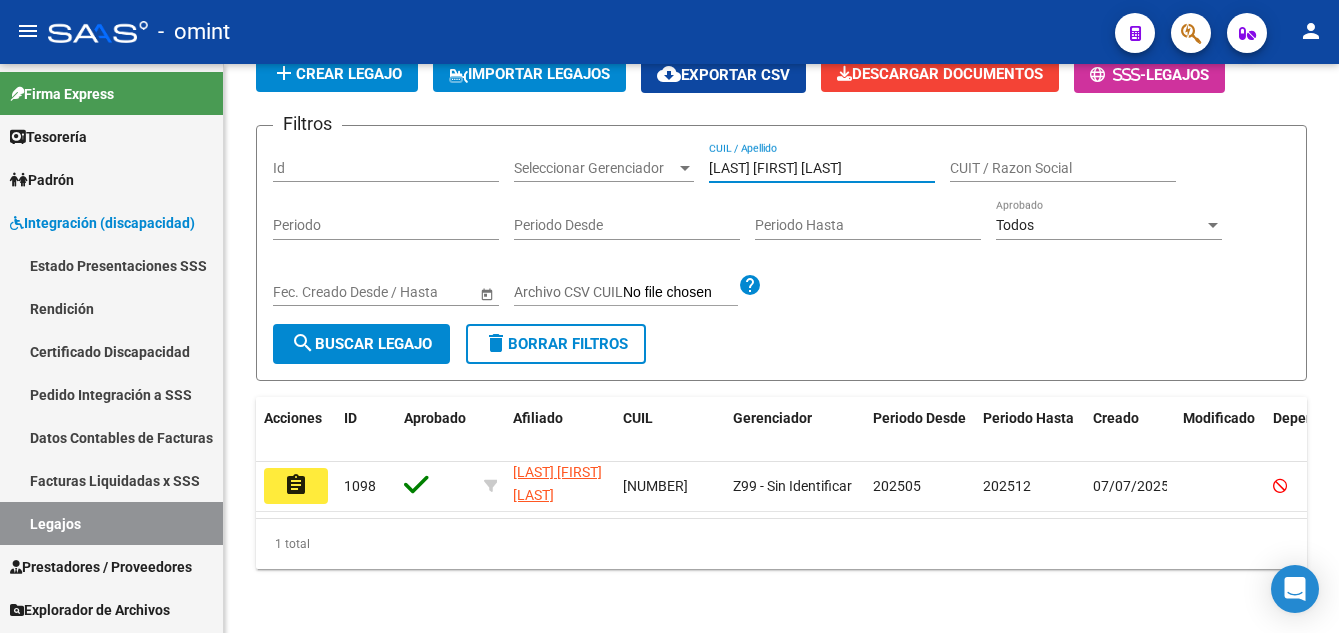 click on "assignment" 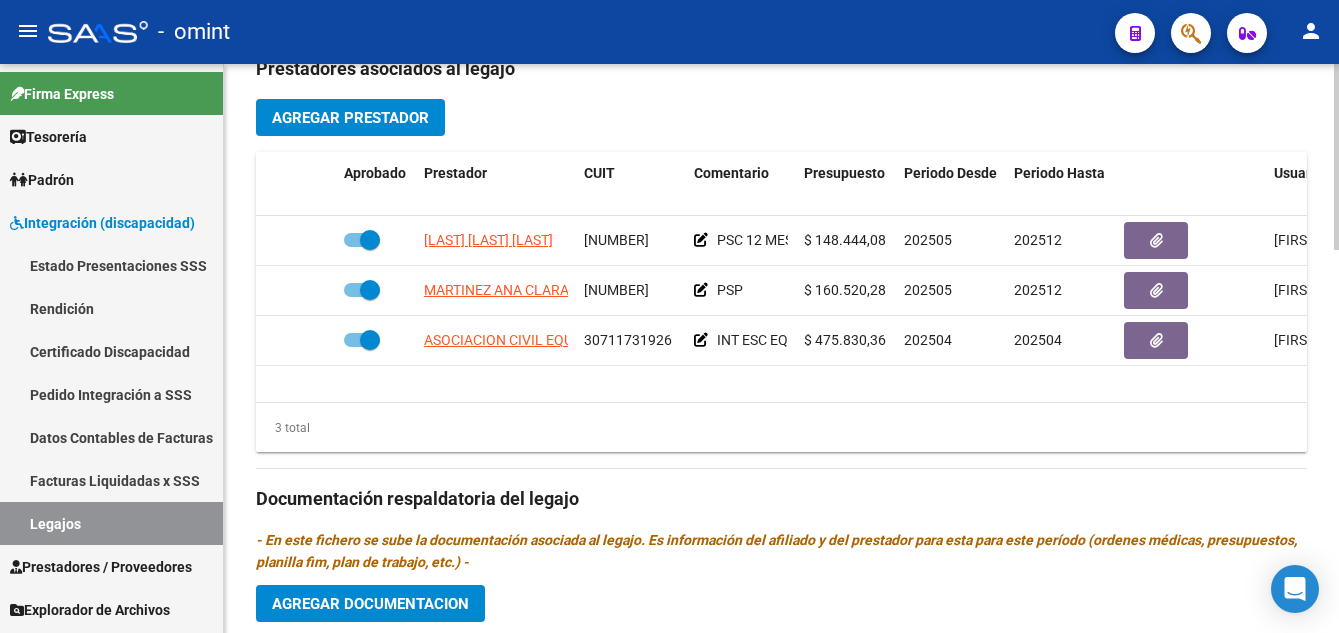 scroll, scrollTop: 900, scrollLeft: 0, axis: vertical 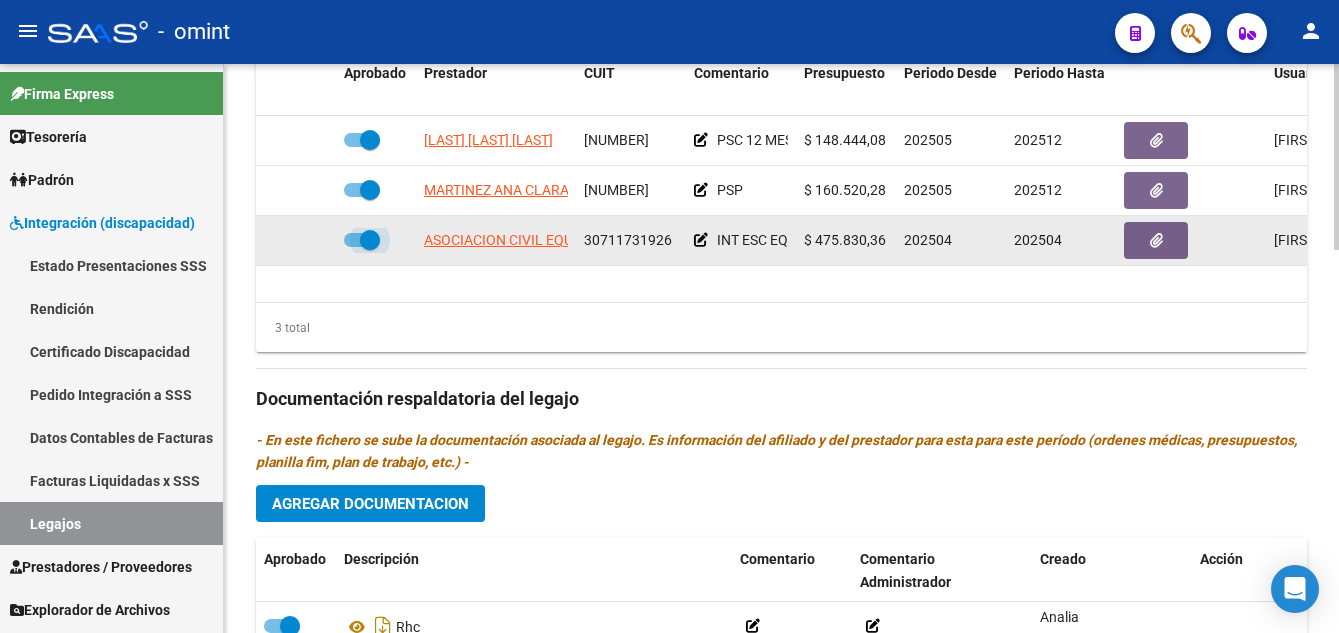 click at bounding box center (370, 240) 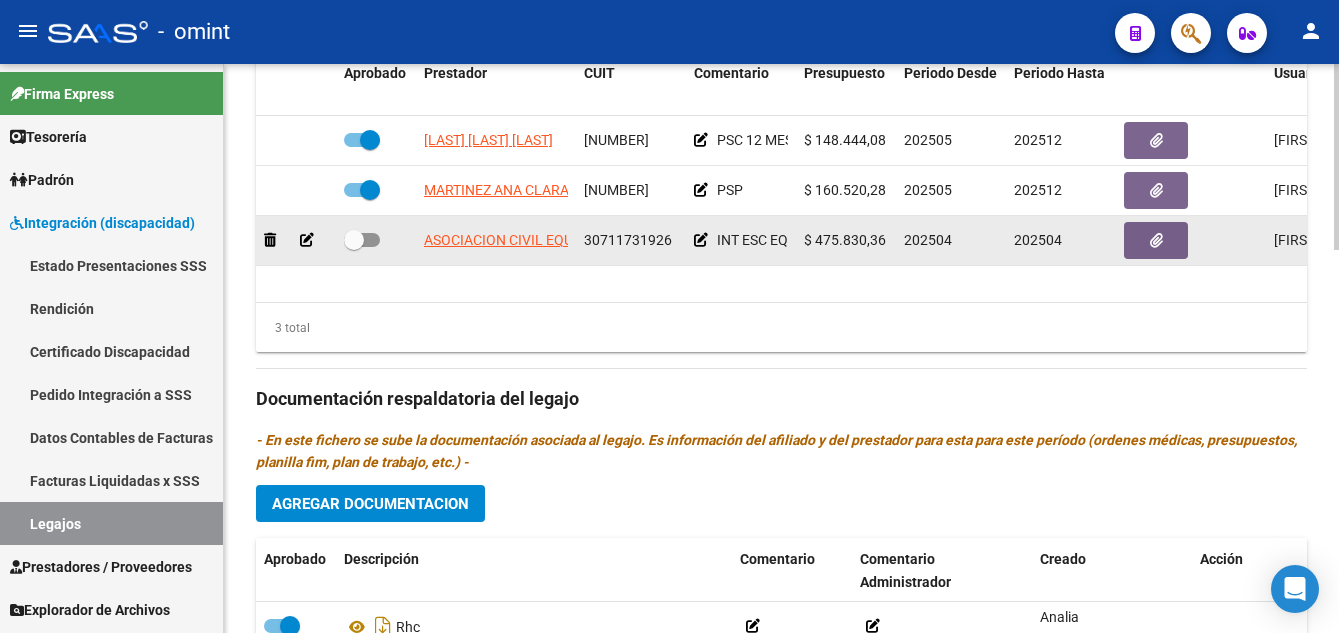 click 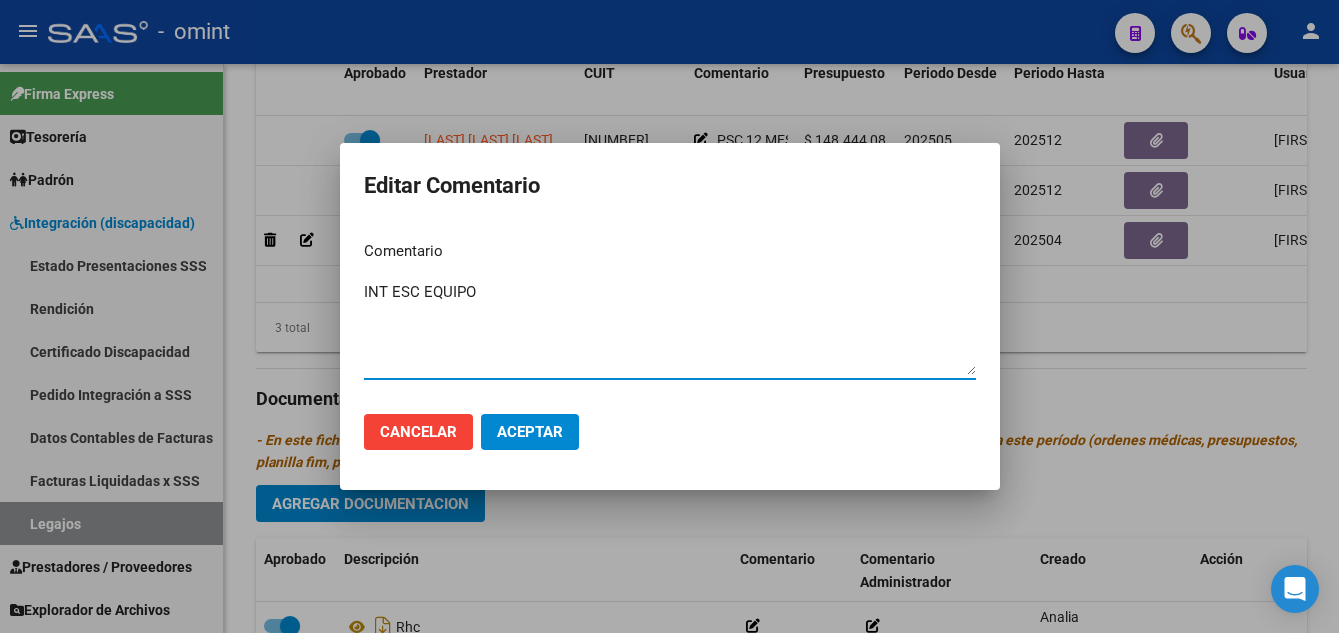 click on "Aceptar" 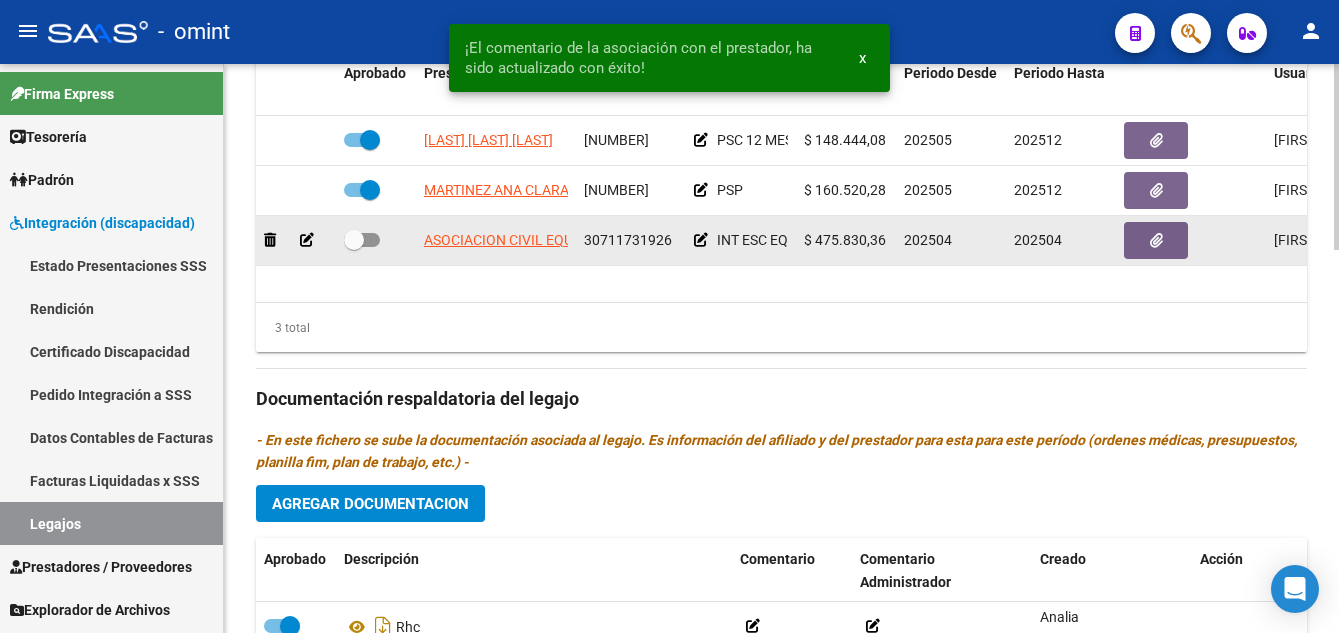 click 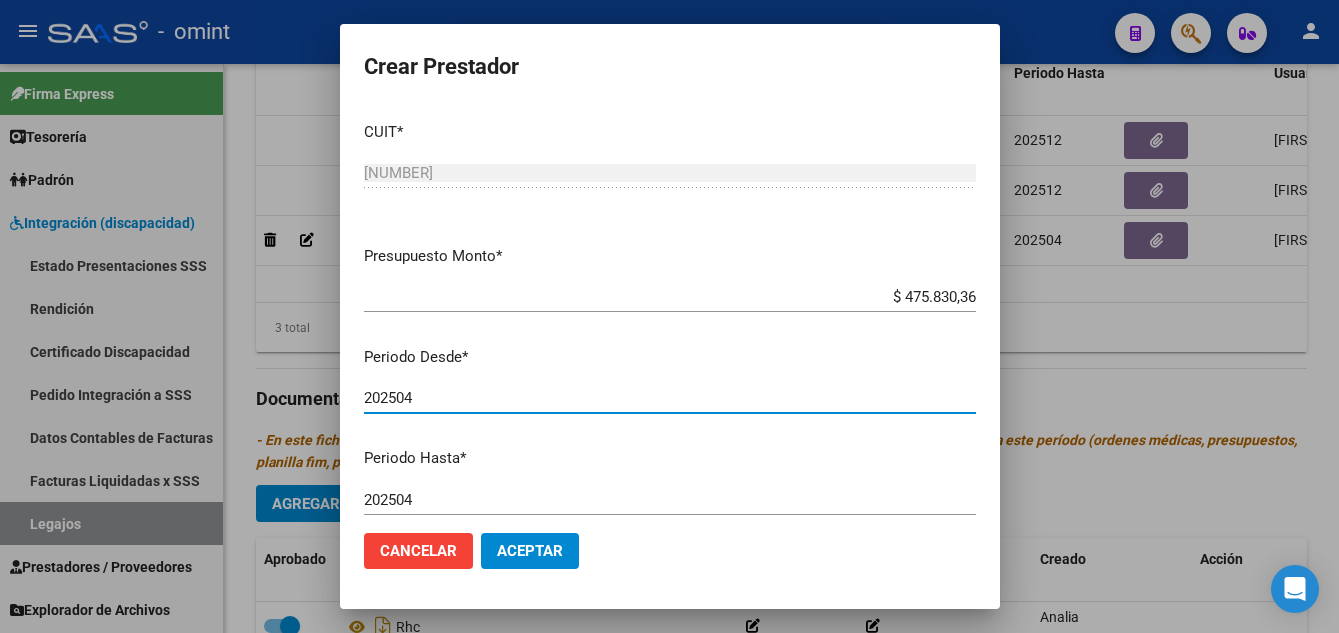 click on "202504" at bounding box center [670, 398] 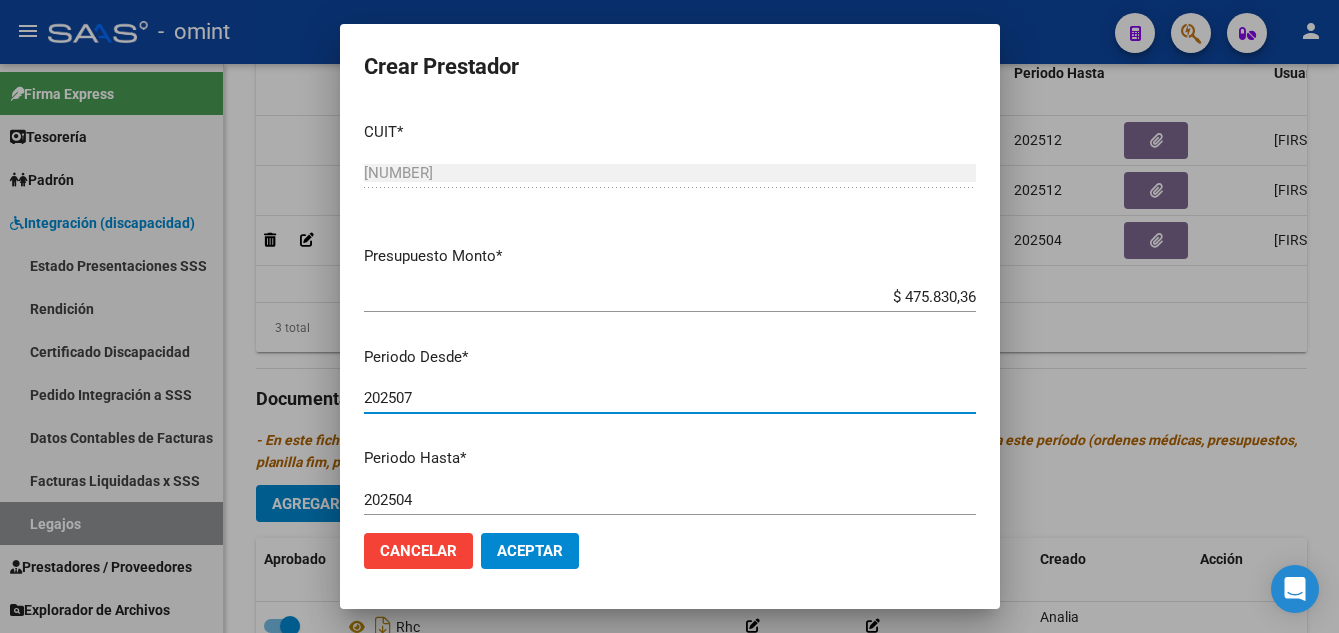 scroll, scrollTop: 200, scrollLeft: 0, axis: vertical 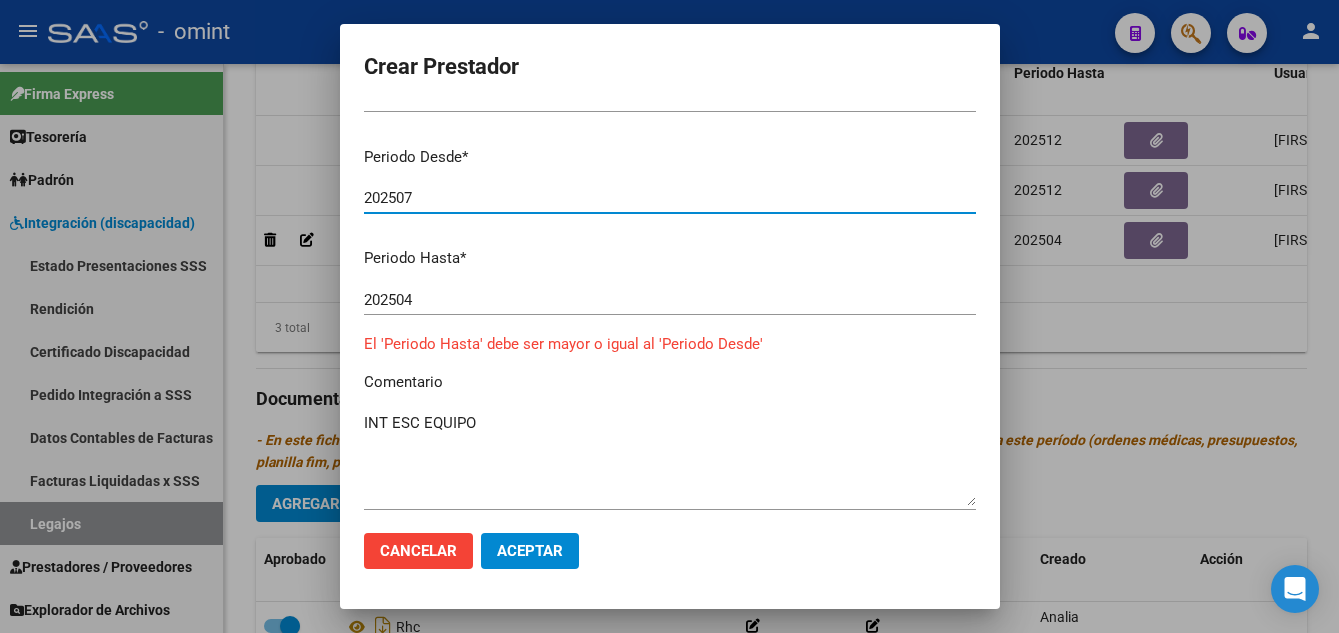type on "202507" 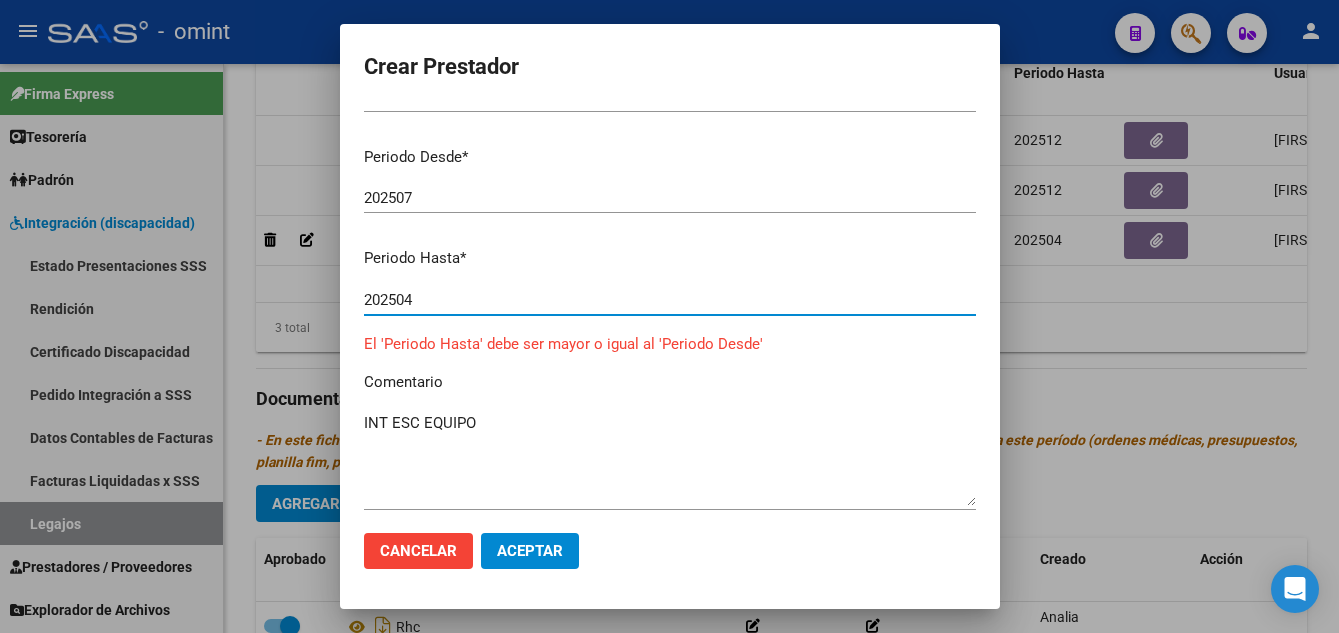 drag, startPoint x: 396, startPoint y: 302, endPoint x: 422, endPoint y: 305, distance: 26.172504 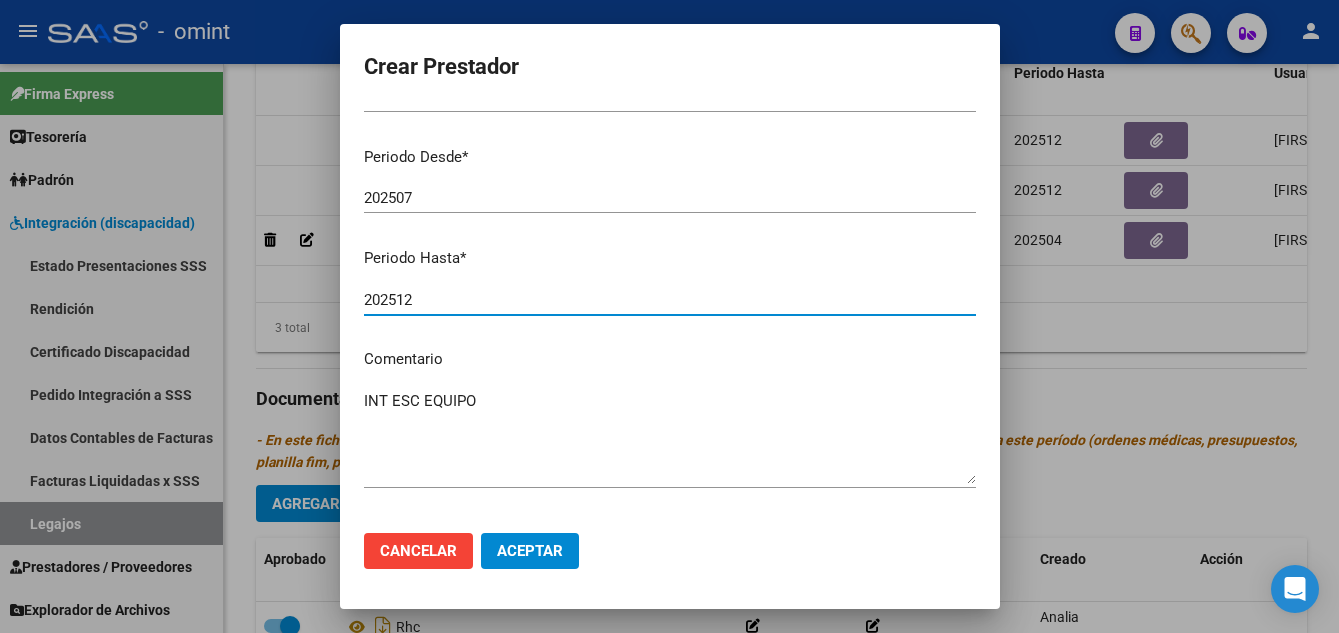 type on "202512" 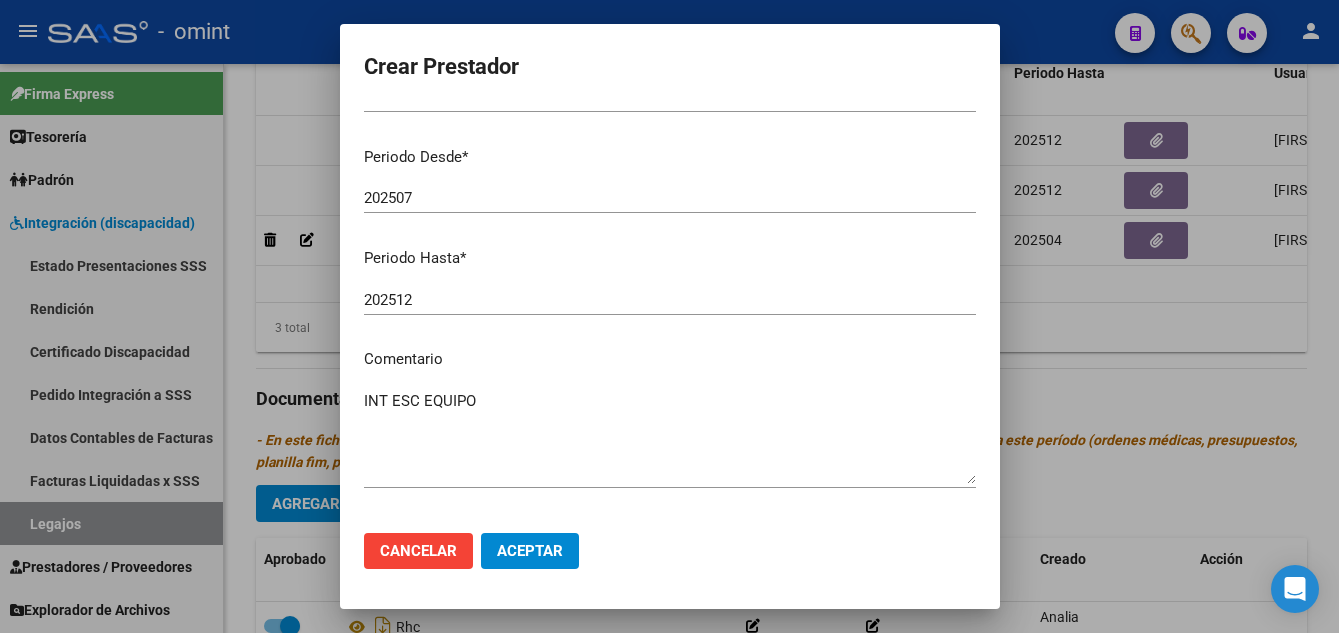 click on "CUIT  *   [NUM]-[NUM]-[NUM] Ingresar CUIT  ARCA Padrón    Presupuesto Monto  *   $ 475.830,36 Ingresar el monto  Periodo Desde  *   [NUM] Ingresar el periodo  Periodo Hasta  *   [NUM] Ingresar el periodo  Comentario    INT ESC EQUIPO Ingresar el comentario  Admite Dependencia" at bounding box center (670, 311) 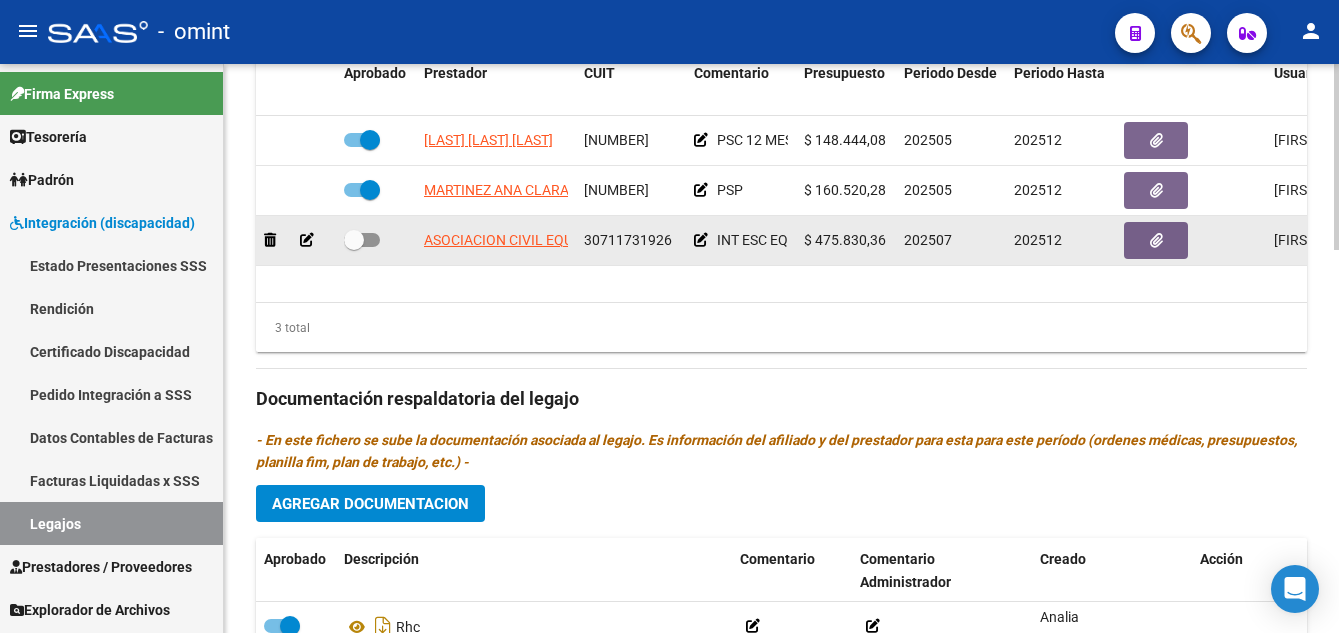 click at bounding box center (354, 240) 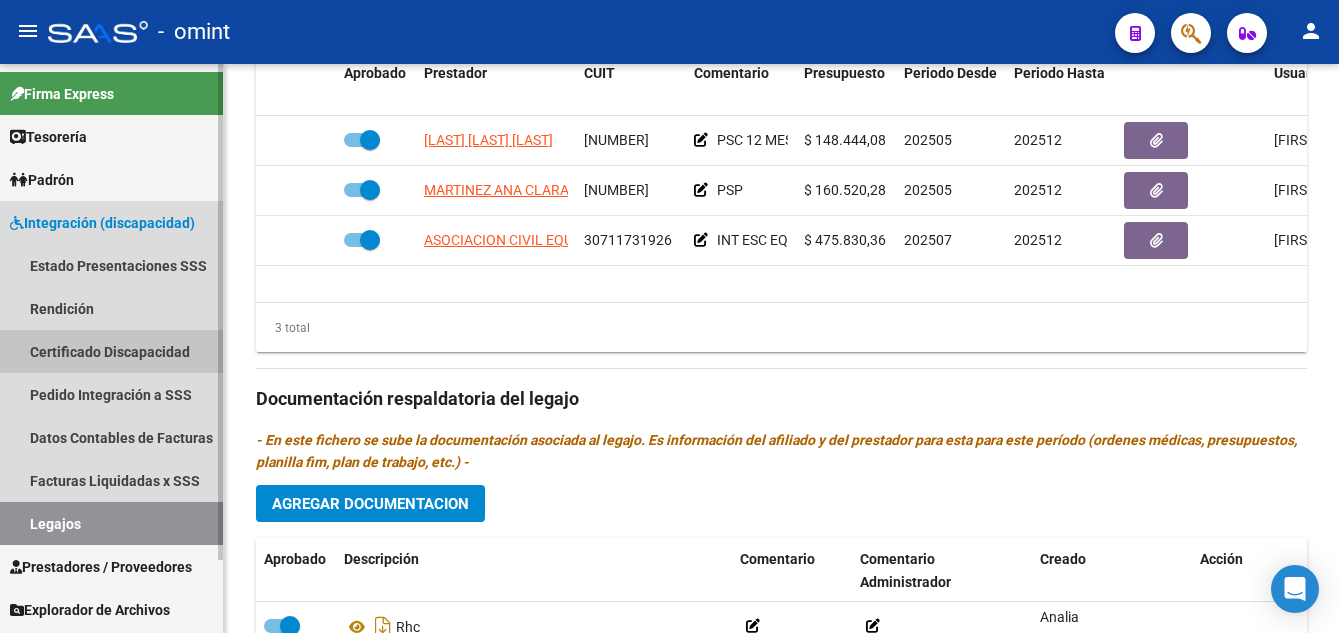 drag, startPoint x: 154, startPoint y: 355, endPoint x: 133, endPoint y: 436, distance: 83.677956 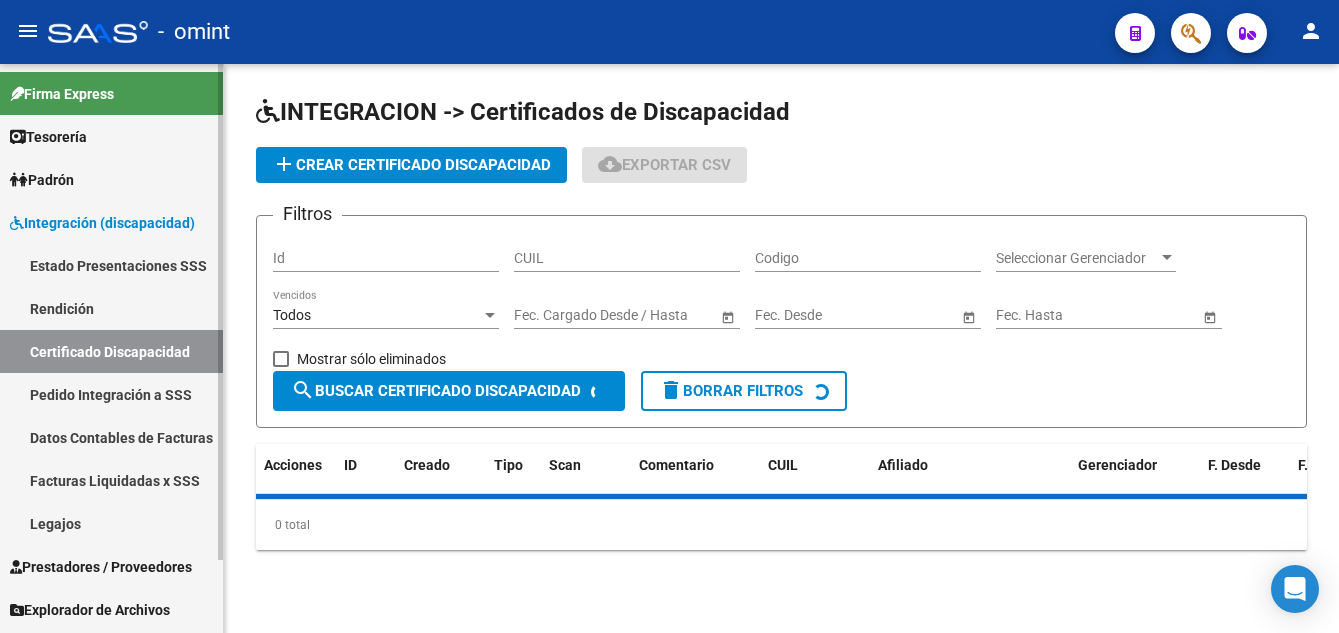 scroll, scrollTop: 0, scrollLeft: 0, axis: both 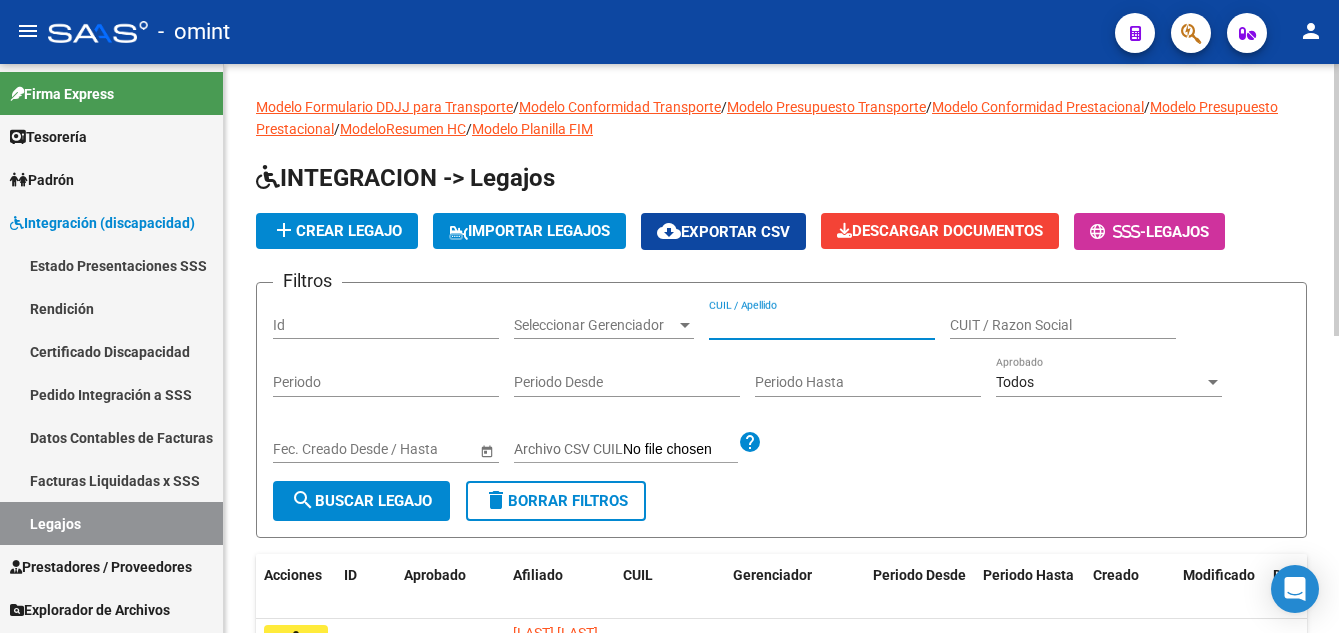 paste on "PIPPIA MARTIN" 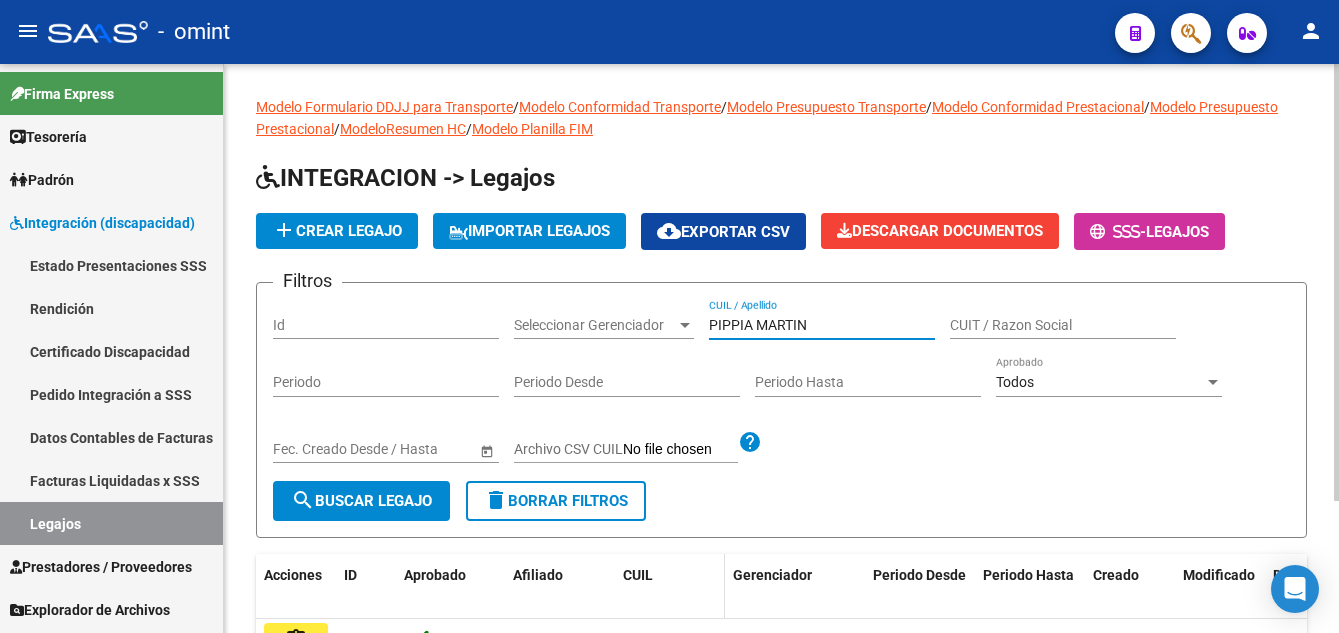 scroll, scrollTop: 172, scrollLeft: 0, axis: vertical 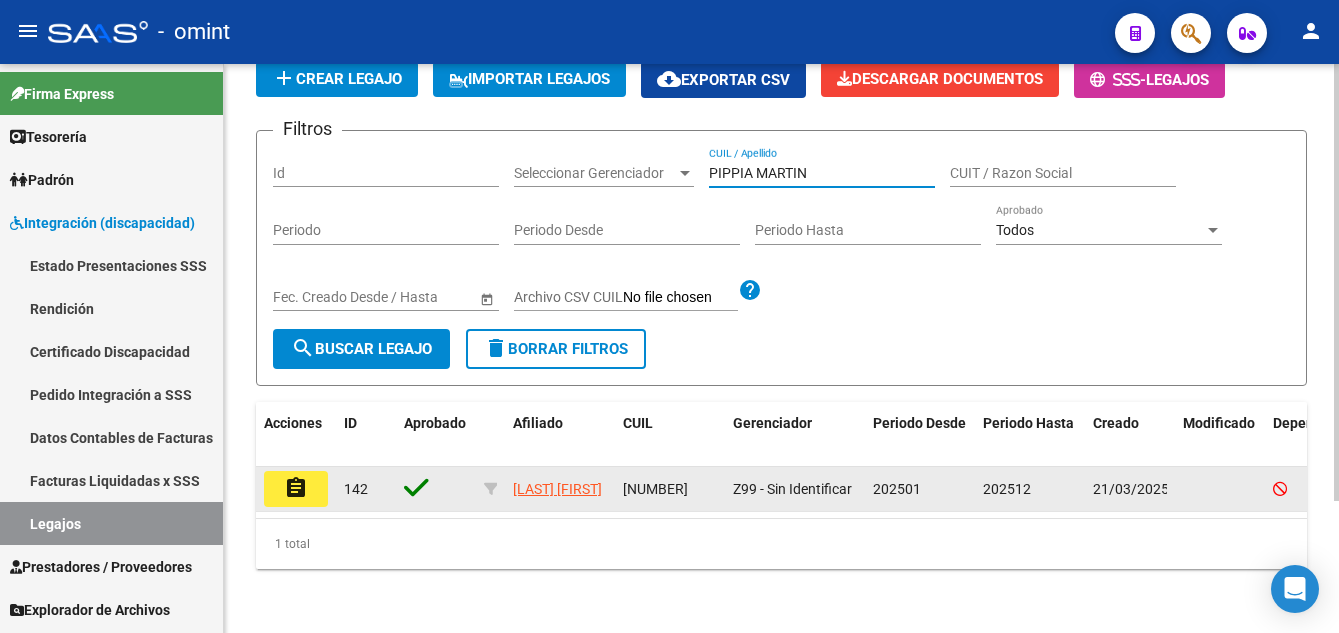 type on "PIPPIA MARTIN" 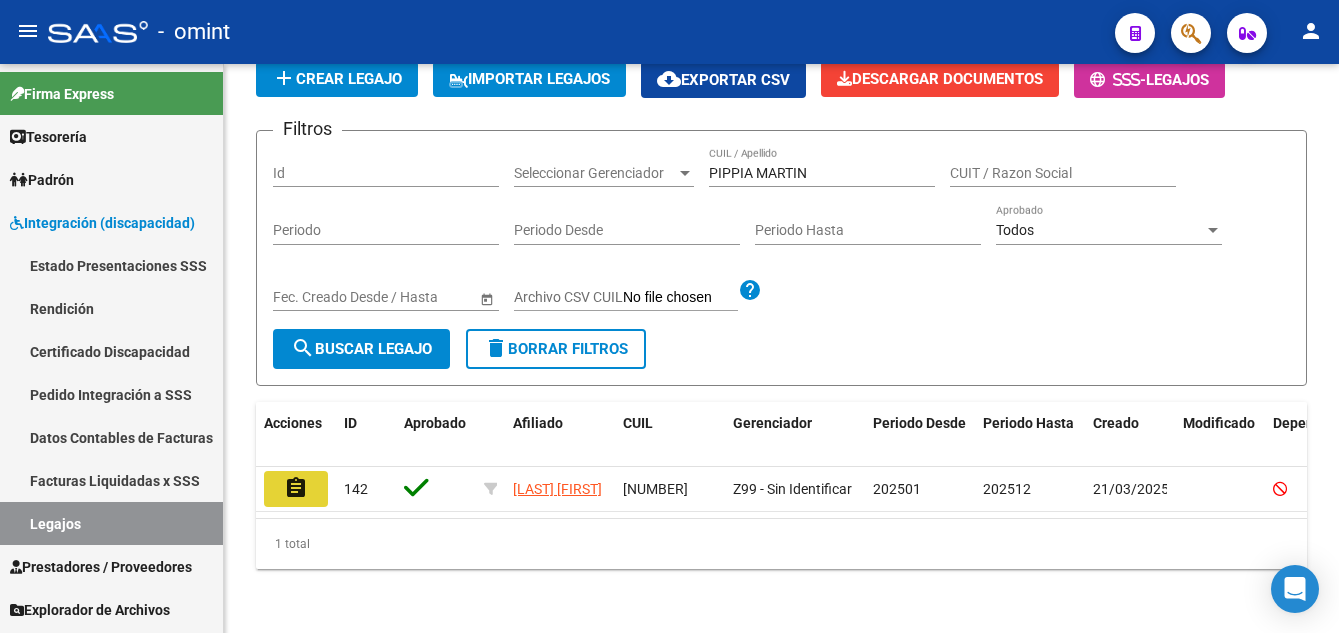 click on "assignment" 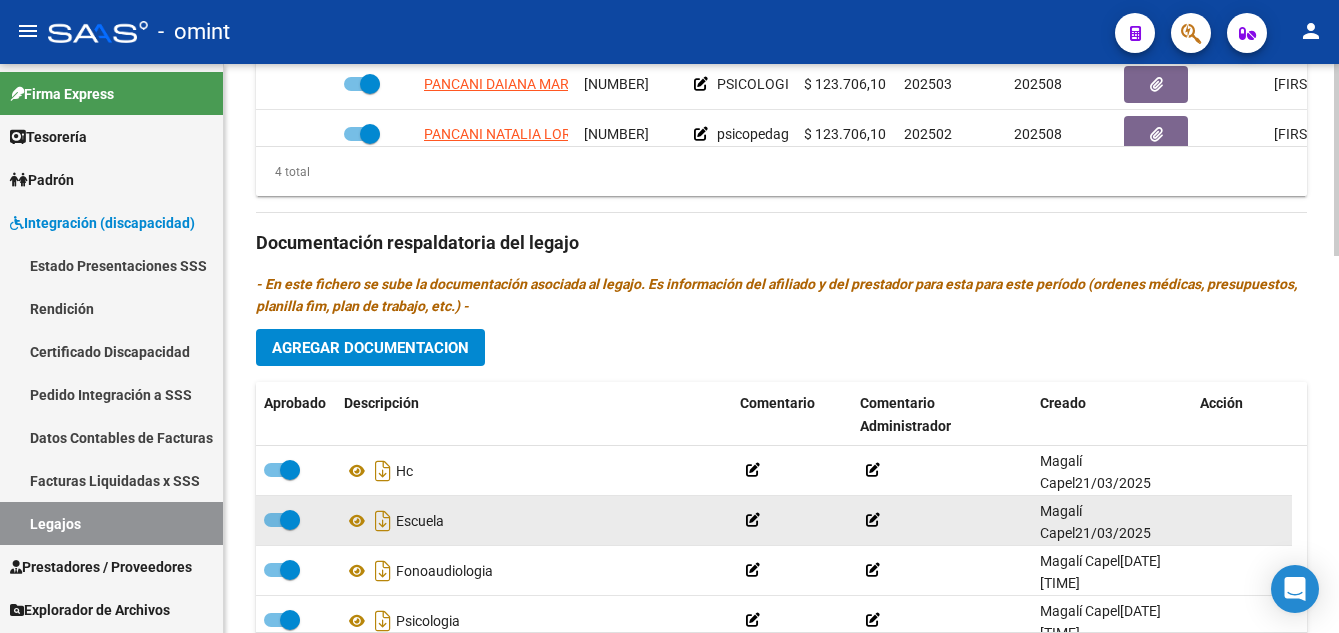 scroll, scrollTop: 1100, scrollLeft: 0, axis: vertical 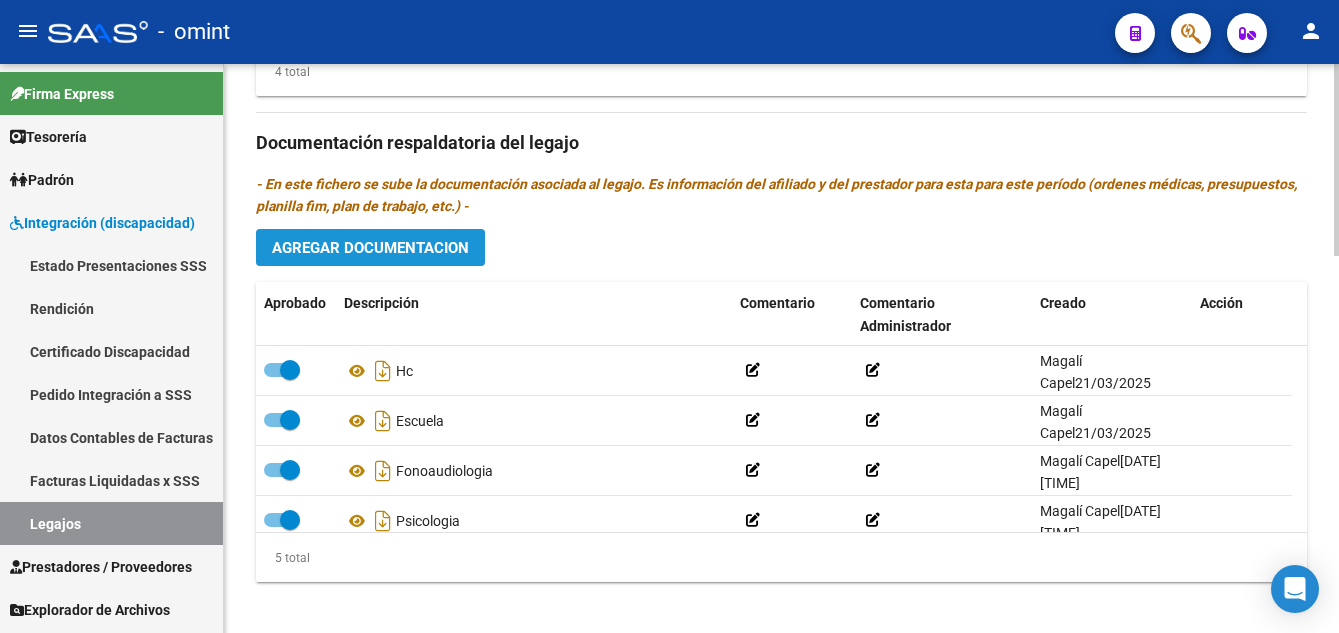 click on "Agregar Documentacion" 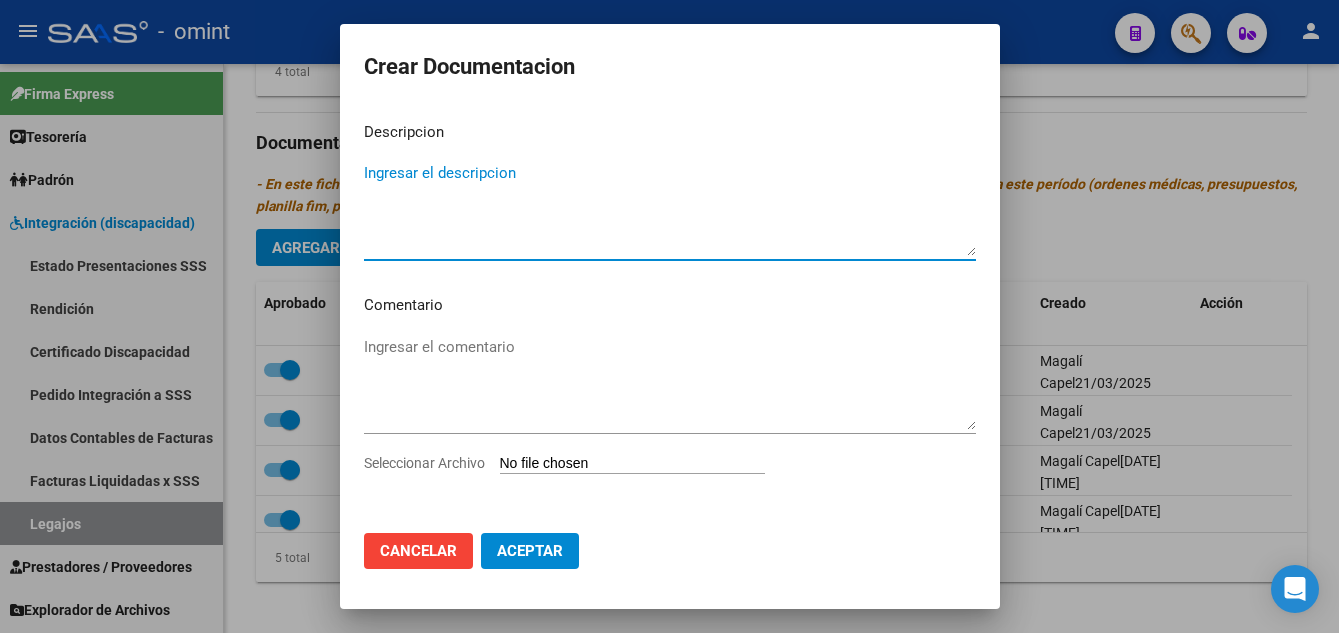 click on "Ingresar el descripcion" at bounding box center (670, 209) 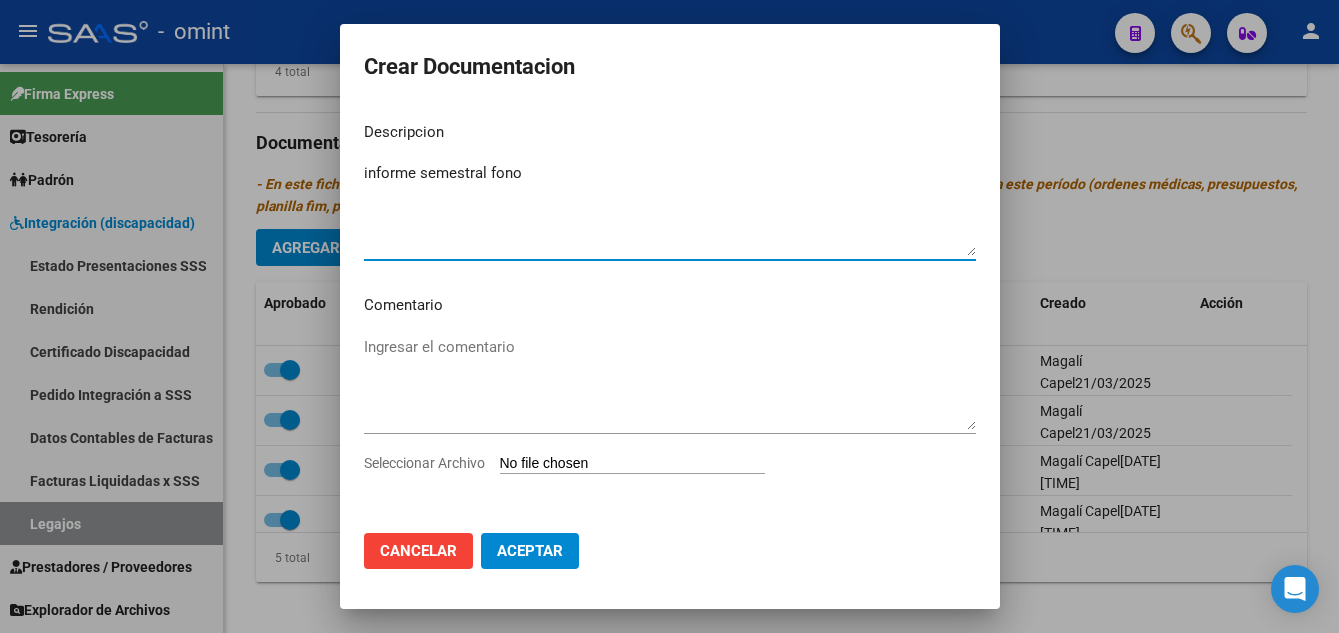 type on "informe semestral fono" 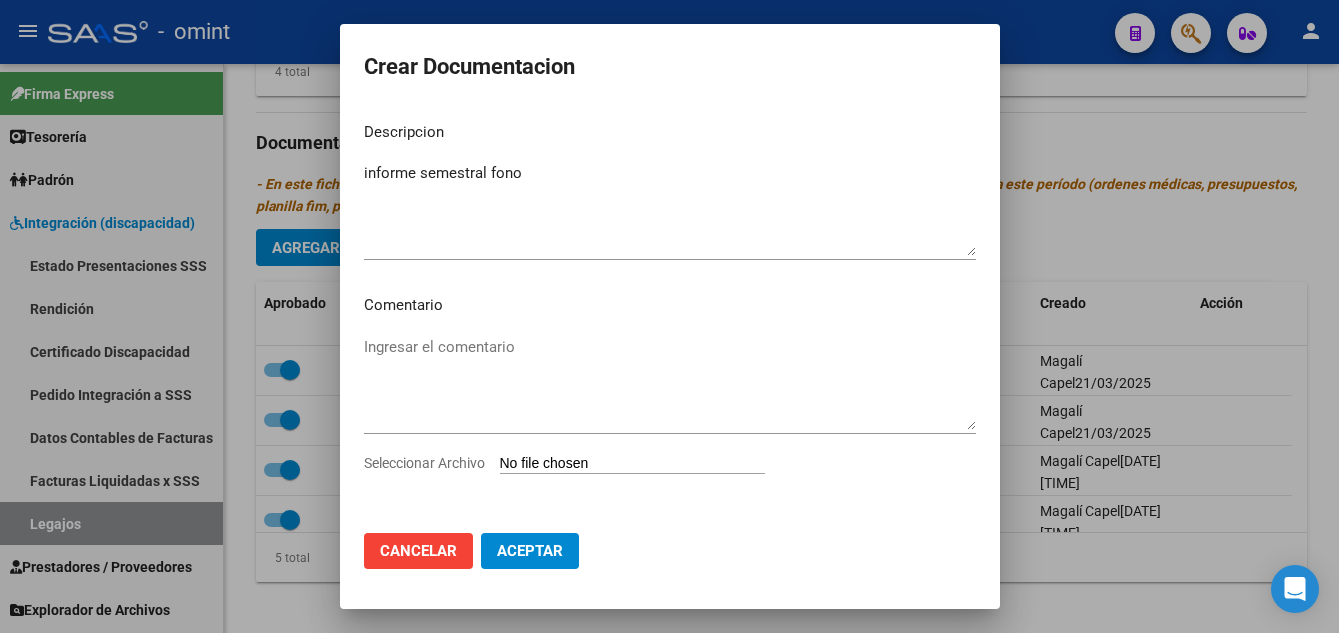 type on "C:\fakepath\F48.pdf" 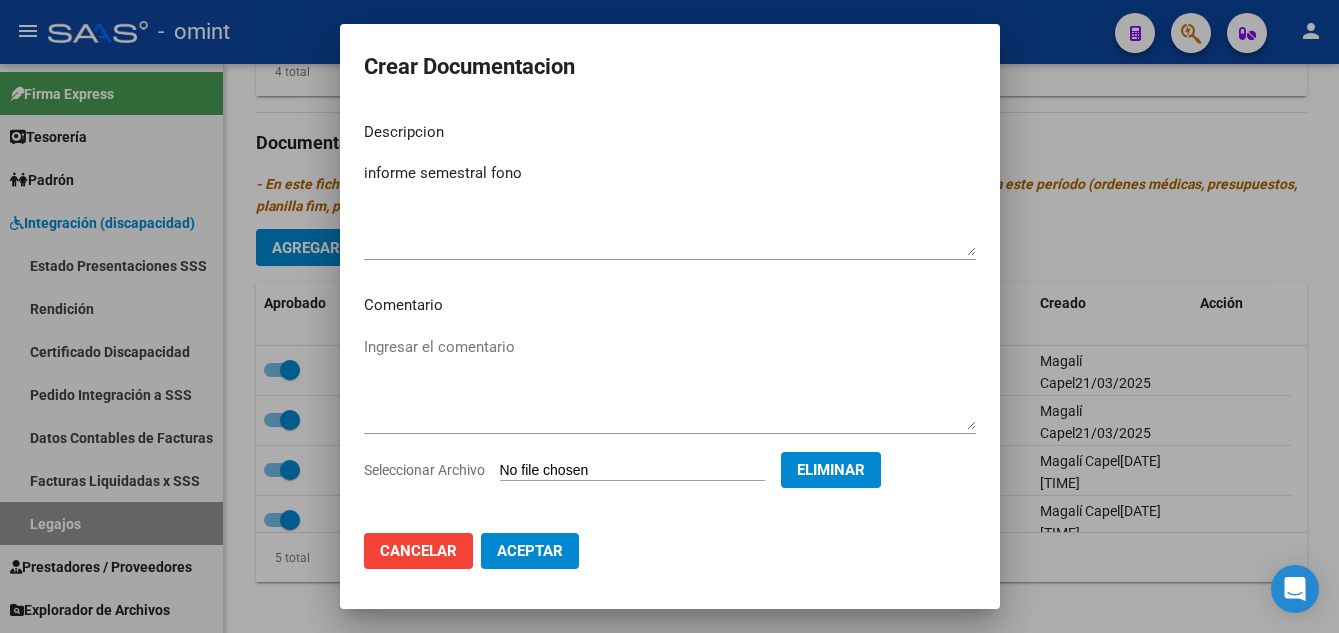 click on "Aceptar" 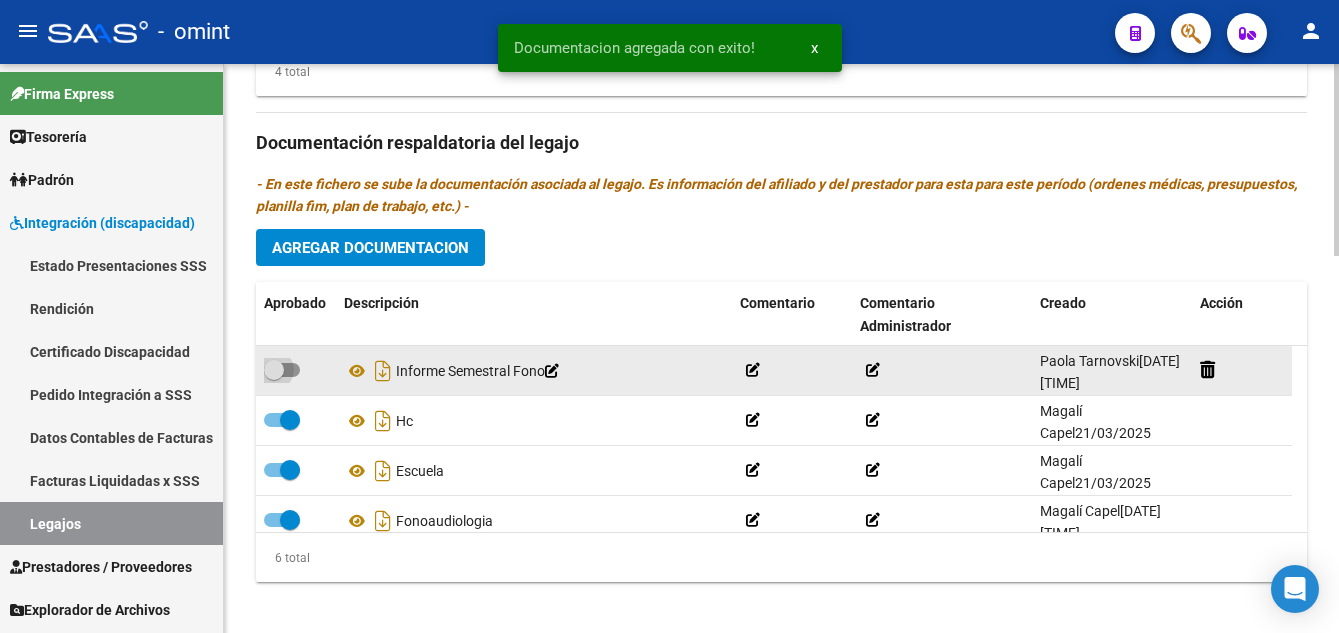 click at bounding box center (274, 370) 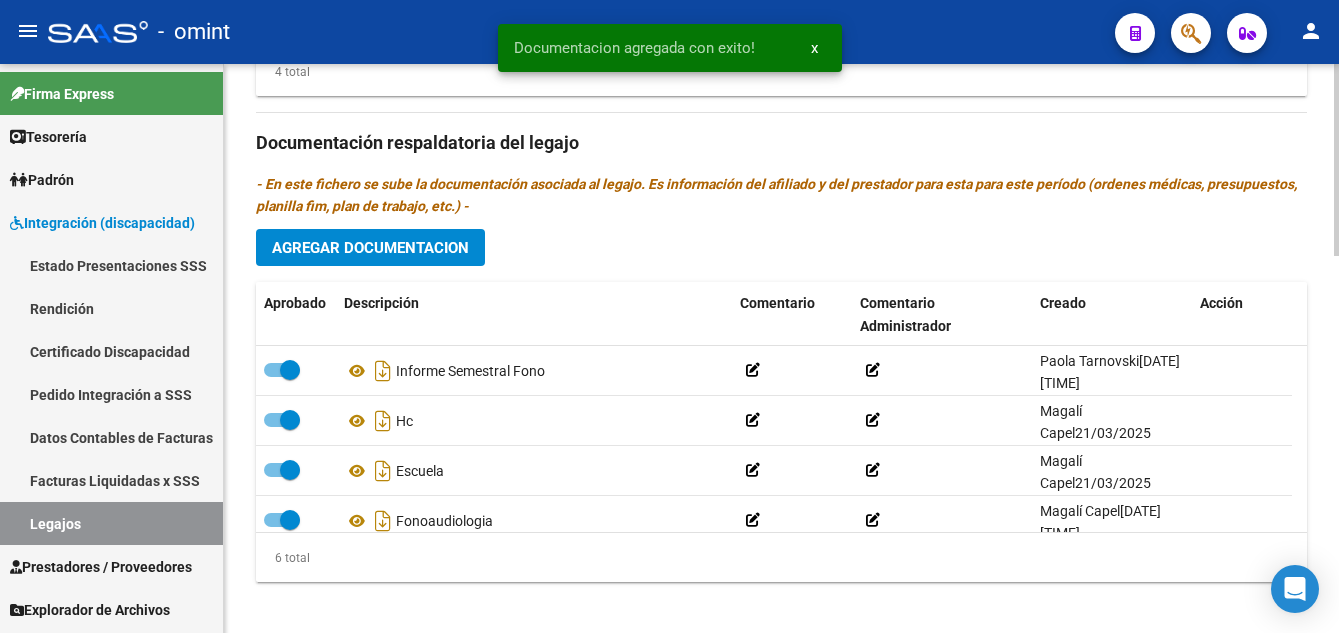 drag, startPoint x: 1331, startPoint y: 475, endPoint x: 1320, endPoint y: 404, distance: 71.84706 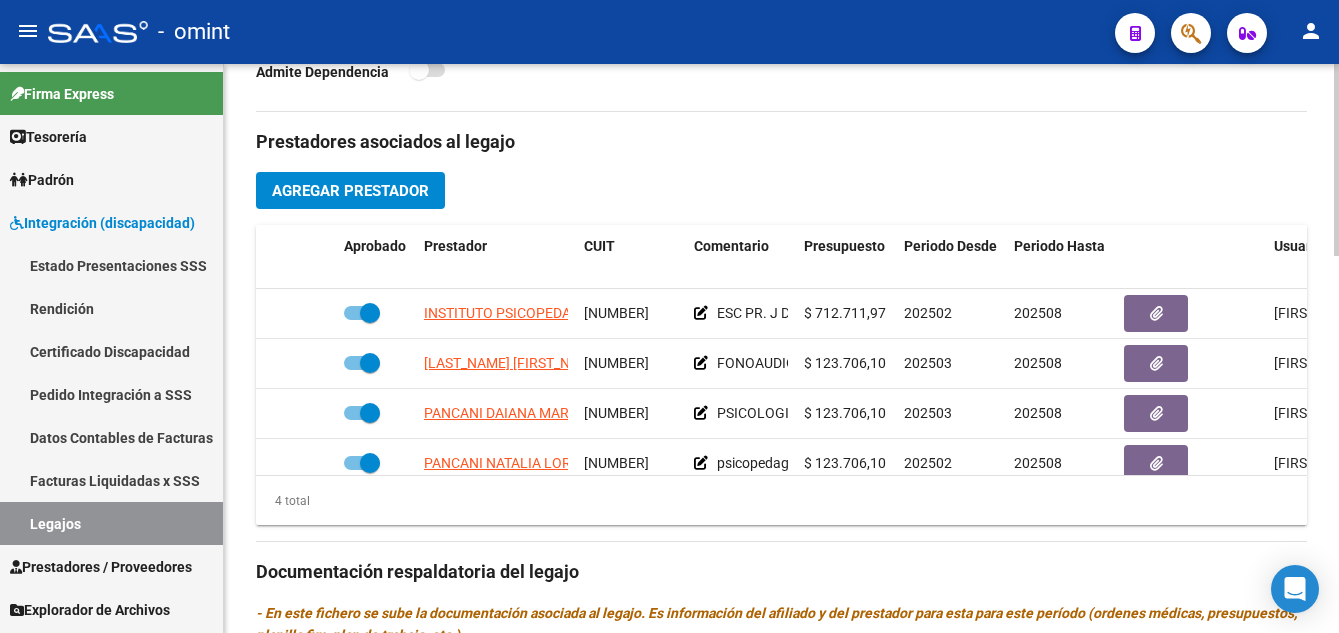 scroll, scrollTop: 645, scrollLeft: 0, axis: vertical 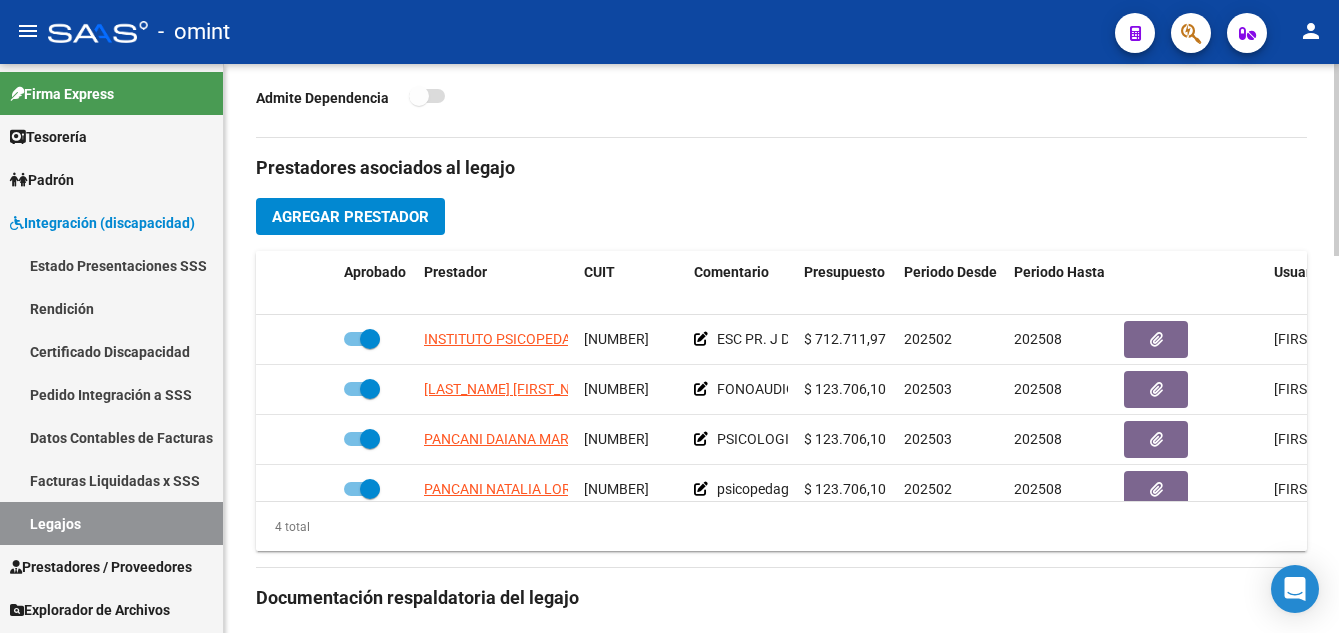 click on "arrow_back Editar 142    save Guardar cambios Legajo de Integración Modelo Formulario DDJJ para Transporte  /  Modelo Conformidad Transporte  /  Modelo Presupuesto Transporte  /  Modelo Conformidad Prestacional  /  Modelo Presupuesto Prestacional  /  ModeloResumen HC  /  Modelo Planilla FIM  Legajo Aprobado.  Aprobado   CUIL  *   [NUMBER] Ingresar CUIL  PIPPIA MART­N     Análisis Afiliado    Certificado Discapacidad ARCA Padrón Nombre Afiliado  *   PIPPIA MART­N Ingresar el nombre  Periodo Desde  *   202501 Ej: 202203  Periodo Hasta  *   202512 Ej: 202212  Admite Dependencia   Comentarios                                  Comentarios Administrador  Prestadores asociados al legajo Agregar Prestador Aprobado Prestador CUIT Comentario Presupuesto Periodo Desde Periodo Hasta Usuario Admite Dependencia   INSTITUTO PSICOPEDAGOGICO SOLES S.R.L. [NUMBER]     ESC PR. J DOBLE - CAT A
[NUMBER]
$ 712.711,97  202502 202508 Magalí Capel   [DATE]        PANCANI VALERIA MARIANA [NUMBER]" 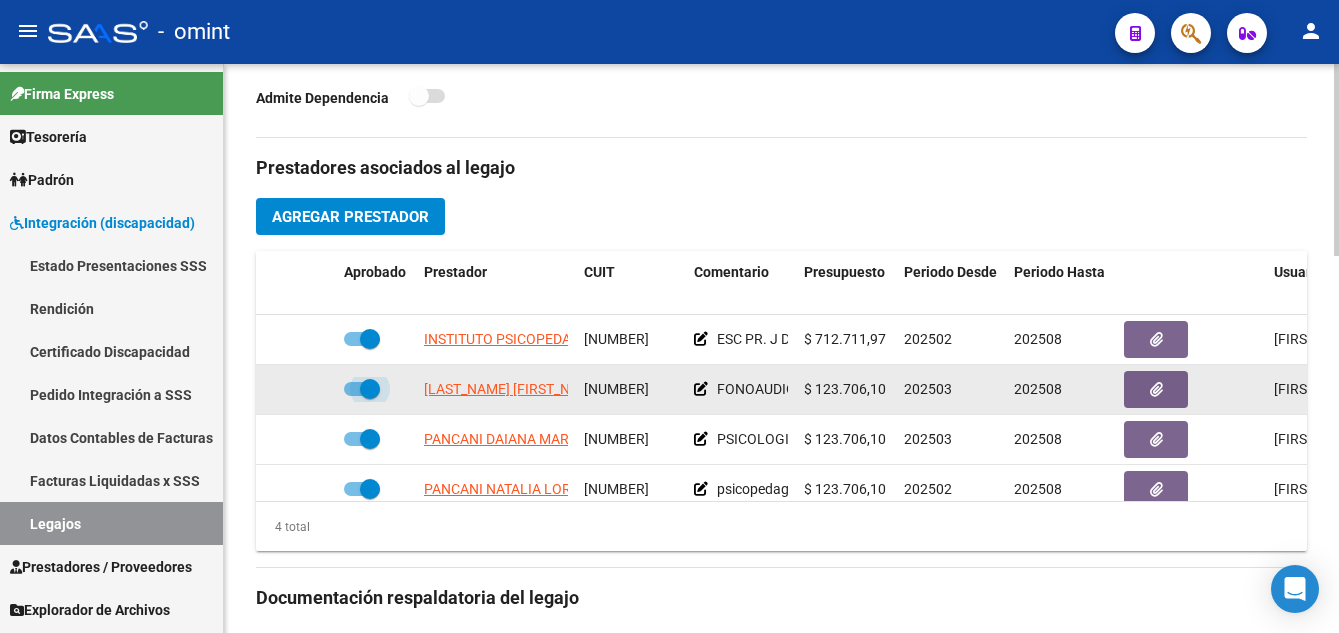 click at bounding box center [370, 389] 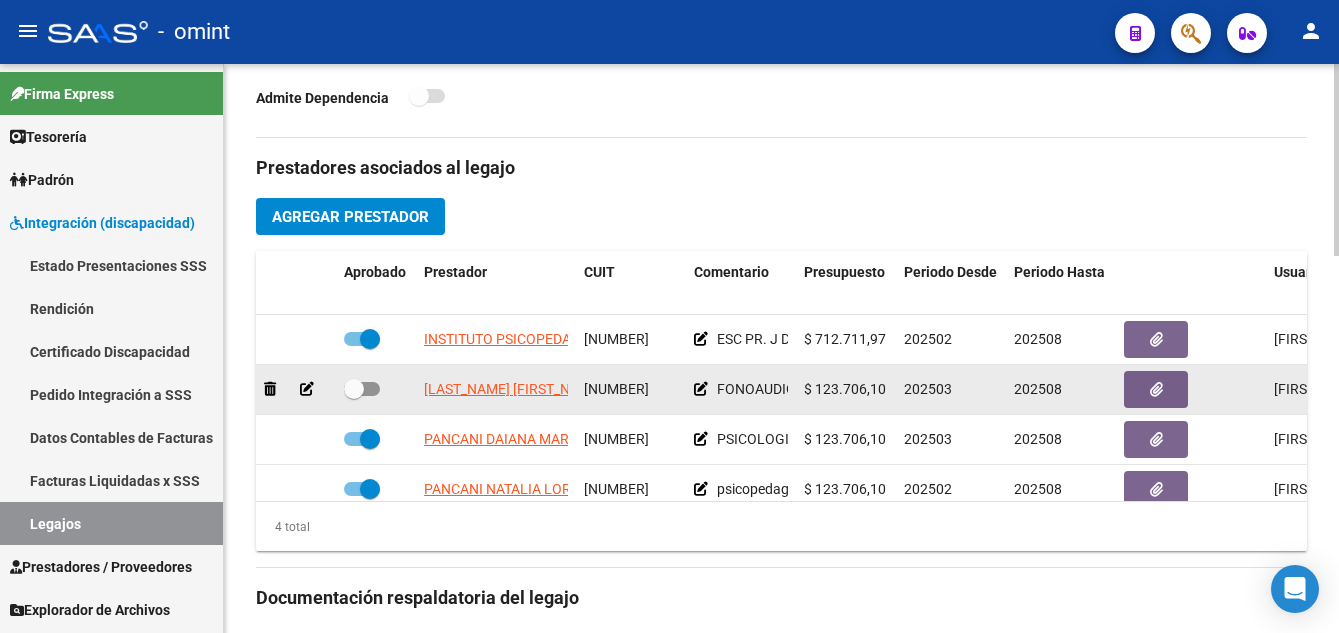click 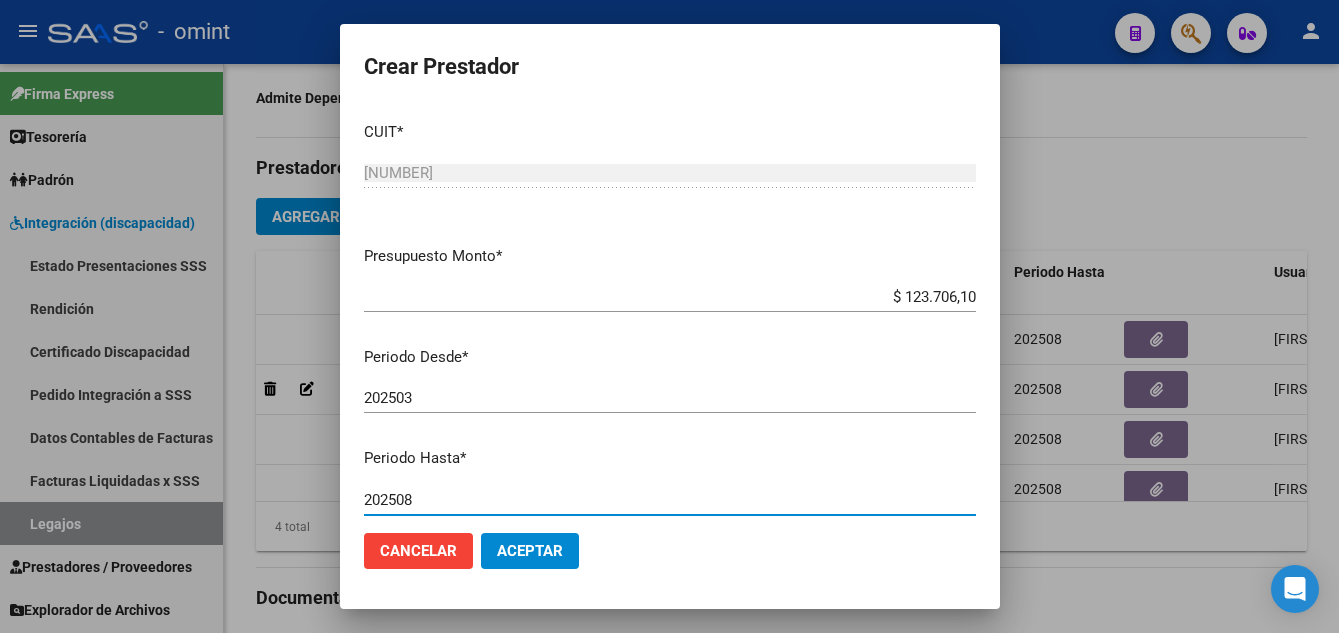 click on "202508" at bounding box center [670, 500] 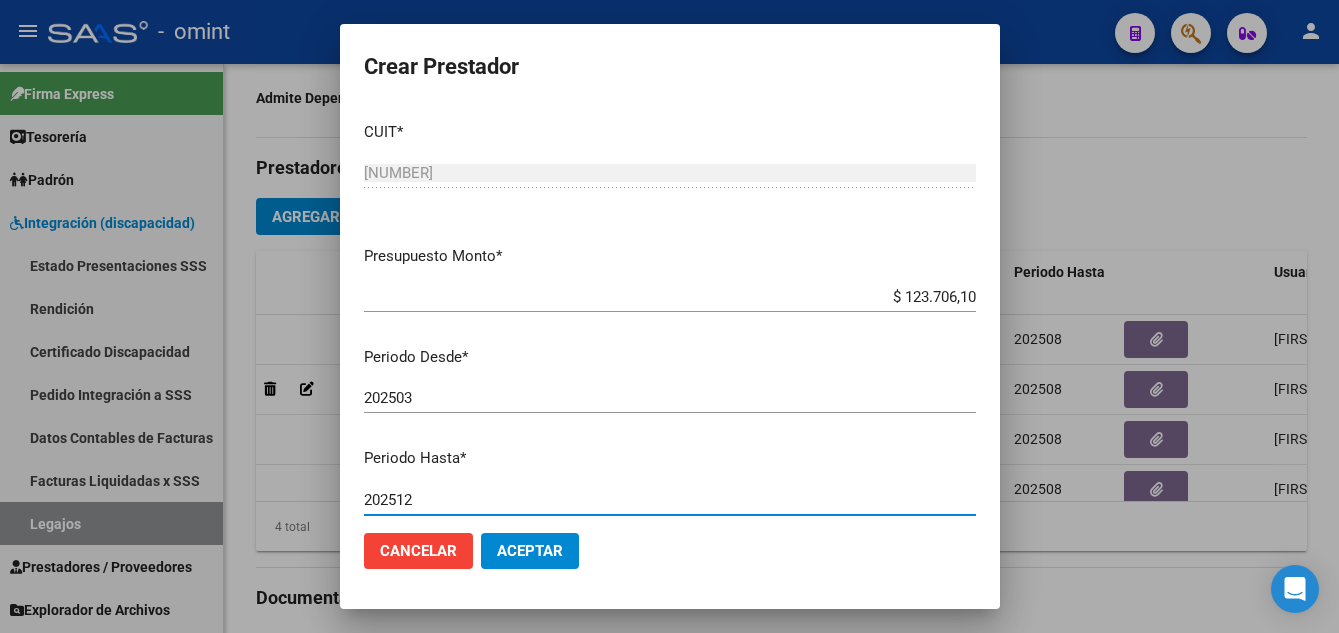type on "202512" 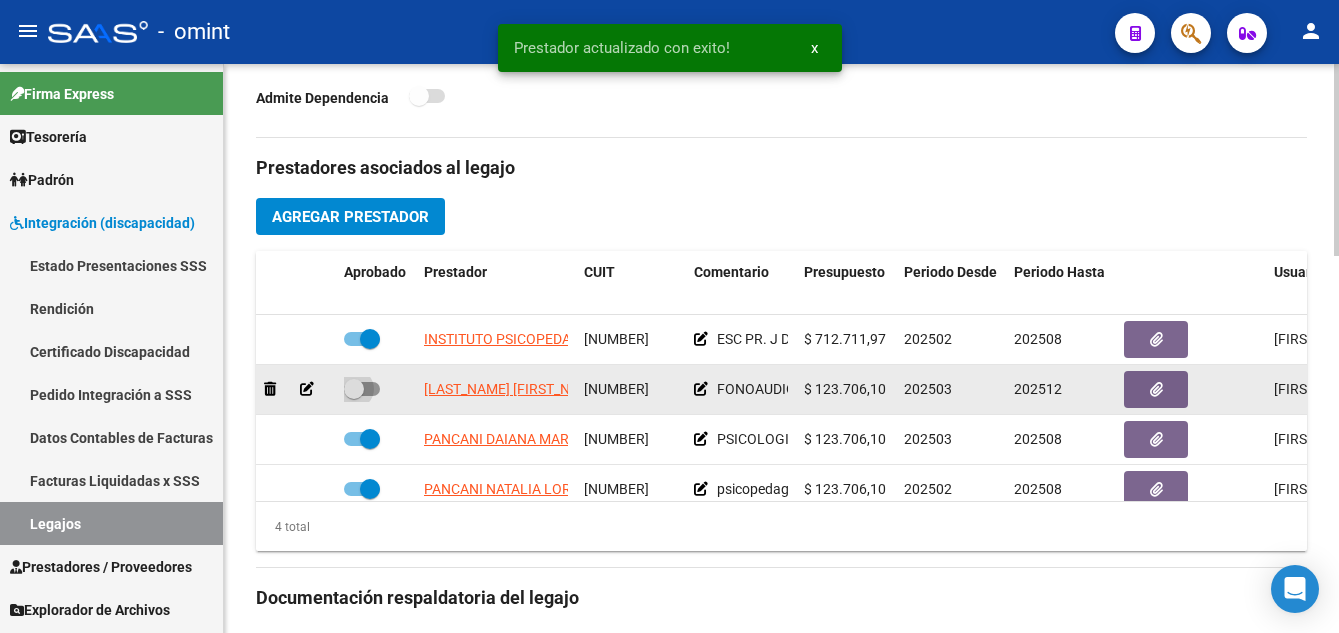 drag, startPoint x: 349, startPoint y: 384, endPoint x: 407, endPoint y: 432, distance: 75.28612 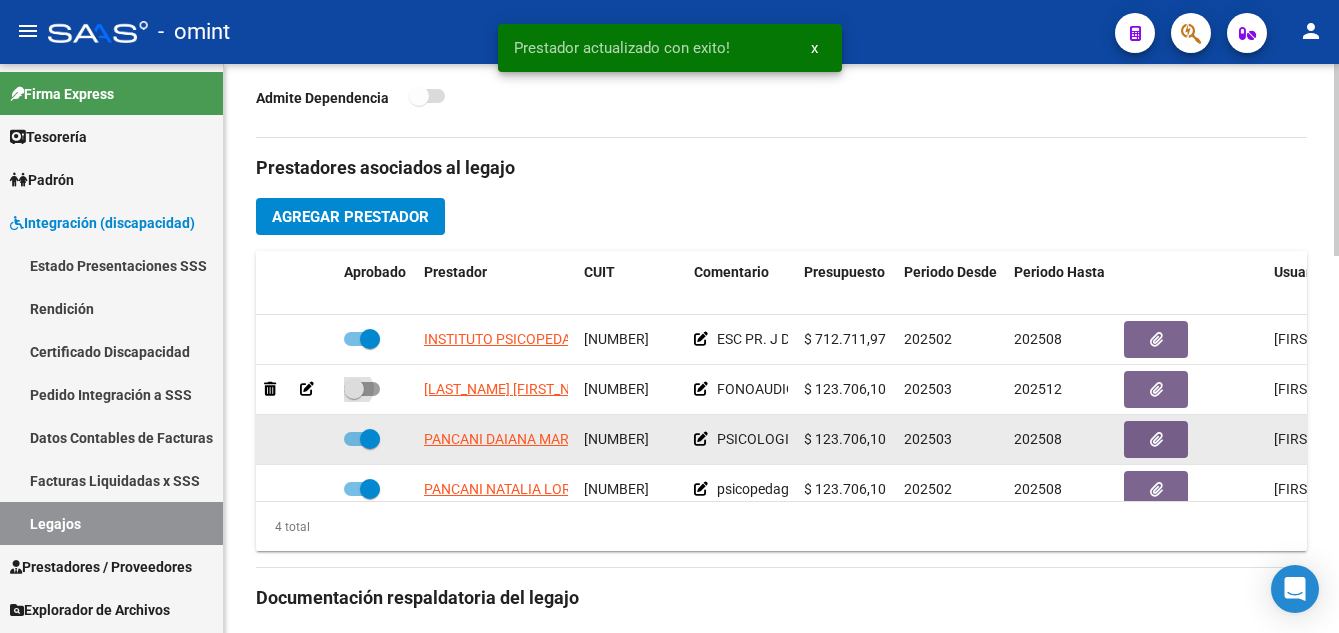 click at bounding box center (353, 396) 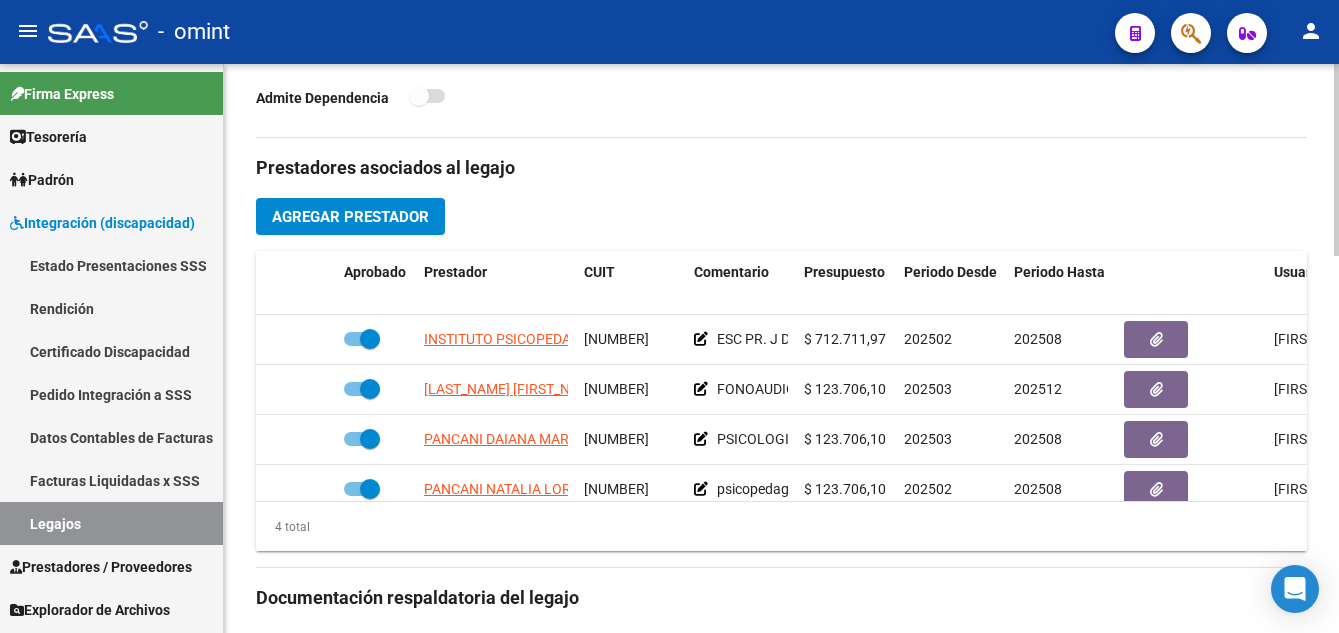 scroll, scrollTop: 945, scrollLeft: 0, axis: vertical 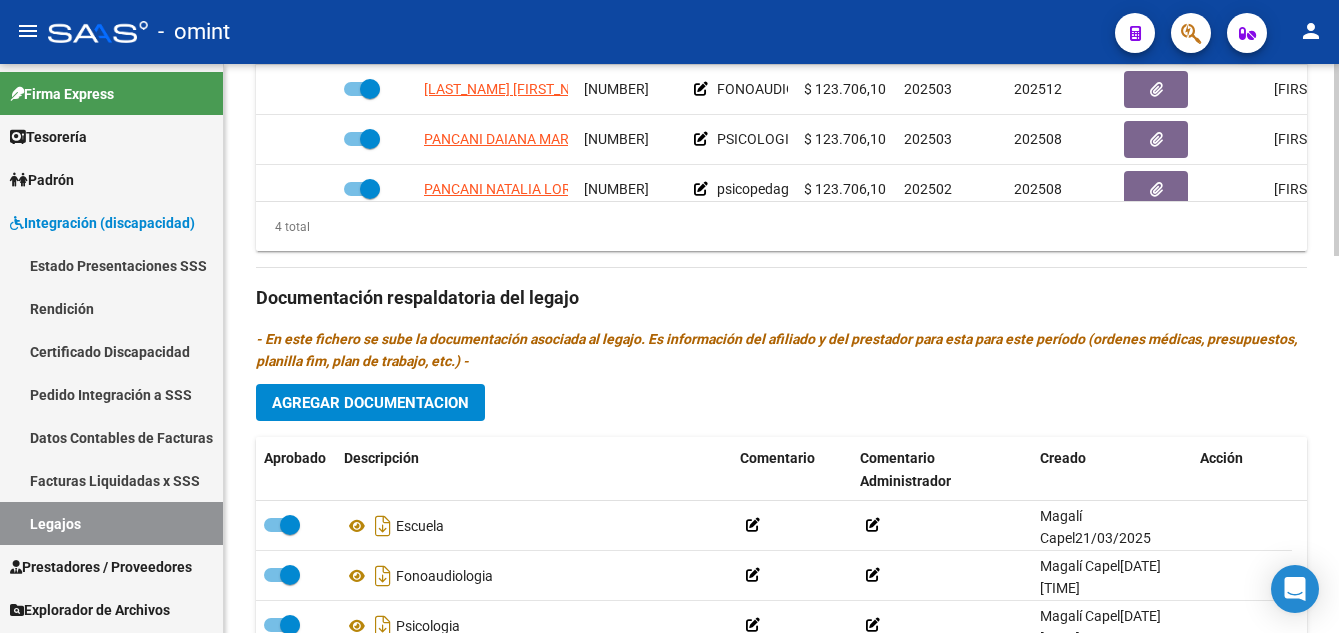 click on "Agregar Documentacion" 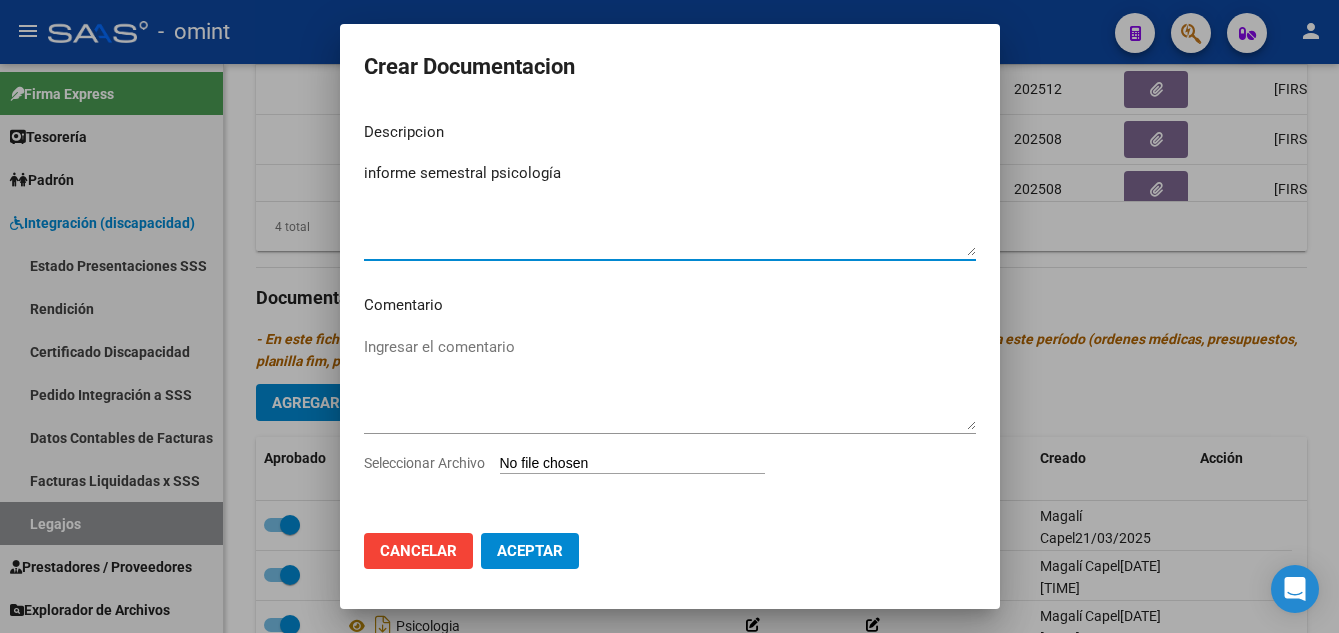 type on "informe semestral psicología" 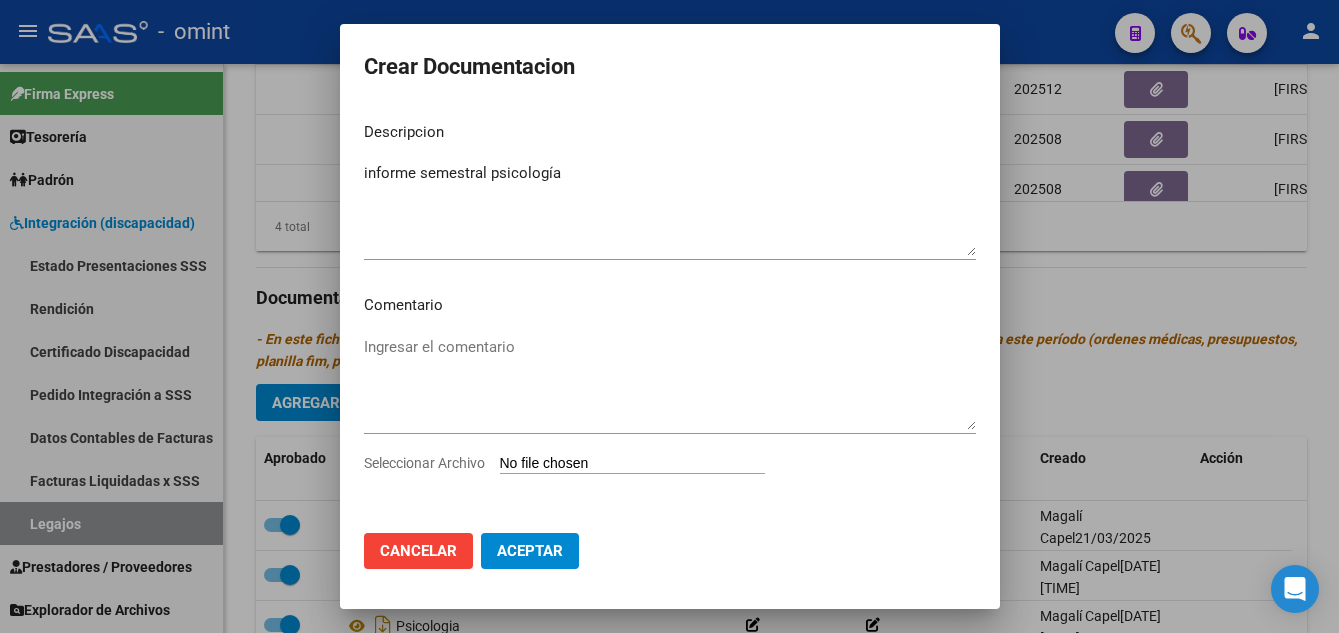 click on "Seleccionar Archivo" at bounding box center (632, 464) 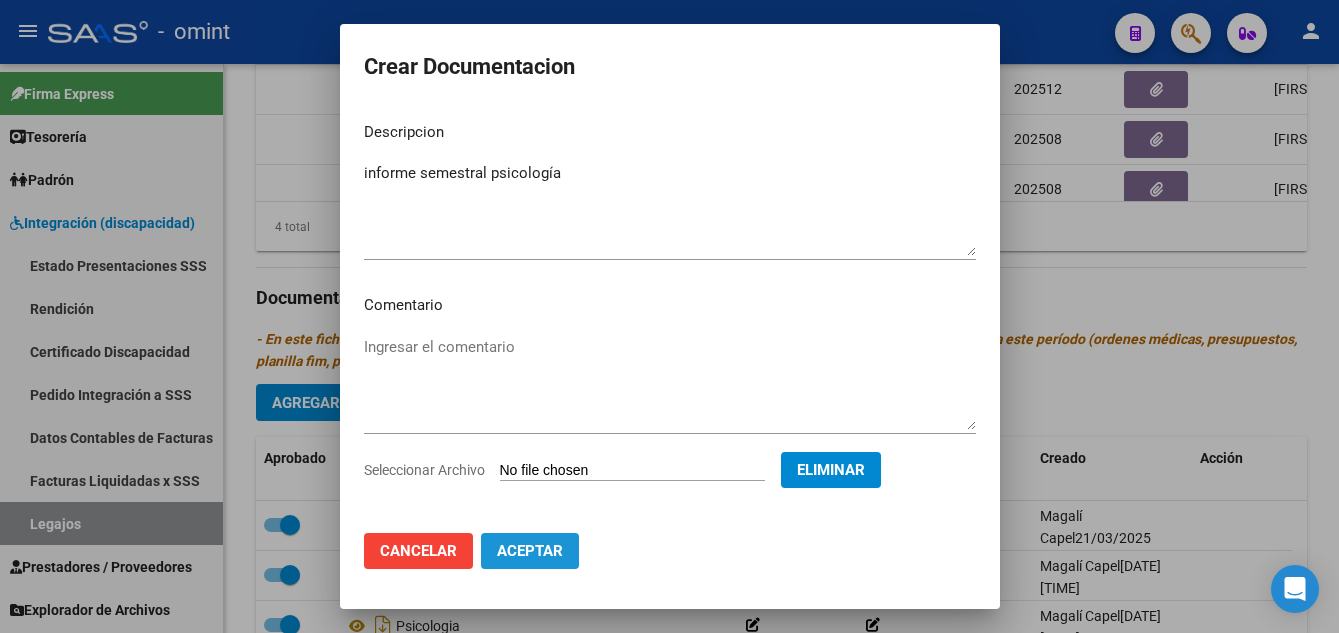 click on "Aceptar" 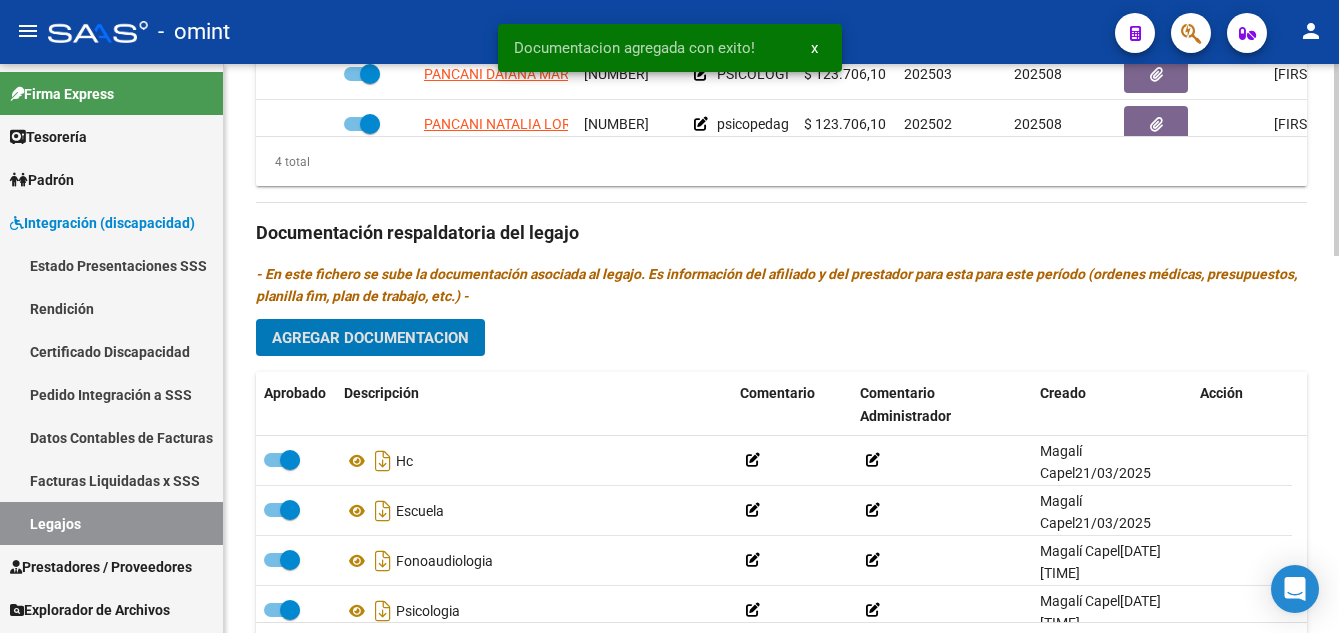 scroll, scrollTop: 1113, scrollLeft: 0, axis: vertical 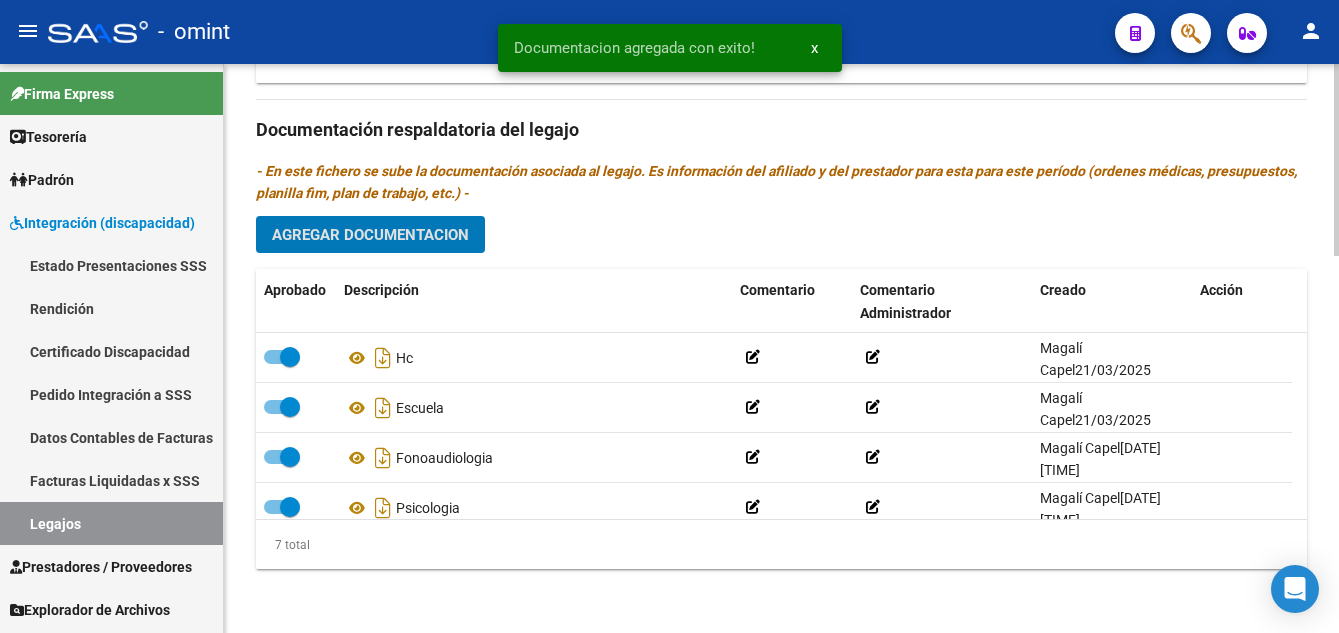 click on "menu -  omint  person    Firma Express     Tesorería Extractos Procesados (csv) Extractos Originales (pdf)    Padrón Afiliados Empadronados Análisis Afiliado Doc. Respaldatoria    Integración (discapacidad) Estado Presentaciones SSS Rendición Certificado Discapacidad Pedido Integración a SSS Datos Contables de Facturas Facturas Liquidadas x SSS Legajos    Prestadores / Proveedores Facturas - Listado/Carga Facturas - Documentación Pagos x Transferencia Prestadores - Listado Prestadores - Docu.    Explorador de Archivos Integración DS.SUBSIDIO DR.ENVIO DS.DEVERR DS.DEVOK    Instructivos    Datos de contacto arrow_back Editar 142    save Guardar cambios Legajo de Integración Modelo Formulario DDJJ para Transporte  /  Modelo Conformidad Transporte  /  Modelo Presupuesto Transporte  /  Modelo Conformidad Prestacional  /  Modelo Presupuesto Prestacional  /  ModeloResumen HC  /  Modelo Planilla FIM  Legajo Aprobado.  Aprobado   CUIL  *   [CUIT] Ingresar CUIL  [LAST] [FIRST]     *" at bounding box center (669, 316) 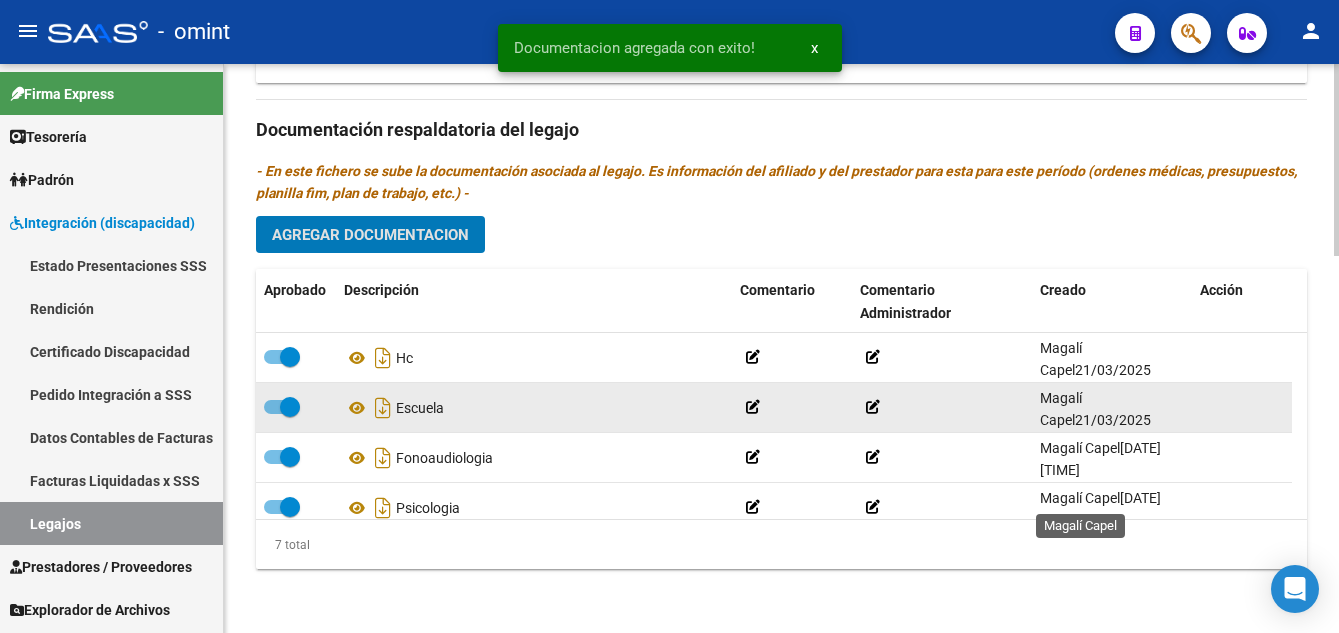 scroll, scrollTop: 0, scrollLeft: 0, axis: both 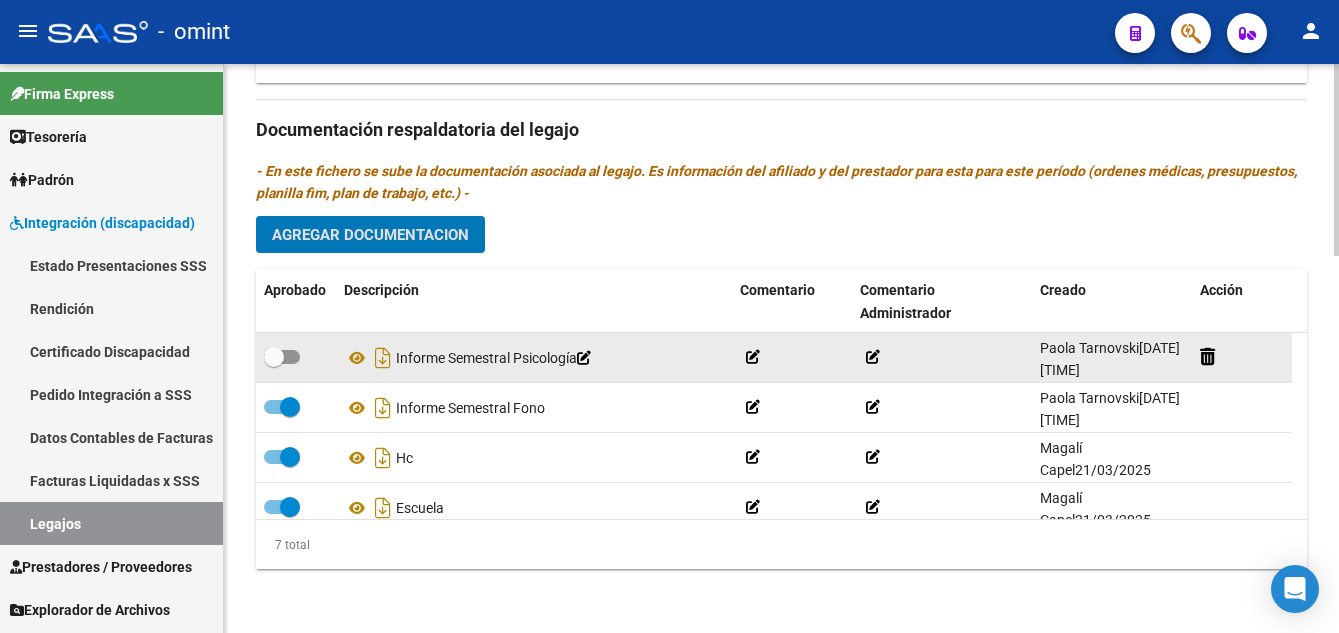 click 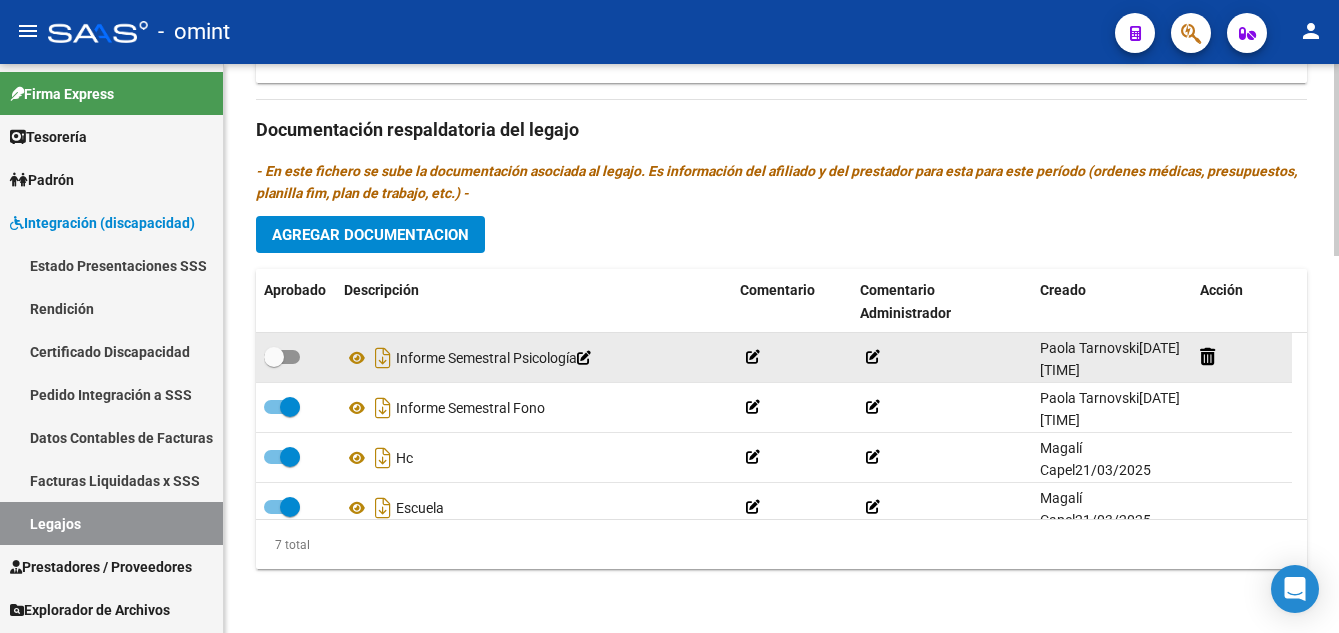 click at bounding box center [274, 357] 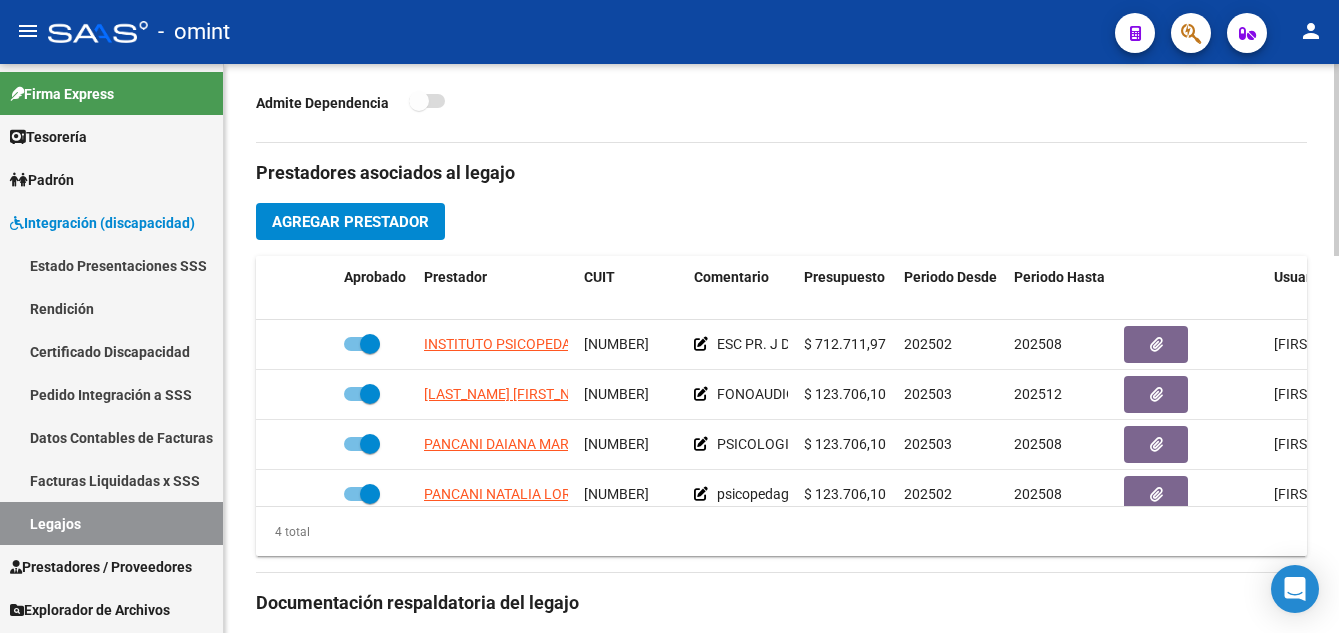 scroll, scrollTop: 631, scrollLeft: 0, axis: vertical 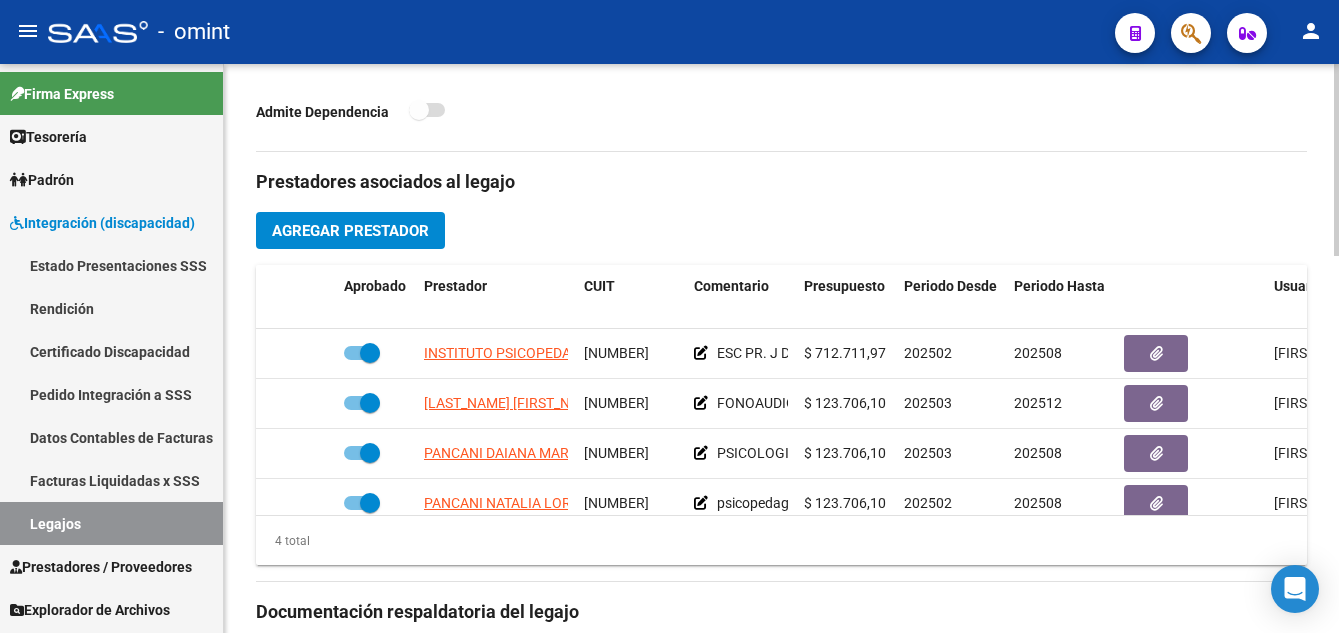 click on "arrow_back Editar 142    save Guardar cambios Legajo de Integración Modelo Formulario DDJJ para Transporte  /  Modelo Conformidad Transporte  /  Modelo Presupuesto Transporte  /  Modelo Conformidad Prestacional  /  Modelo Presupuesto Prestacional  /  ModeloResumen HC  /  Modelo Planilla FIM  Legajo Aprobado.  Aprobado   CUIL  *   [NUMBER] Ingresar CUIL  PIPPIA MART­N     Análisis Afiliado    Certificado Discapacidad ARCA Padrón Nombre Afiliado  *   PIPPIA MART­N Ingresar el nombre  Periodo Desde  *   202501 Ej: 202203  Periodo Hasta  *   202512 Ej: 202212  Admite Dependencia   Comentarios                                  Comentarios Administrador  Prestadores asociados al legajo Agregar Prestador Aprobado Prestador CUIT Comentario Presupuesto Periodo Desde Periodo Hasta Usuario Admite Dependencia   INSTITUTO PSICOPEDAGOGICO SOLES S.R.L. [NUMBER]     ESC PR. J DOBLE - CAT A
[NUMBER]
$ 712.711,97  202502 202508 Magalí Capel   [DATE]        PANCANI VALERIA MARIANA [NUMBER]" 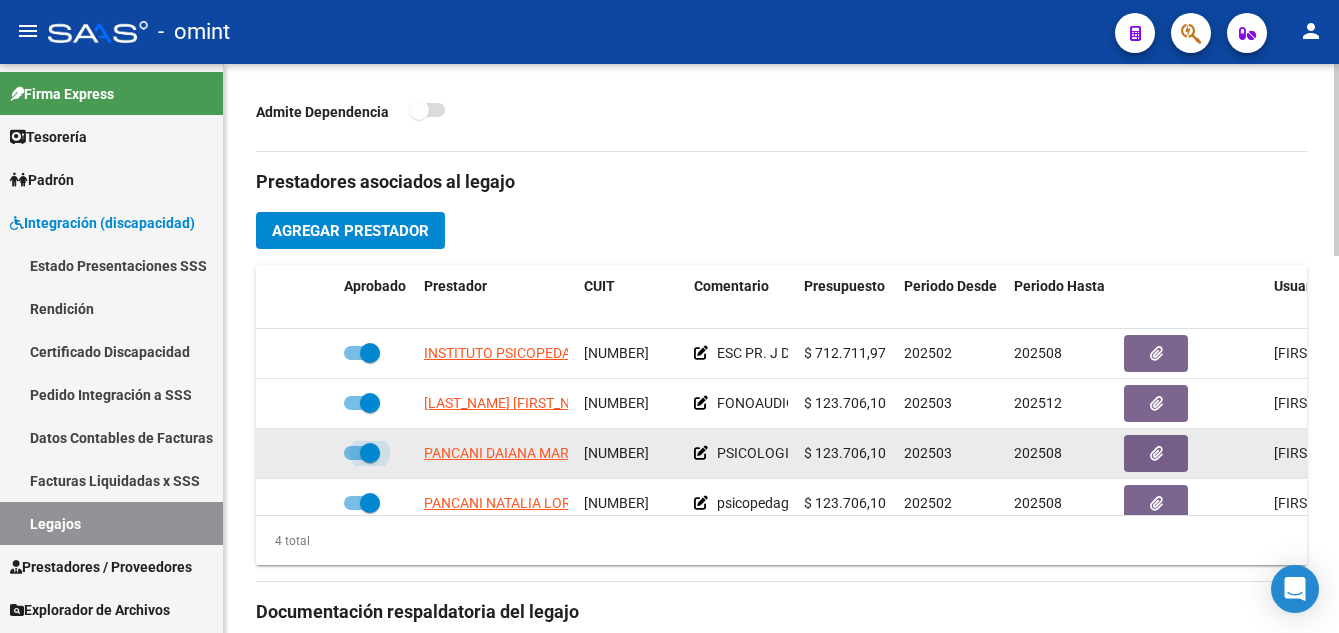 drag, startPoint x: 363, startPoint y: 453, endPoint x: 350, endPoint y: 453, distance: 13 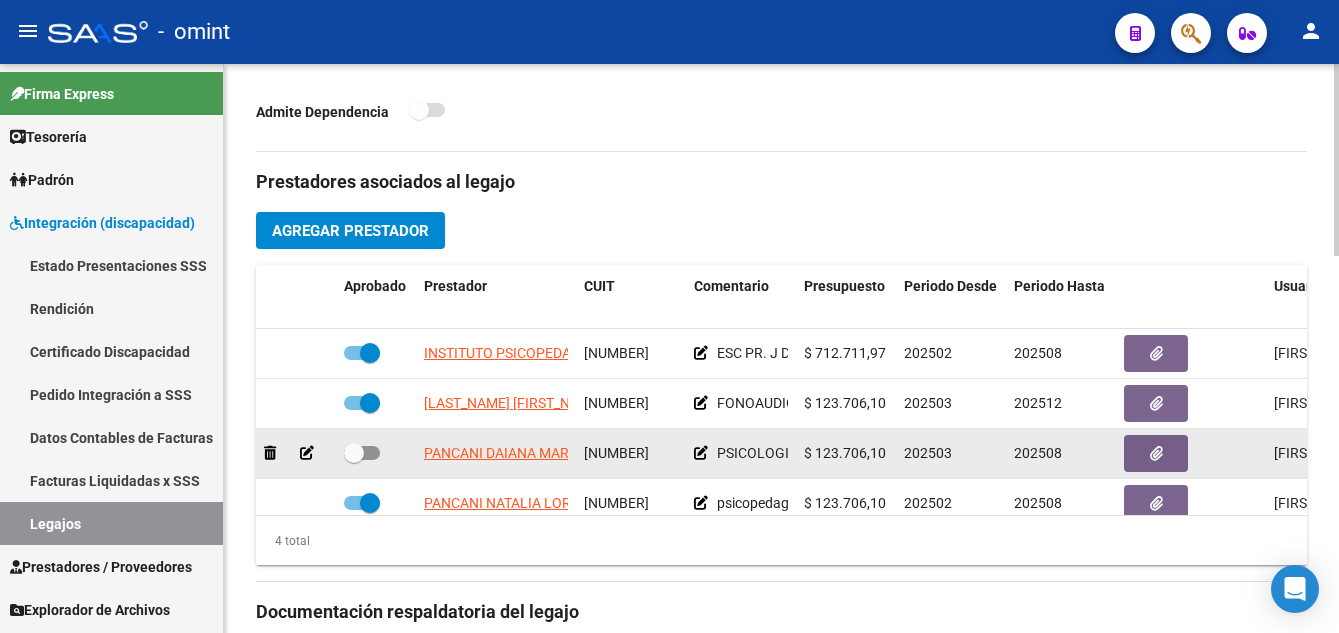 click 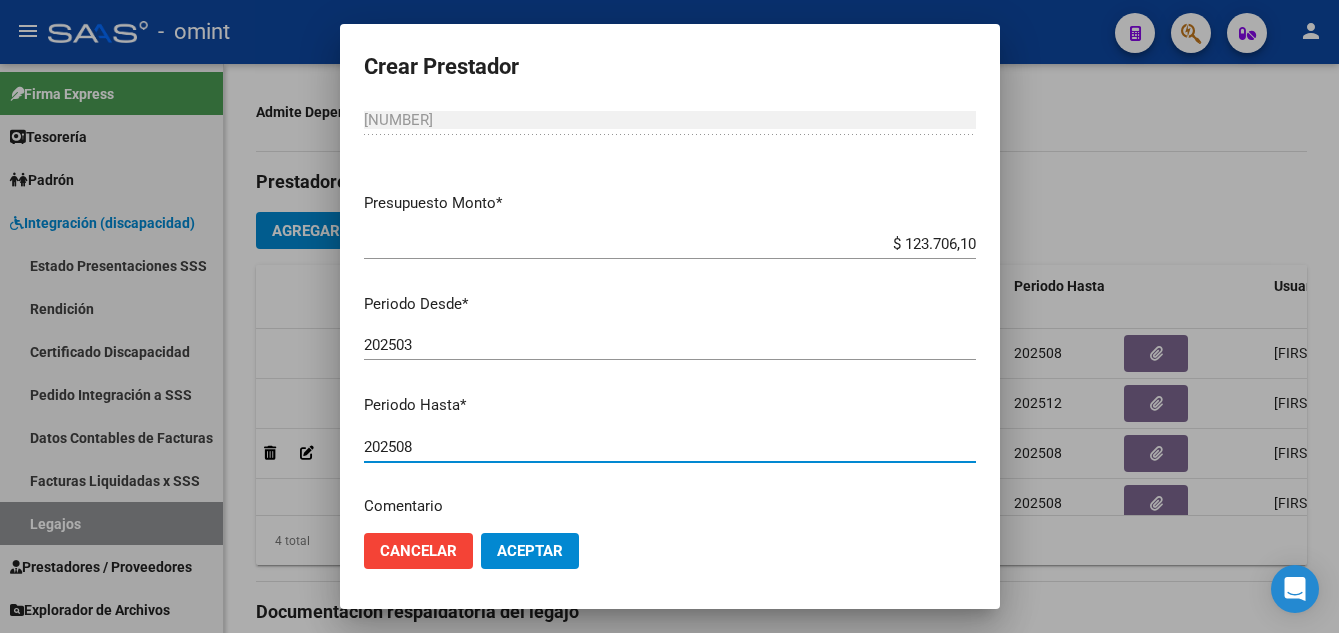 drag, startPoint x: 397, startPoint y: 497, endPoint x: 423, endPoint y: 504, distance: 26.925823 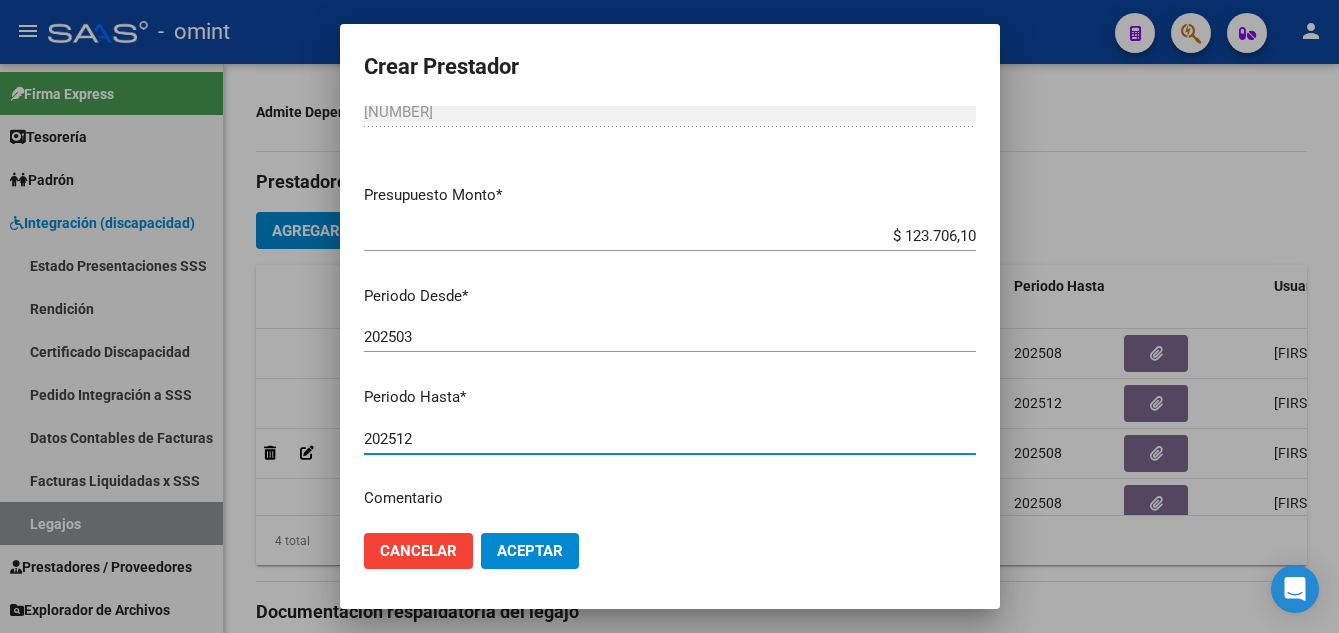 type on "202512" 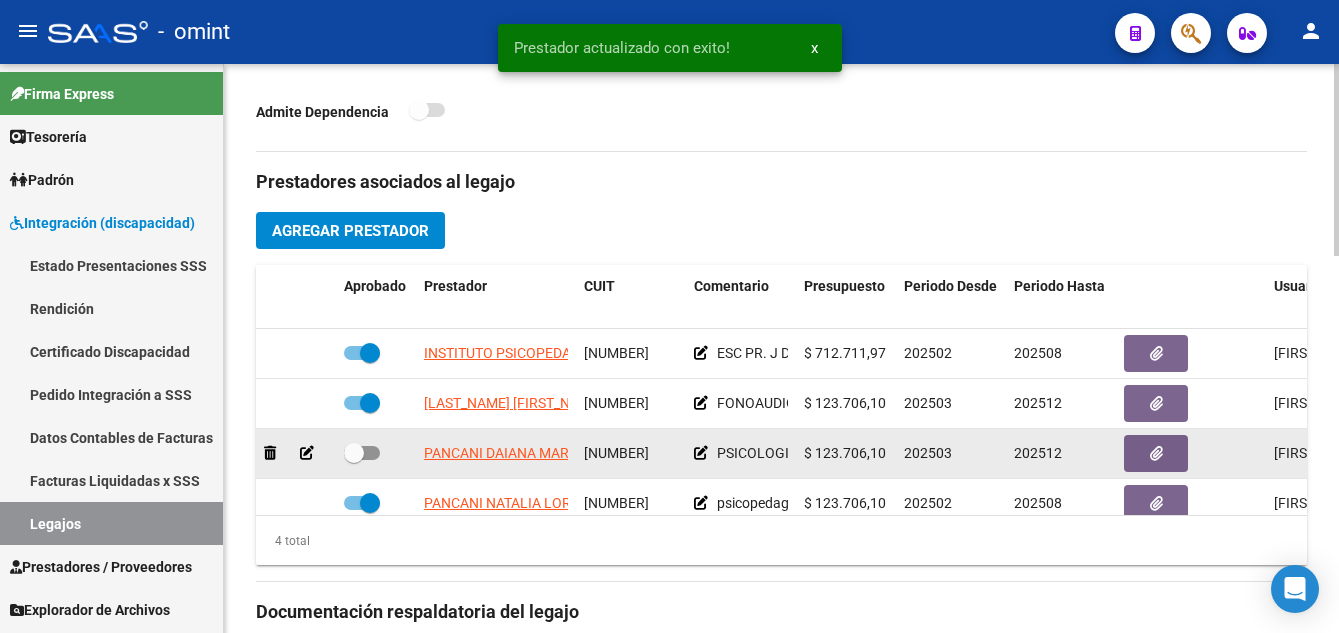 click at bounding box center (362, 453) 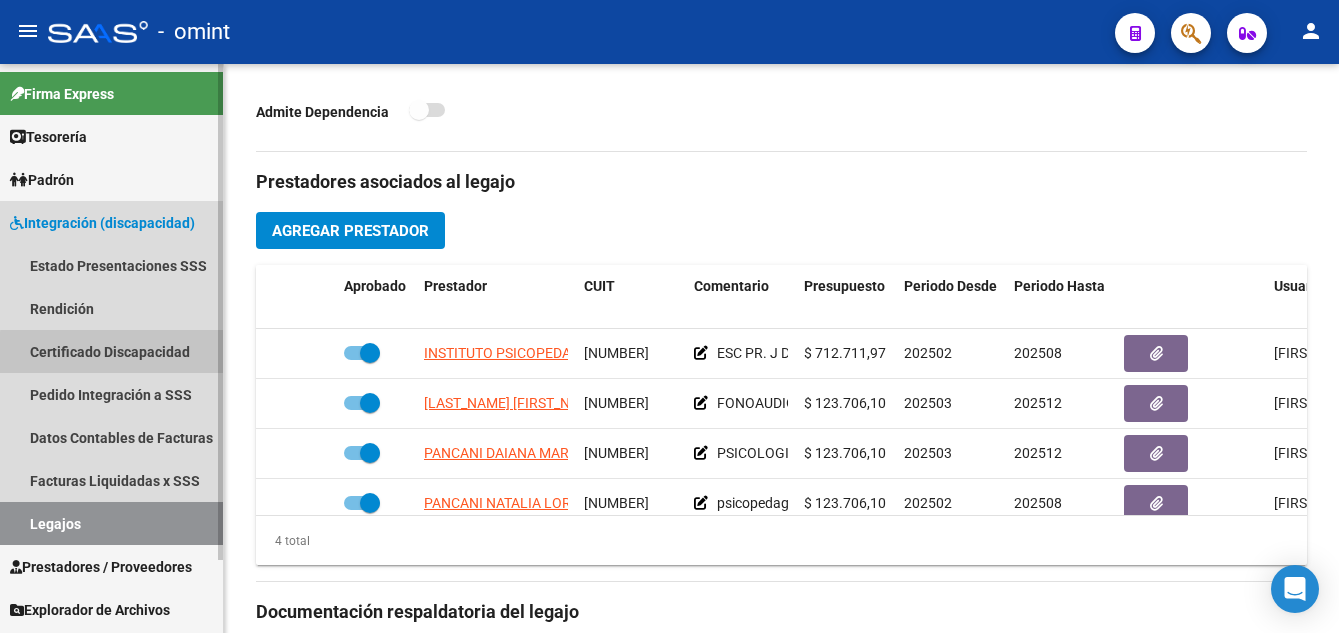 drag, startPoint x: 131, startPoint y: 354, endPoint x: 126, endPoint y: 432, distance: 78.160095 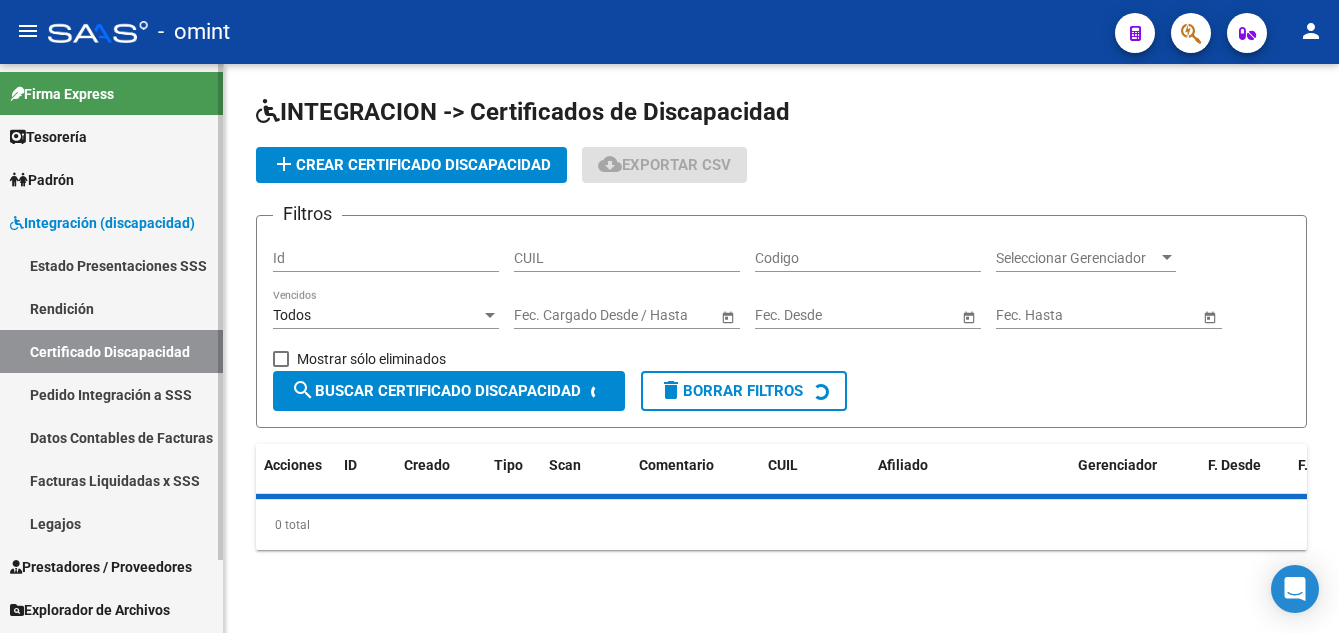 scroll, scrollTop: 0, scrollLeft: 0, axis: both 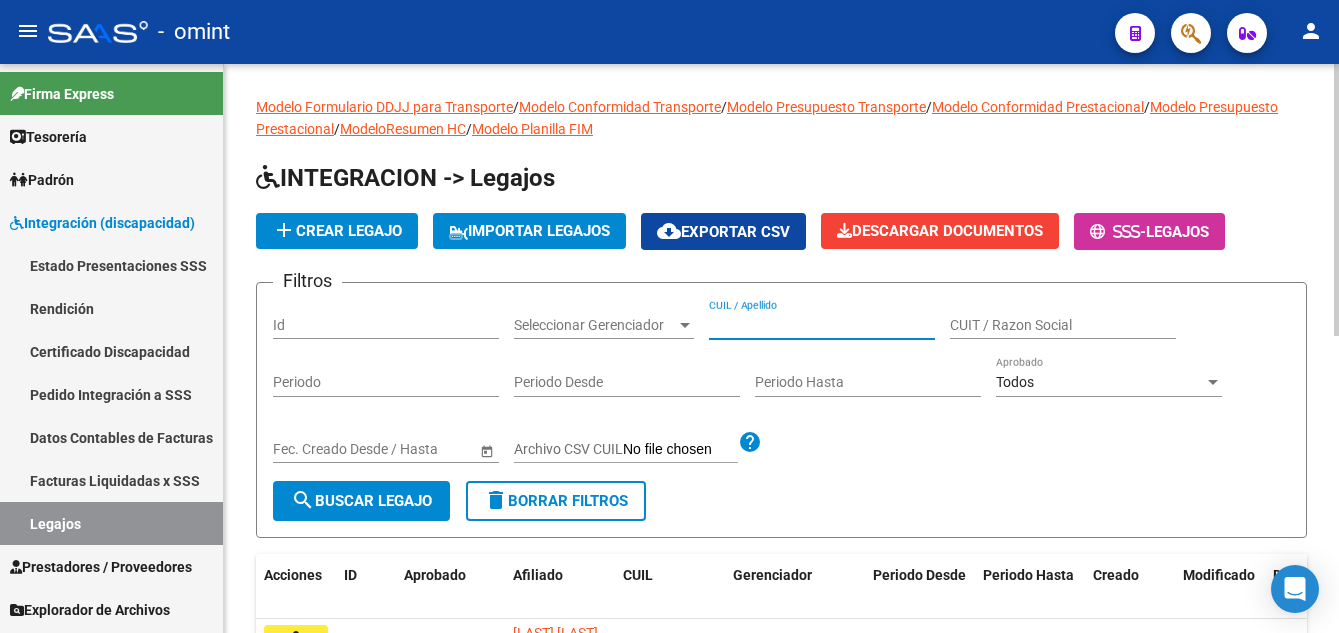 paste on "PROCH JOEL ESTEBAN" 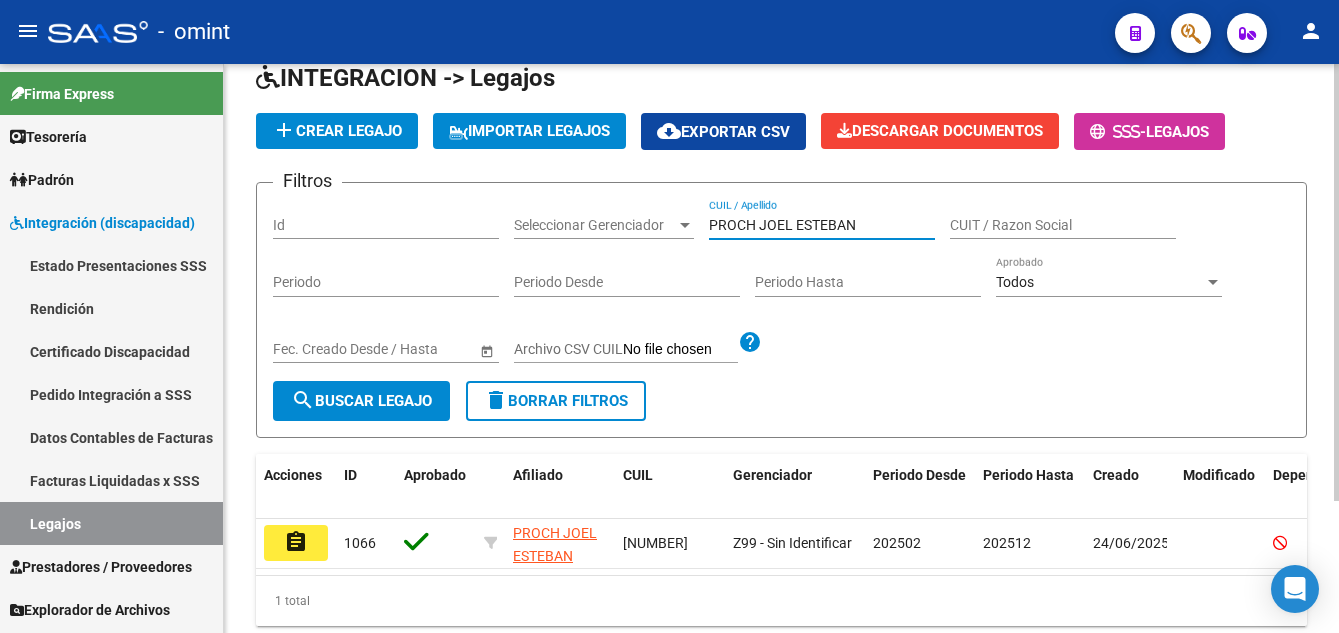 scroll, scrollTop: 172, scrollLeft: 0, axis: vertical 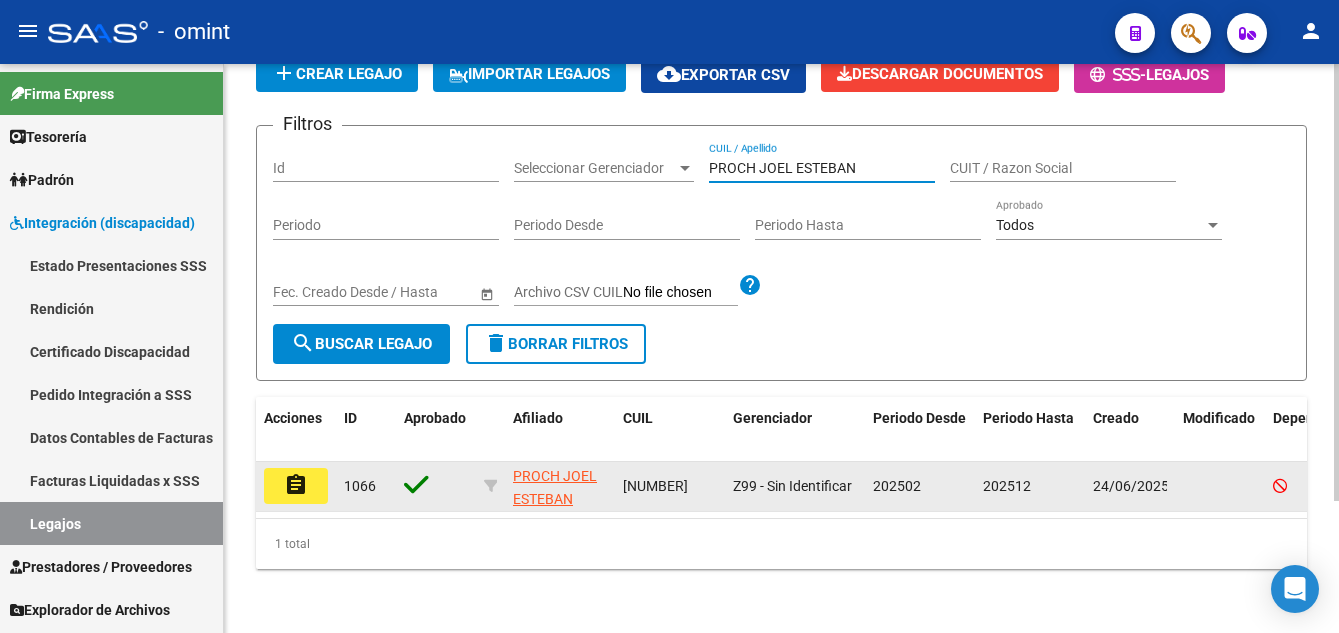 type on "PROCH JOEL ESTEBAN" 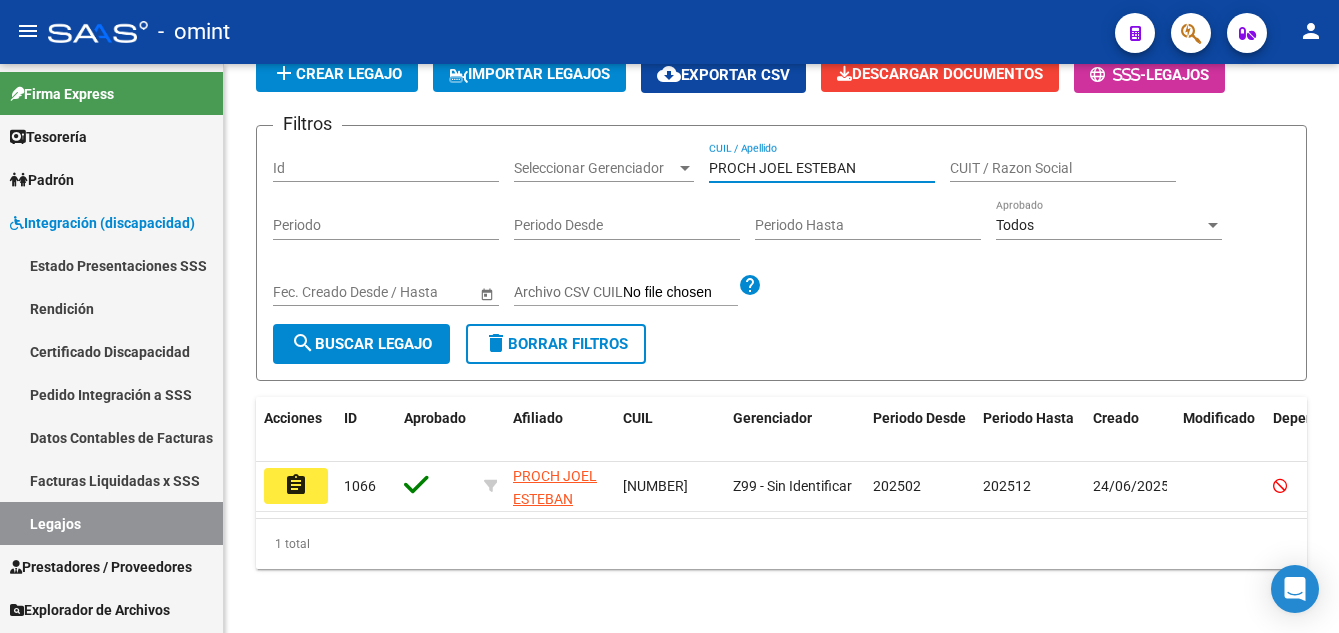 click on "assignment" 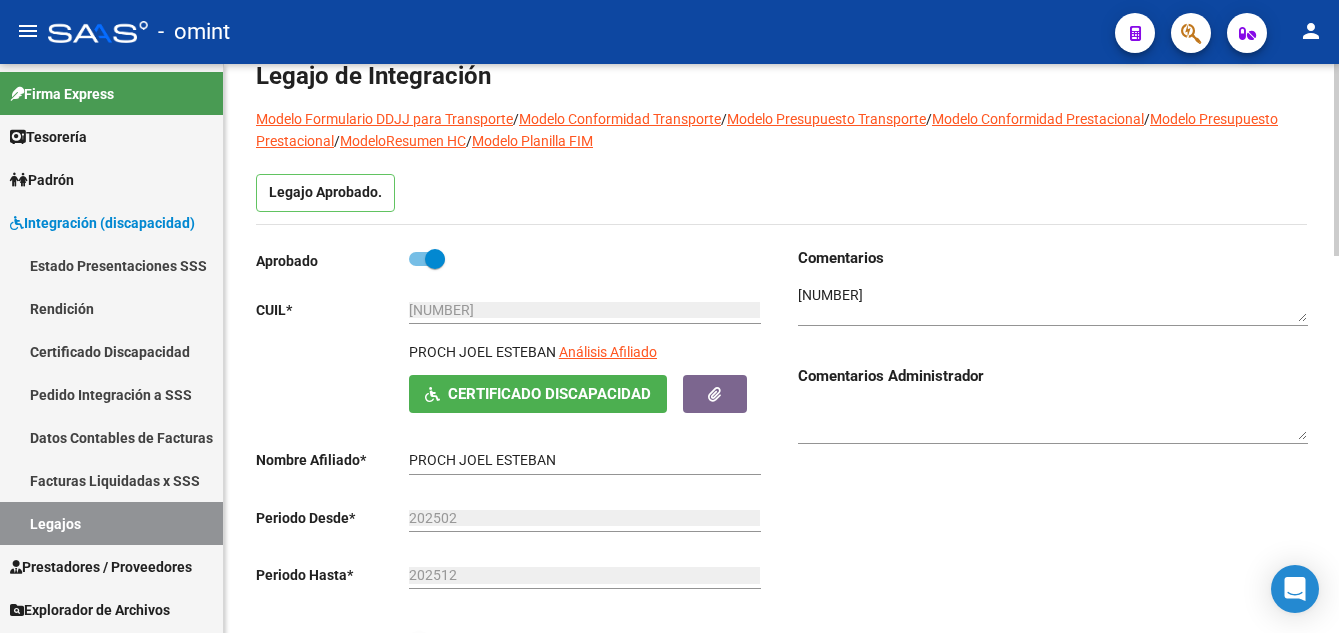 scroll, scrollTop: 500, scrollLeft: 0, axis: vertical 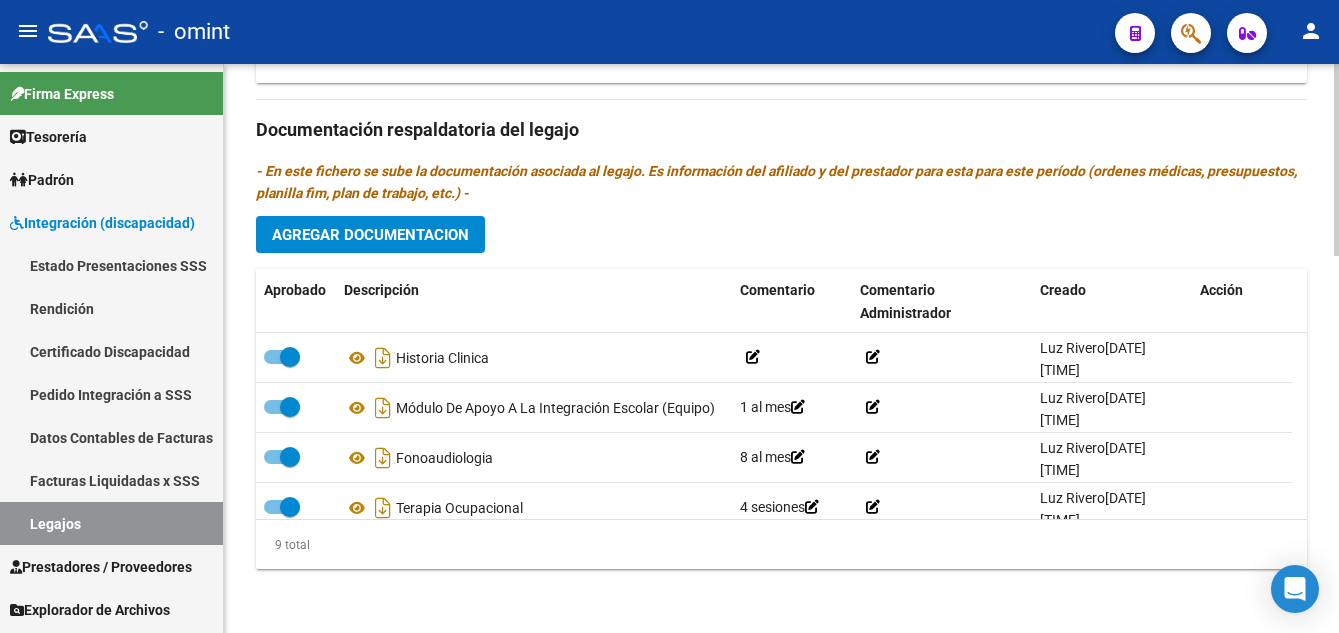 click on "Agregar Documentacion" 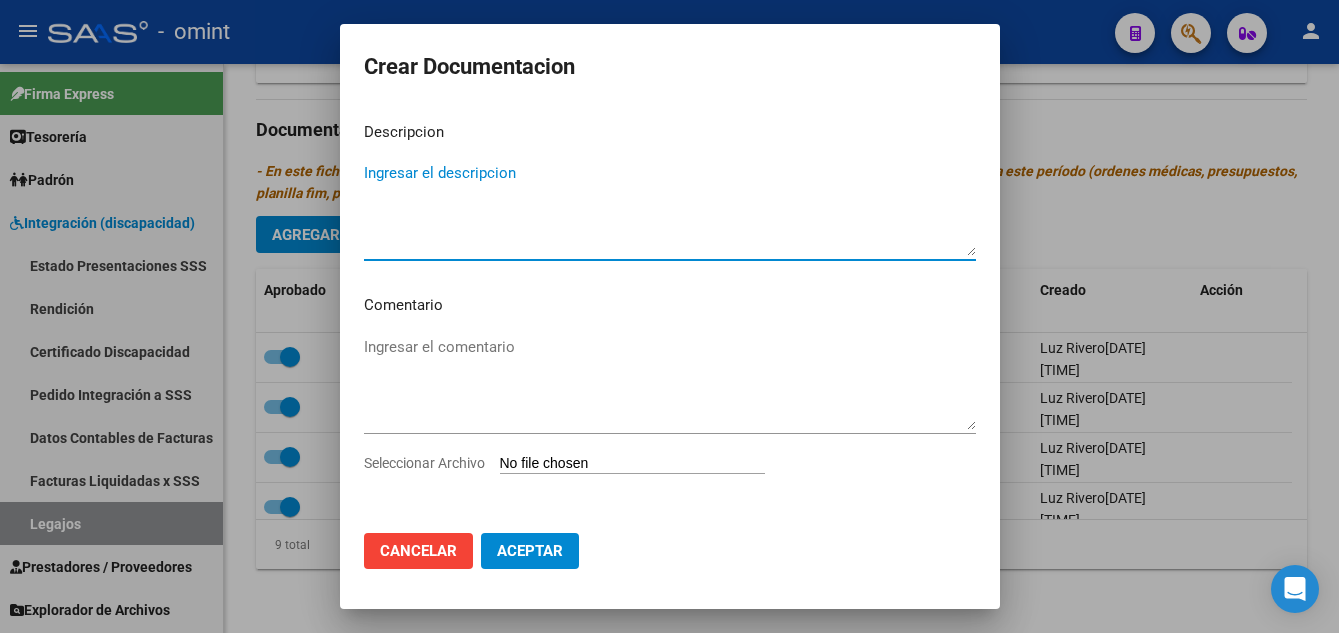 drag, startPoint x: 474, startPoint y: 211, endPoint x: 461, endPoint y: 201, distance: 16.40122 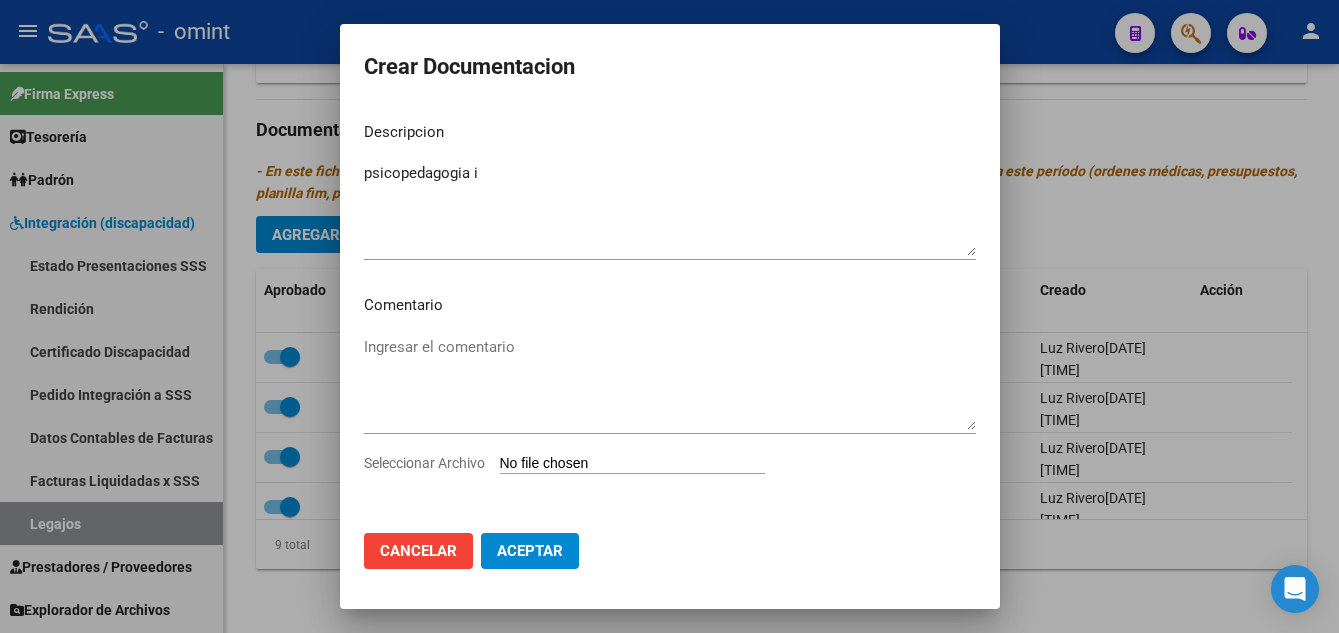 click on "Descripcion    psicopedagogia i Ingresar el descripcion  Comentario    Ingresar el comentario  Seleccionar Archivo" at bounding box center (670, 311) 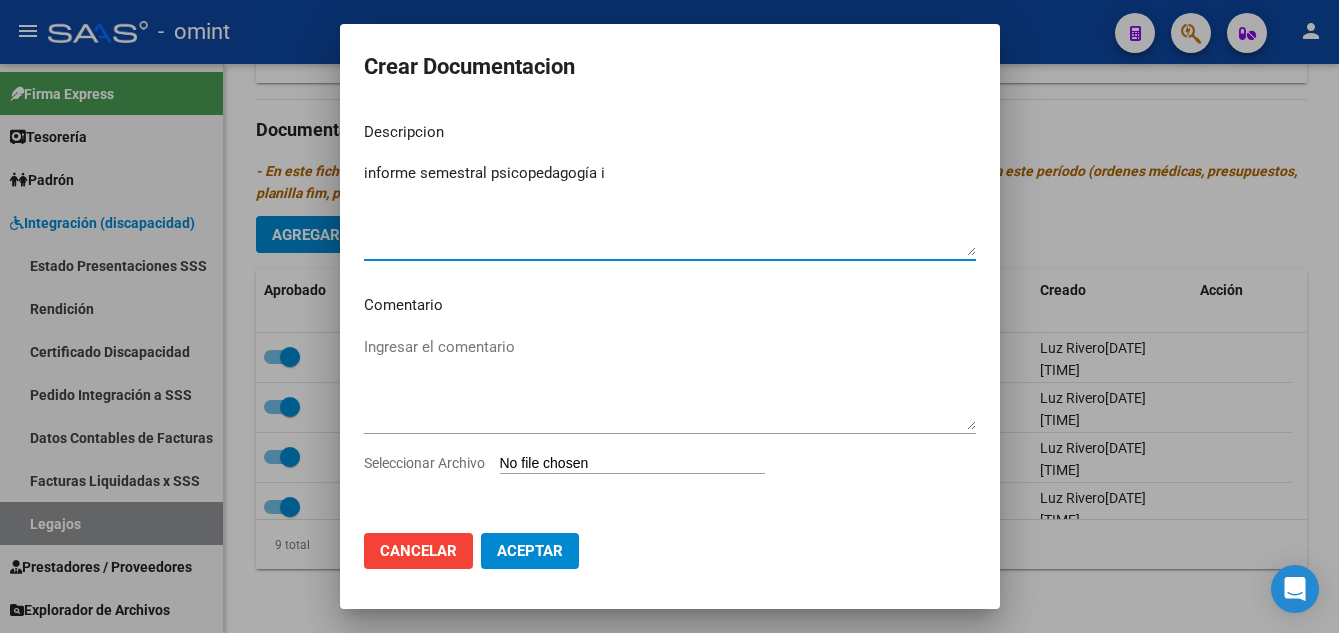 drag, startPoint x: 600, startPoint y: 167, endPoint x: 615, endPoint y: 172, distance: 15.811388 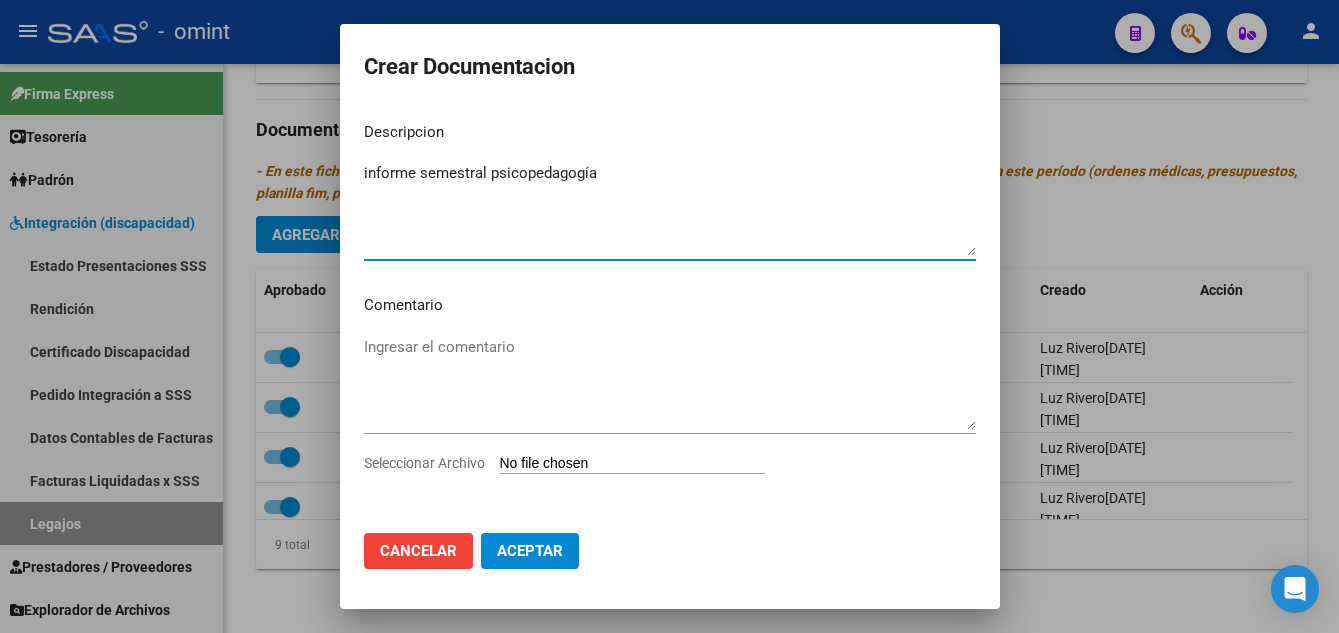 type on "informe semestral psicopedagogía" 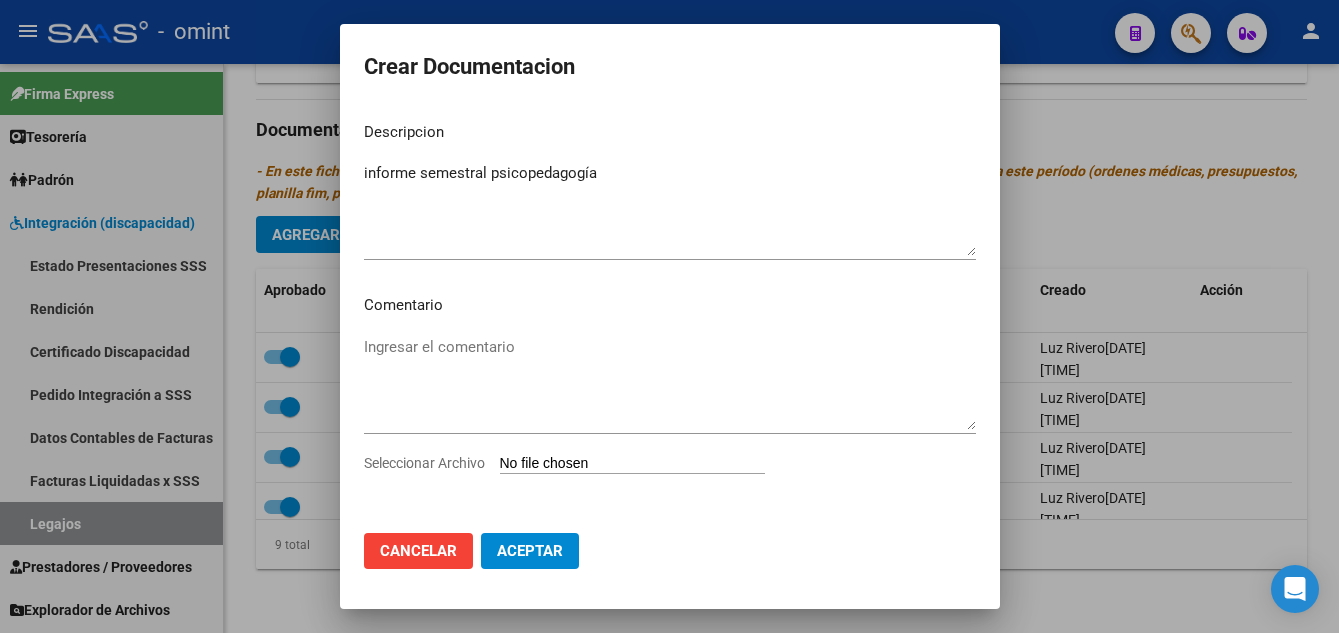 type on "C:\fakepath\1827085002_25072311020_inf-seg-eval-sem.pdf" 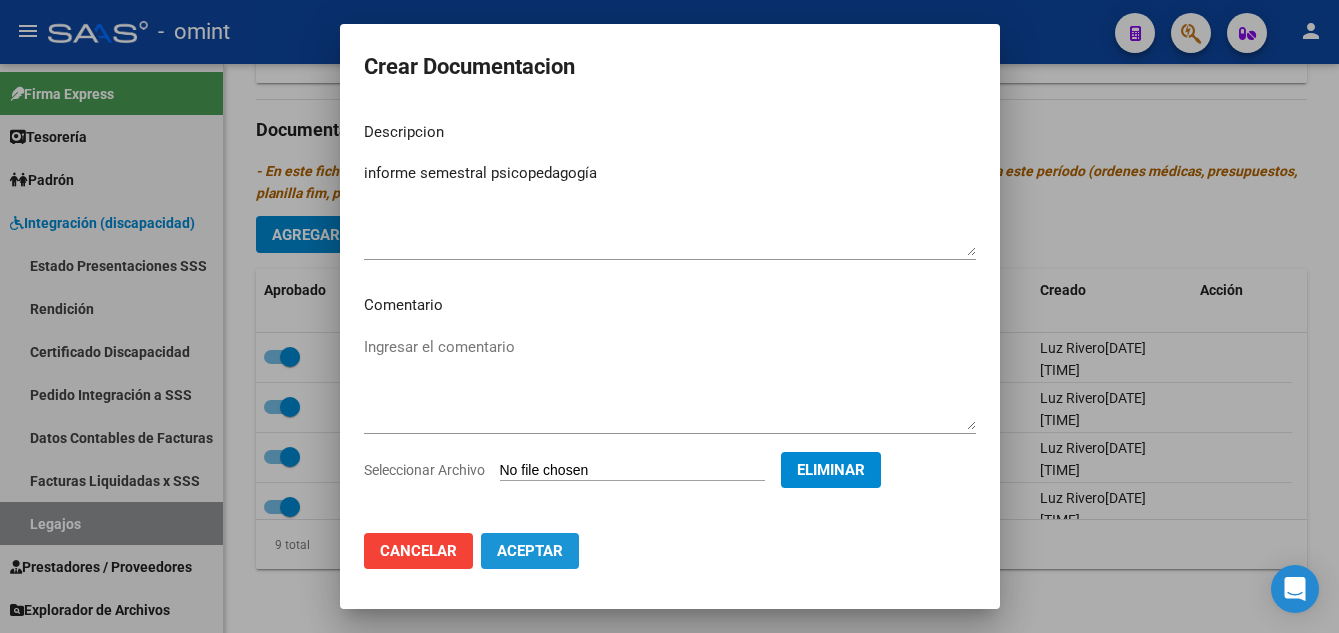 click on "Aceptar" 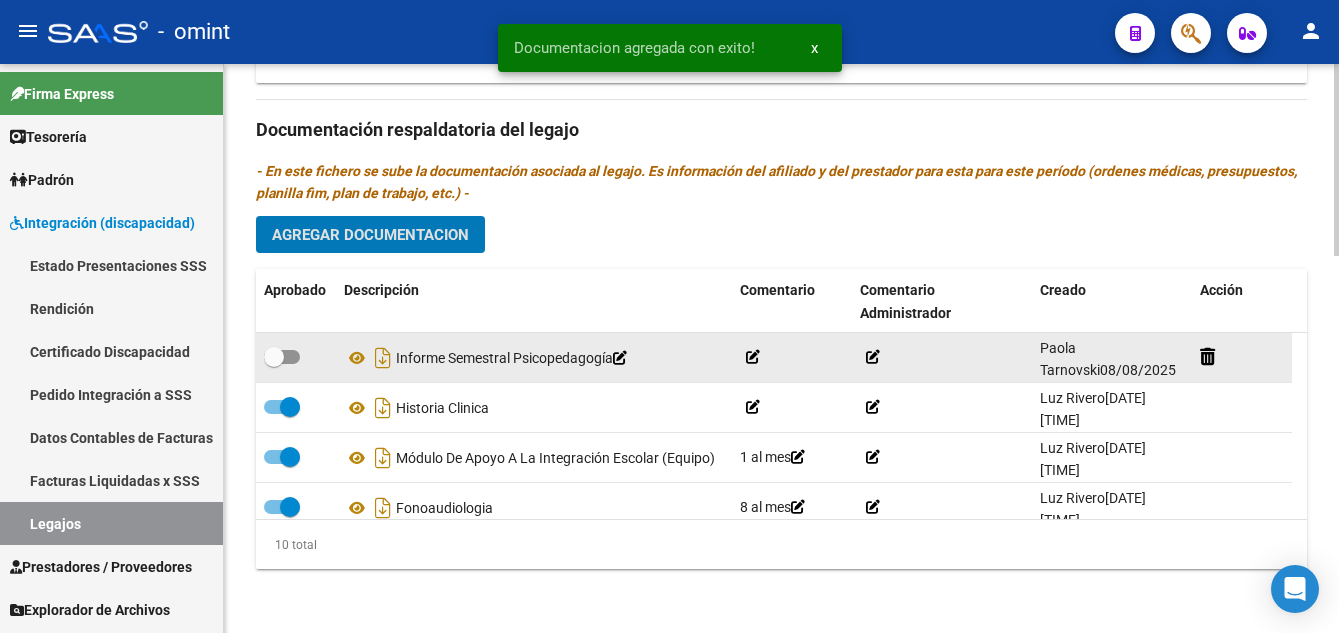 click at bounding box center [274, 357] 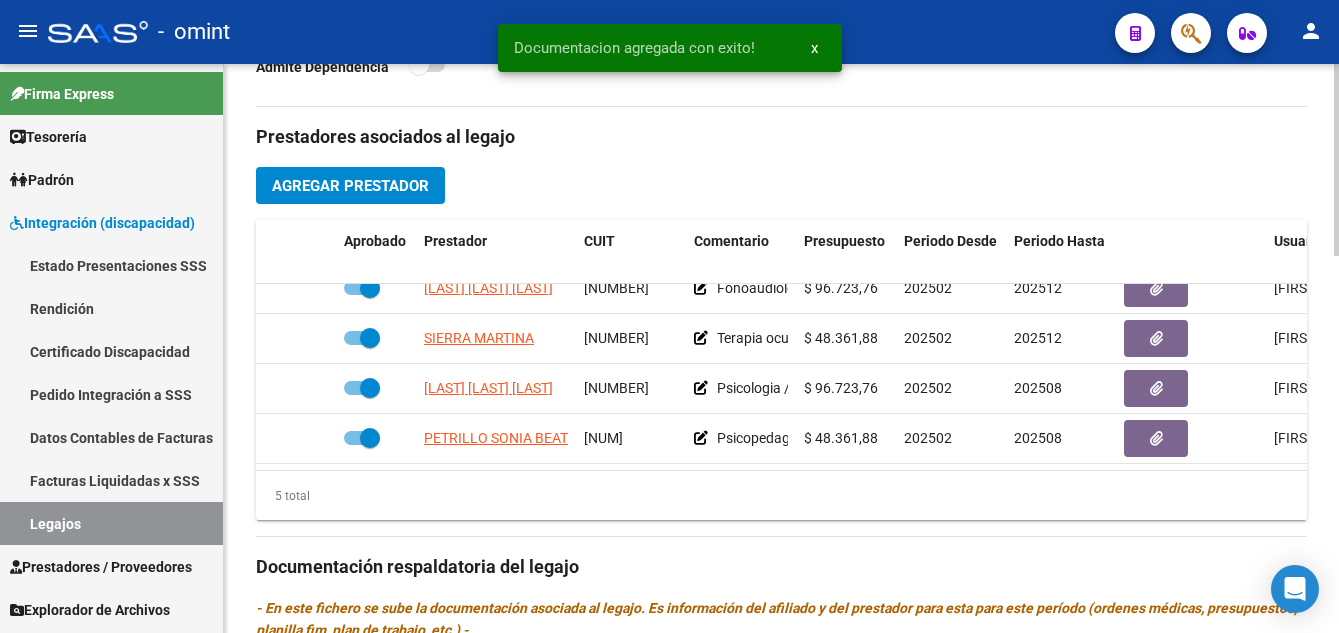 click on "arrow_back Editar 1066    save Guardar cambios Legajo de Integración Modelo Formulario DDJJ para Transporte  /  Modelo Conformidad Transporte  /  Modelo Presupuesto Transporte  /  Modelo Conformidad Prestacional  /  Modelo Presupuesto Prestacional  /  ModeloResumen HC  /  Modelo Planilla FIM  Legajo Aprobado.  Aprobado   CUIL  *   [NUMBER] Ingresar CUIL  [FIRST_NAME] [LAST_NAME]     Análisis Afiliado    Certificado Discapacidad ARCA Padrón Nombre Afiliado  *   [FIRST_NAME] [LAST_NAME] Ingresar el nombre  Periodo Desde  *   202502 Ej: 202203  Periodo Hasta  *   202512 Ej: 202212  Admite Dependencia   Comentarios                                  Comentarios Administrador  Prestadores asociados al legajo Agregar Prestador Aprobado Prestador CUIT Comentario Presupuesto Periodo Desde Periodo Hasta Usuario Admite Dependencia   OLIVO DE RUIZ EVELIN LETICIA [NUMBER]     Fonoaudiologia / 8 sesiones al mes  $ 96.723,76  202502 202512 Luz Rivero   [DATE]        SIERRA MARTINA [NUMBER]      $ 48.361,88" 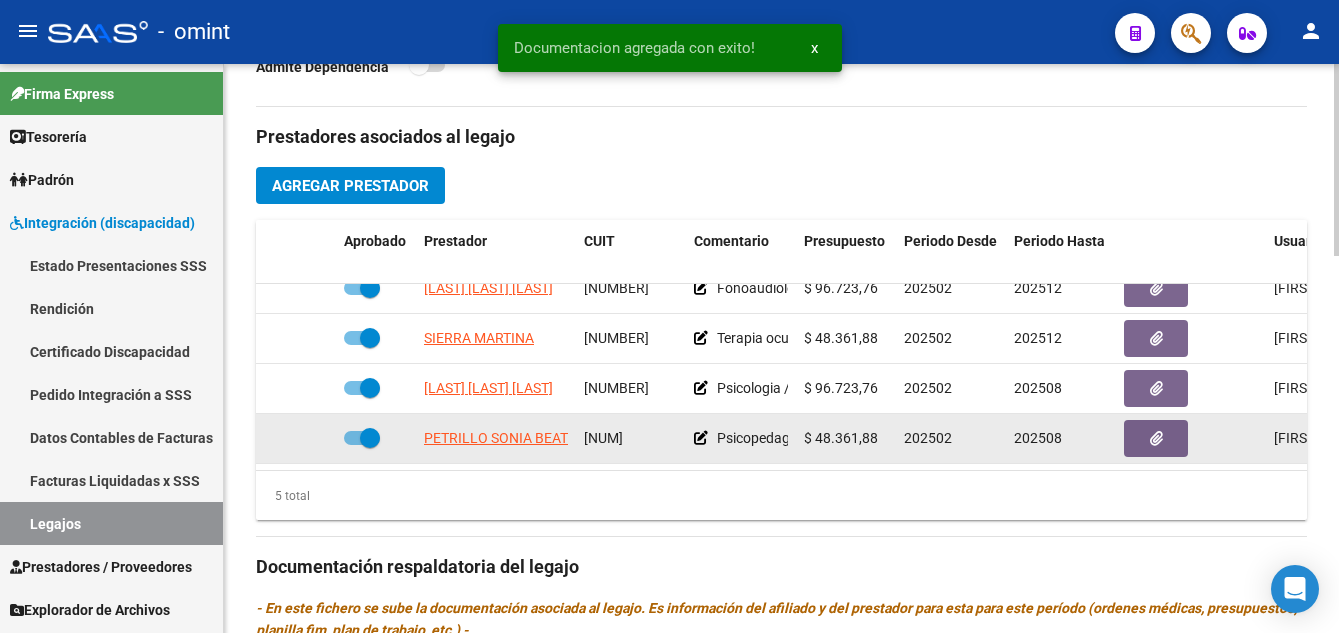 click at bounding box center (370, 438) 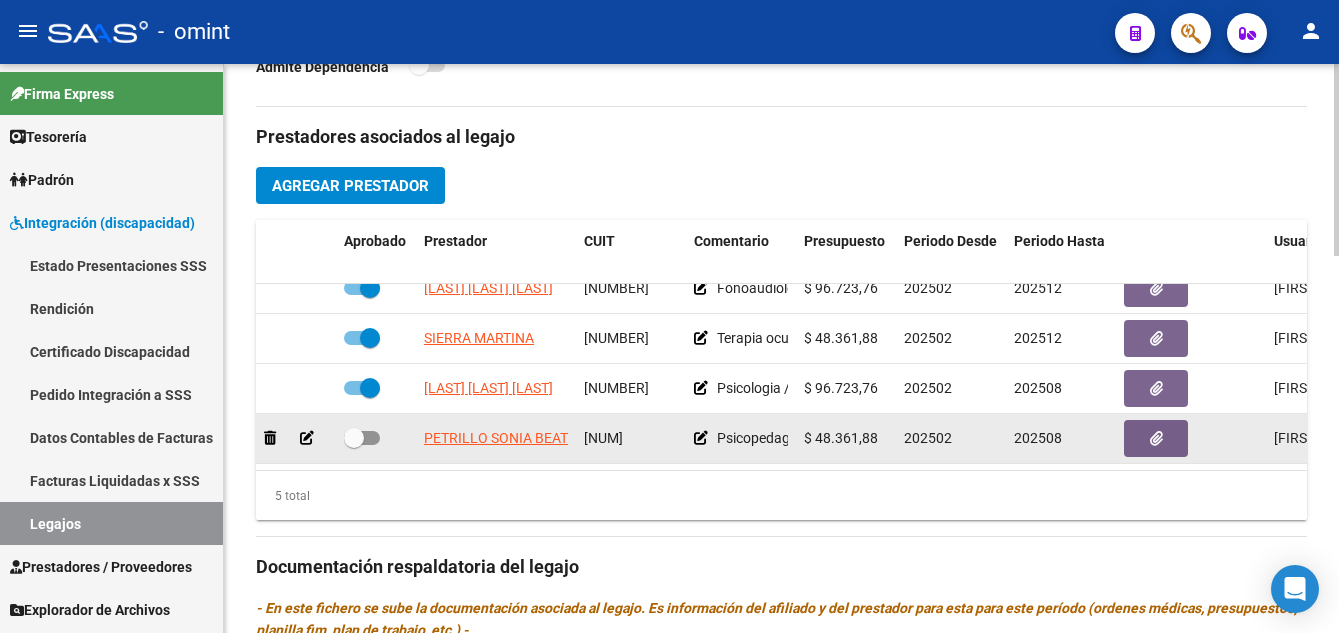 click 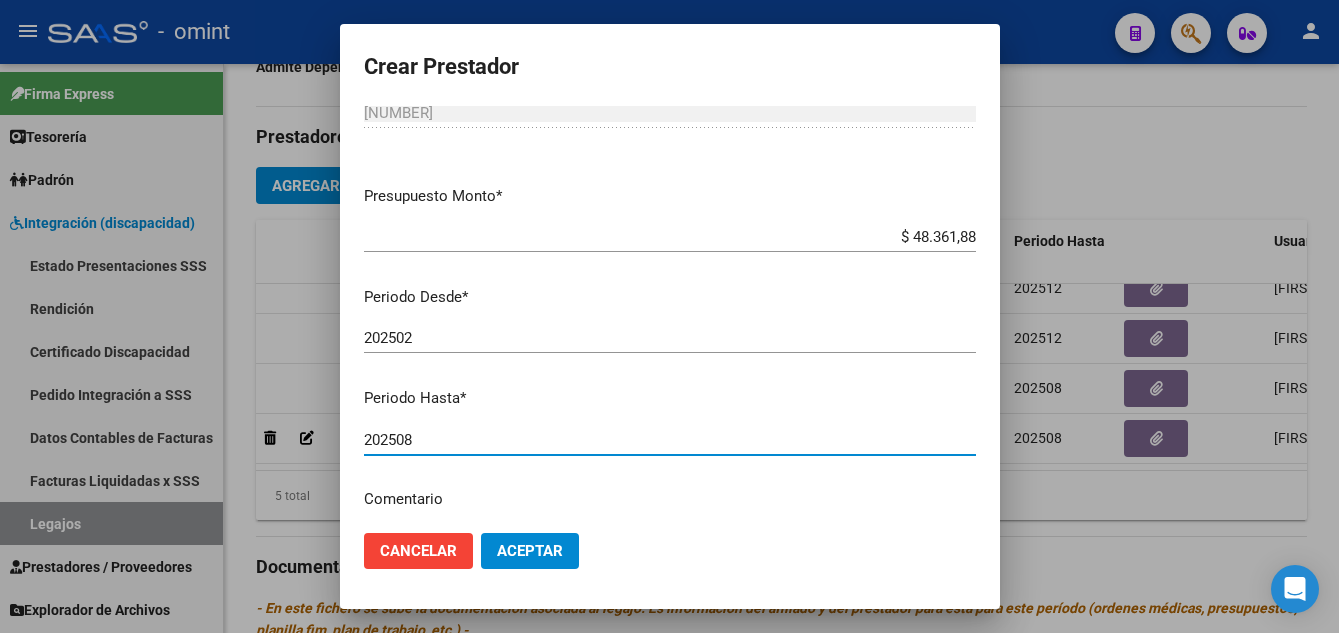 drag, startPoint x: 398, startPoint y: 499, endPoint x: 421, endPoint y: 502, distance: 23.194826 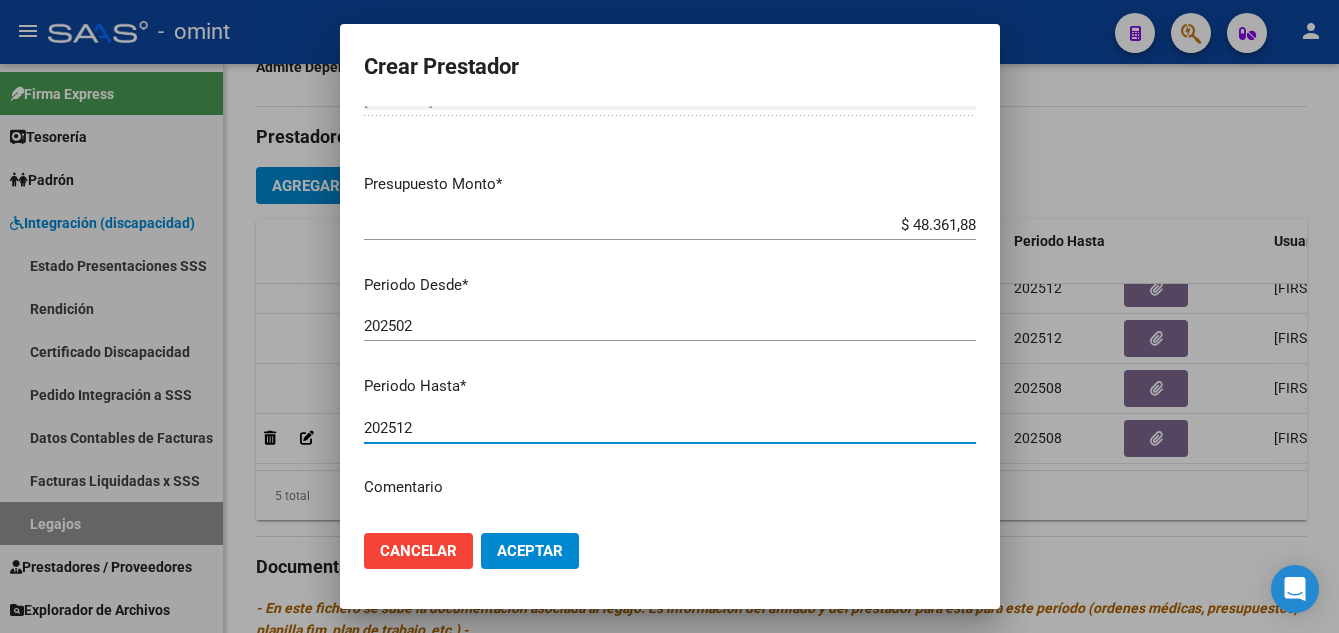 type on "202512" 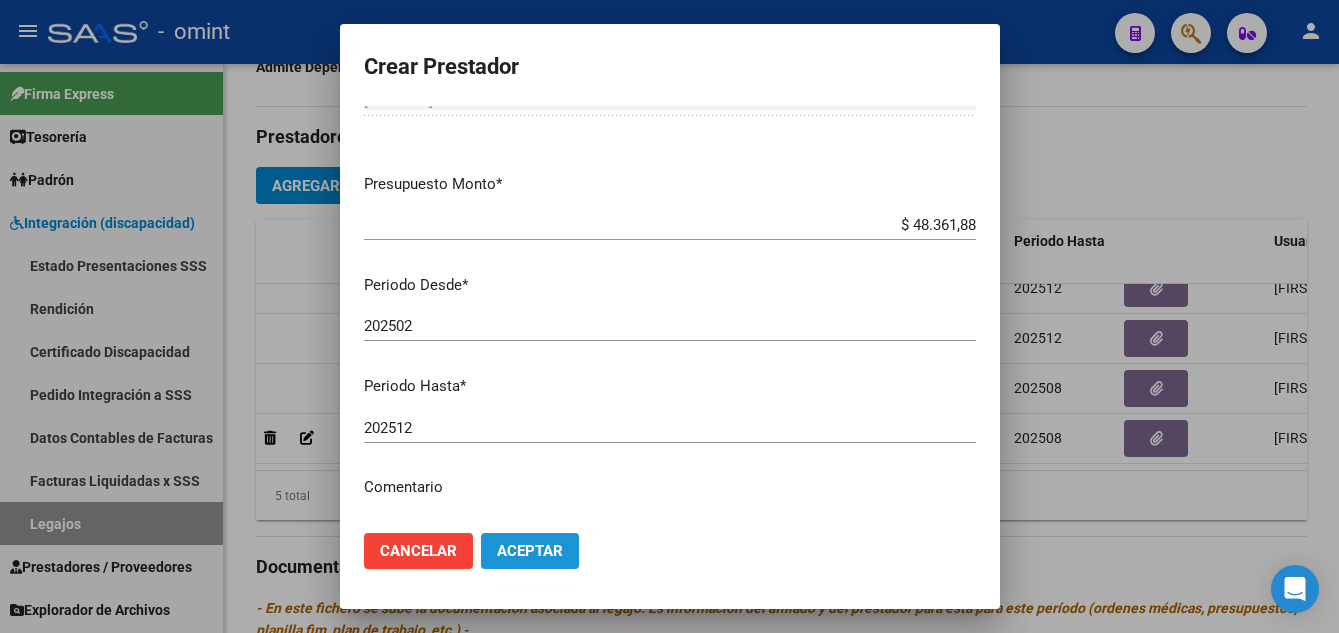 click on "Aceptar" 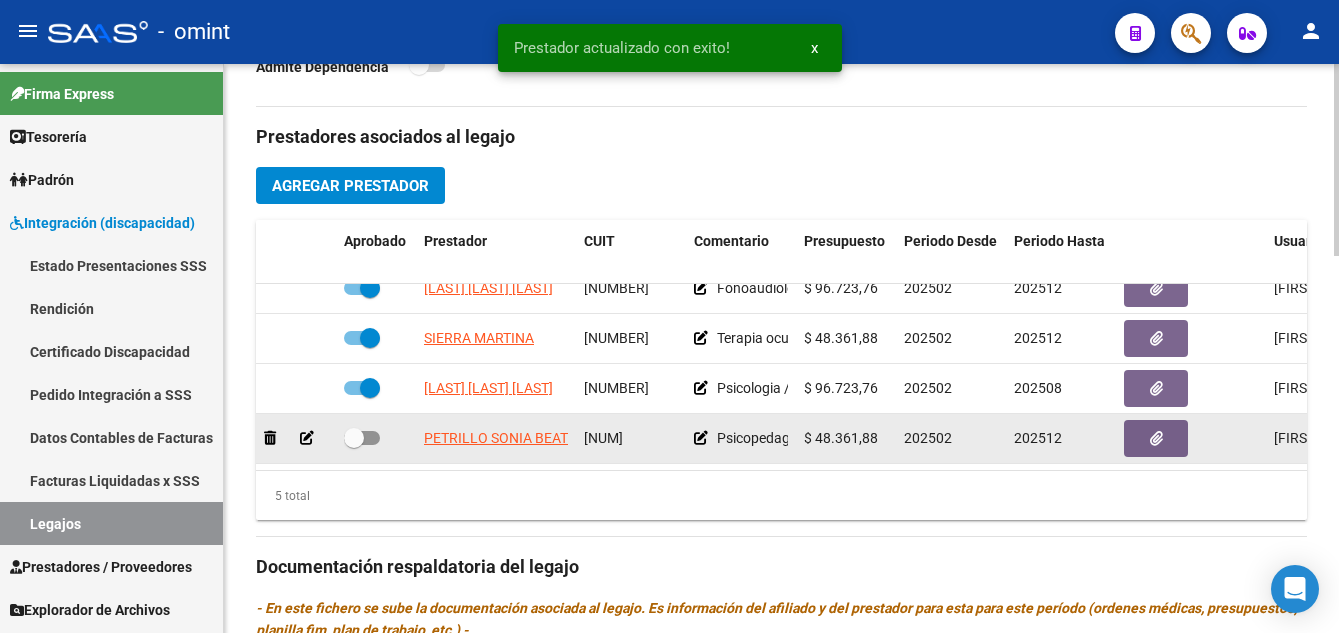 drag, startPoint x: 357, startPoint y: 418, endPoint x: 378, endPoint y: 428, distance: 23.259407 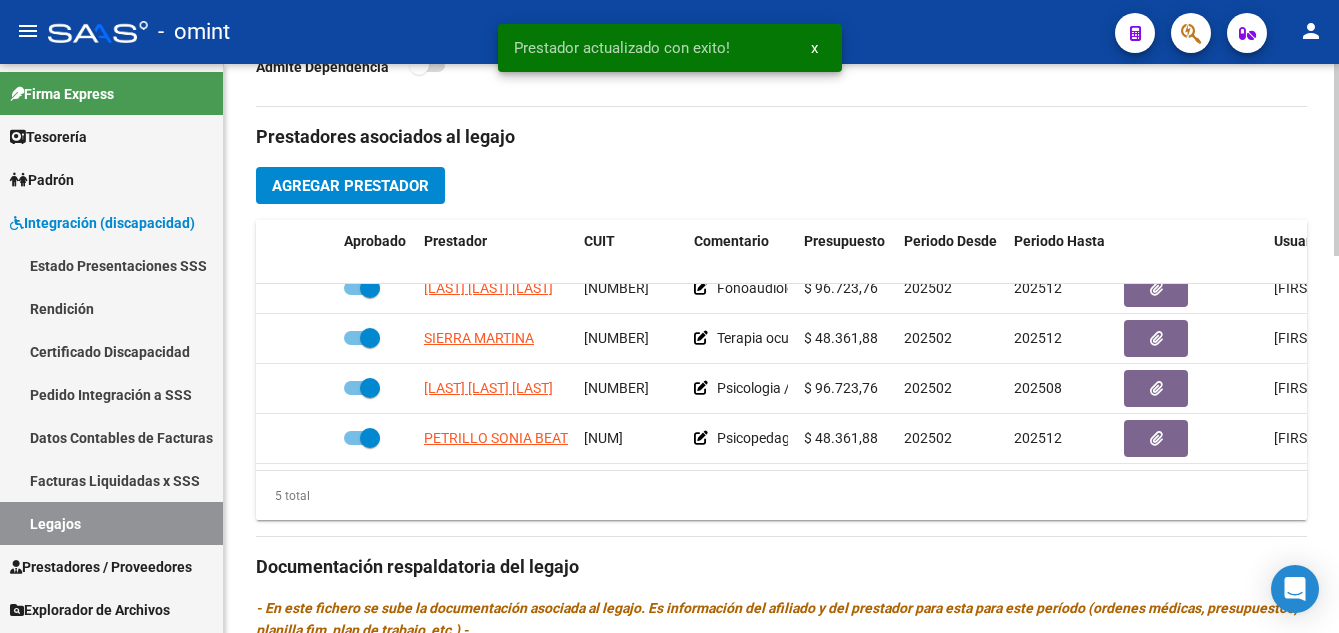drag, startPoint x: 1337, startPoint y: 415, endPoint x: 1338, endPoint y: 525, distance: 110.00455 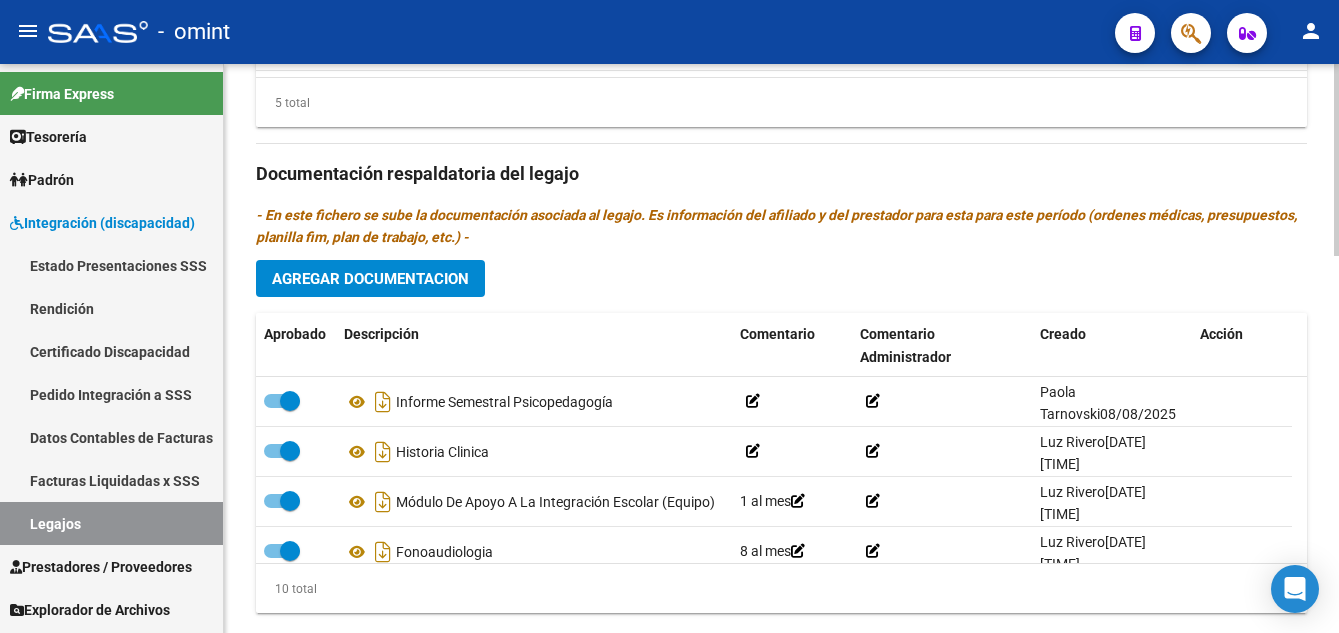 scroll, scrollTop: 1113, scrollLeft: 0, axis: vertical 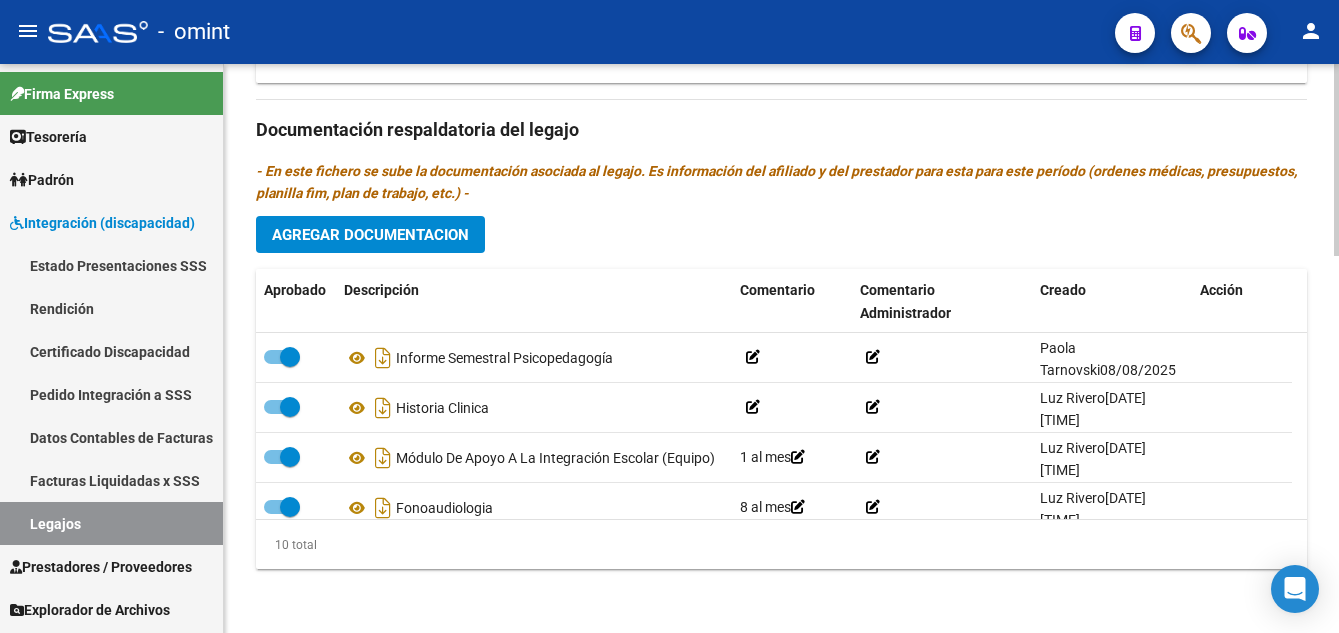 click 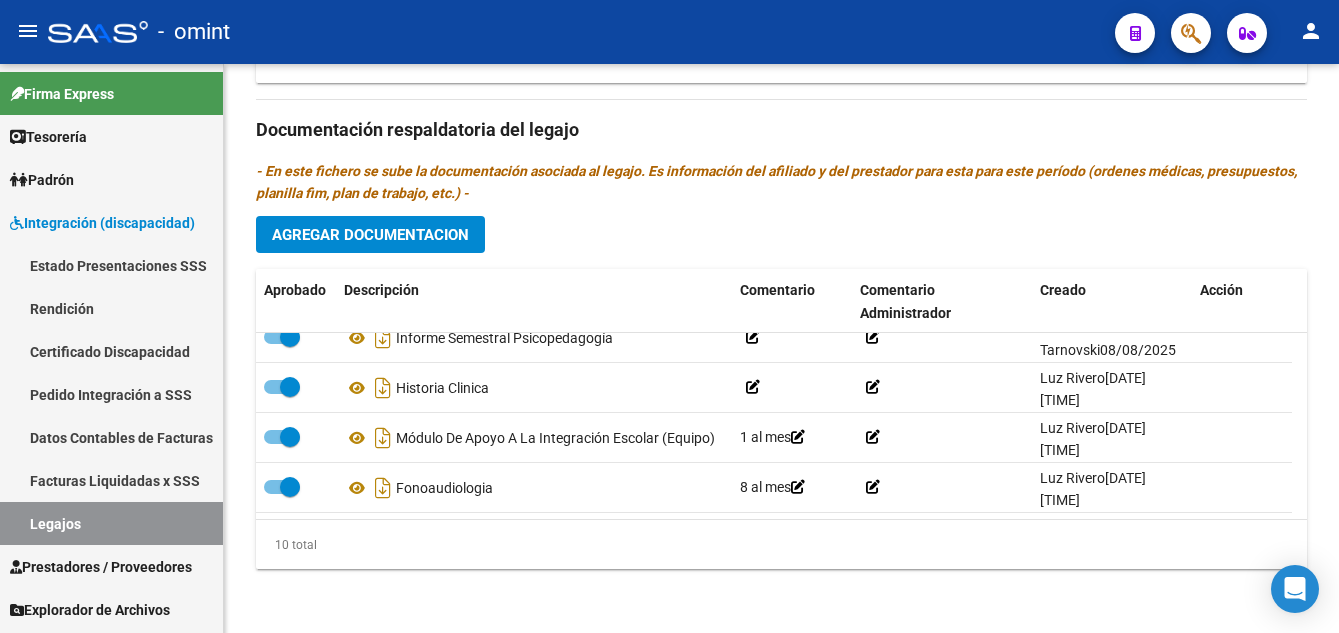 scroll, scrollTop: 0, scrollLeft: 0, axis: both 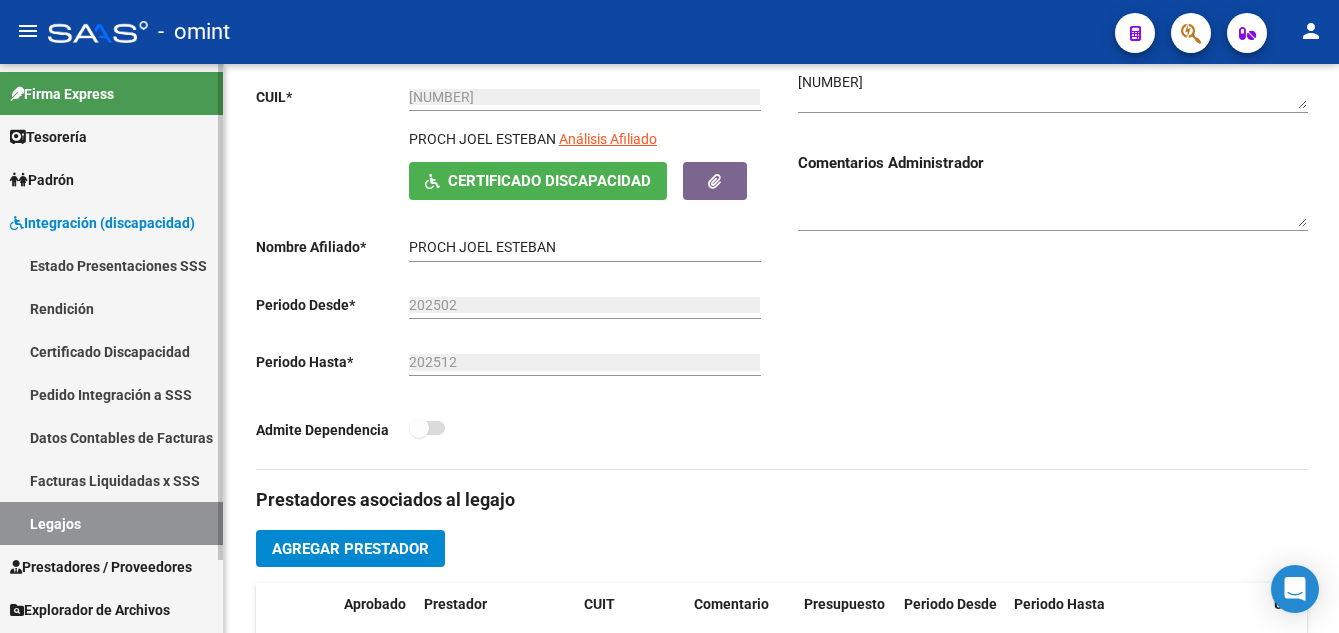 click on "Pedido Integración a SSS" at bounding box center (111, 394) 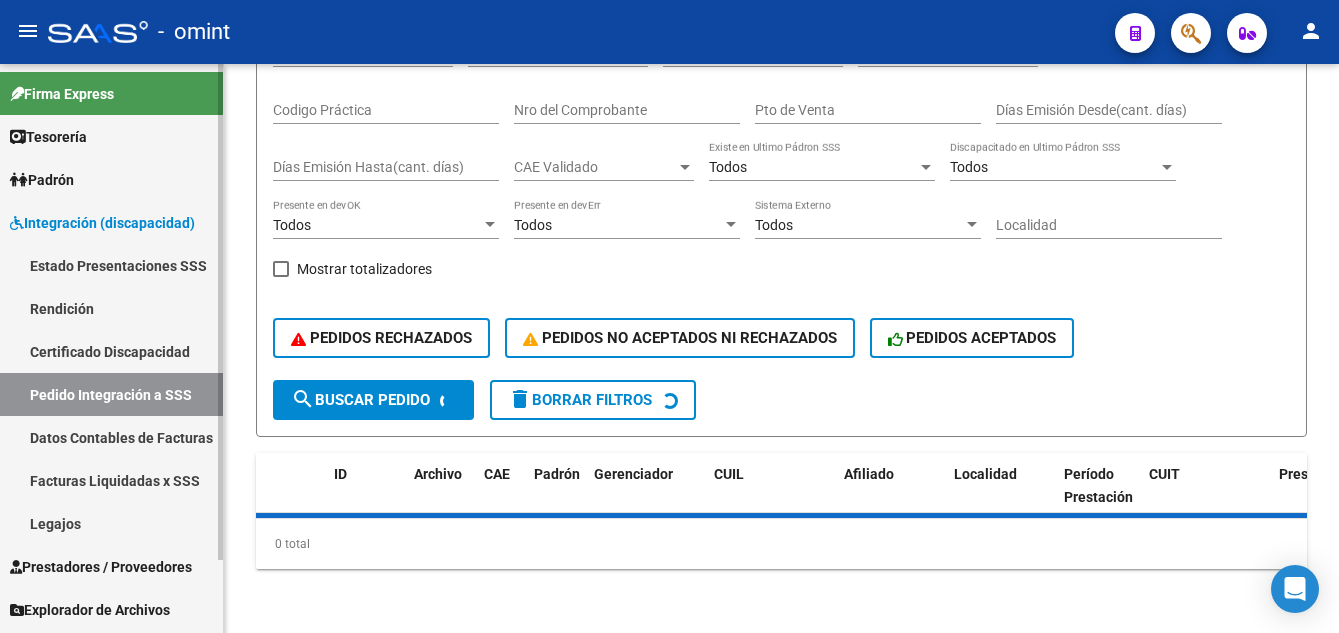 click on "Legajos" at bounding box center [111, 523] 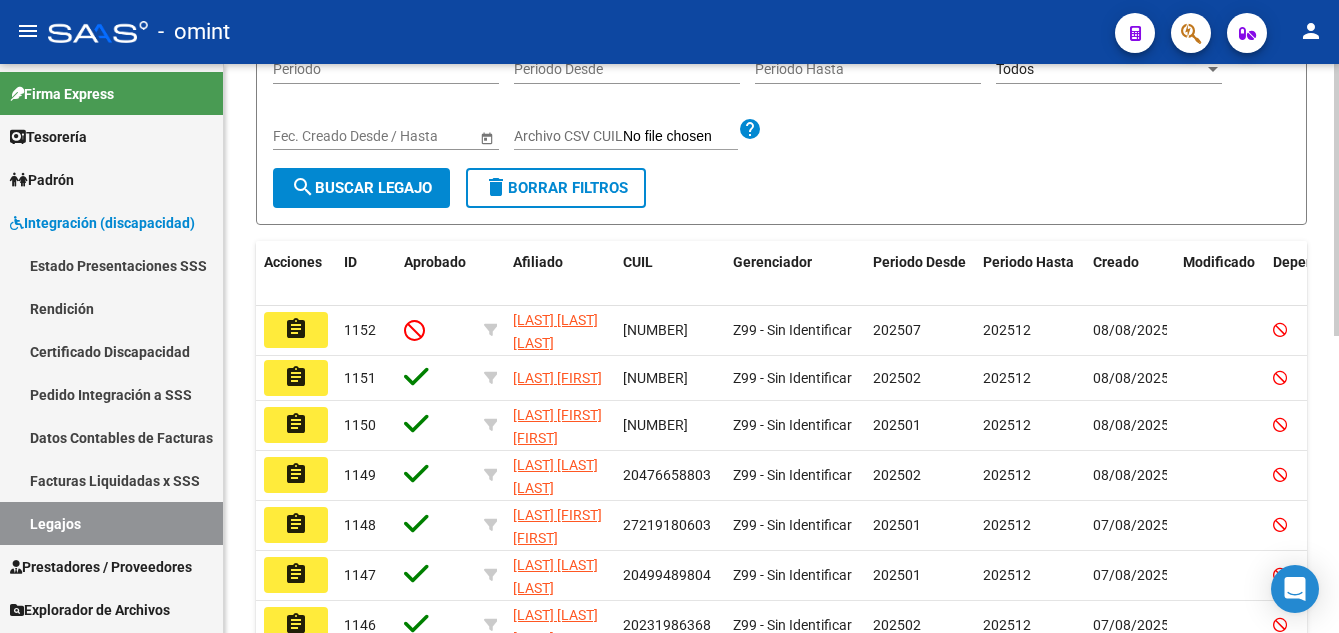 scroll, scrollTop: 0, scrollLeft: 0, axis: both 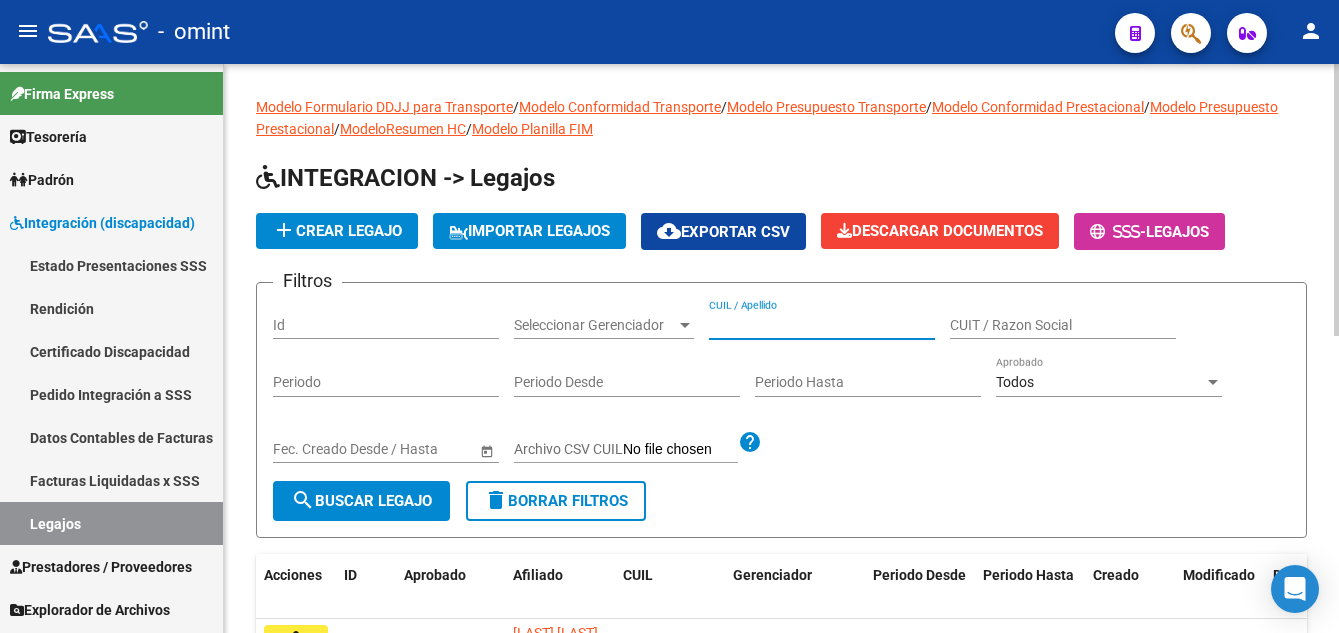 paste on "[LAST] [FIRST] [LAST]" 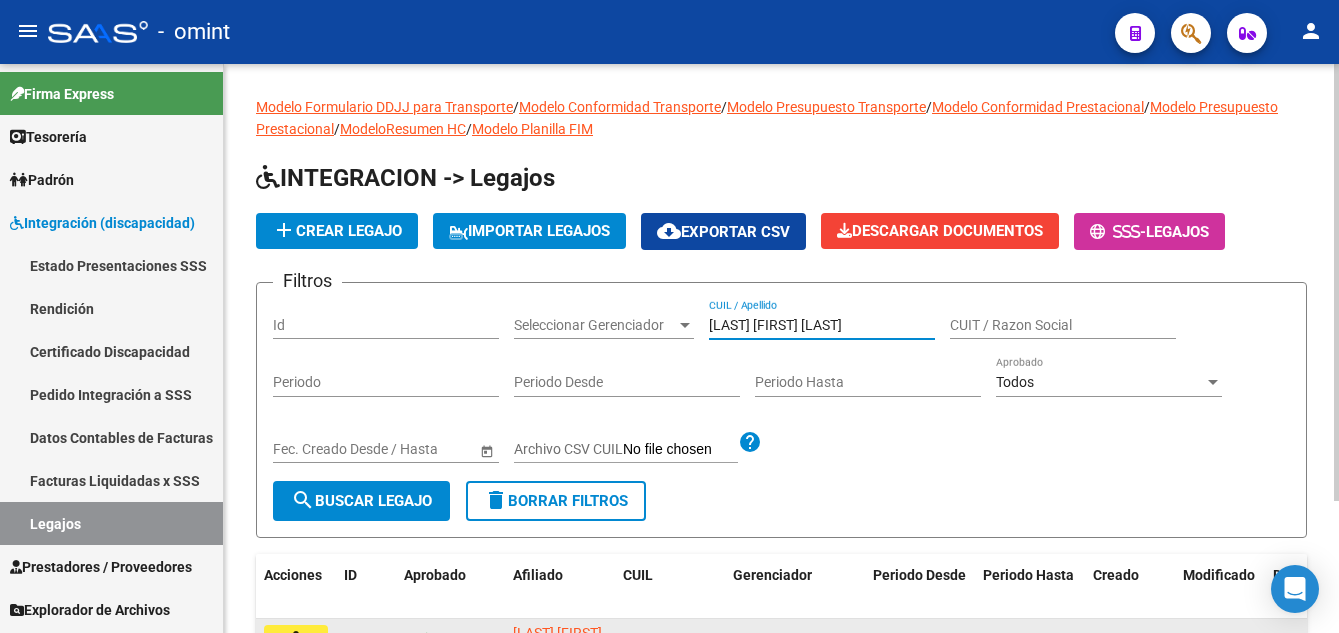 scroll, scrollTop: 172, scrollLeft: 0, axis: vertical 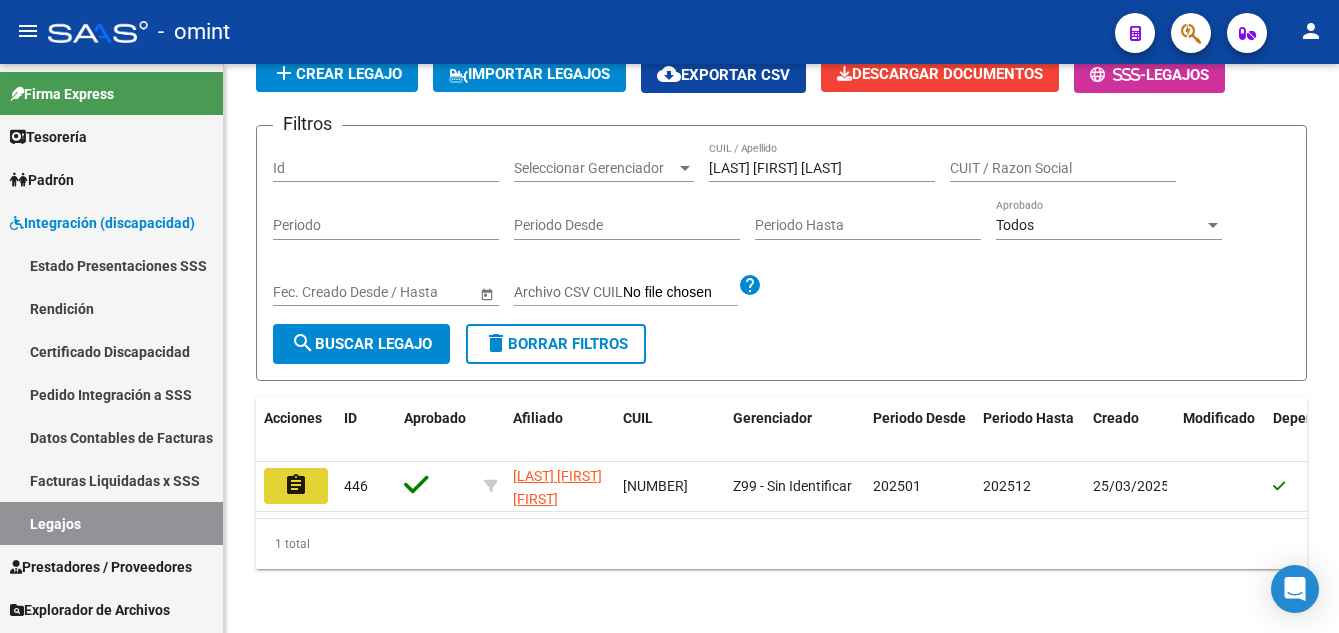 click on "assignment" 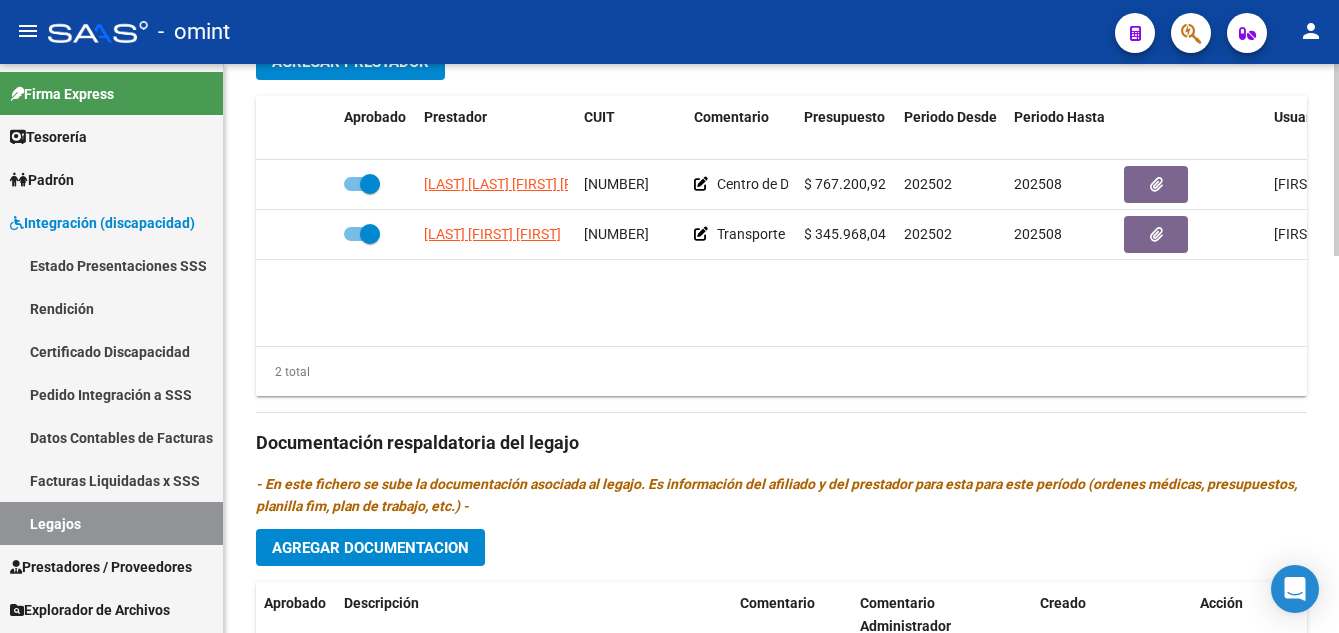 scroll, scrollTop: 1100, scrollLeft: 0, axis: vertical 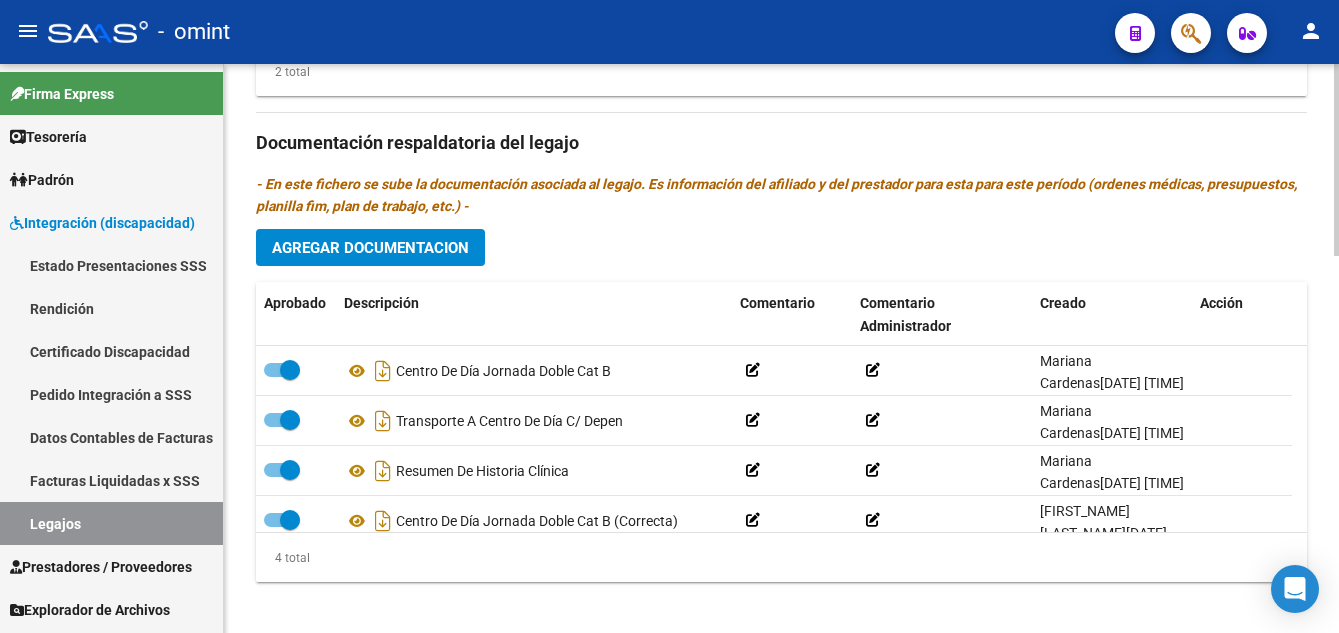 click on "Agregar Documentacion" 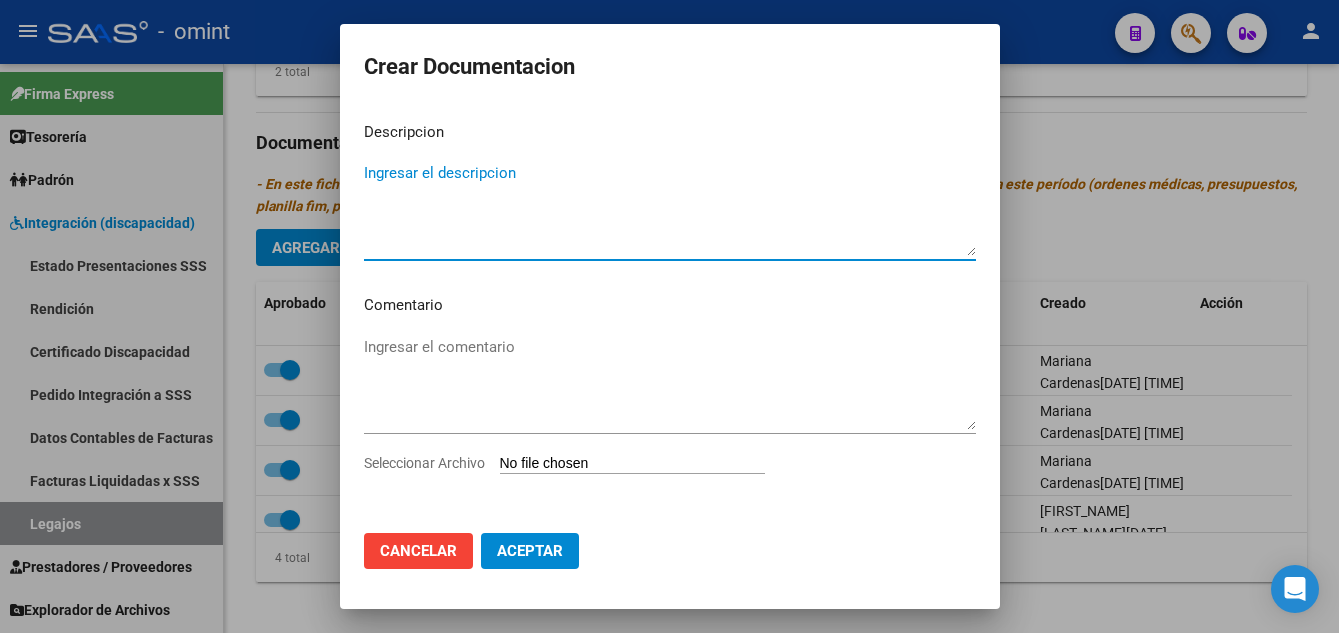 click on "Ingresar el descripcion" at bounding box center (670, 209) 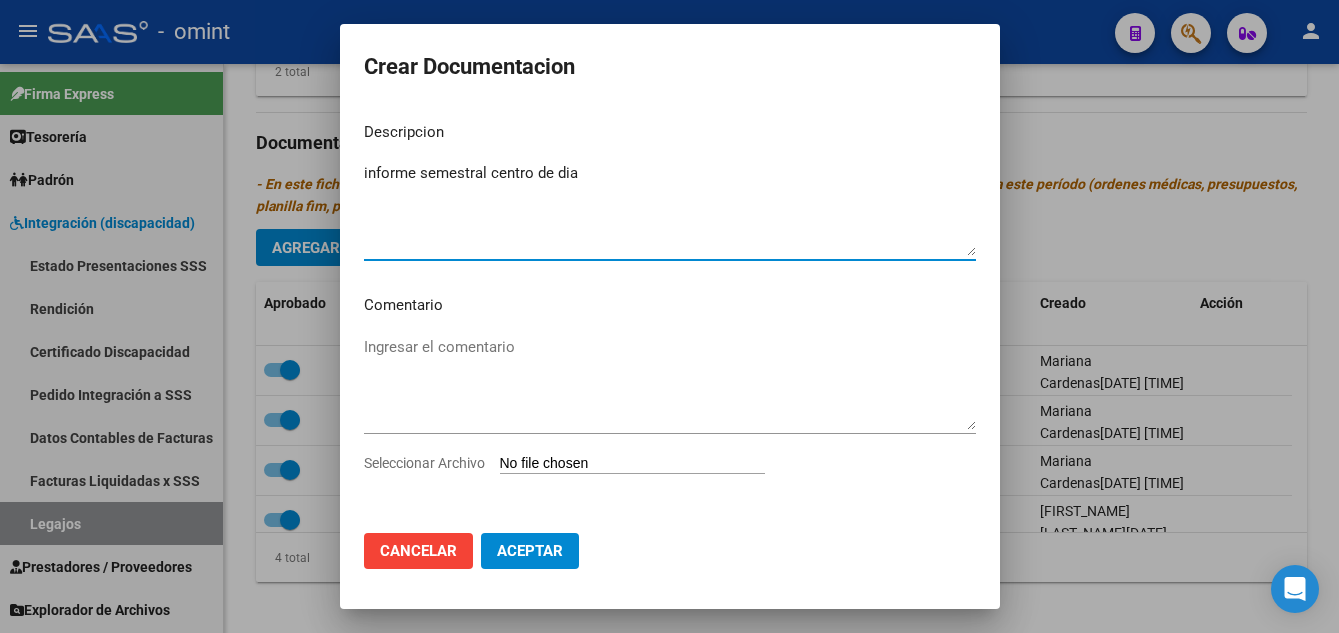 type on "informe semestral centro de dia" 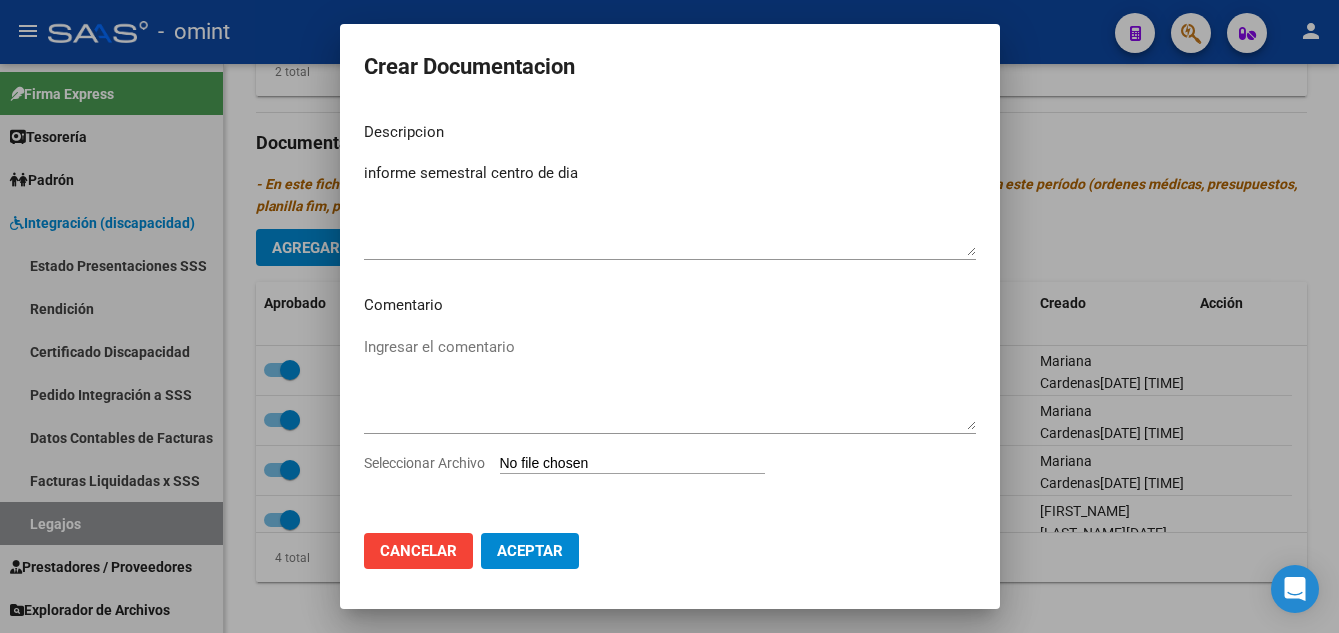 click on "Seleccionar Archivo" at bounding box center [632, 464] 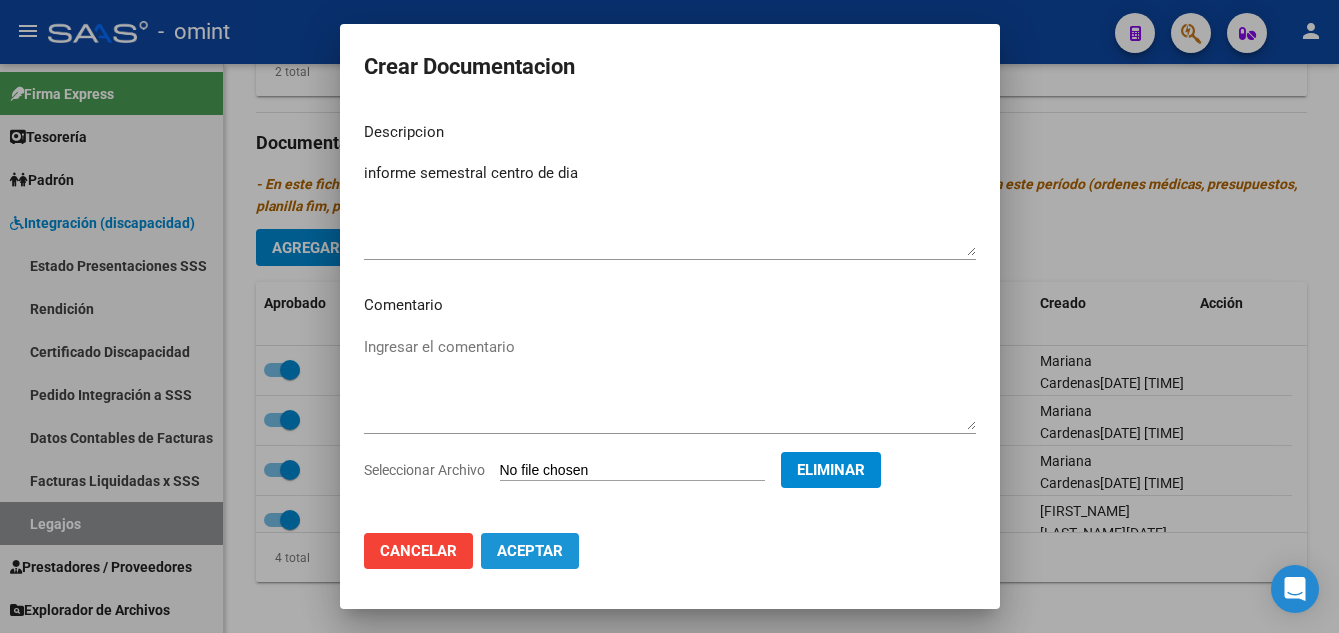 click on "Aceptar" 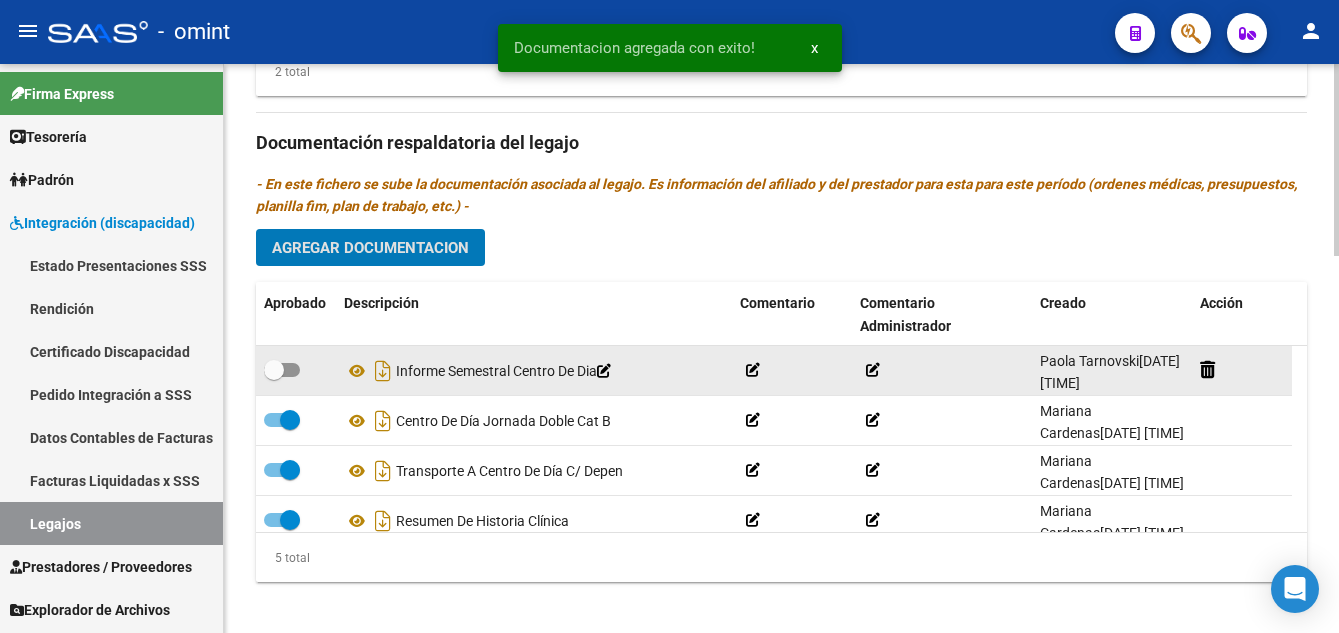 click at bounding box center (274, 370) 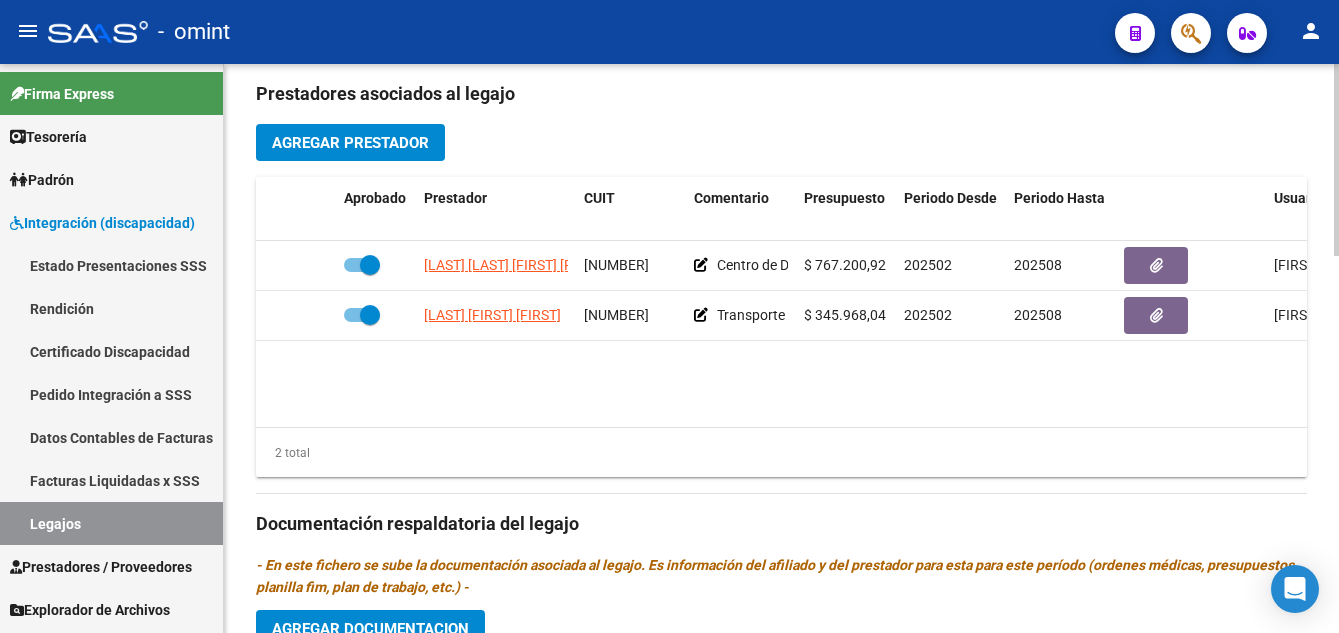 scroll, scrollTop: 695, scrollLeft: 0, axis: vertical 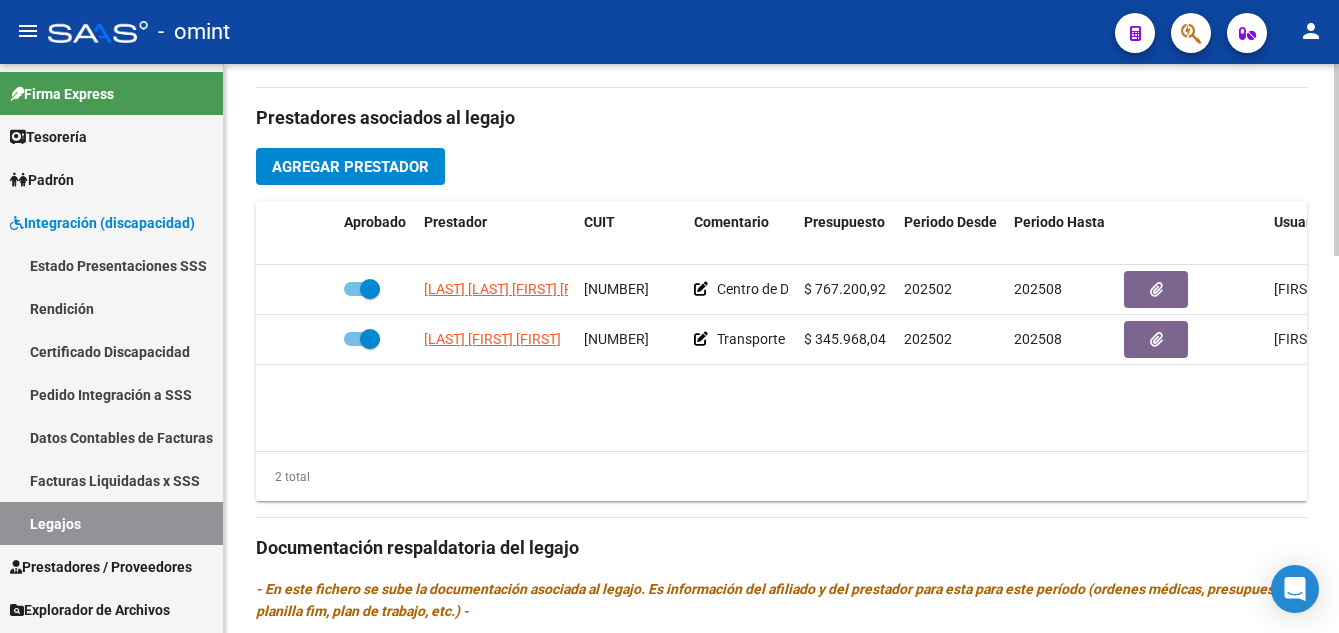 click on "CUIL  *   [NUMBER] Ingresar CUIL  [LAST] [FIRST] [FIRST]  Análisis Afiliado    Certificado Discapacidad ARCA Padrón Nombre Afiliado  *   [LAST] [FIRST] [FIRST] Ingresar el nombre  Periodo Desde  *   [NUMBER] Ej: [NUMBER]  Periodo Hasta  *   [NUMBER] Ej: [NUMBER]  Admite Dependencia   Comentarios                                  Comentarios Administrador  Prestadores asociados al legajo Agregar Prestador Aprobado Prestador CUIT Comentario Presupuesto Periodo Desde Periodo Hasta Usuario Admite Dependencia   [LAST] [FIRST] [FIRST] [LAST] [FIRST] [FIRST] [NUMBER]     Centro de Día Jornada Doble Cat B con dependencia  $ [PRICE]  [NUMBER] [NUMBER]     [NUMBER]     [NUMBER]" 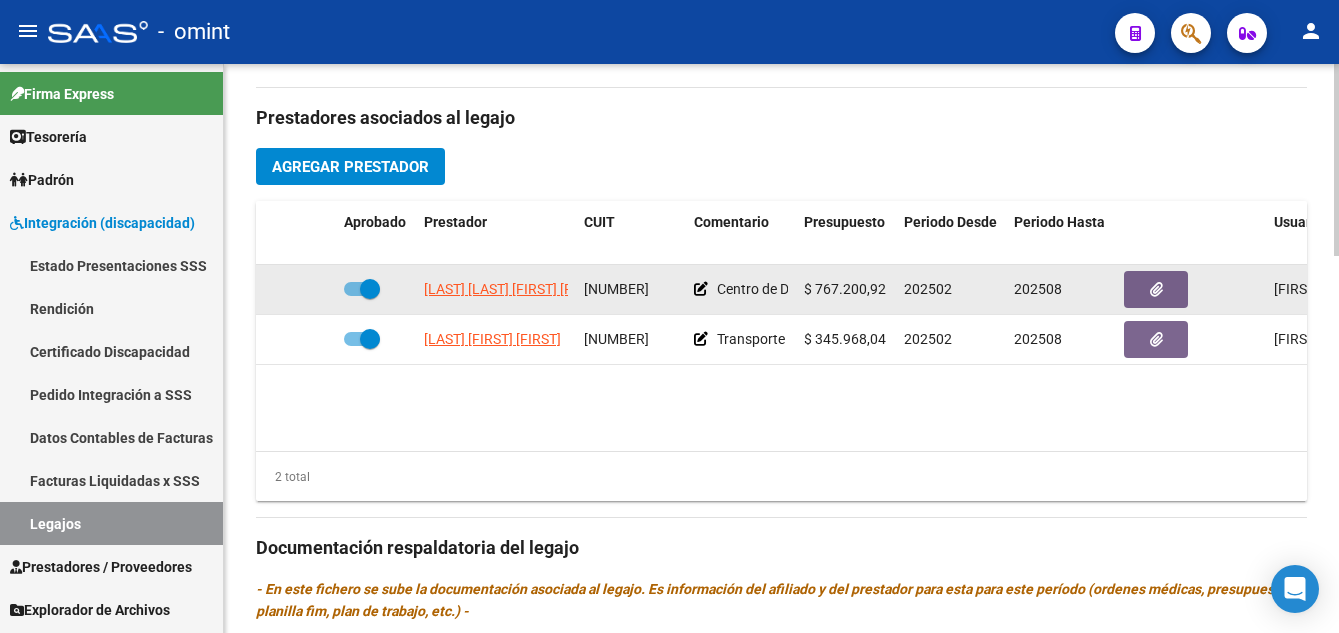 click at bounding box center [370, 289] 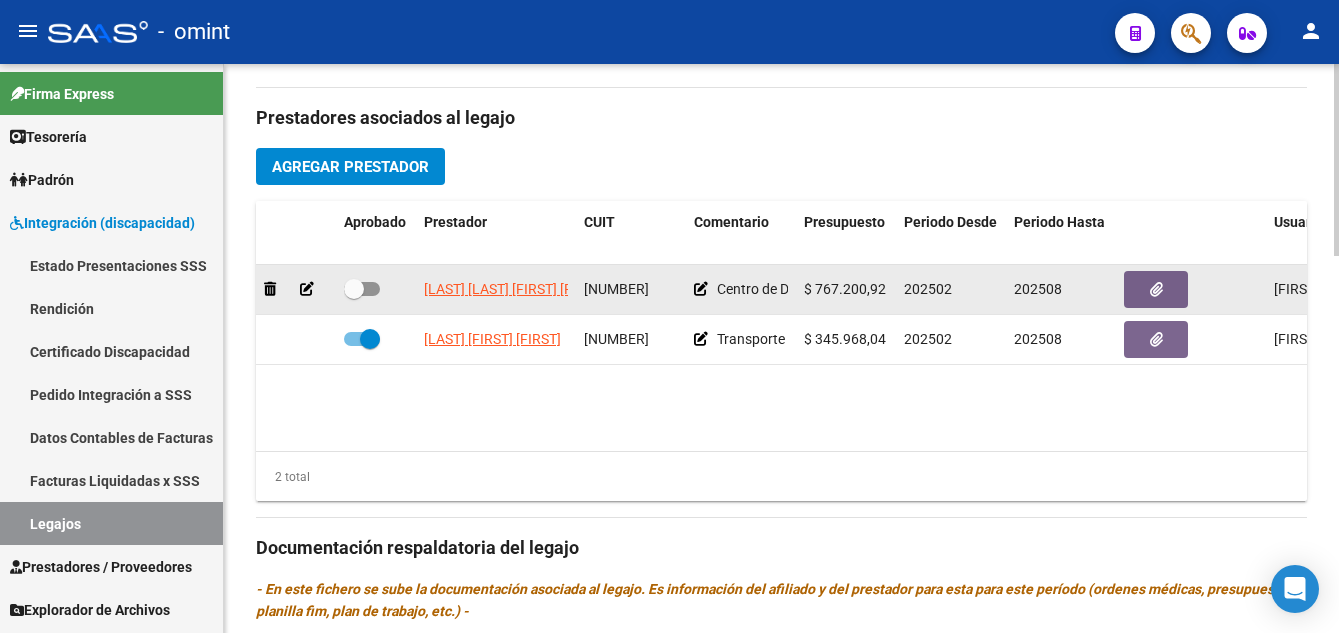 click 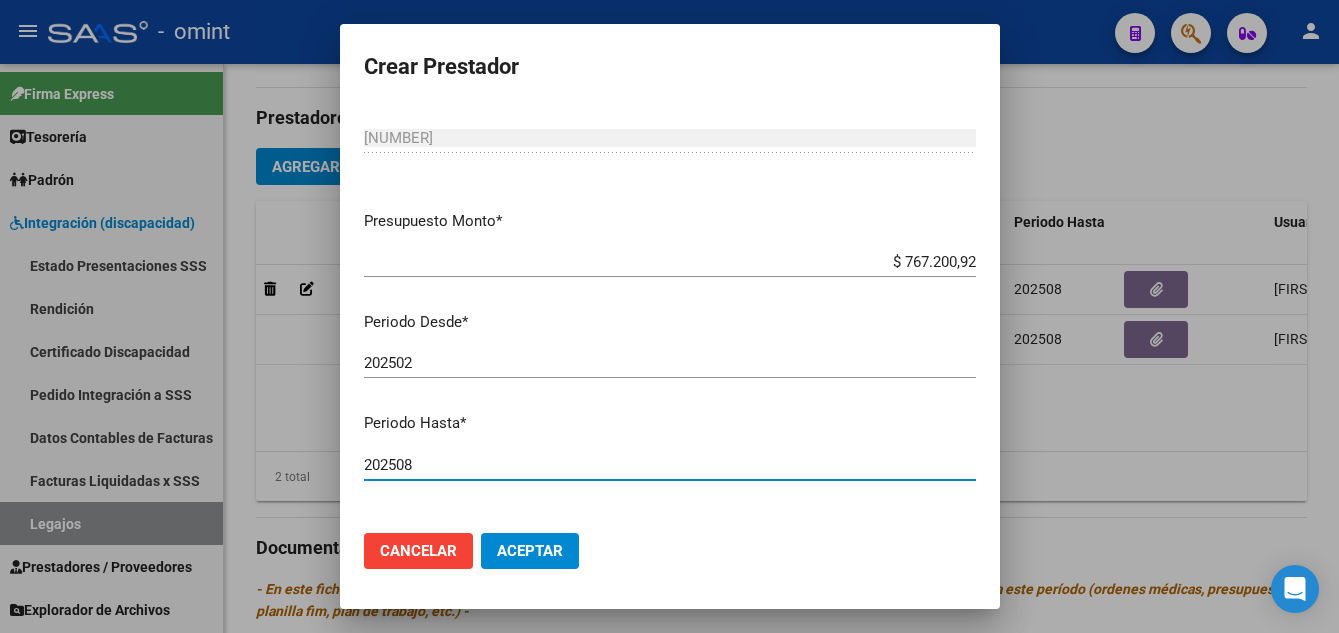 drag, startPoint x: 399, startPoint y: 501, endPoint x: 425, endPoint y: 501, distance: 26 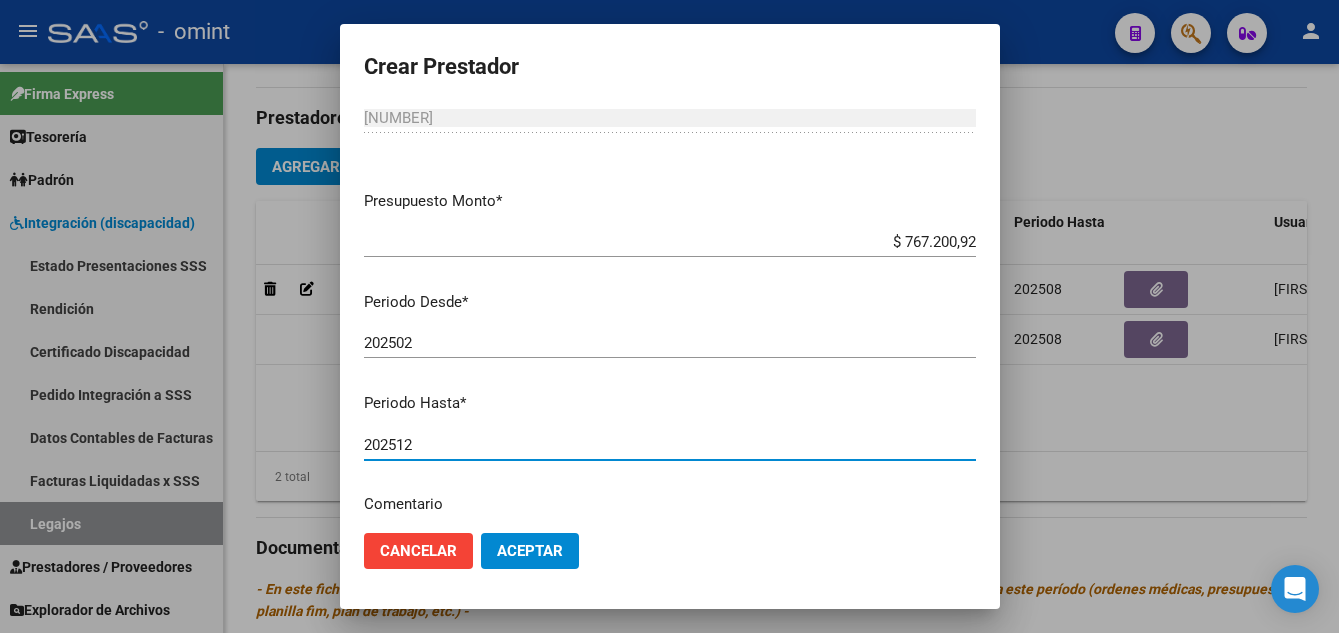 type on "202512" 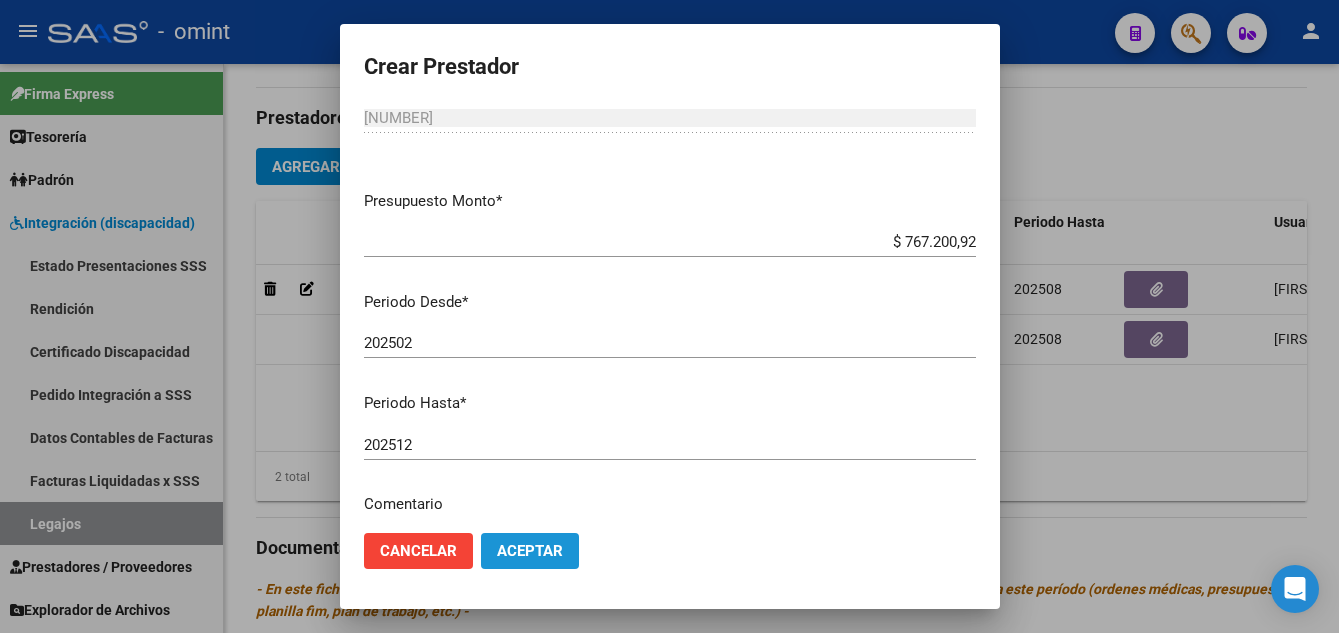 click on "Aceptar" 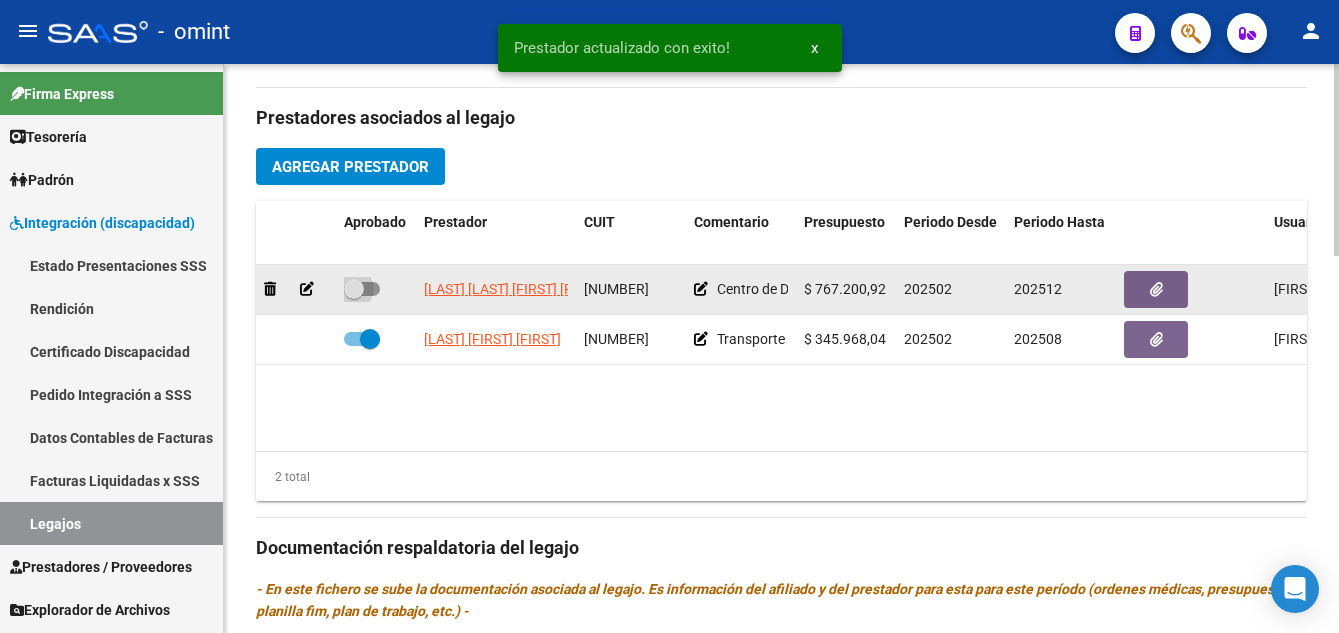 click at bounding box center (354, 289) 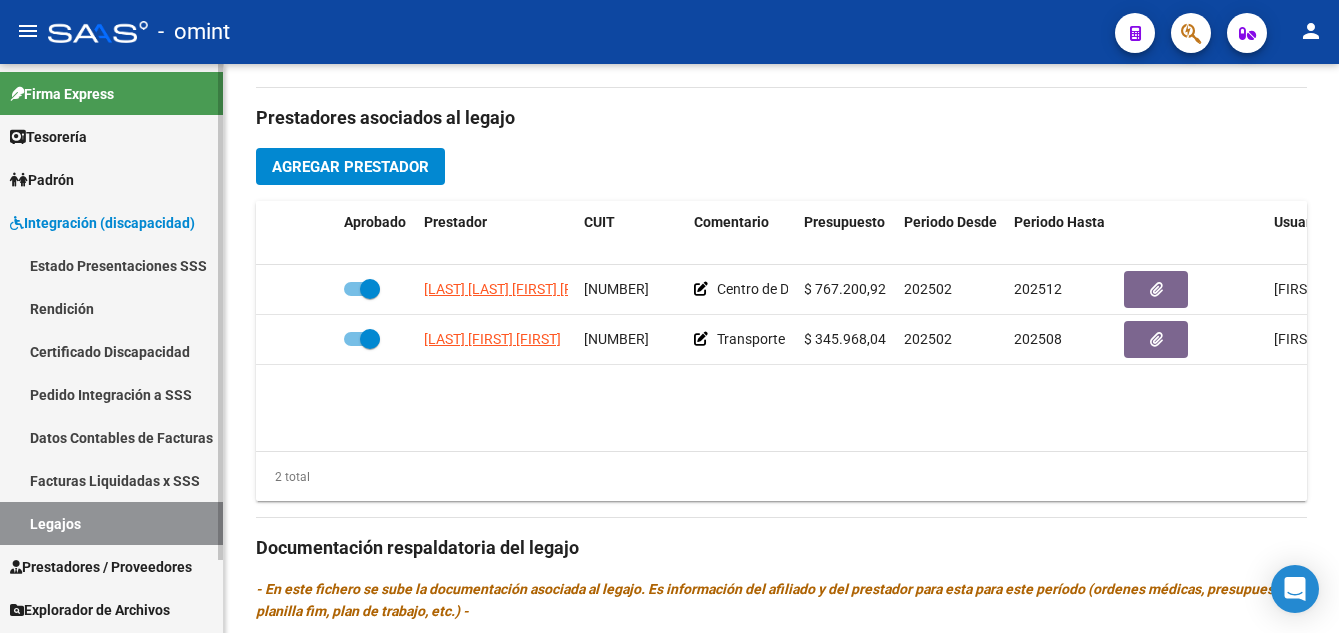 click on "Legajos" at bounding box center (111, 523) 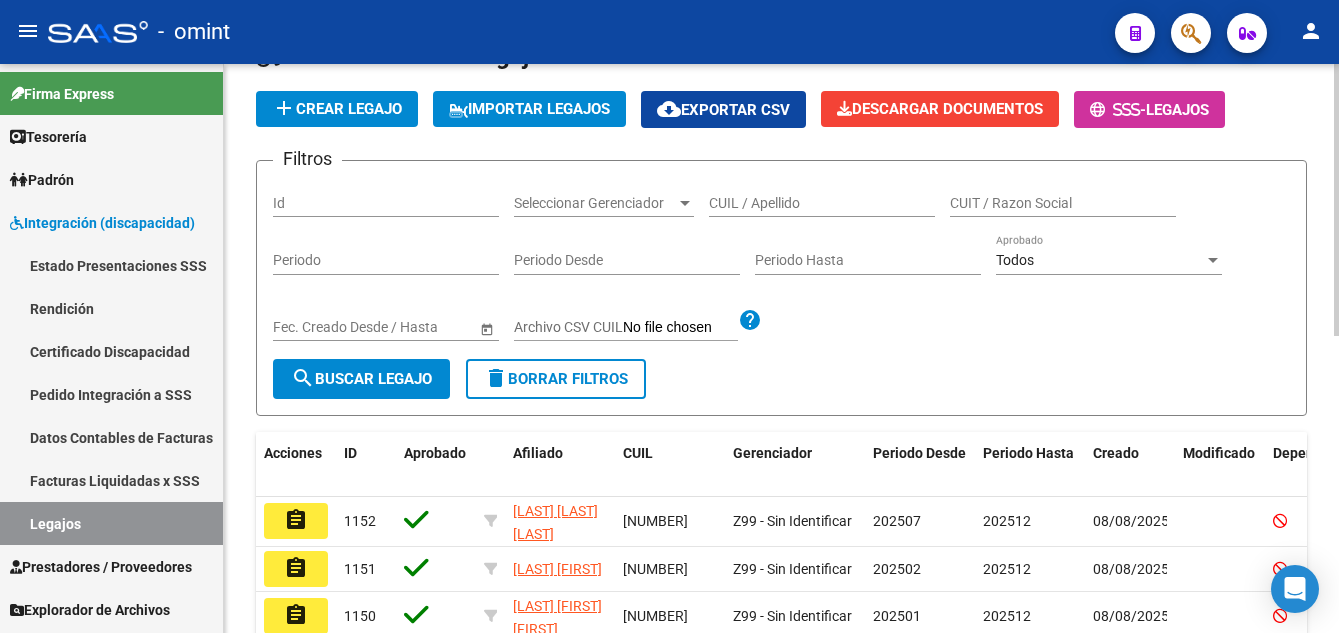 scroll, scrollTop: 0, scrollLeft: 0, axis: both 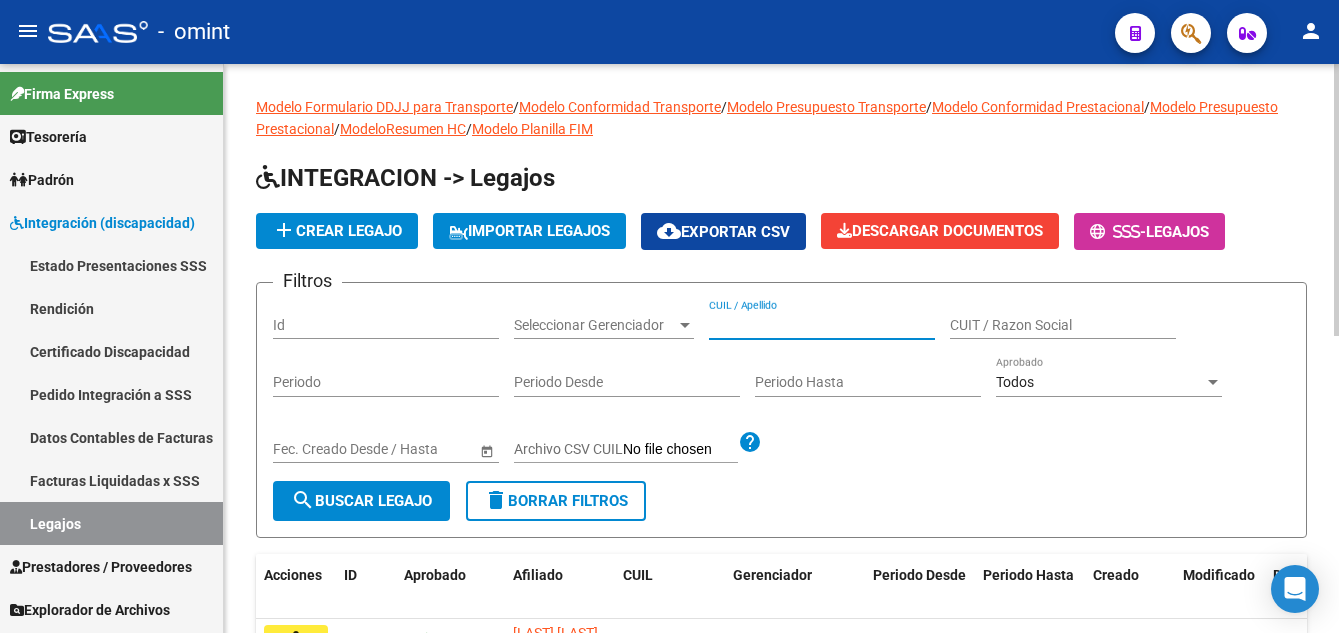 paste on "[FIRST] [LAST]" 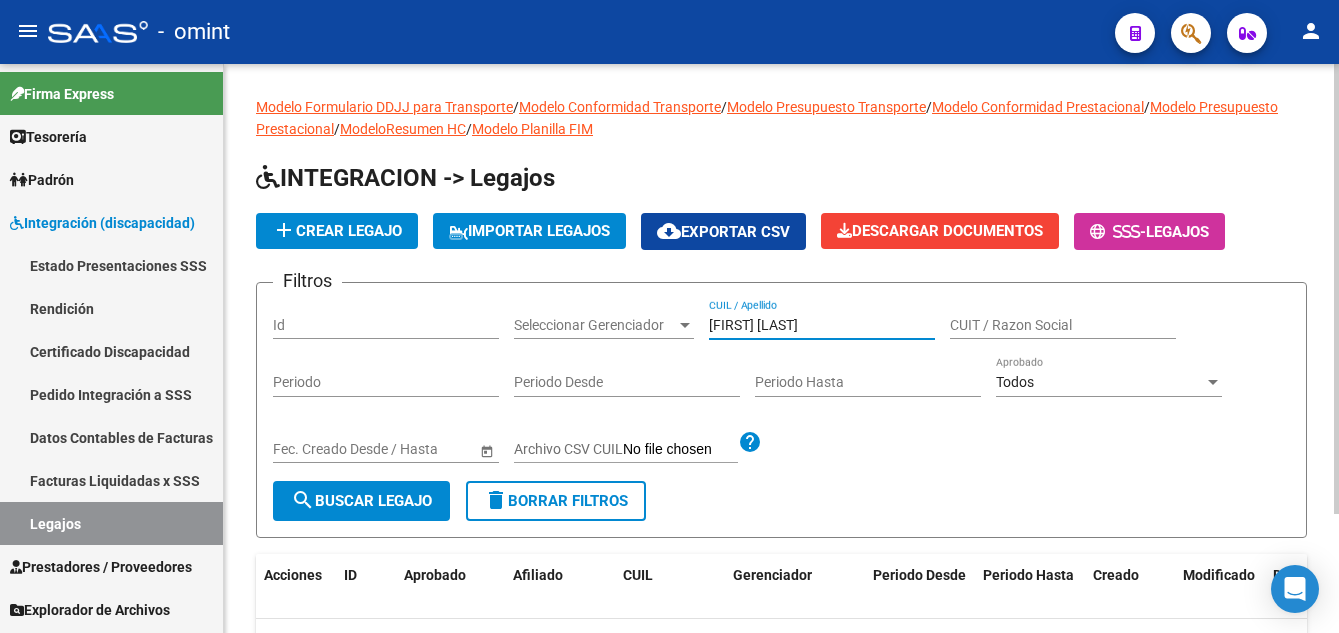 scroll, scrollTop: 151, scrollLeft: 0, axis: vertical 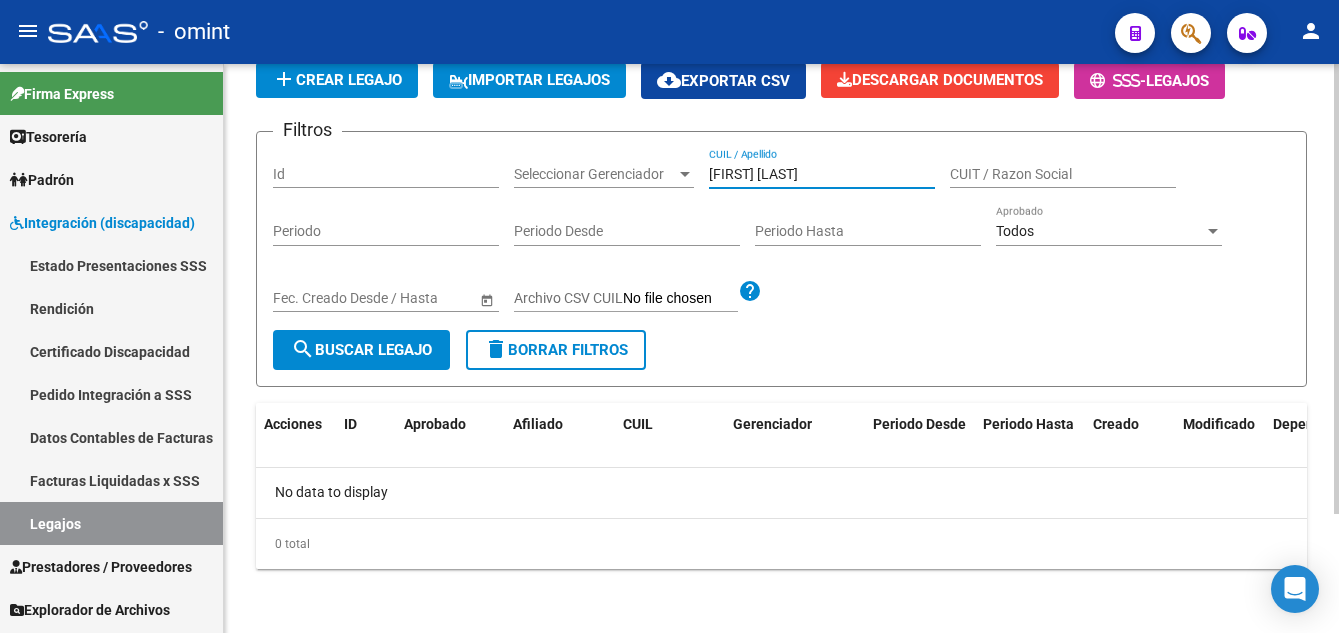drag, startPoint x: 820, startPoint y: 172, endPoint x: 802, endPoint y: 168, distance: 18.439089 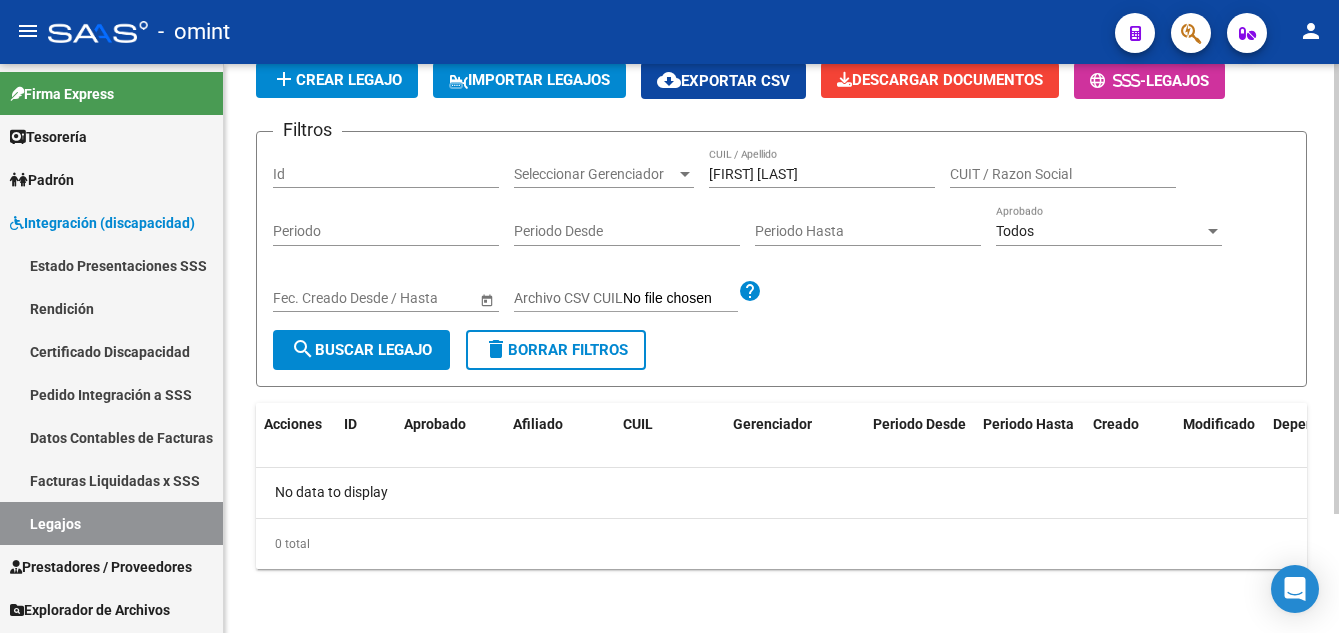 drag, startPoint x: 728, startPoint y: 174, endPoint x: 875, endPoint y: 146, distance: 149.64291 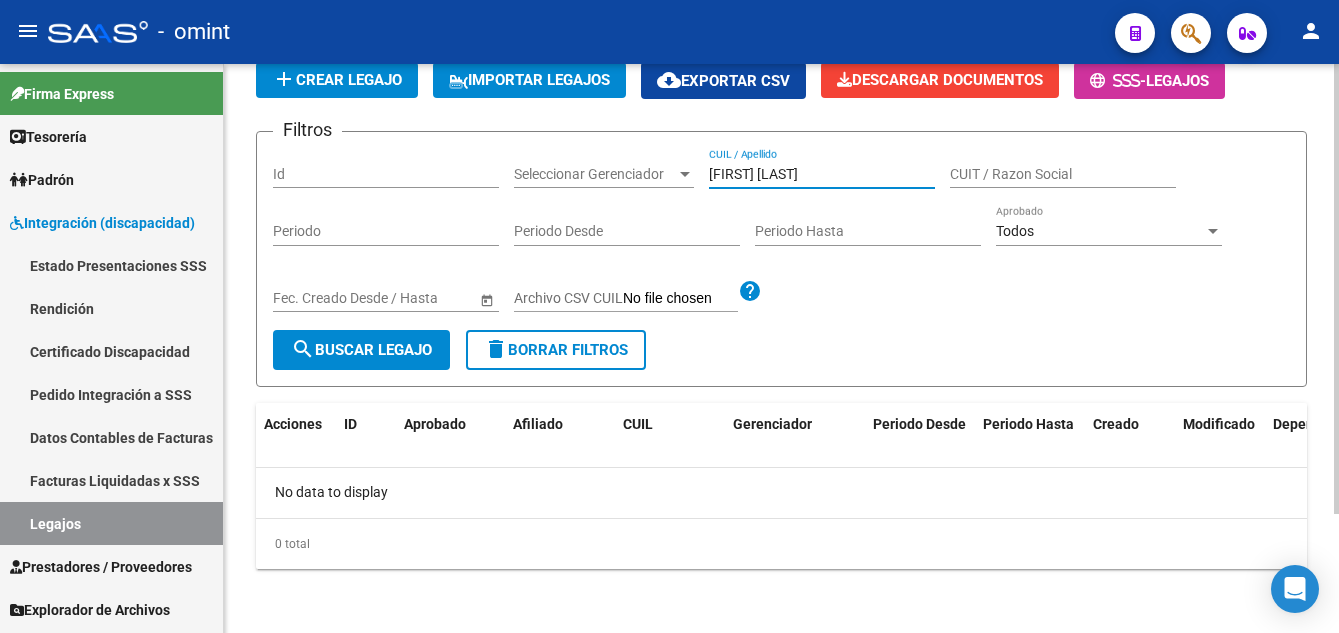 drag, startPoint x: 742, startPoint y: 176, endPoint x: 713, endPoint y: 173, distance: 29.15476 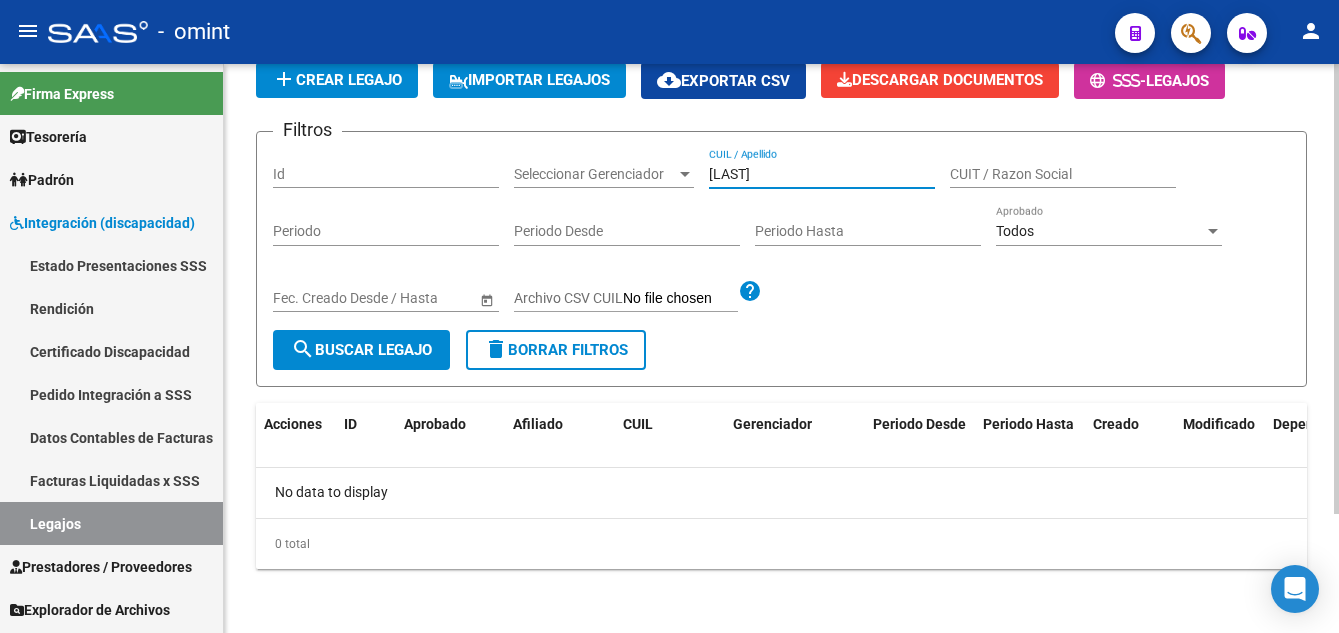 paste on "[FIRST]" 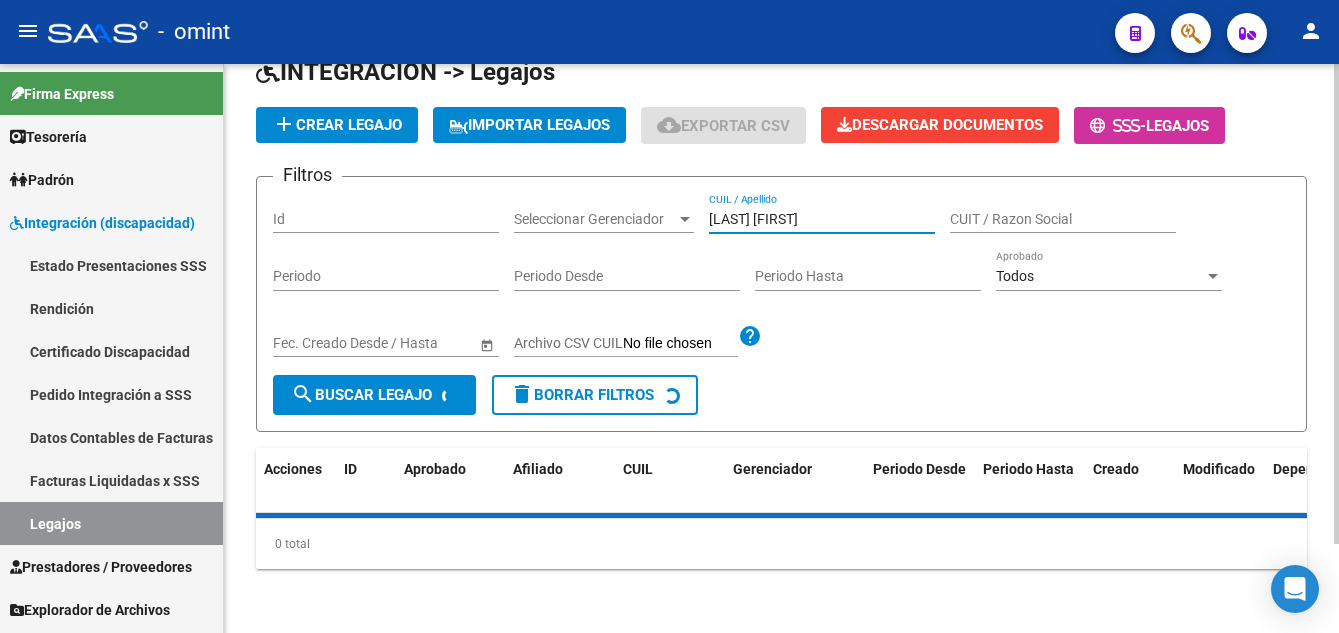 scroll, scrollTop: 151, scrollLeft: 0, axis: vertical 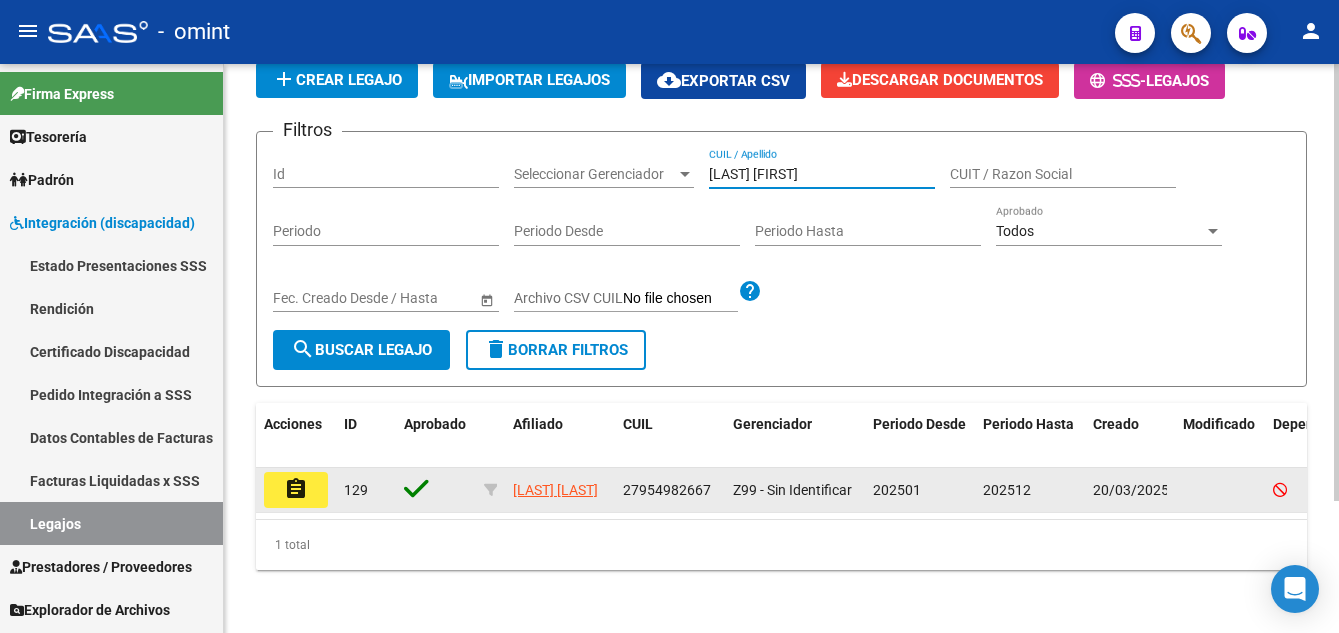 type on "[LAST] [FIRST]" 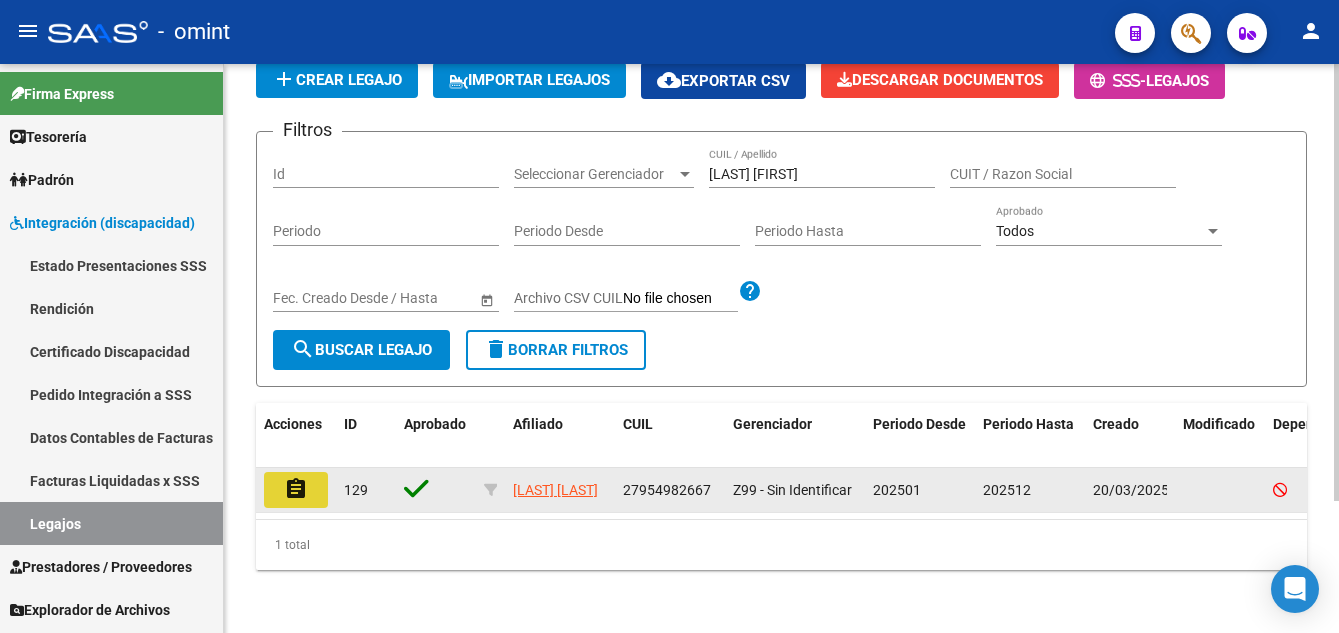 click on "assignment" 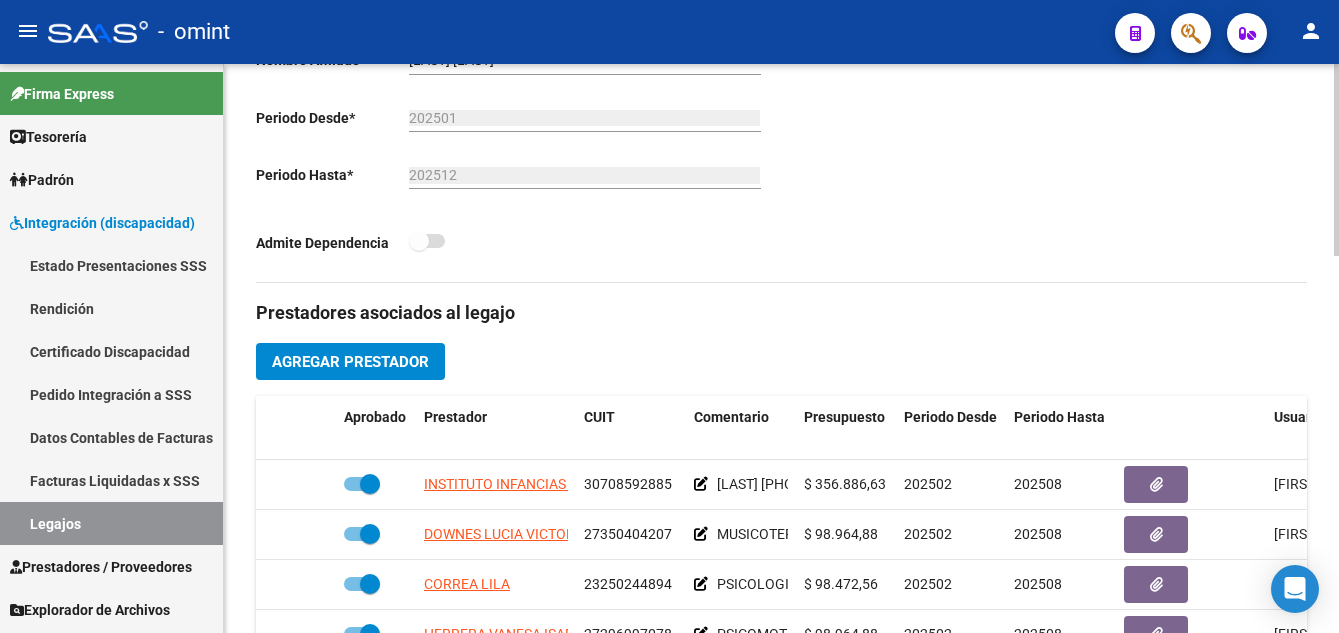 scroll, scrollTop: 700, scrollLeft: 0, axis: vertical 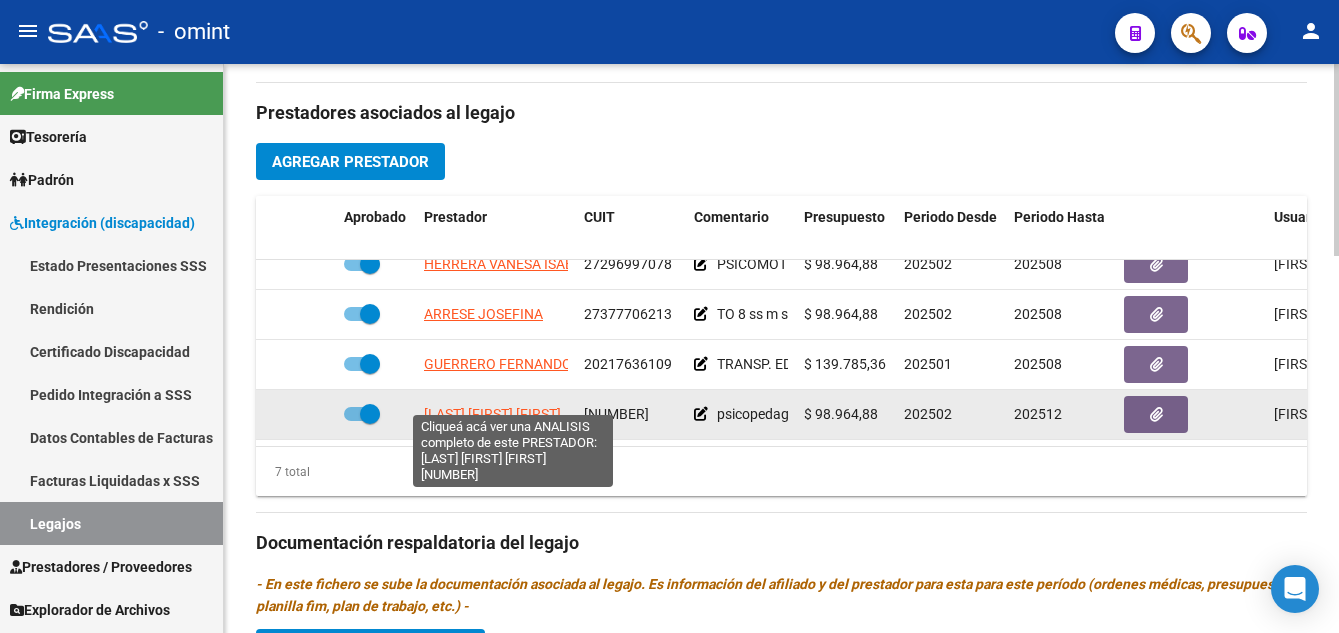 click on "[LAST] [FIRST] [FIRST]" 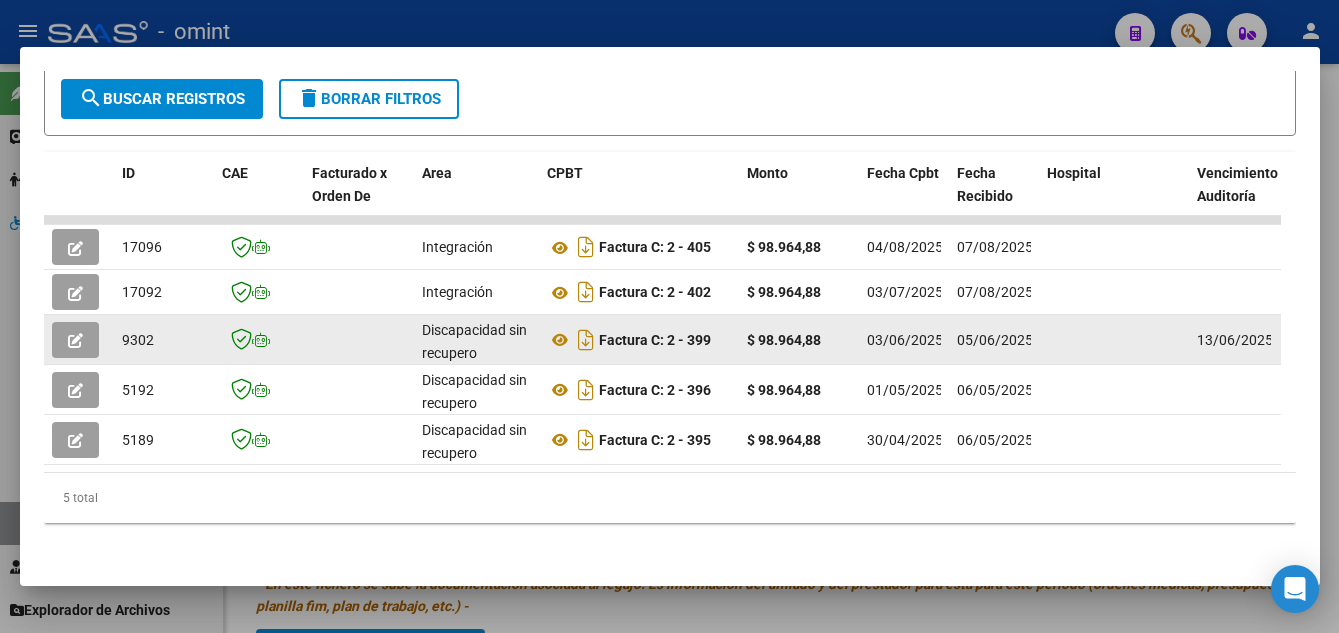 scroll, scrollTop: 428, scrollLeft: 0, axis: vertical 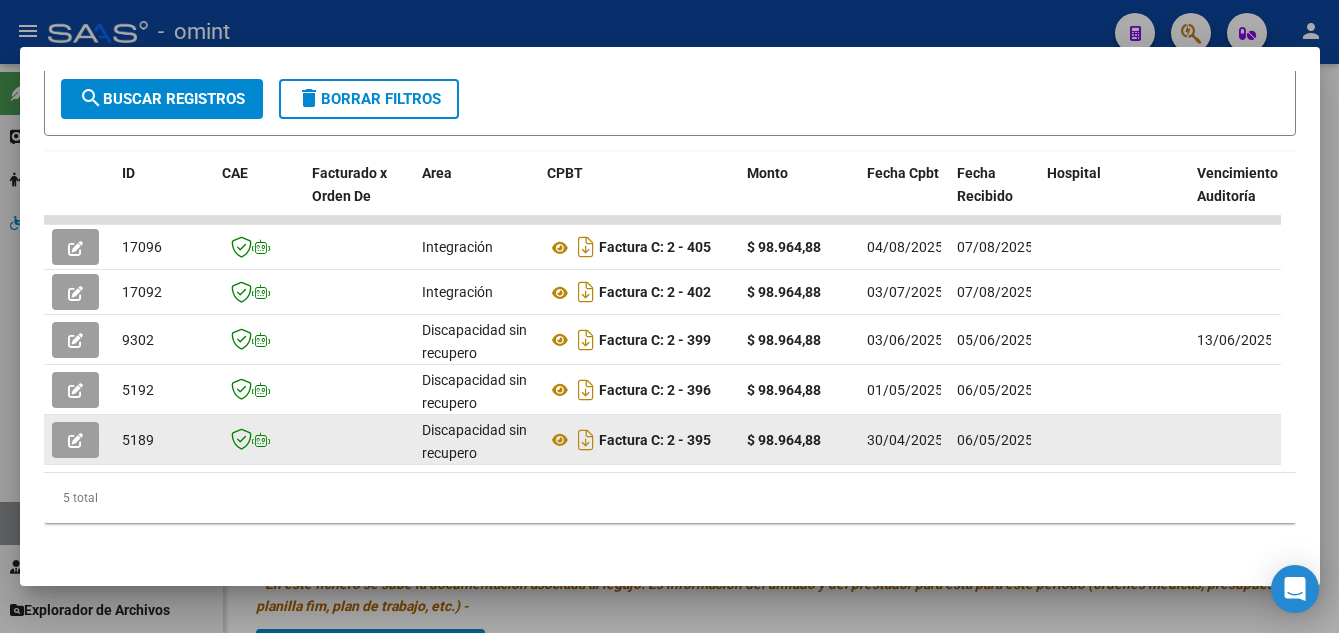 click 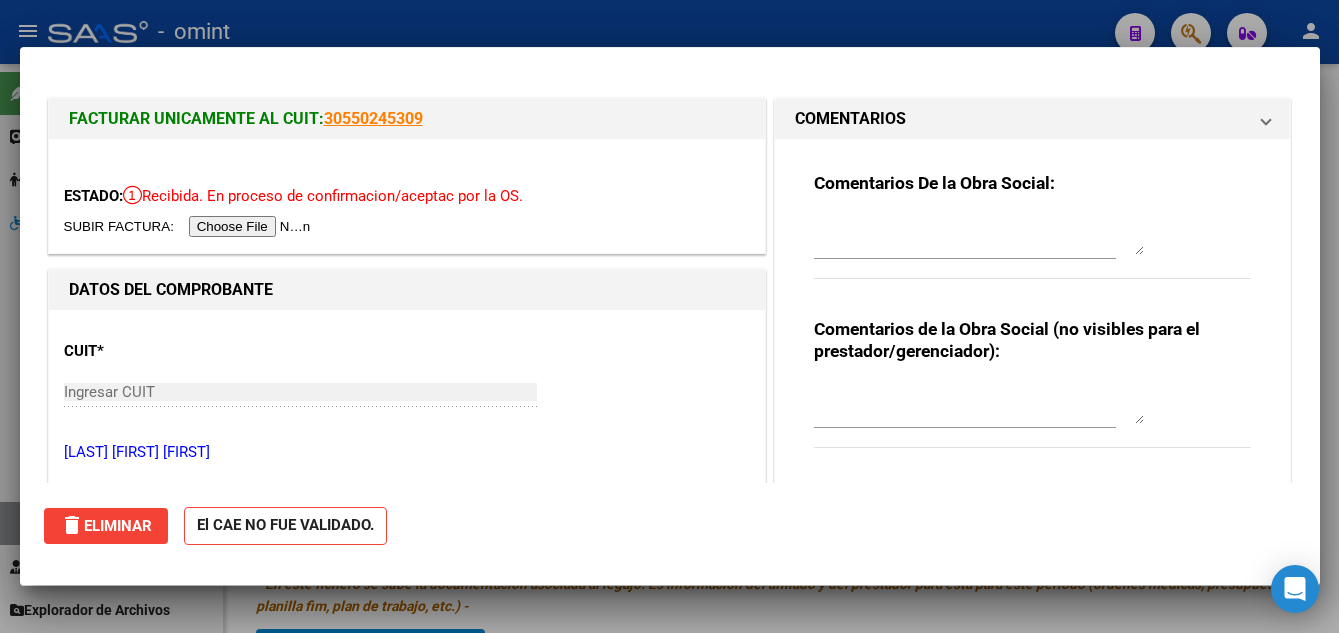 type 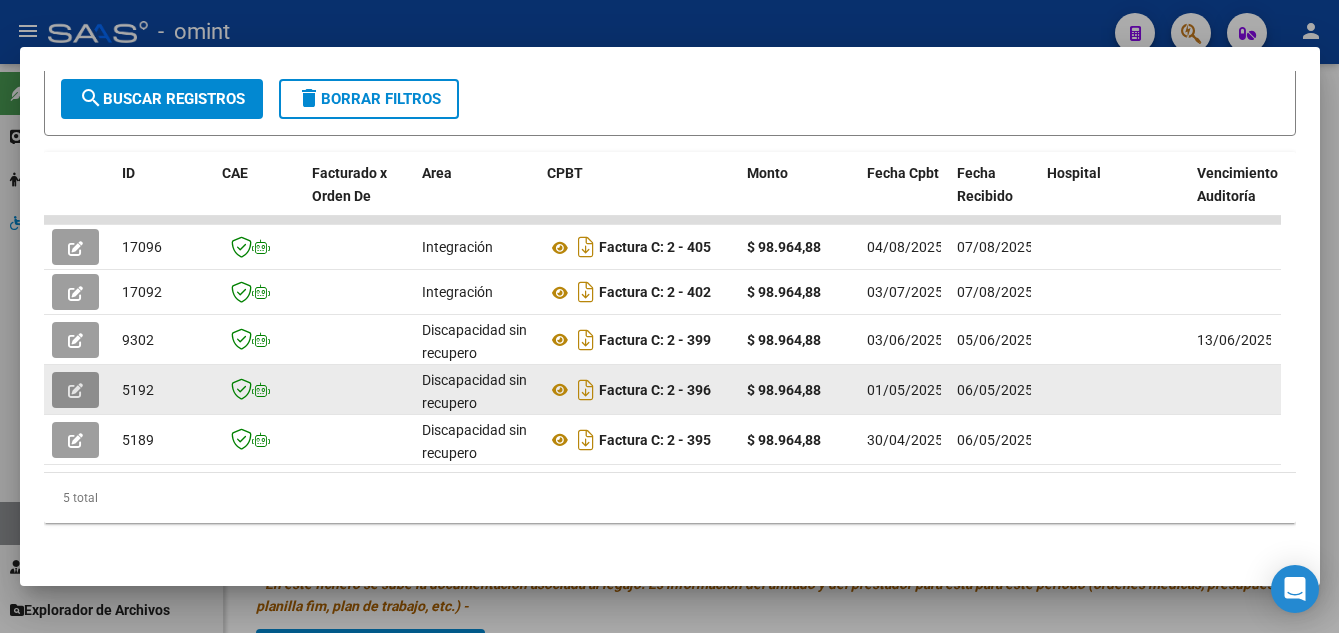 click 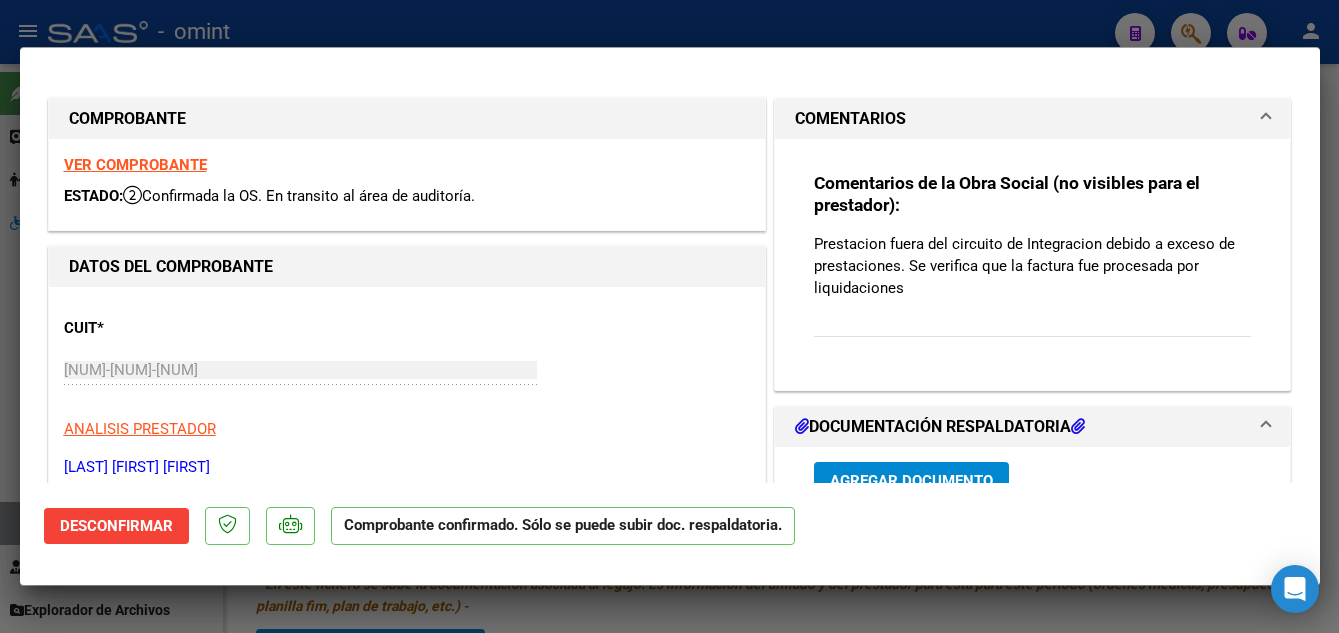 scroll, scrollTop: 100, scrollLeft: 0, axis: vertical 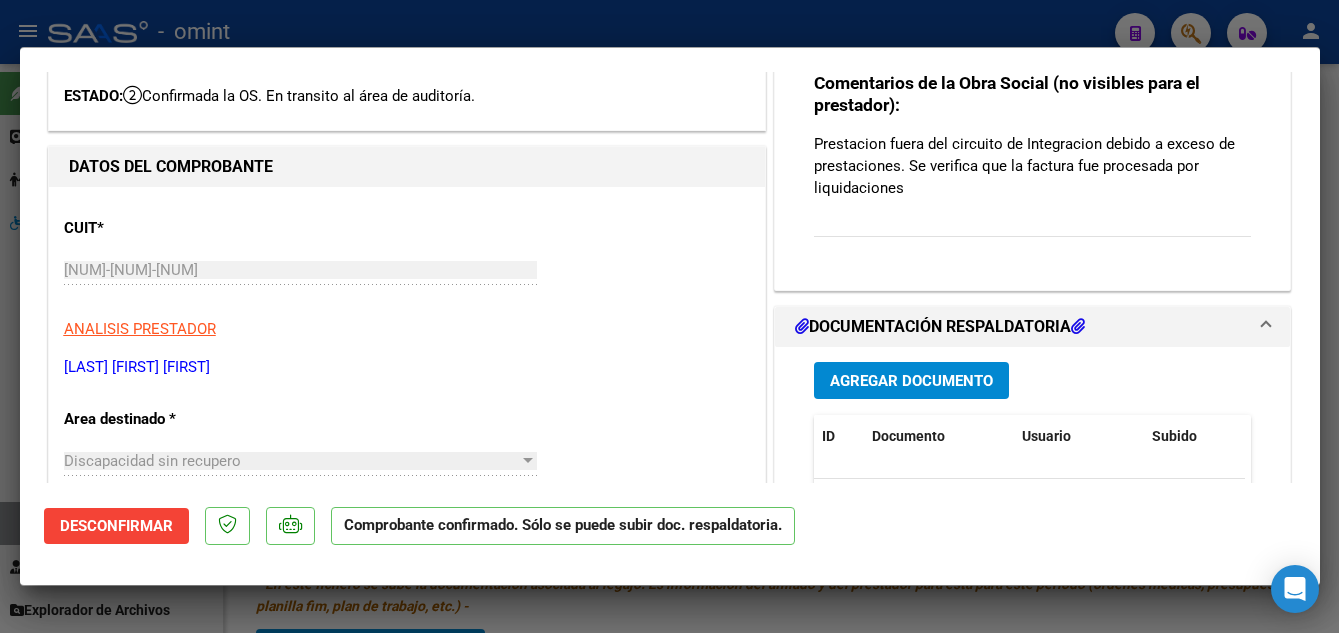 type 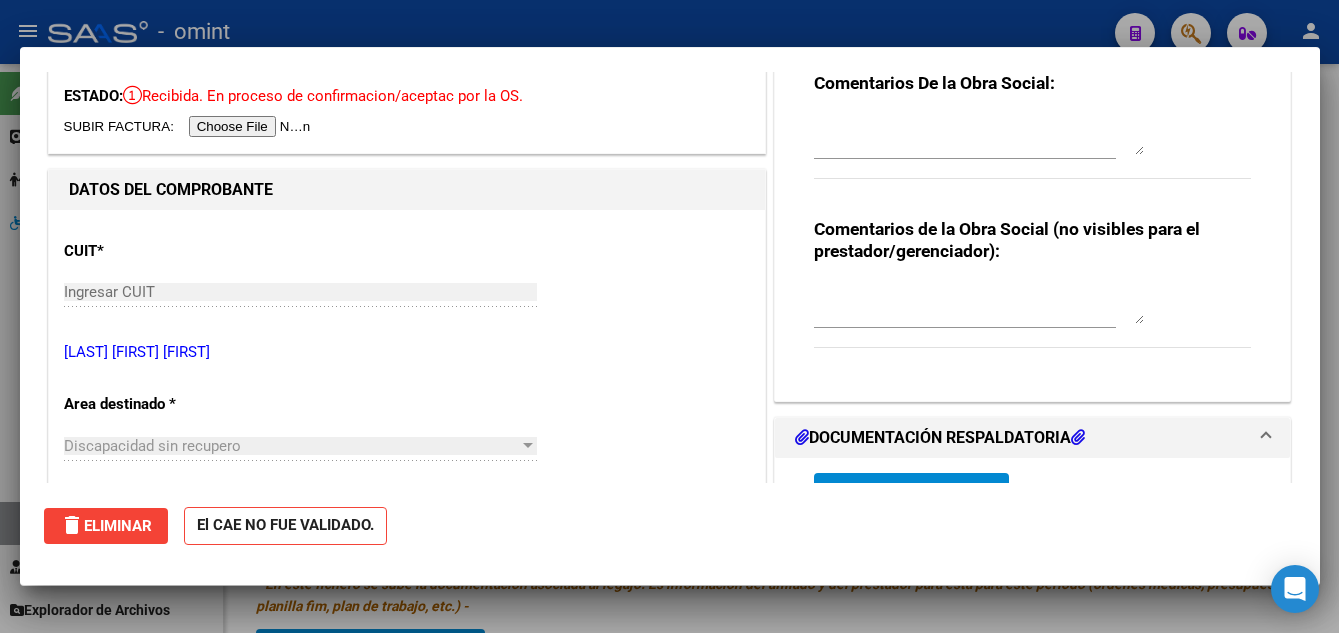type 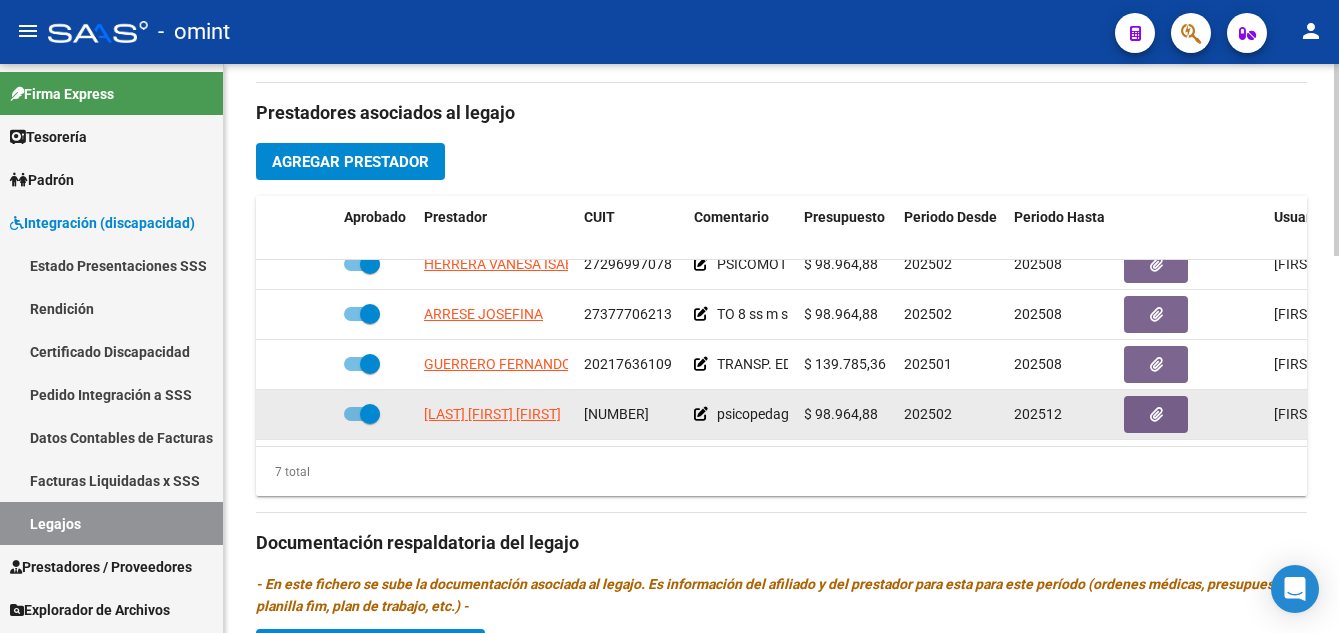 drag, startPoint x: 582, startPoint y: 396, endPoint x: 677, endPoint y: 408, distance: 95.7549 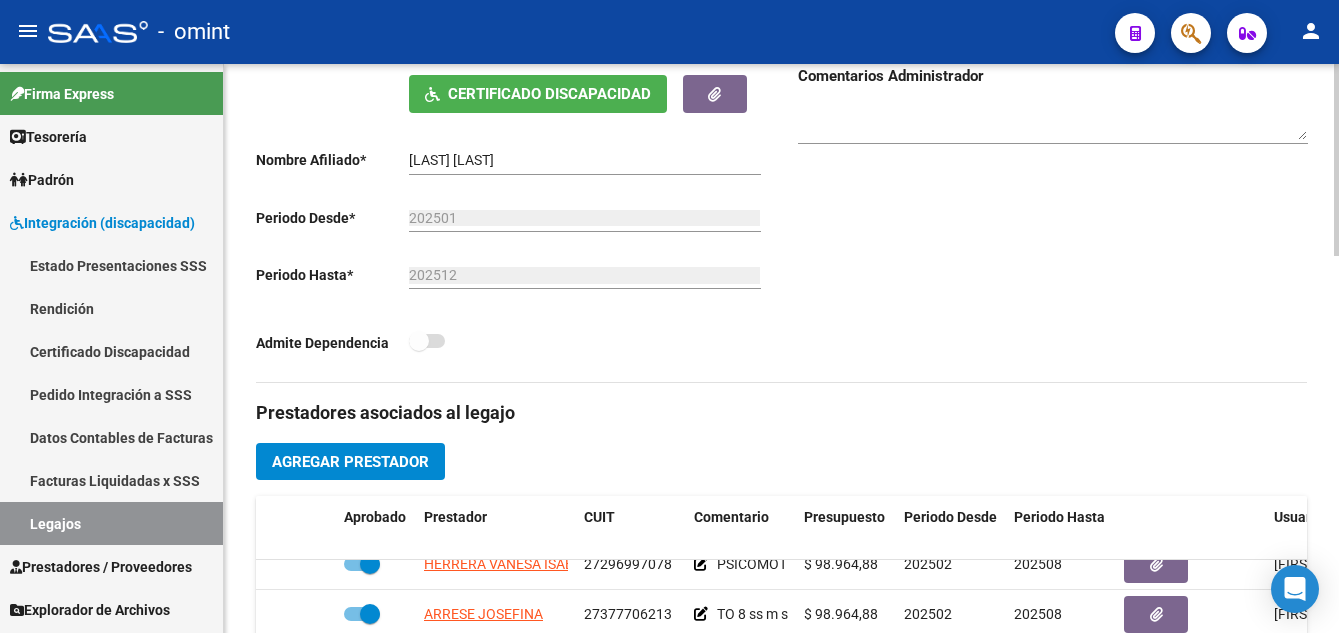 scroll, scrollTop: 100, scrollLeft: 0, axis: vertical 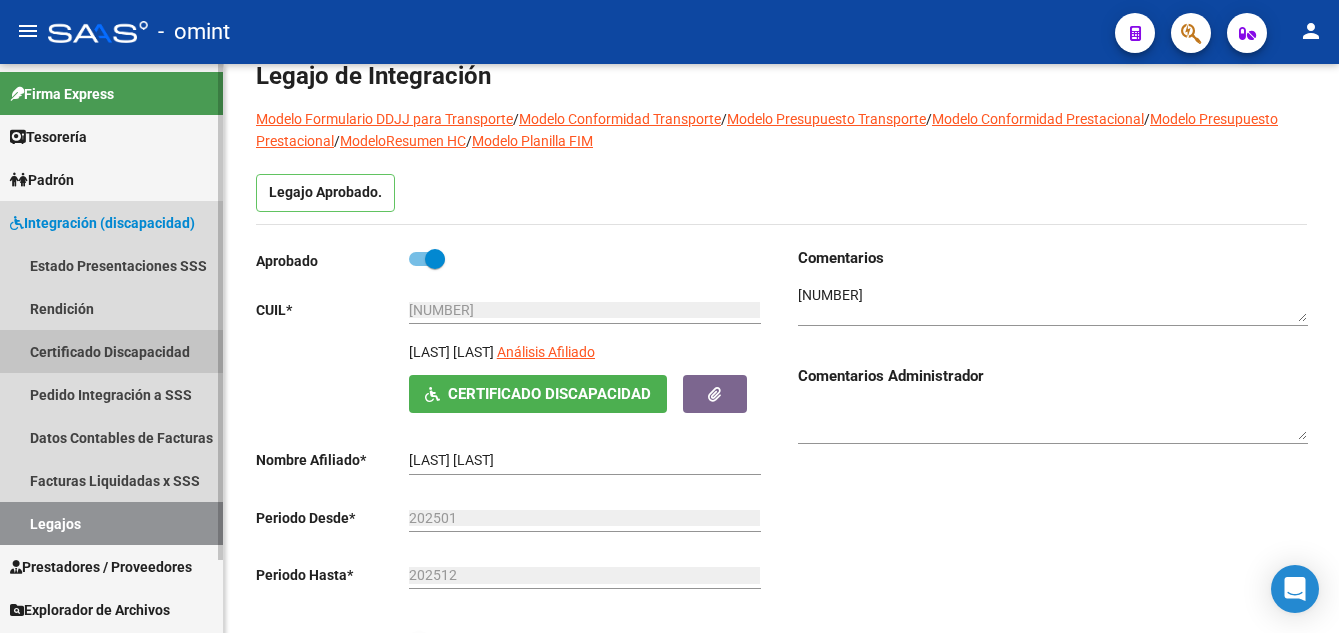 click on "Certificado Discapacidad" at bounding box center (111, 351) 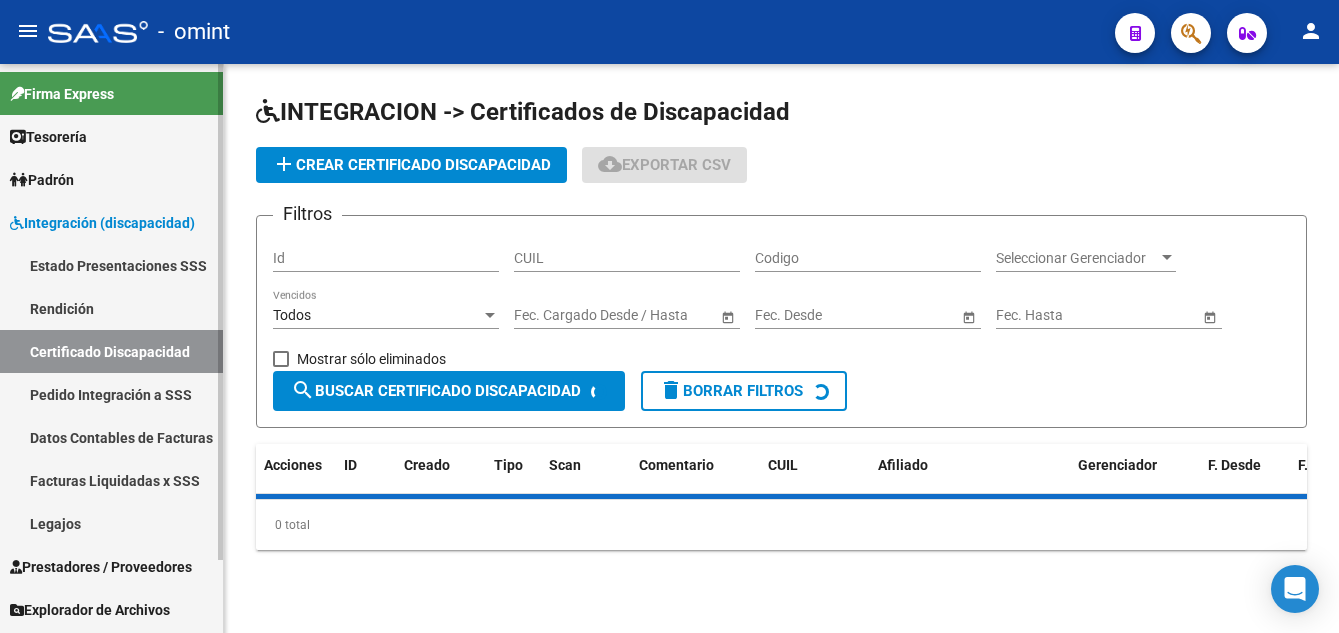 scroll, scrollTop: 0, scrollLeft: 0, axis: both 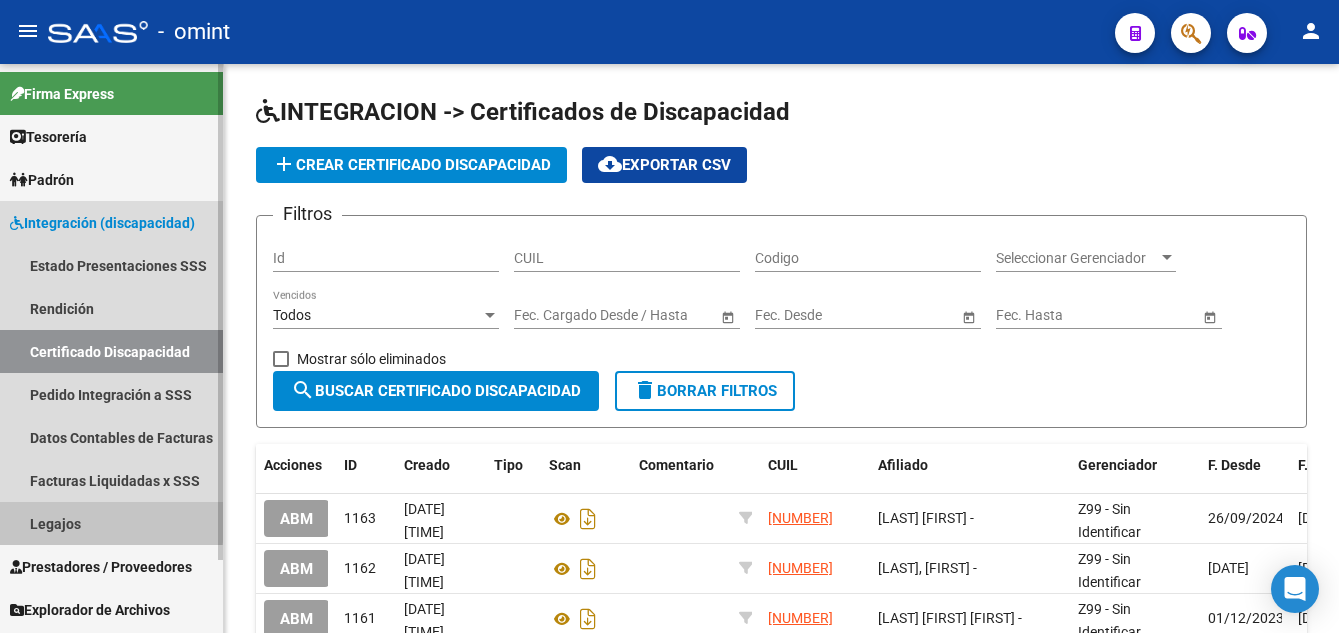 click on "Legajos" at bounding box center (111, 523) 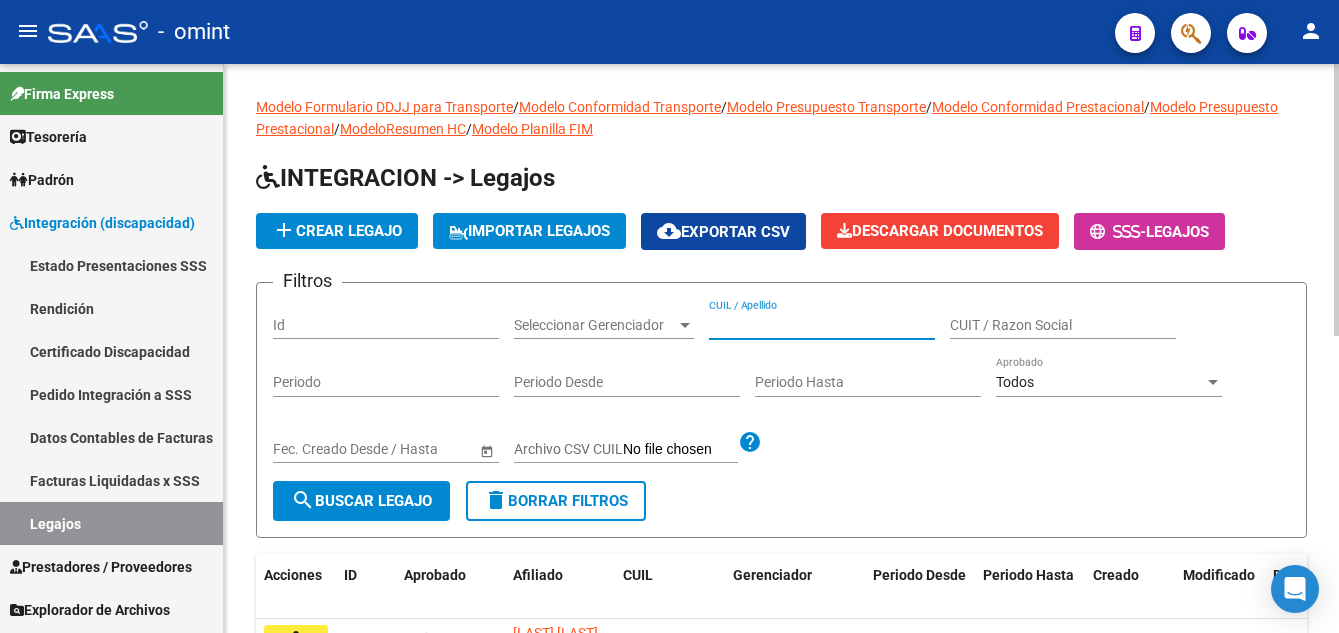 paste on "[LAST] [FIRST] [FIRST]" 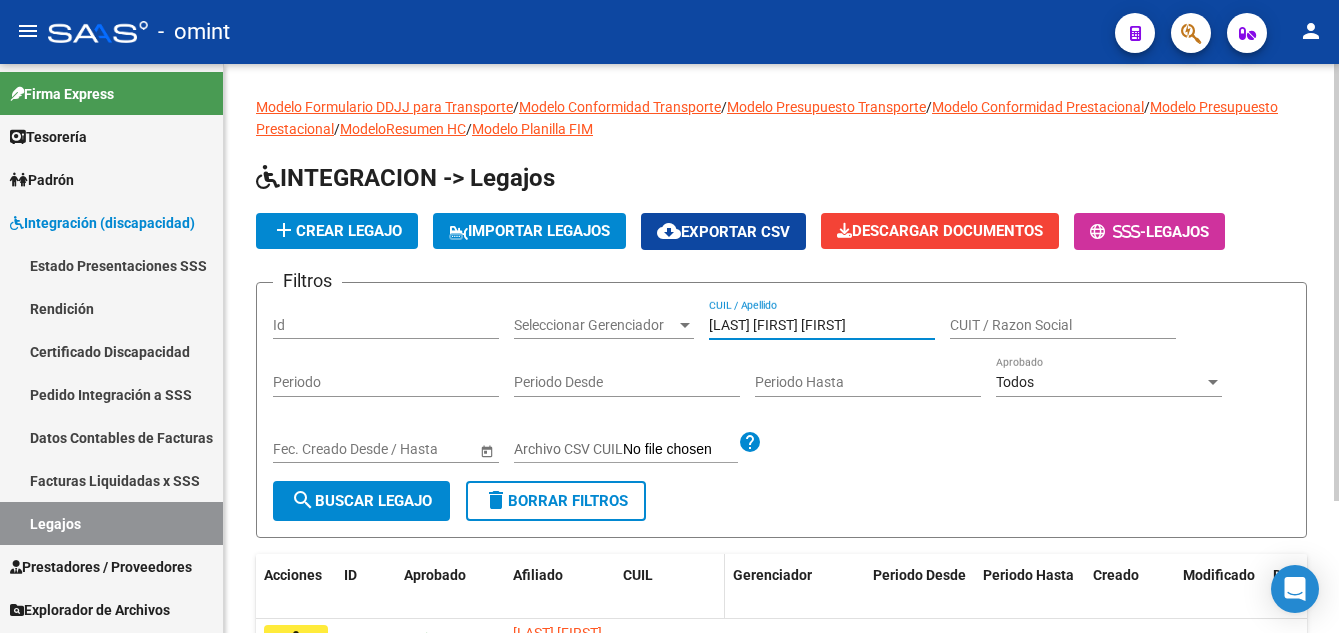 scroll, scrollTop: 172, scrollLeft: 0, axis: vertical 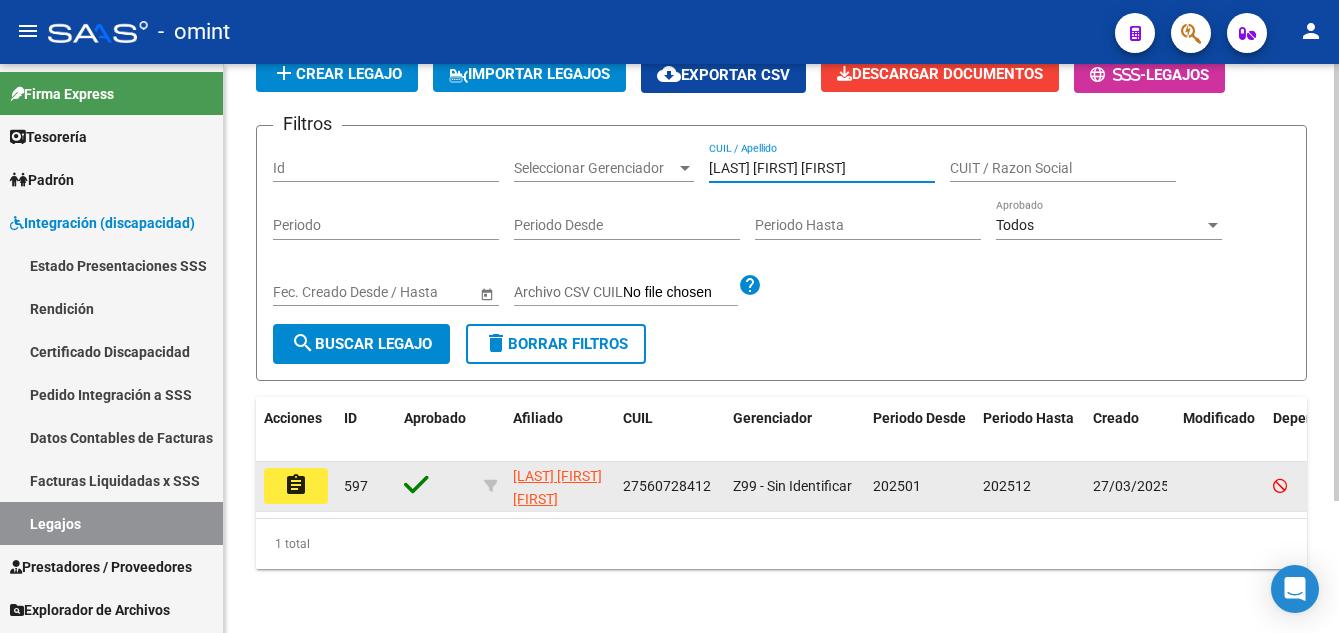type on "[LAST] [FIRST] [FIRST]" 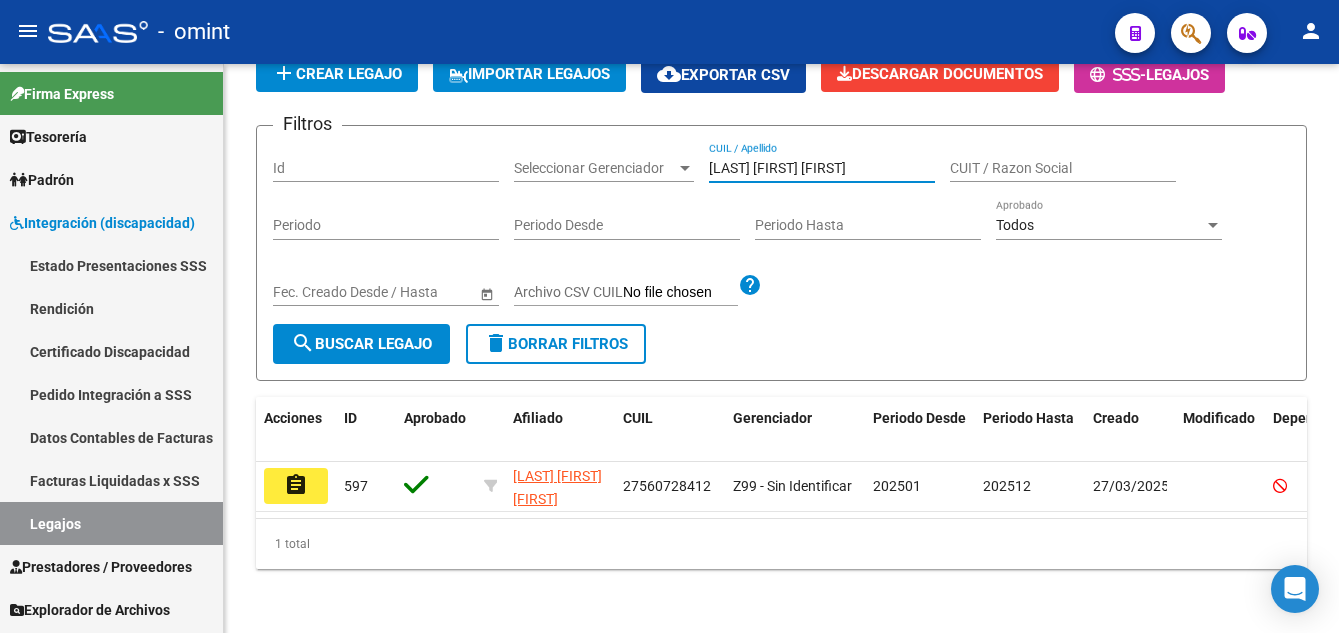 click on "assignment" 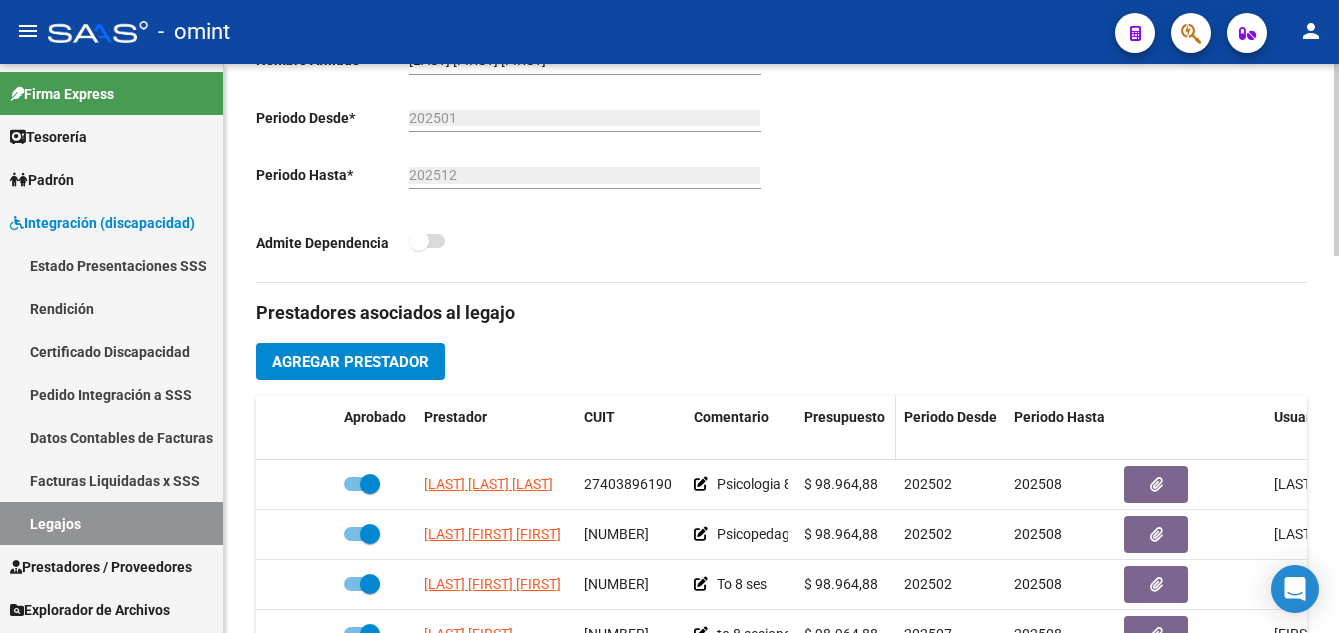 scroll, scrollTop: 700, scrollLeft: 0, axis: vertical 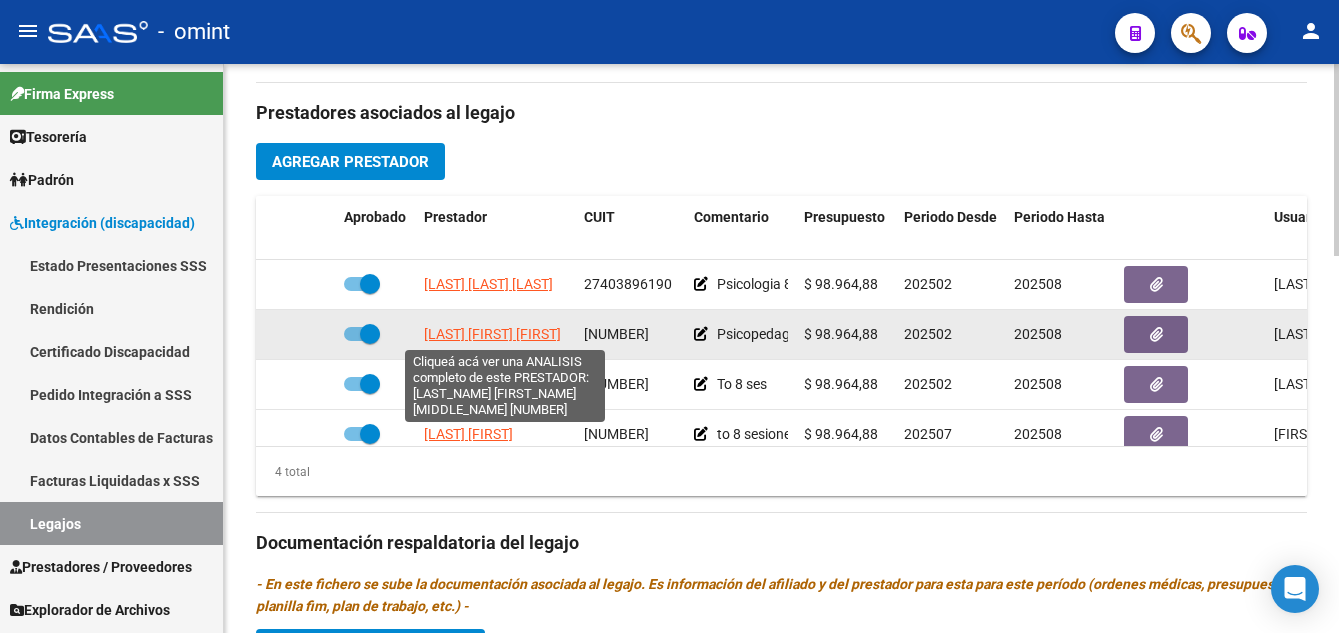 click on "[LAST] [FIRST] [FIRST]" 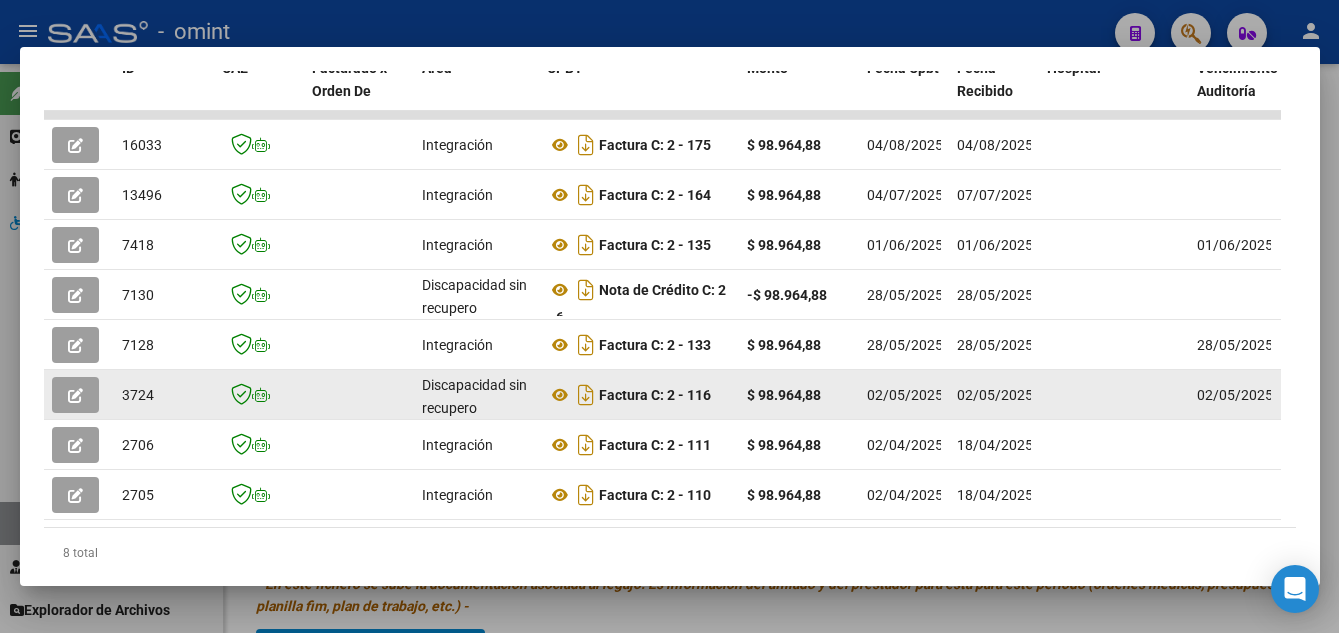 scroll, scrollTop: 578, scrollLeft: 0, axis: vertical 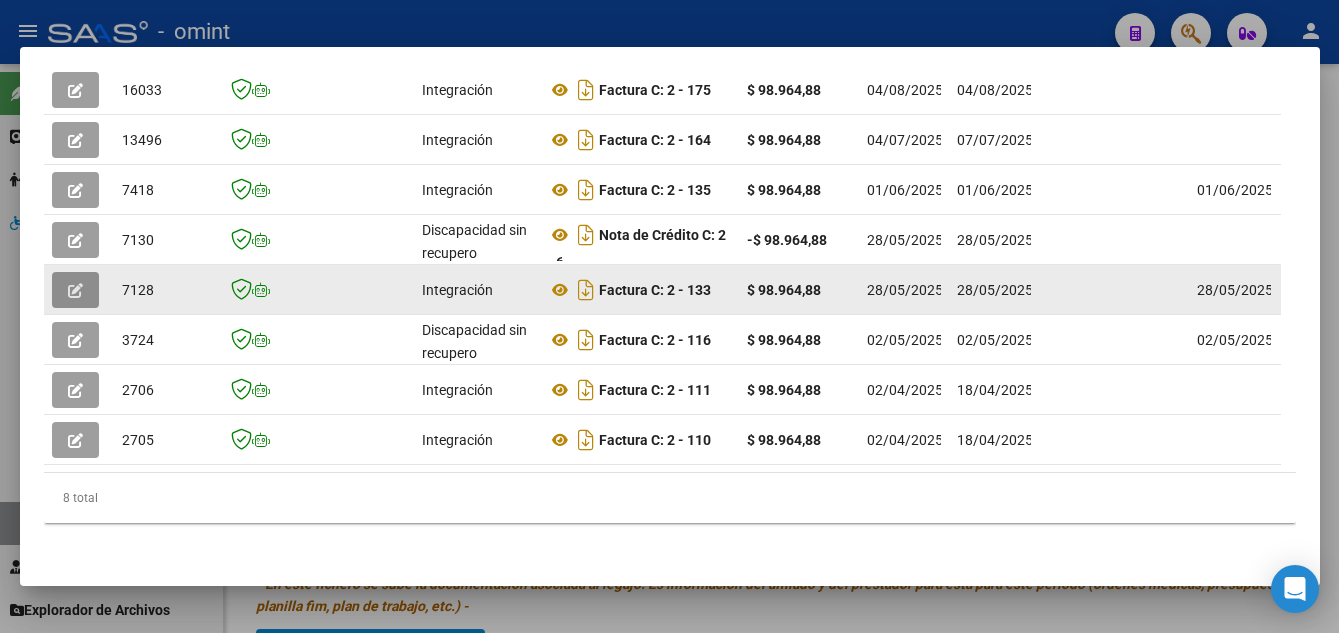 click 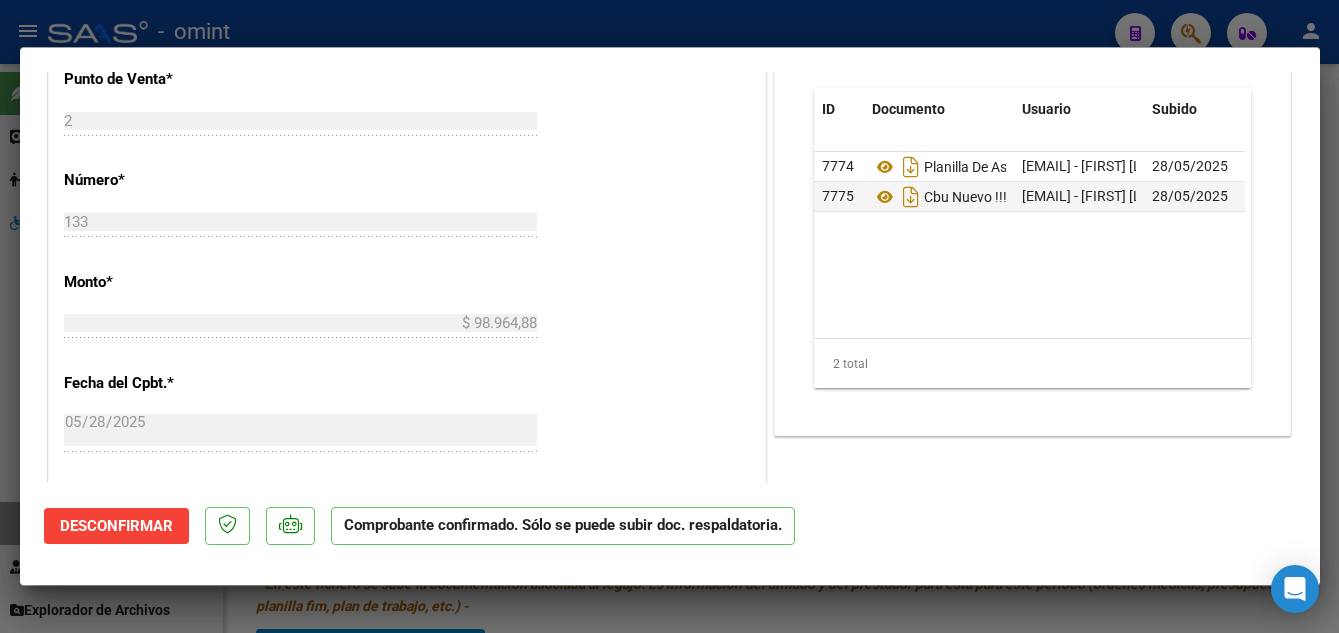 scroll, scrollTop: 1600, scrollLeft: 0, axis: vertical 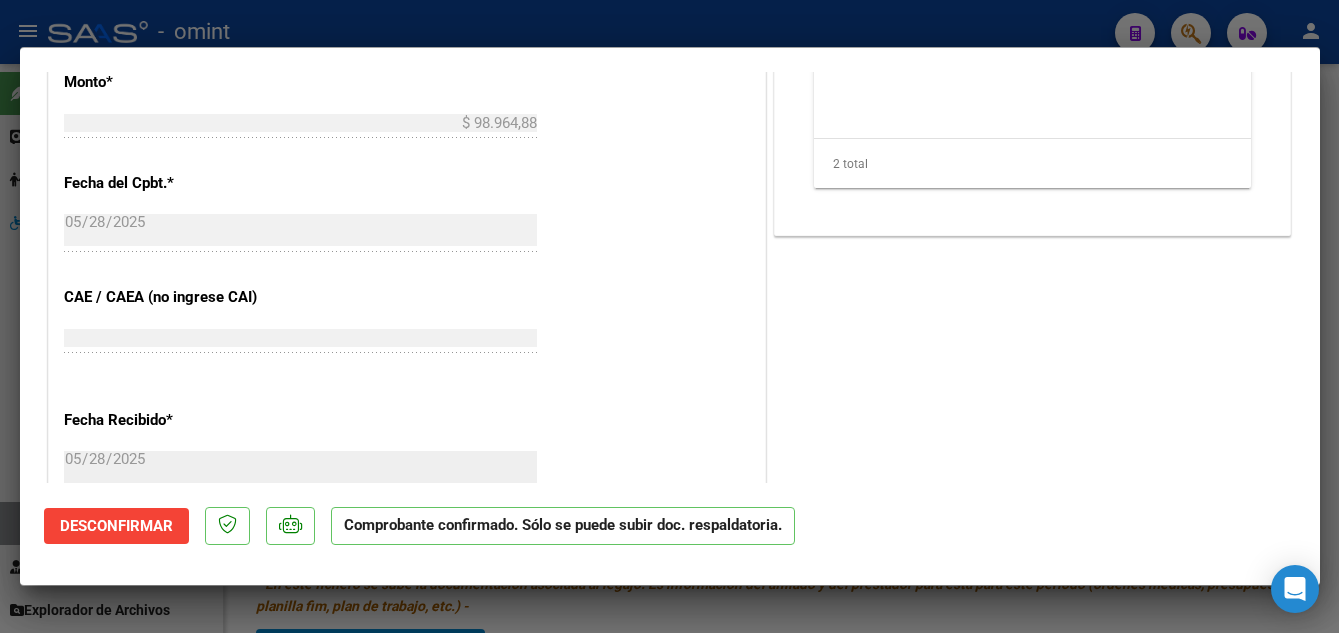 type 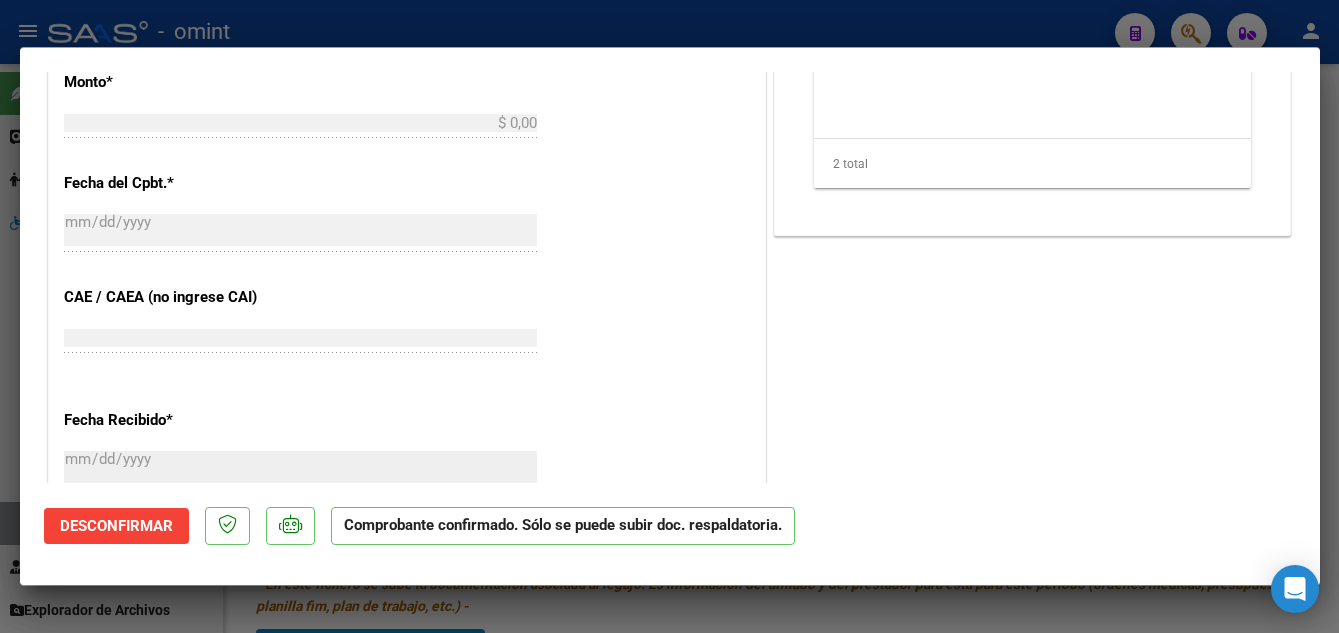 scroll, scrollTop: 0, scrollLeft: 0, axis: both 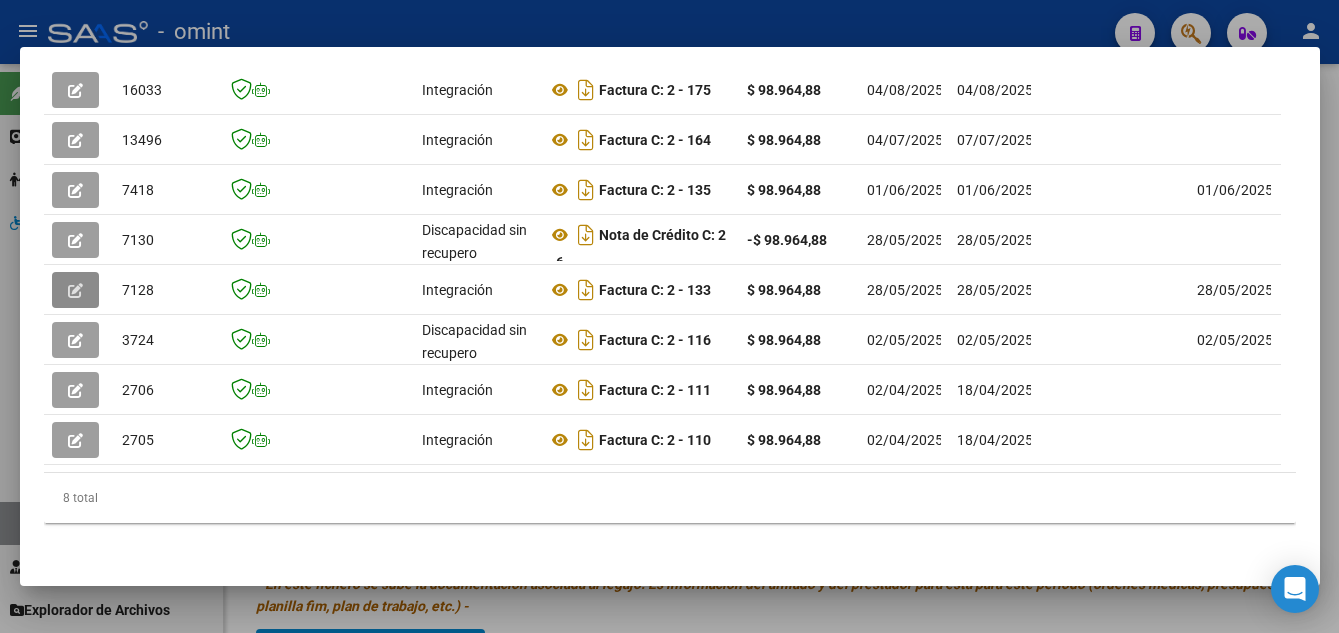 type 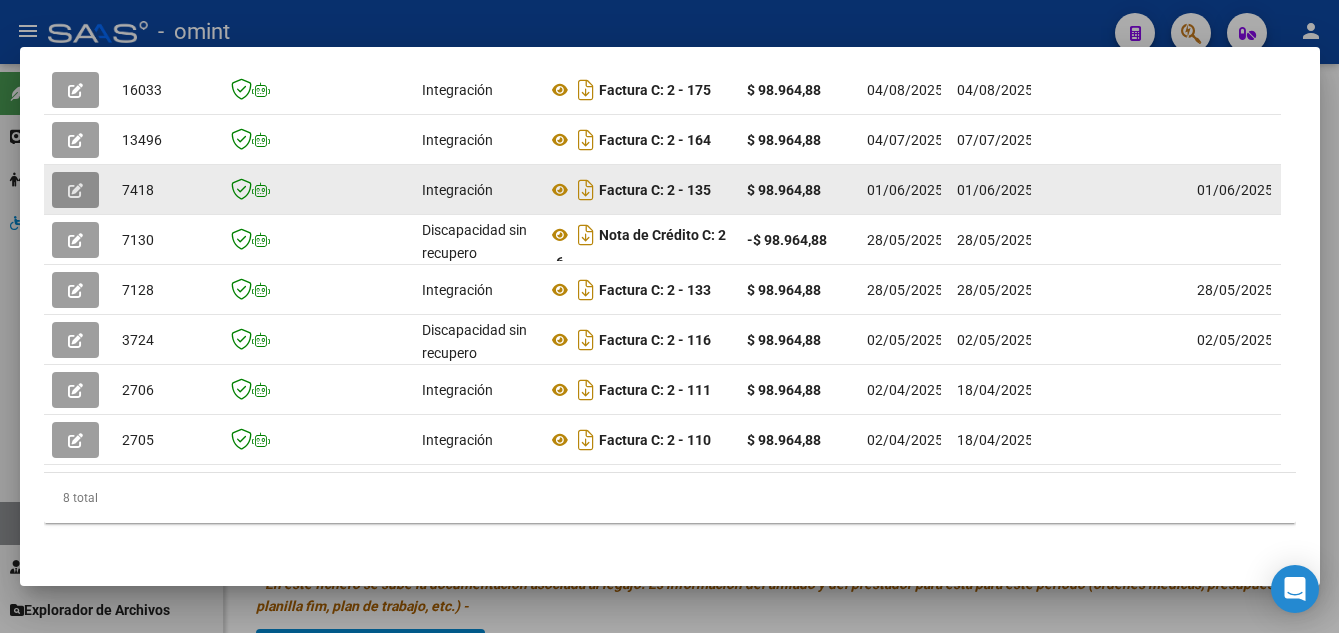 click 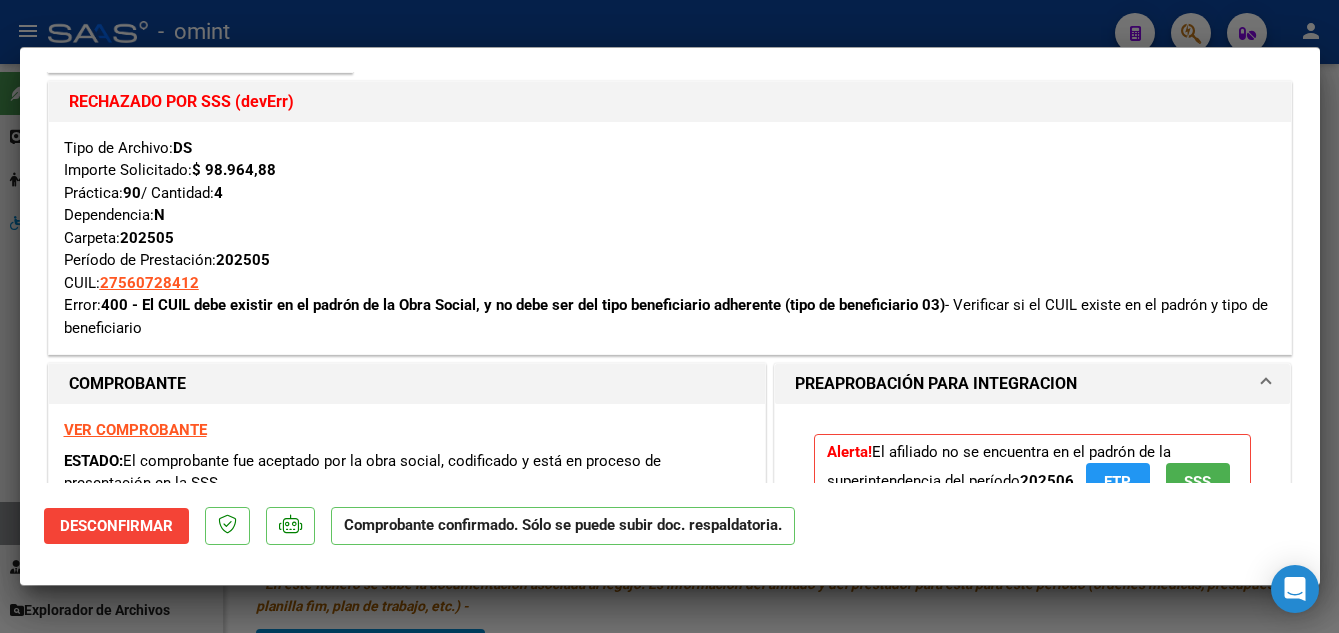 scroll, scrollTop: 400, scrollLeft: 0, axis: vertical 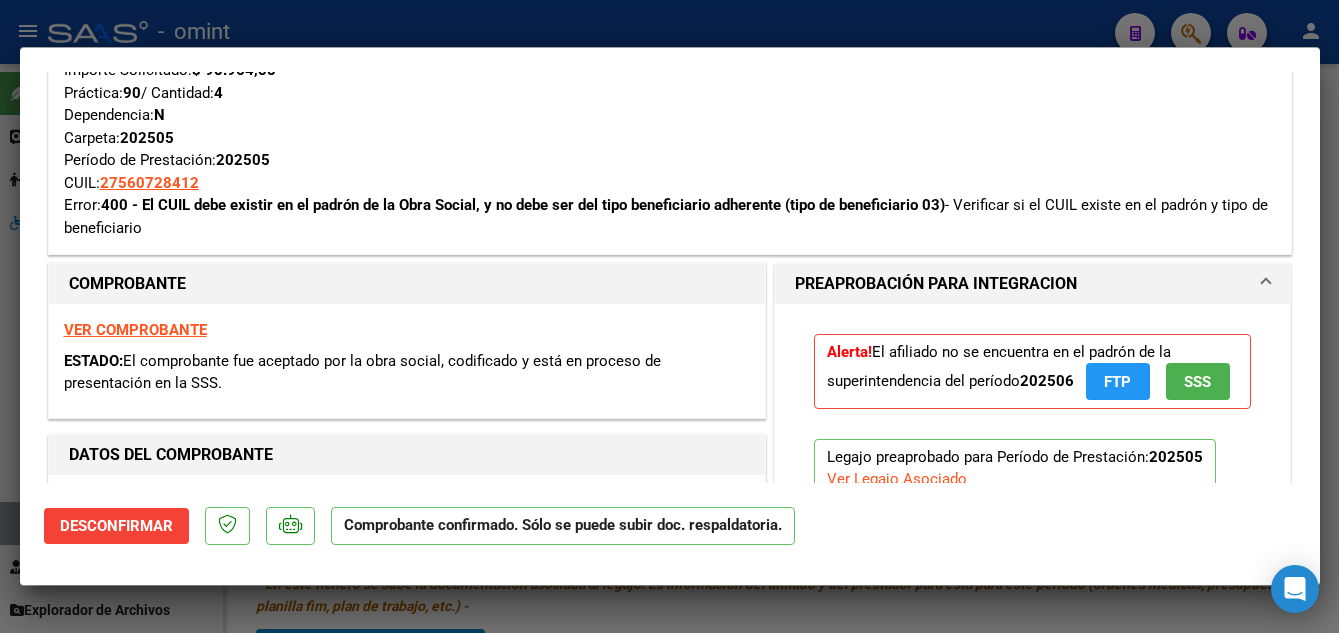 type 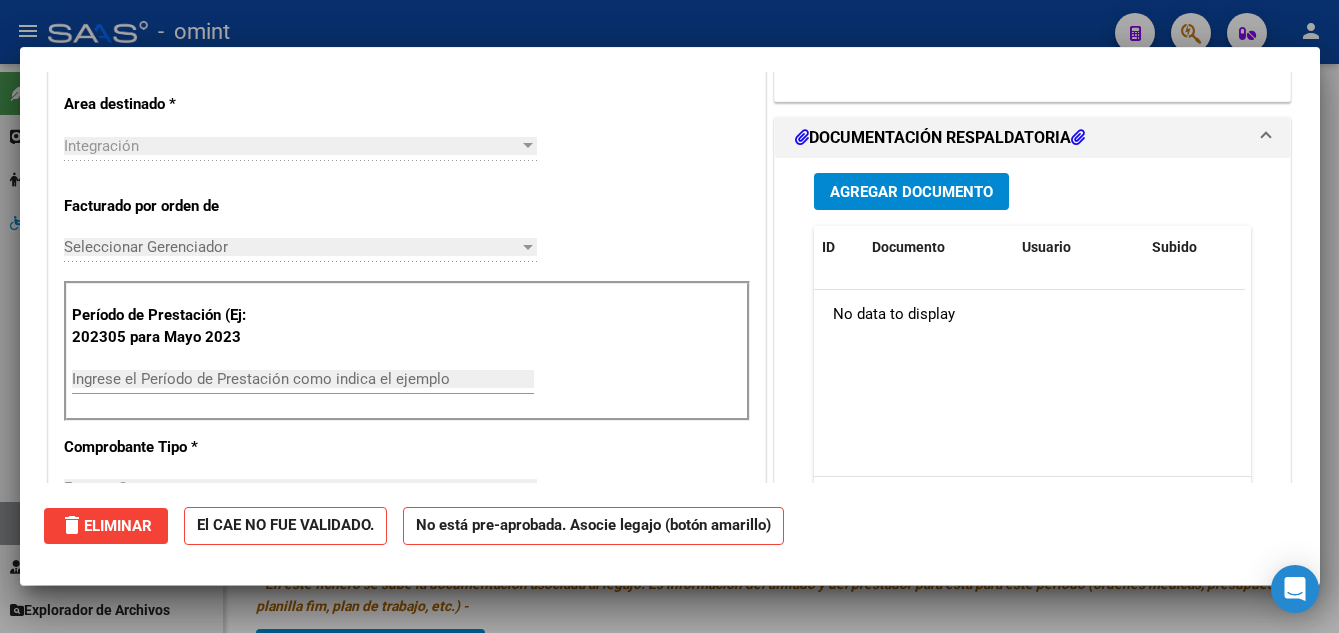 type 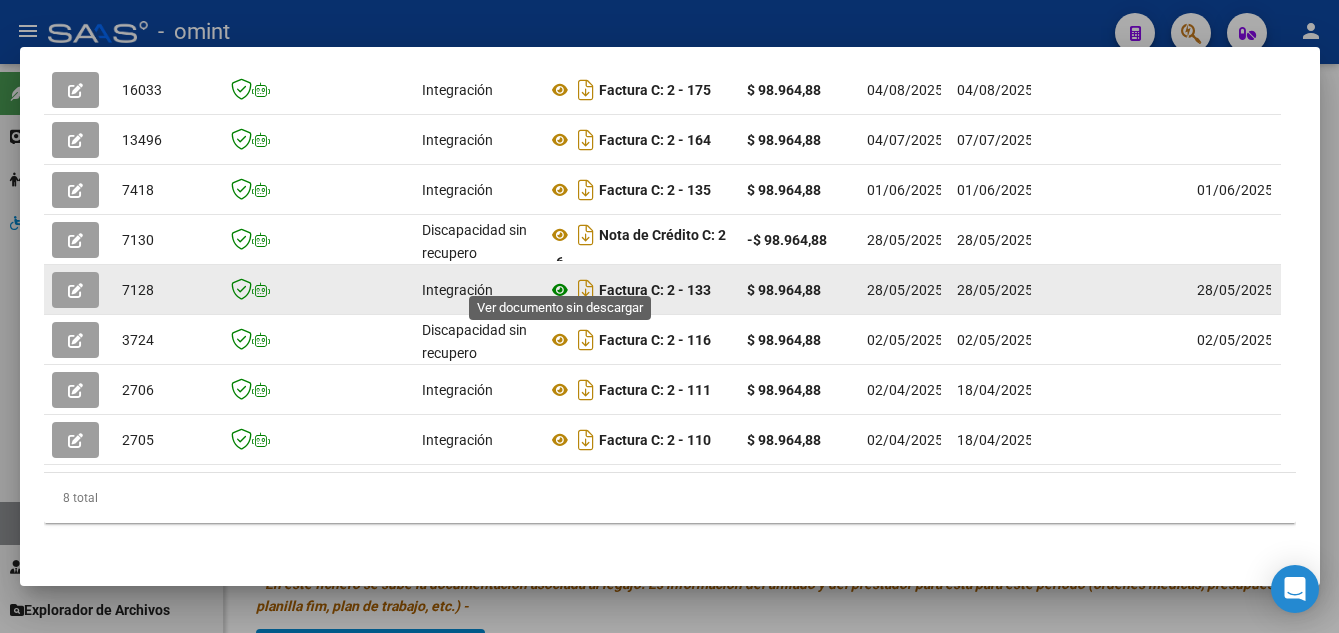 click 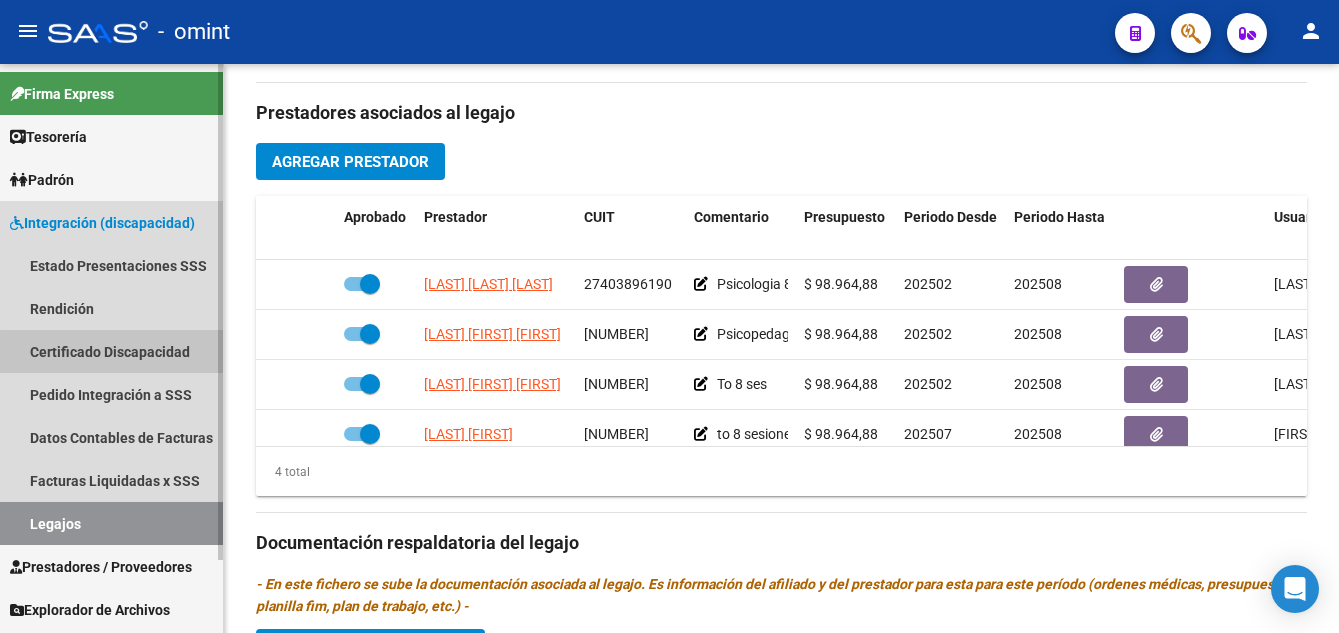 click on "Certificado Discapacidad" at bounding box center [111, 351] 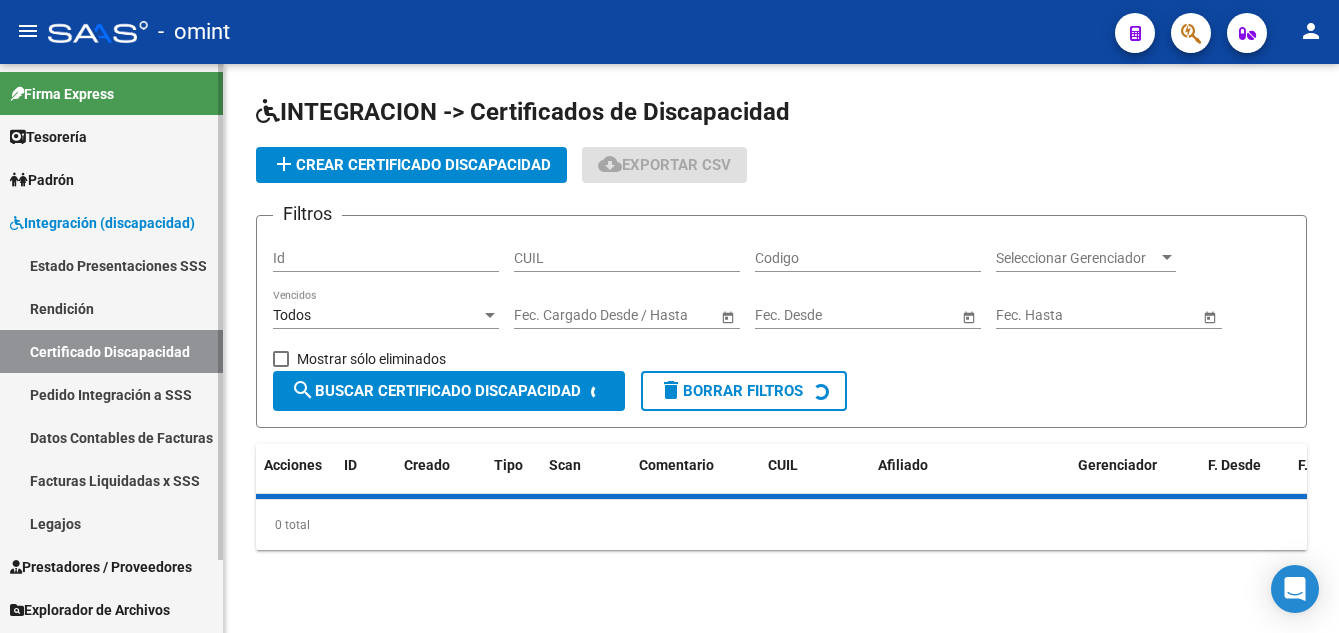 scroll, scrollTop: 0, scrollLeft: 0, axis: both 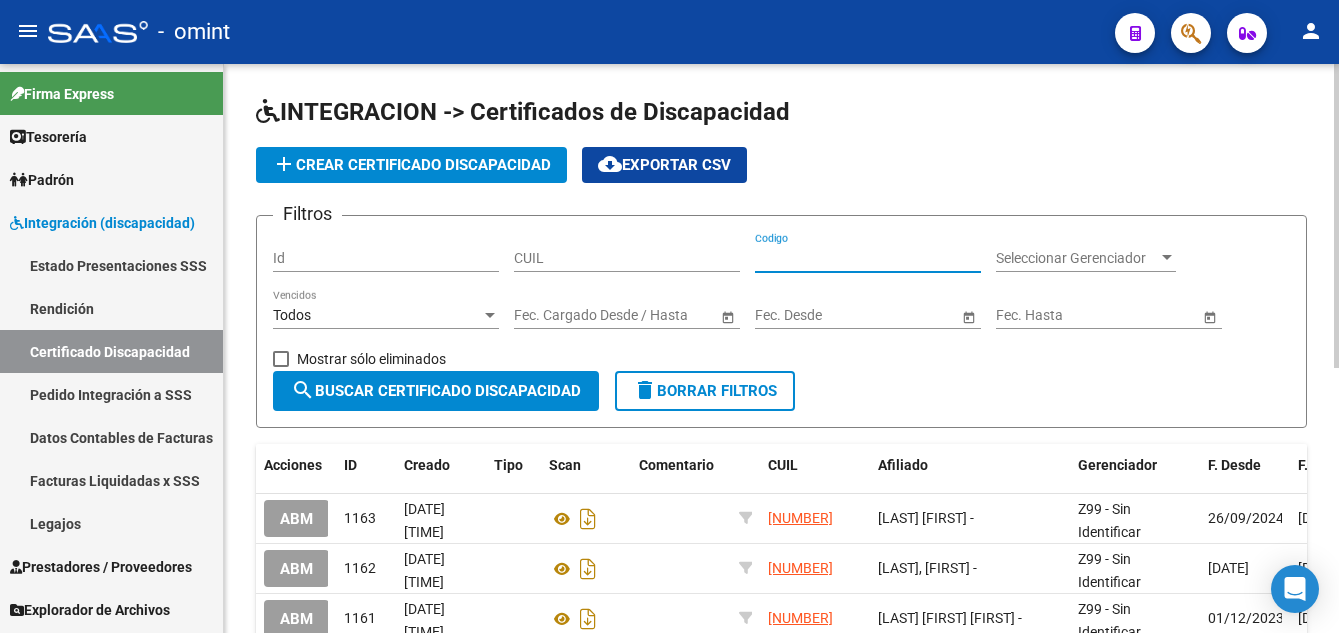 paste on "[LAST] [FIRST]" 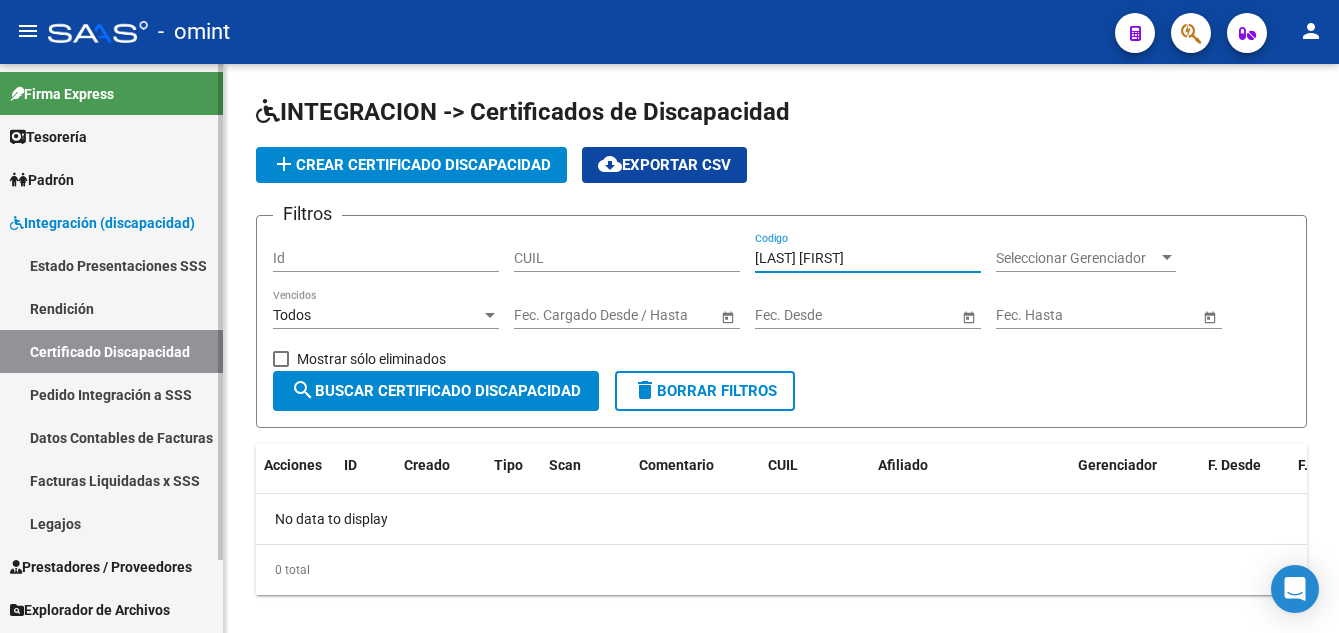 type on "[LAST] [FIRST]" 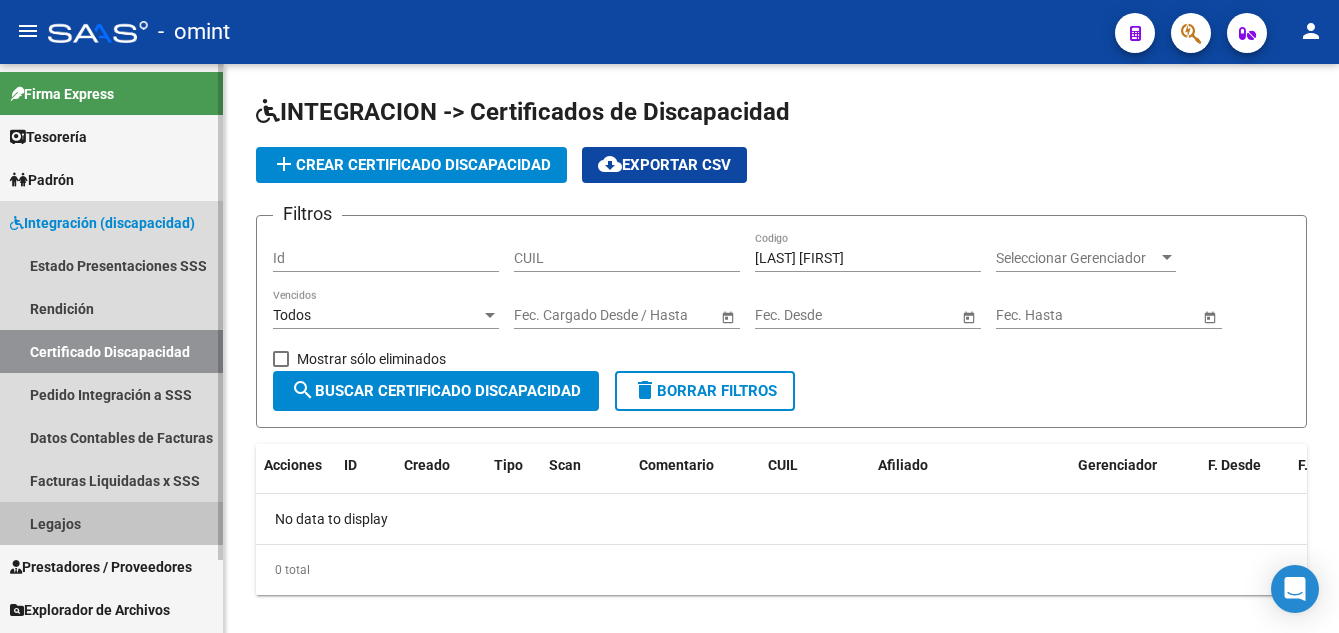 click on "Legajos" at bounding box center (111, 523) 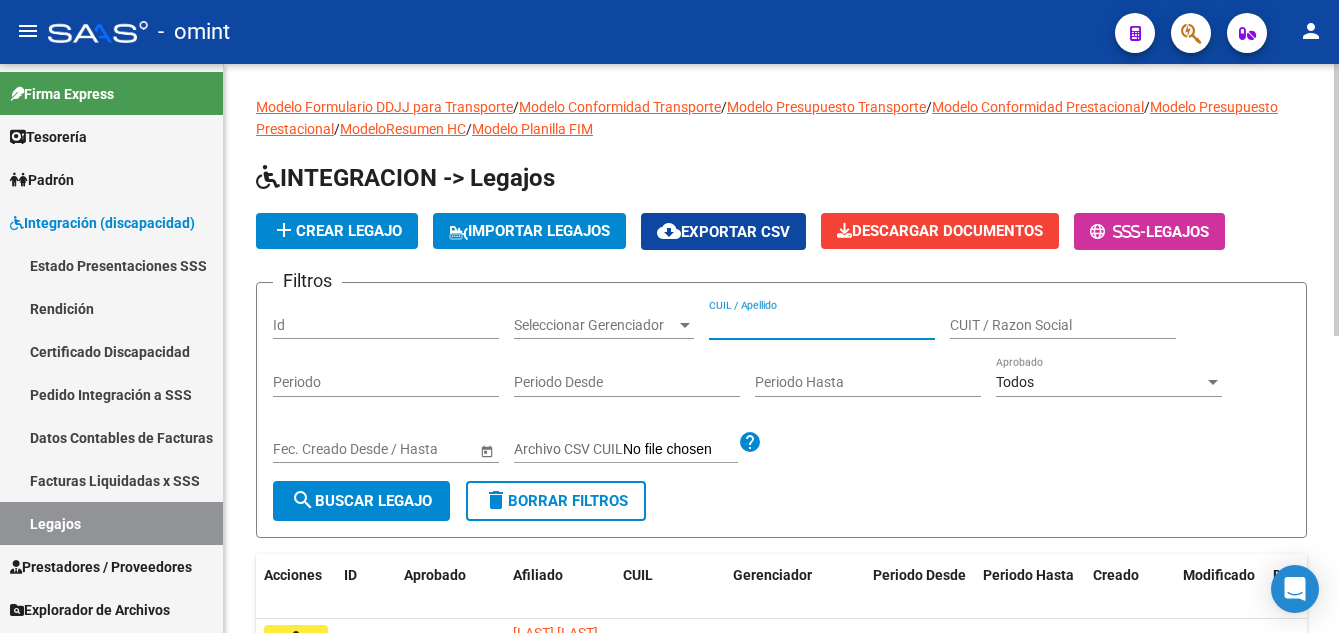paste on "[LAST] [FIRST]" 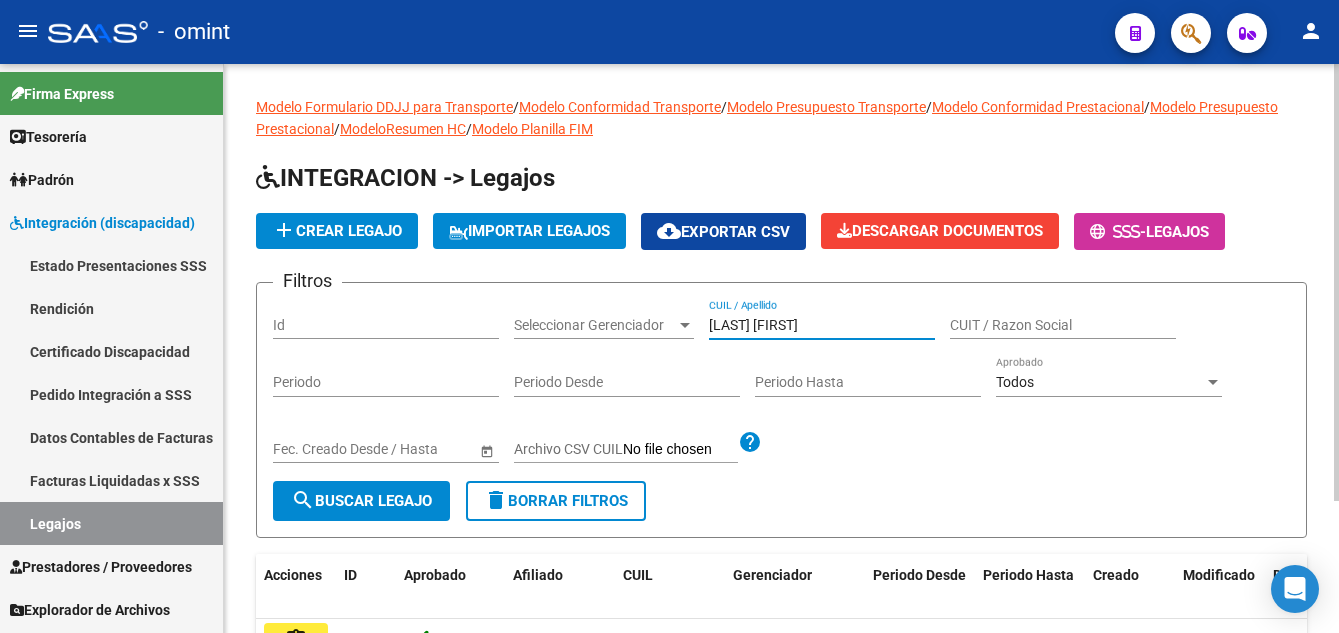 scroll, scrollTop: 172, scrollLeft: 0, axis: vertical 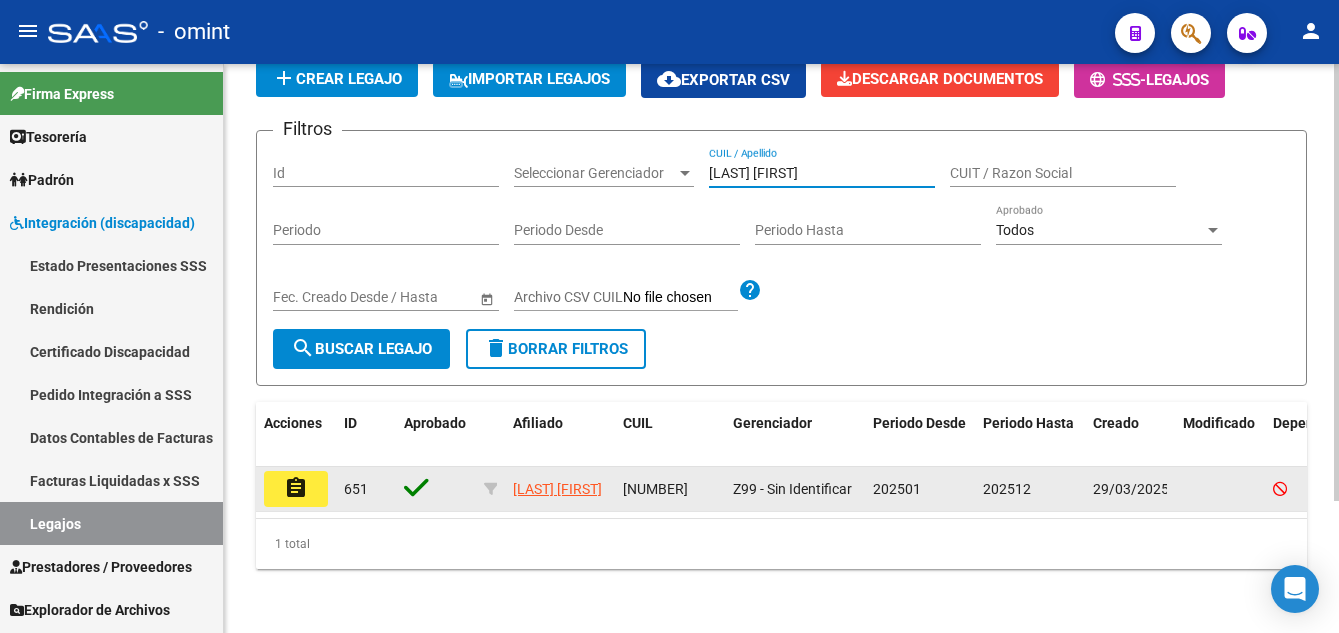 type on "[LAST] [FIRST]" 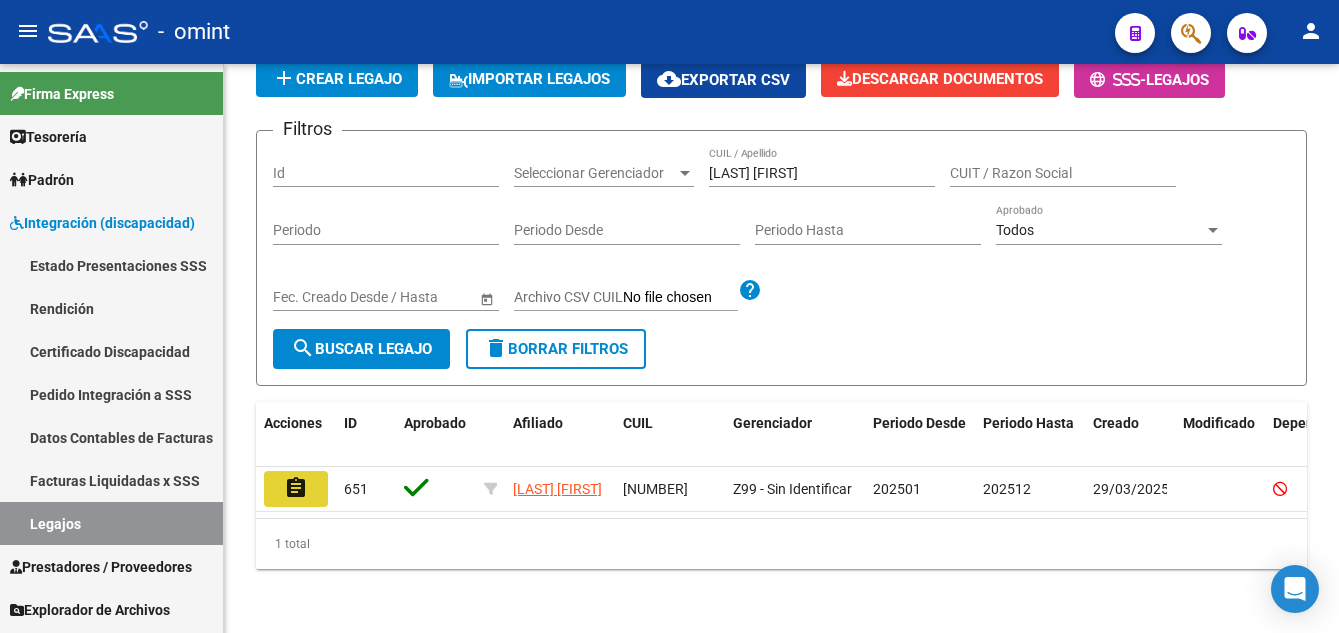 click on "assignment" 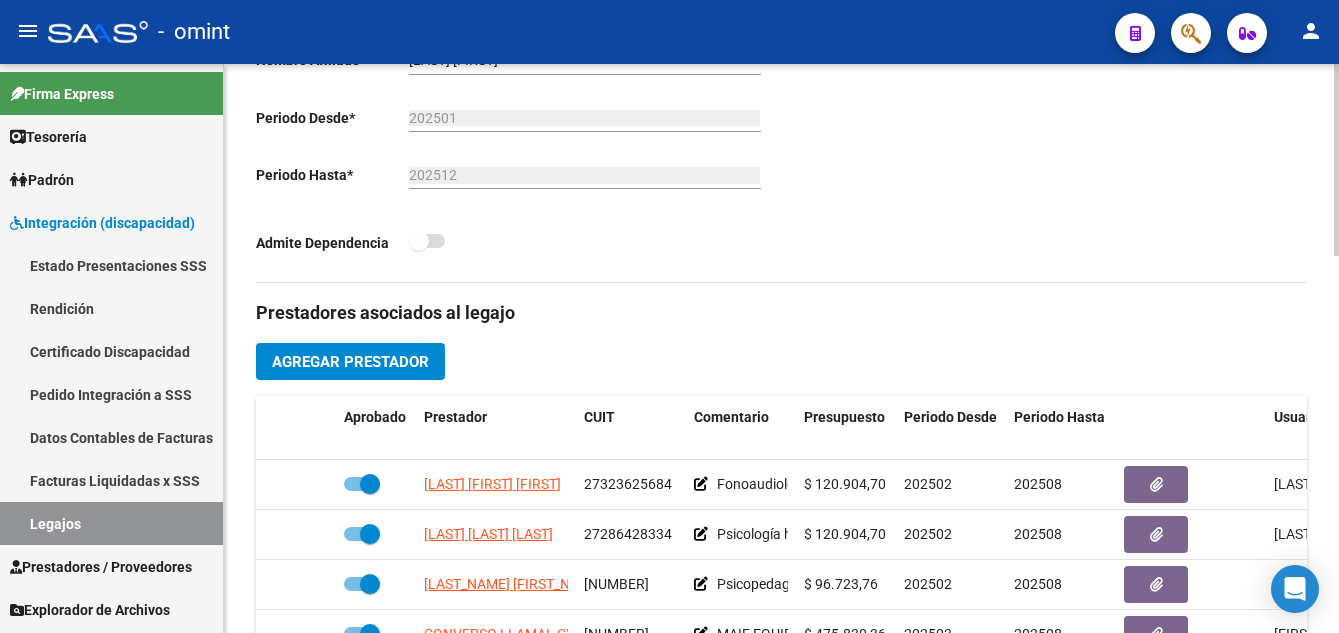 scroll, scrollTop: 800, scrollLeft: 0, axis: vertical 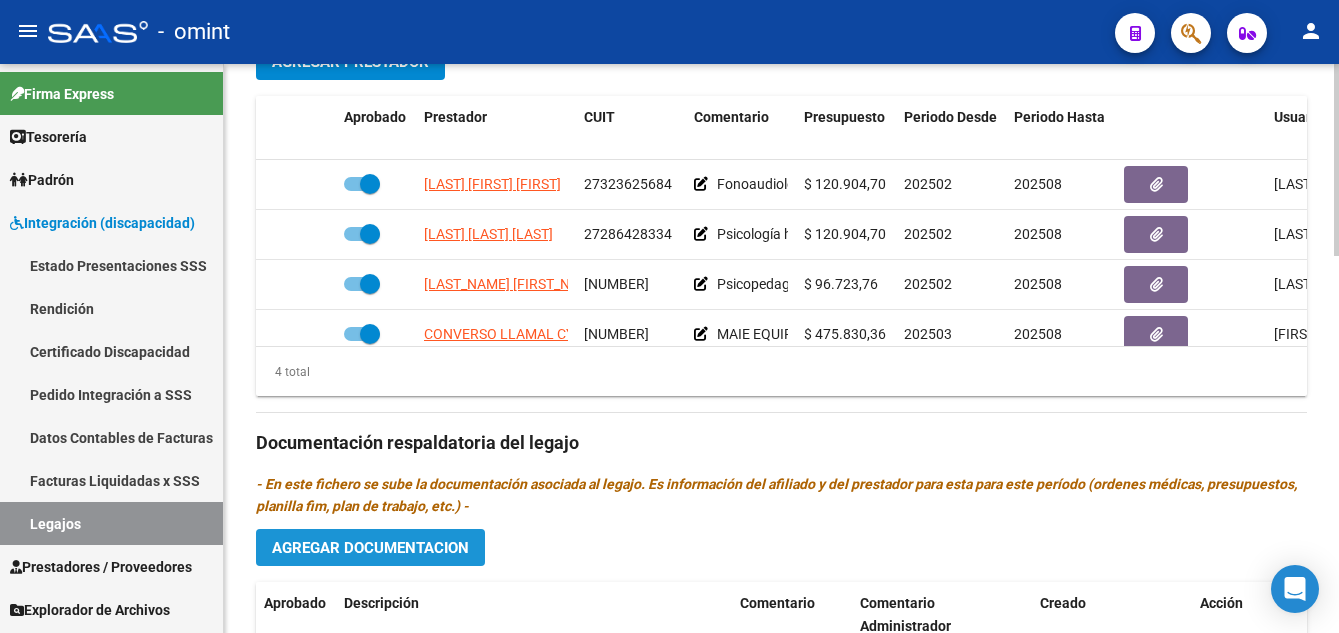 click on "Agregar Documentacion" 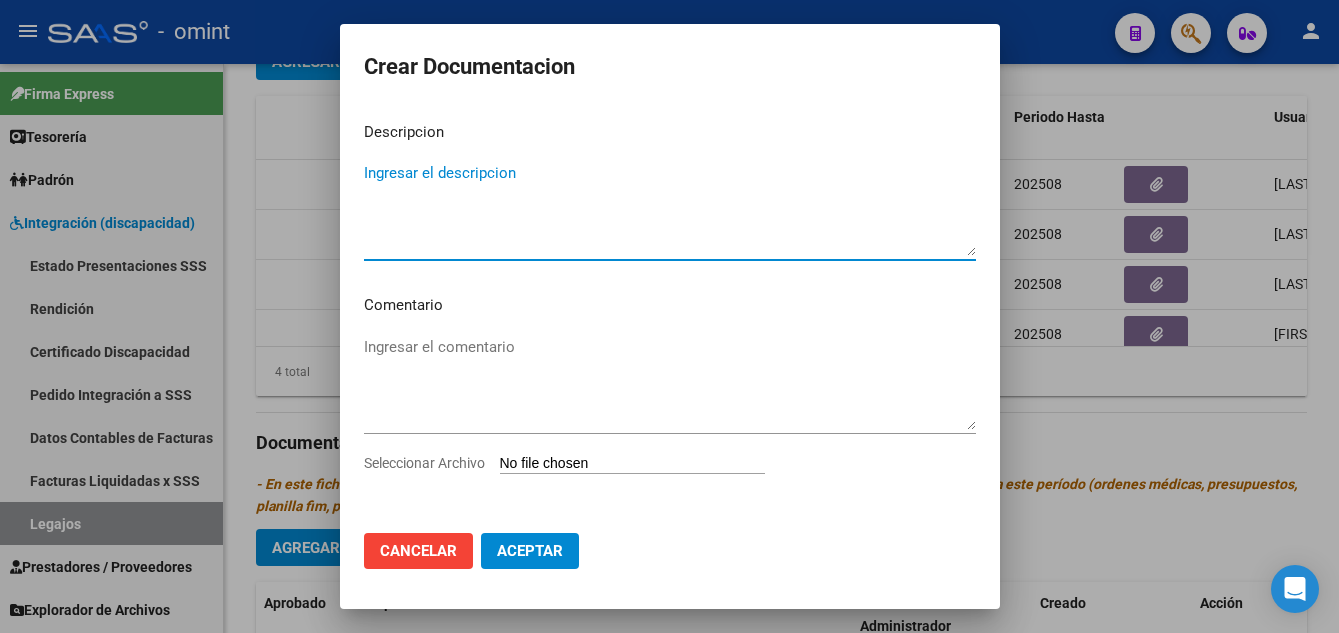 click on "Ingresar el descripcion" at bounding box center [670, 209] 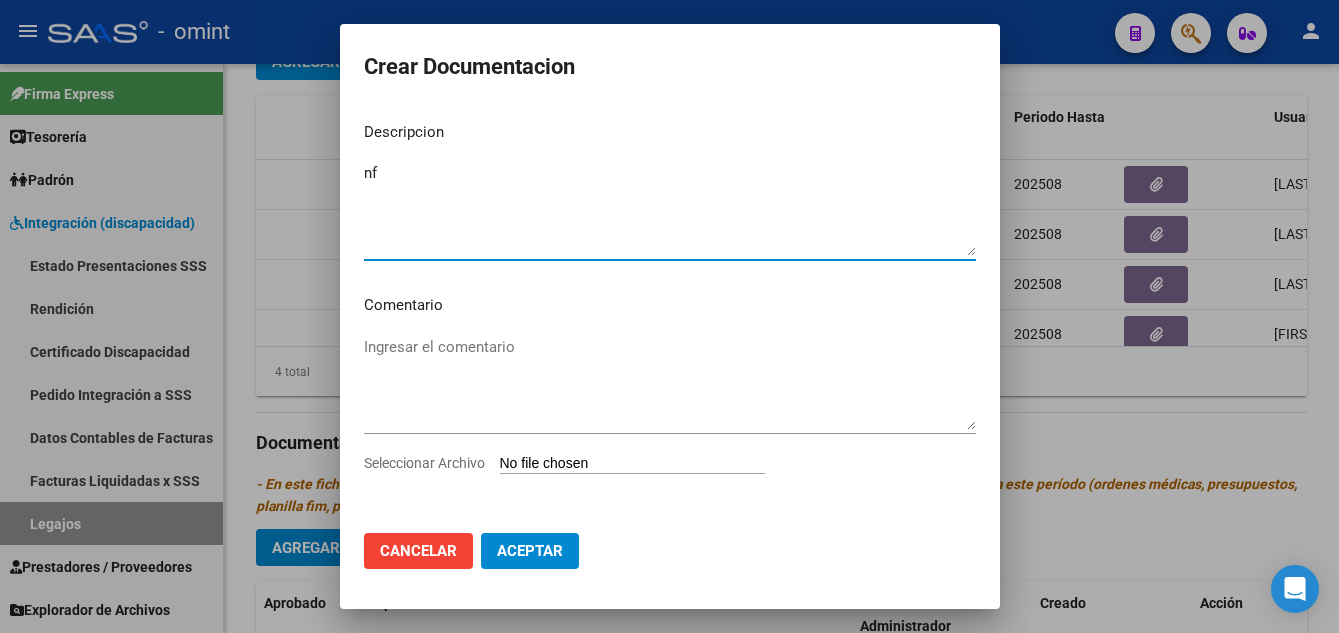 type on "n" 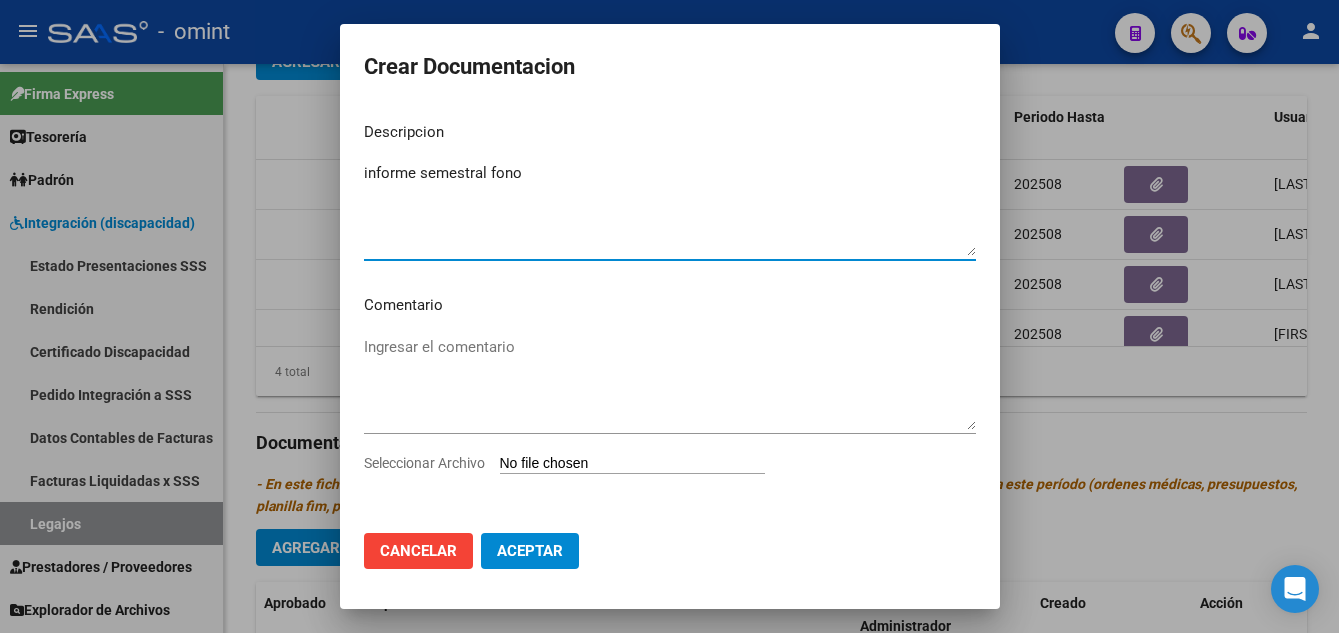 type on "informe semestral fono" 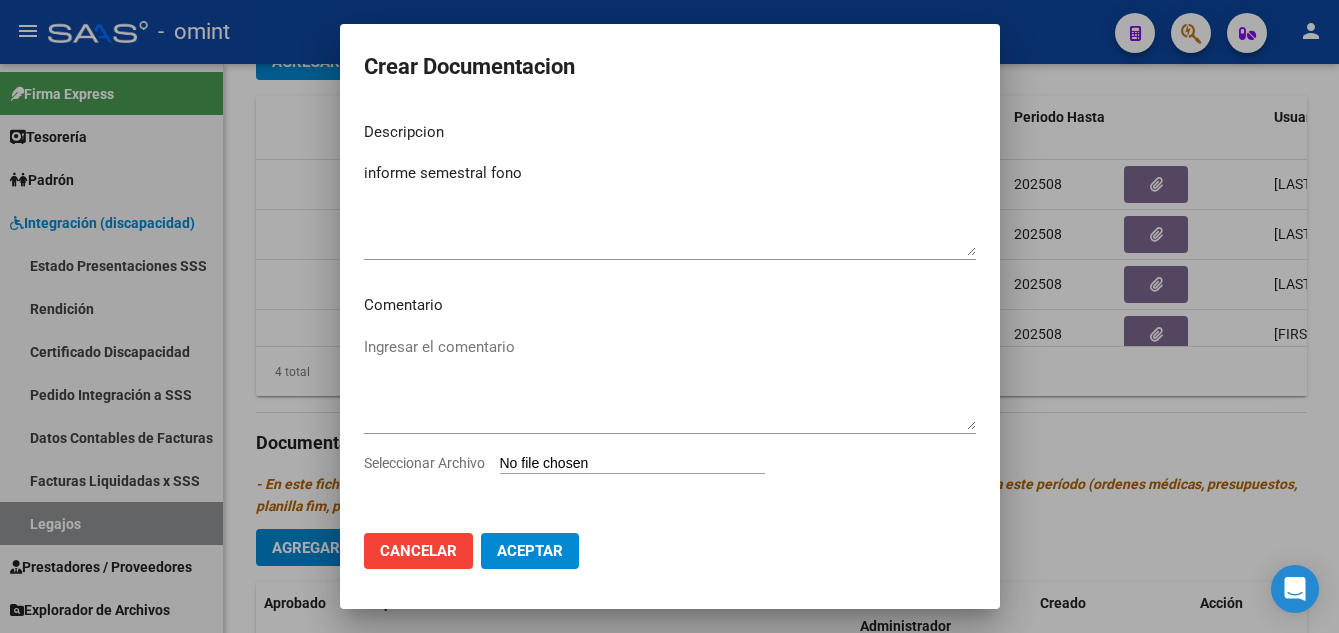 type on "C:\fakepath\INFORMES SEMESTRALES.pdf" 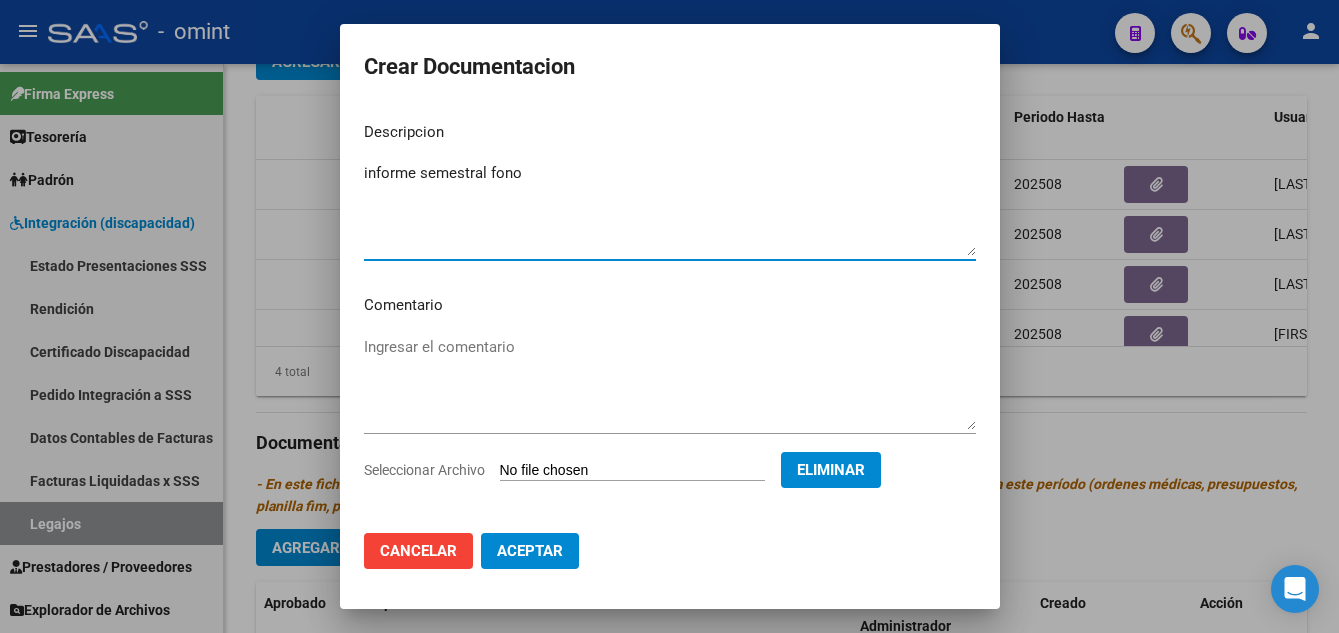 drag, startPoint x: 528, startPoint y: 173, endPoint x: 413, endPoint y: 175, distance: 115.01739 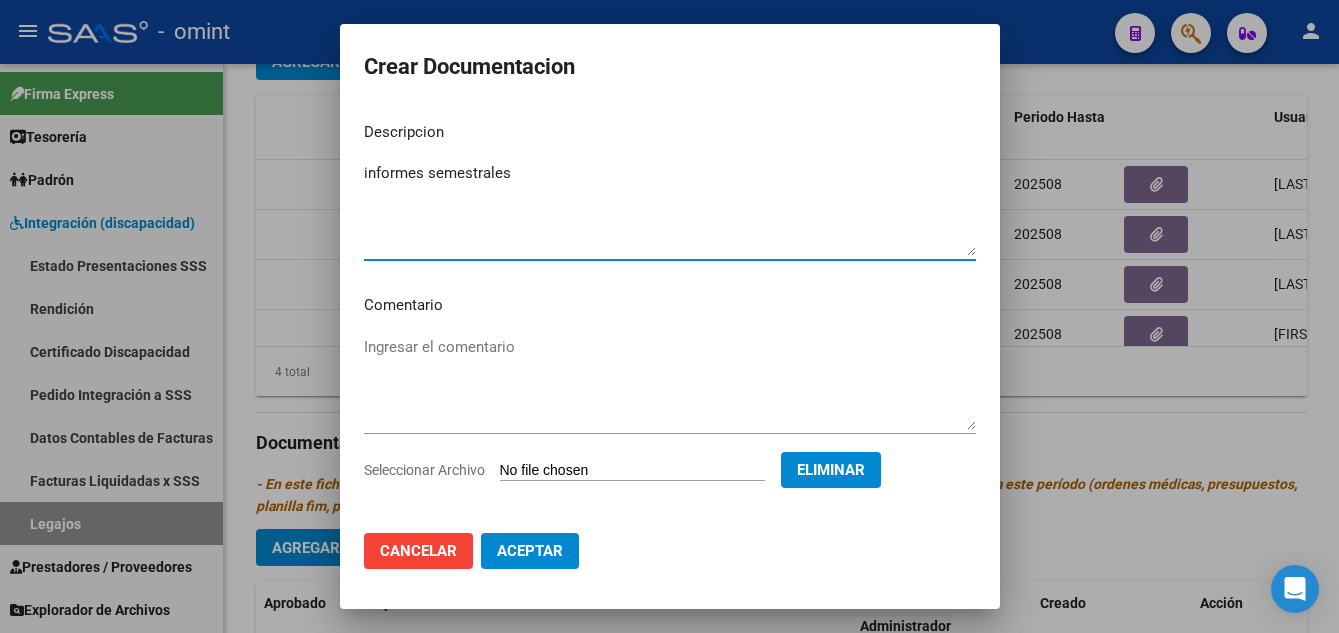 type on "informes semestrales" 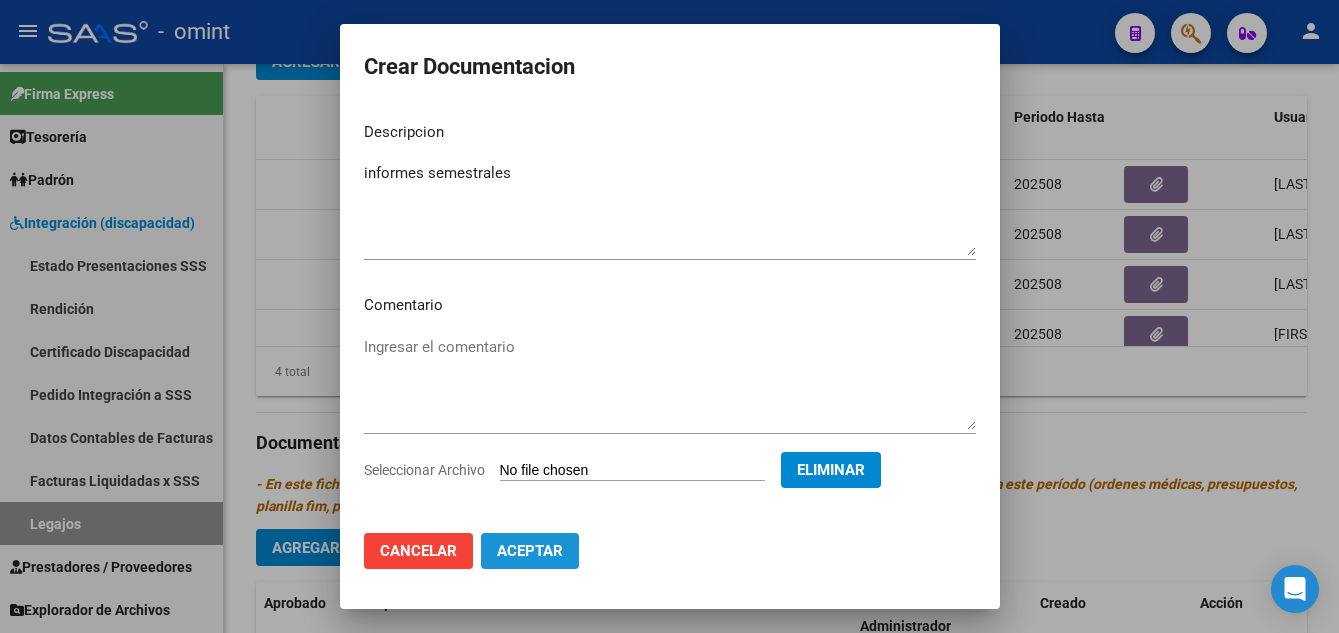 click on "Aceptar" 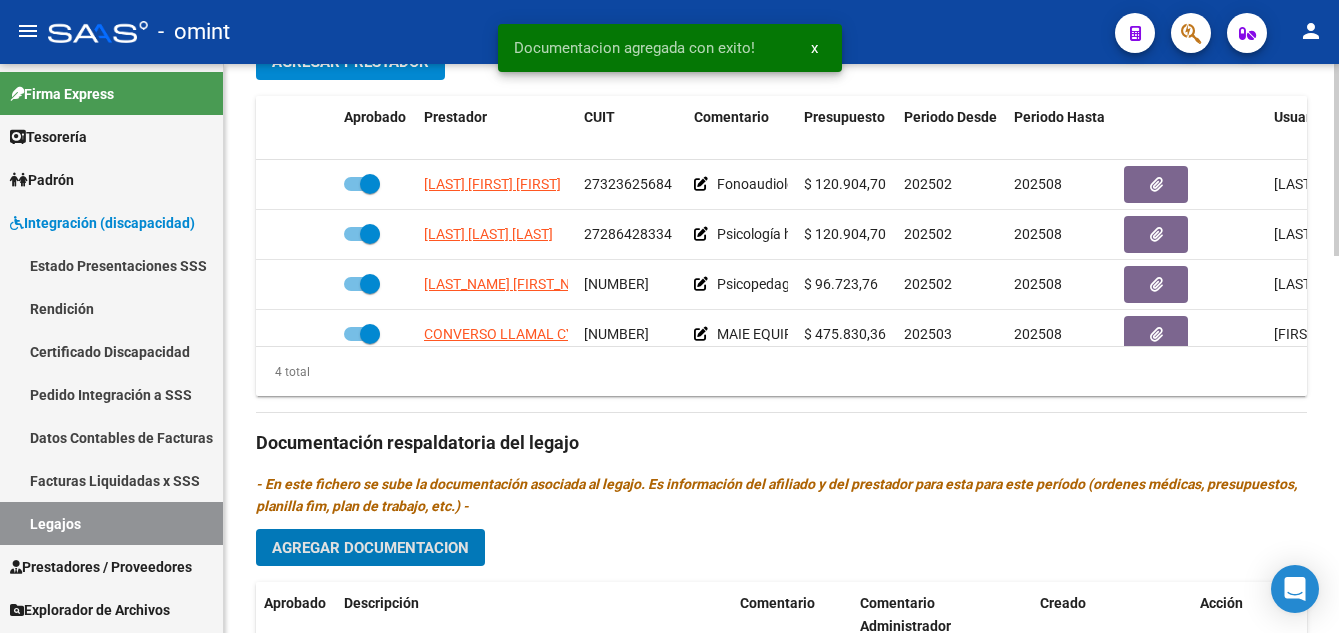 scroll, scrollTop: 1000, scrollLeft: 0, axis: vertical 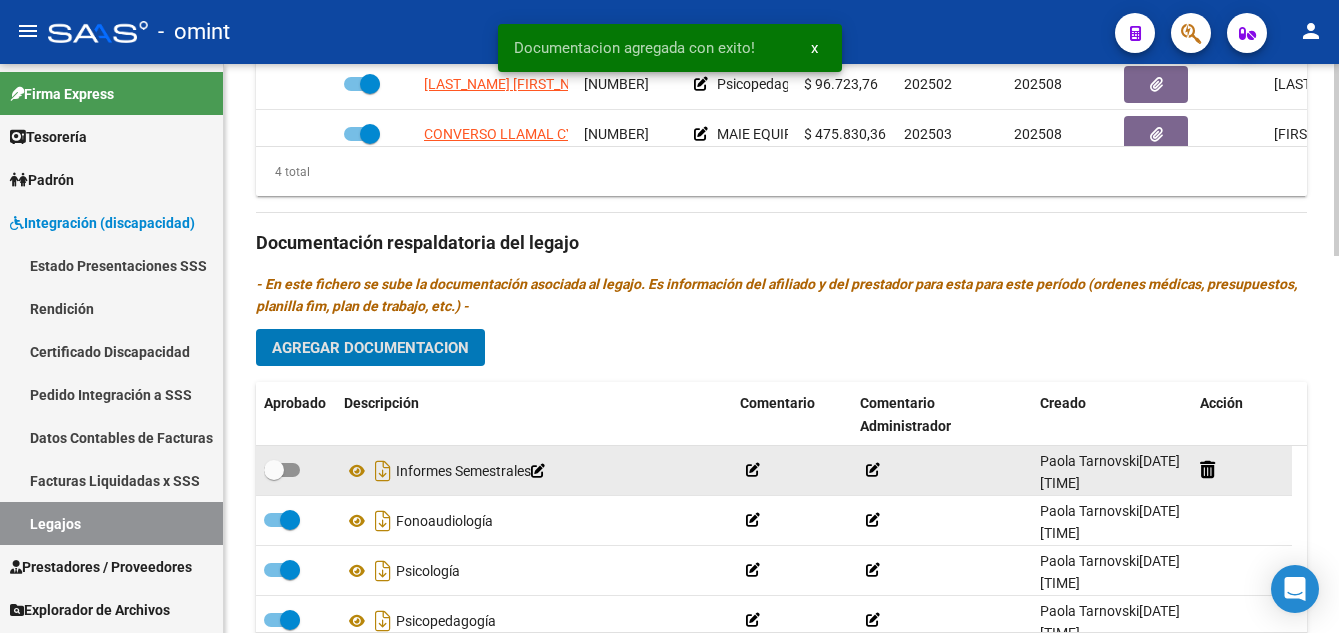click at bounding box center (274, 470) 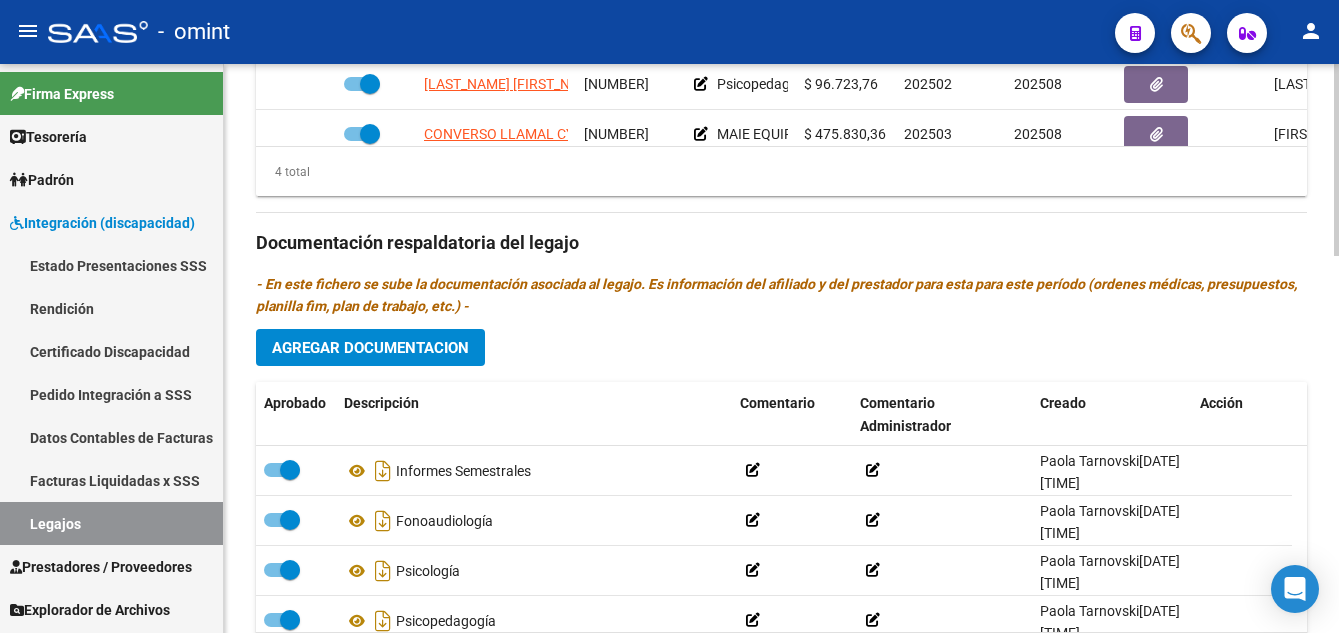 scroll, scrollTop: 900, scrollLeft: 0, axis: vertical 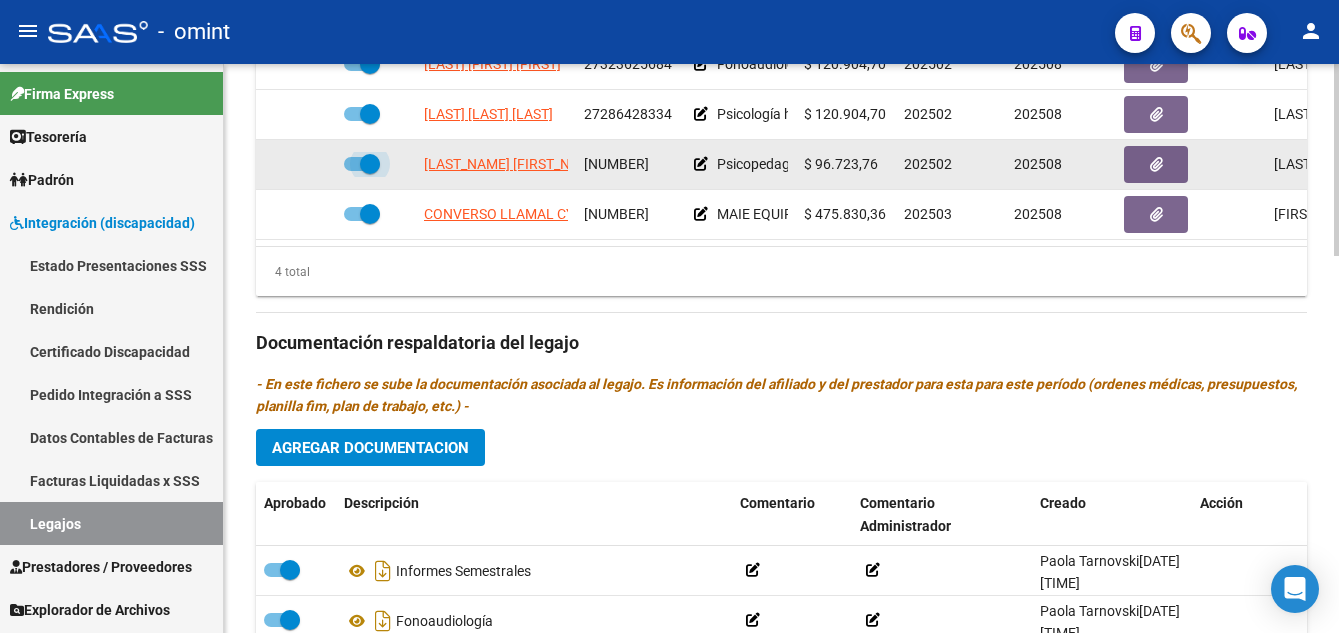 drag, startPoint x: 358, startPoint y: 156, endPoint x: 350, endPoint y: 164, distance: 11.313708 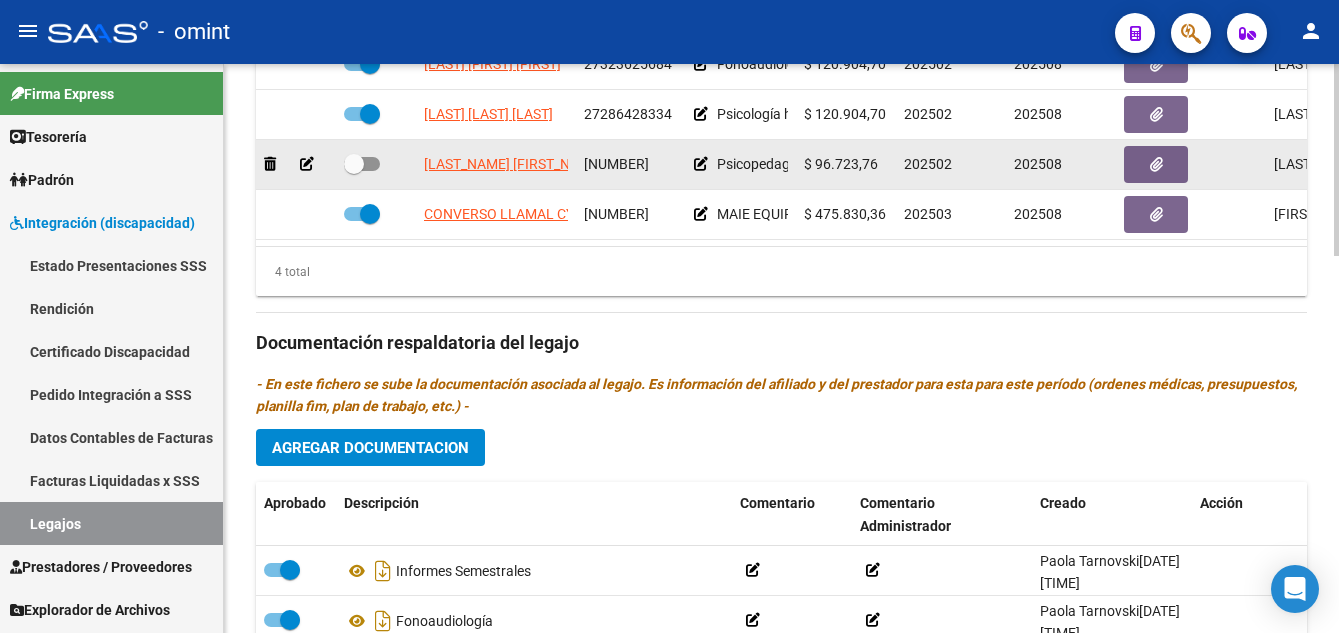 click 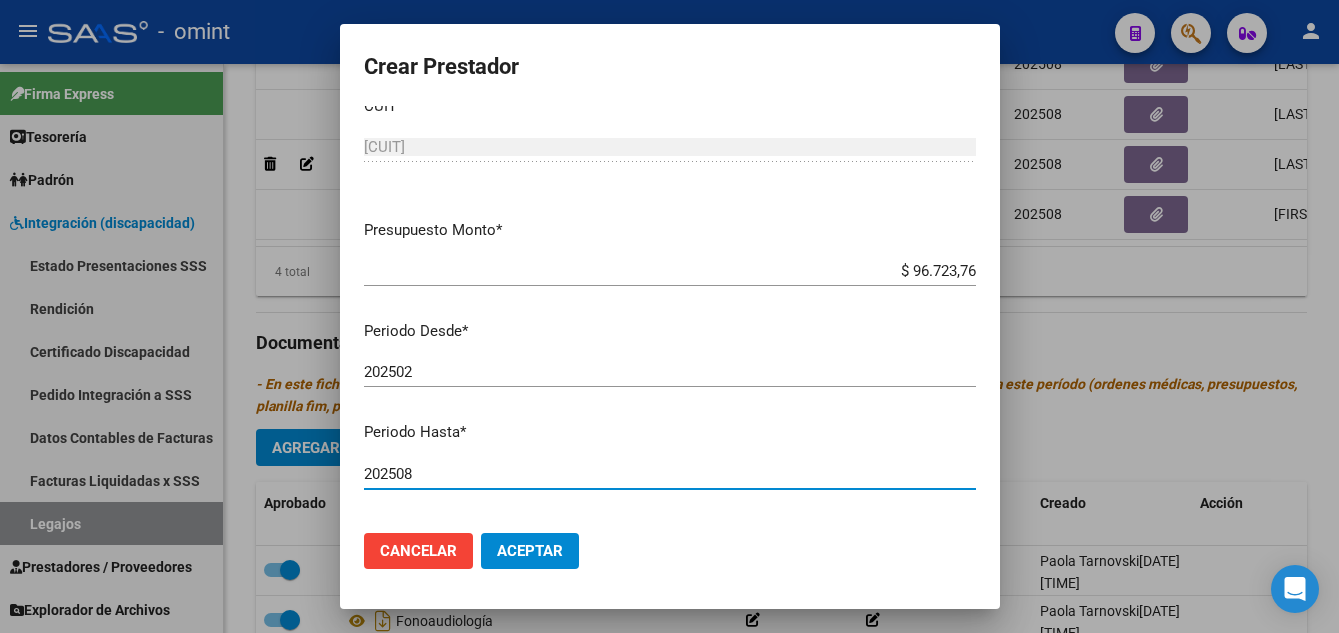 drag, startPoint x: 402, startPoint y: 498, endPoint x: 419, endPoint y: 500, distance: 17.117243 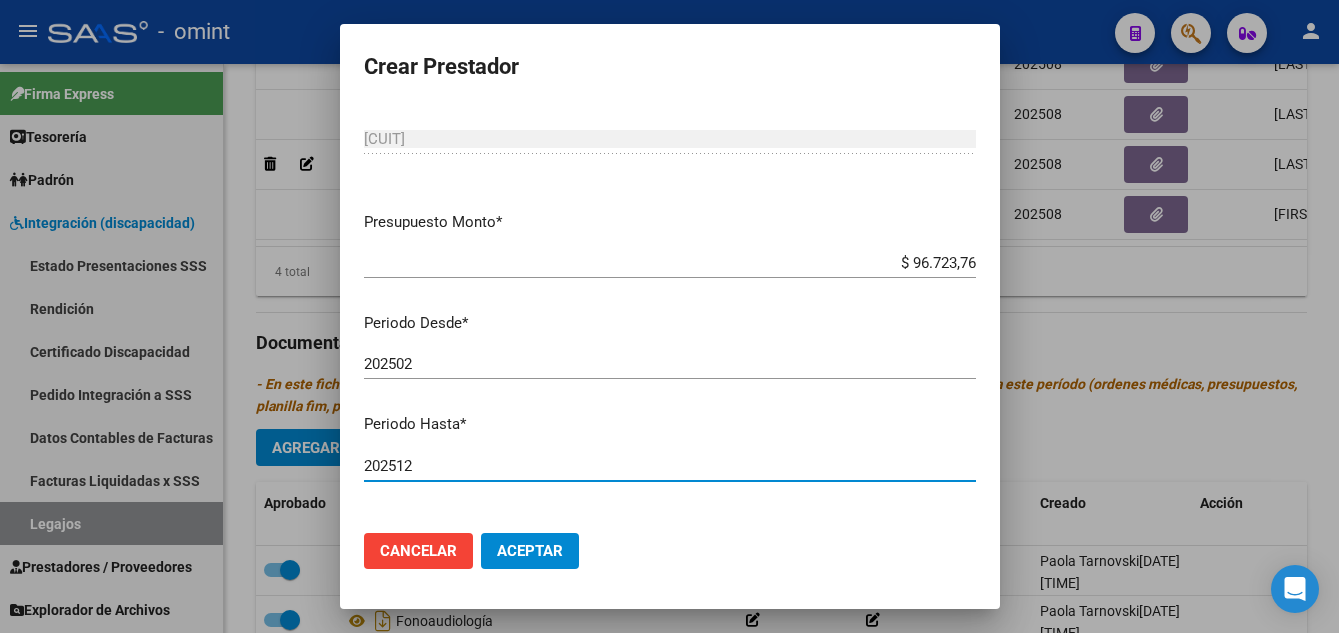 type on "202512" 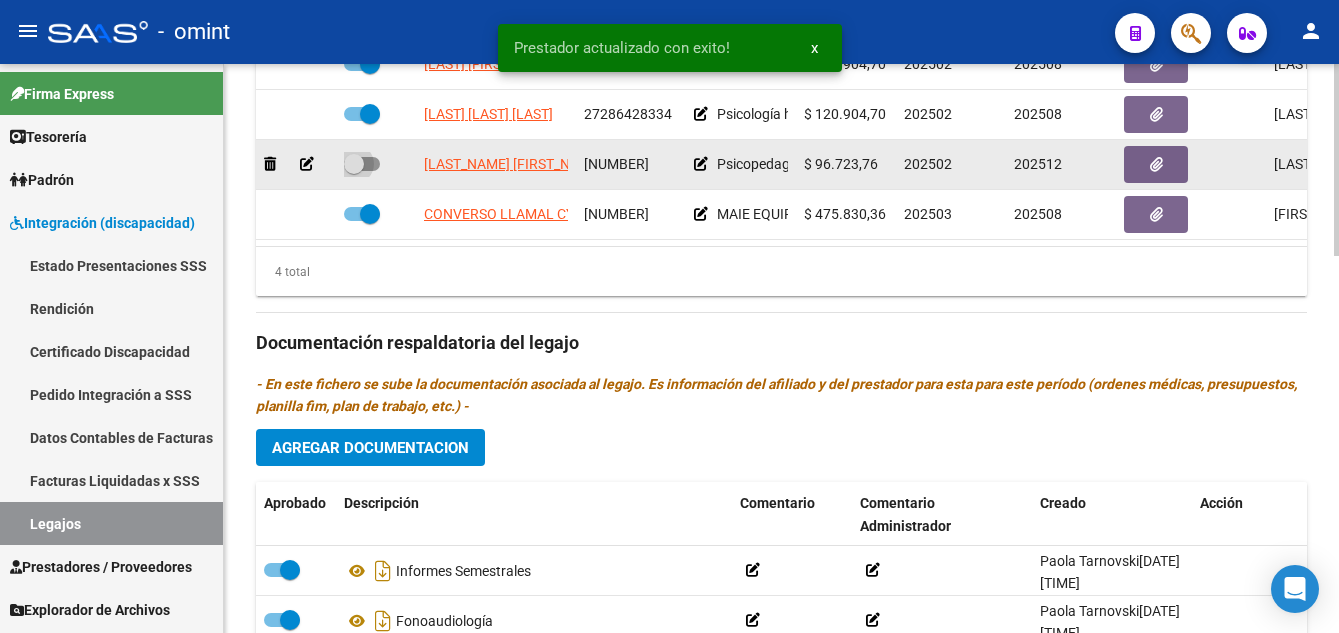 click at bounding box center [354, 164] 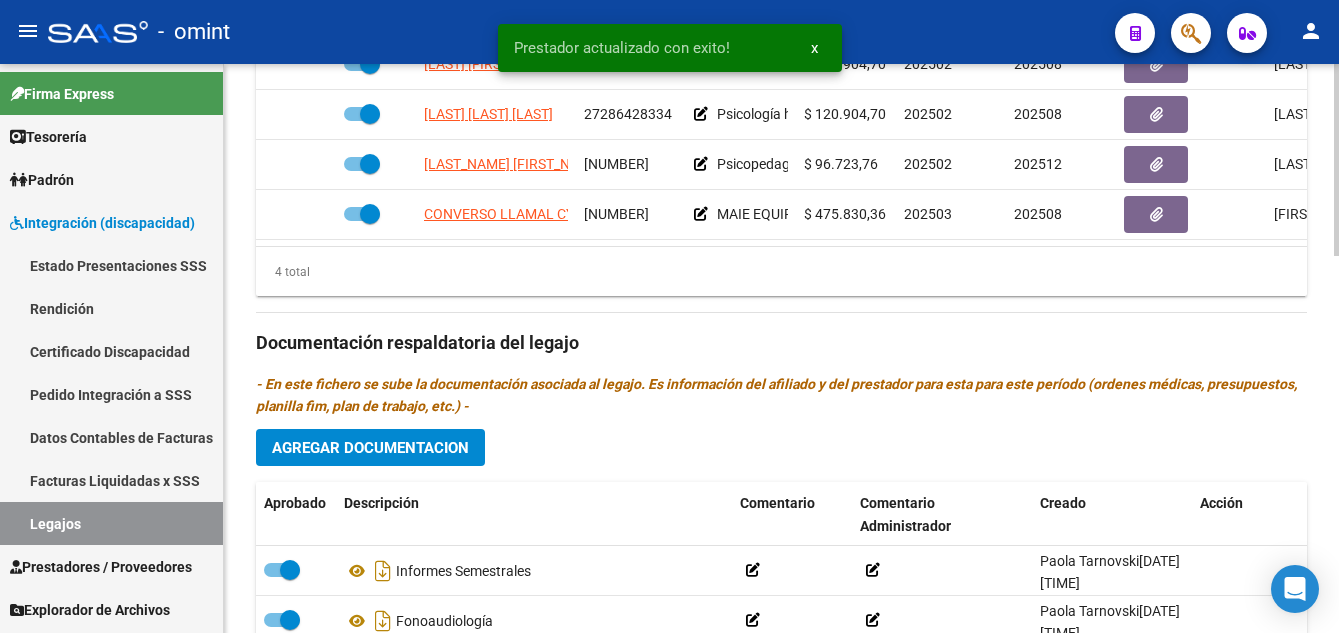 scroll, scrollTop: 0, scrollLeft: 0, axis: both 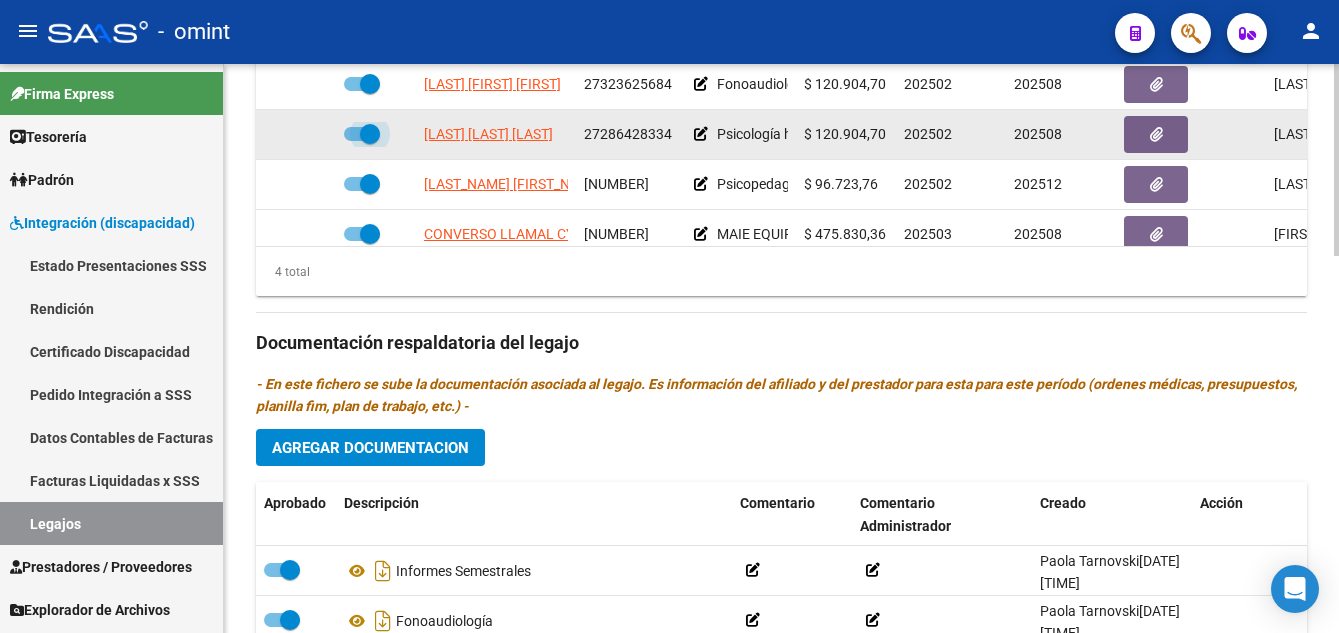click at bounding box center (362, 134) 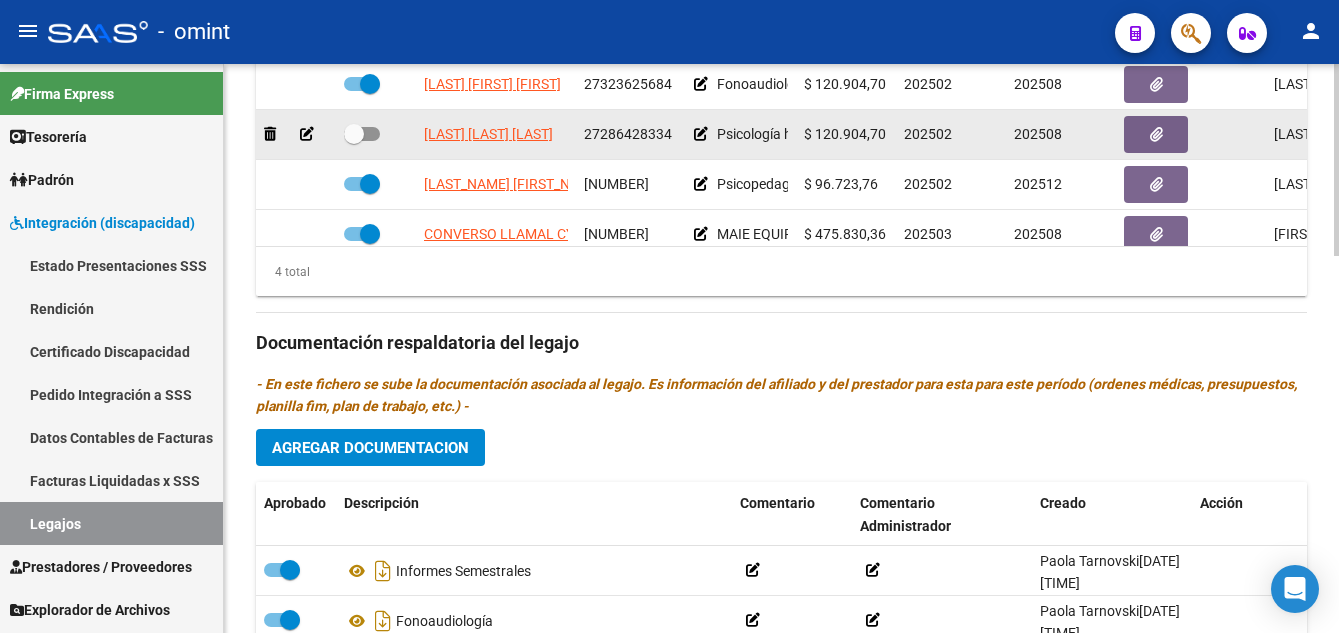 click 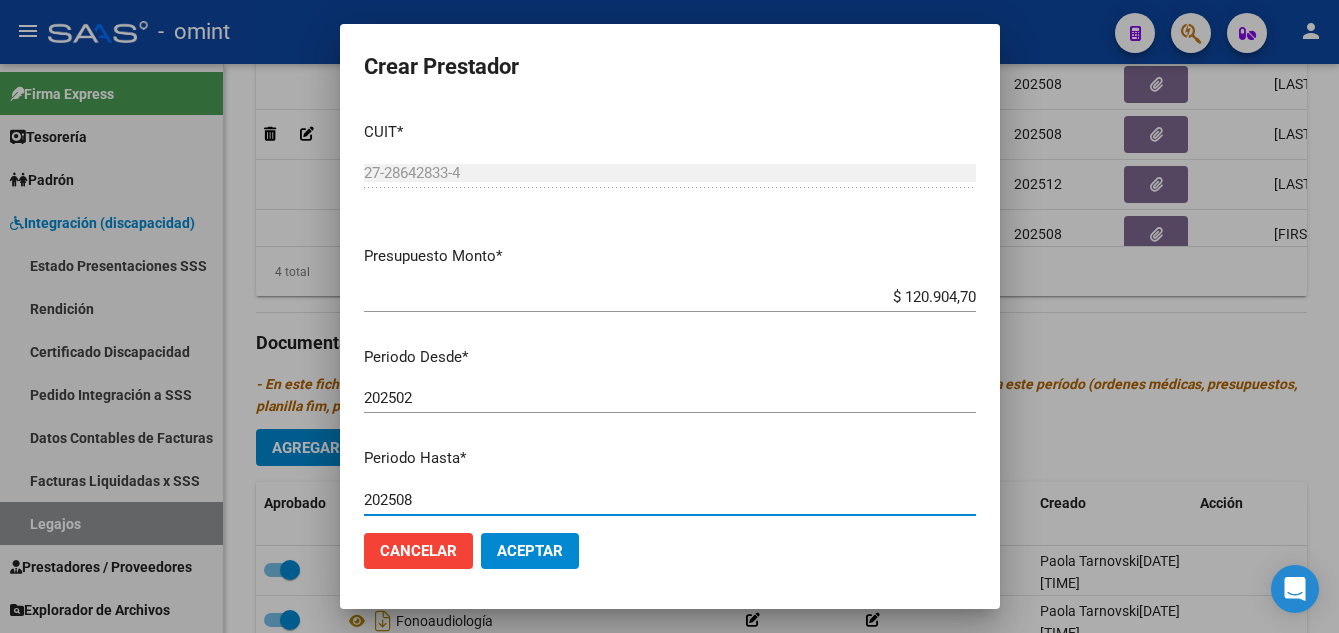 click on "202508" at bounding box center (670, 500) 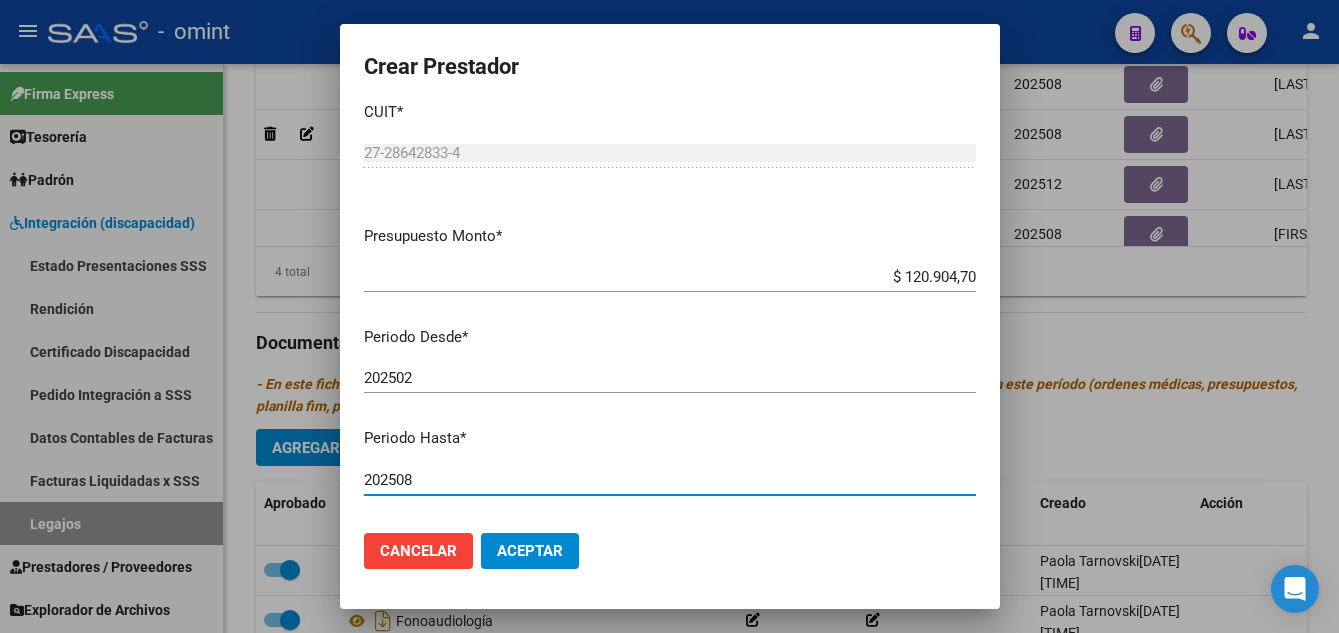 scroll, scrollTop: 24, scrollLeft: 0, axis: vertical 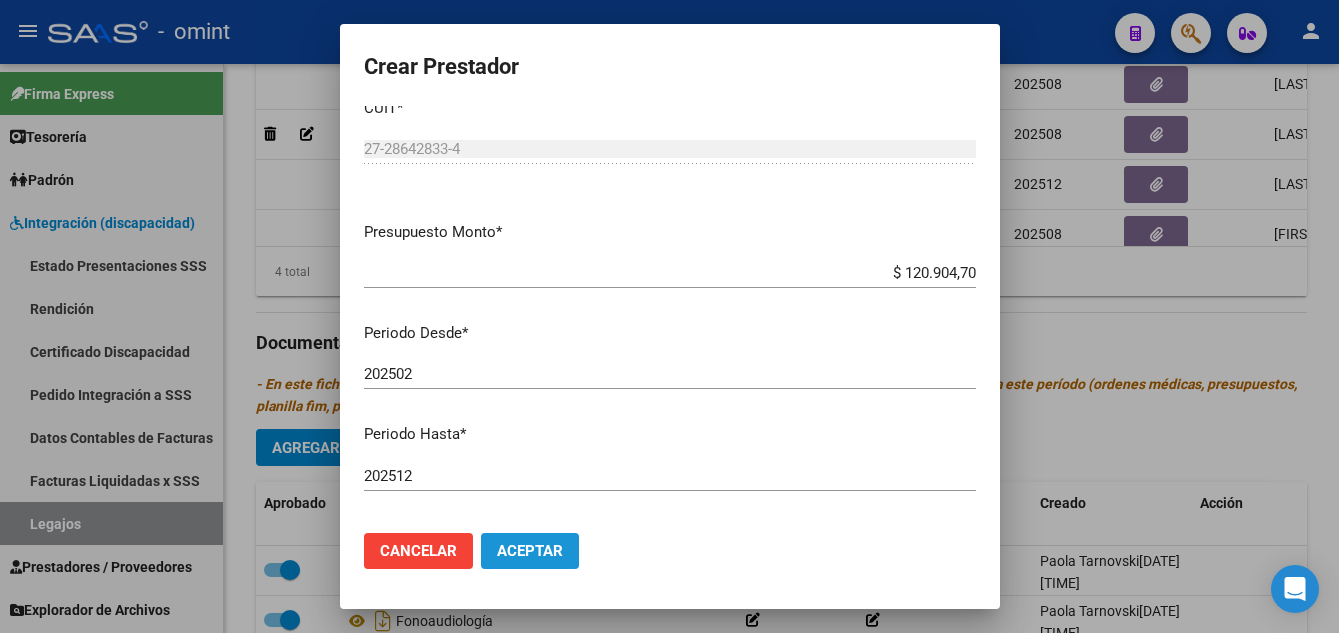 click on "Aceptar" 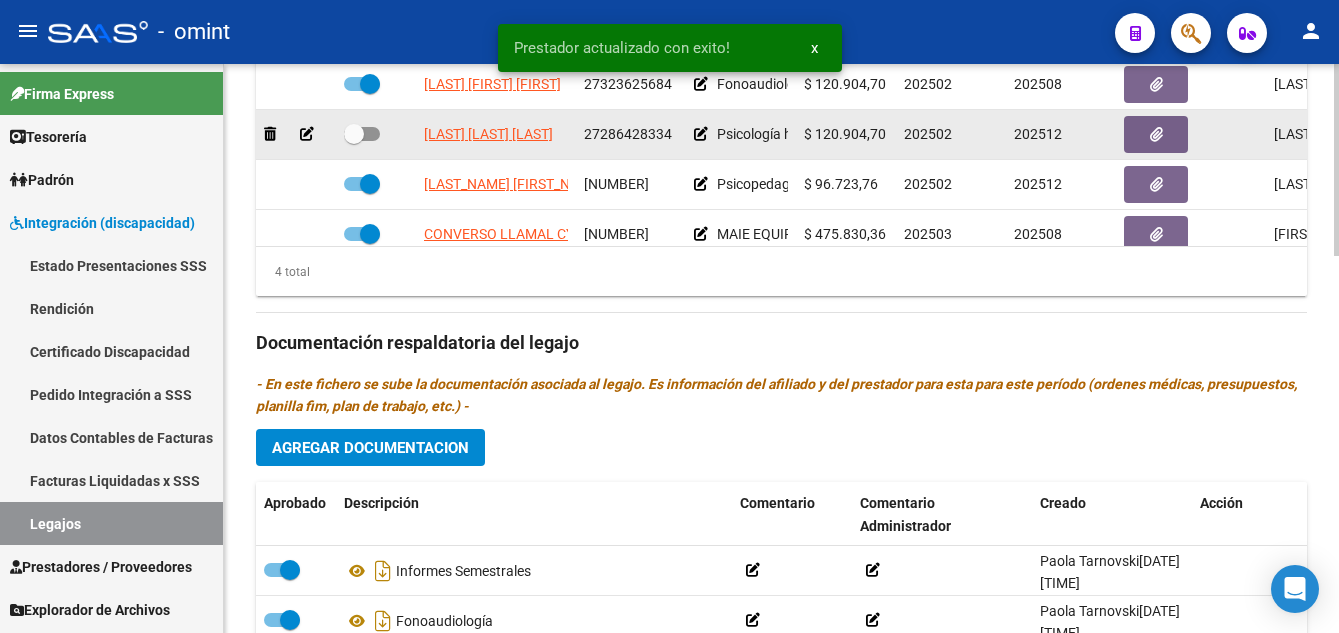 click at bounding box center [354, 134] 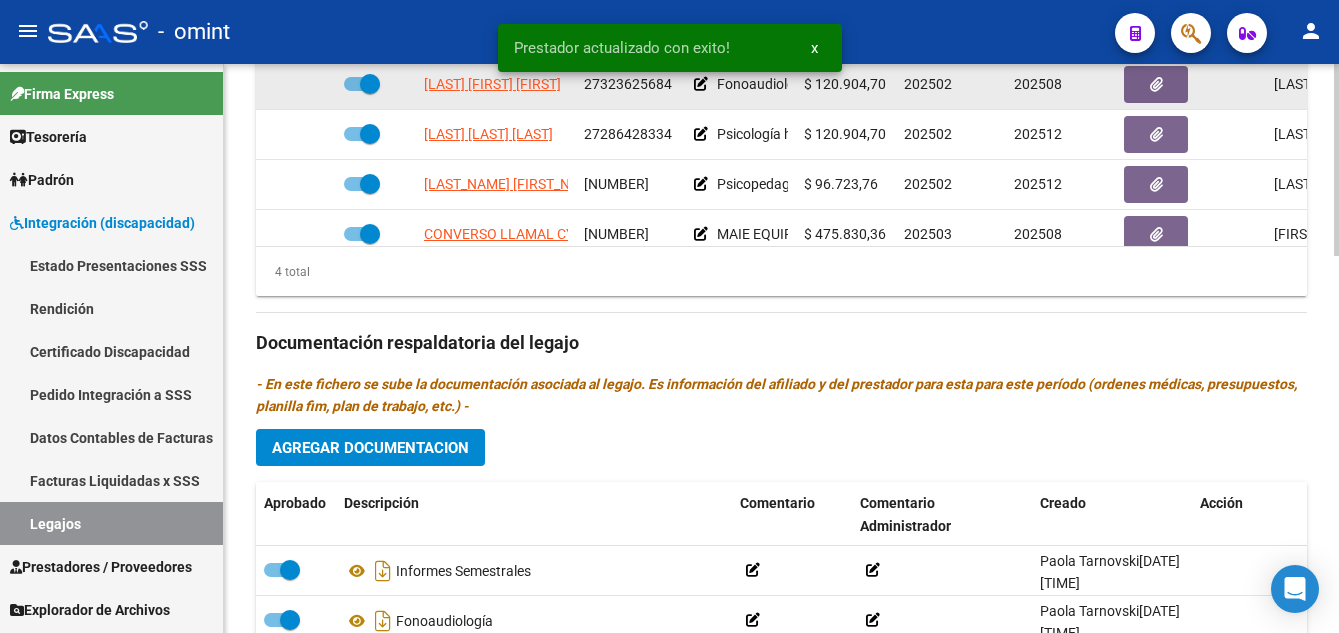 click at bounding box center [370, 84] 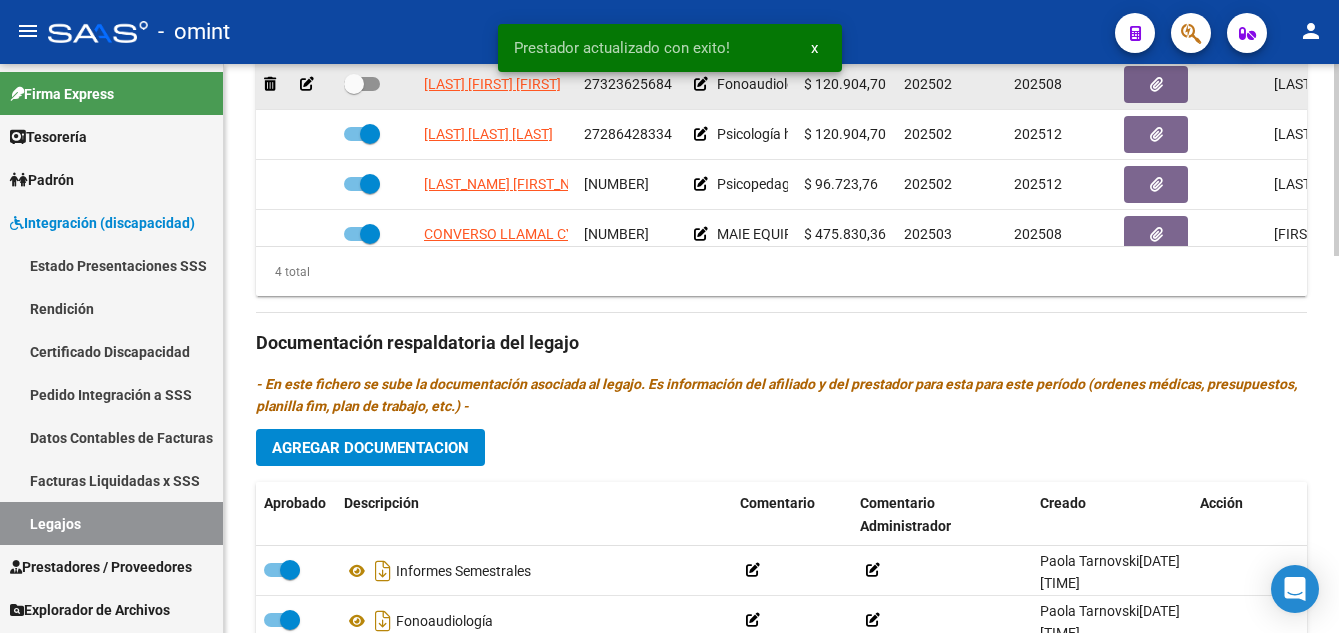 click 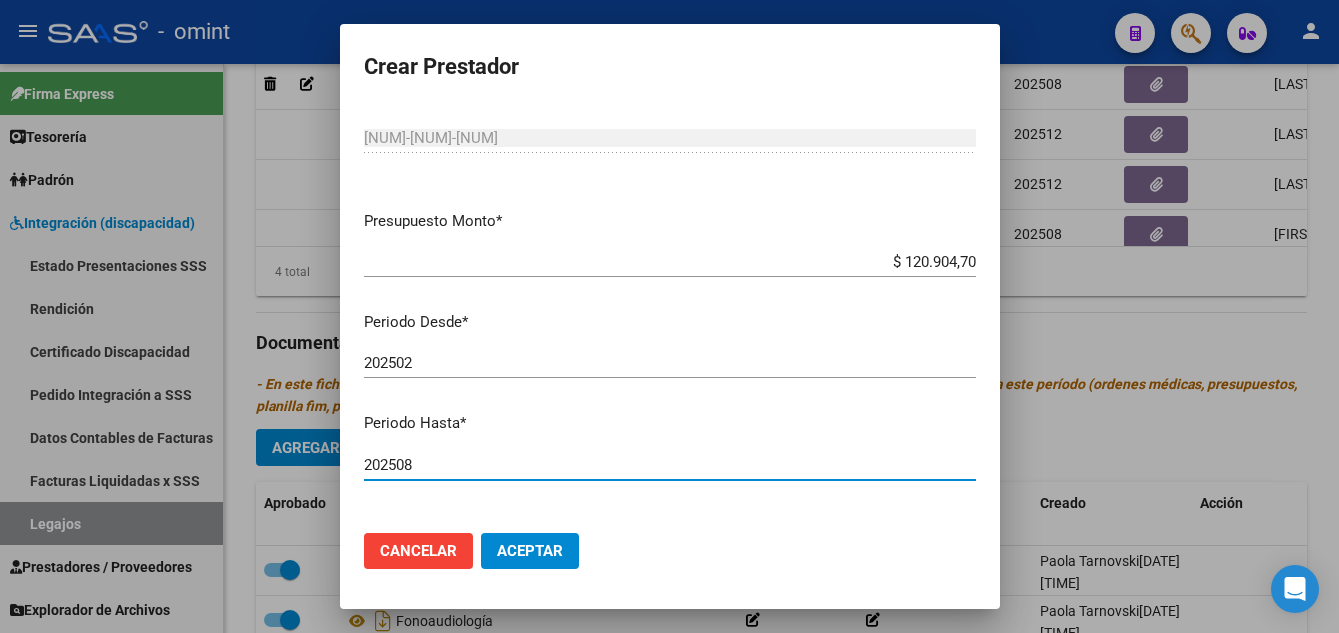drag, startPoint x: 401, startPoint y: 501, endPoint x: 411, endPoint y: 463, distance: 39.293766 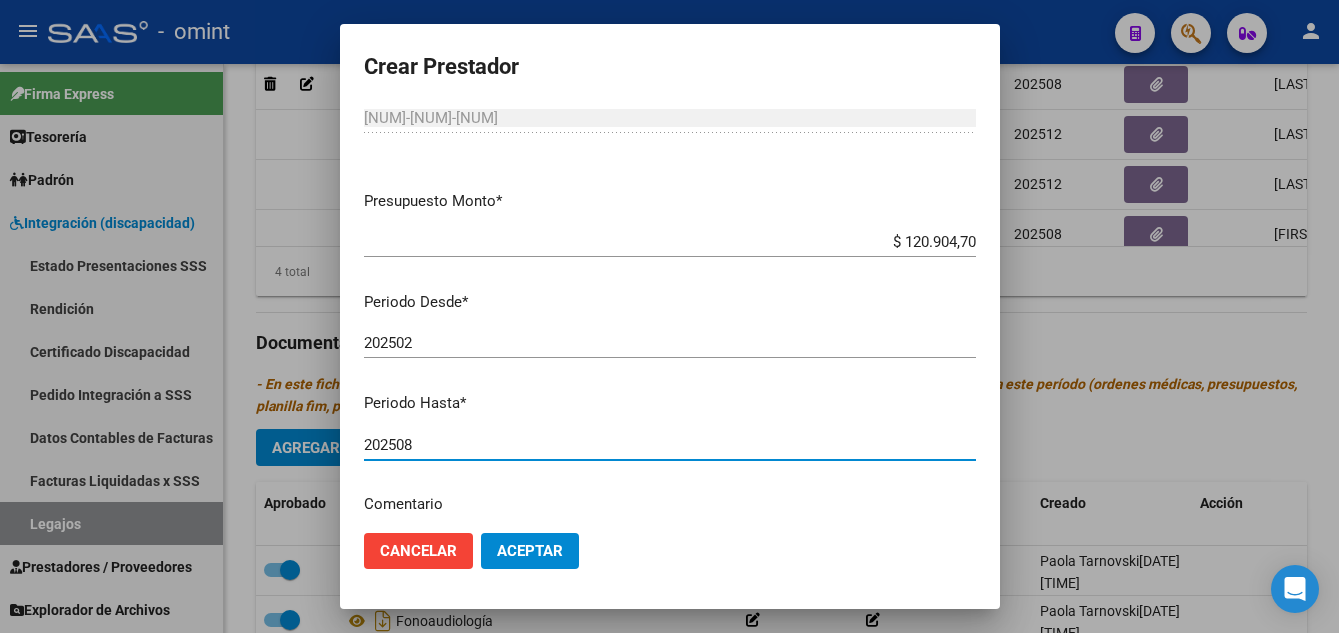 drag, startPoint x: 398, startPoint y: 443, endPoint x: 420, endPoint y: 446, distance: 22.203604 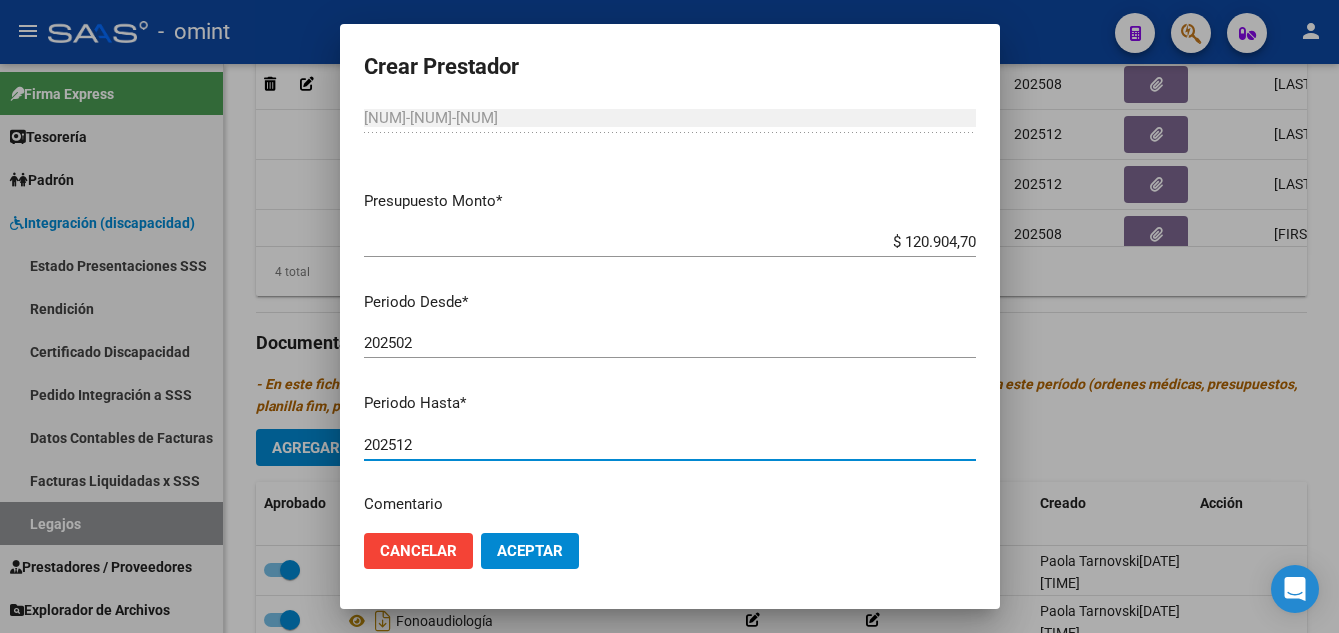 click on "Aceptar" 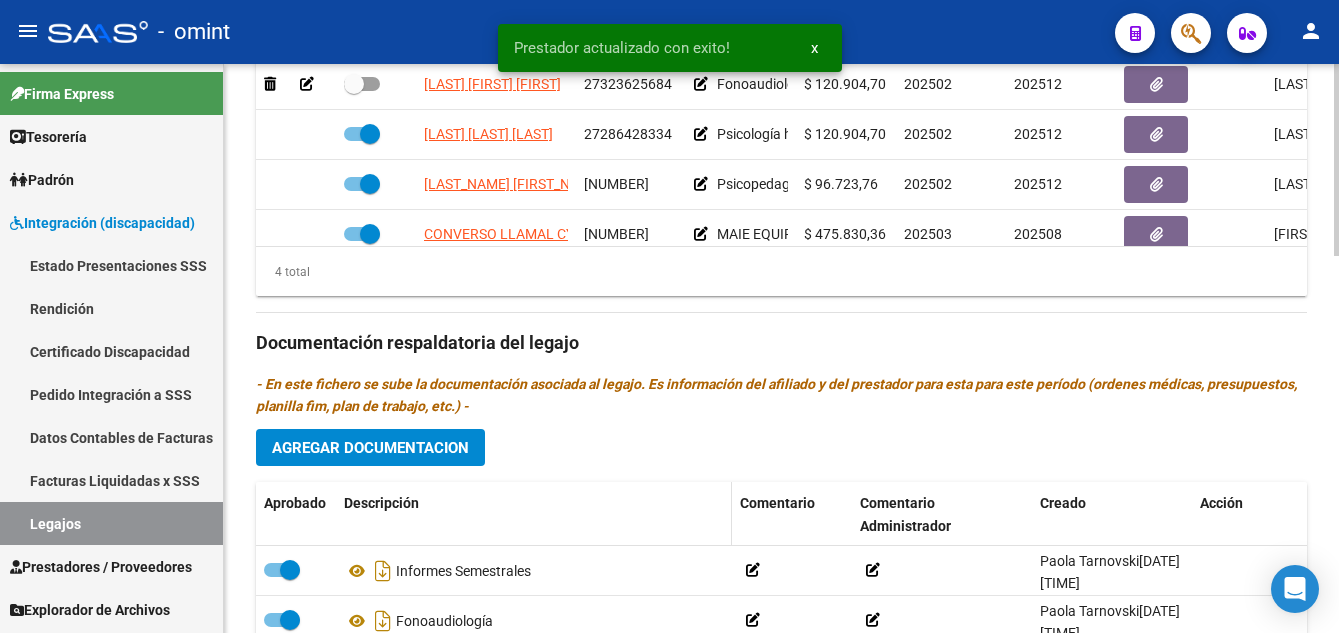 scroll, scrollTop: 896, scrollLeft: 0, axis: vertical 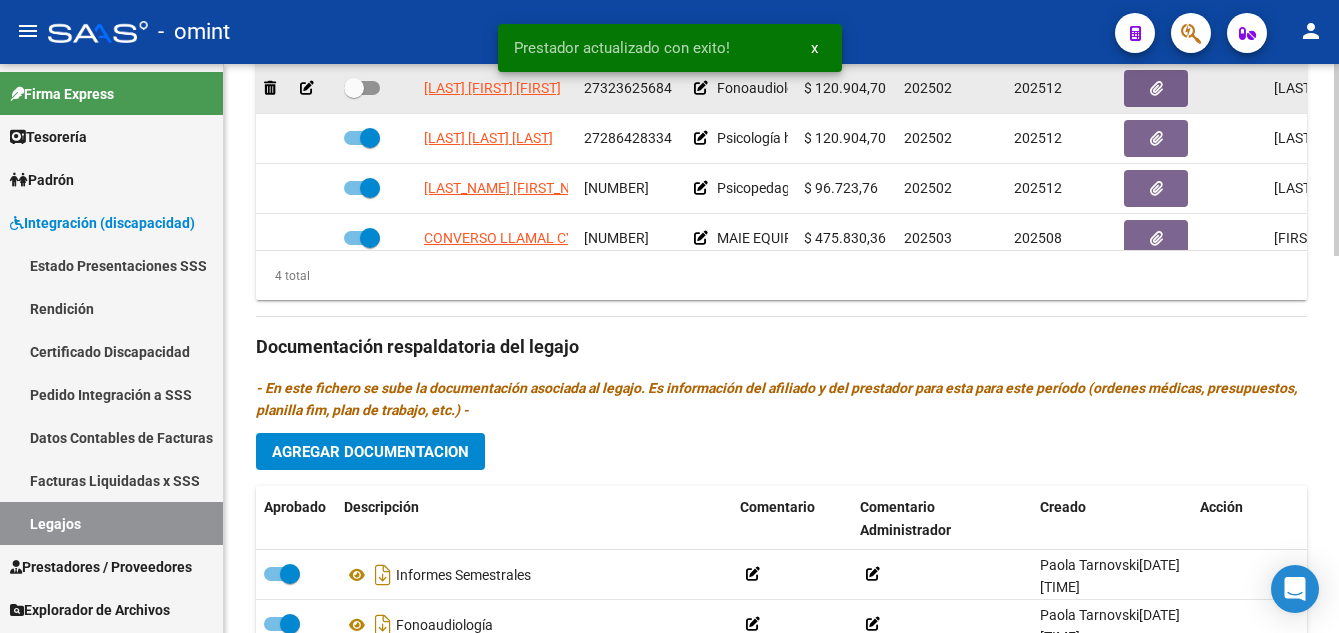 click at bounding box center (354, 88) 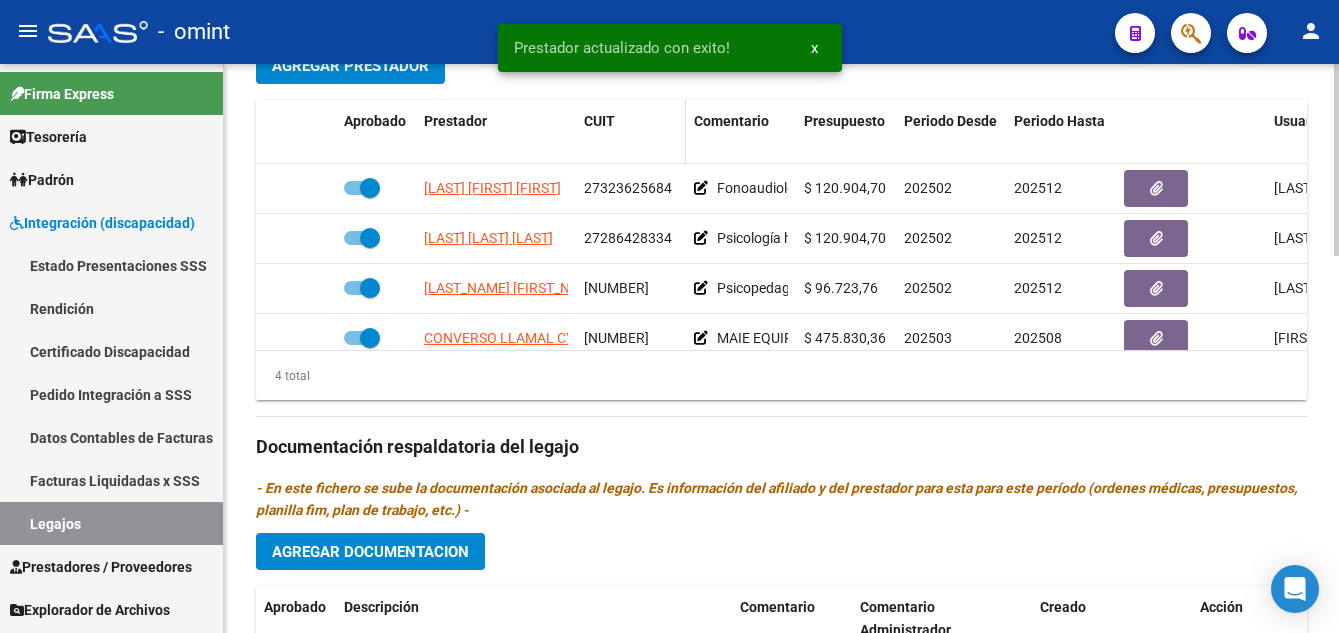 scroll, scrollTop: 696, scrollLeft: 0, axis: vertical 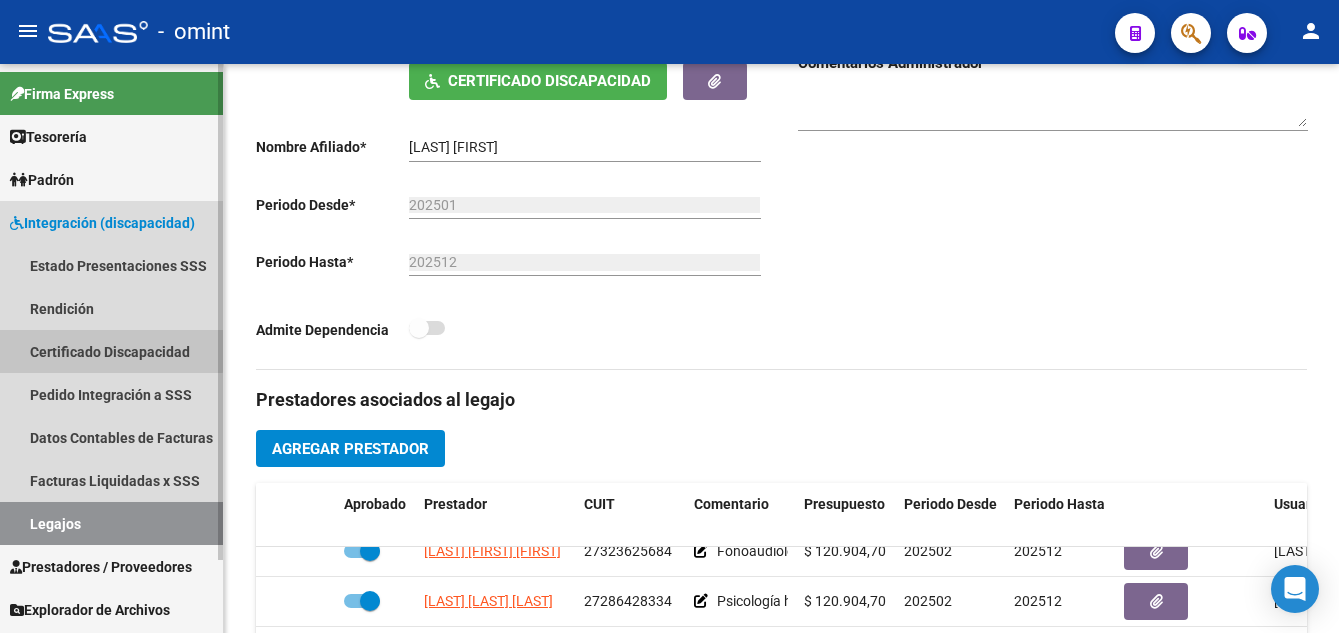 click on "Certificado Discapacidad" at bounding box center [111, 351] 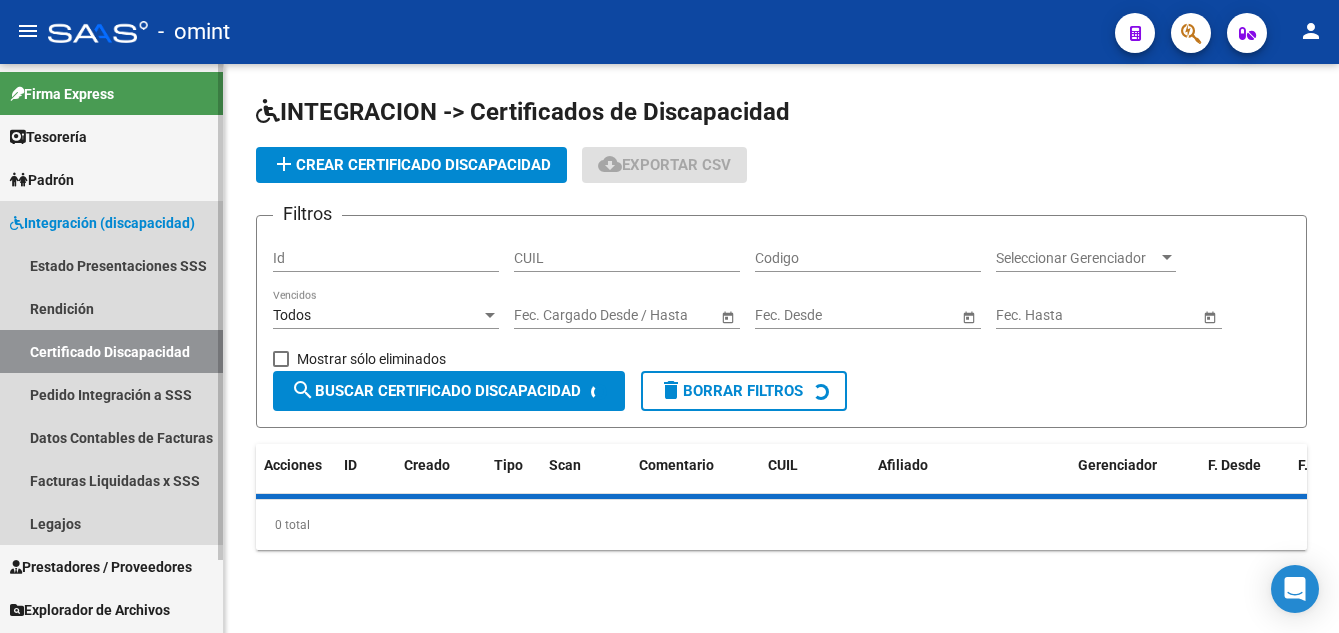 scroll, scrollTop: 0, scrollLeft: 0, axis: both 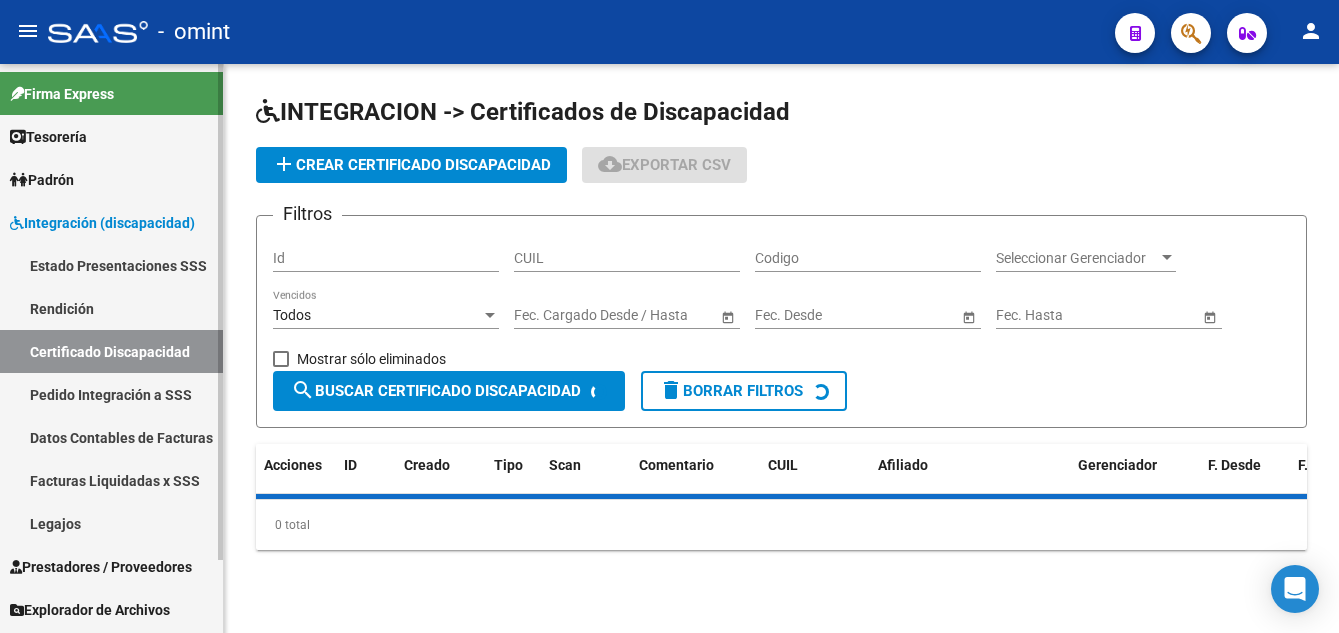 click on "Legajos" at bounding box center [111, 523] 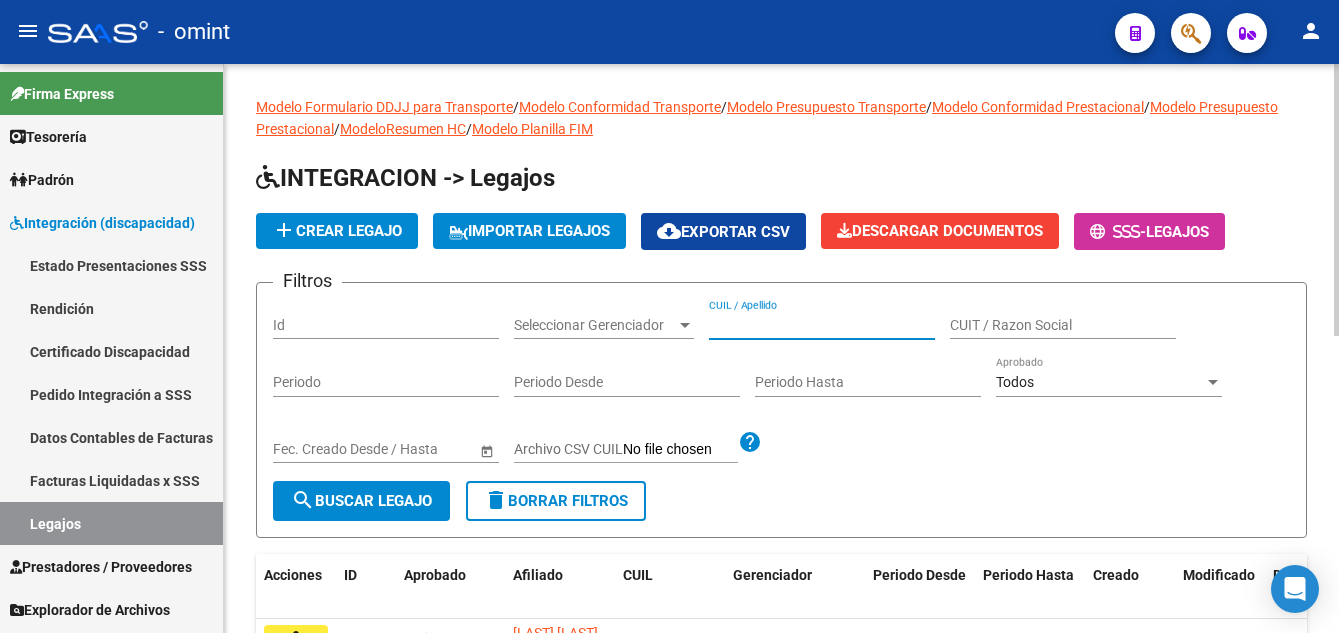 paste on "[LAST] [LAST] [FIRST]" 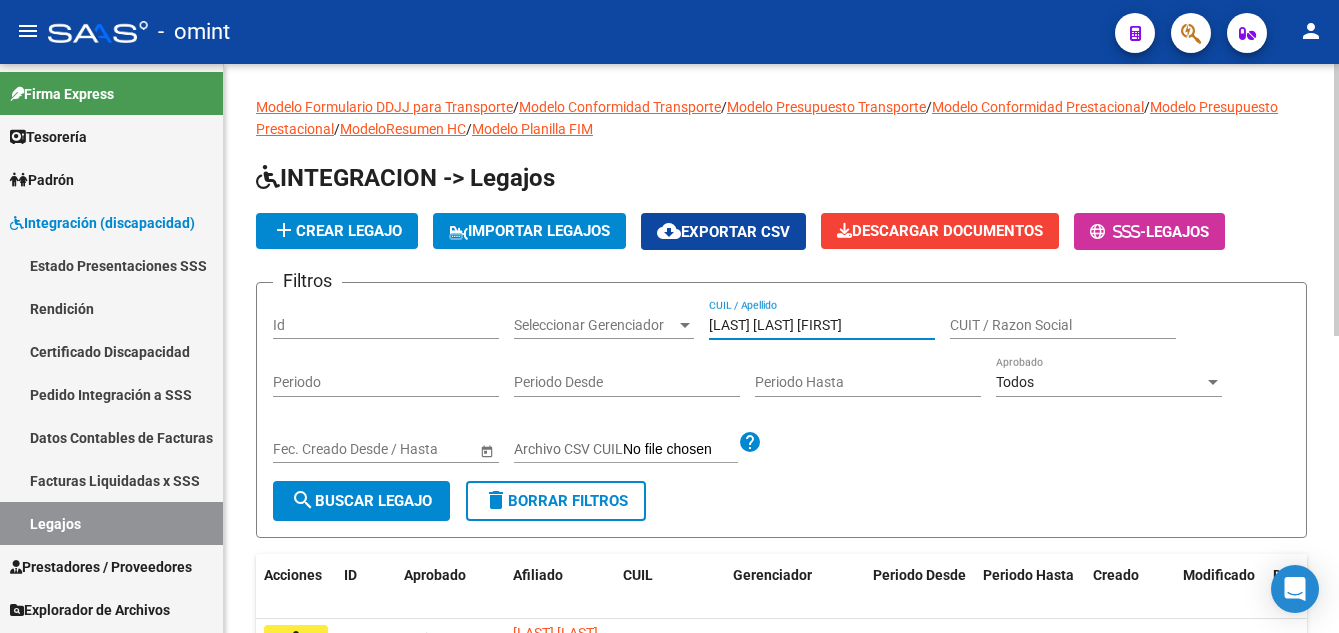 scroll, scrollTop: 0, scrollLeft: 1, axis: horizontal 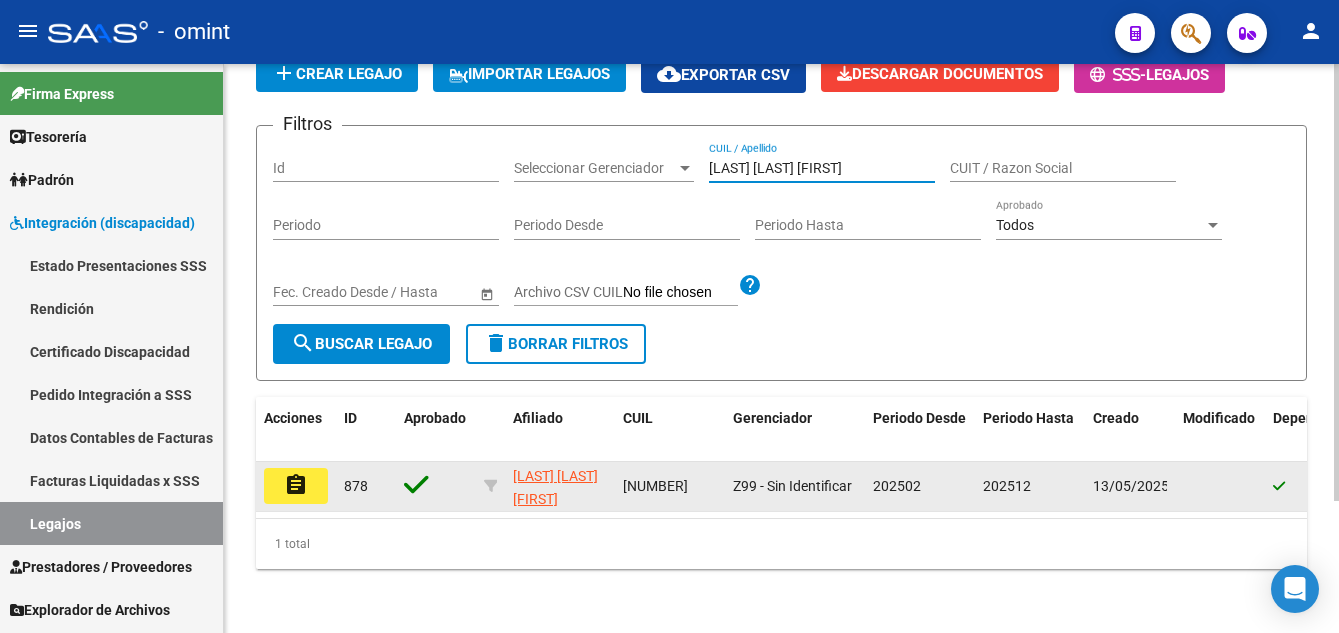 click on "assignment" 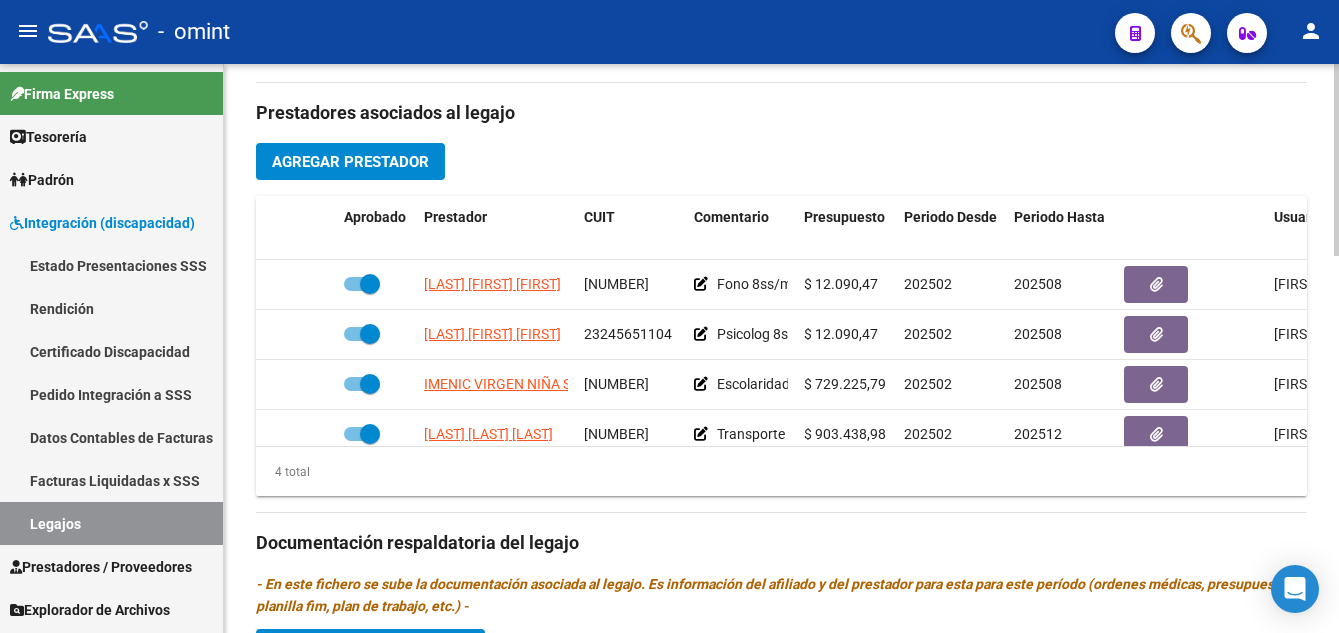 scroll, scrollTop: 800, scrollLeft: 0, axis: vertical 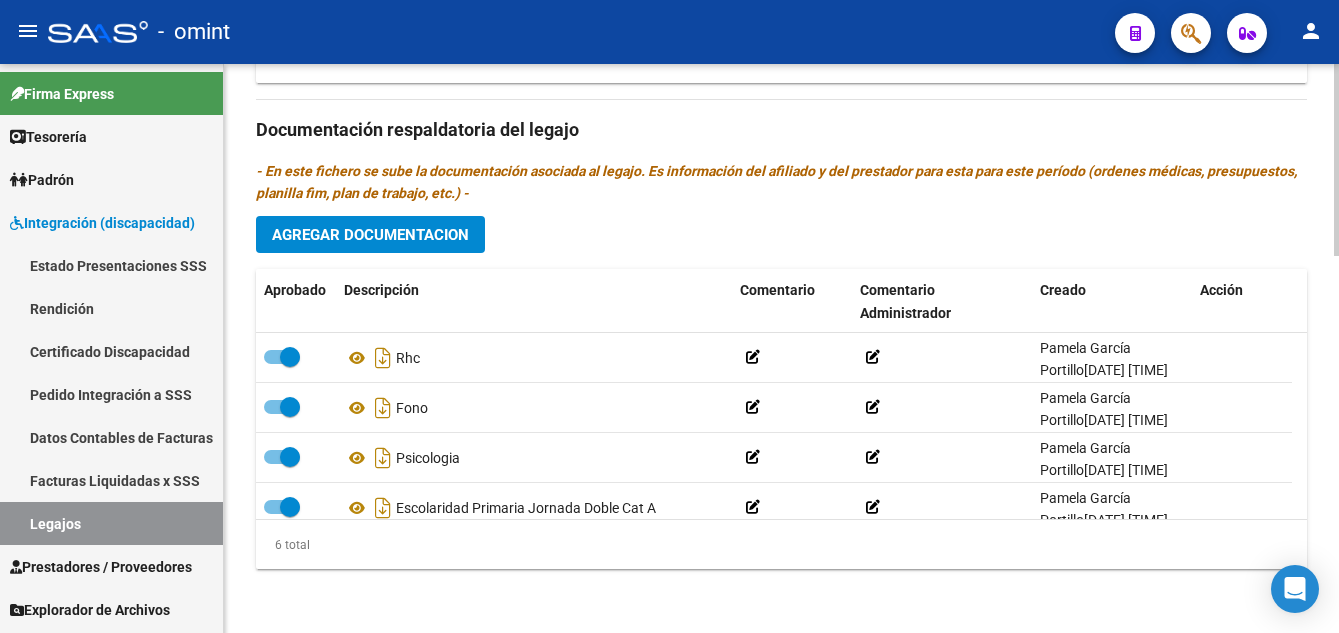 click on "Agregar Documentacion" 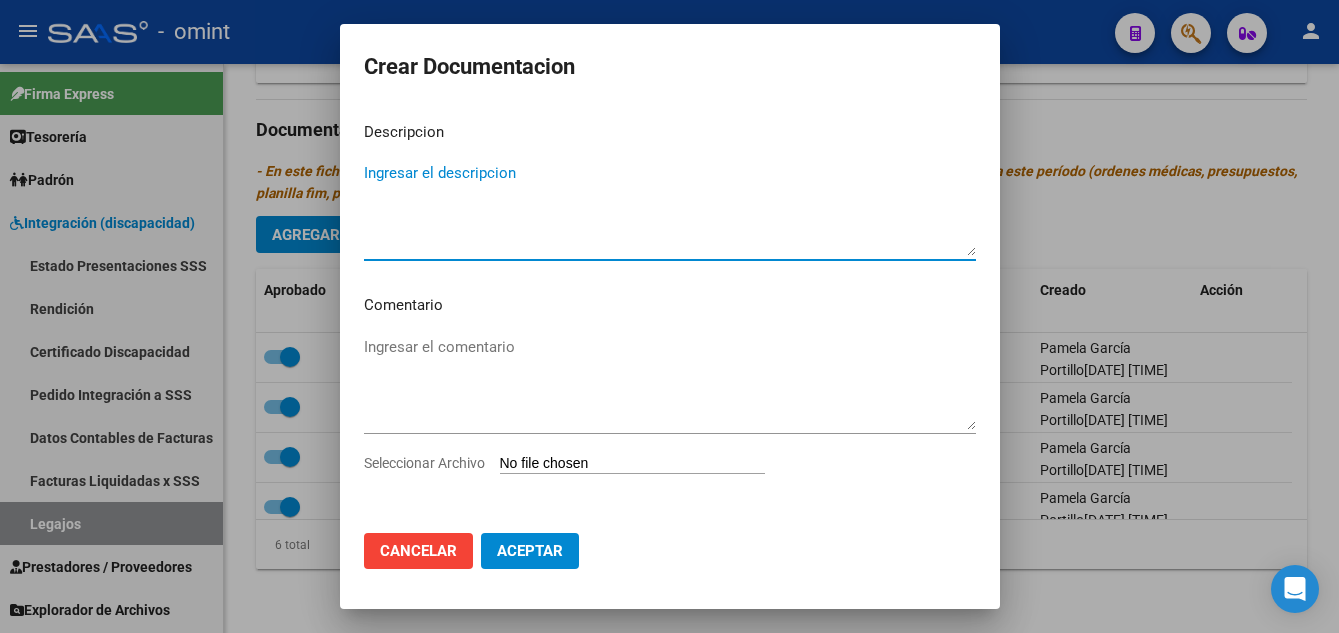 drag, startPoint x: 508, startPoint y: 183, endPoint x: 494, endPoint y: 173, distance: 17.20465 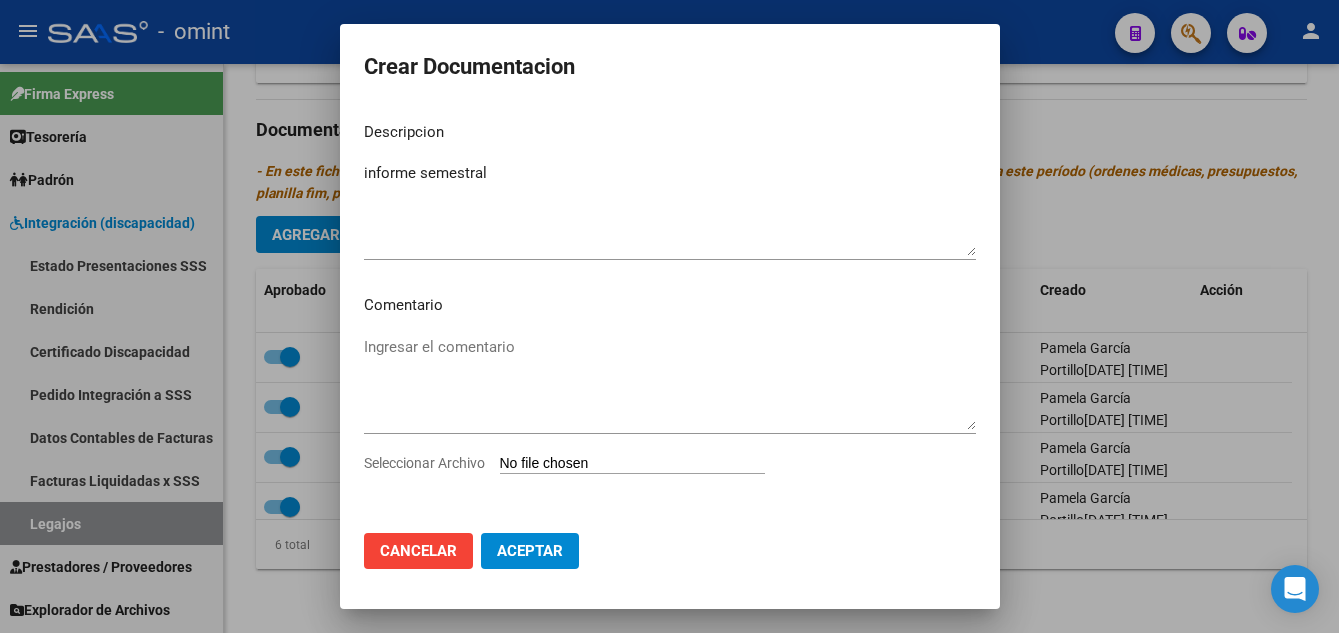 click on "Seleccionar Archivo" at bounding box center (632, 464) 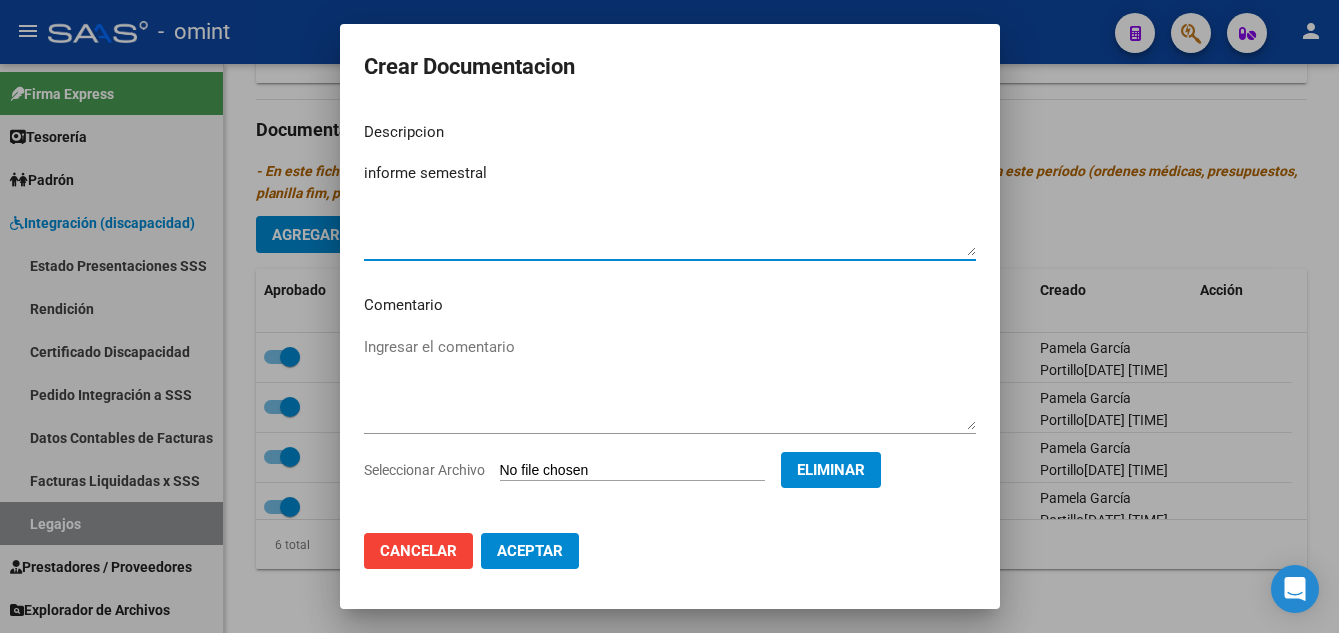 click on "informe semestral" at bounding box center [670, 209] 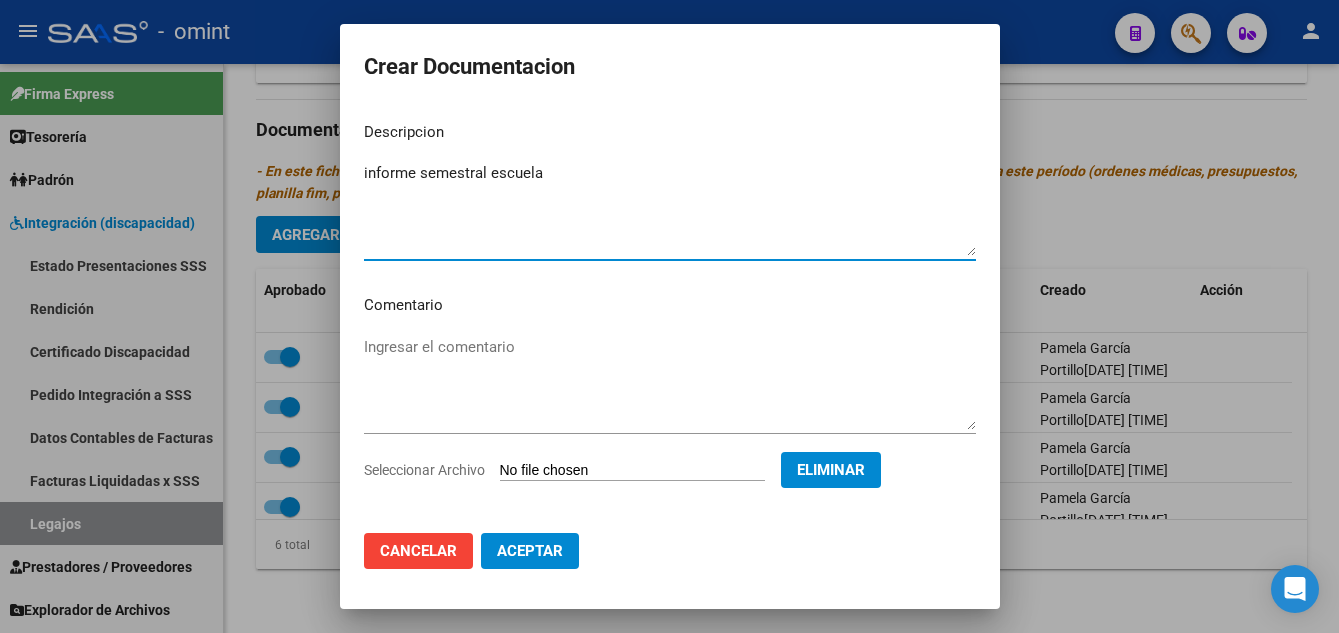 click on "Aceptar" 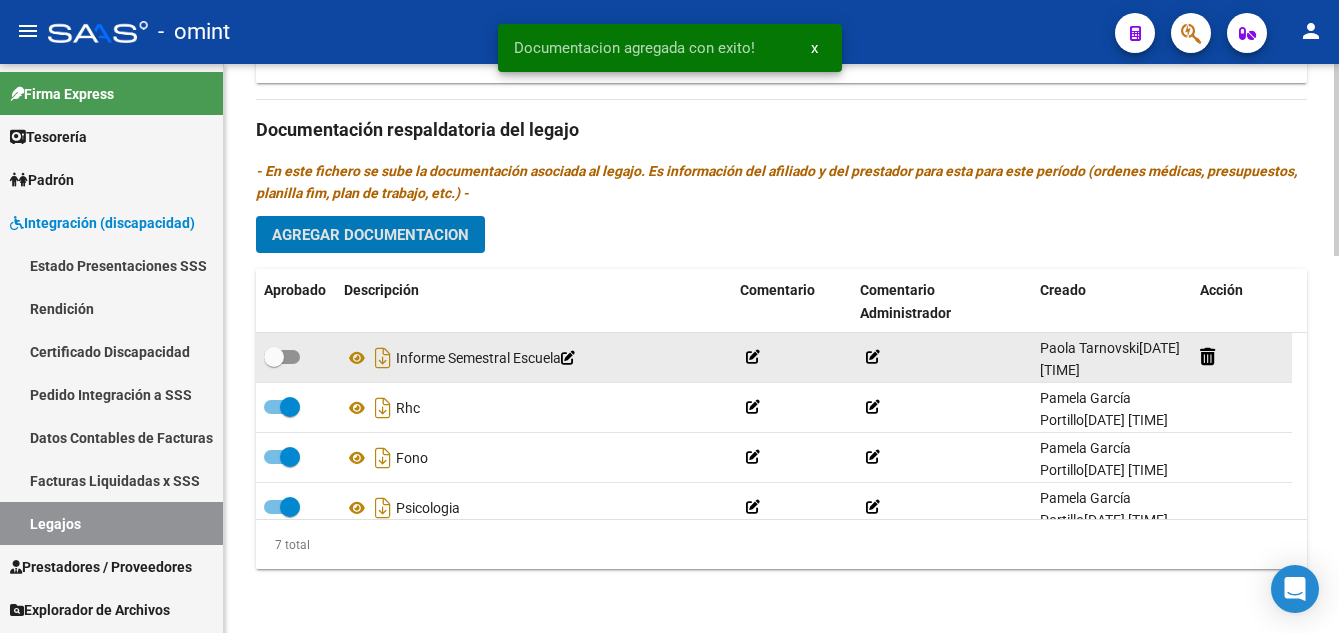 click at bounding box center [274, 357] 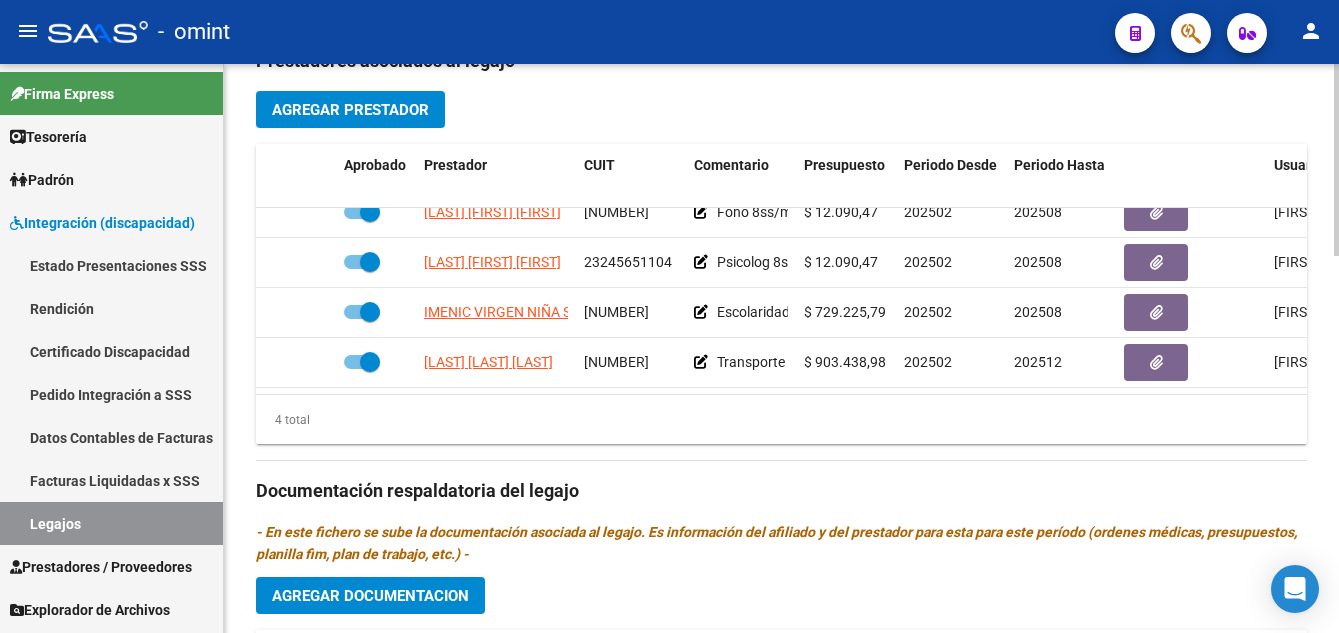click on "arrow_back Editar 878    save Guardar cambios Legajo de Integración Modelo Formulario DDJJ para Transporte  /  Modelo Conformidad Transporte  /  Modelo Presupuesto Transporte  /  Modelo Conformidad Prestacional  /  Modelo Presupuesto Prestacional  /  ModeloResumen HC  /  Modelo Planilla FIM  Legajo Aprobado.  Aprobado   CUIL  *   [NUMBER] Ingresar CUIL  [LAST] [LAST] [FIRST] [FIRST]     Análisis Afiliado    Certificado Discapacidad ARCA Padrón Nombre Afiliado  *   [LAST] [LAST] [FIRST] [FIRST] Ingresar el nombre  Periodo Desde  *   202502 Ej: 202203  Periodo Hasta  *   202512 Ej: 202212  Admite Dependencia   Comentarios                                  Comentarios Administrador  Prestadores asociados al legajo Agregar Prestador Aprobado Prestador CUIT Comentario Presupuesto Periodo Desde Periodo Hasta Usuario Admite Dependencia   RUSSOMANNO ANDREA VERONICA [NUMBER]     Fono 8ss/mes  $ 12.090,47  202502 202508 [LAST] [FIRST]   [DATE]      [NUMBER]" 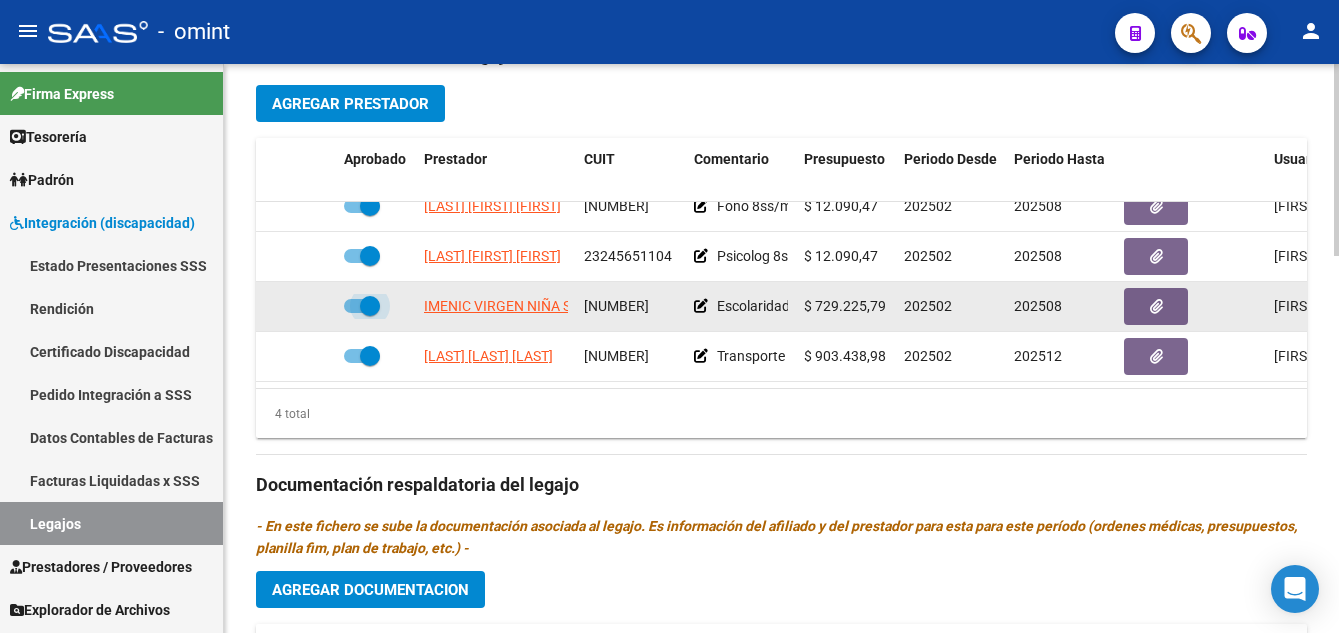 click at bounding box center (370, 306) 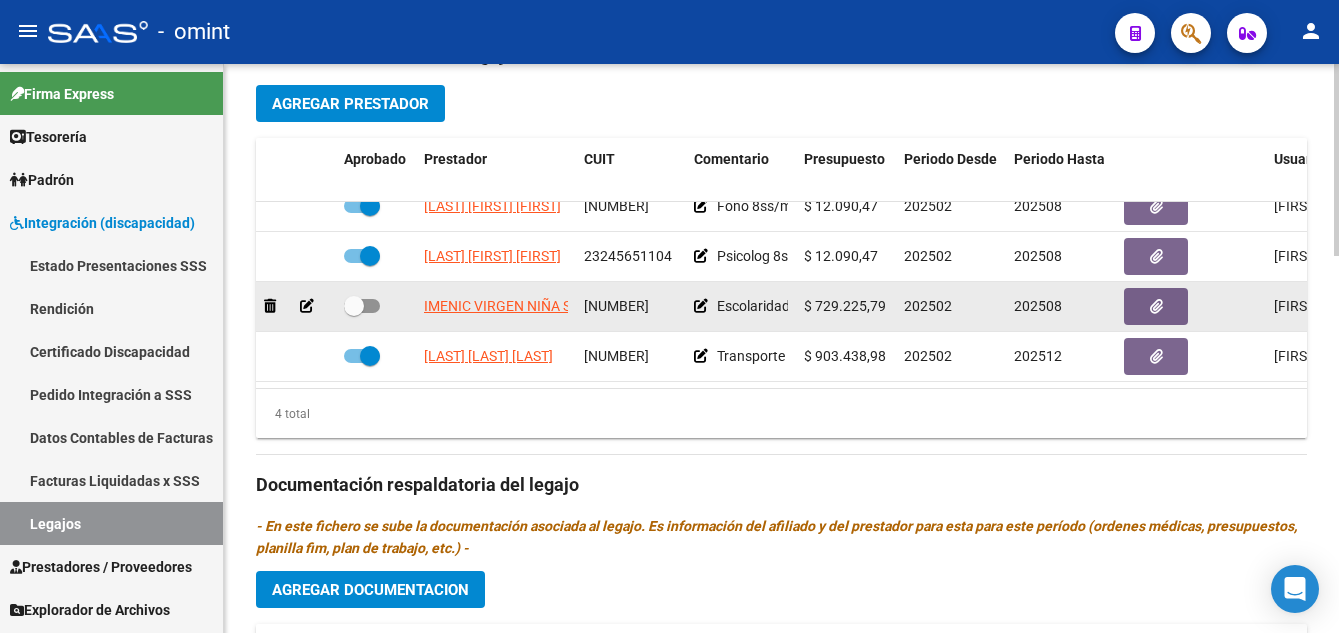 click 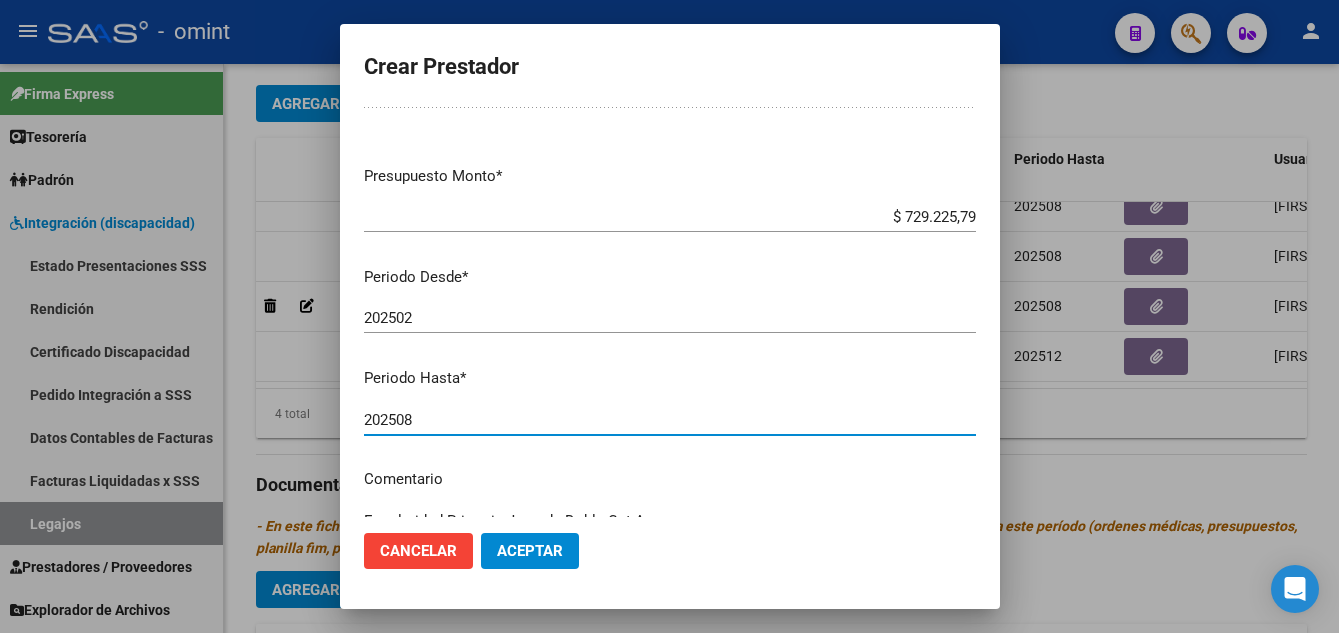 drag, startPoint x: 399, startPoint y: 500, endPoint x: 422, endPoint y: 504, distance: 23.345236 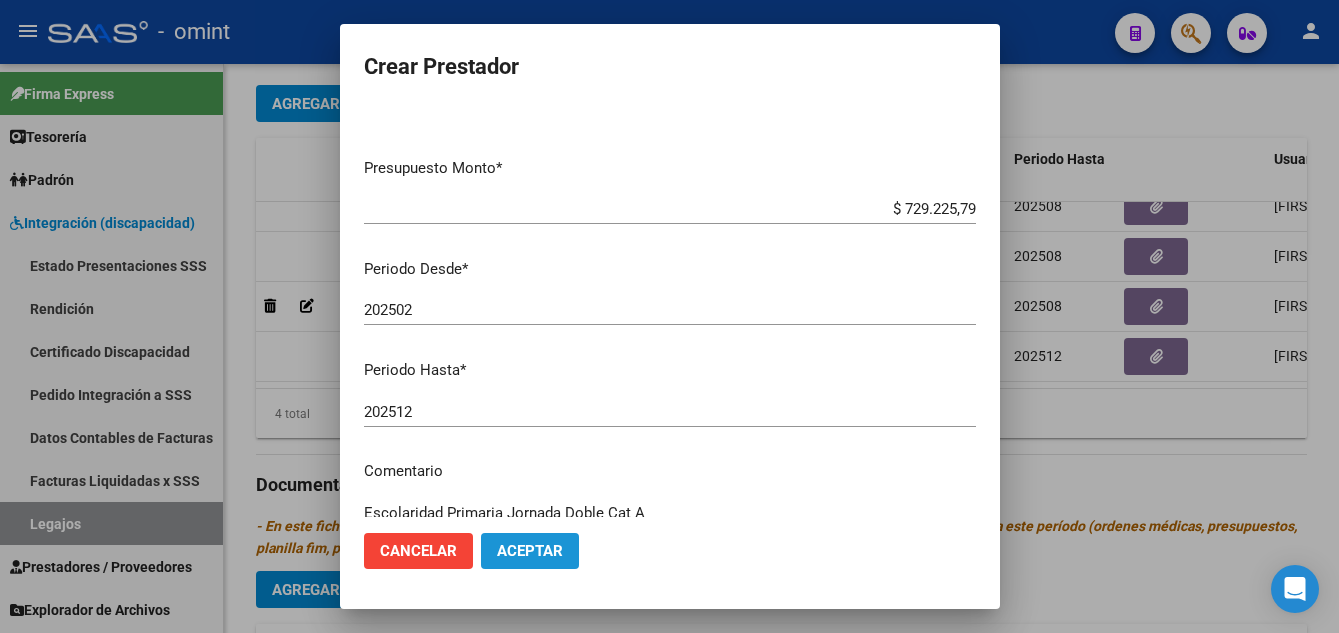 click on "Aceptar" 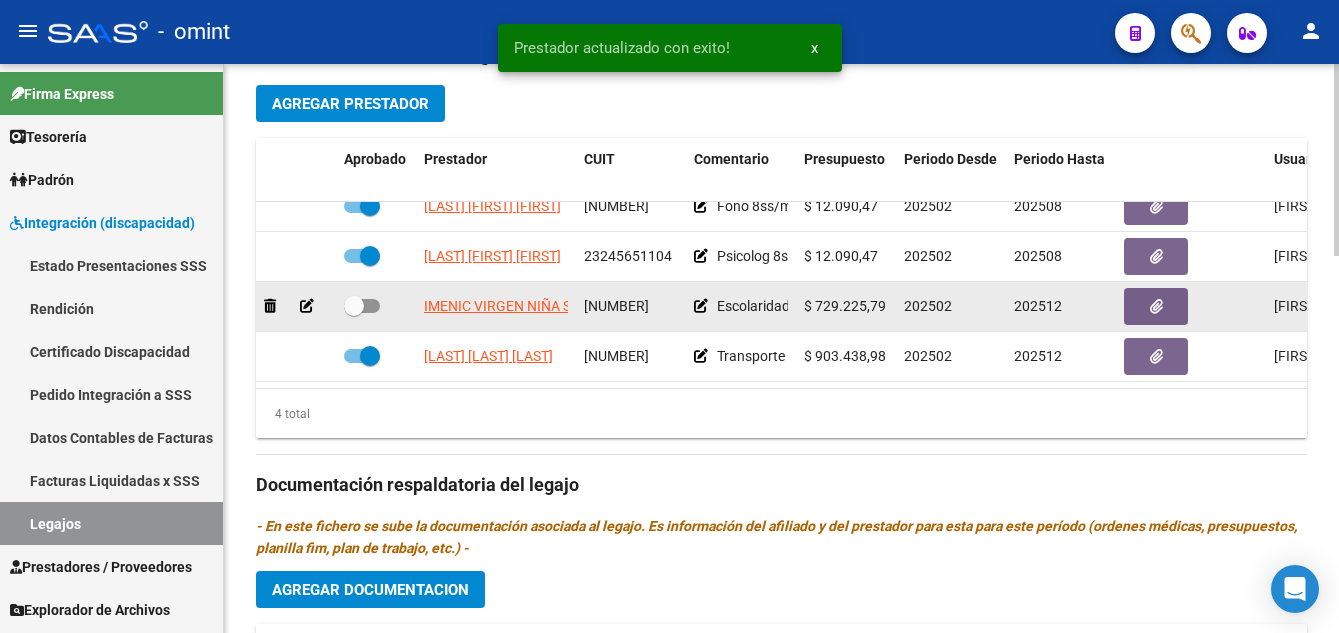 click at bounding box center (354, 306) 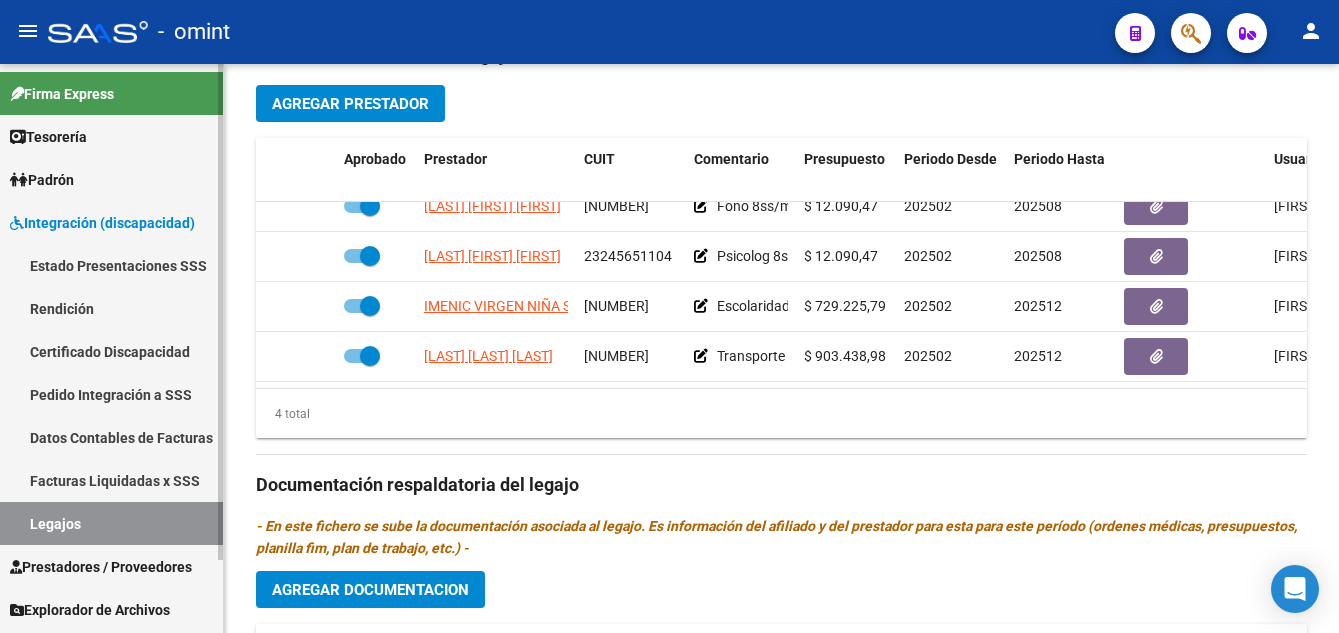 drag, startPoint x: 112, startPoint y: 349, endPoint x: 113, endPoint y: 396, distance: 47.010635 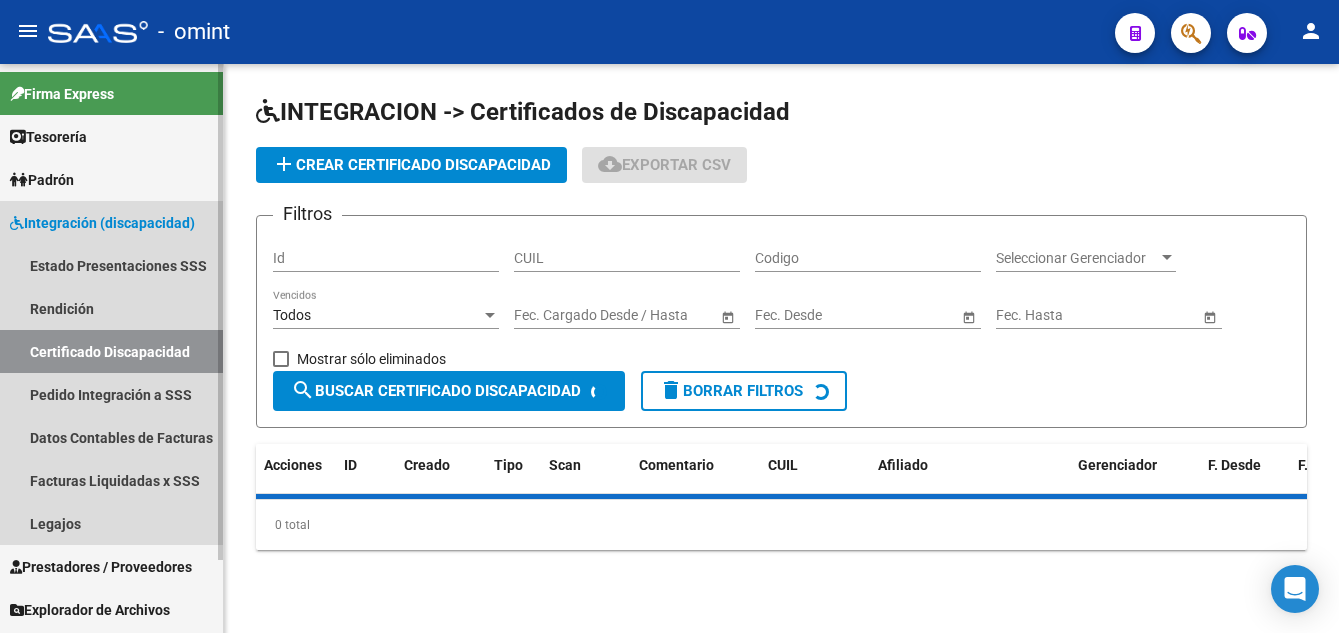 scroll, scrollTop: 0, scrollLeft: 0, axis: both 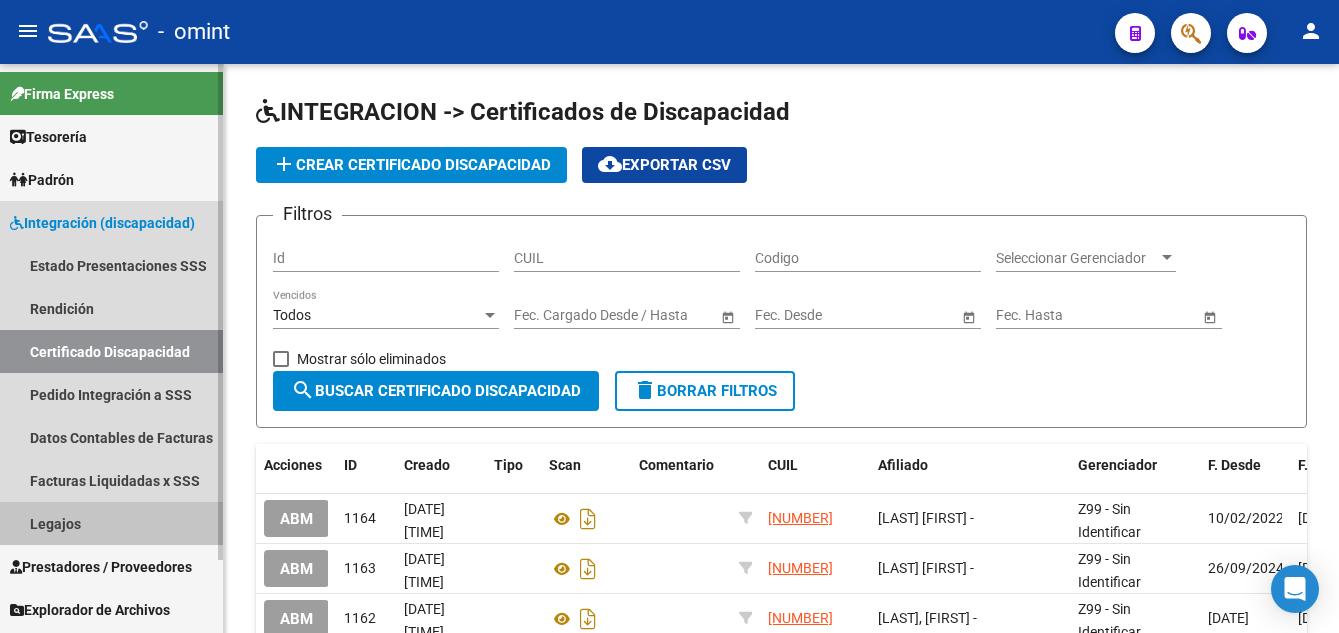 click on "Legajos" at bounding box center (111, 523) 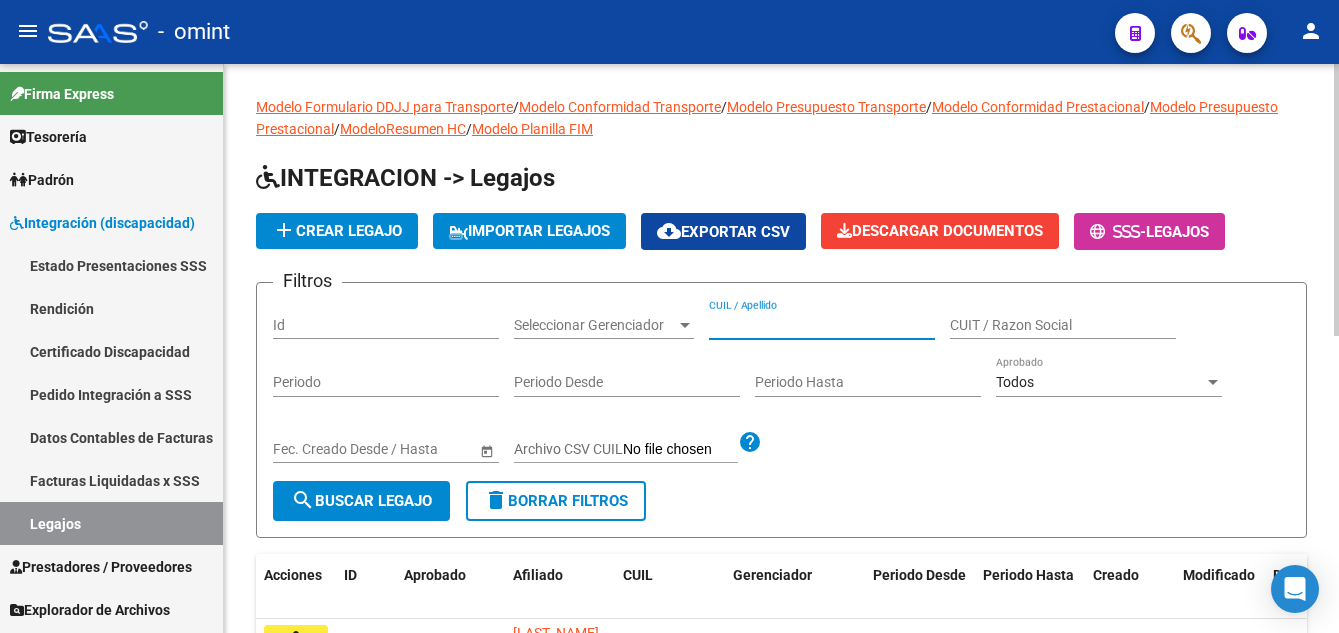 paste on "[LAST_NAME] [FIRST_NAME] [MIDDLE_NAME]" 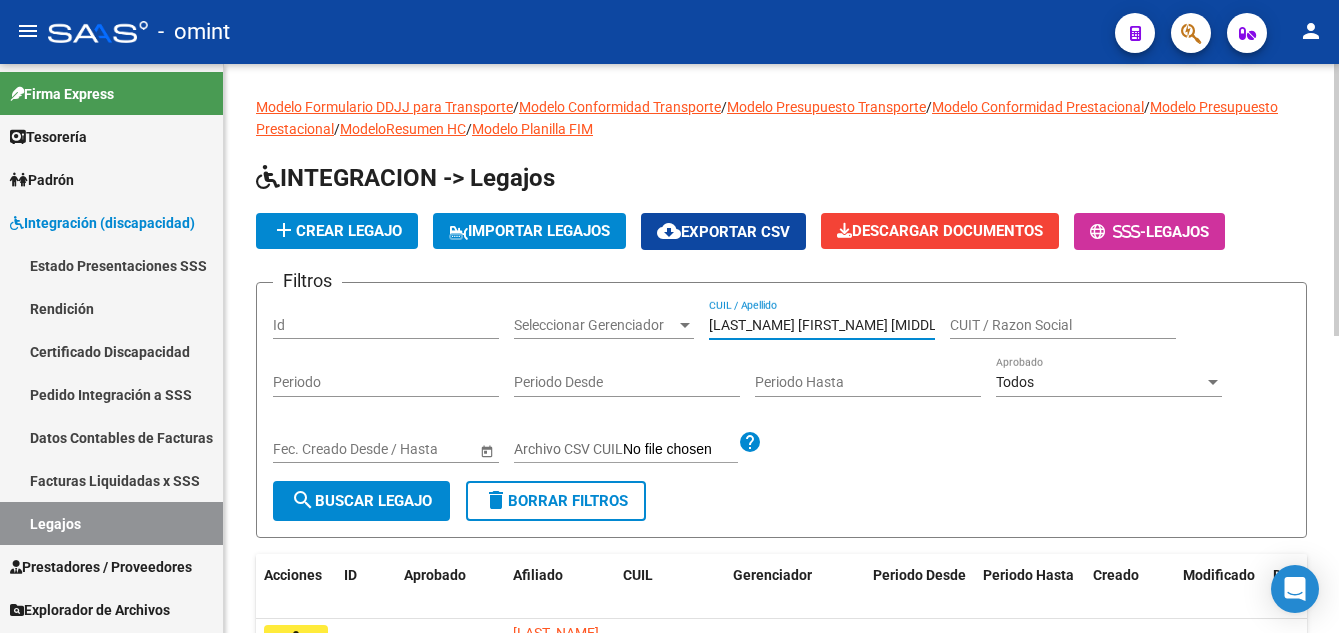 scroll, scrollTop: 0, scrollLeft: 9, axis: horizontal 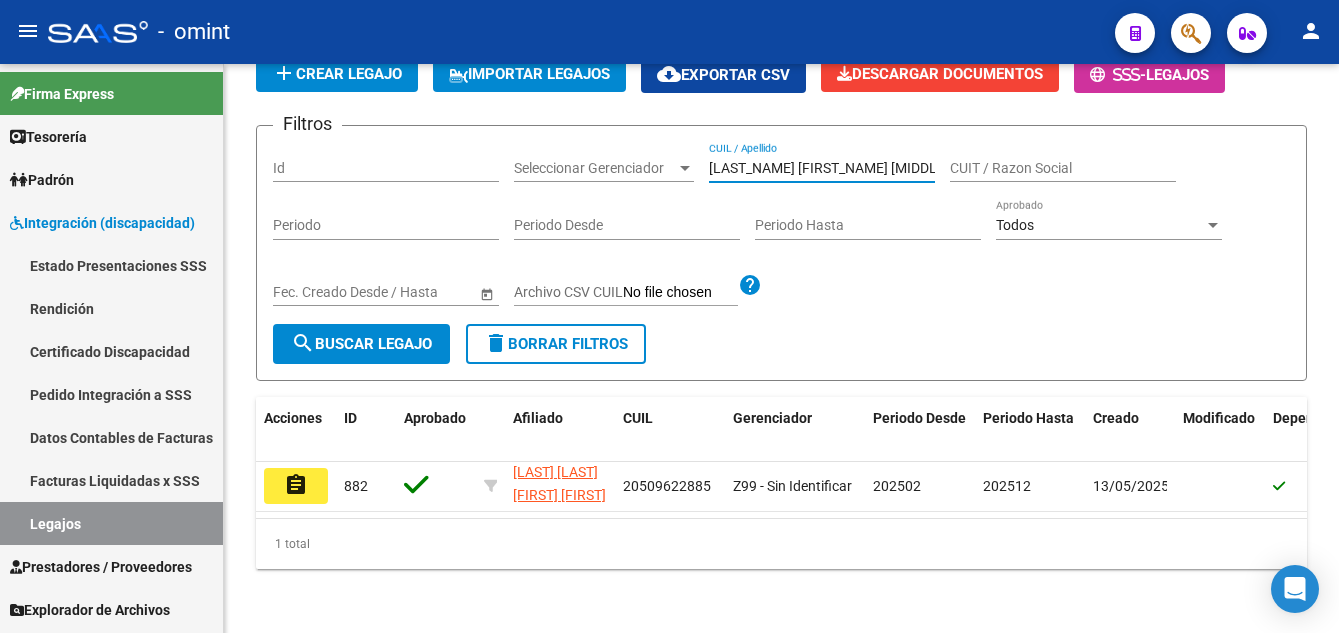 click on "assignment" 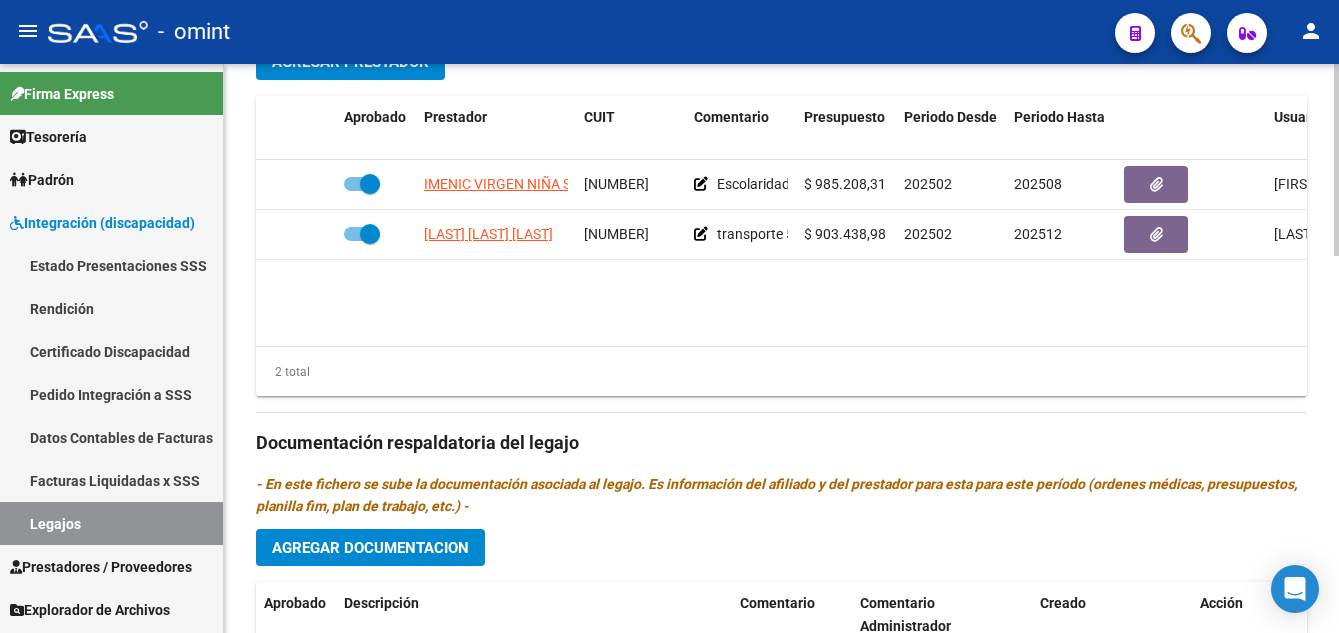 scroll, scrollTop: 1000, scrollLeft: 0, axis: vertical 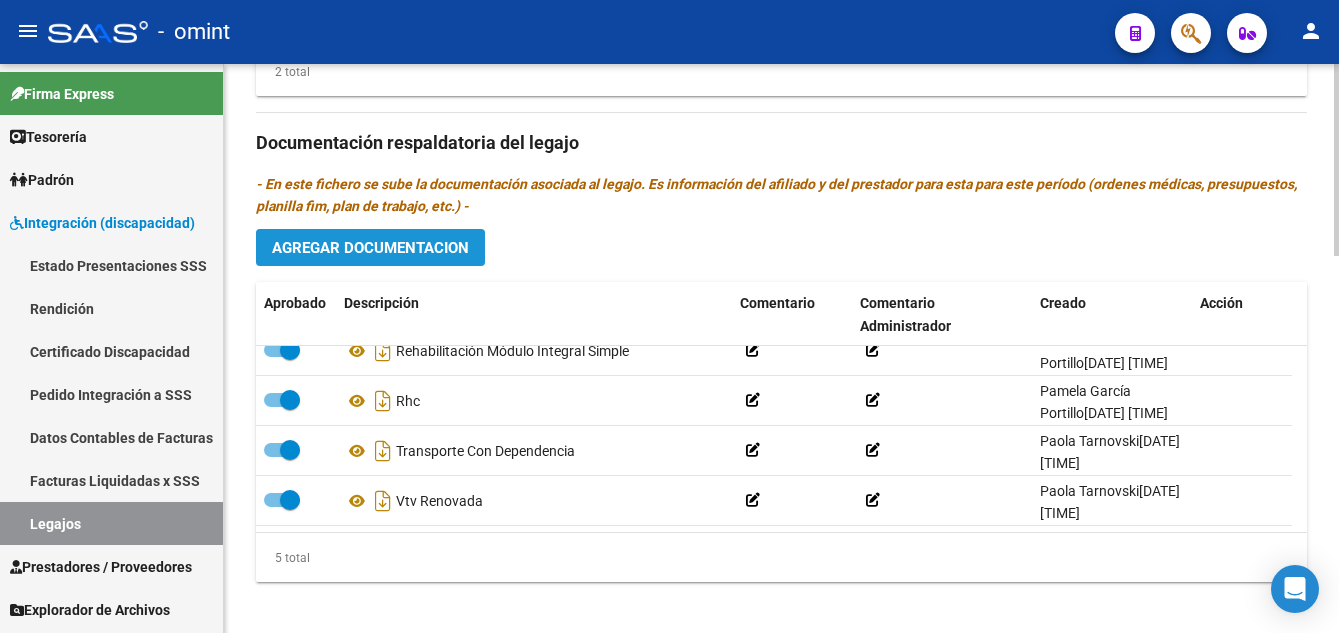 click on "Agregar Documentacion" 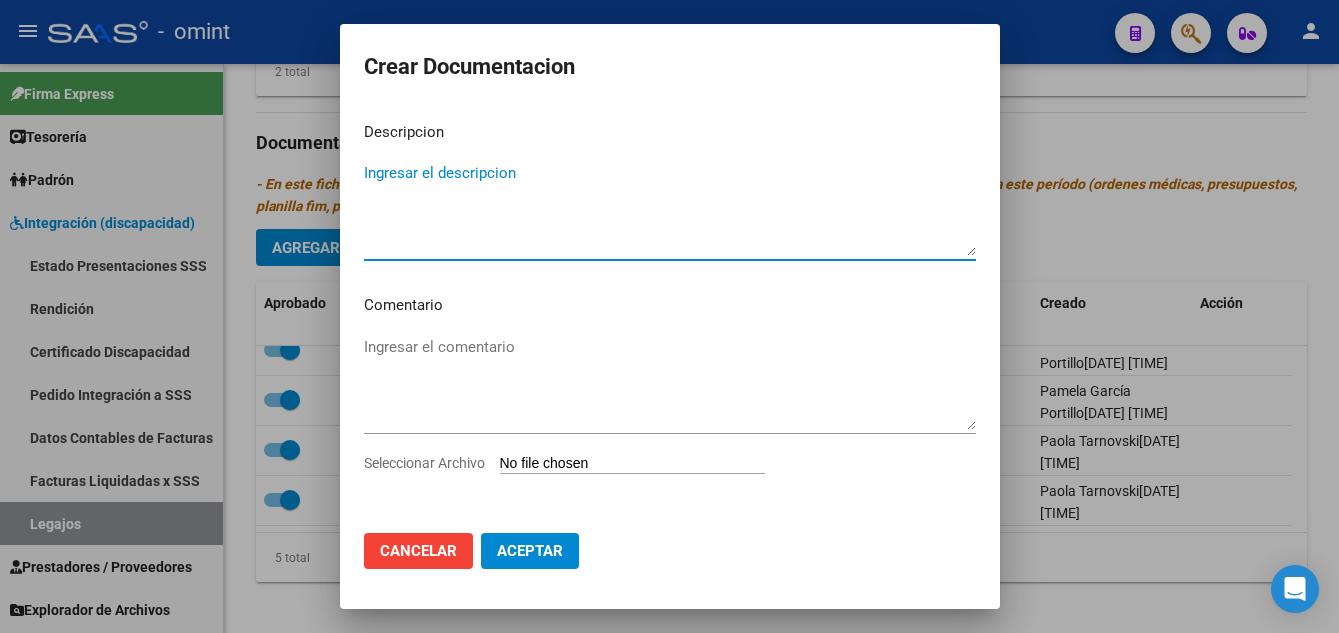 click on "Ingresar el descripcion" at bounding box center [670, 209] 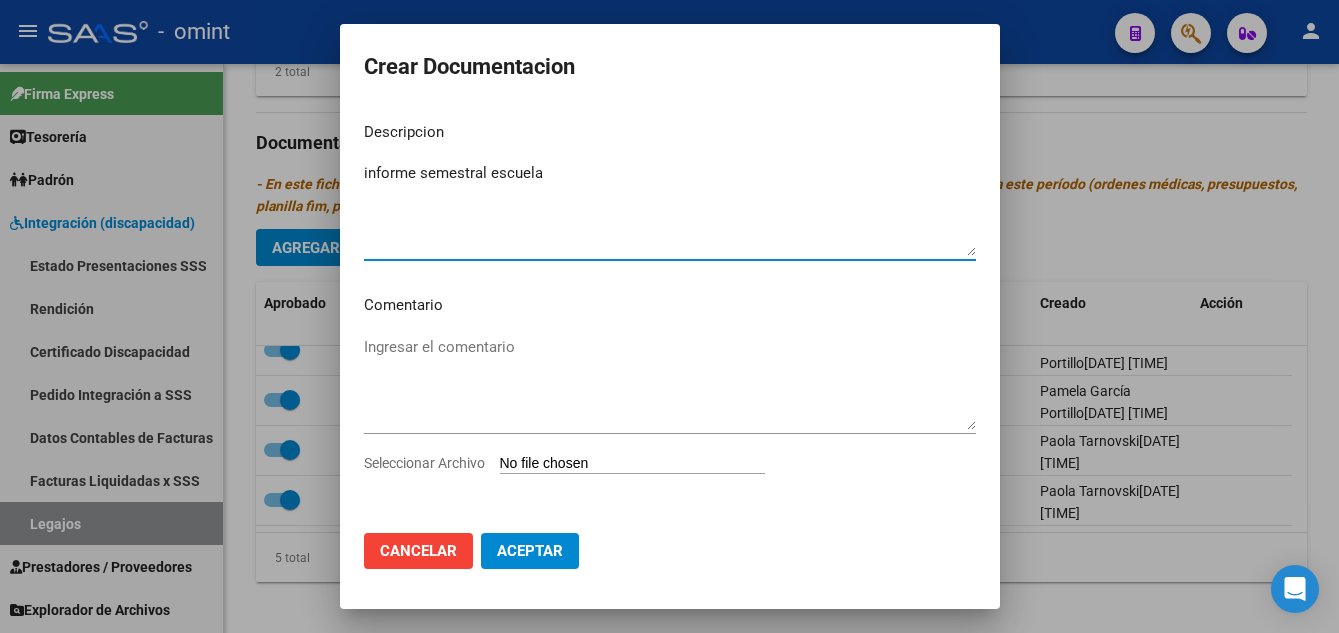 click on "Seleccionar Archivo" at bounding box center [632, 464] 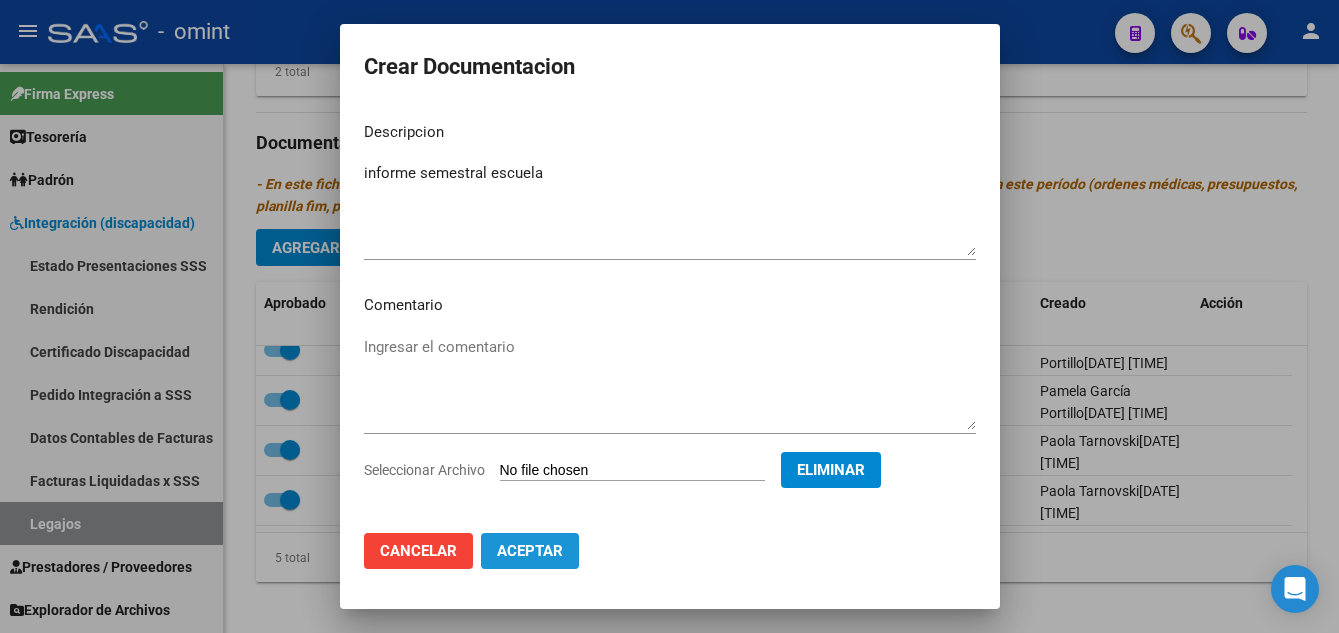 click on "Aceptar" 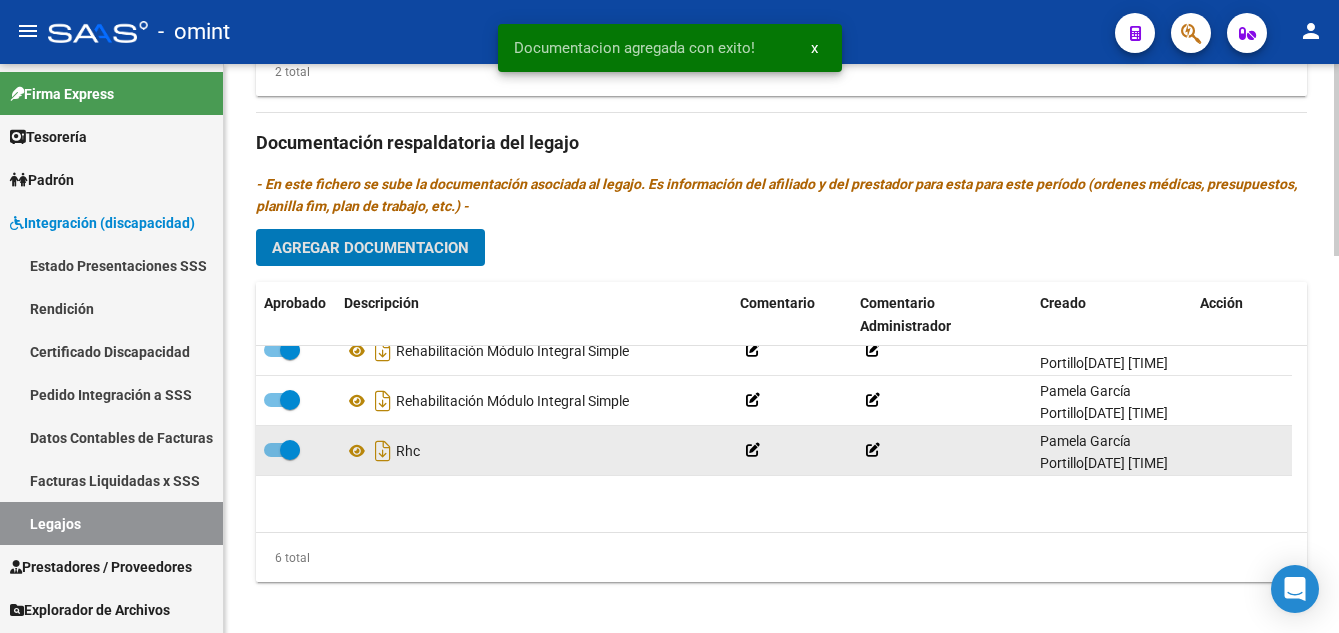 scroll, scrollTop: 0, scrollLeft: 0, axis: both 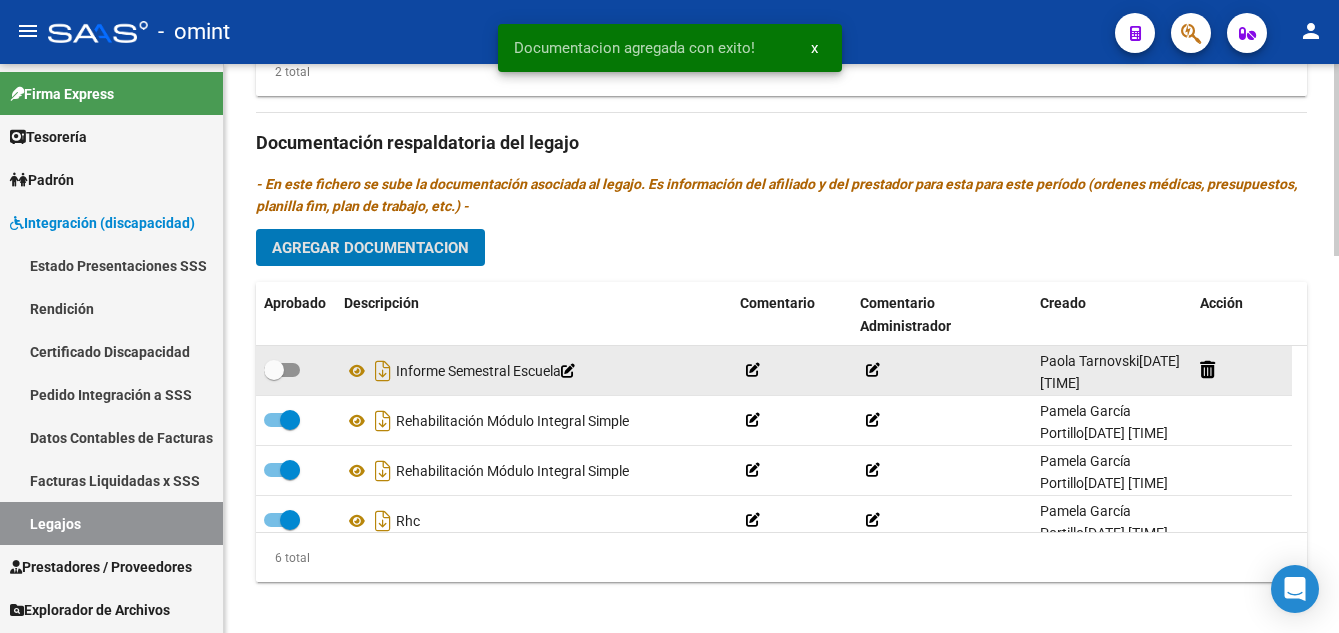 click at bounding box center [274, 370] 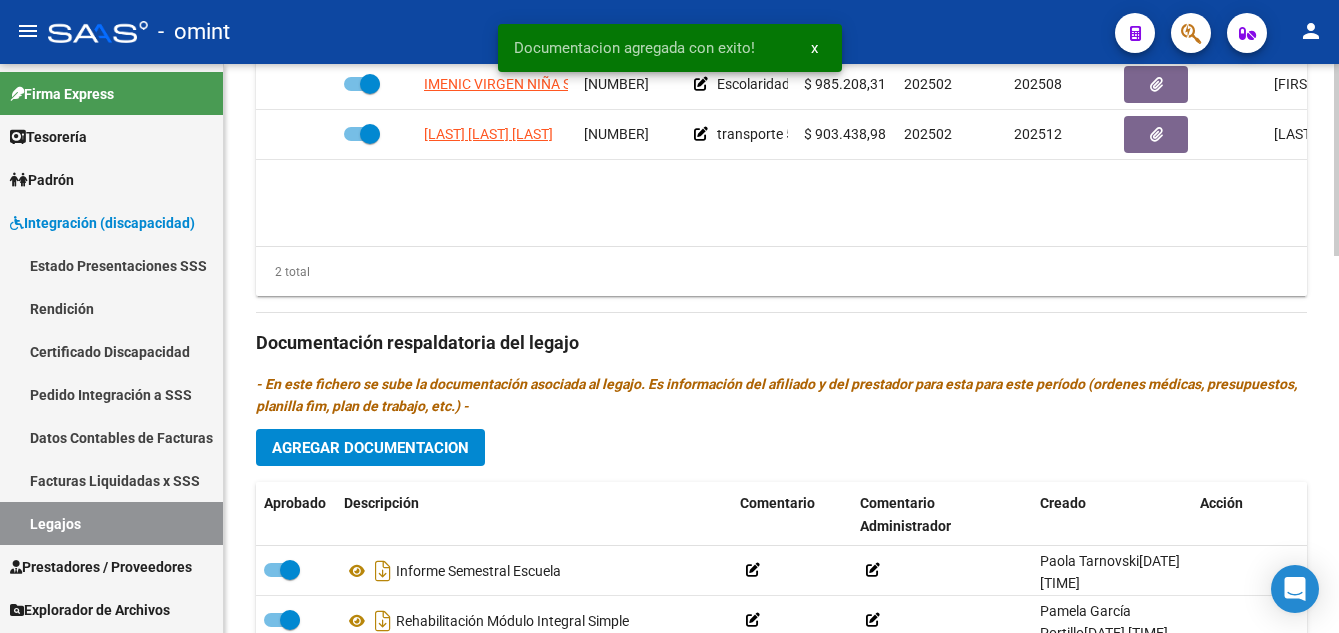 scroll, scrollTop: 800, scrollLeft: 0, axis: vertical 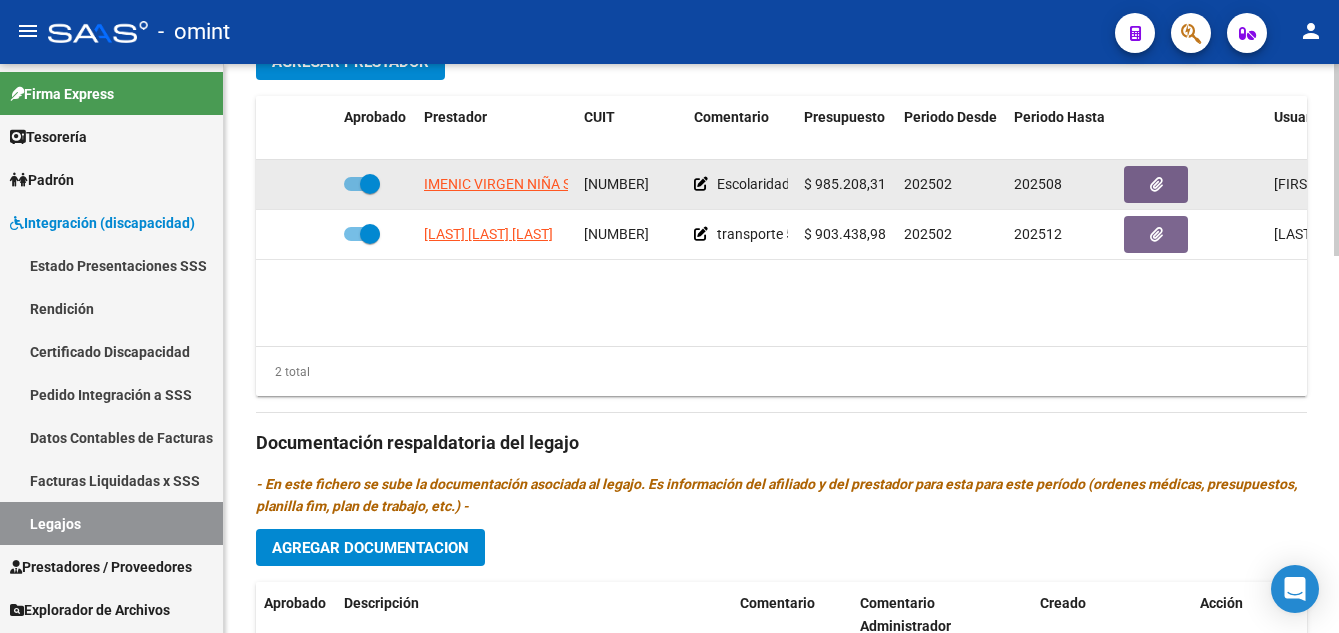 click at bounding box center [370, 184] 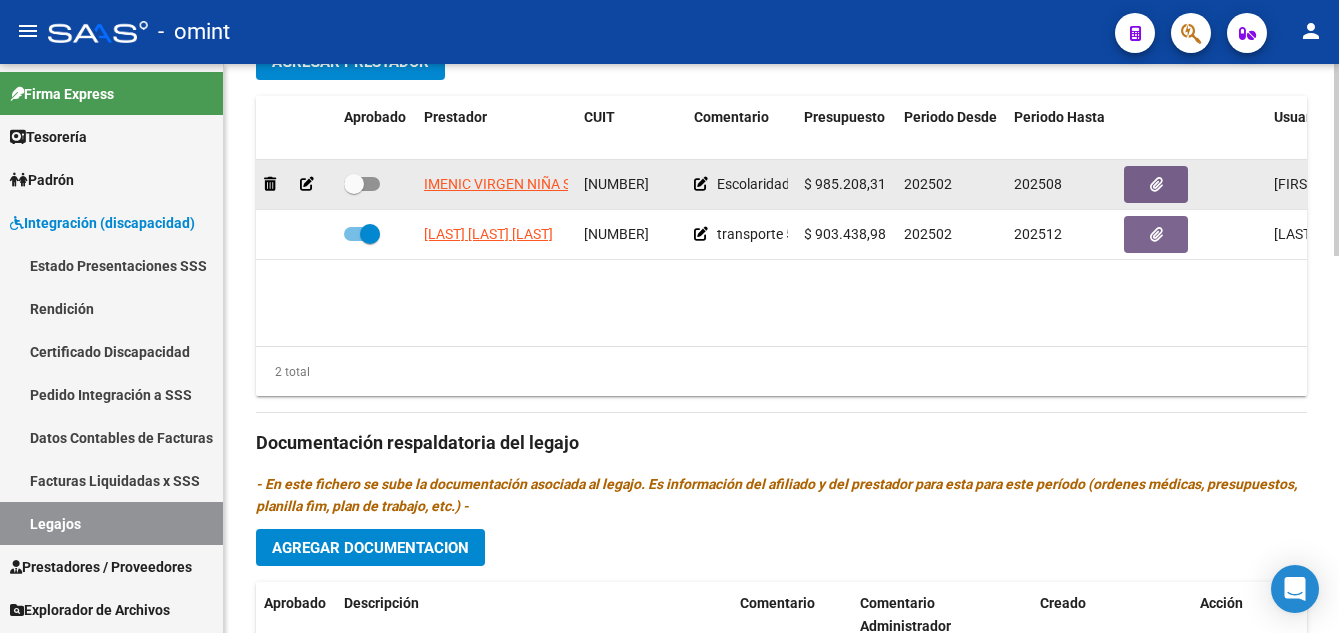 click 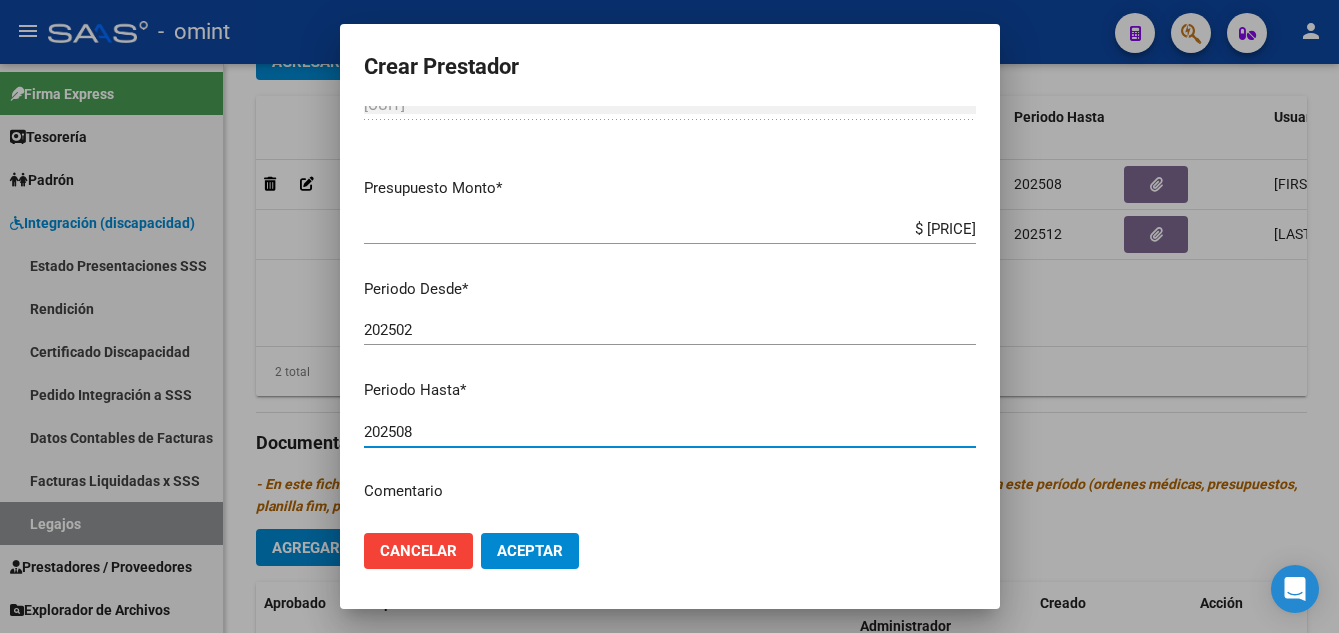 drag, startPoint x: 398, startPoint y: 500, endPoint x: 421, endPoint y: 504, distance: 23.345236 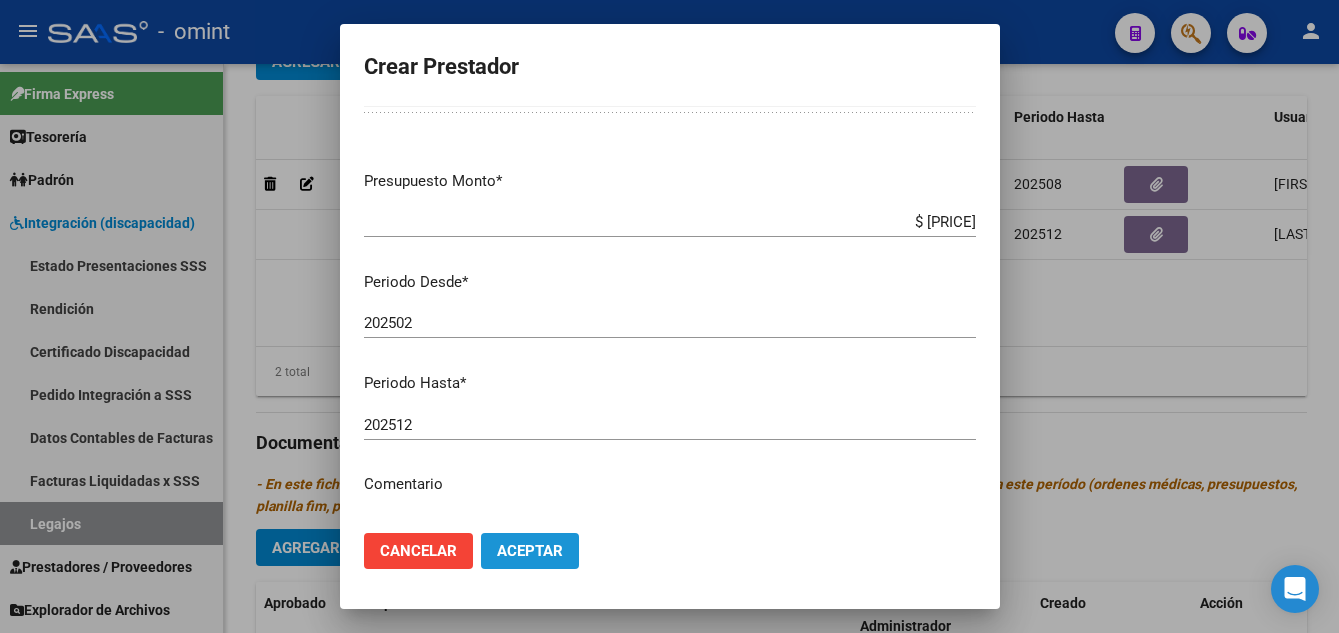 click on "Aceptar" 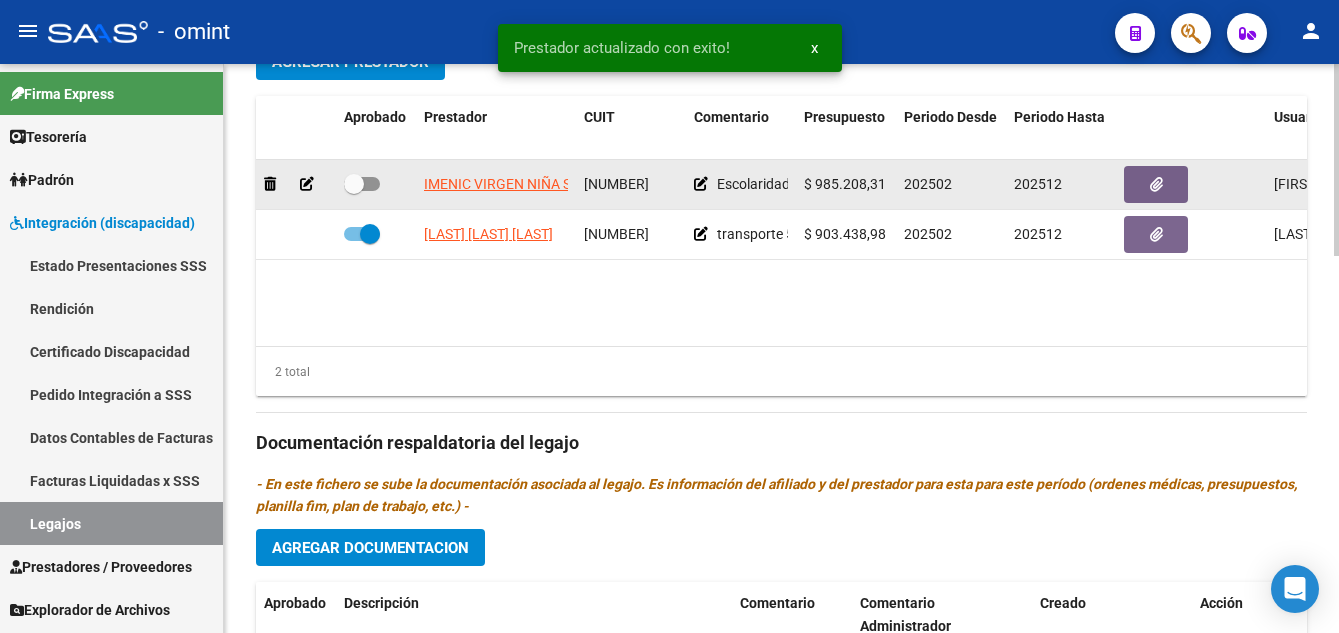 drag, startPoint x: 352, startPoint y: 175, endPoint x: 360, endPoint y: 183, distance: 11.313708 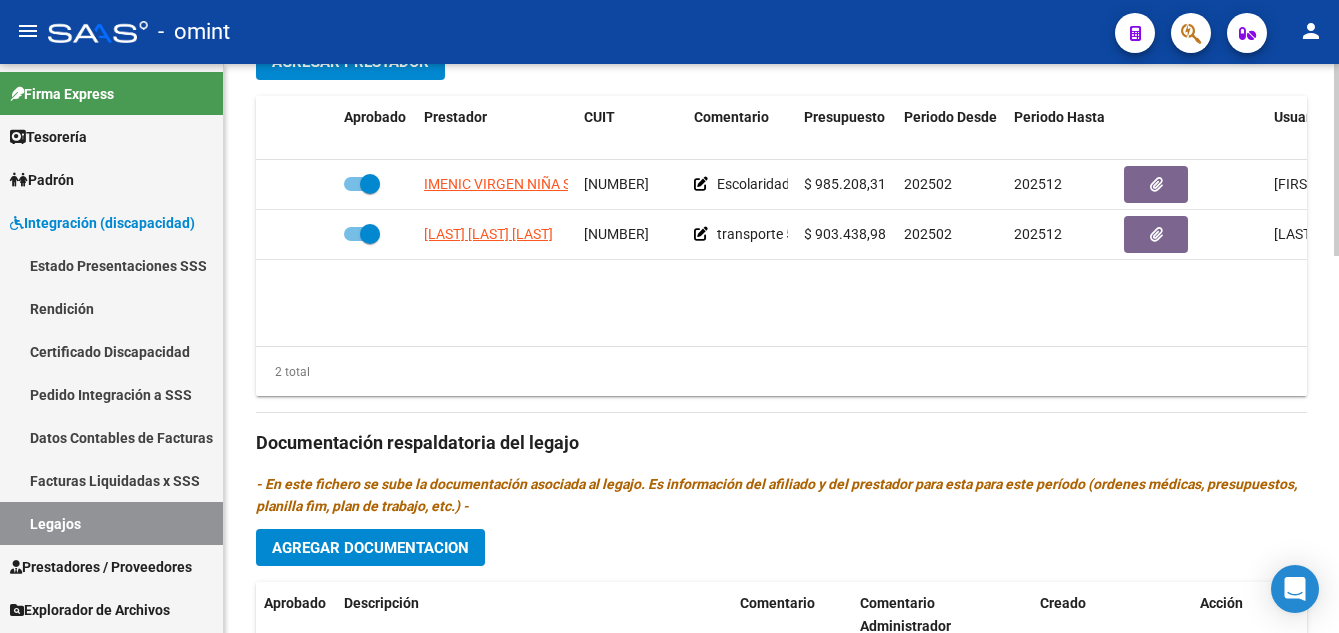 scroll, scrollTop: 700, scrollLeft: 0, axis: vertical 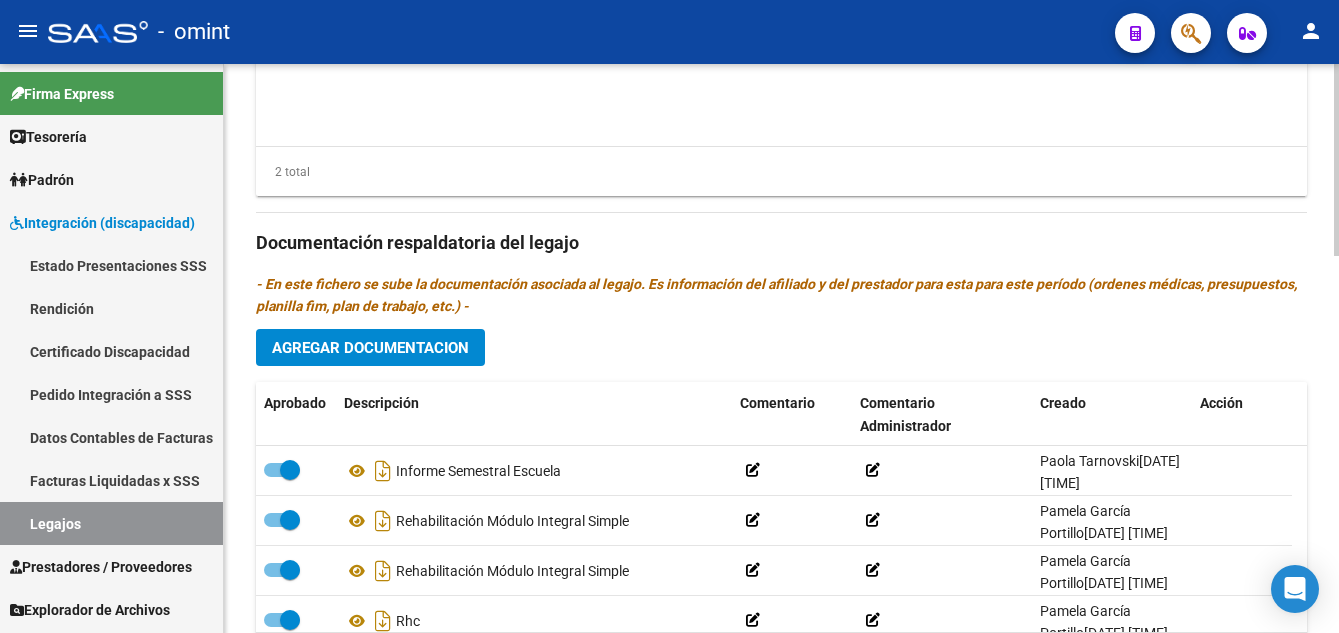 click on "Agregar Documentacion" 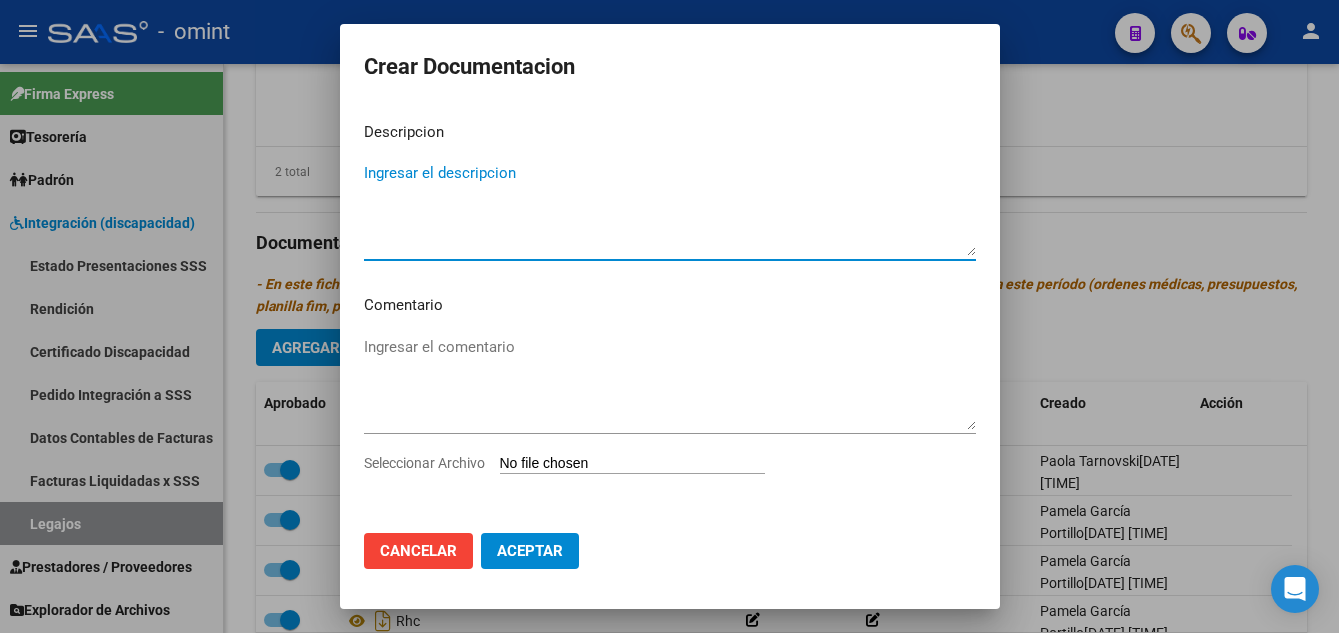 click on "Ingresar el descripcion" at bounding box center [670, 209] 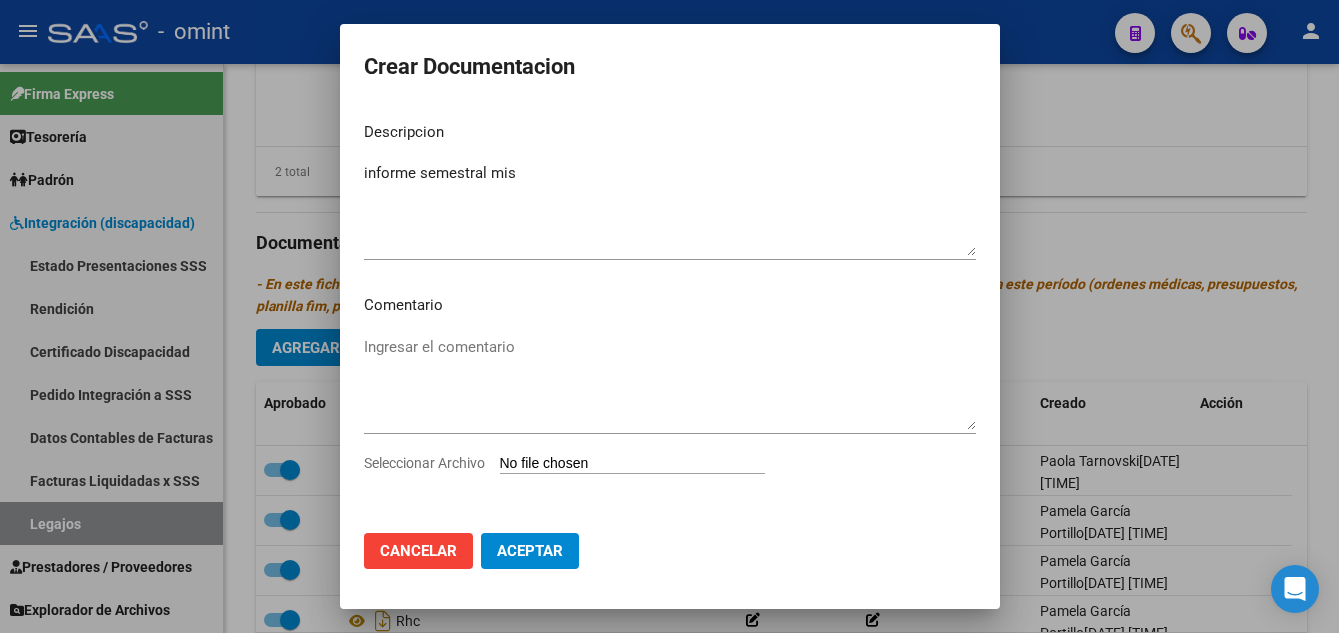 click on "Seleccionar Archivo" at bounding box center (632, 464) 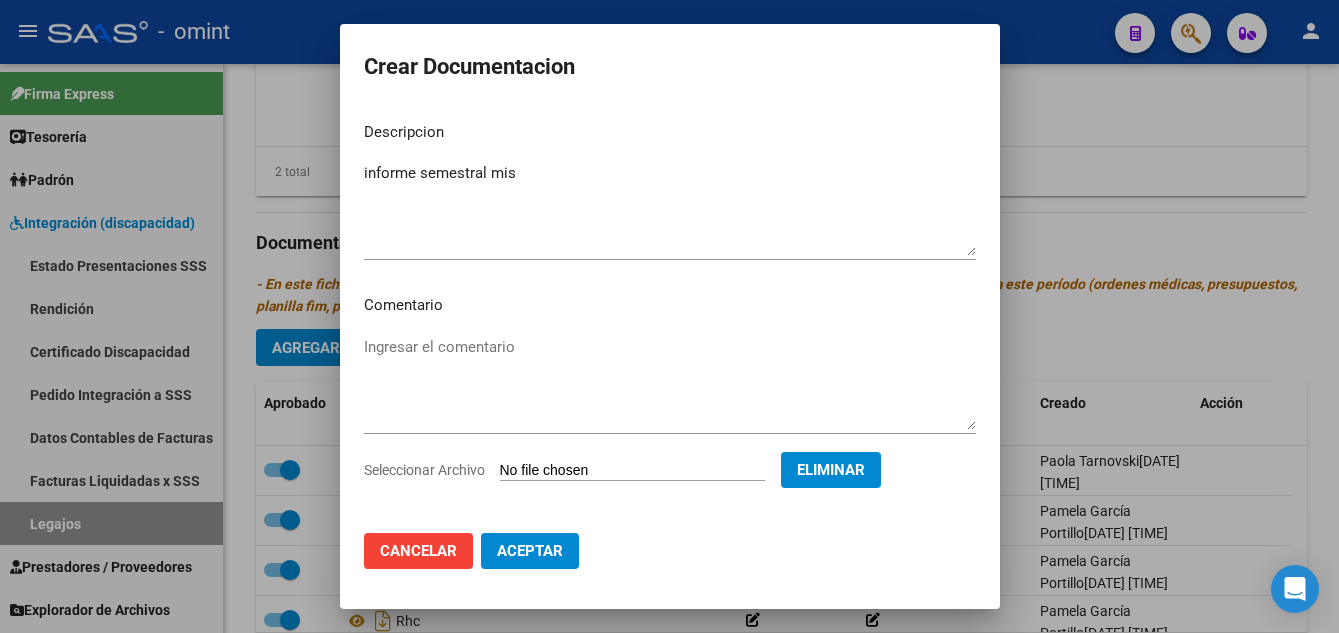 click on "Aceptar" 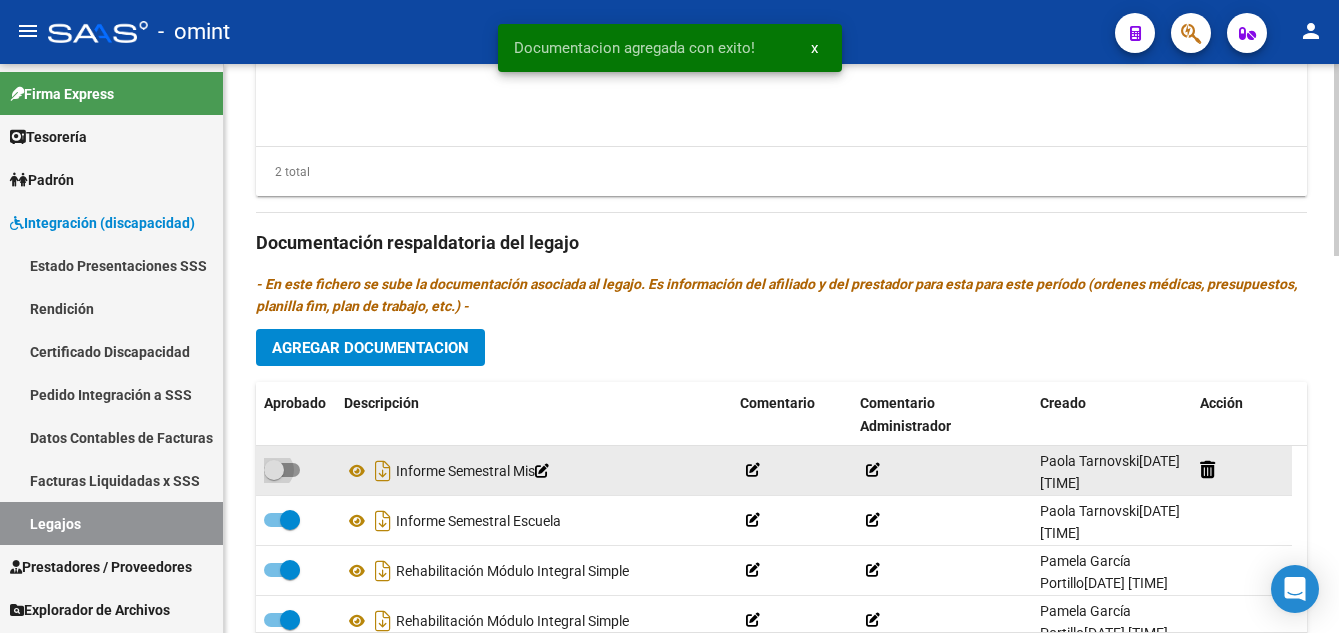 drag, startPoint x: 274, startPoint y: 466, endPoint x: 368, endPoint y: 487, distance: 96.317184 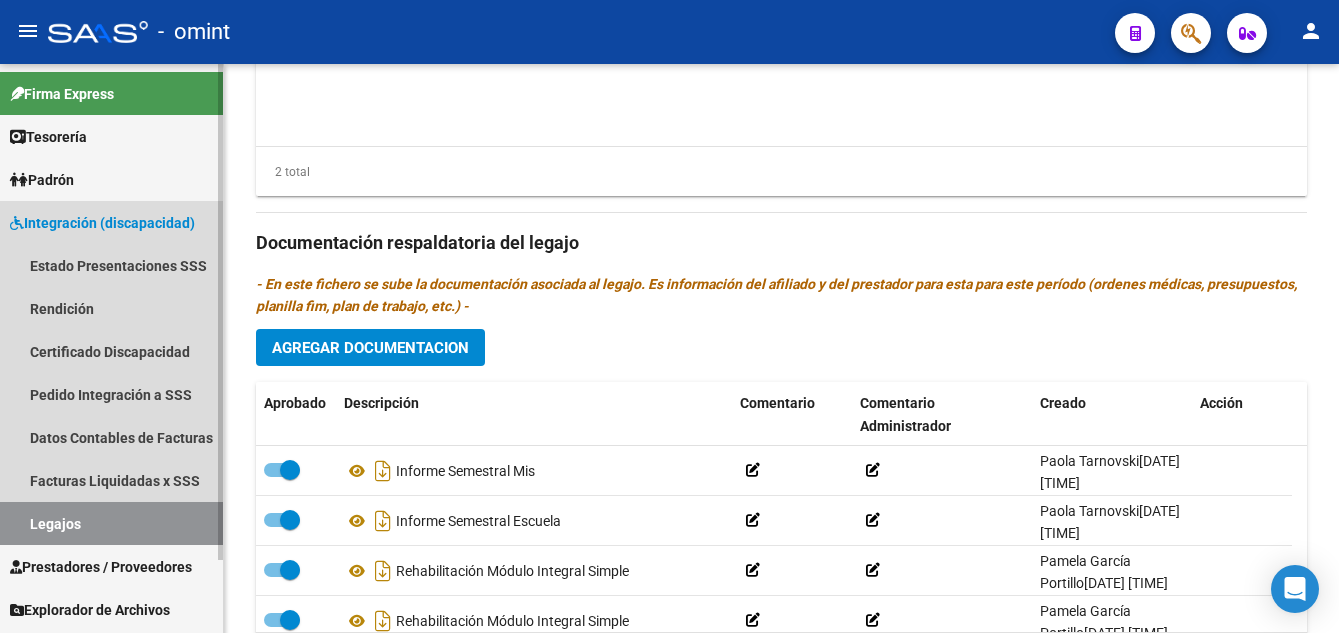 drag, startPoint x: 106, startPoint y: 519, endPoint x: 123, endPoint y: 519, distance: 17 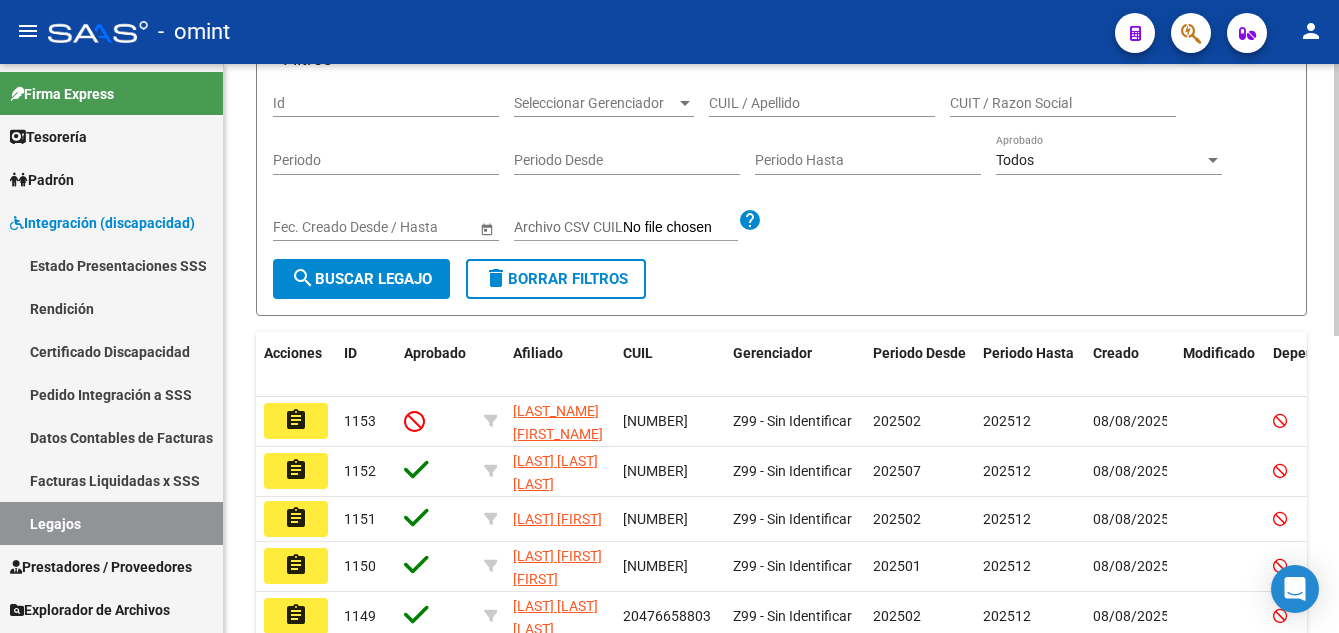 scroll, scrollTop: 0, scrollLeft: 0, axis: both 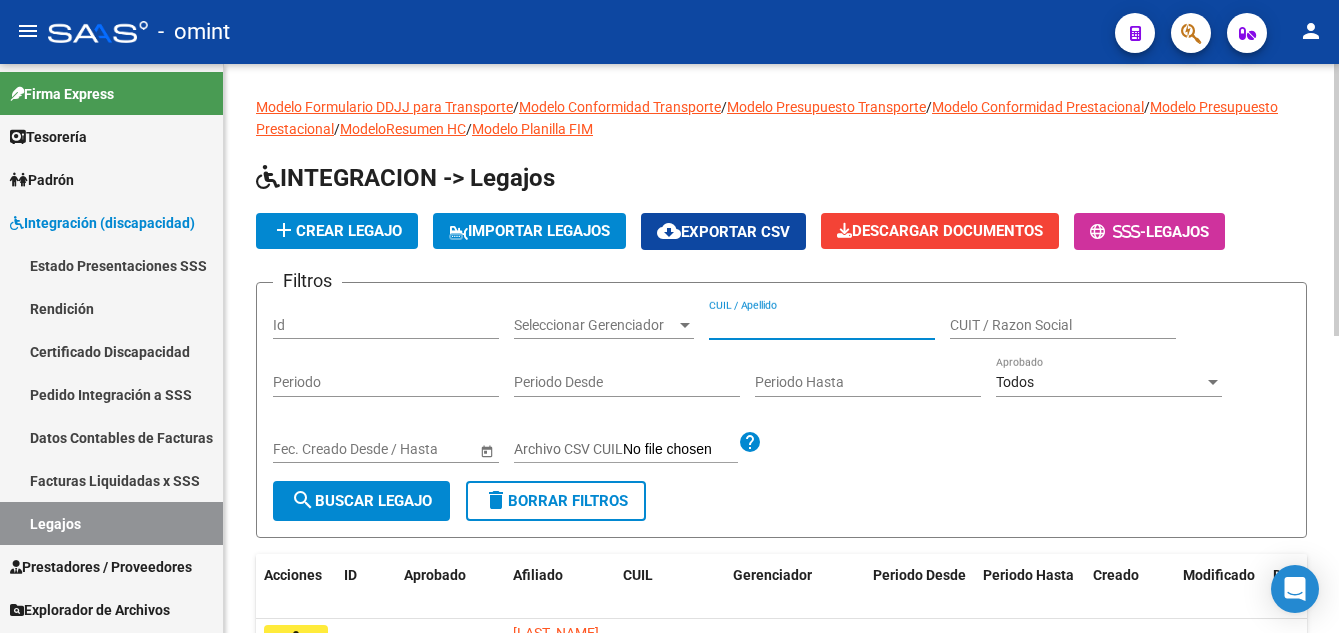 paste on "[LAST] [LAST] [FIRST]" 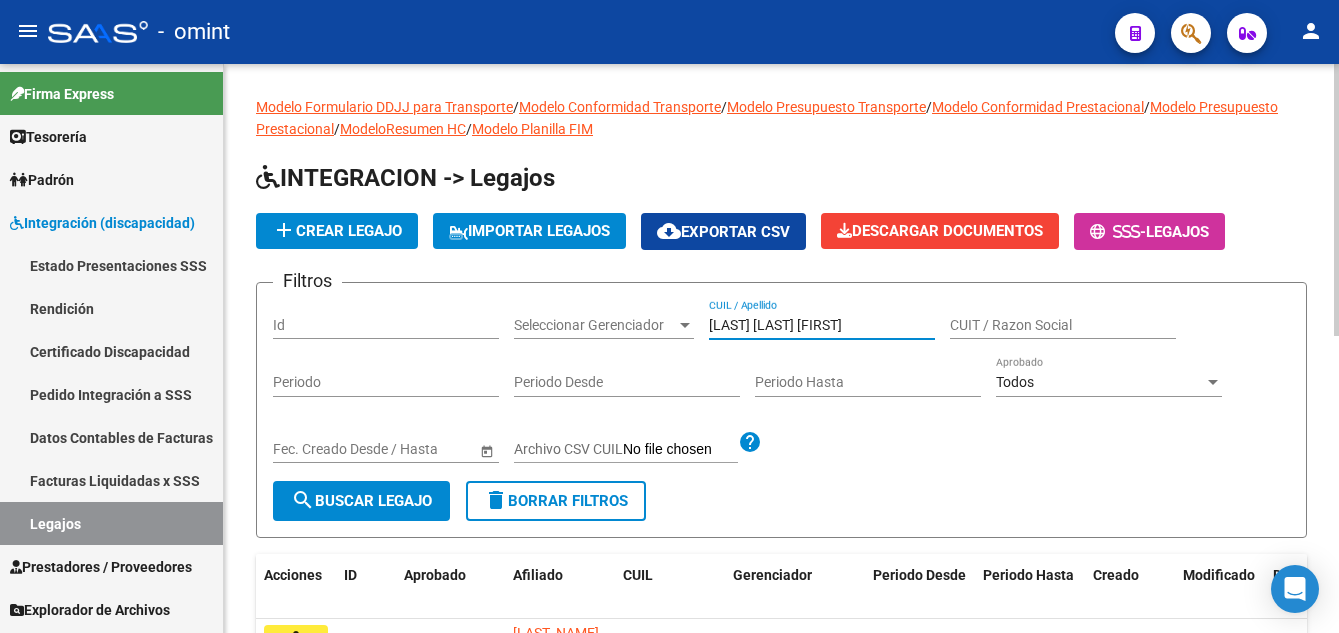 scroll, scrollTop: 0, scrollLeft: 9, axis: horizontal 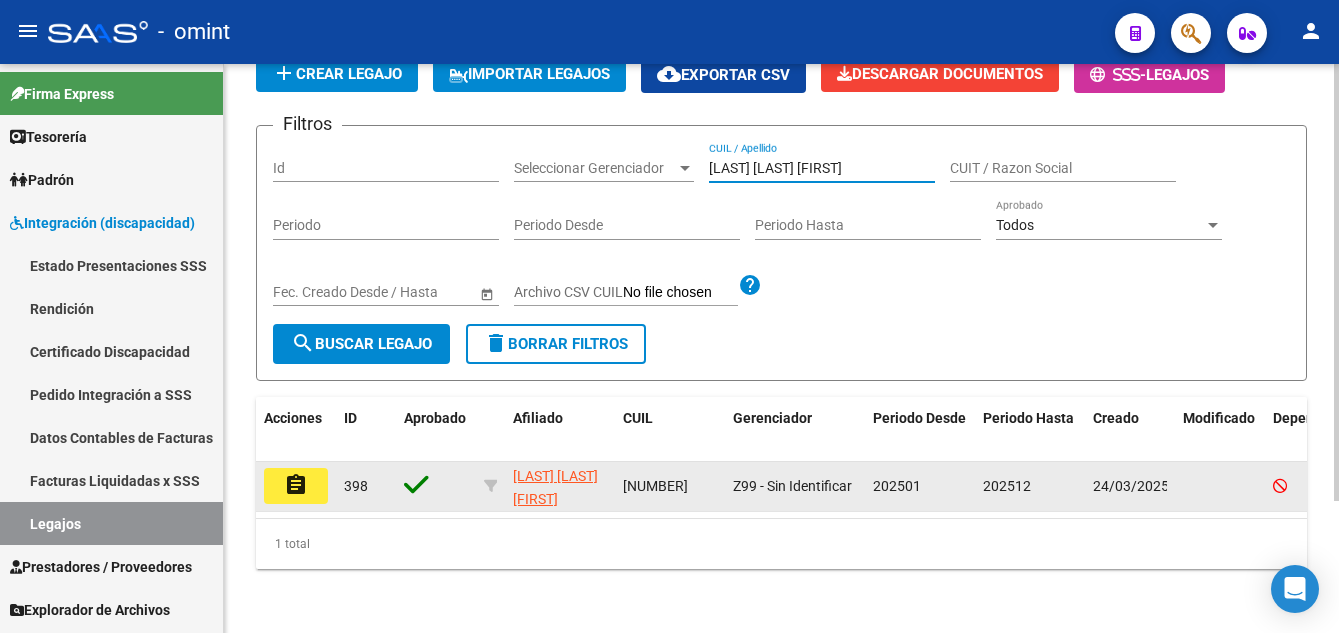 click on "assignment" 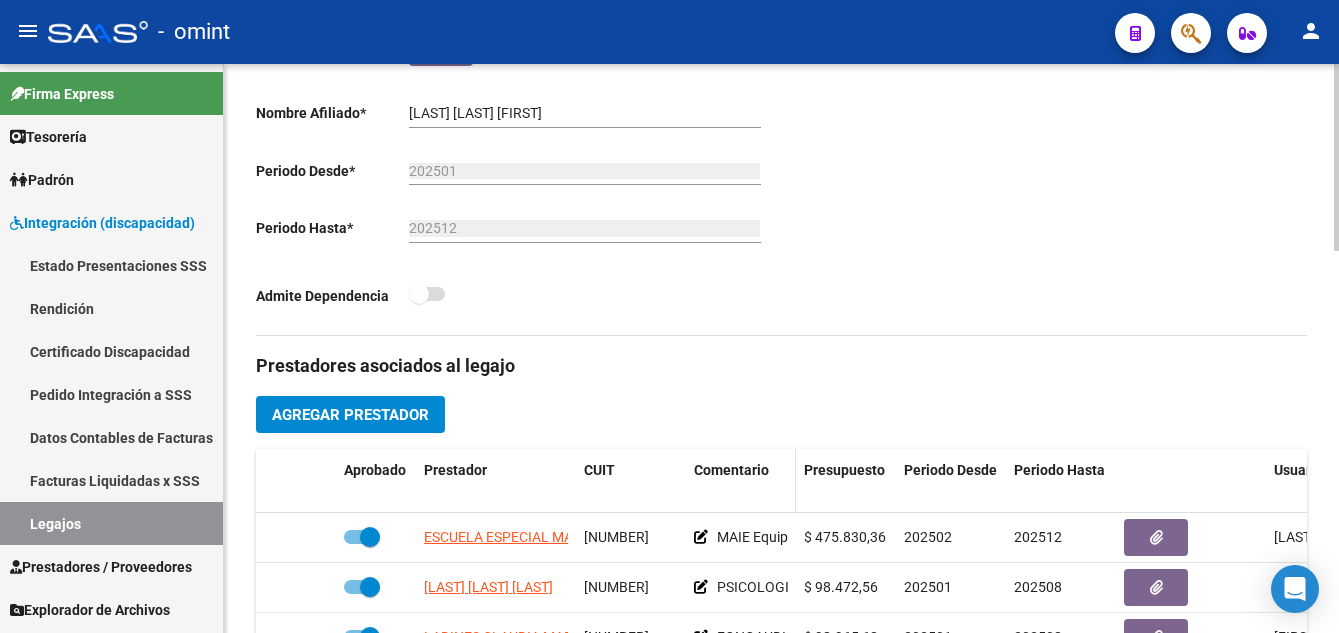 scroll, scrollTop: 700, scrollLeft: 0, axis: vertical 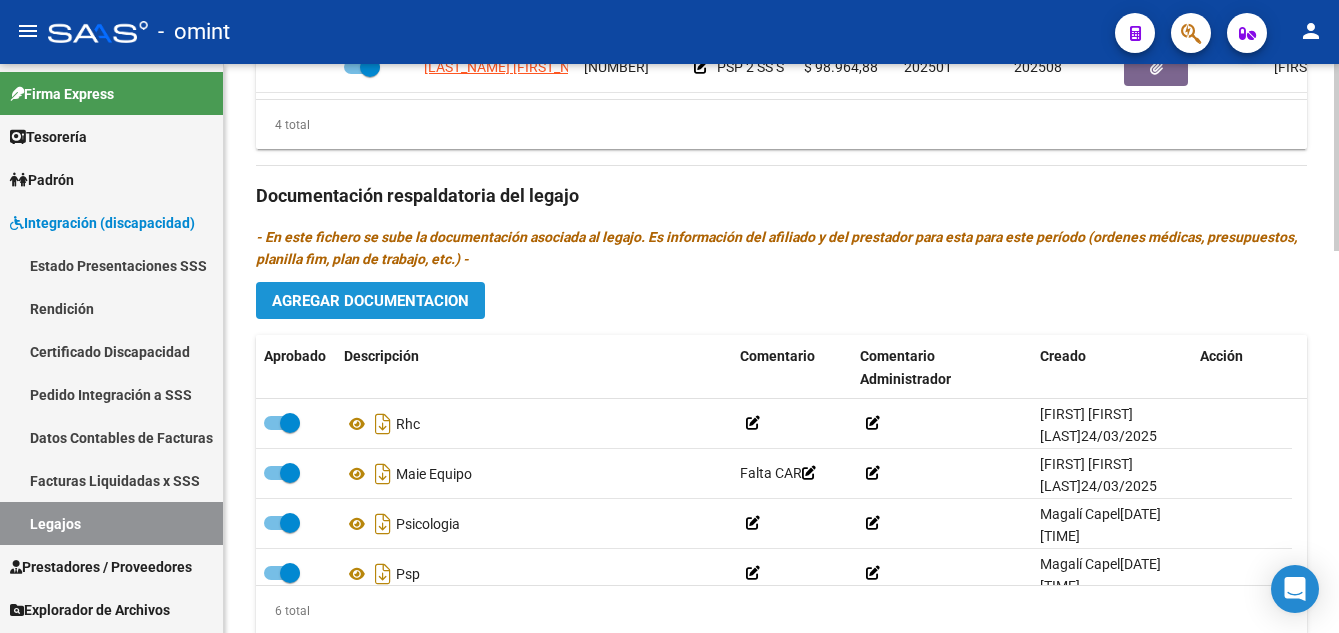 click on "Agregar Documentacion" 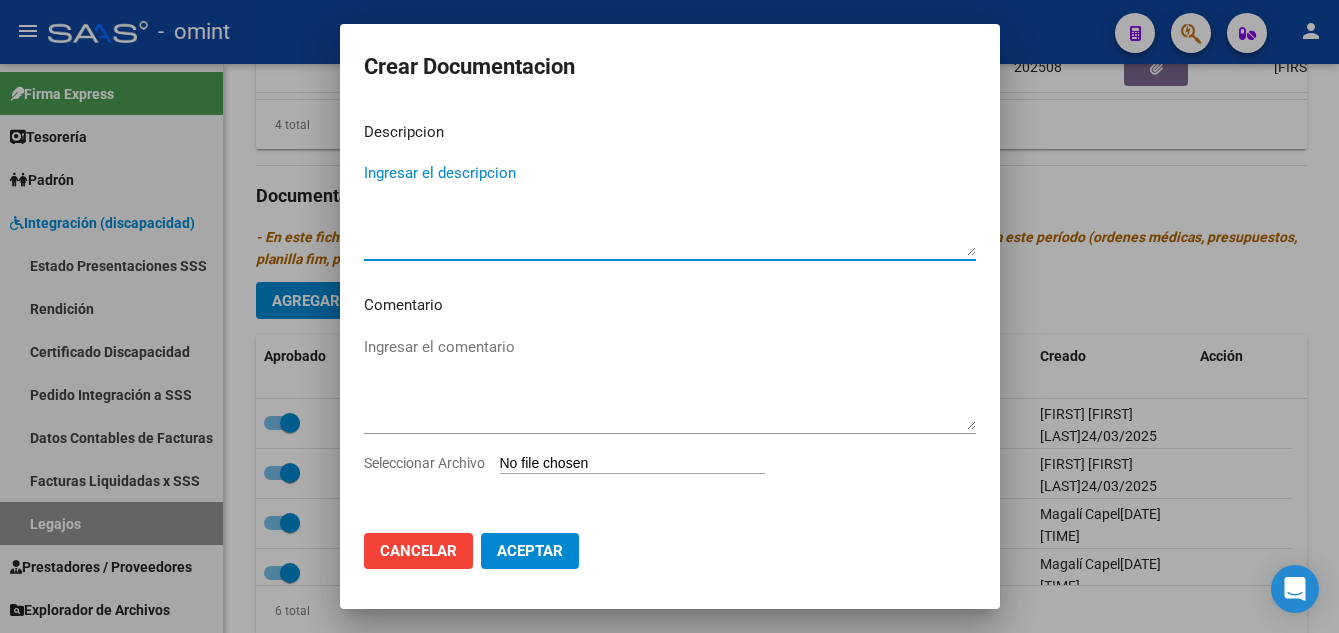 click on "Ingresar el descripcion" at bounding box center (670, 209) 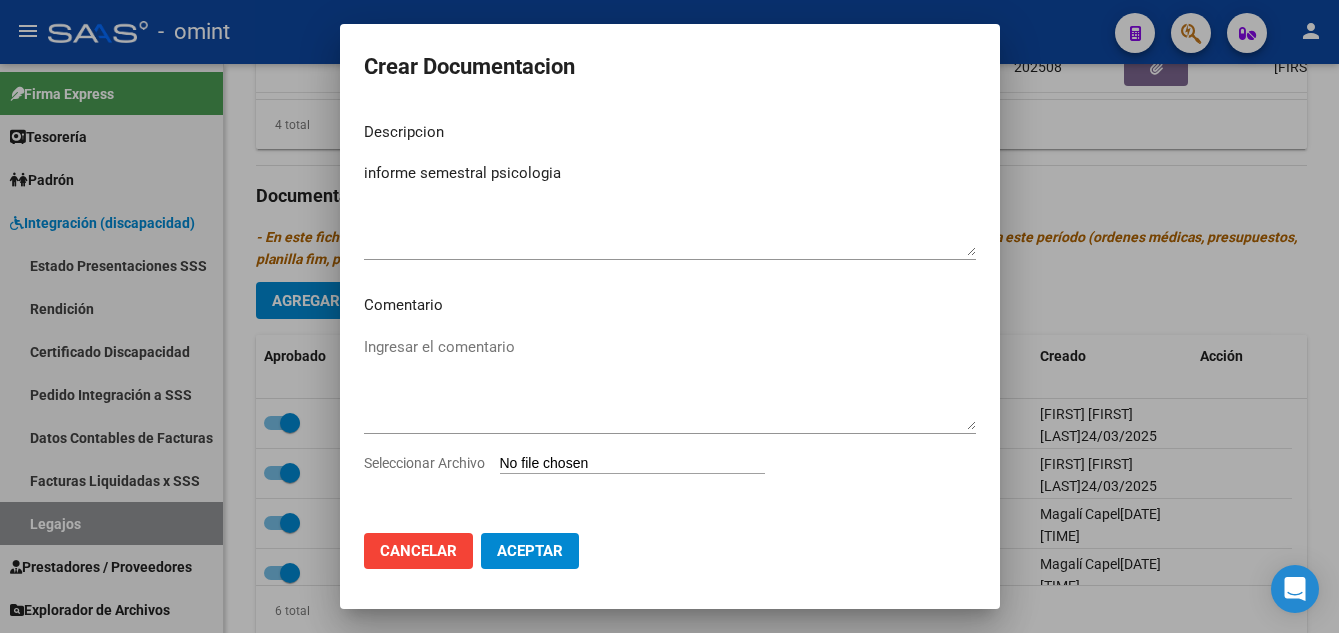 click on "Seleccionar Archivo" at bounding box center (632, 464) 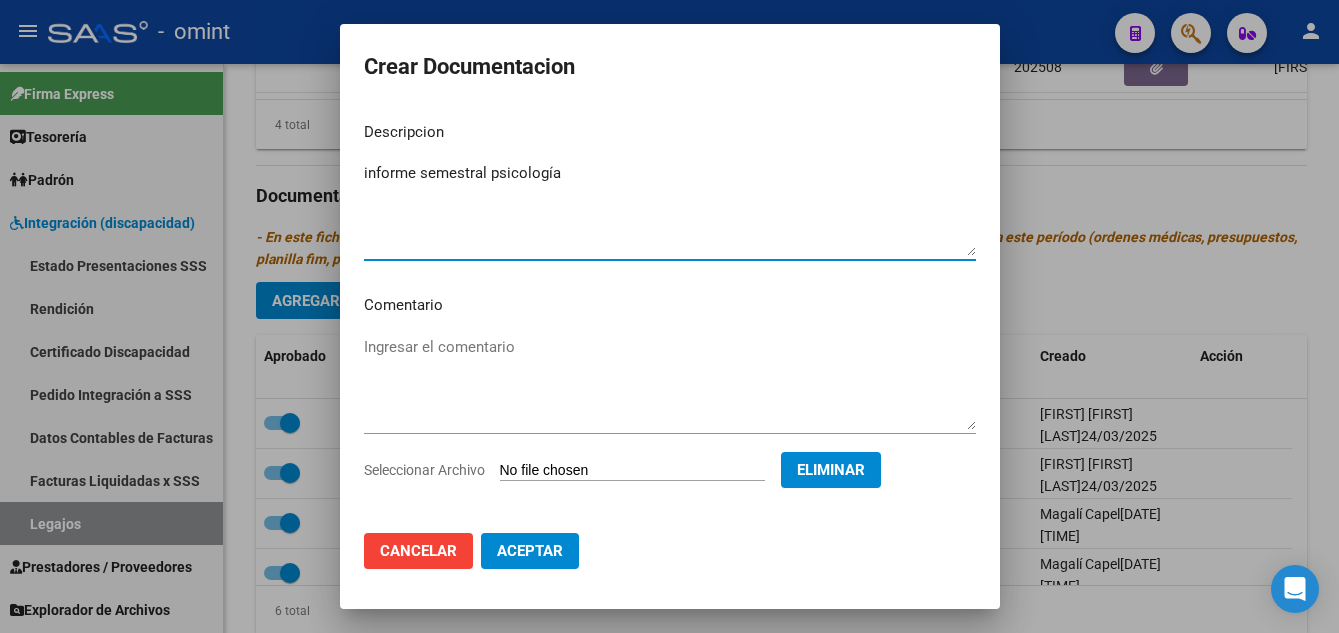 click on "Aceptar" 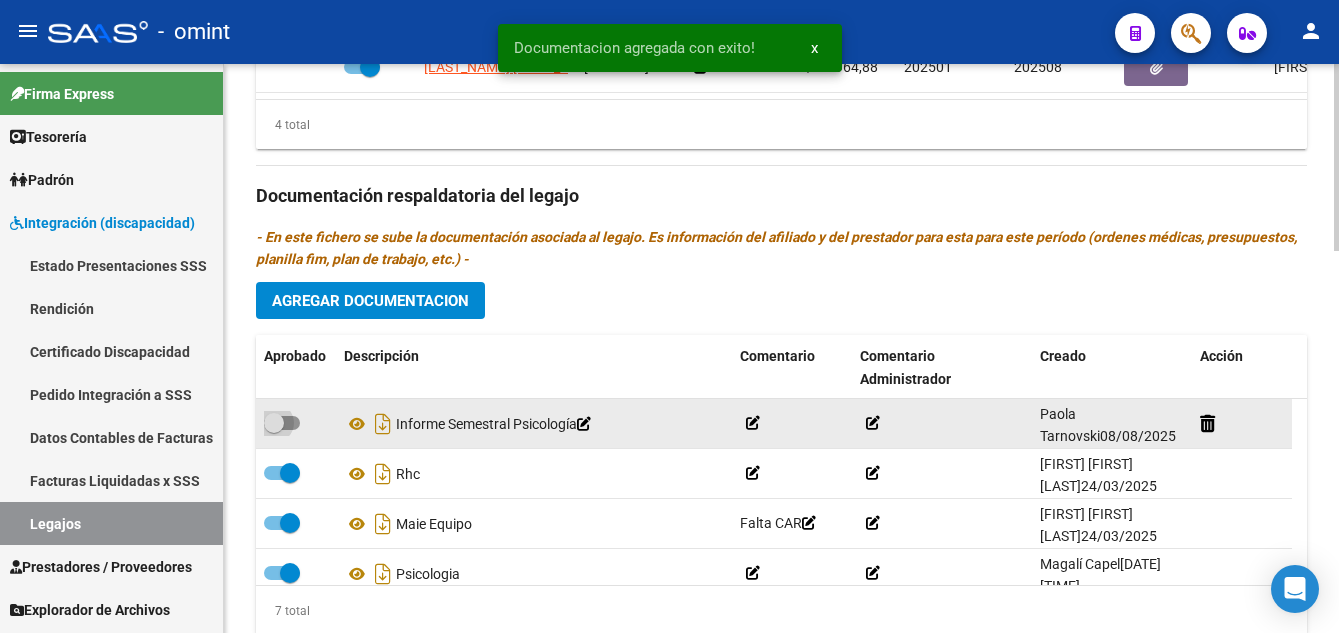click at bounding box center [274, 423] 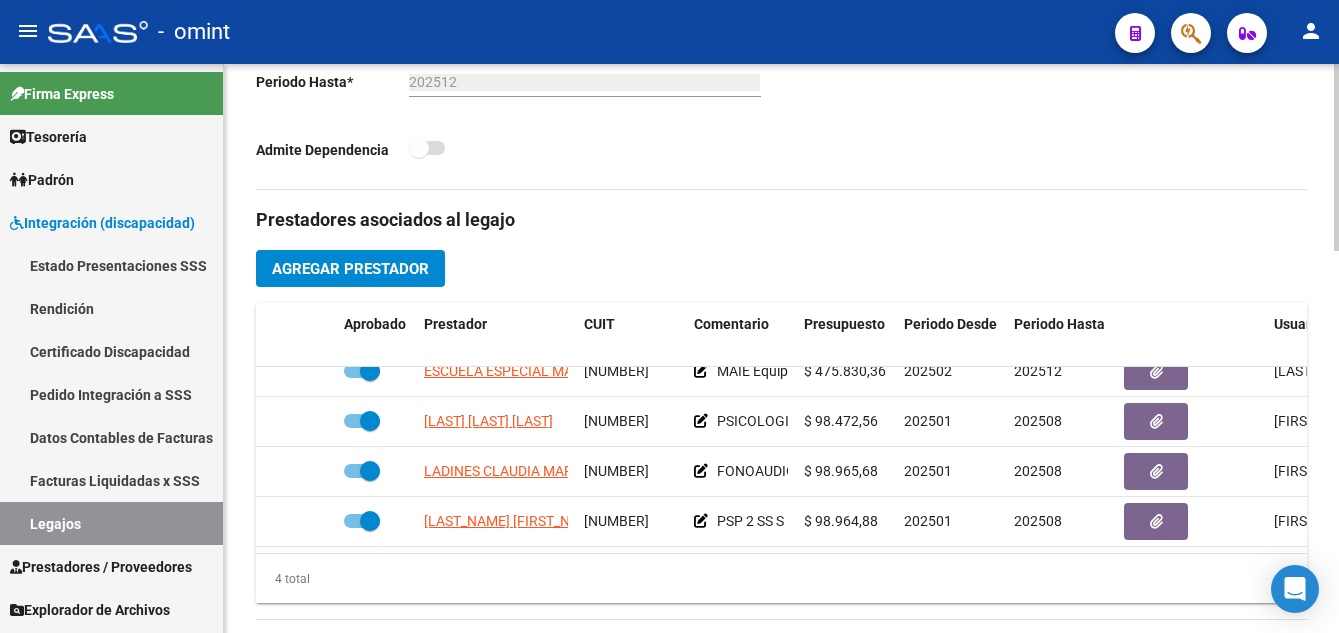 click on "arrow_back Editar 398    save Guardar cambios Legajo de Integración Modelo Formulario DDJJ para Transporte  /  Modelo Conformidad Transporte  /  Modelo Presupuesto Transporte  /  Modelo Conformidad Prestacional  /  Modelo Presupuesto Prestacional  /  ModeloResumen HC  /  Modelo Planilla FIM  Legajo Aprobado.  Aprobado   CUIL  *   [NUMBER] Ingresar CUIL  [LAST] [LAST] [FIRST] [FIRST]     Análisis Afiliado    Certificado Discapacidad Vencido ARCA Padrón Nombre Afiliado  *   [LAST] [LAST] [FIRST] [FIRST] Ingresar el nombre  Periodo Desde  *   202501 Ej: 202203  Periodo Hasta  *   202512 Ej: 202212  Admite Dependencia   Comentarios                                  Comentarios Administrador  Prestadores asociados al legajo Agregar Prestador Aprobado Prestador CUIT Comentario Presupuesto Periodo Desde Periodo Hasta Usuario Admite Dependencia   ESCUELA ESPECIAL MARIA MONTESSORI SRL 30714482862     MAIE Equipo  $ 475.830,36  202502 202512 [LAST] [FIRST]   [DATE]      [NUMBER]" 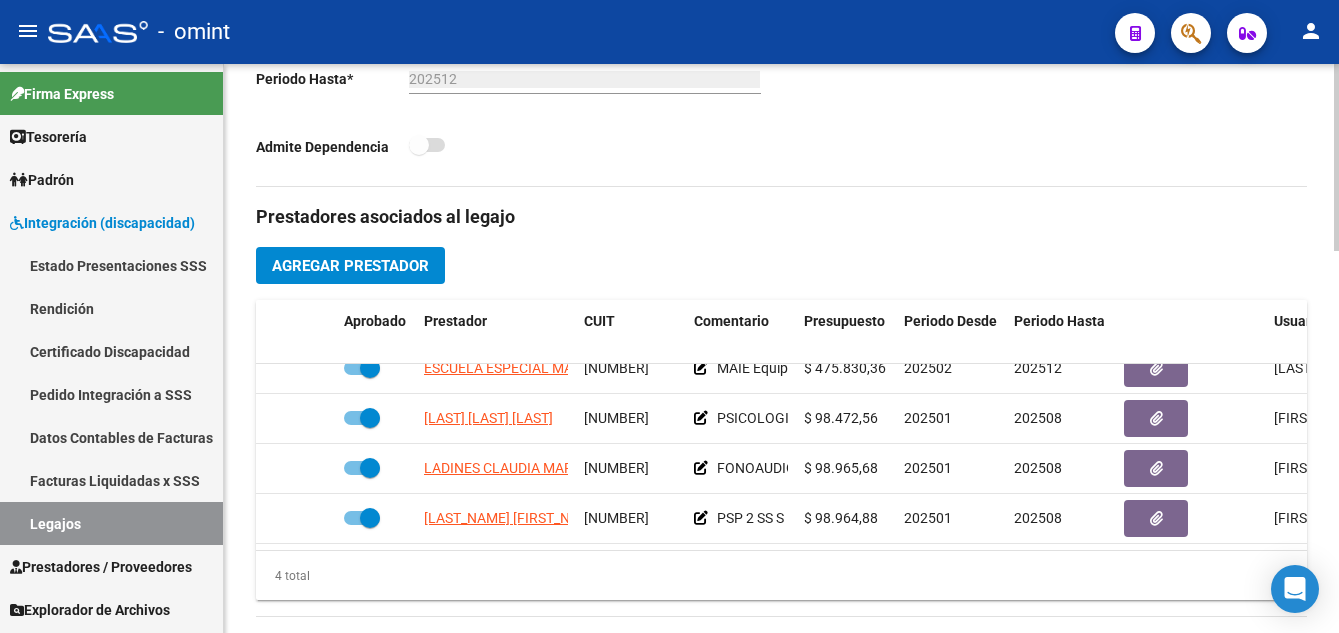 scroll, scrollTop: 0, scrollLeft: 0, axis: both 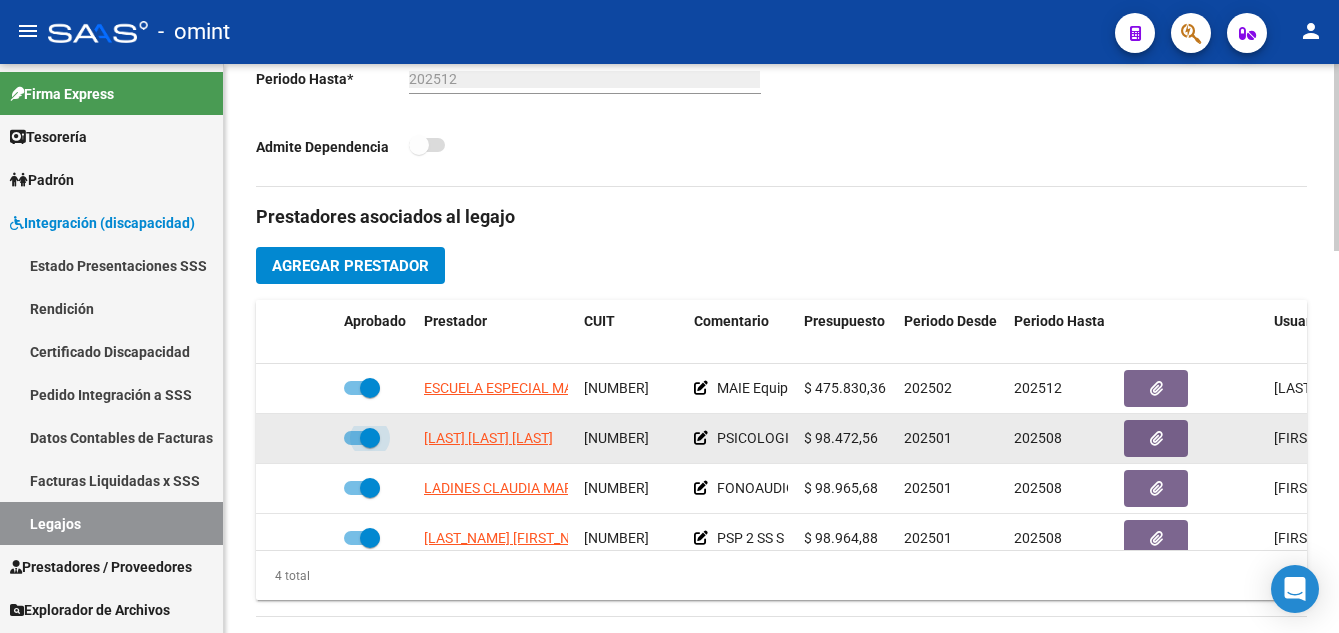 click at bounding box center (370, 438) 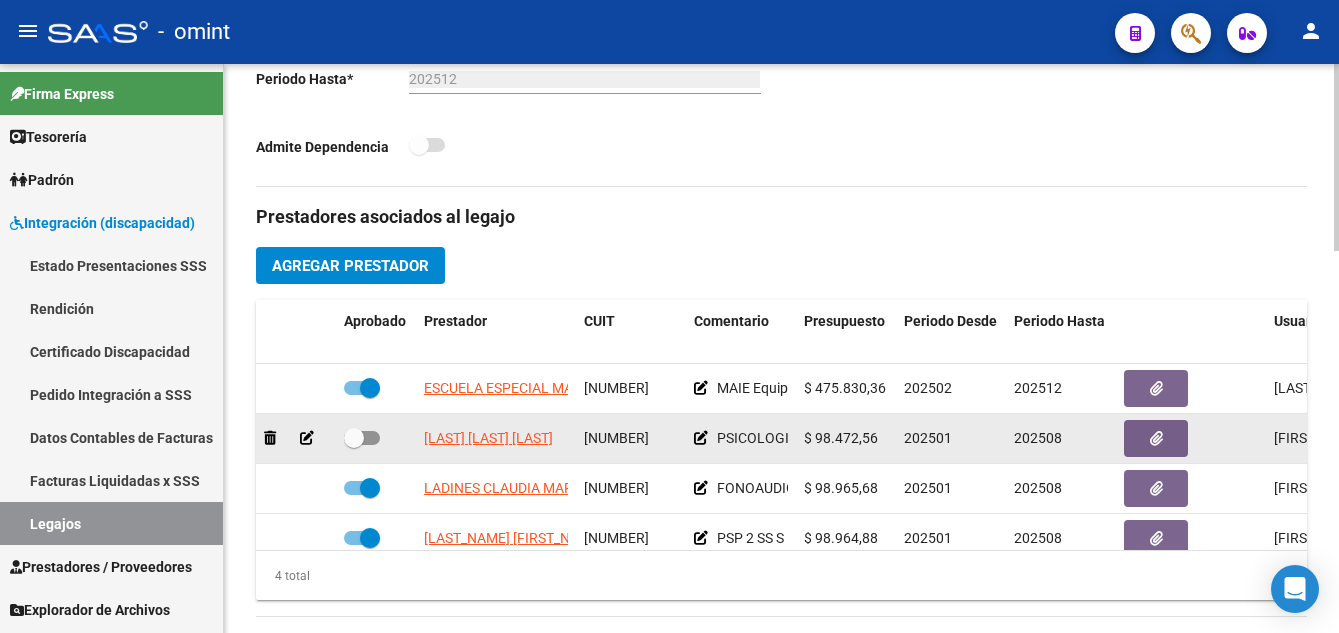 click 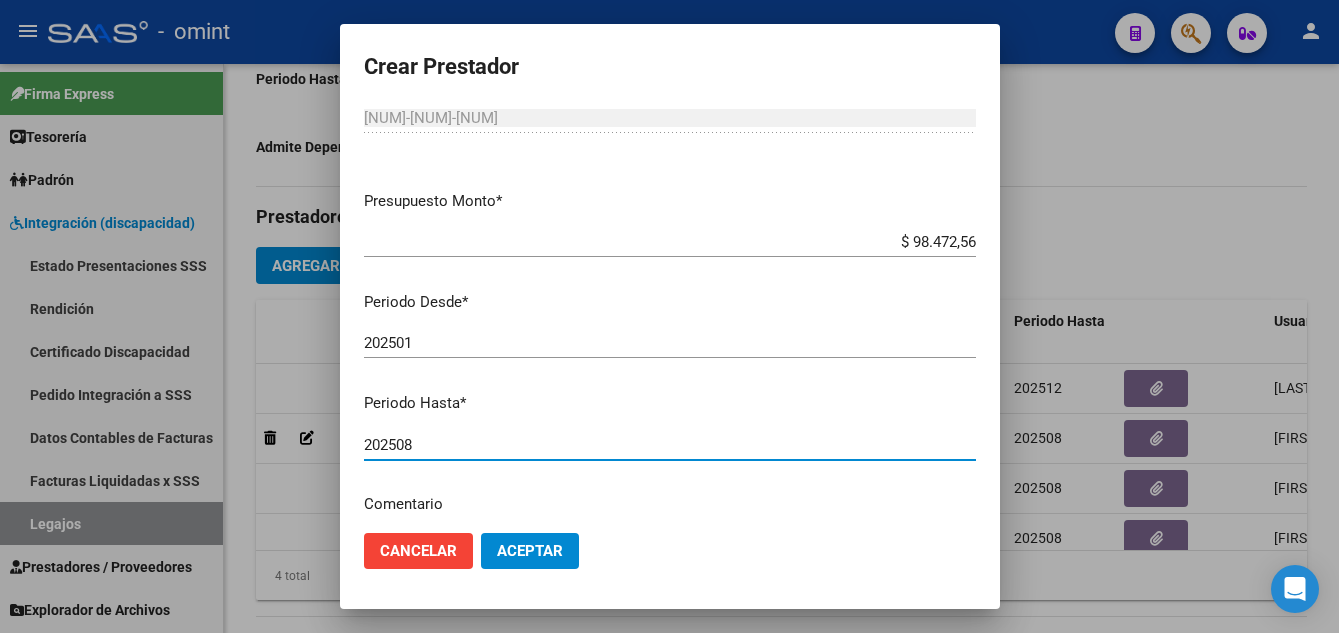drag, startPoint x: 397, startPoint y: 501, endPoint x: 422, endPoint y: 501, distance: 25 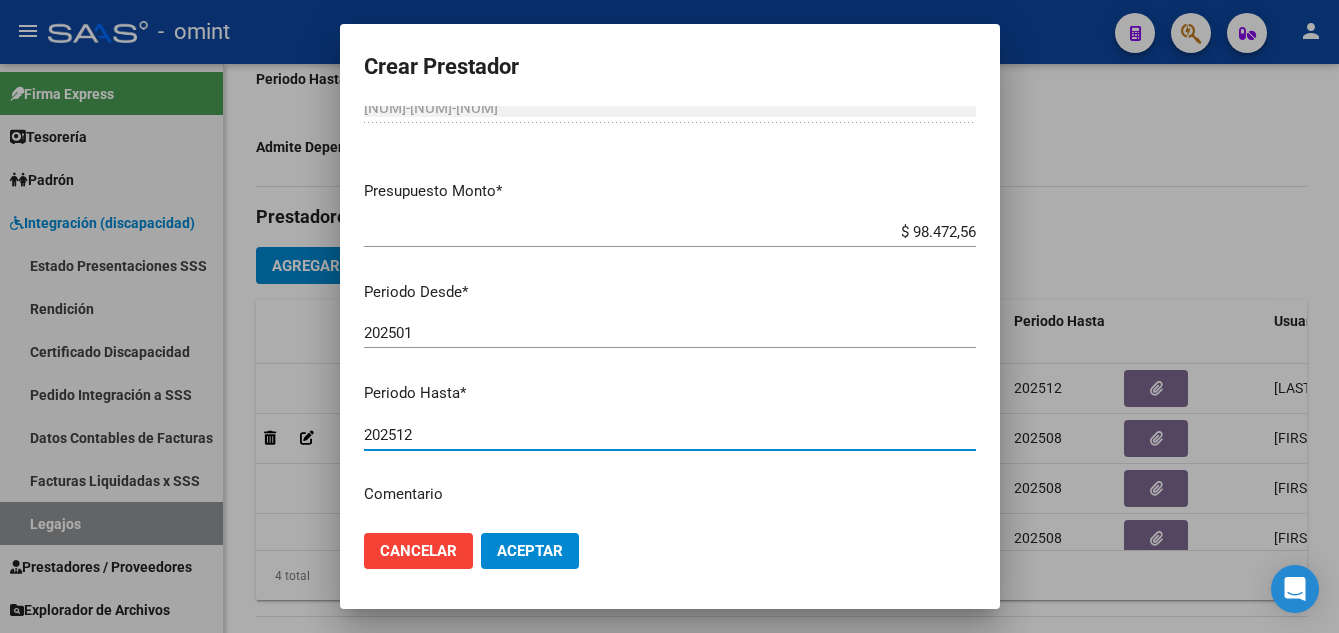 click on "Aceptar" 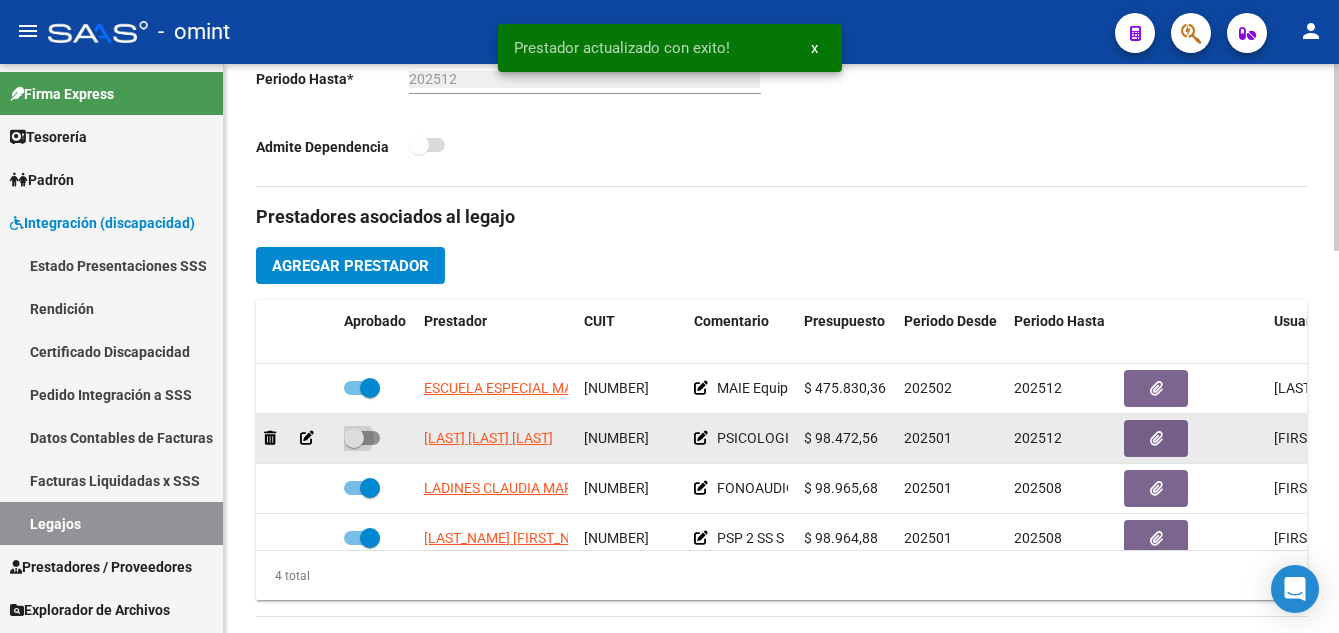 click at bounding box center (354, 438) 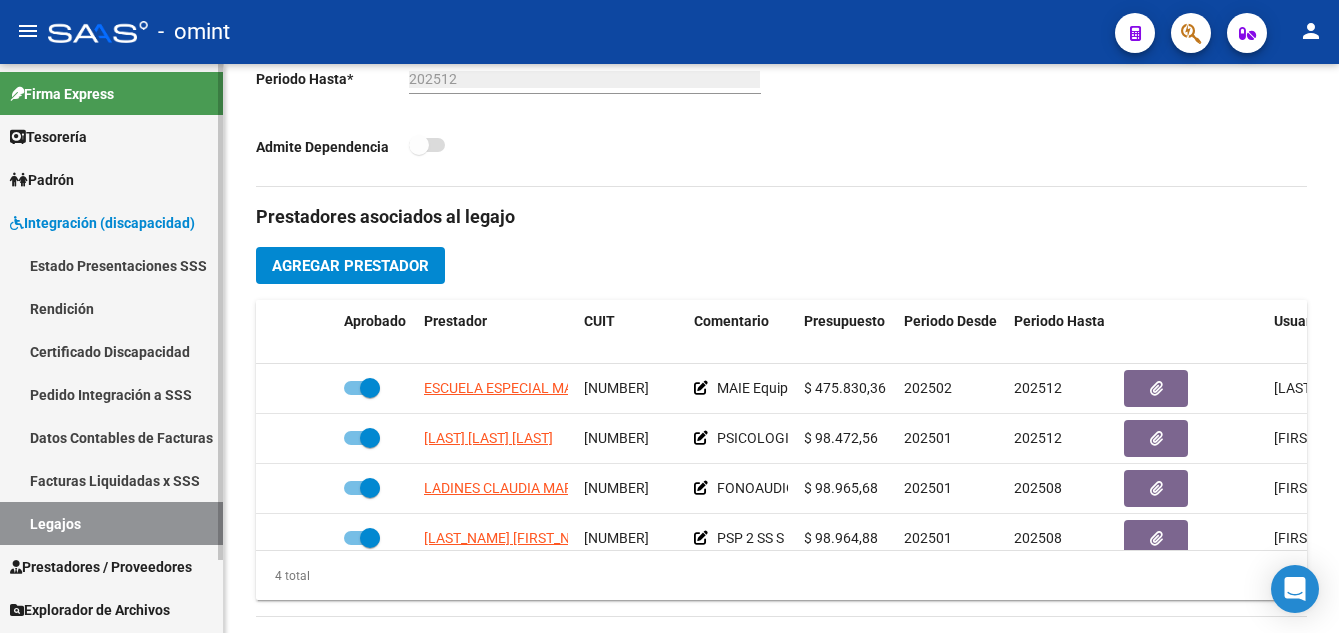 scroll, scrollTop: 349, scrollLeft: 0, axis: vertical 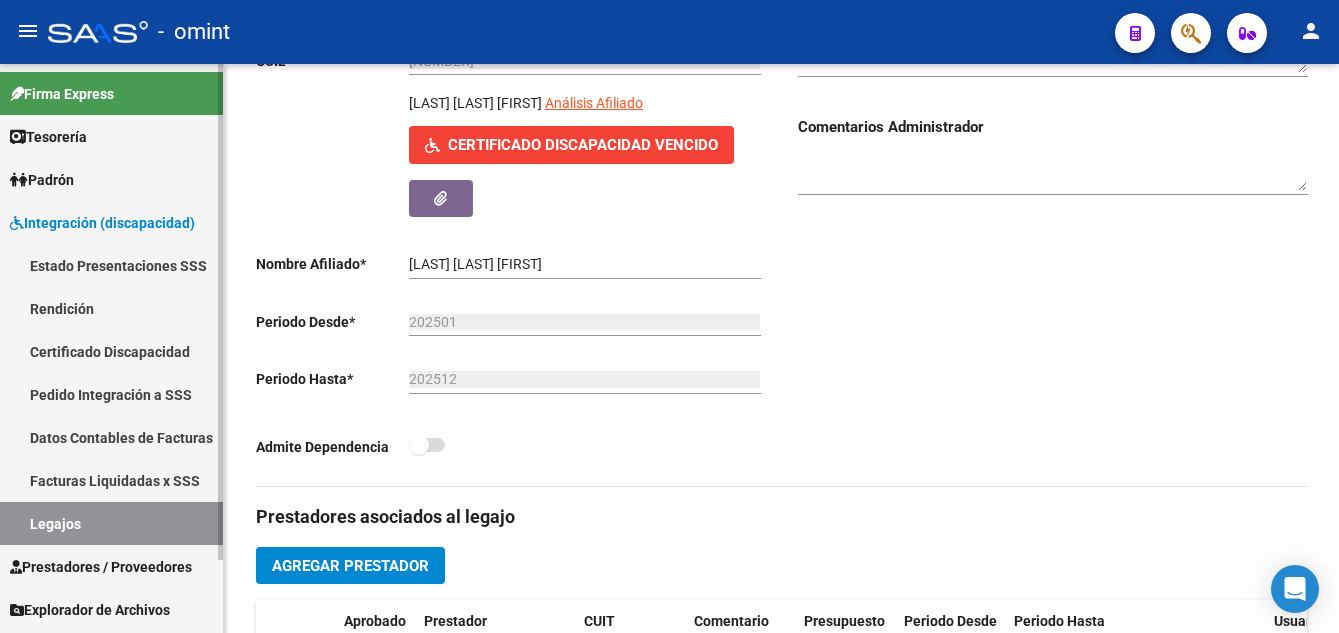 click on "Certificado Discapacidad" at bounding box center (111, 351) 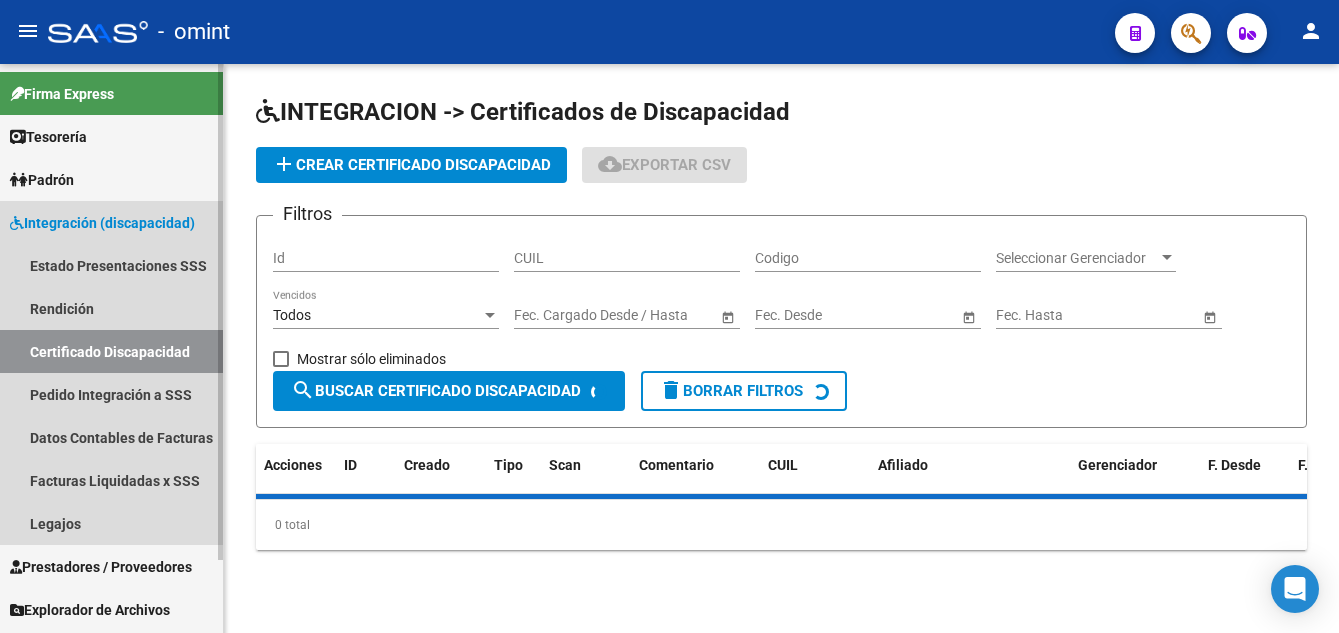 scroll, scrollTop: 0, scrollLeft: 0, axis: both 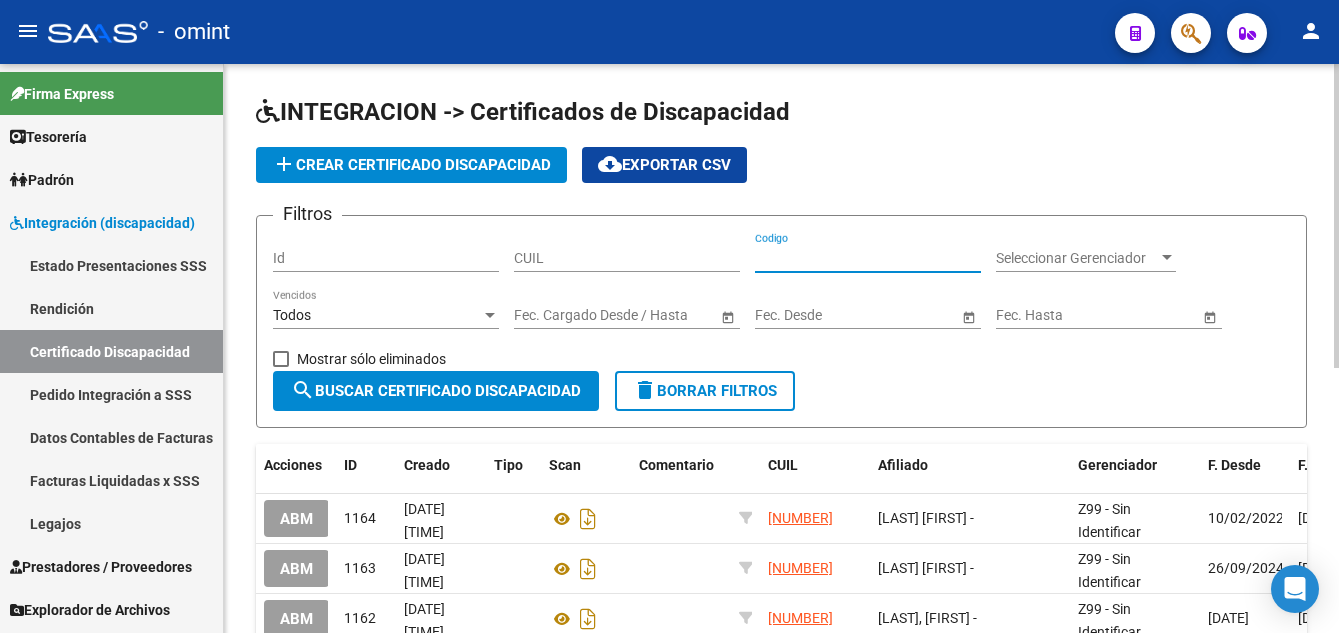 paste on "[LAST] [FIRST]" 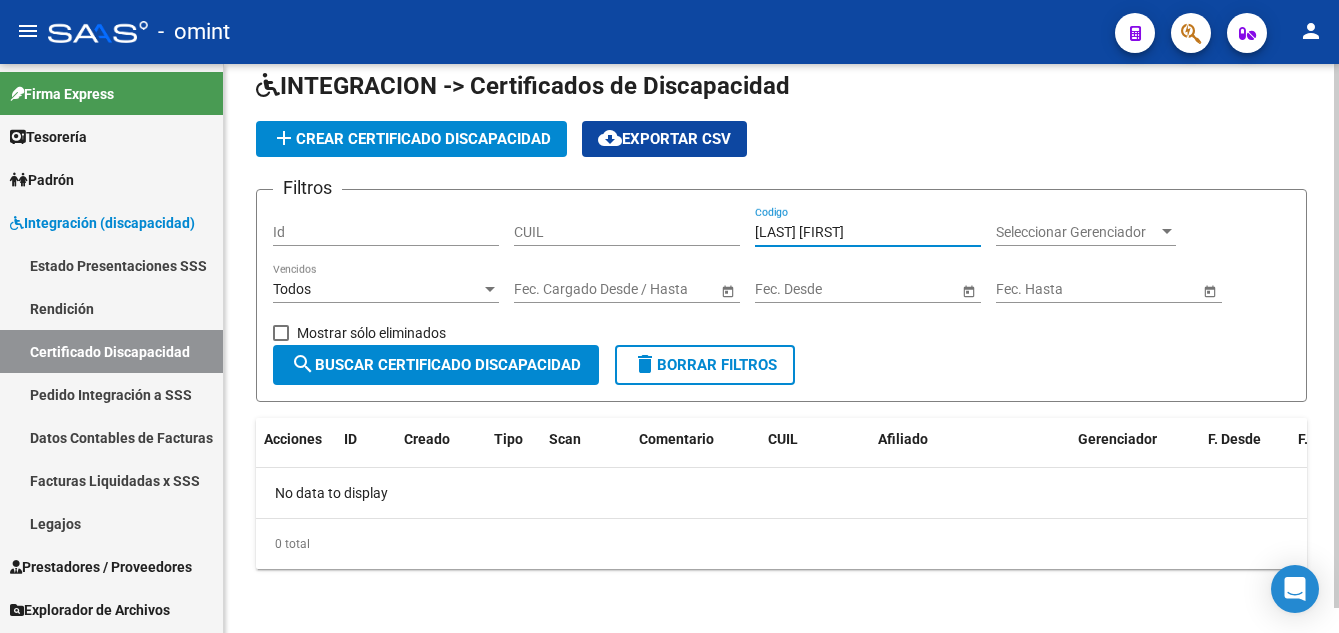 scroll, scrollTop: 0, scrollLeft: 0, axis: both 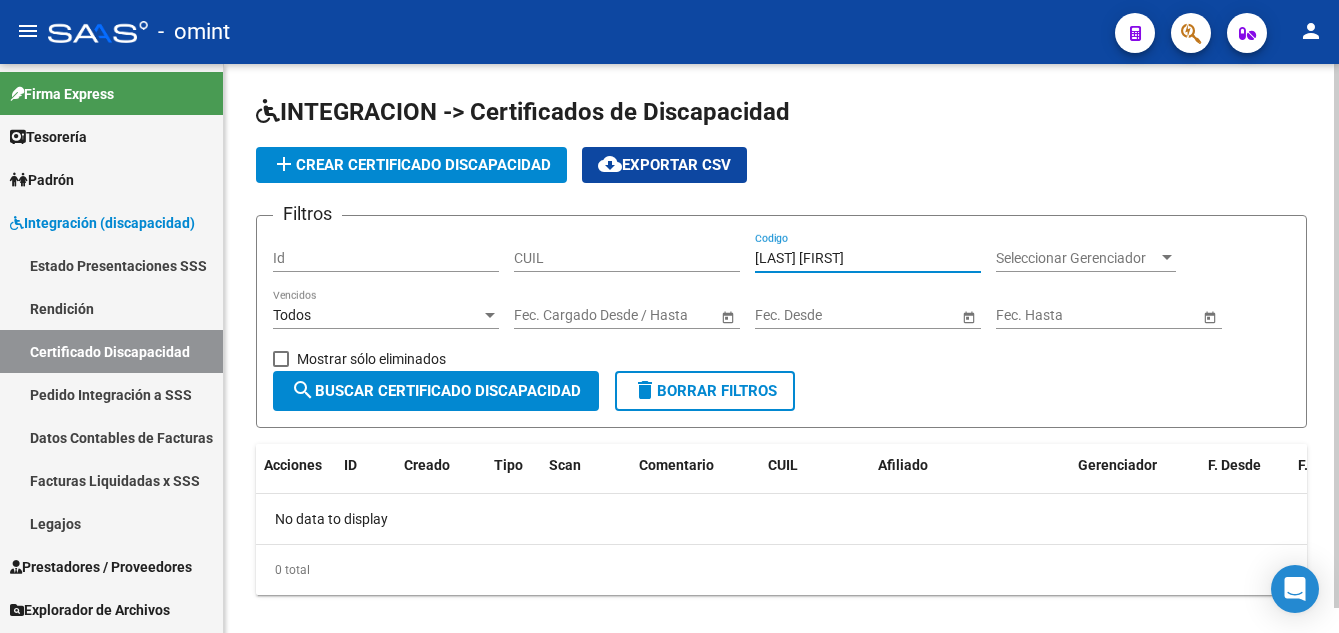 drag, startPoint x: 864, startPoint y: 258, endPoint x: 783, endPoint y: 269, distance: 81.7435 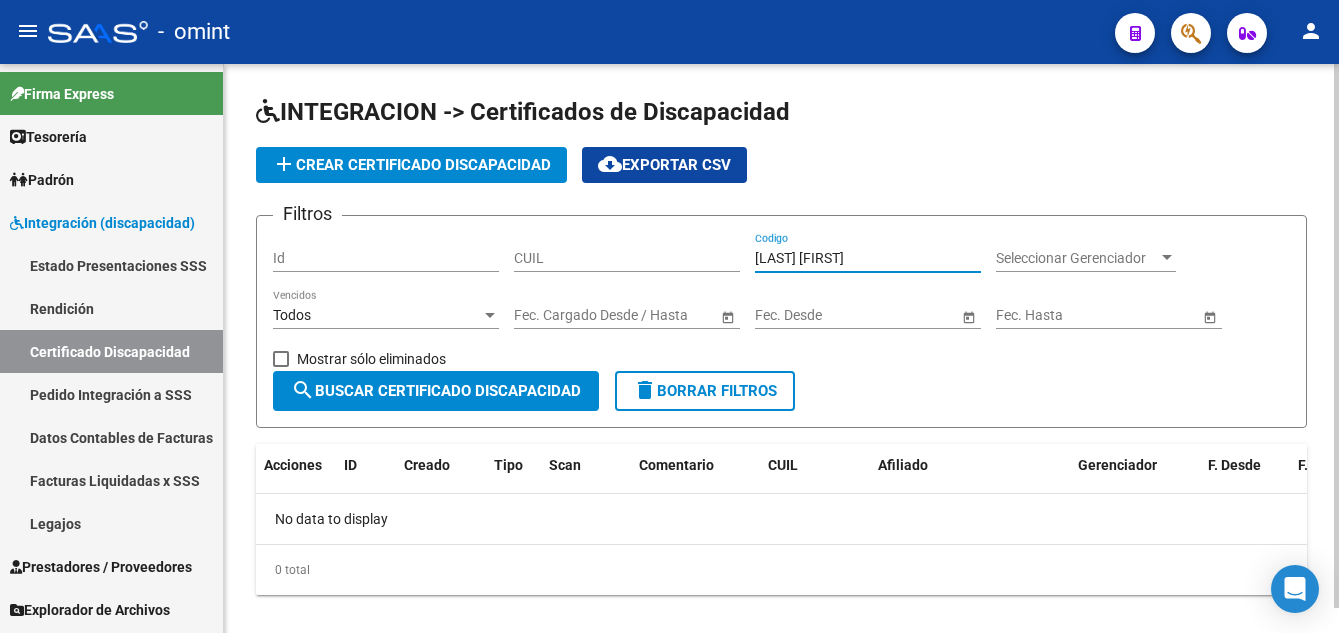 click on "Filtros Id CUIL [LAST] [LAST] Codigo Seleccionar Gerenciador Seleccionar Gerenciador Todos Vencidos Start date – End date Fec. Cargado Desde / Hasta Start date – End date Fec. Desde Start date – End date Fec. Hasta   Mostrar sólo eliminados" 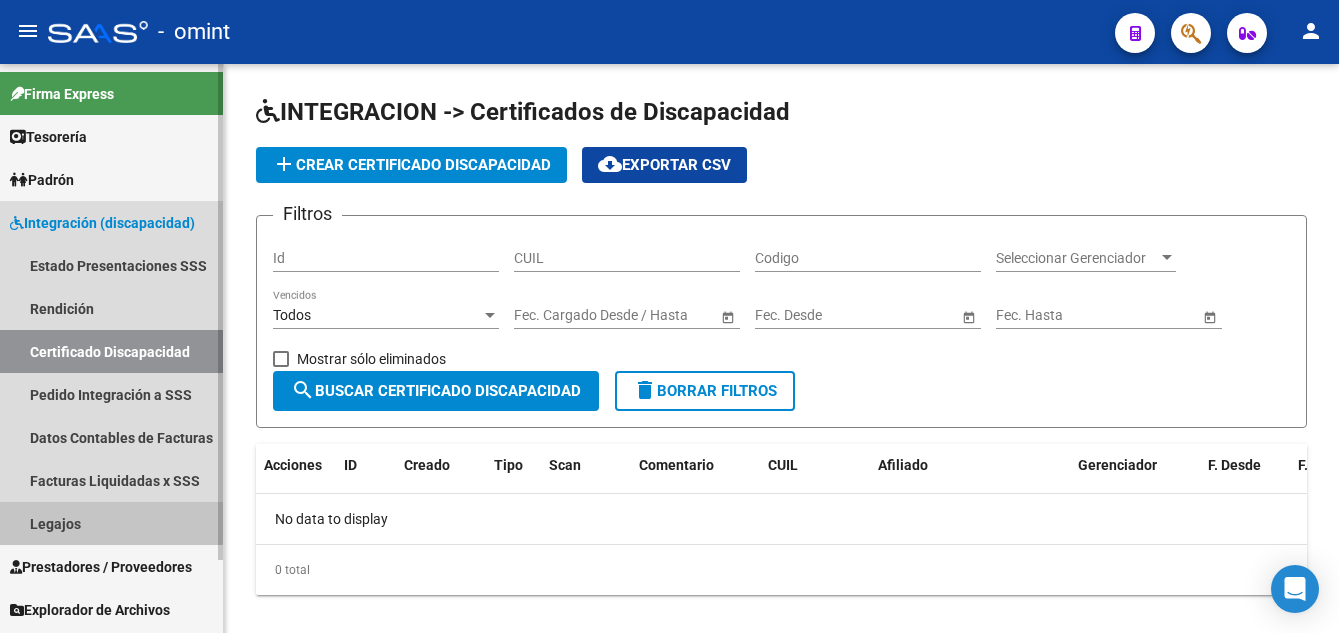 drag, startPoint x: 56, startPoint y: 517, endPoint x: 67, endPoint y: 526, distance: 14.21267 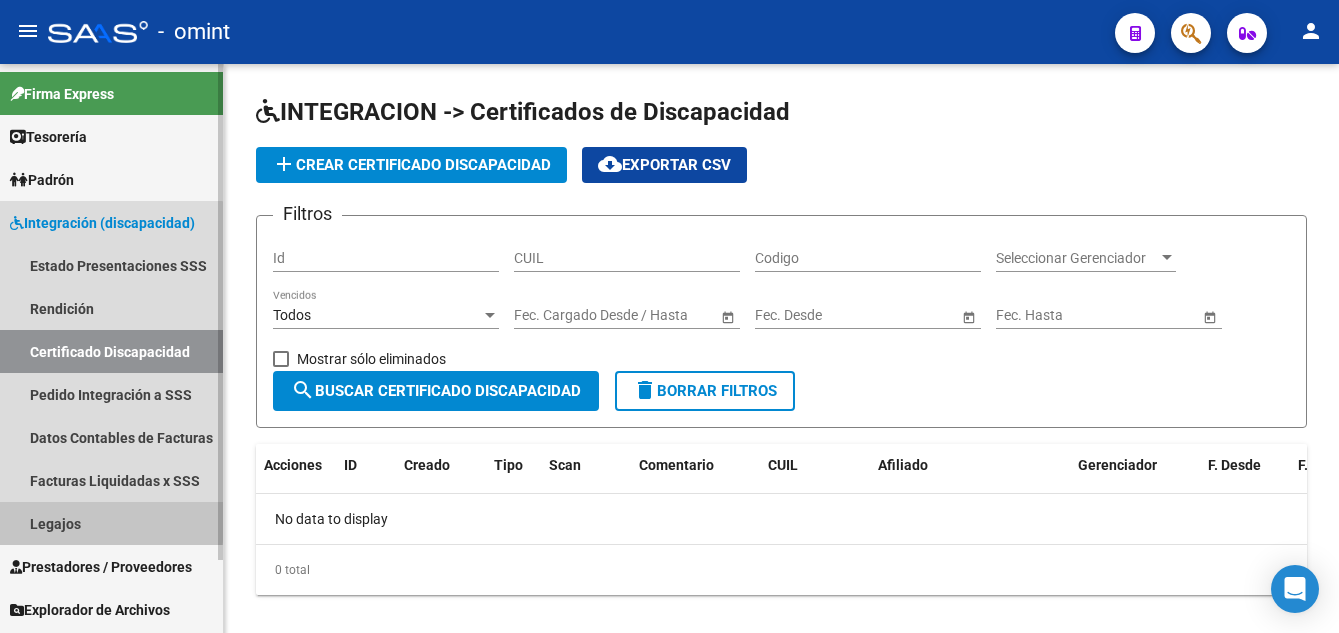 click on "Legajos" at bounding box center [111, 523] 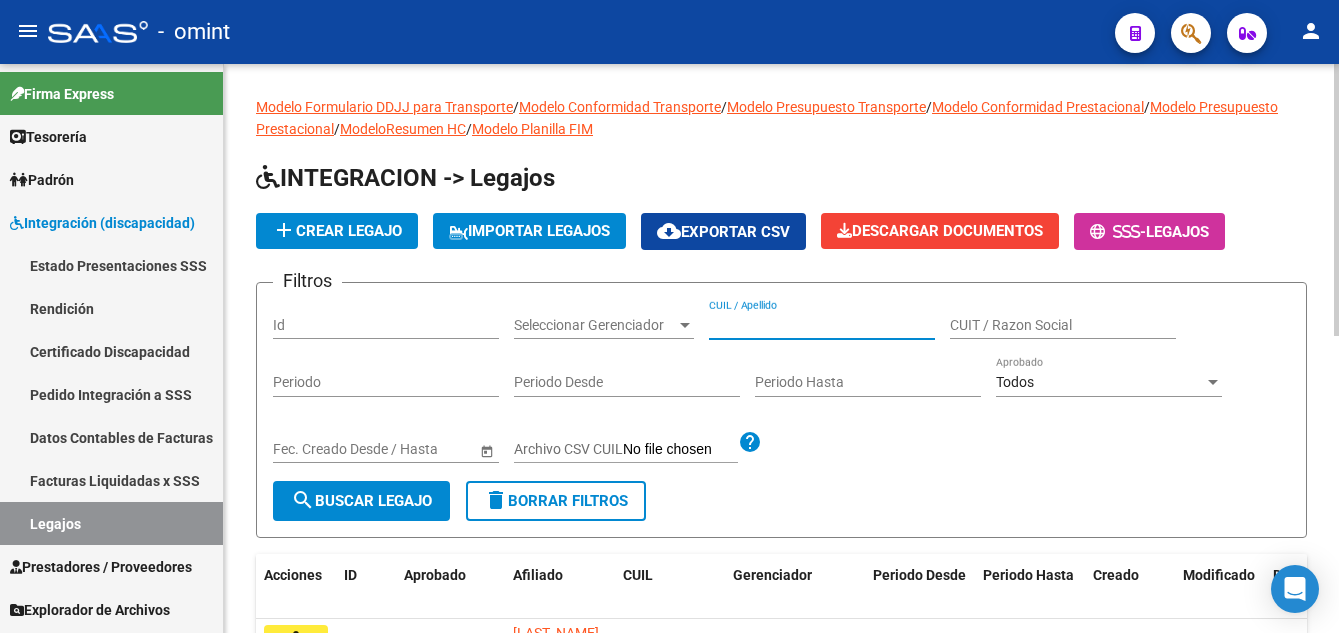 paste on "[LAST] [FIRST]" 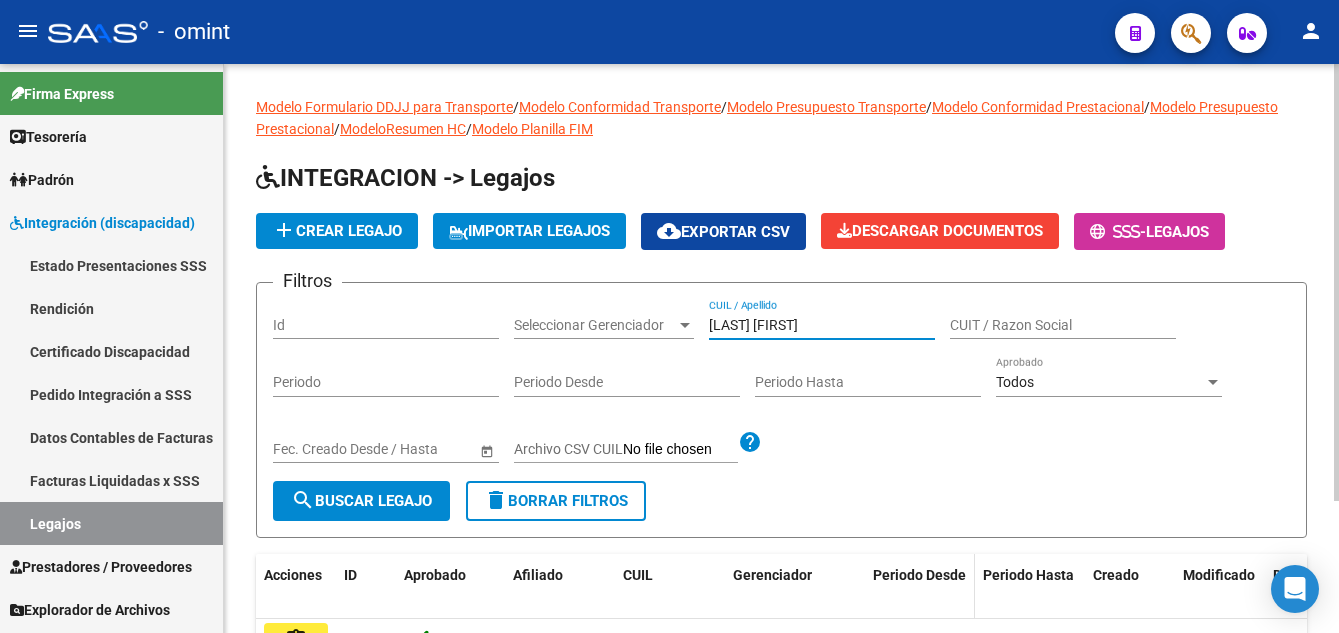 scroll, scrollTop: 172, scrollLeft: 0, axis: vertical 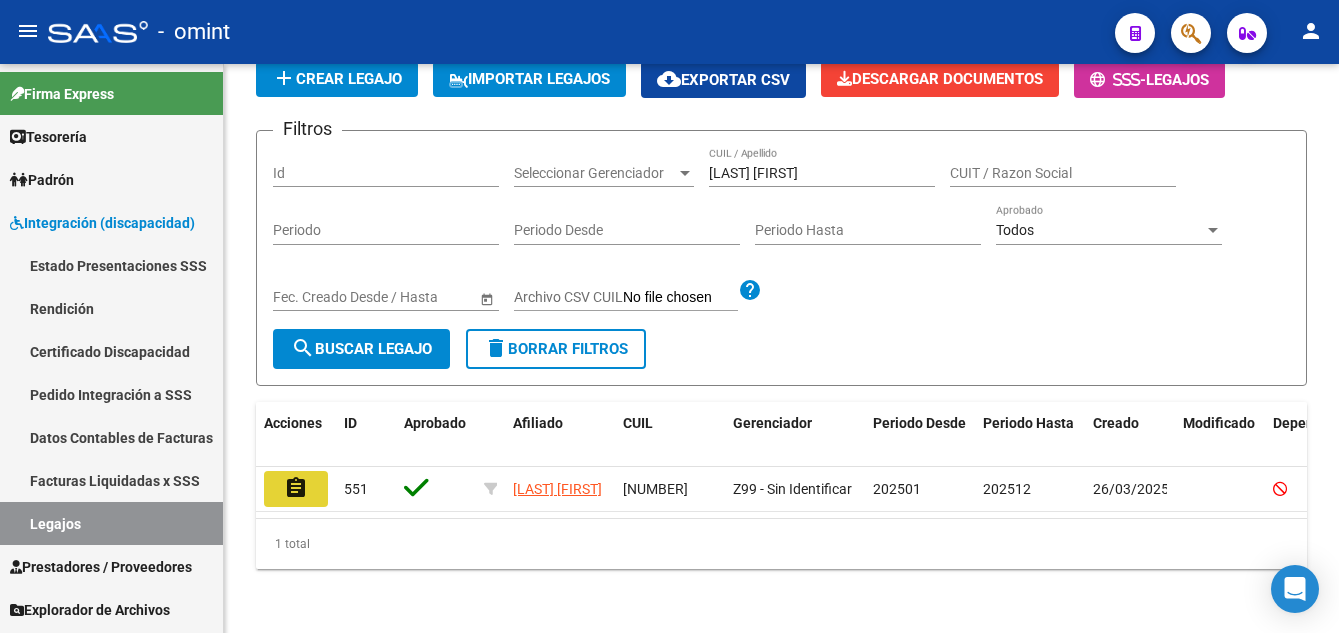 click on "assignment" 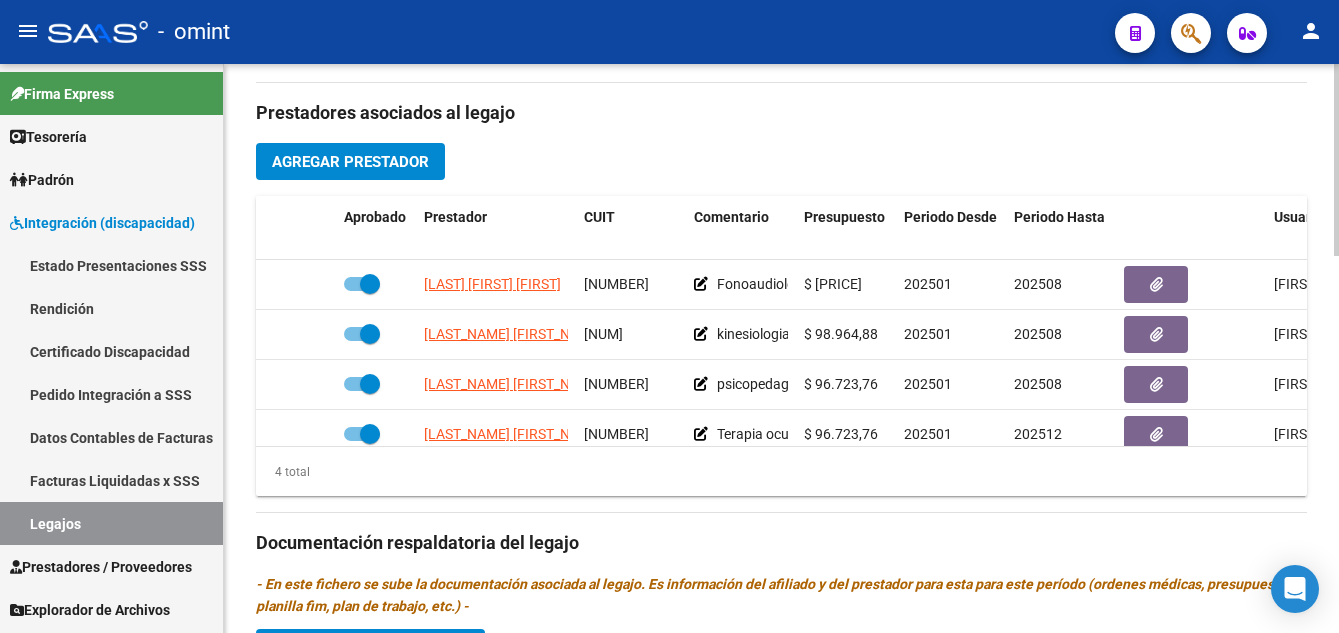 scroll, scrollTop: 1100, scrollLeft: 0, axis: vertical 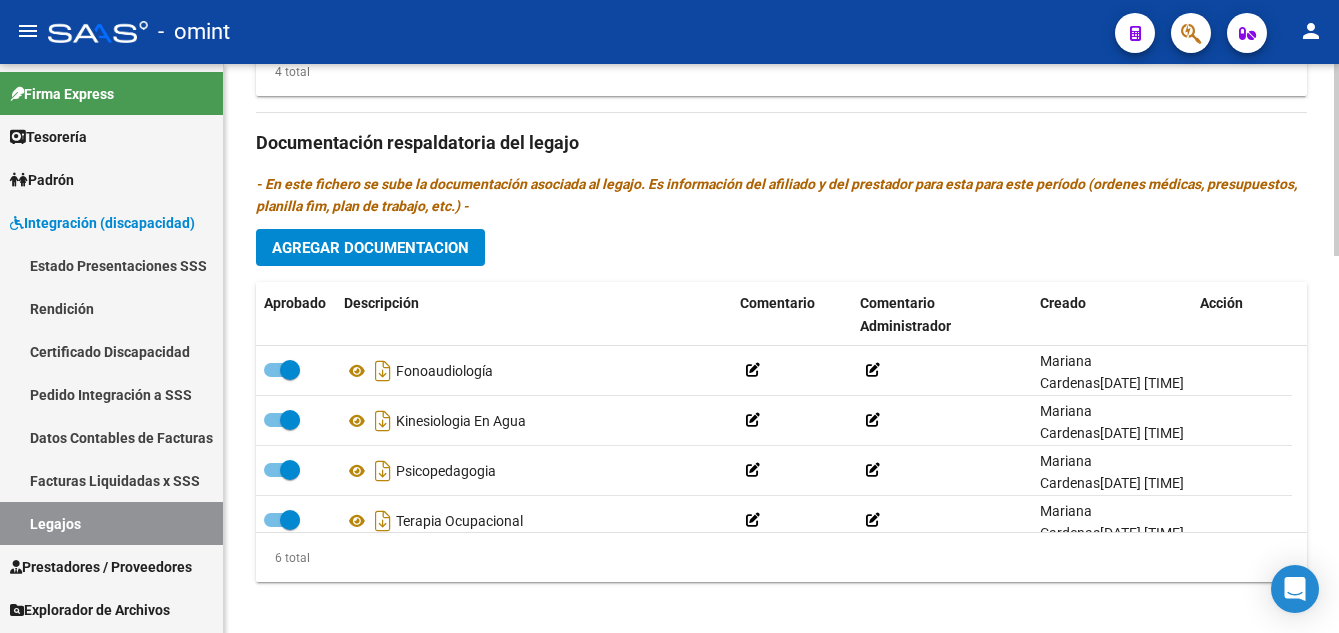 click on "Agregar Documentacion" 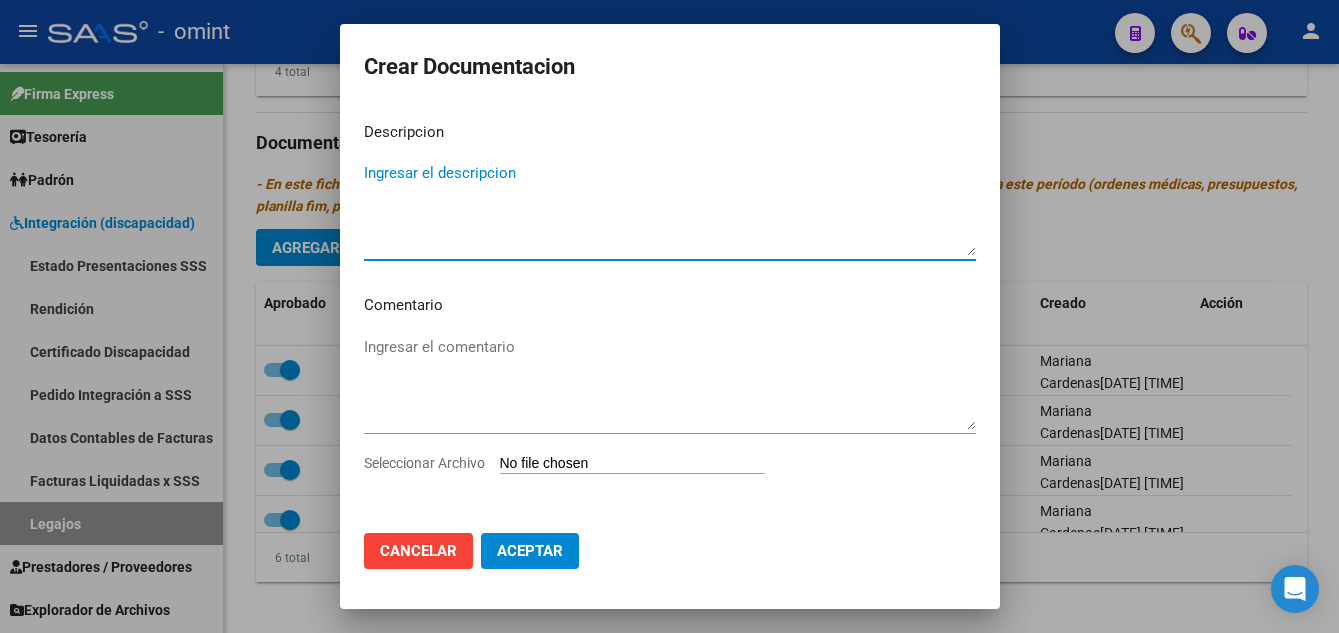 click on "Ingresar el descripcion" at bounding box center (670, 209) 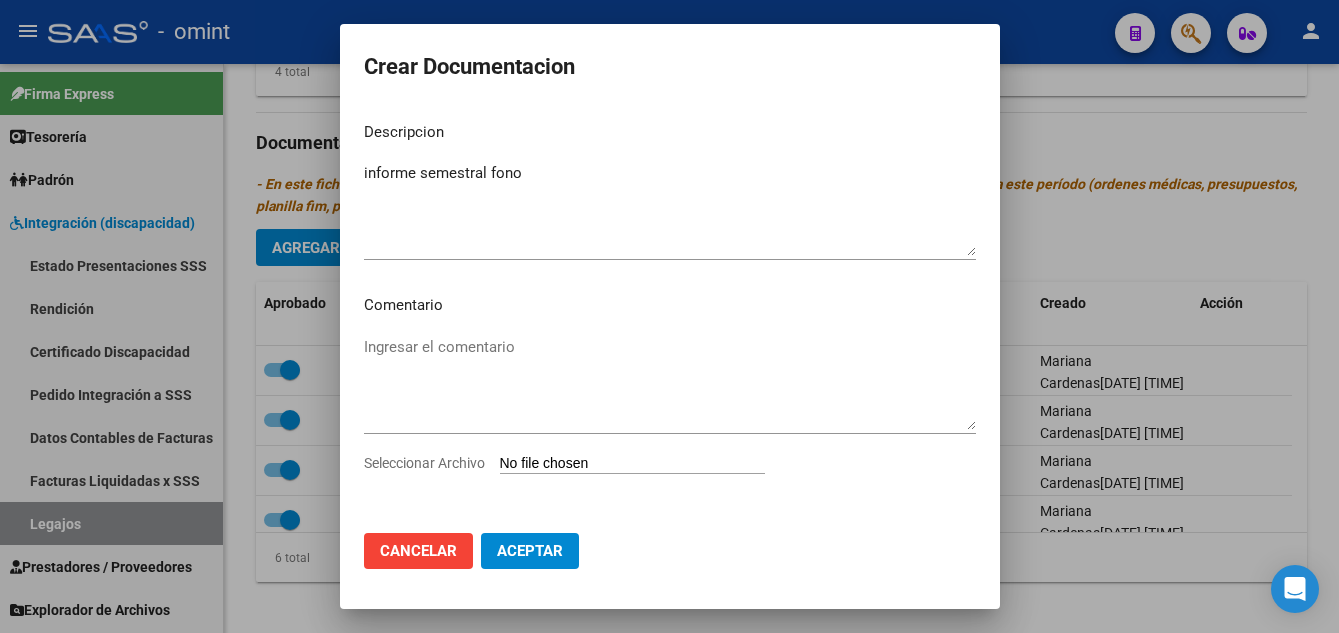 click on "Seleccionar Archivo" at bounding box center [632, 464] 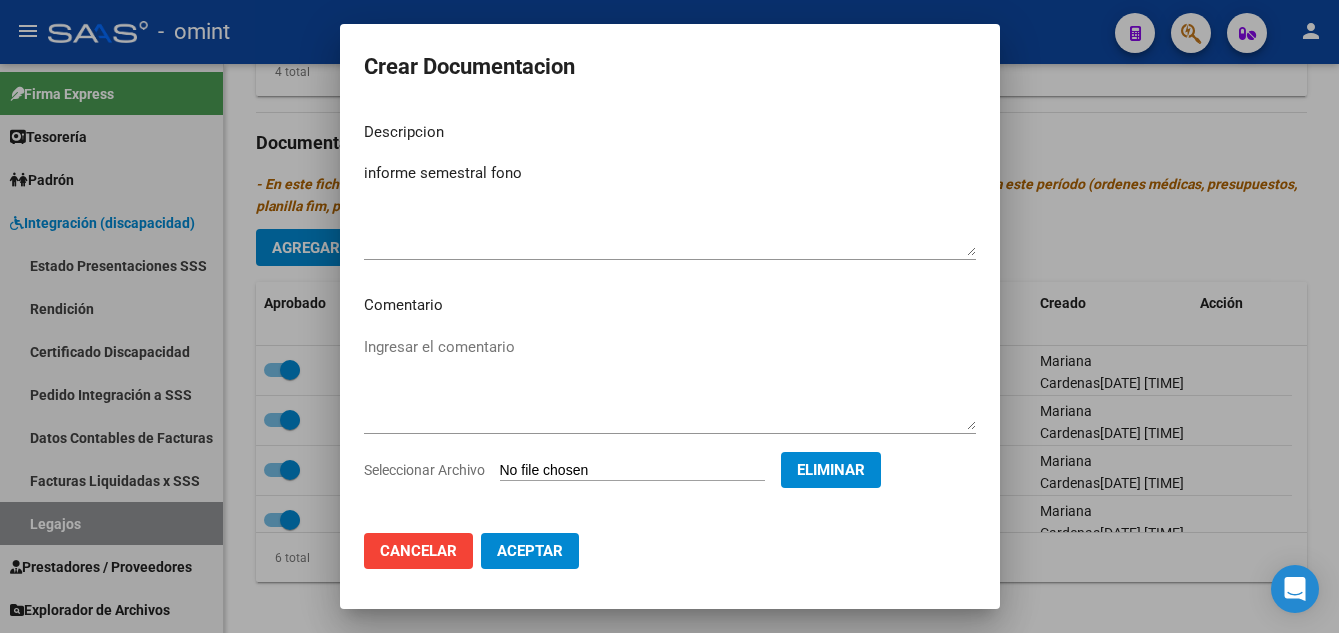 click on "Aceptar" 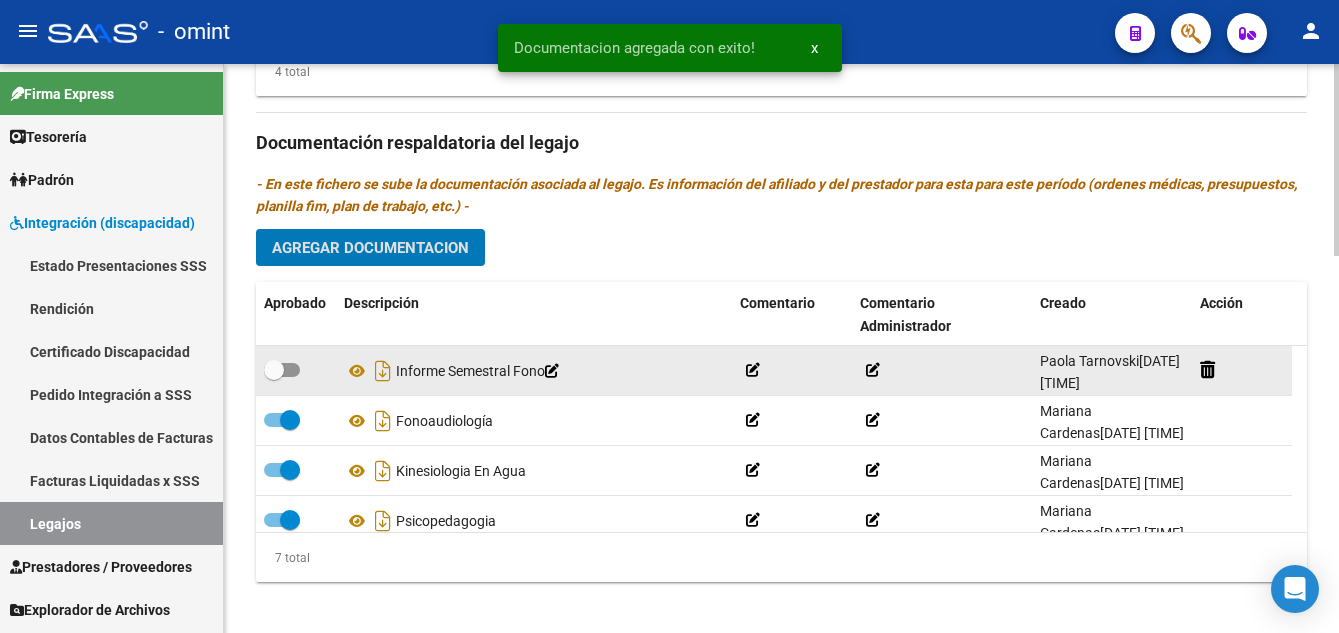 click at bounding box center (274, 370) 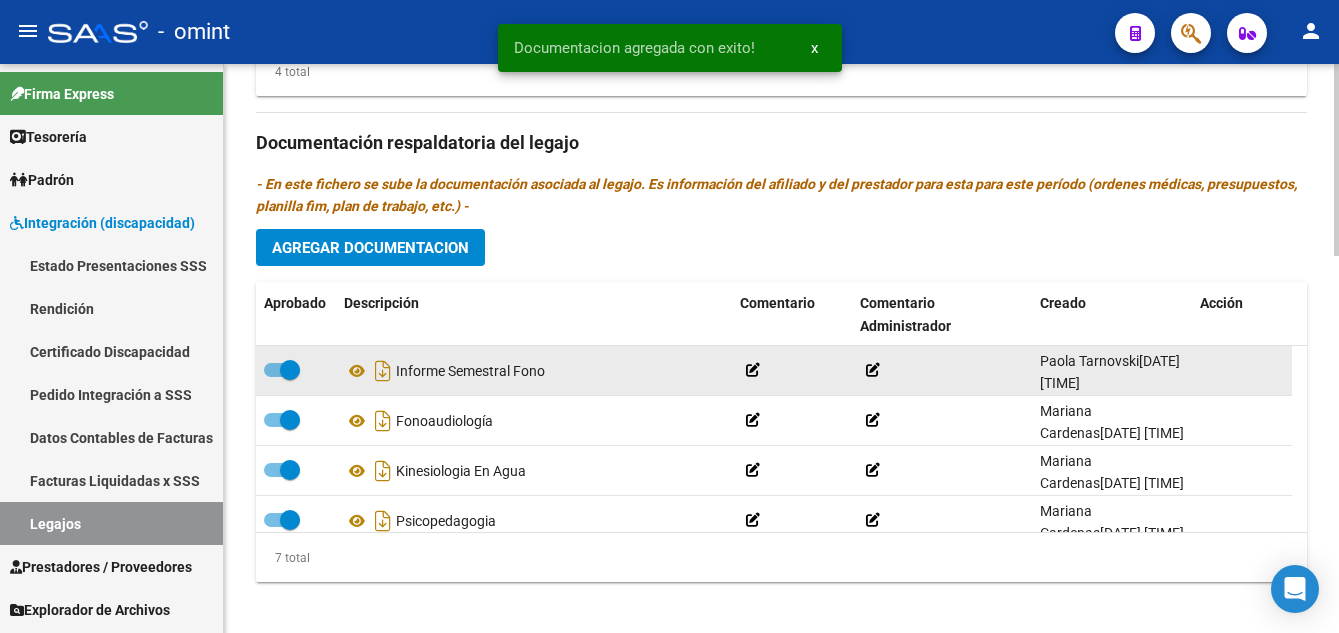 scroll, scrollTop: 800, scrollLeft: 0, axis: vertical 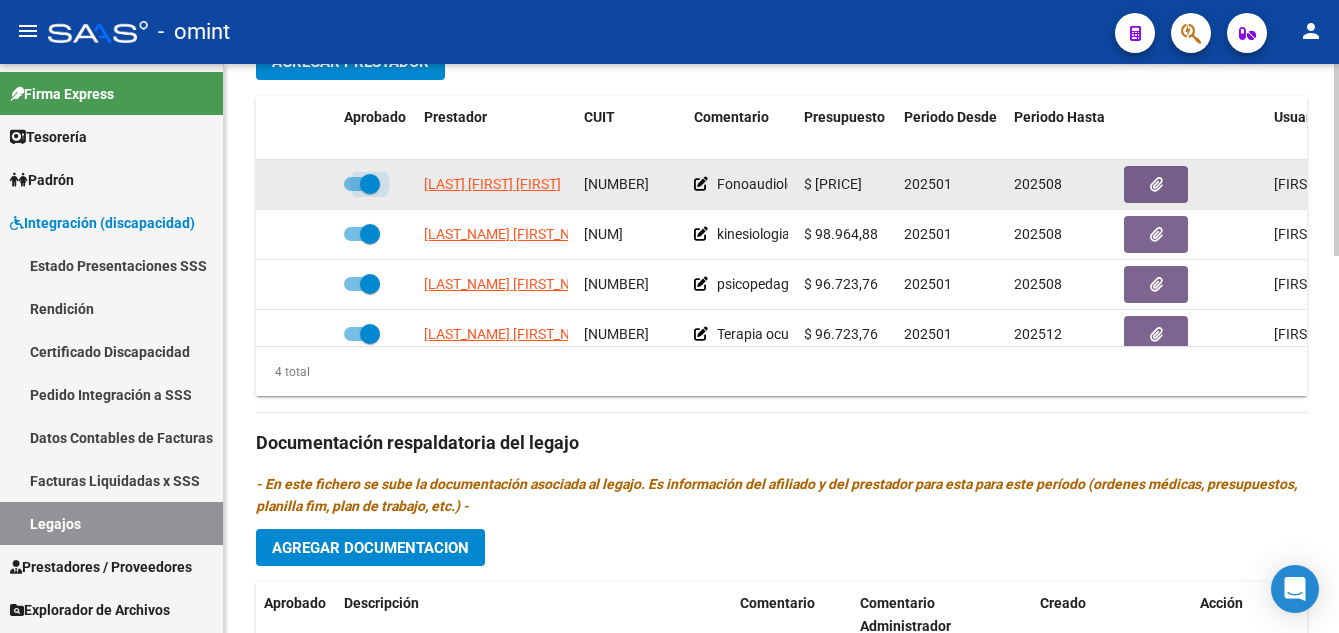 click at bounding box center [370, 184] 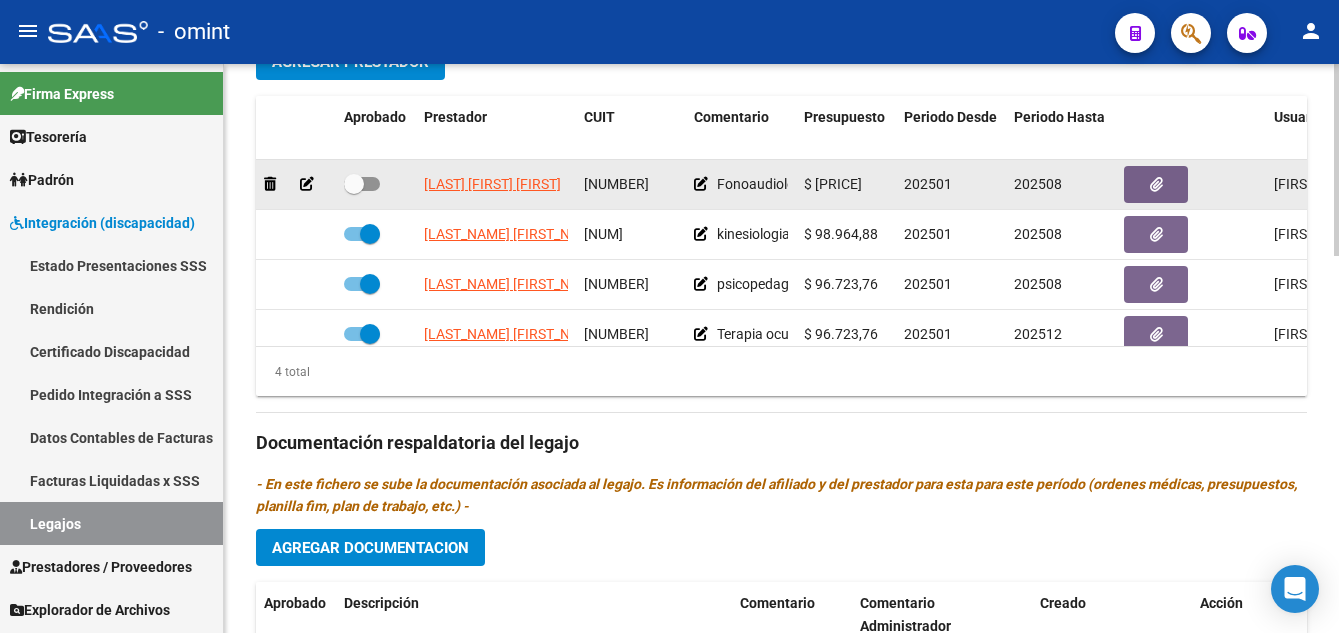 click 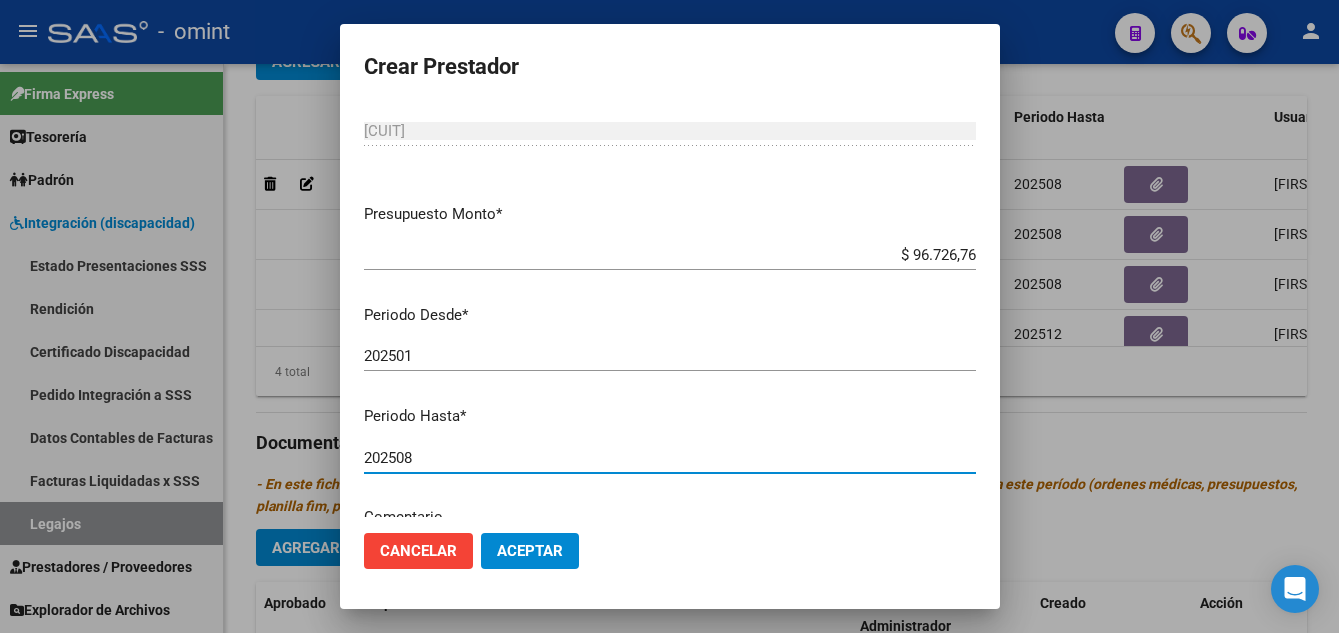 scroll, scrollTop: 84, scrollLeft: 0, axis: vertical 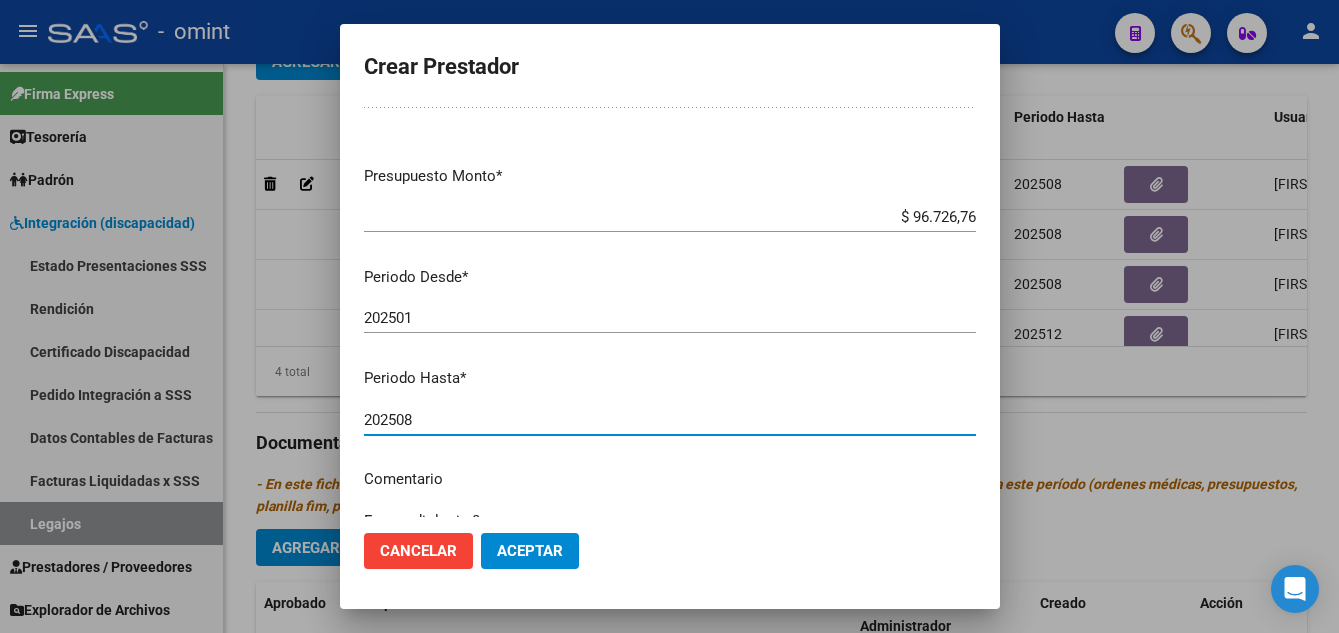 drag, startPoint x: 397, startPoint y: 503, endPoint x: 423, endPoint y: 500, distance: 26.172504 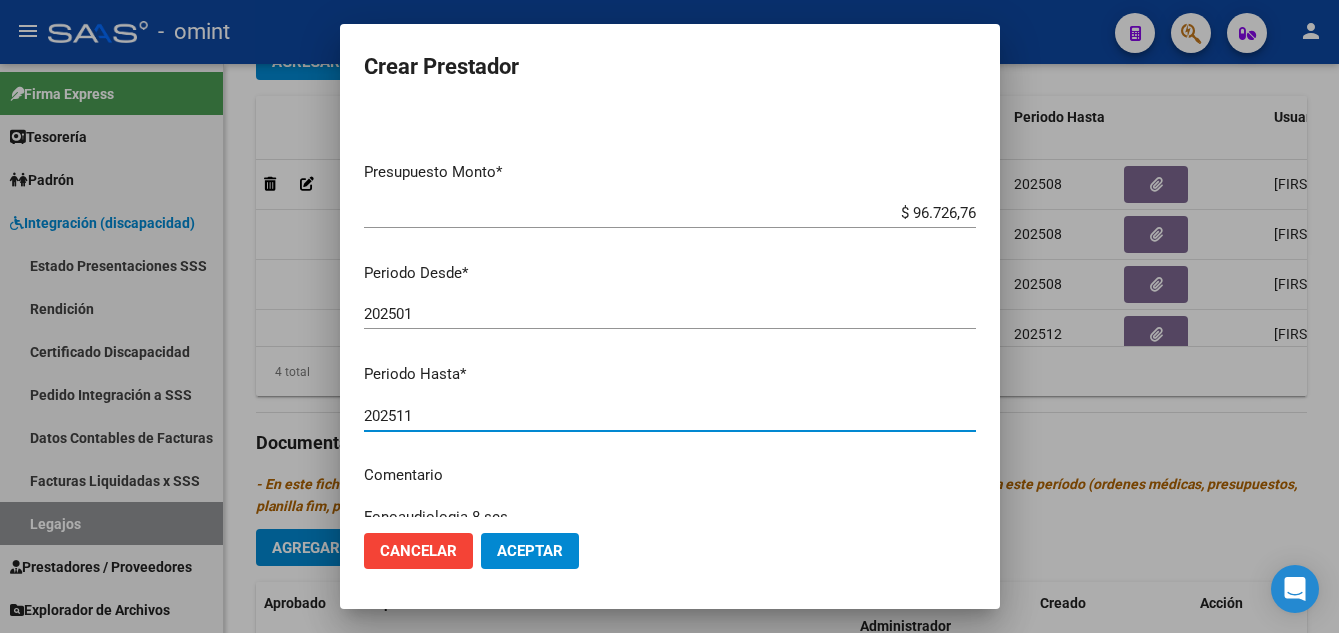 click on "Aceptar" 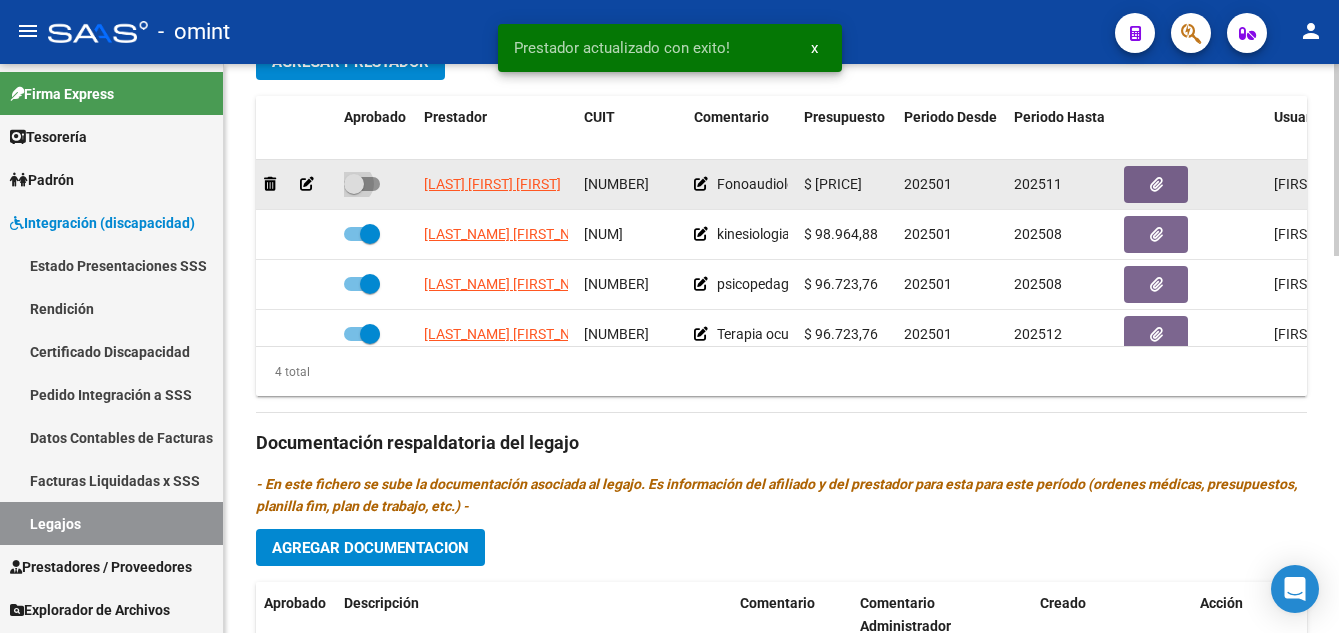 click at bounding box center (354, 184) 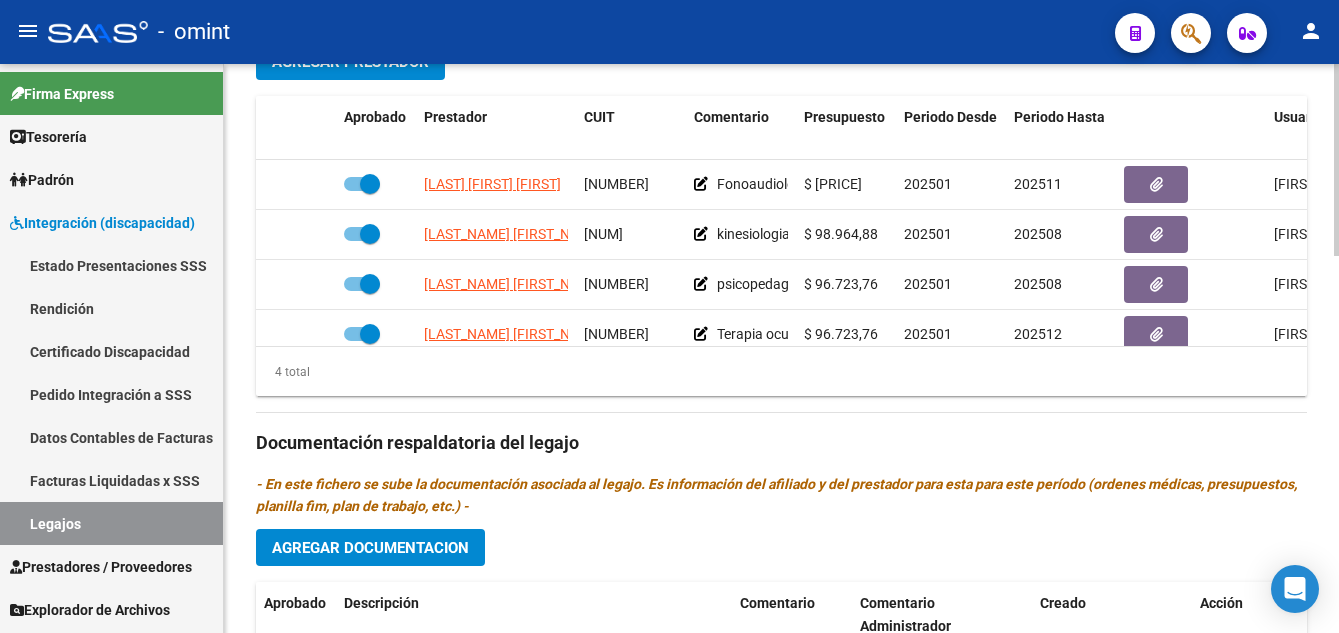 scroll, scrollTop: 1100, scrollLeft: 0, axis: vertical 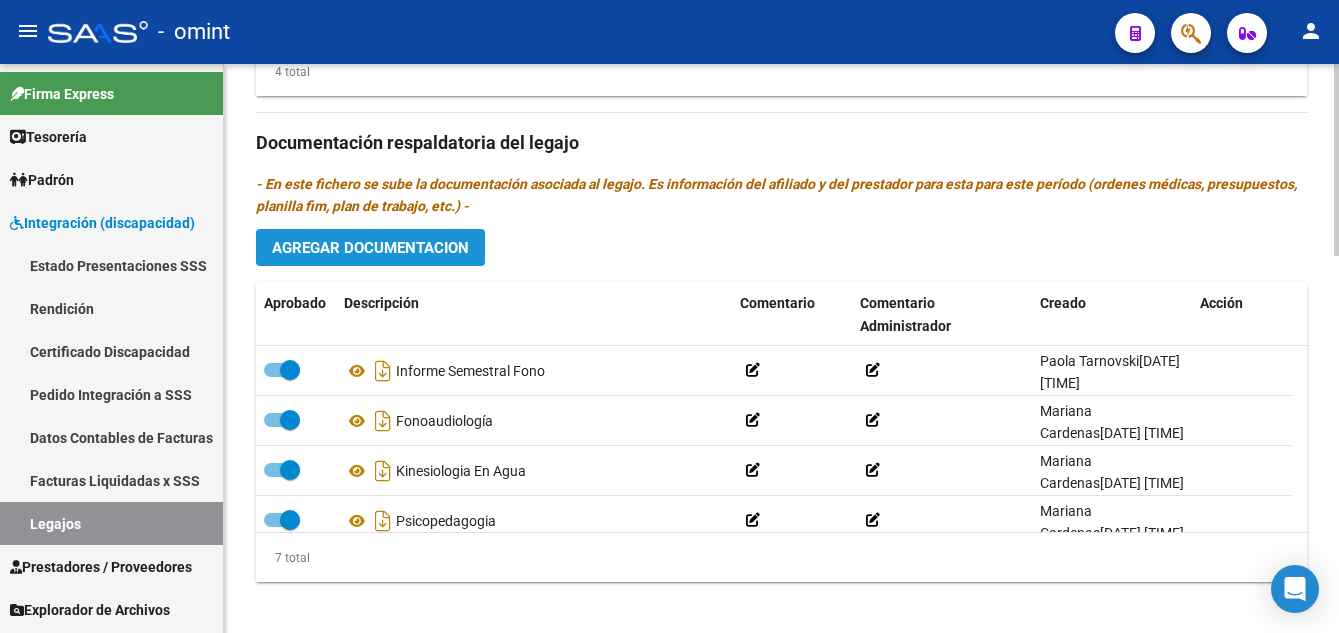 click on "Agregar Documentacion" 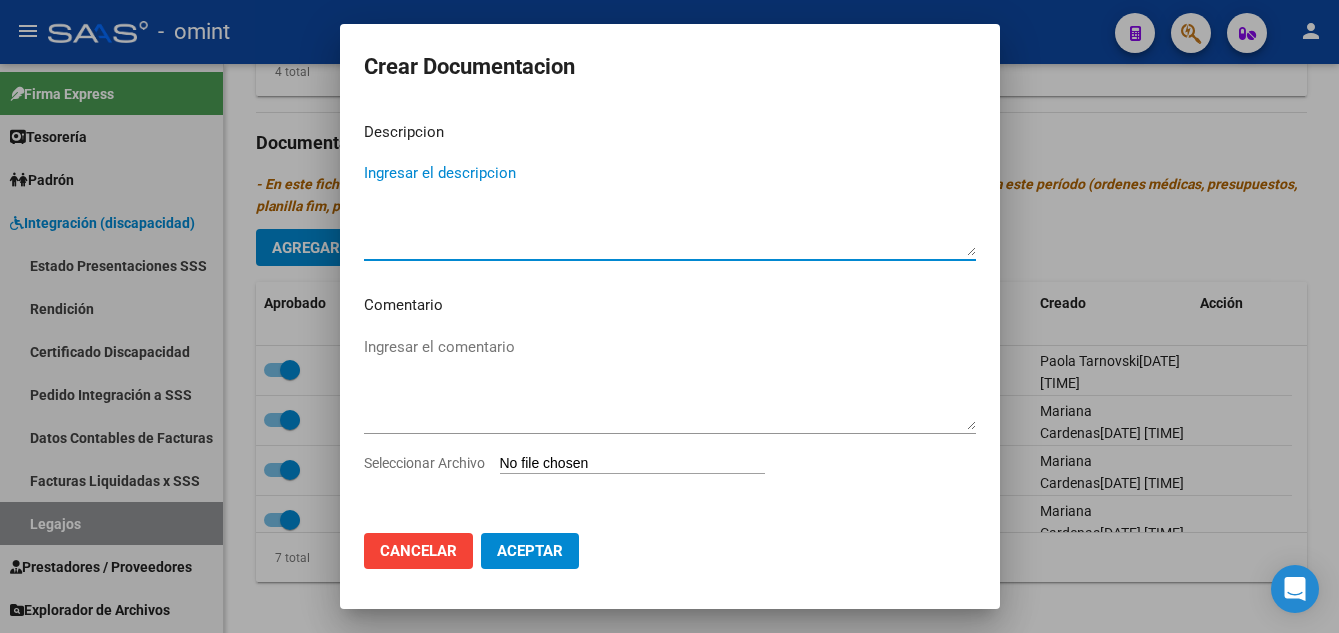 click on "Ingresar el descripcion" at bounding box center (670, 209) 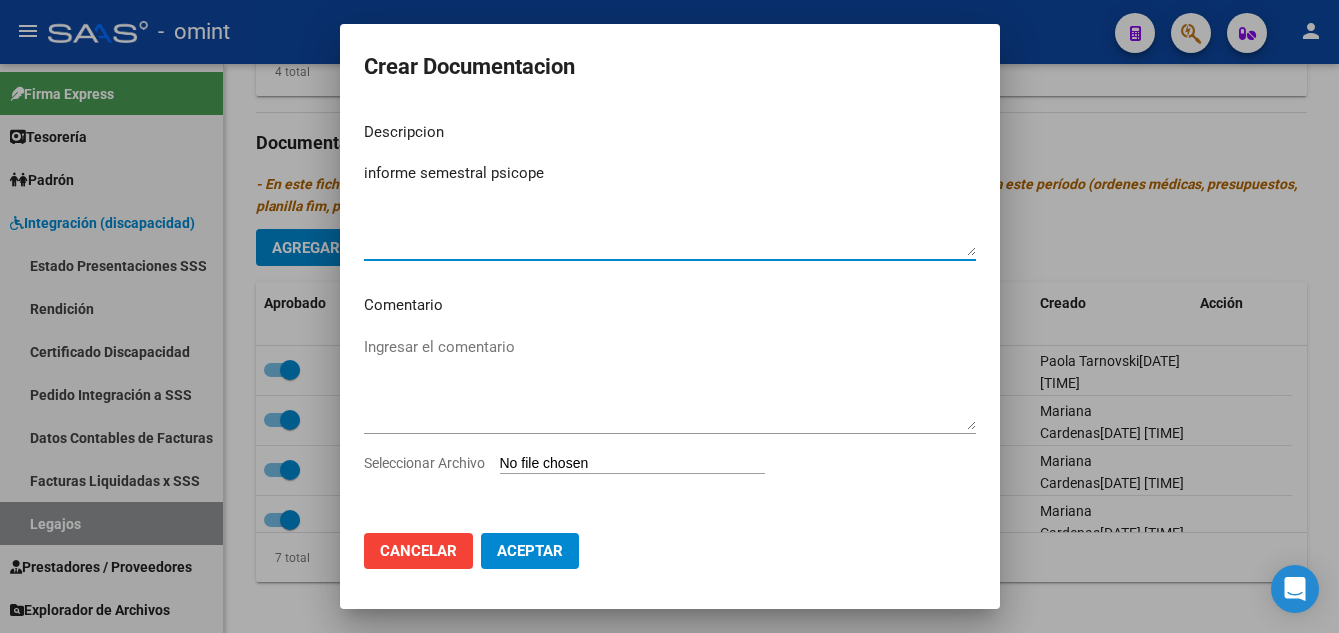 click on "Seleccionar Archivo" at bounding box center (632, 464) 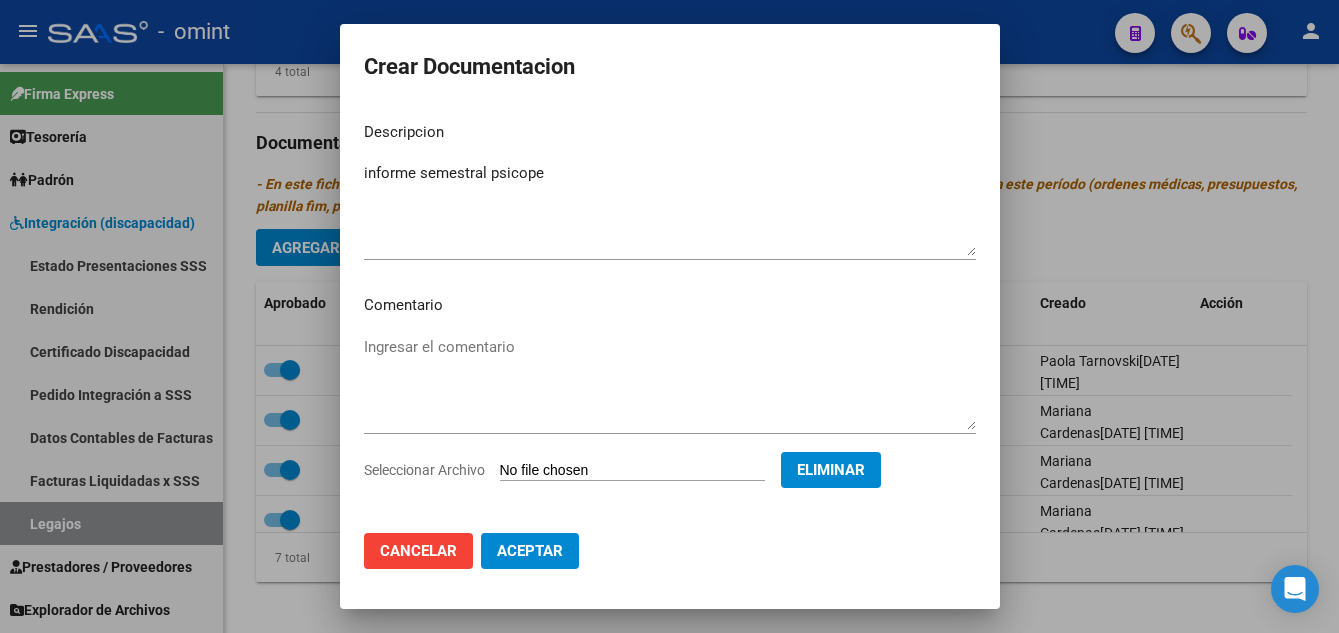 click on "Aceptar" 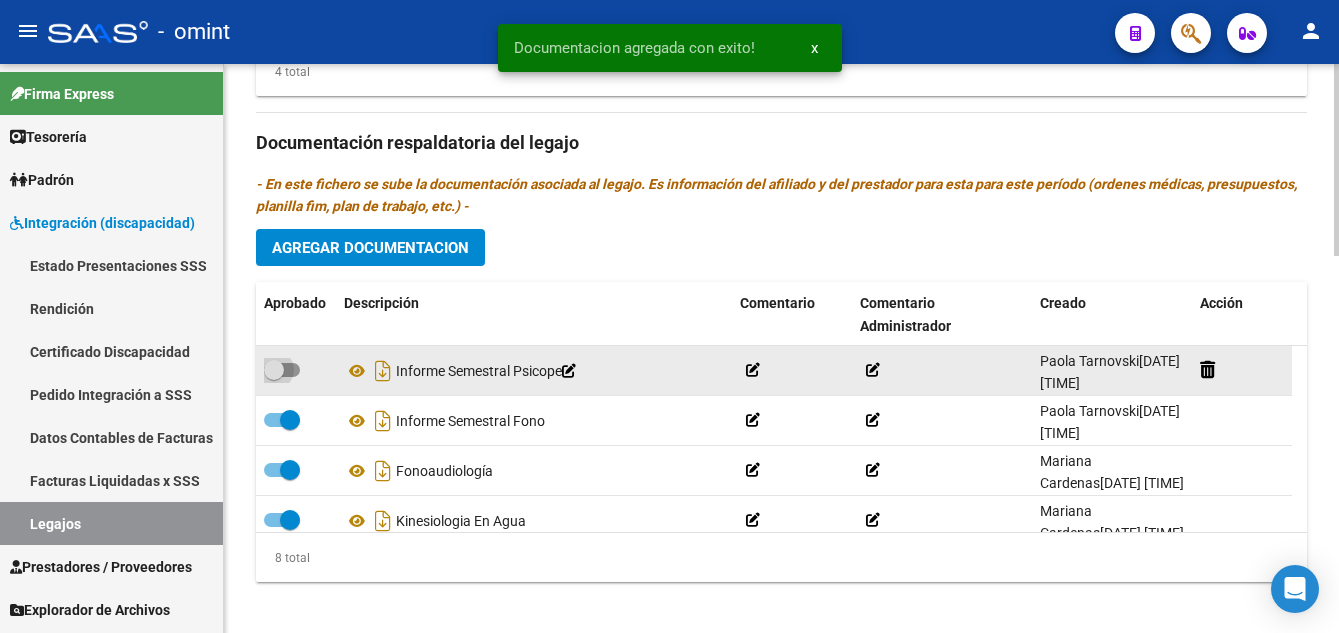click at bounding box center [274, 370] 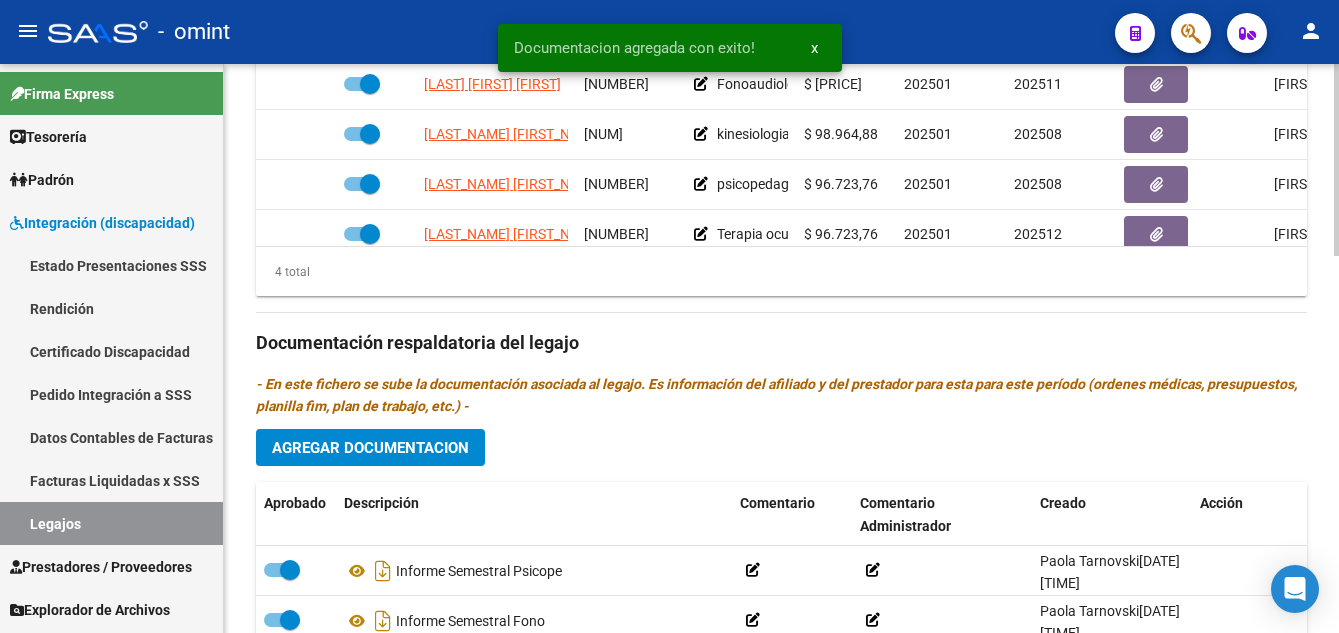 scroll, scrollTop: 800, scrollLeft: 0, axis: vertical 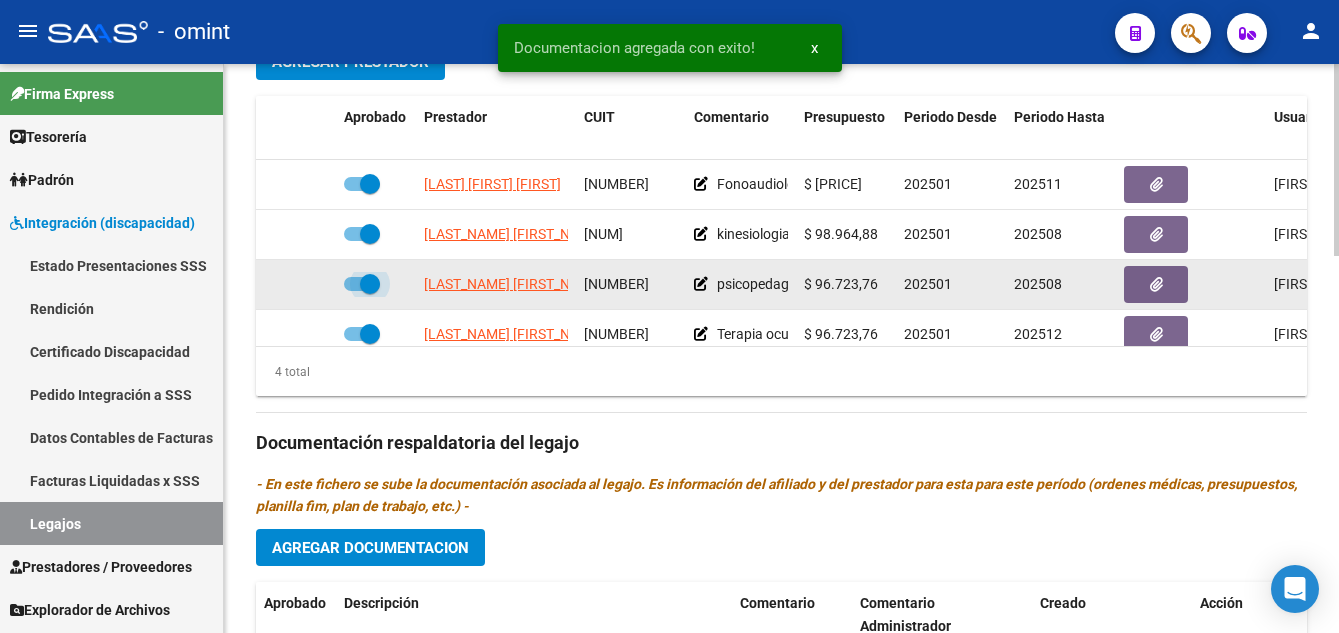 click at bounding box center (370, 284) 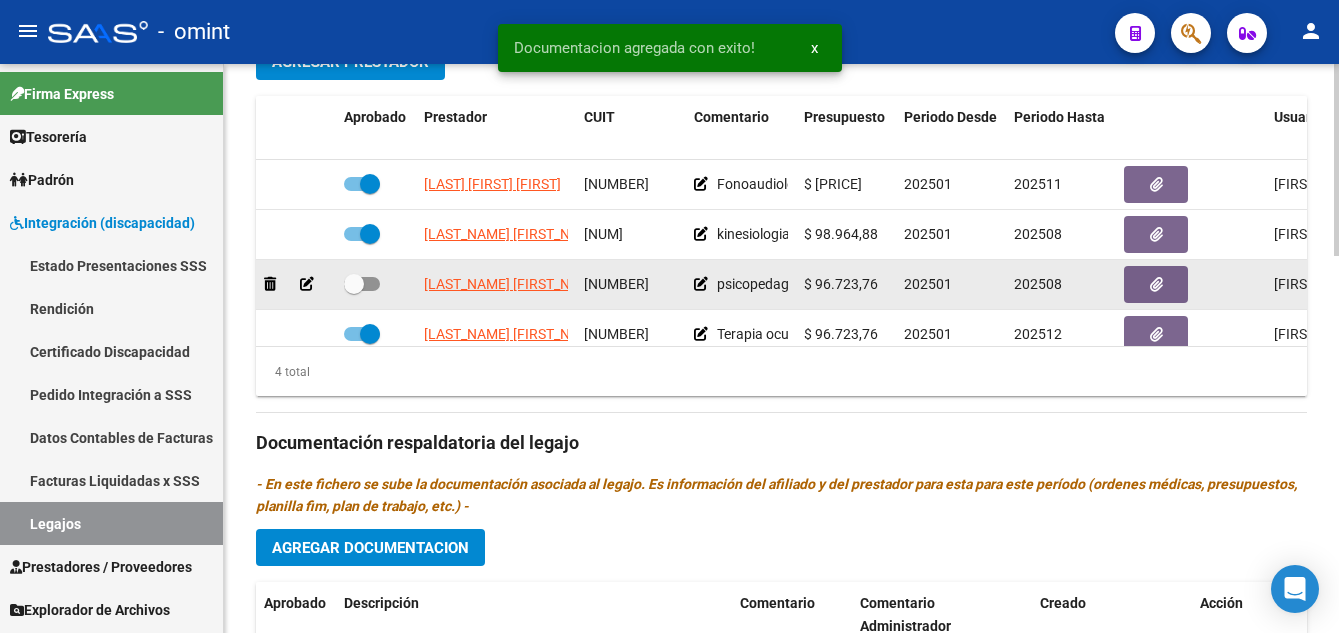 click 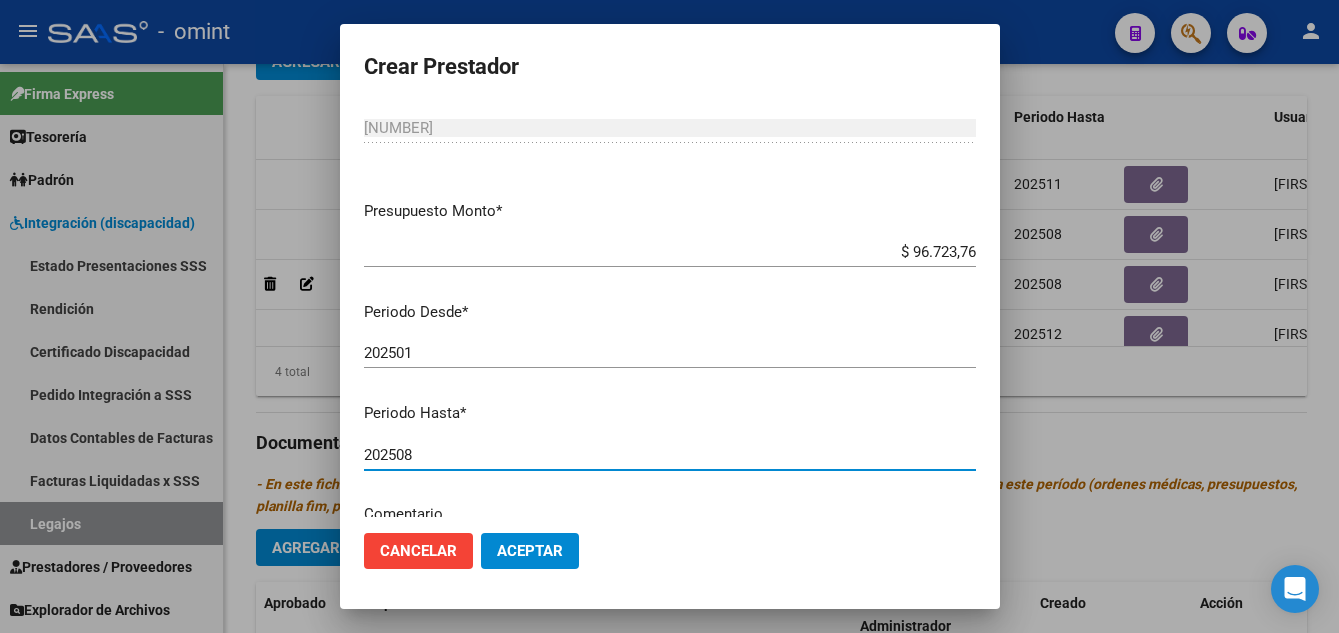 drag, startPoint x: 404, startPoint y: 503, endPoint x: 428, endPoint y: 502, distance: 24.020824 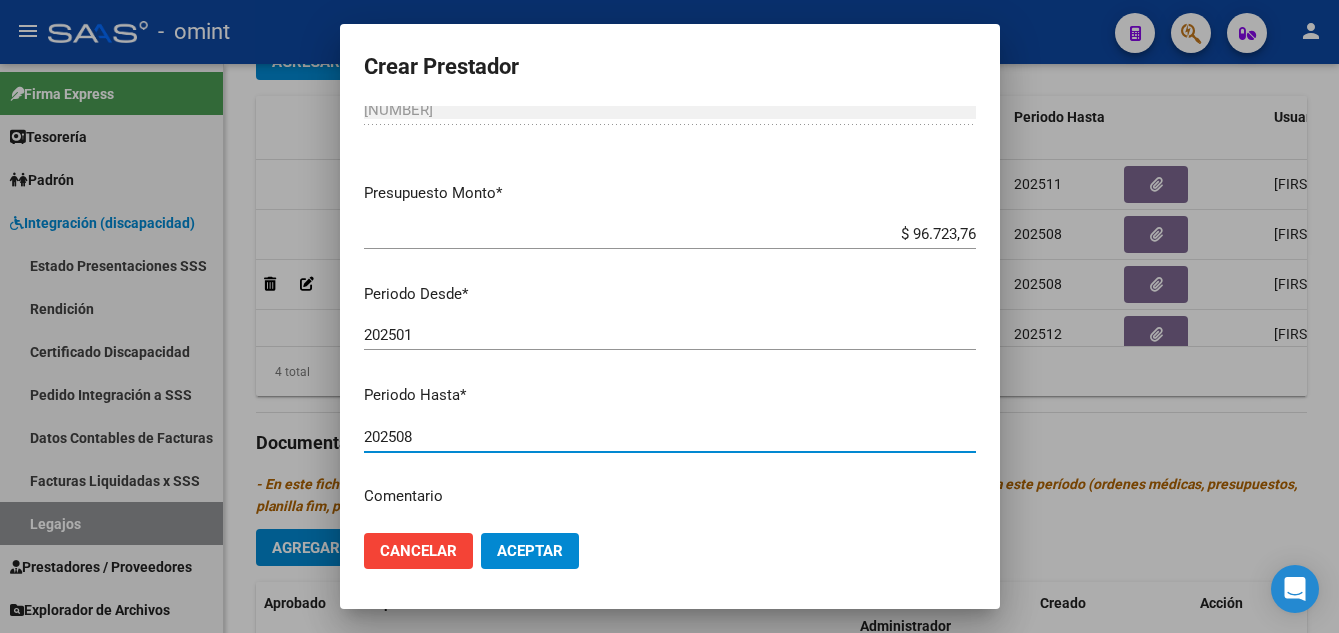 drag, startPoint x: 404, startPoint y: 437, endPoint x: 421, endPoint y: 437, distance: 17 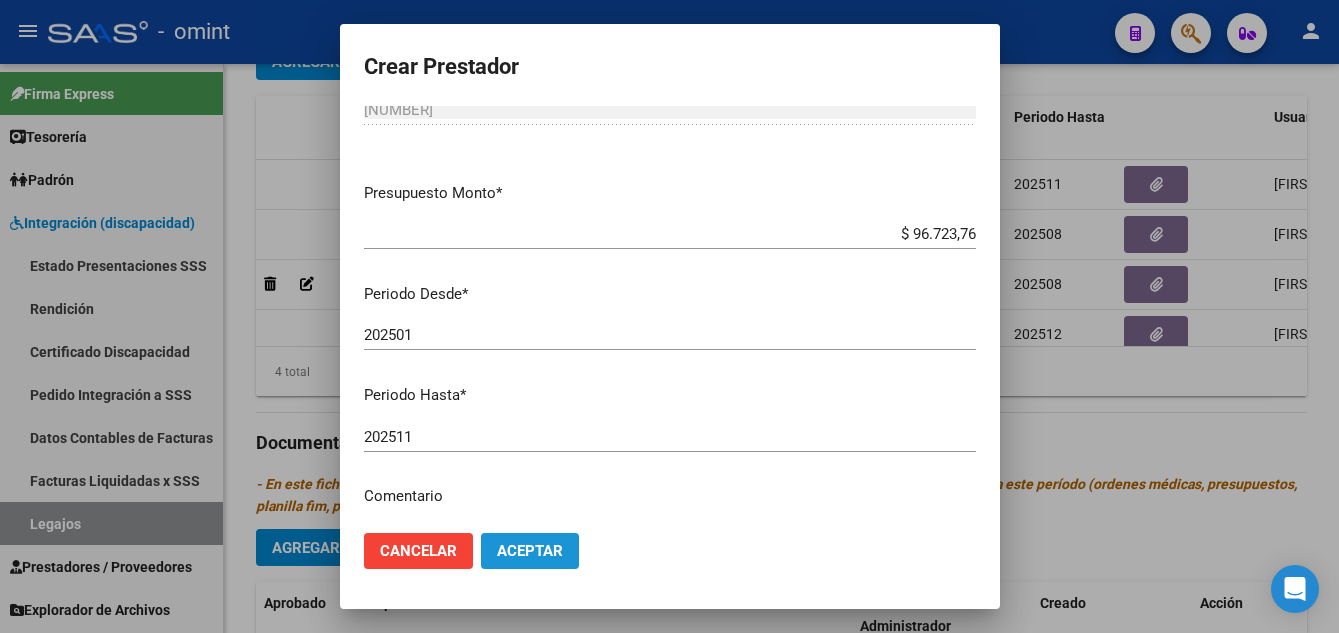 click on "Aceptar" 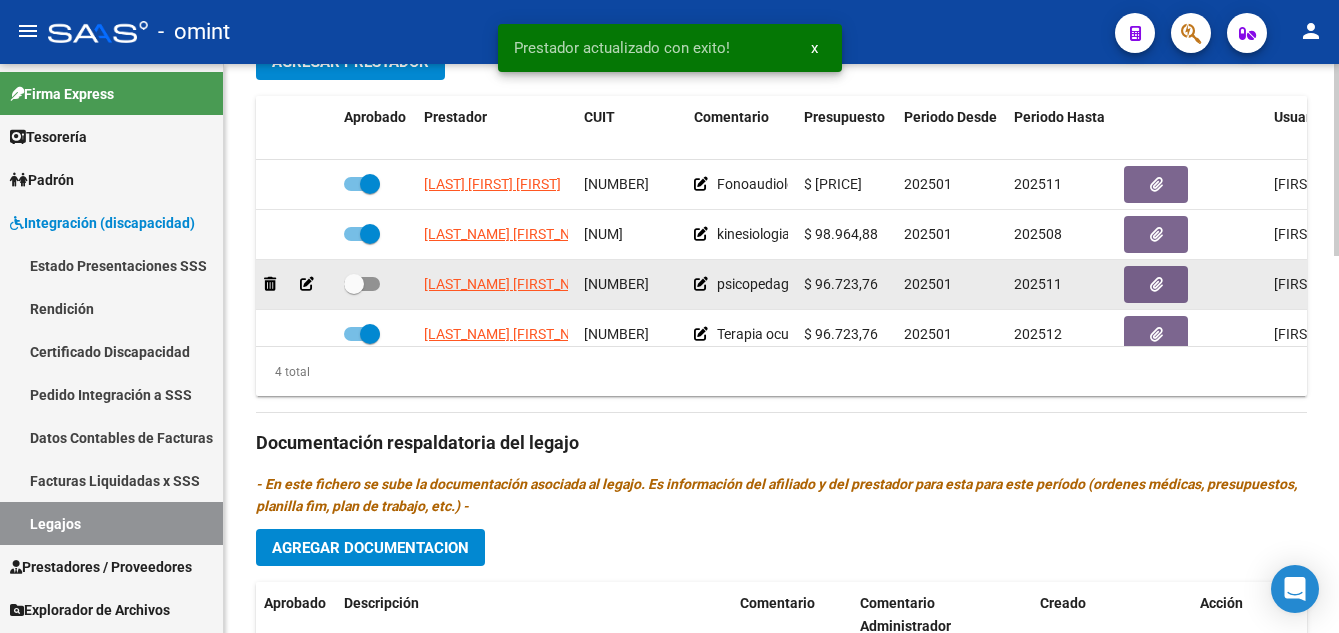 click at bounding box center [354, 284] 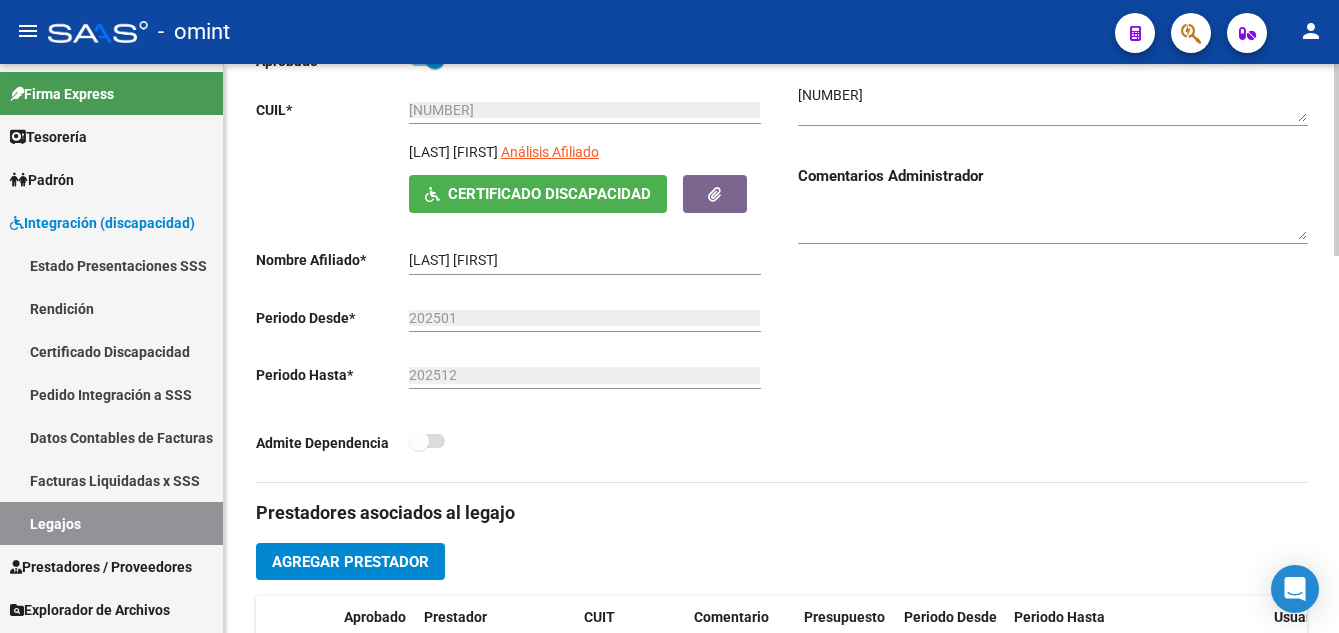 scroll, scrollTop: 0, scrollLeft: 0, axis: both 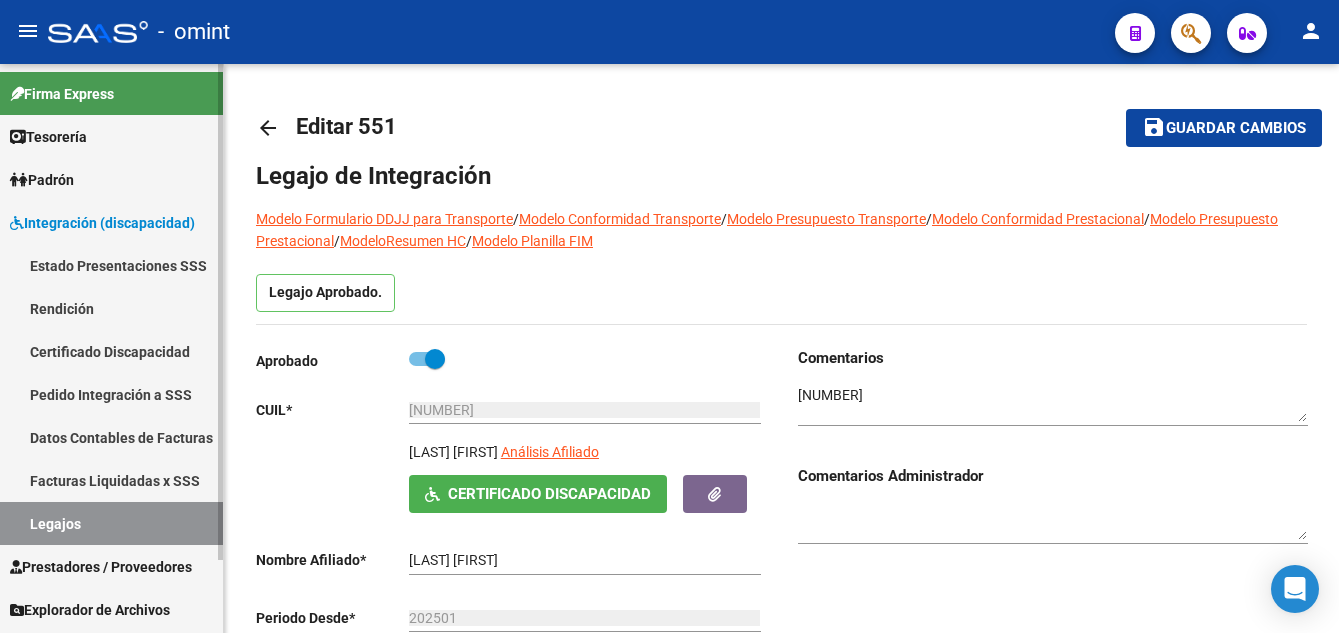 click on "Certificado Discapacidad" at bounding box center [111, 351] 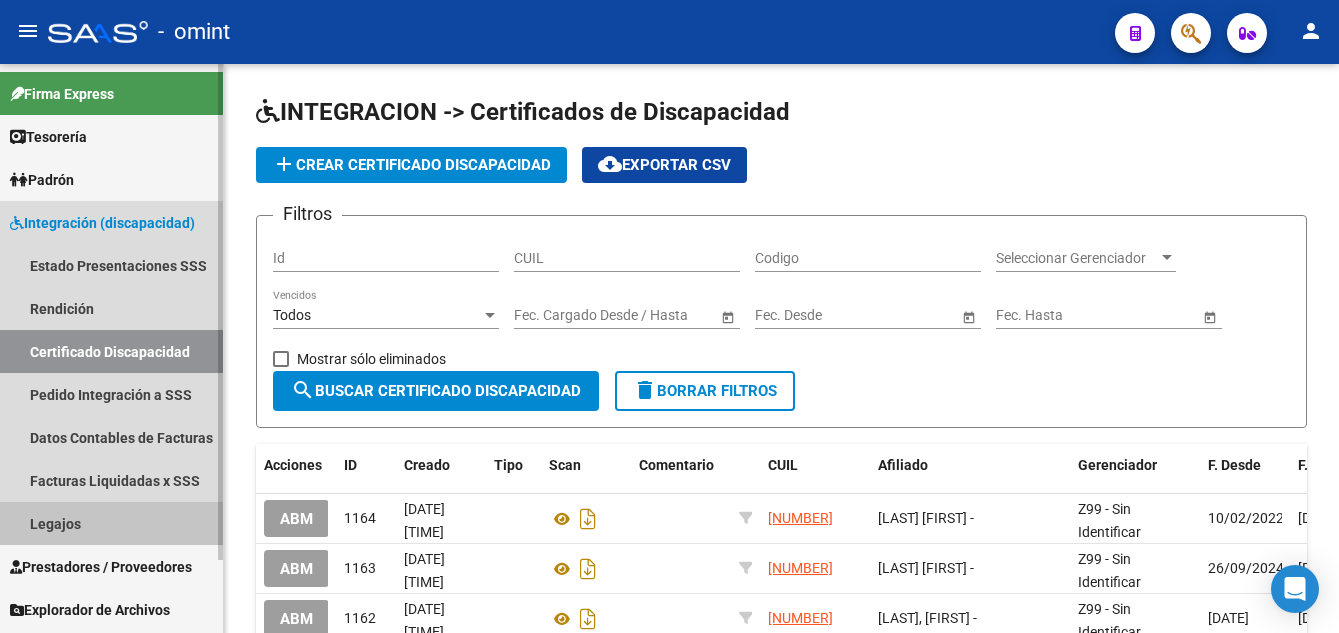 click on "Legajos" at bounding box center (111, 523) 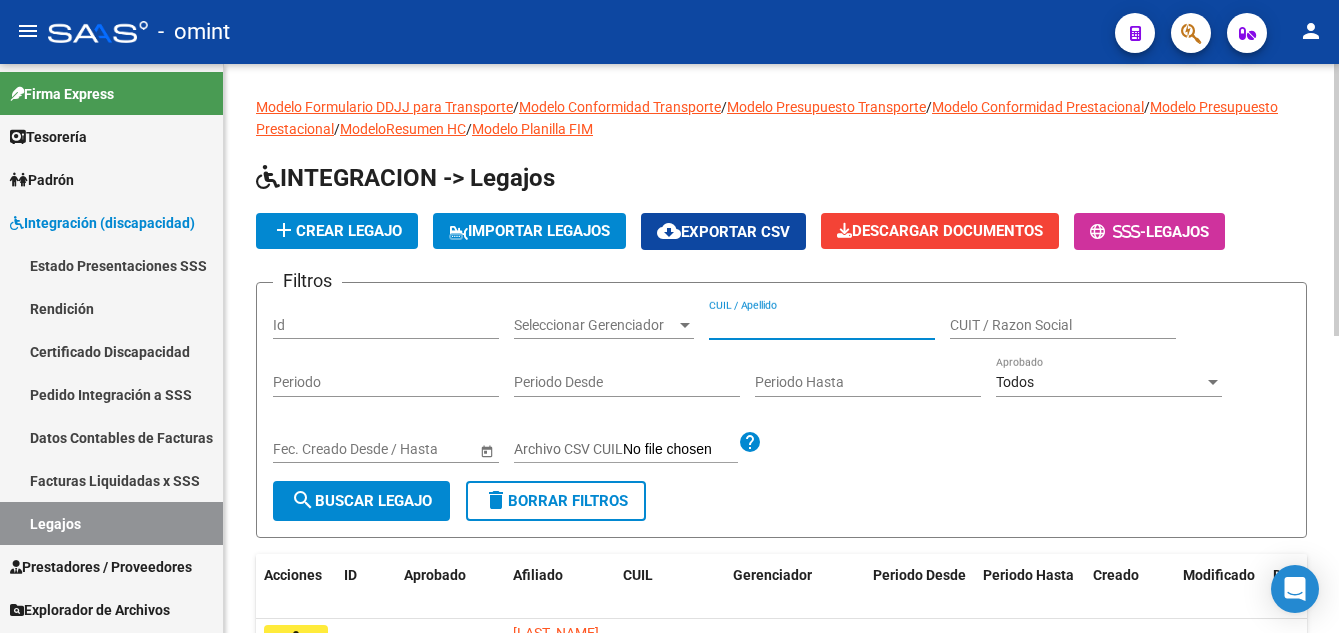 paste on "[LAST] [LAST] [FIRST] [FIRST]" 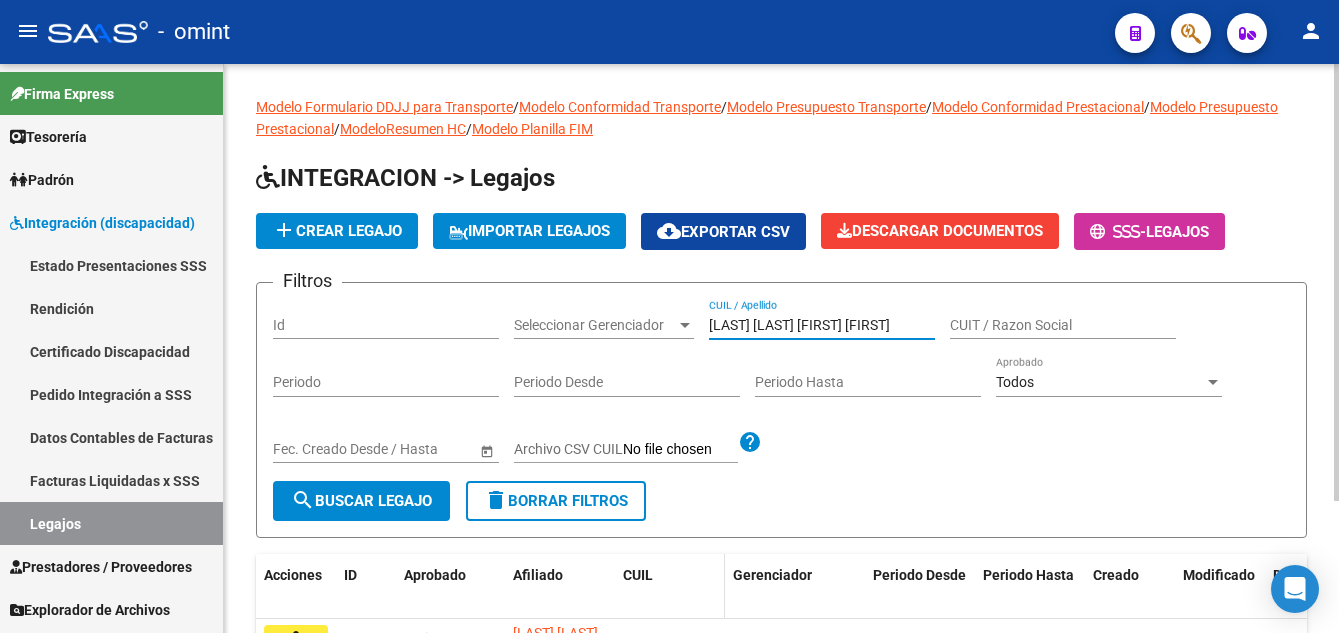 scroll, scrollTop: 172, scrollLeft: 0, axis: vertical 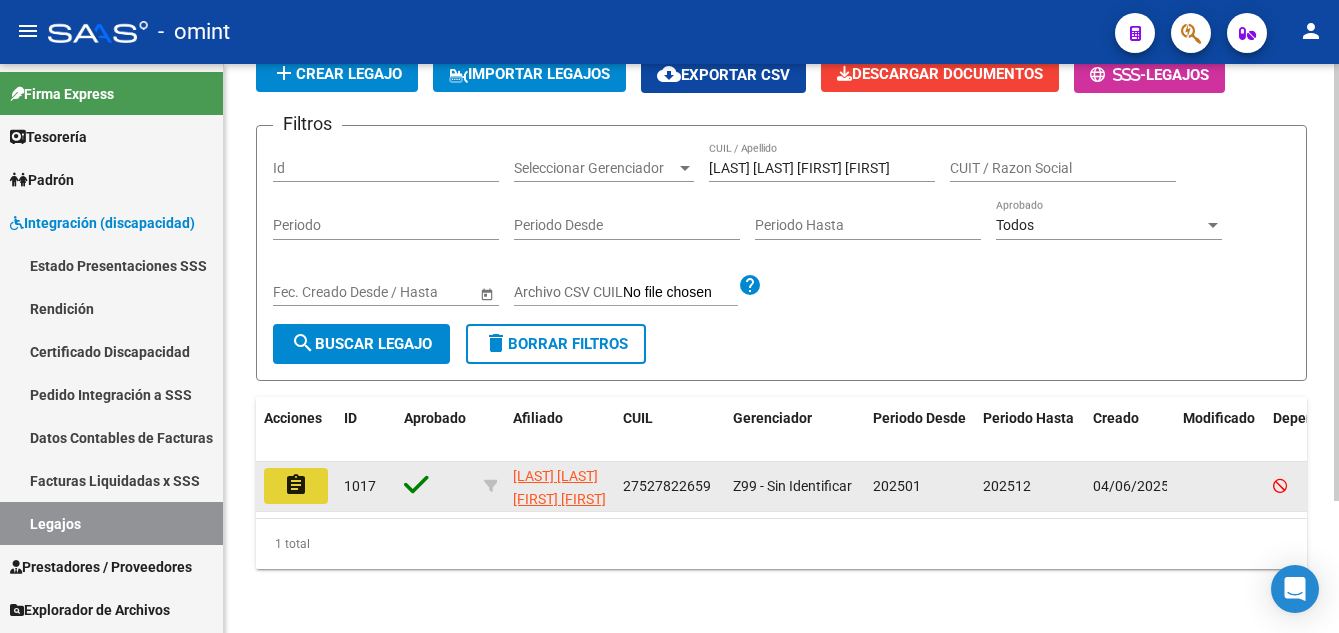 click on "assignment" 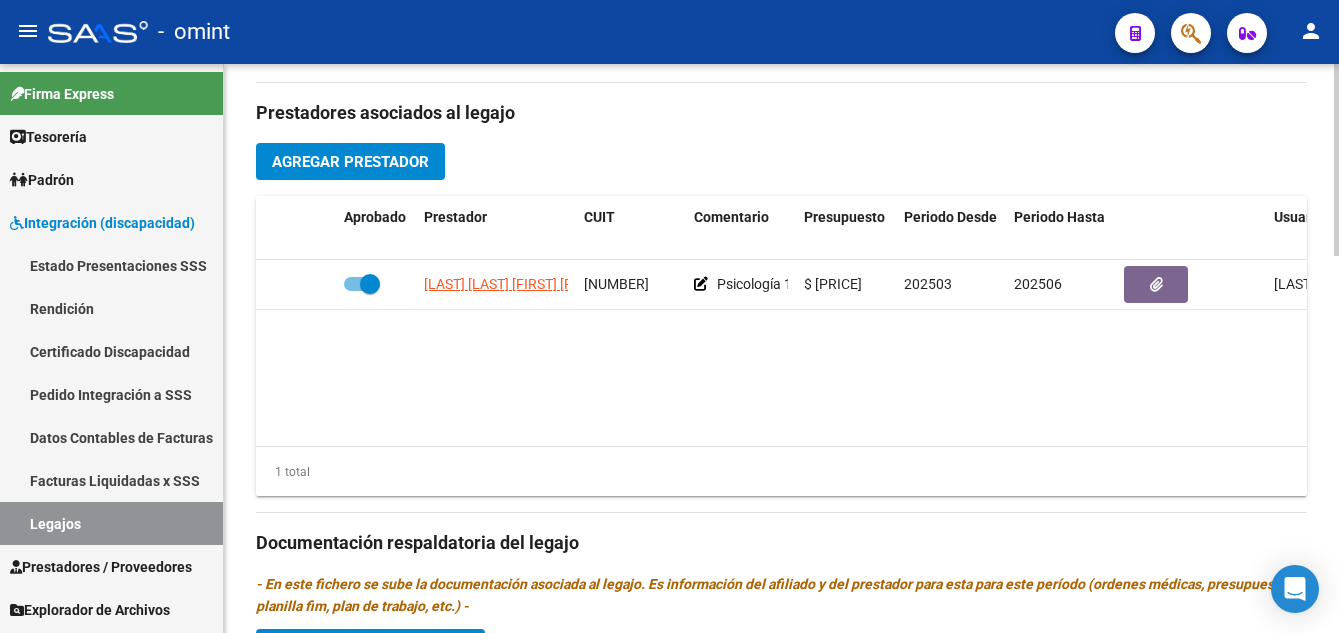scroll, scrollTop: 1000, scrollLeft: 0, axis: vertical 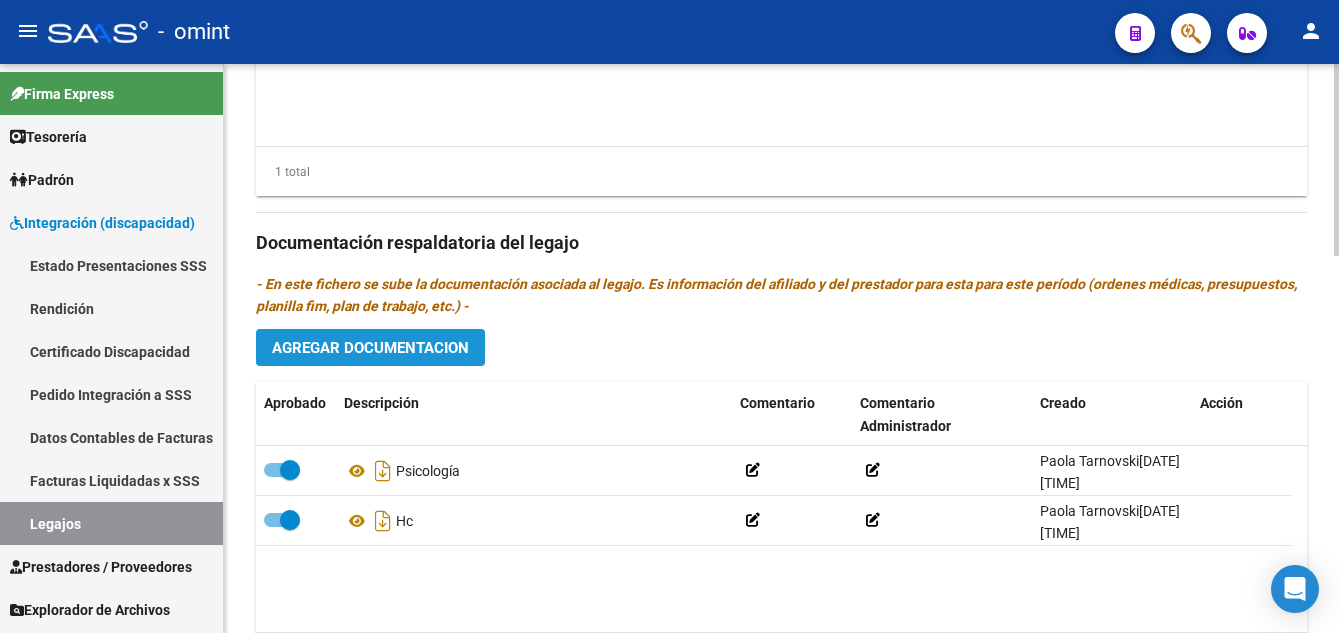 click on "Agregar Documentacion" 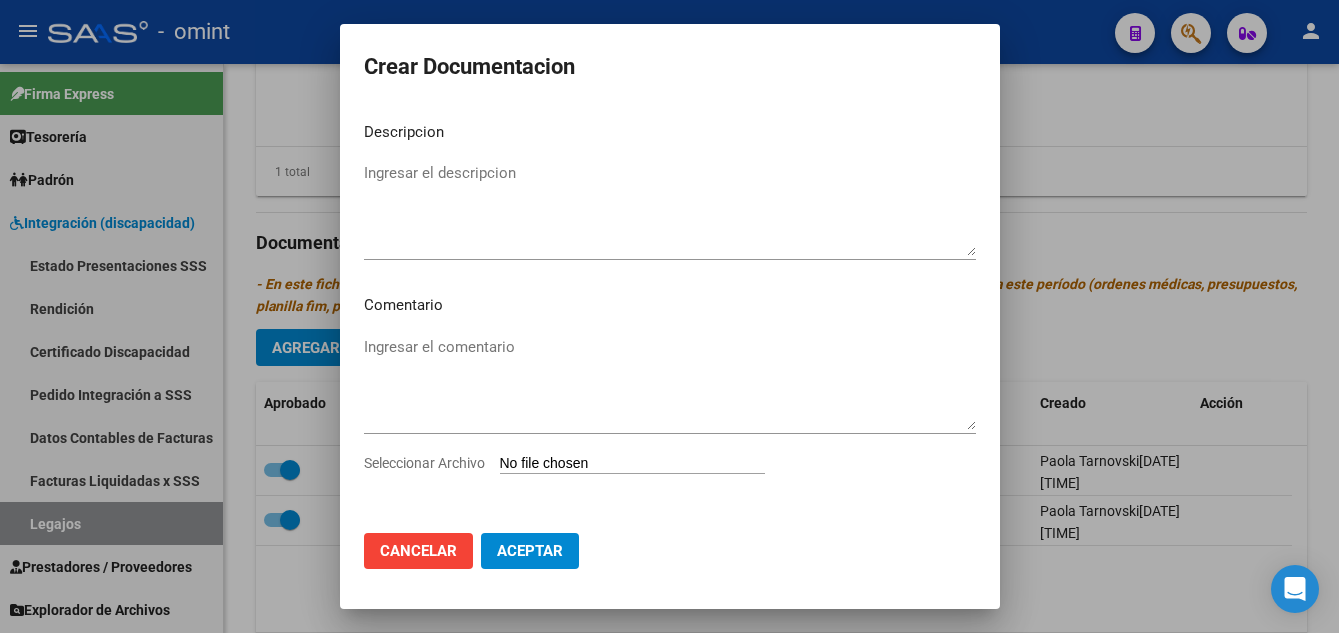 click on "Seleccionar Archivo" at bounding box center (632, 464) 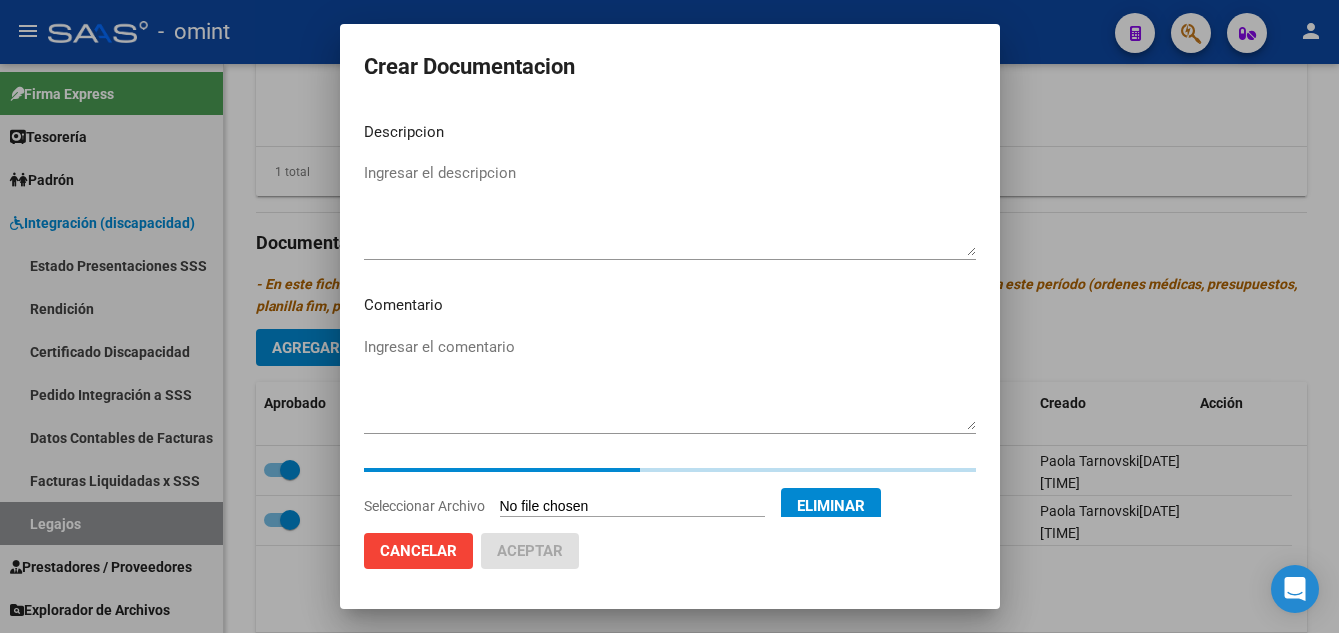 click on "Ingresar el descripcion" at bounding box center (670, 209) 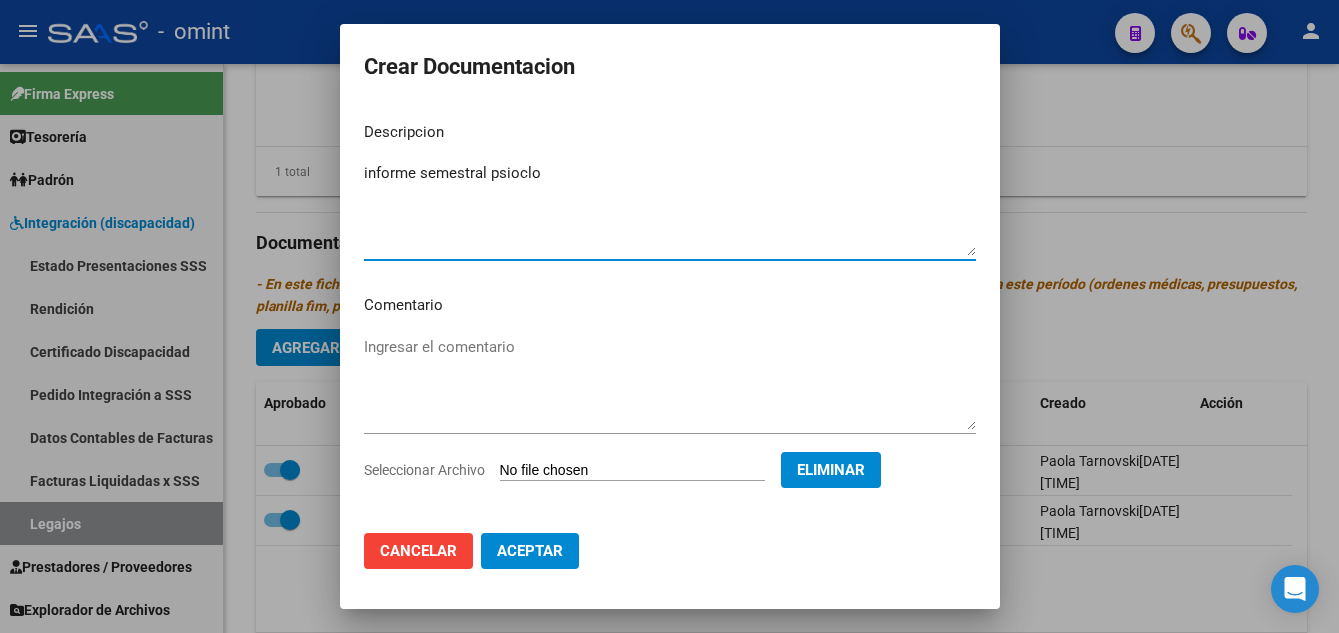 drag, startPoint x: 513, startPoint y: 175, endPoint x: 482, endPoint y: 216, distance: 51.40039 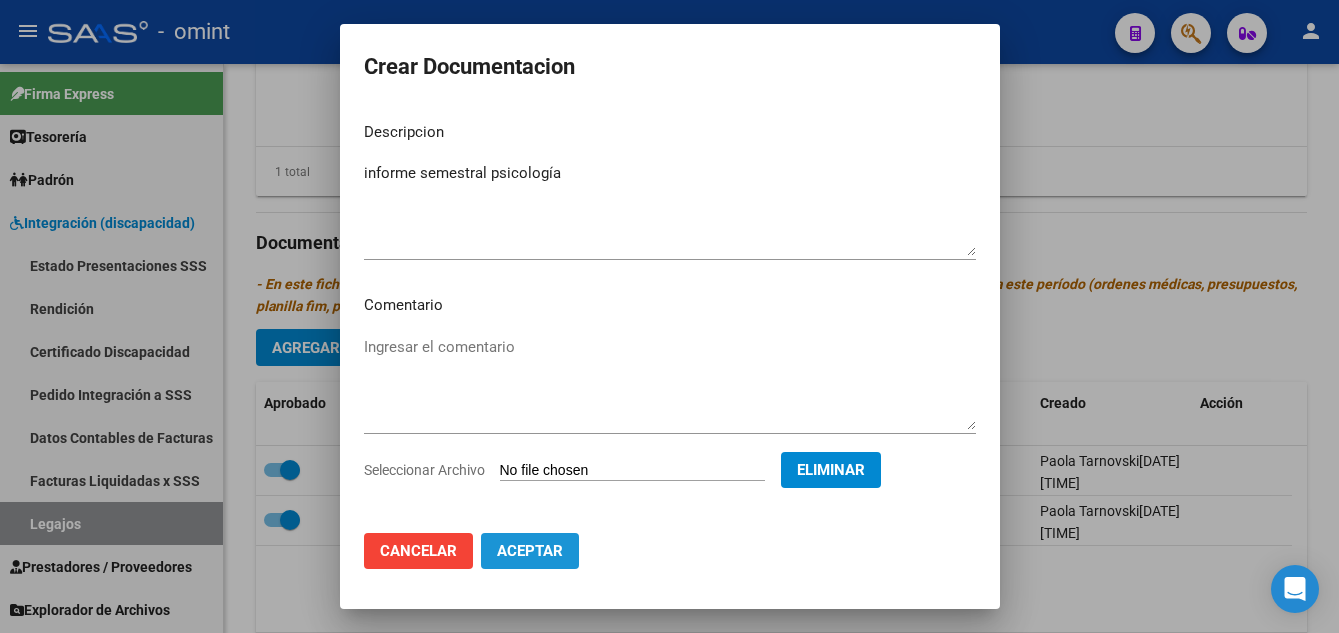 click on "Aceptar" 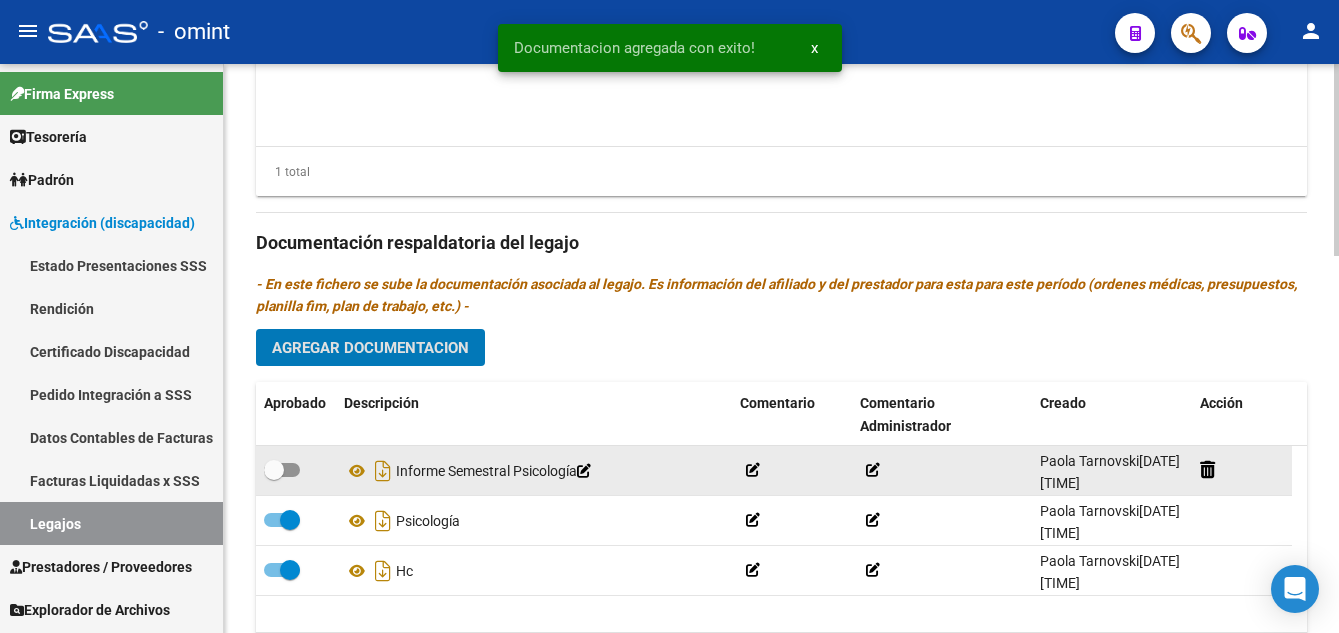click at bounding box center (274, 470) 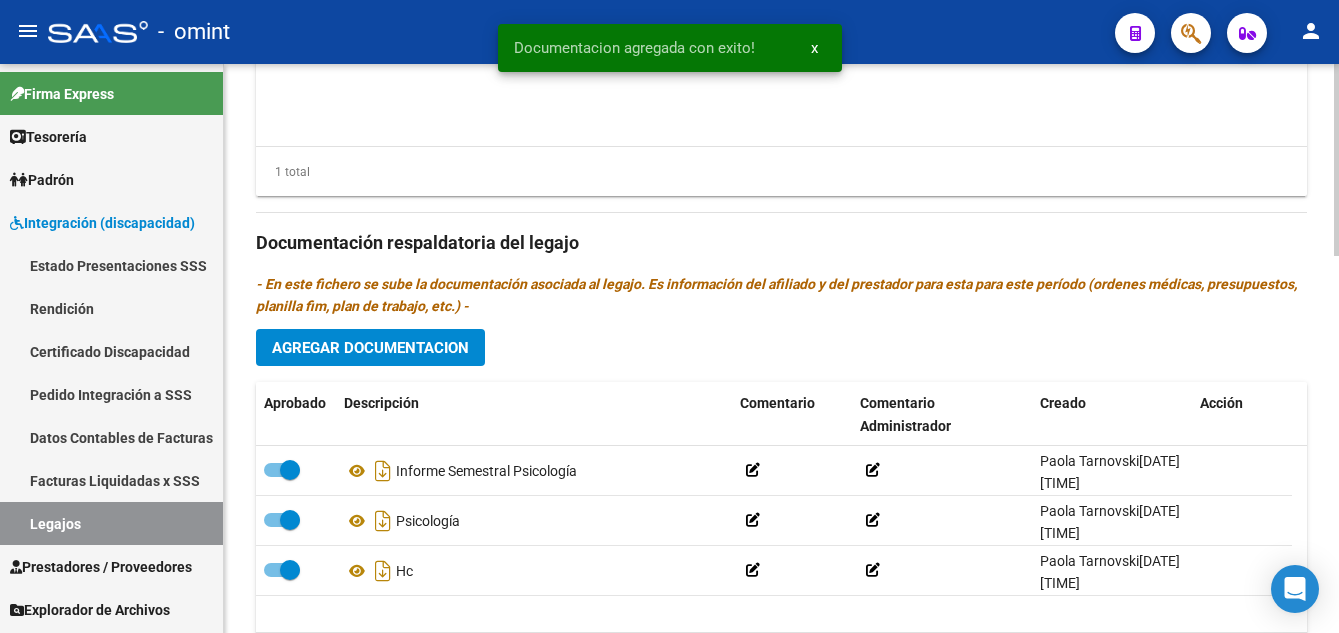 scroll, scrollTop: 800, scrollLeft: 0, axis: vertical 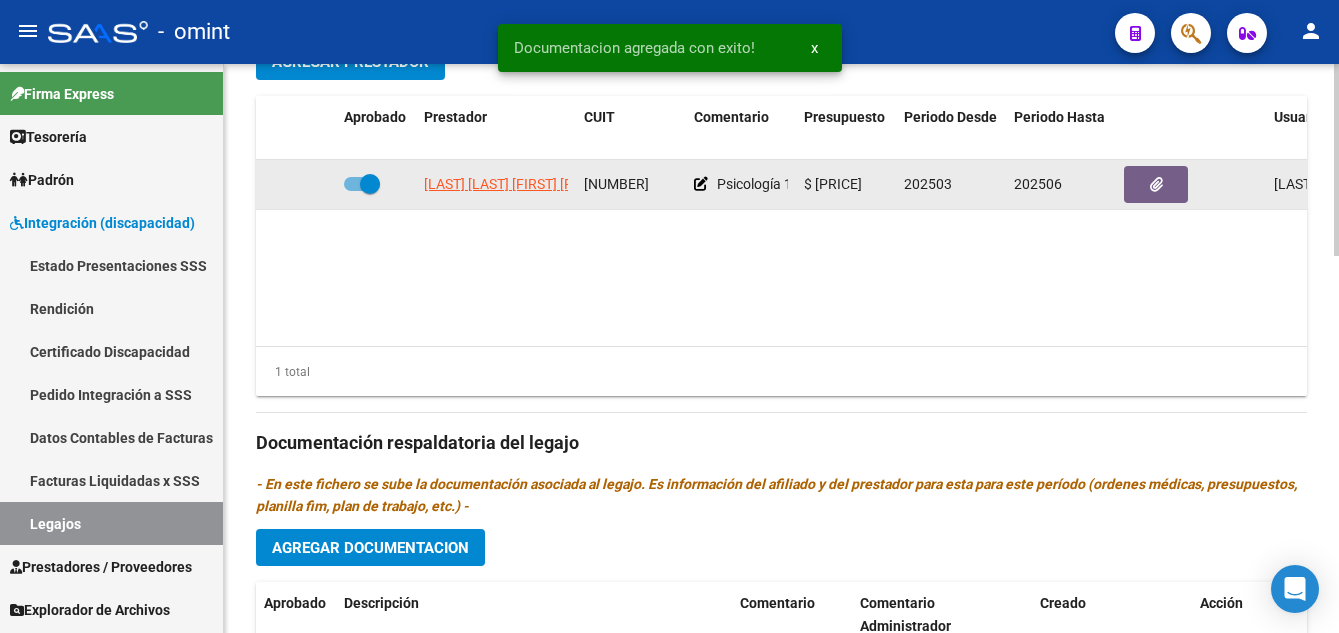 click at bounding box center (370, 184) 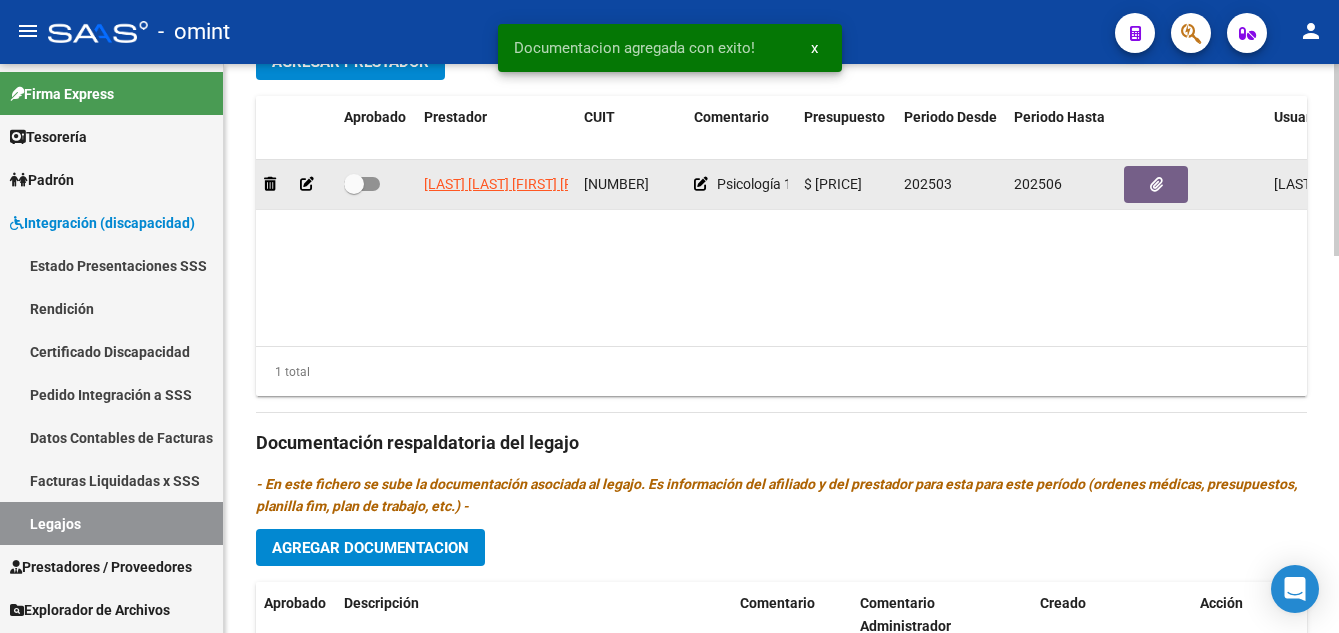 click 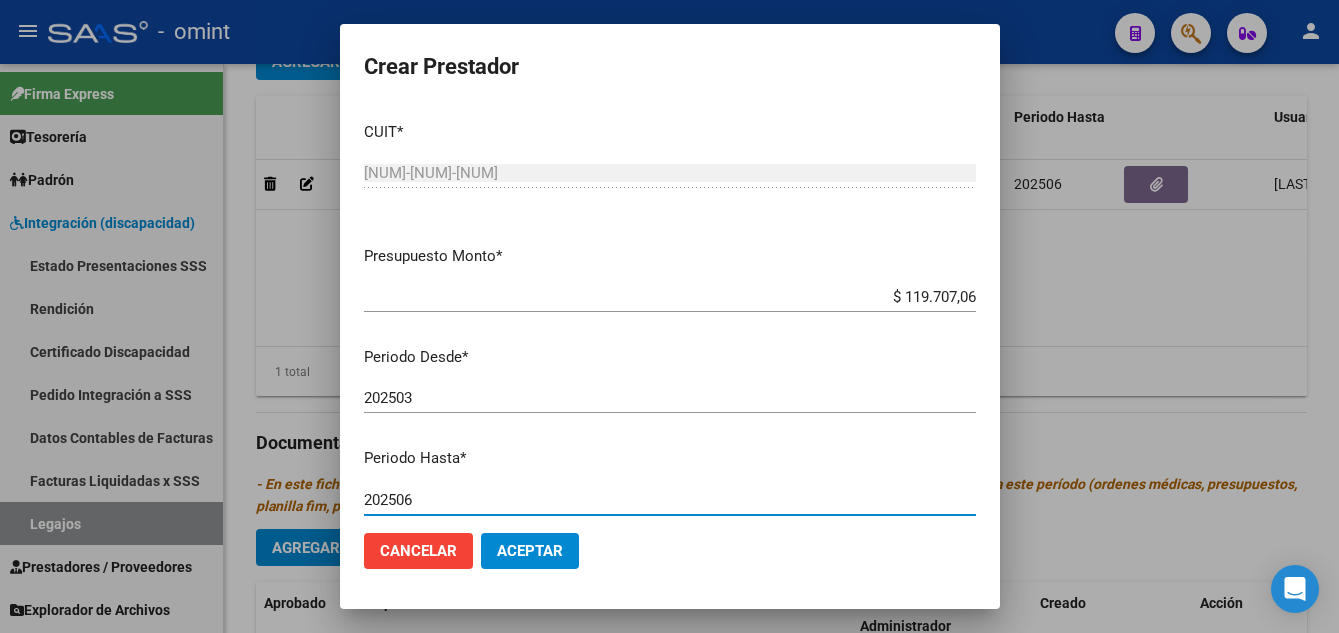 drag, startPoint x: 398, startPoint y: 500, endPoint x: 409, endPoint y: 497, distance: 11.401754 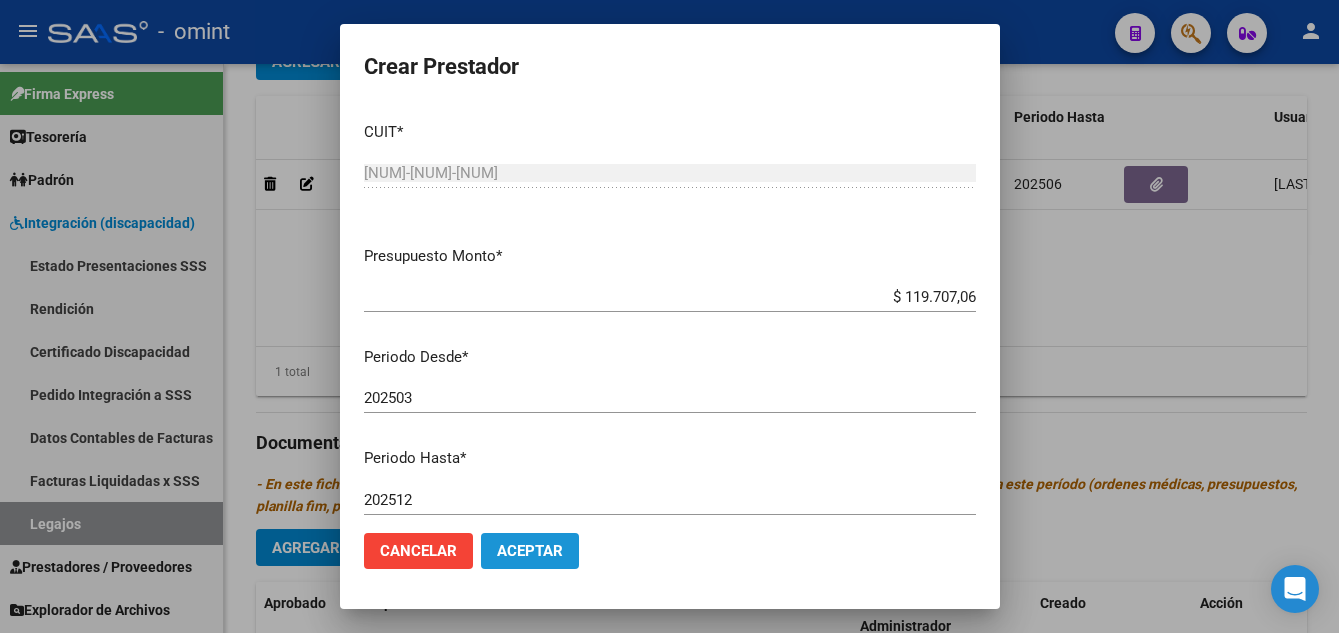 click on "Aceptar" 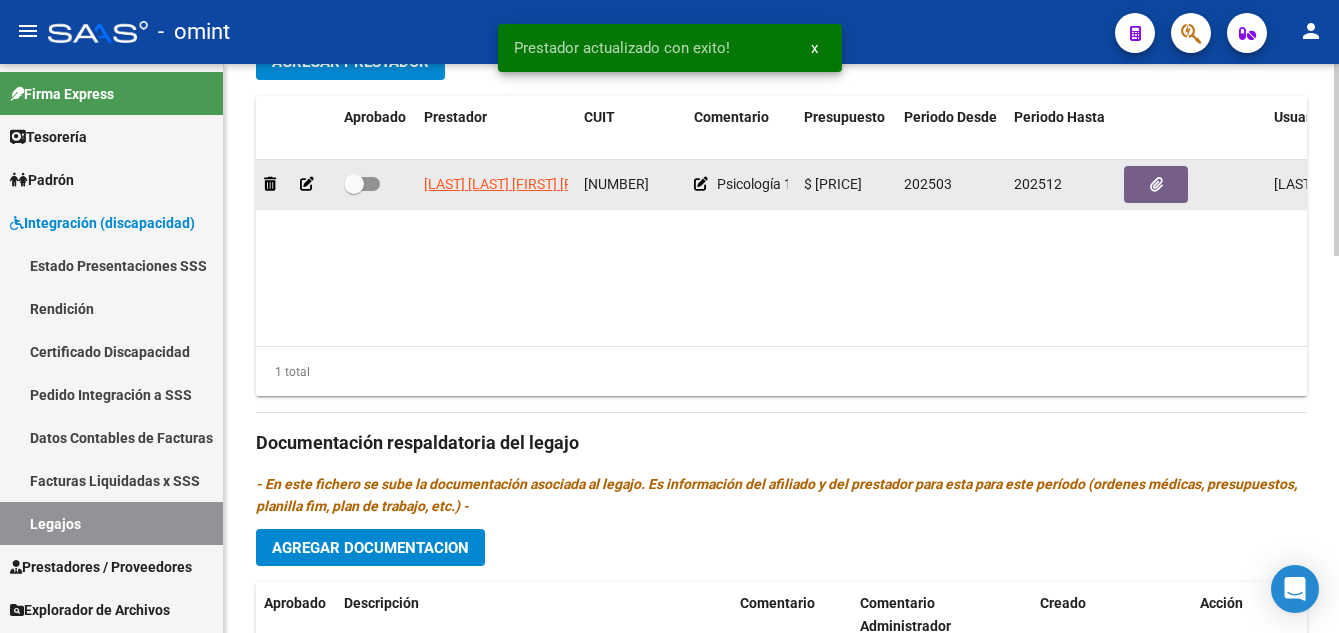 click at bounding box center (354, 184) 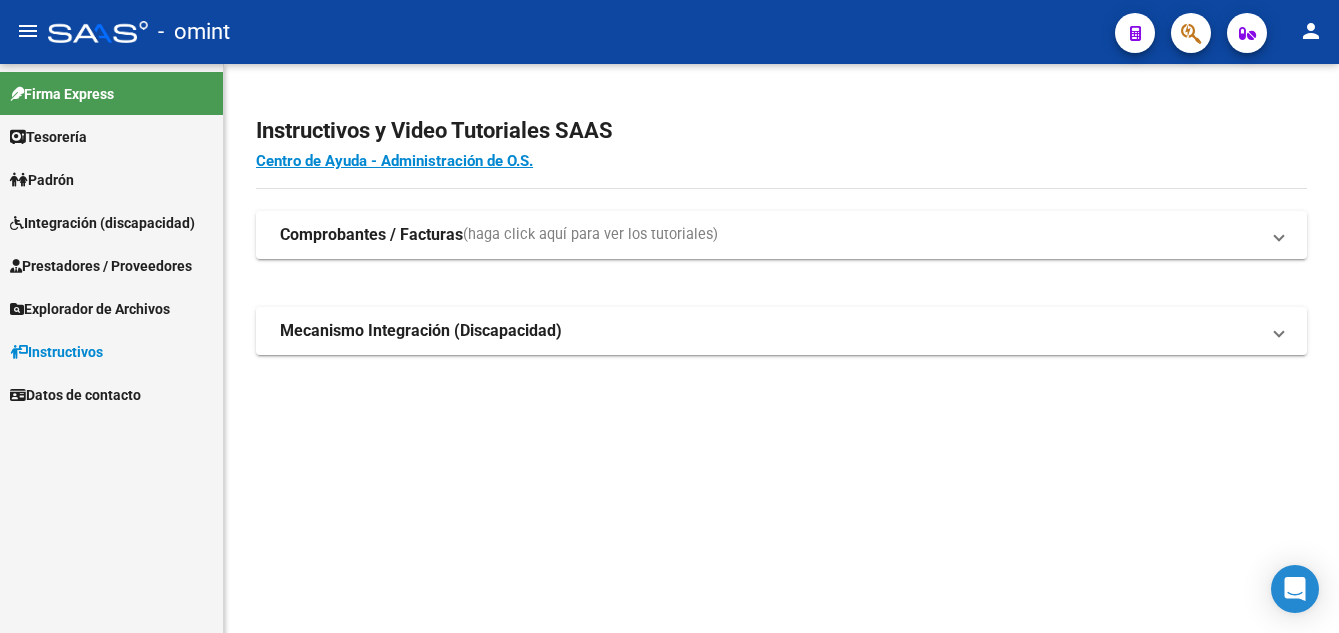 scroll, scrollTop: 0, scrollLeft: 0, axis: both 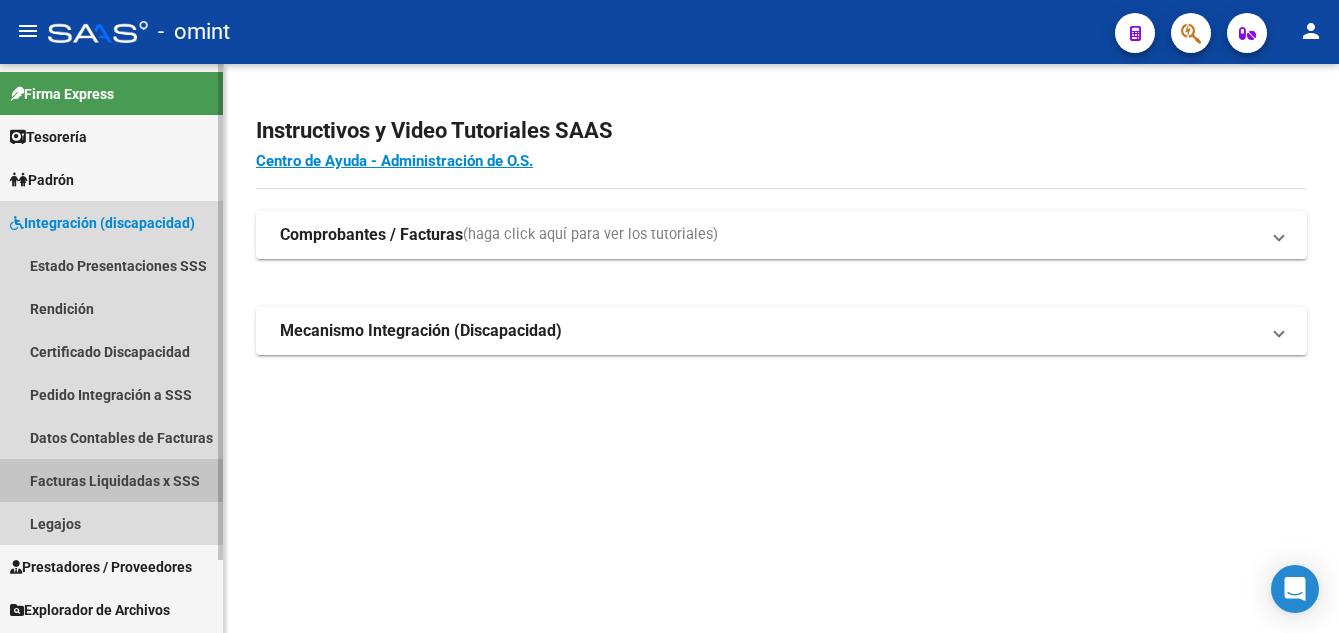 drag, startPoint x: 90, startPoint y: 482, endPoint x: 213, endPoint y: 478, distance: 123.065025 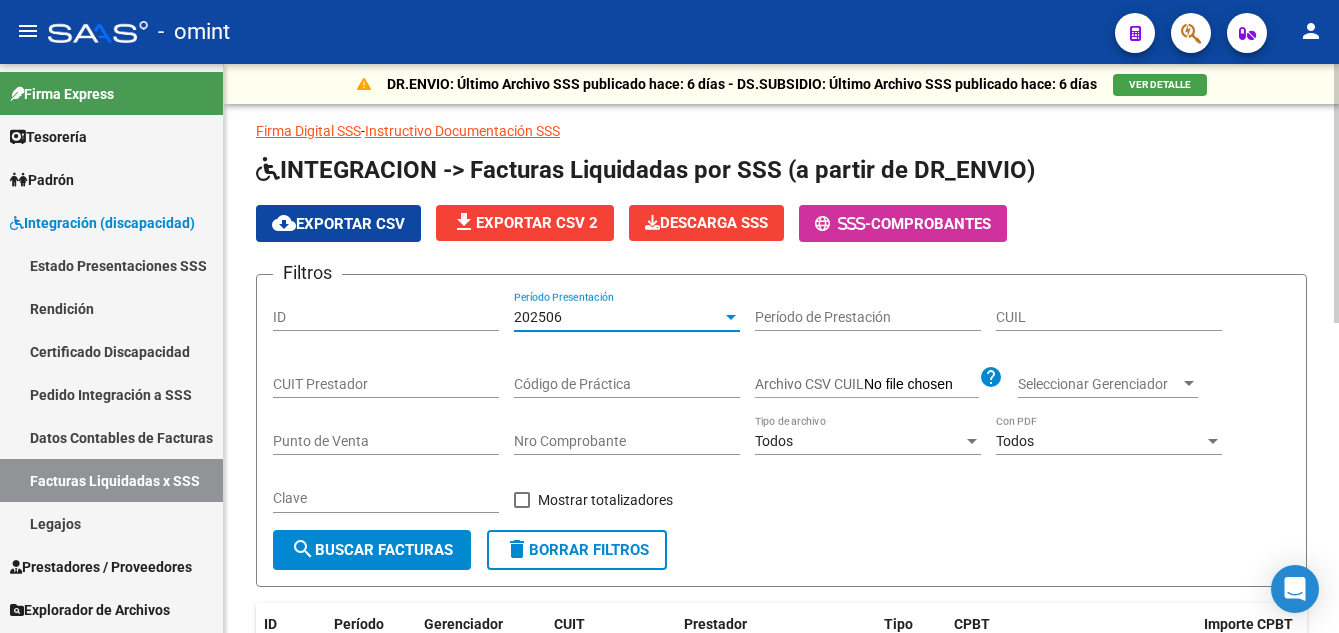 click on "202506" at bounding box center [618, 317] 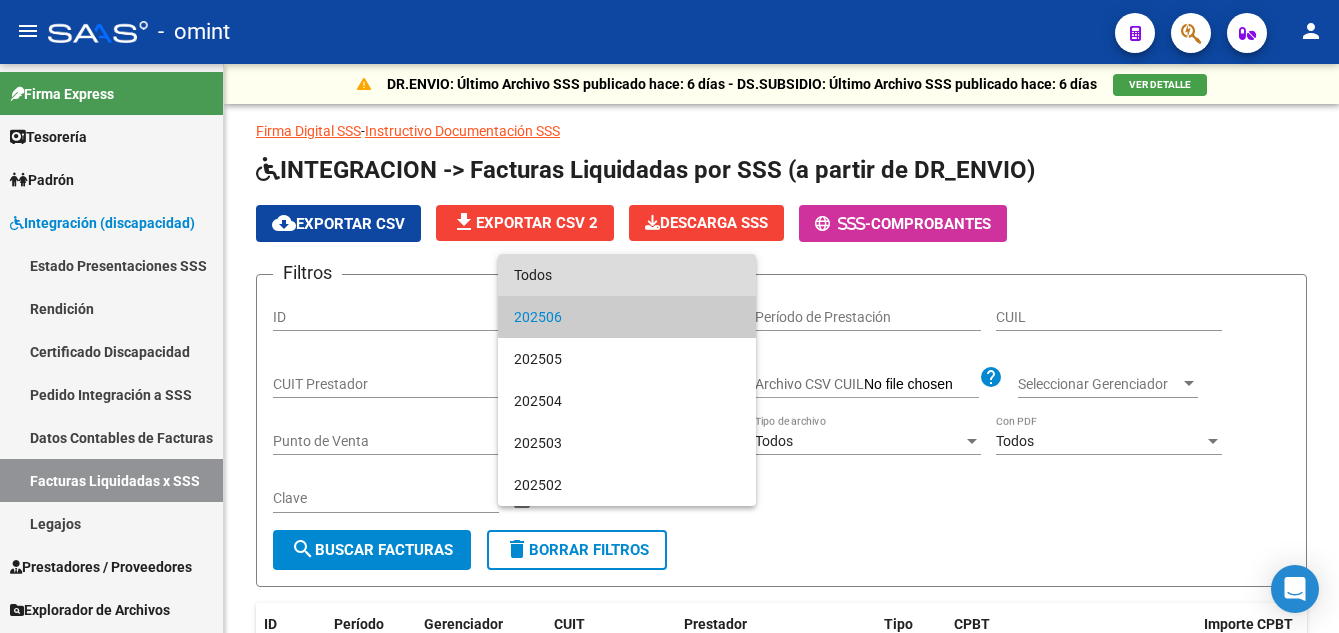 click on "Todos" at bounding box center [627, 275] 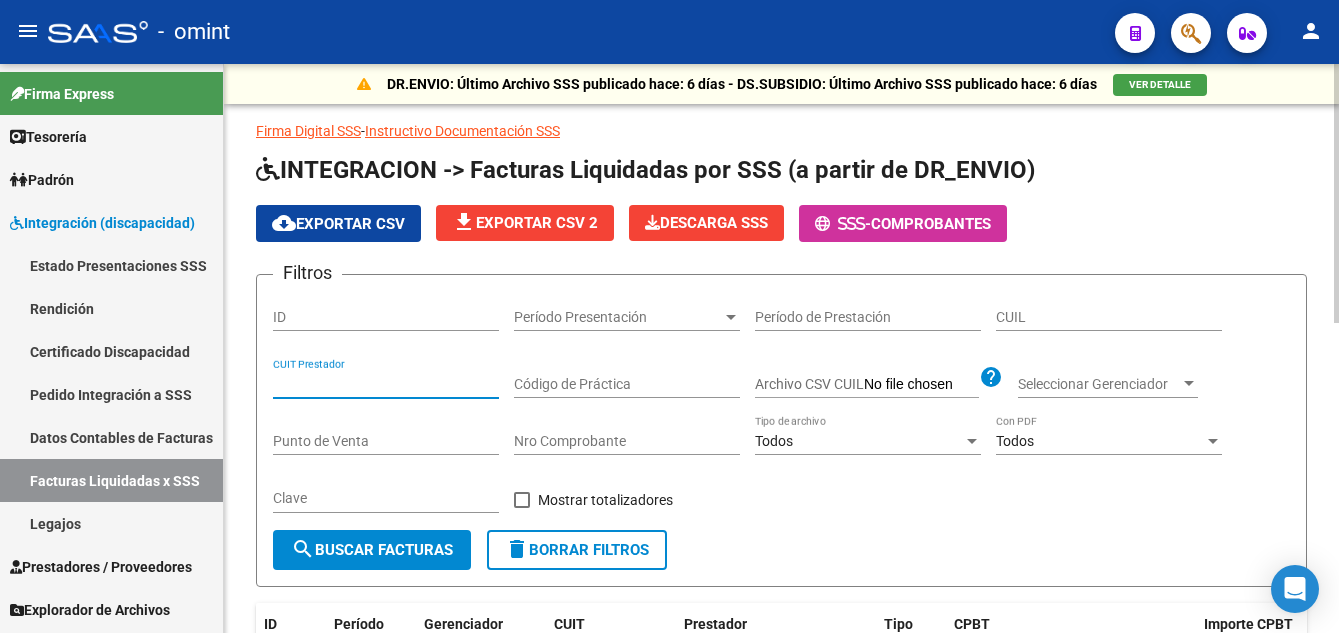 paste on "[NUMBER]" 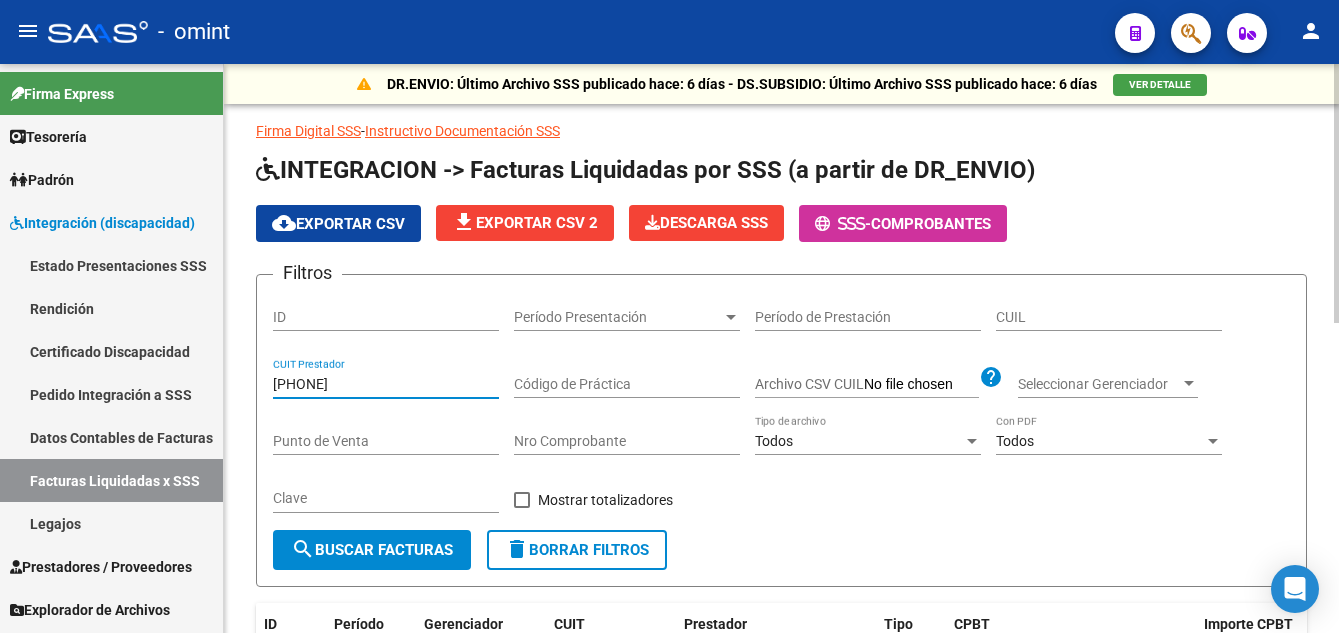 scroll, scrollTop: 100, scrollLeft: 0, axis: vertical 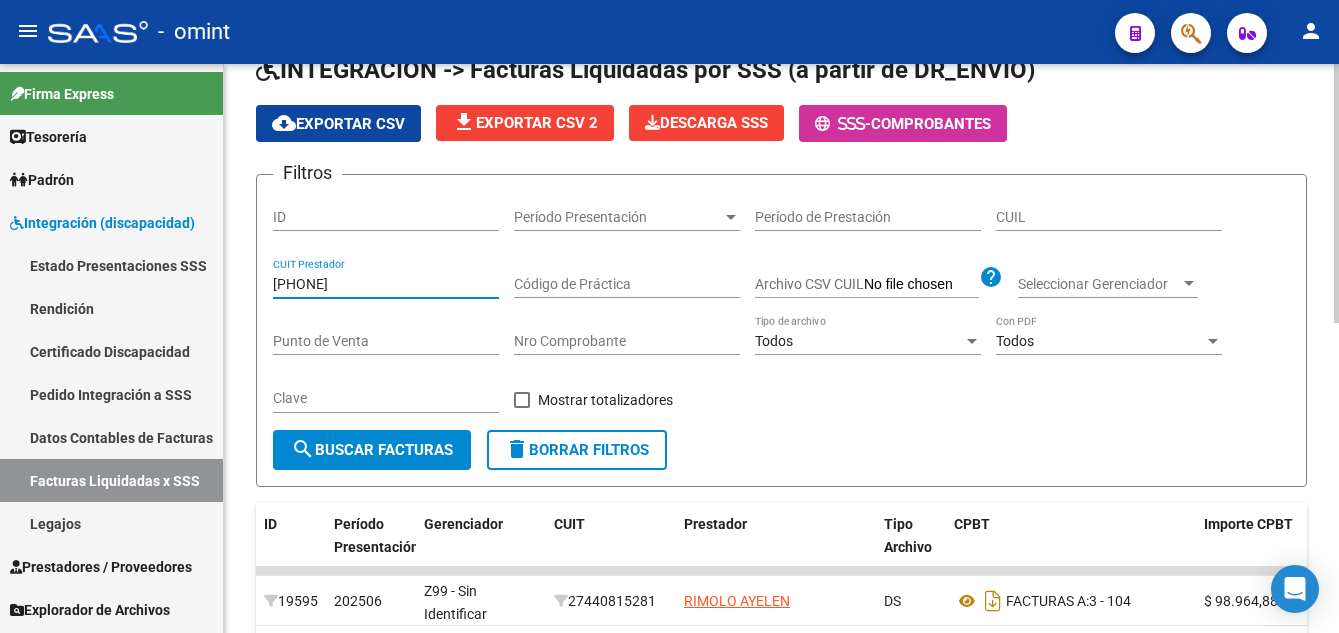type on "27-23873740-6" 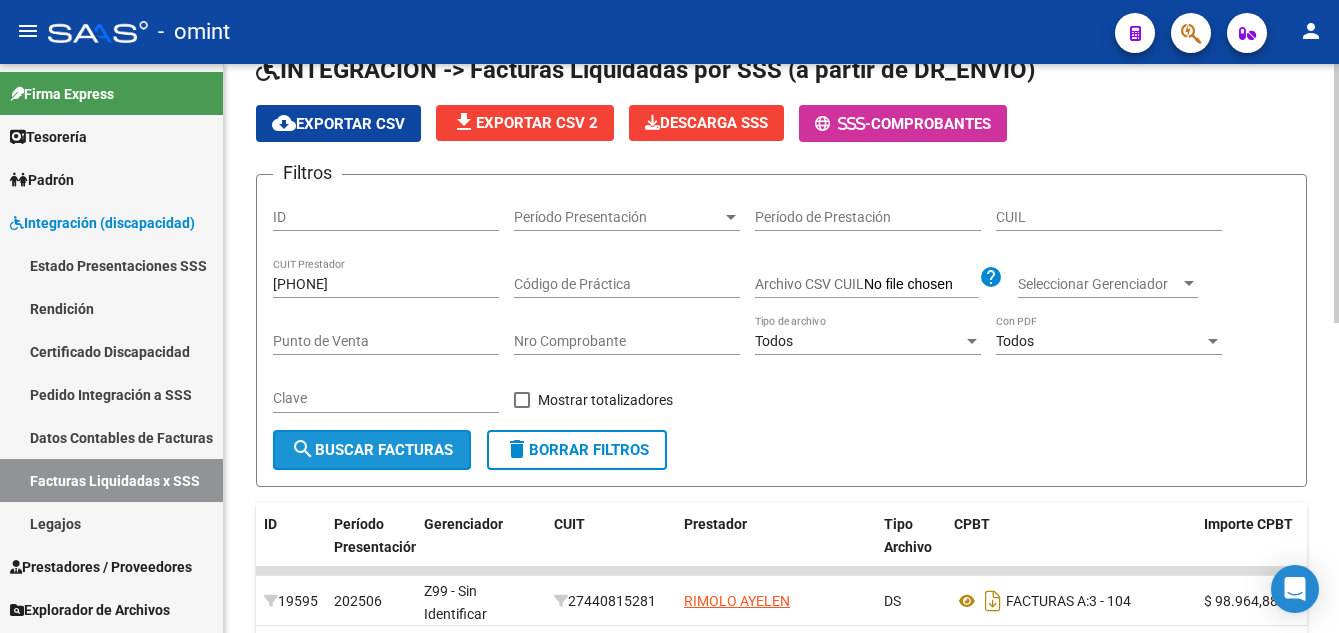 click on "search  Buscar Facturas" 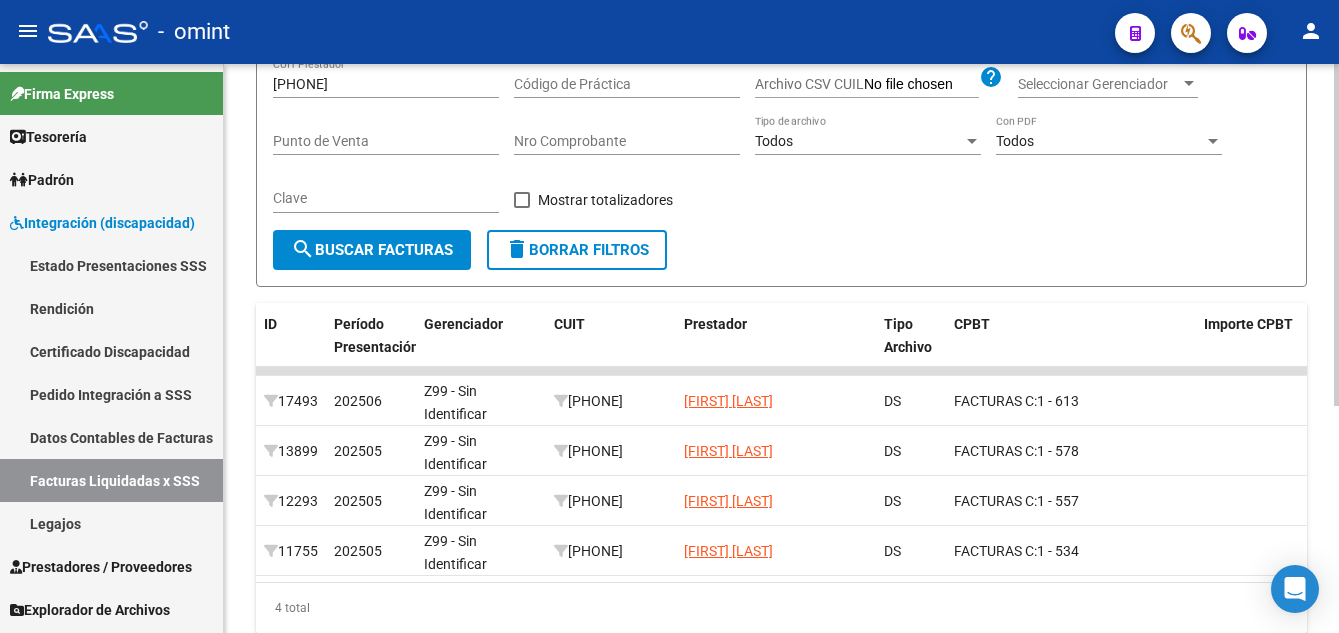 scroll, scrollTop: 379, scrollLeft: 0, axis: vertical 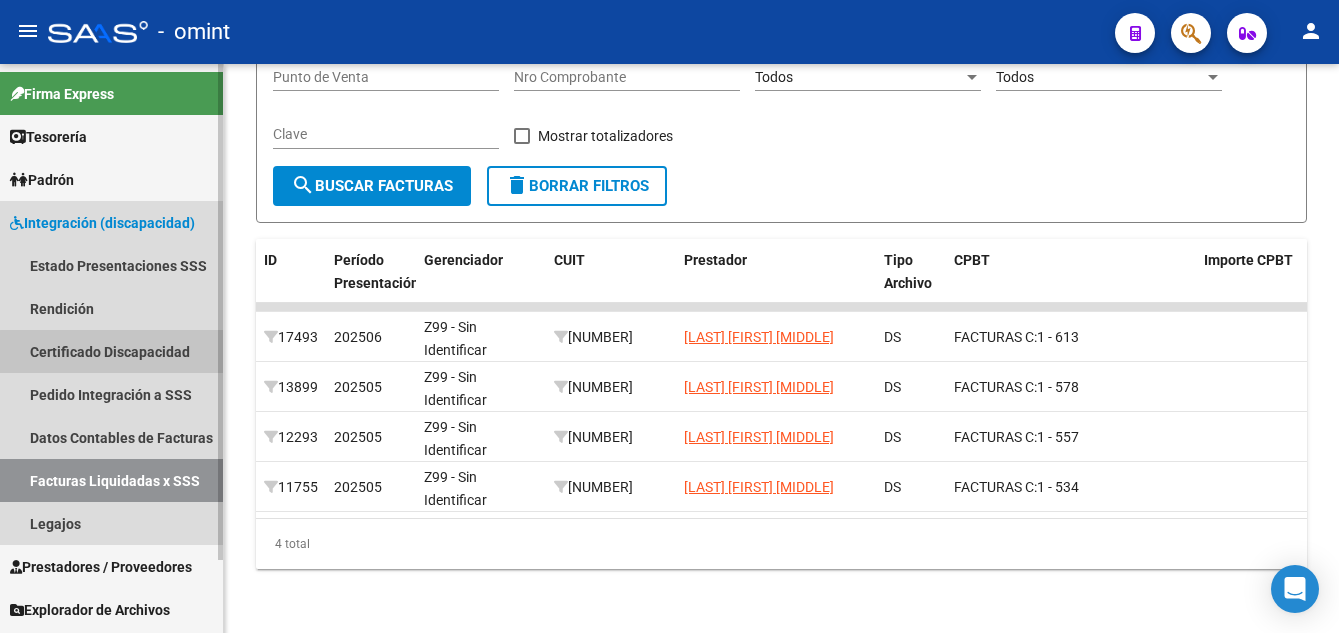 click on "Certificado Discapacidad" at bounding box center [111, 351] 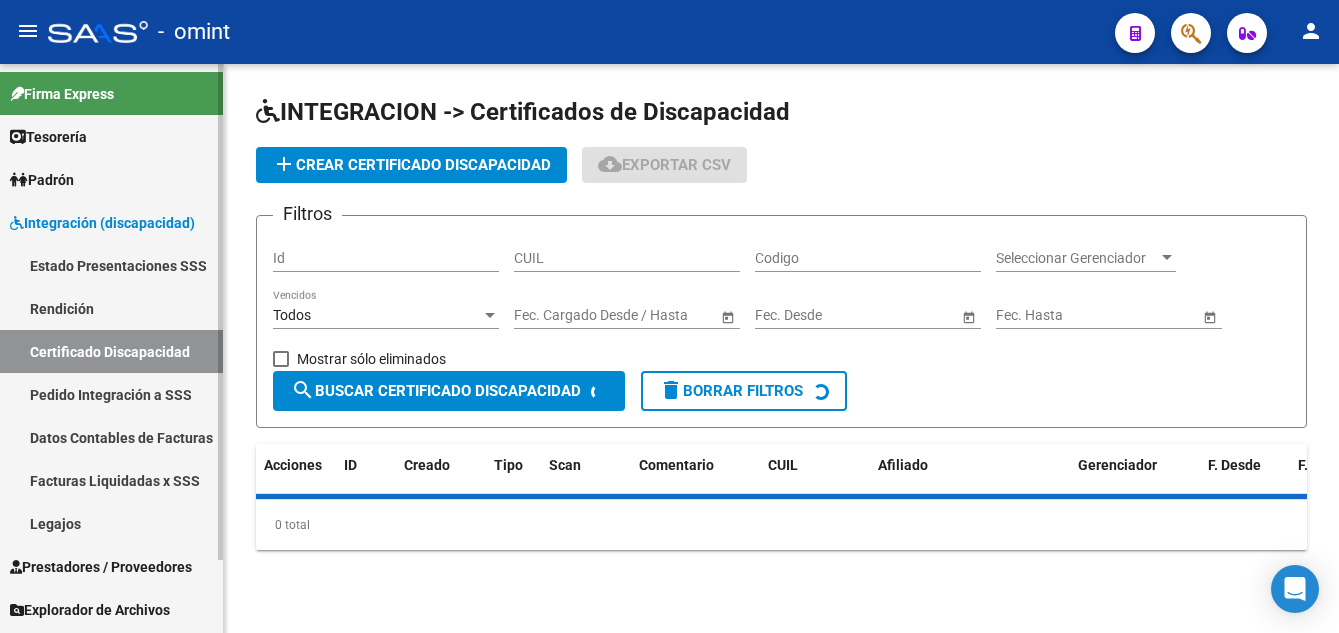 scroll, scrollTop: 0, scrollLeft: 0, axis: both 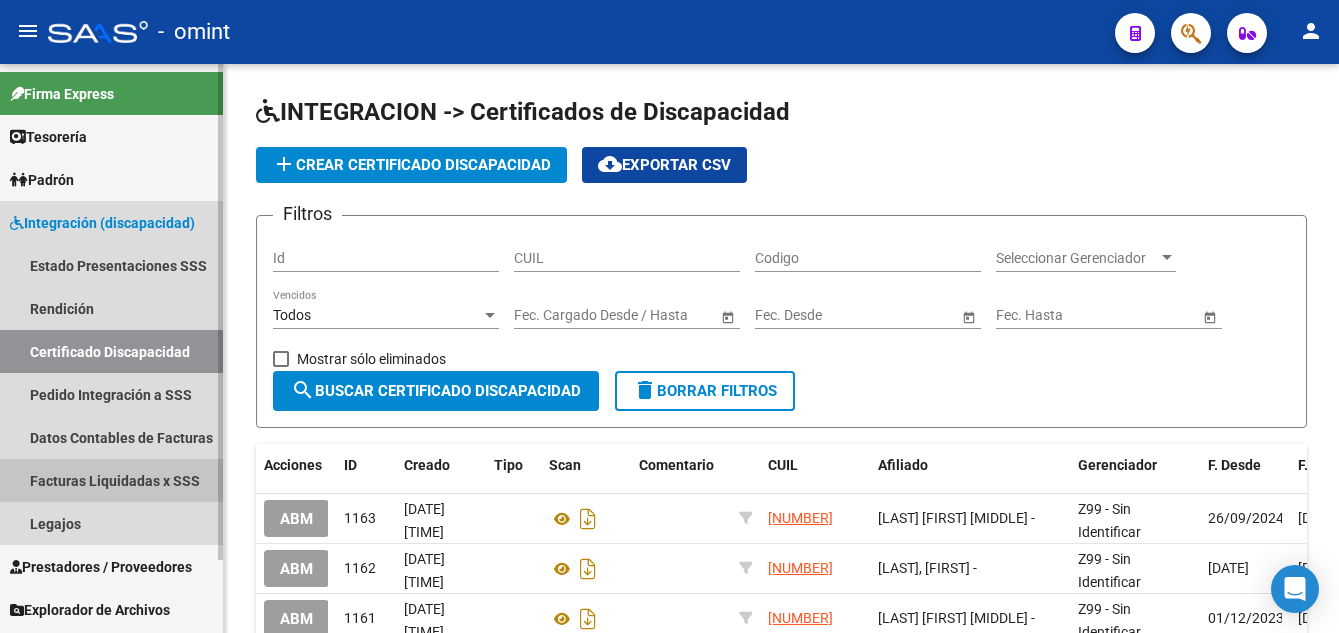 click on "Facturas Liquidadas x SSS" at bounding box center (111, 480) 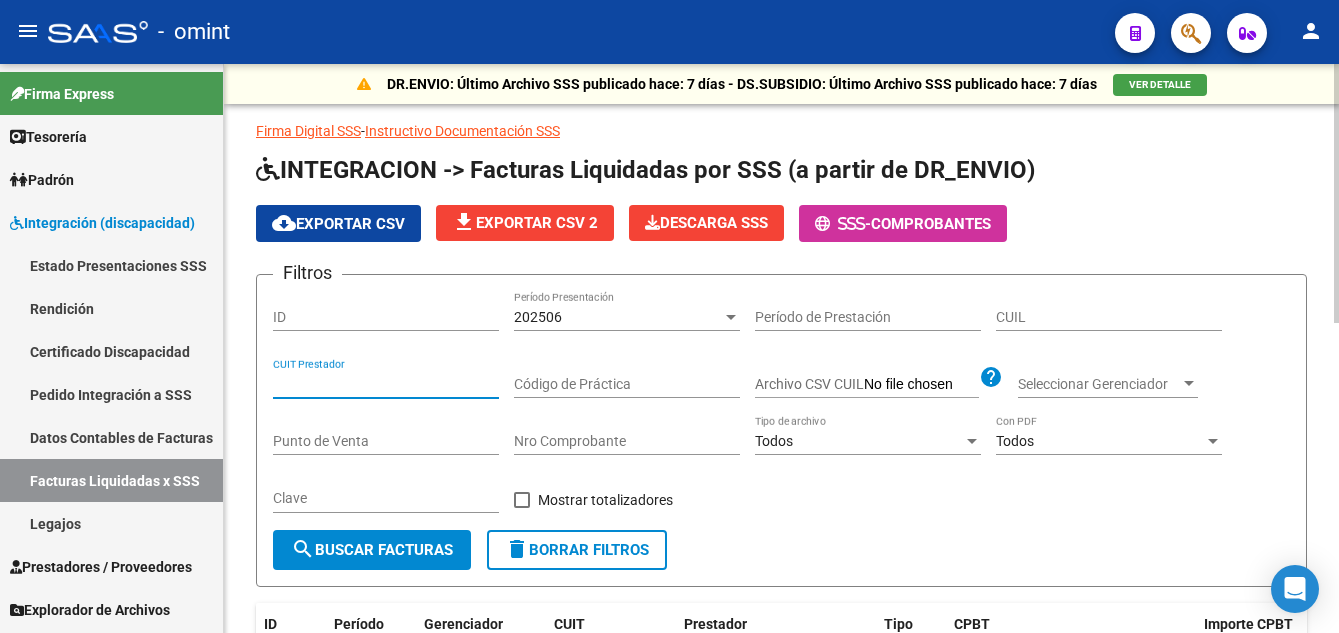 paste on "27-39657519-7" 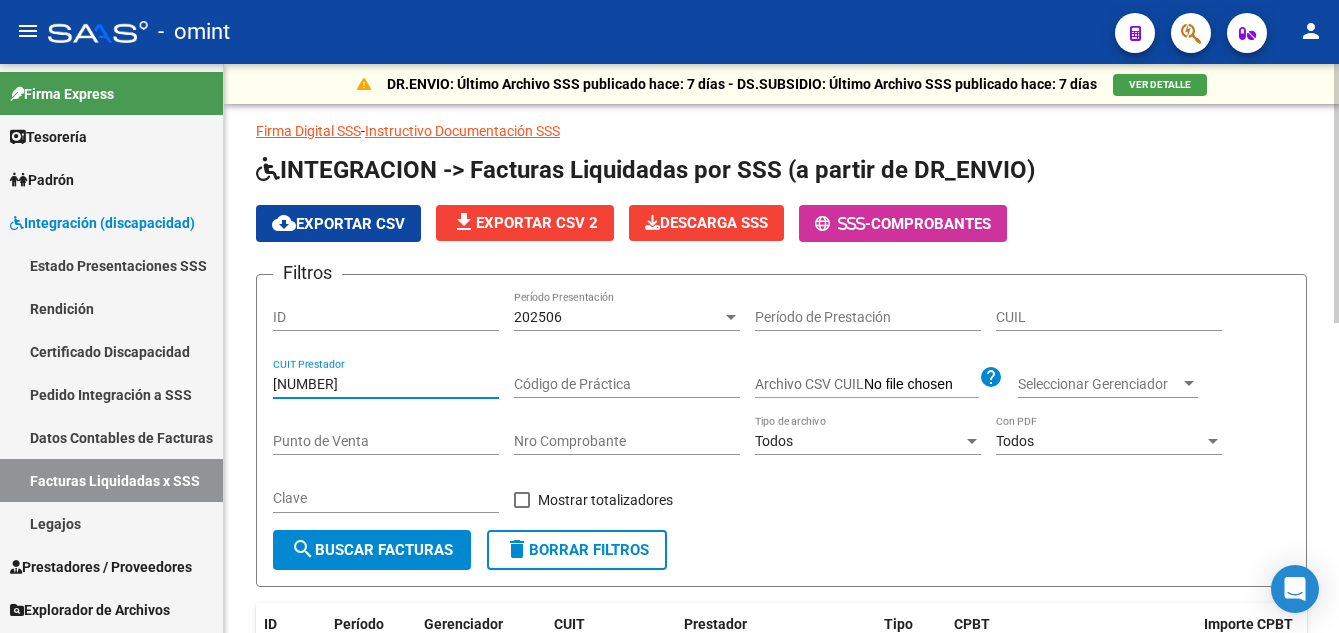 type on "27-39657519-7" 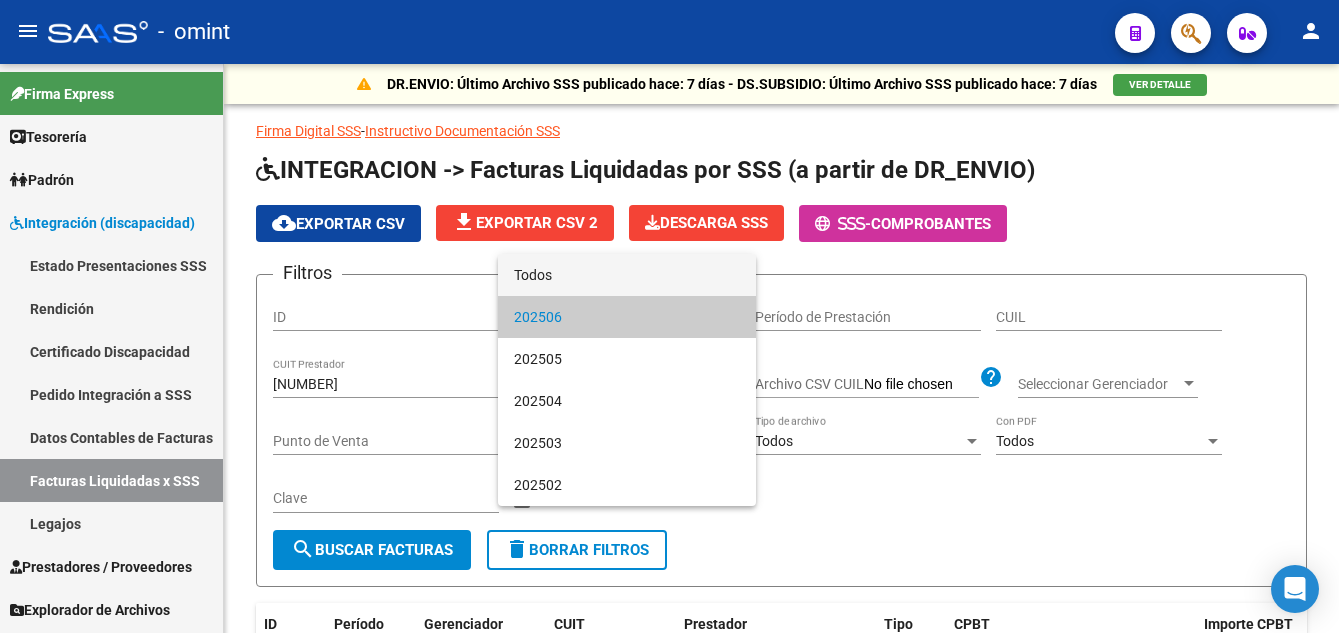click on "Todos" at bounding box center [627, 275] 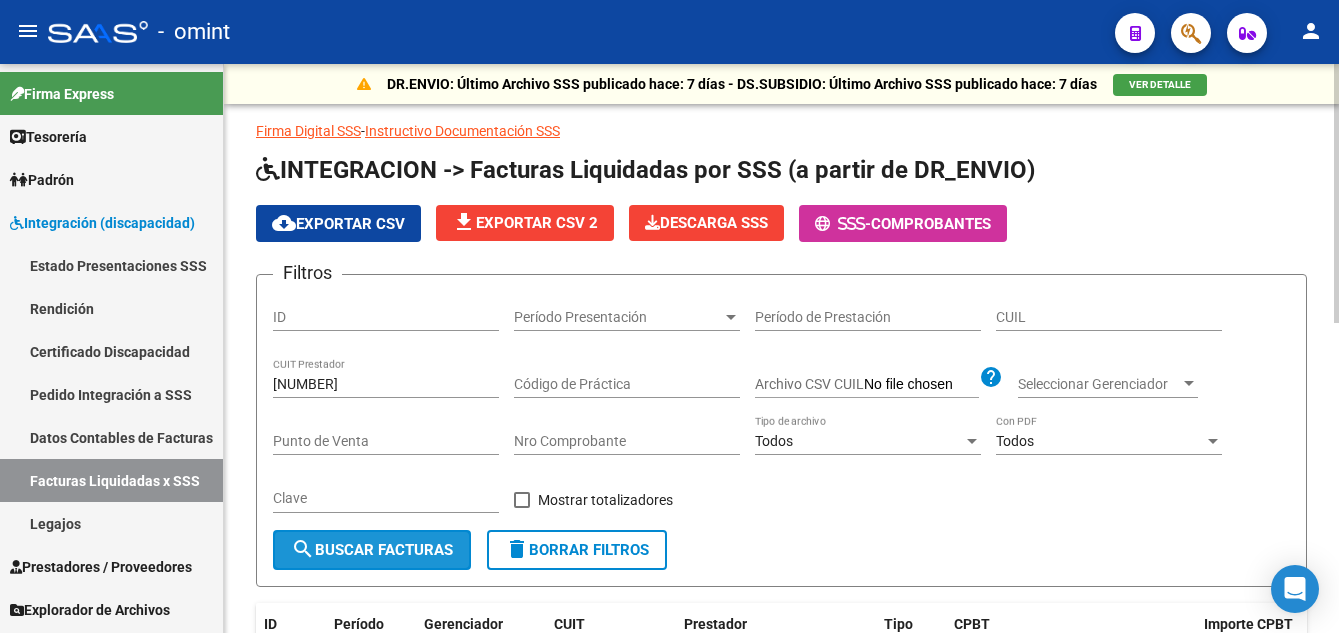 click on "search  Buscar Facturas" 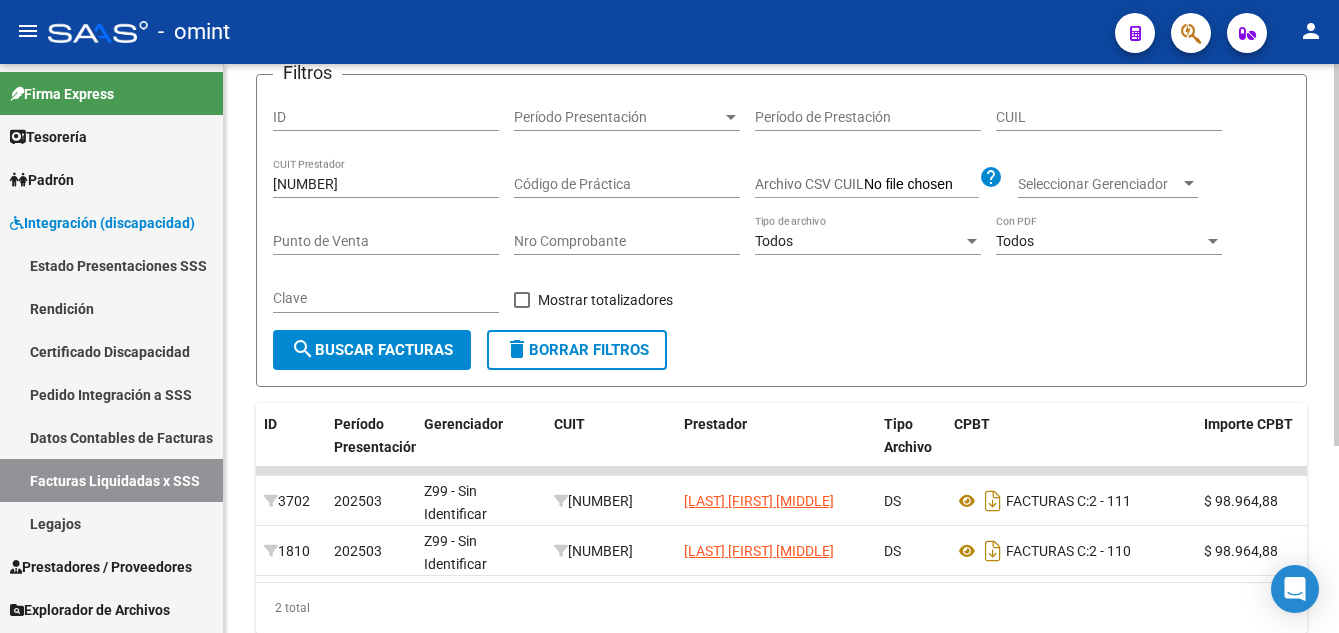 scroll, scrollTop: 279, scrollLeft: 0, axis: vertical 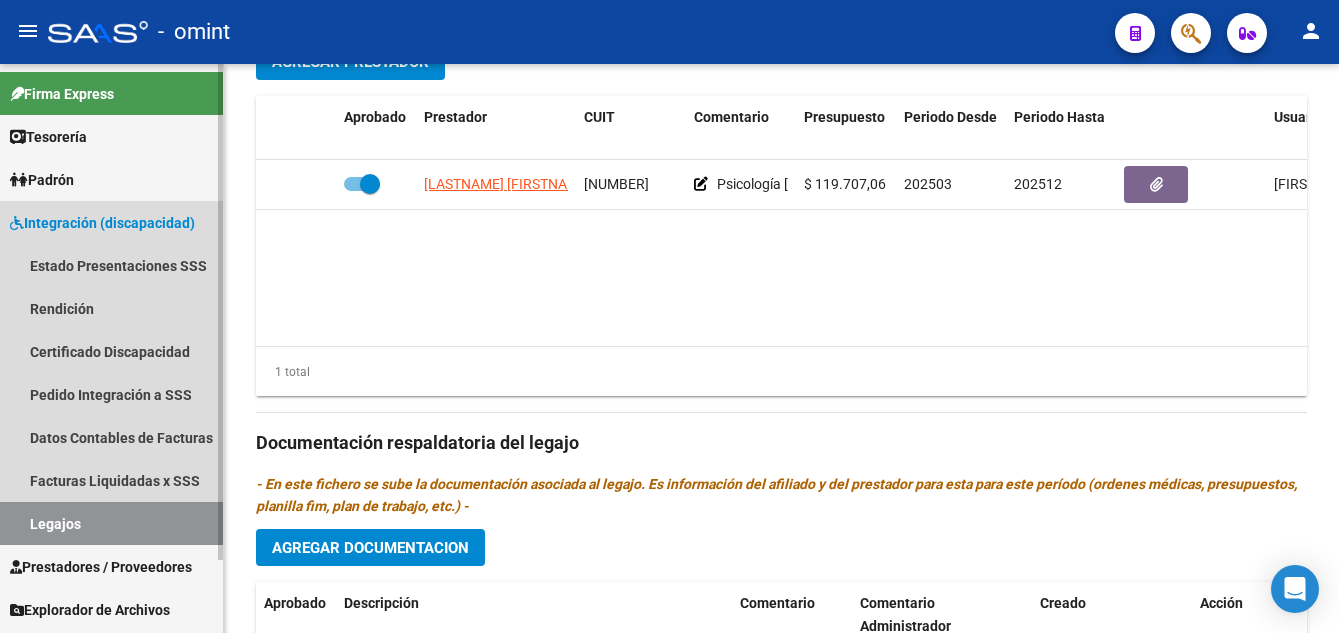 click on "Integración (discapacidad)" at bounding box center (102, 223) 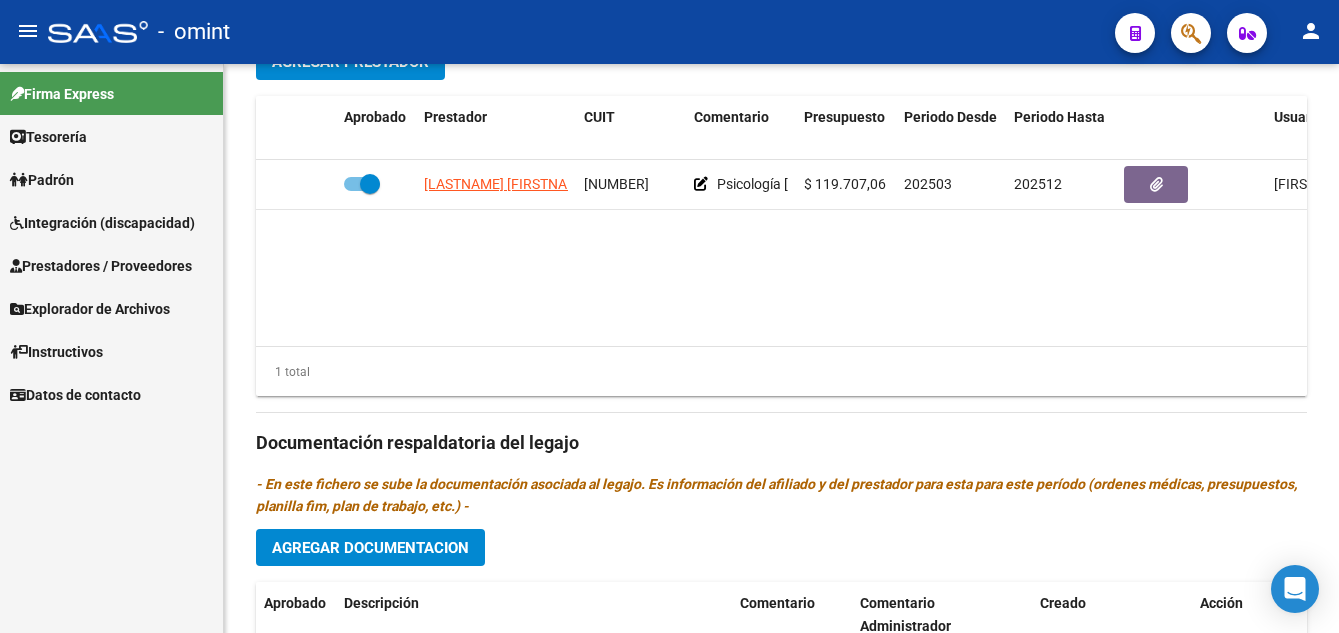 click on "Integración (discapacidad)" at bounding box center (102, 223) 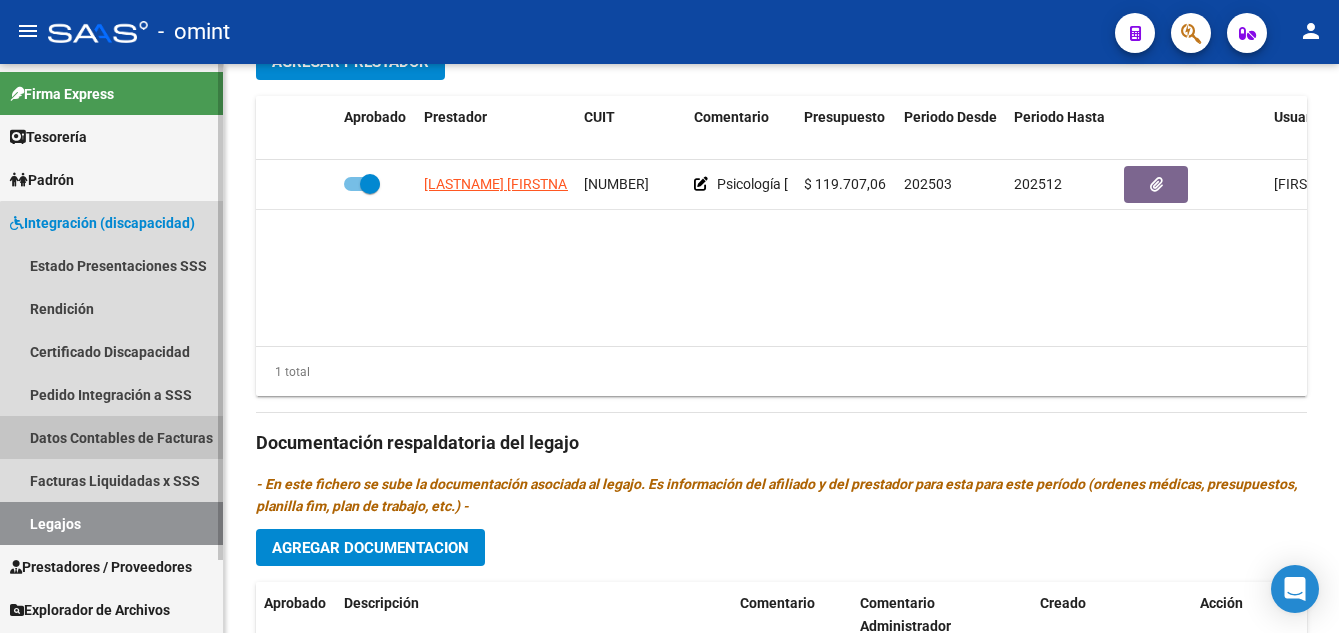click on "Datos Contables de Facturas" at bounding box center (111, 437) 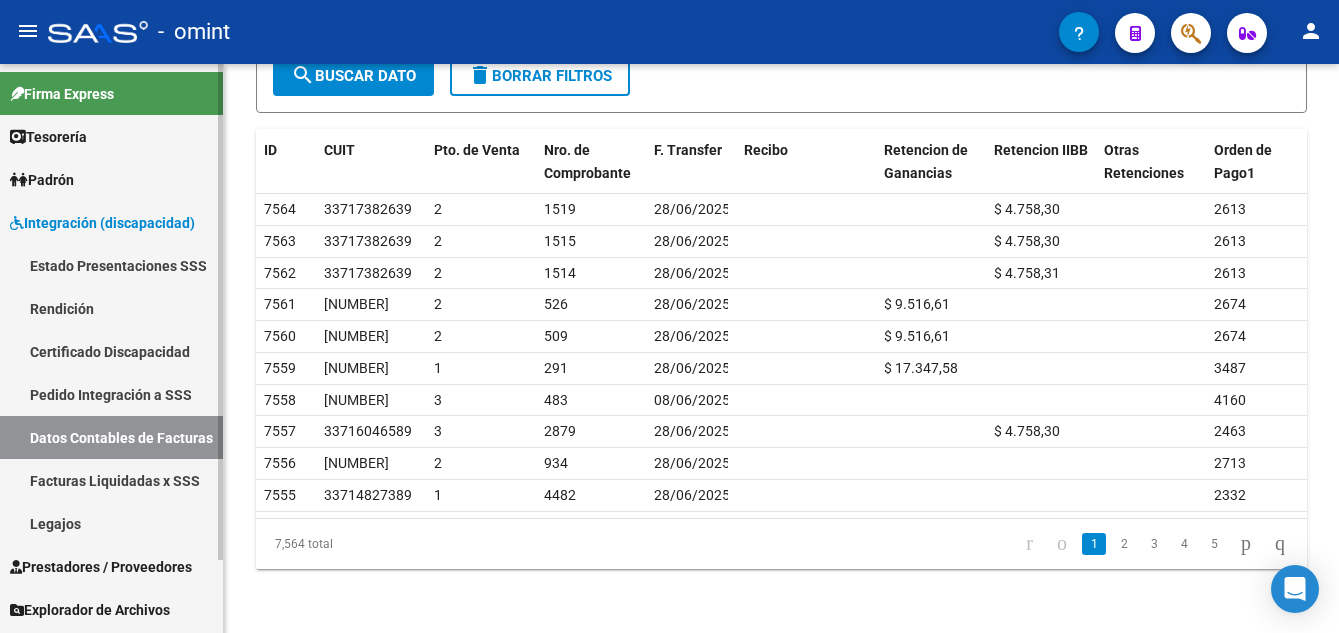 click on "Legajos" at bounding box center (111, 523) 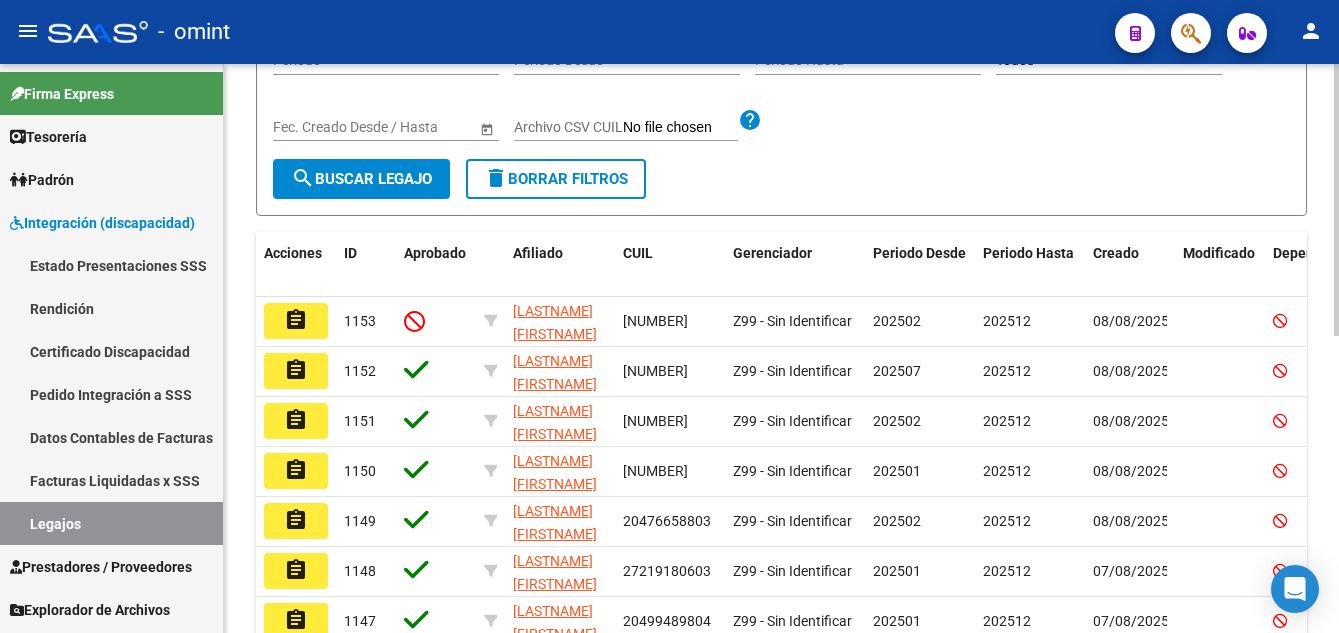 scroll, scrollTop: 0, scrollLeft: 0, axis: both 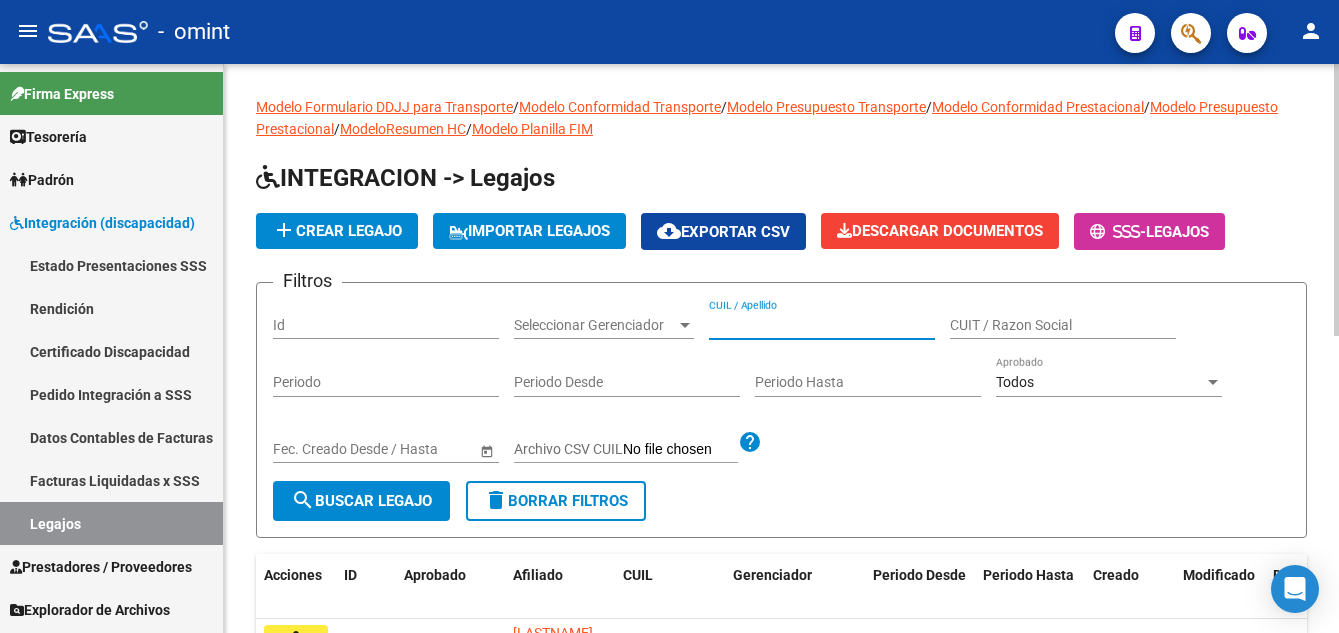 paste on "[LASTNAME] [FIRSTNAME] [LASTNAME]" 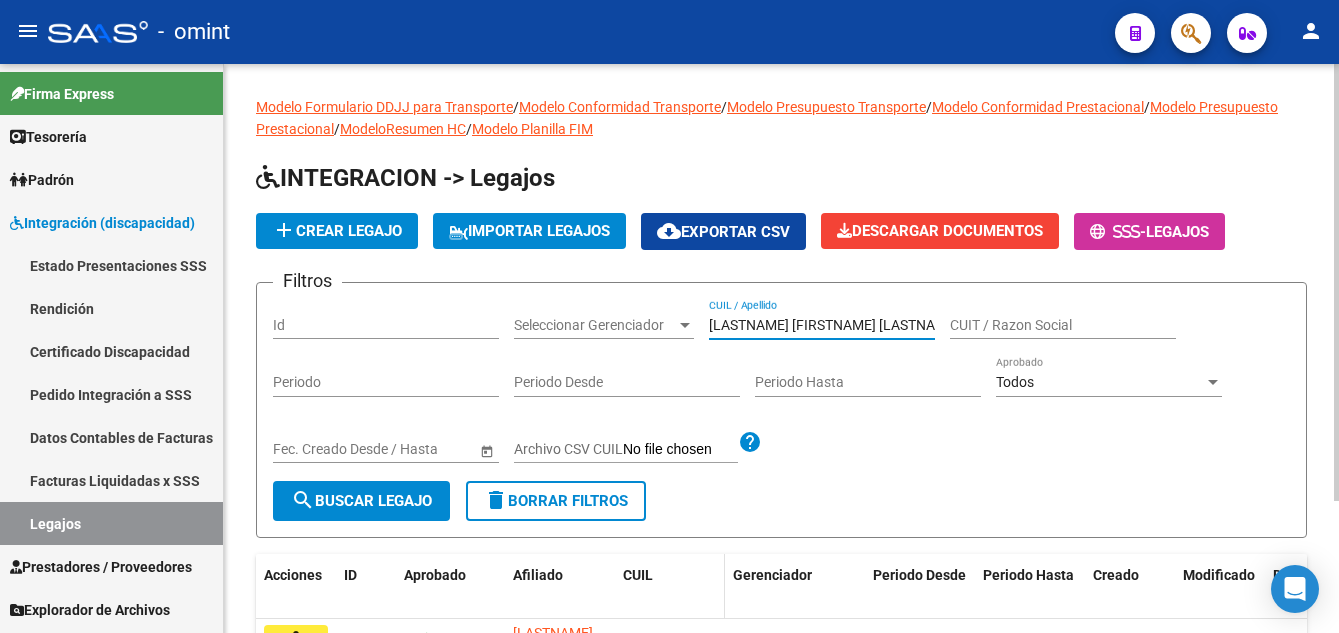 scroll, scrollTop: 172, scrollLeft: 0, axis: vertical 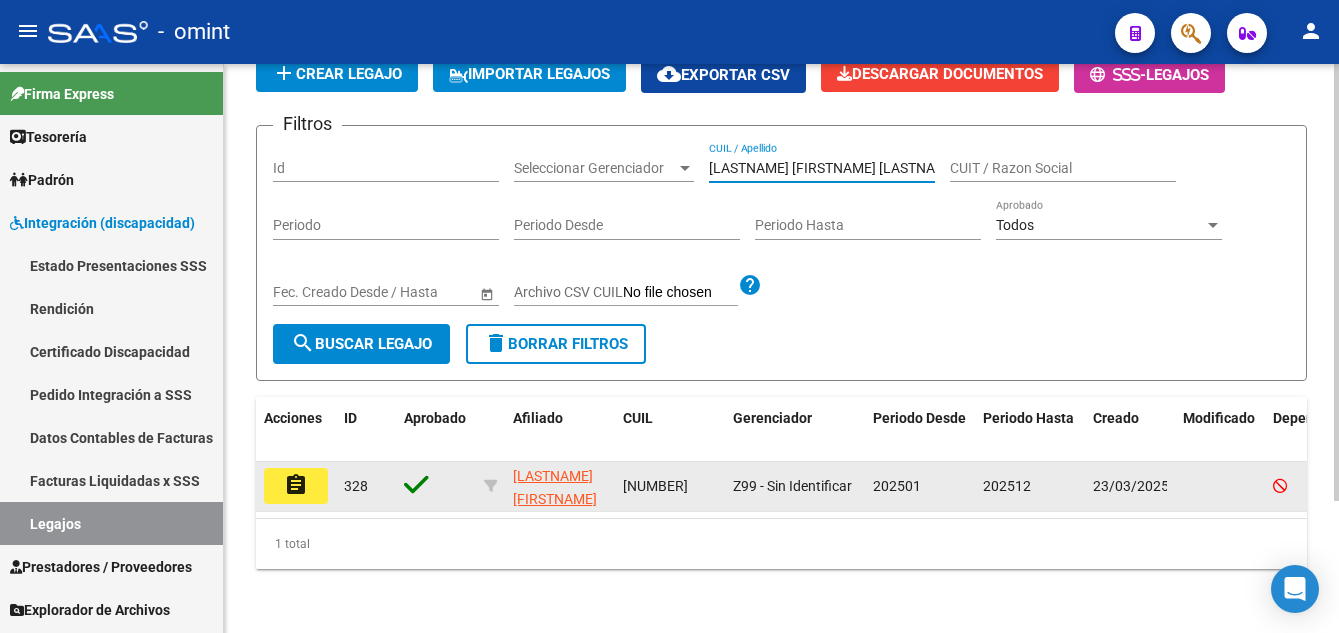 type on "[LASTNAME] [FIRSTNAME] [LASTNAME]" 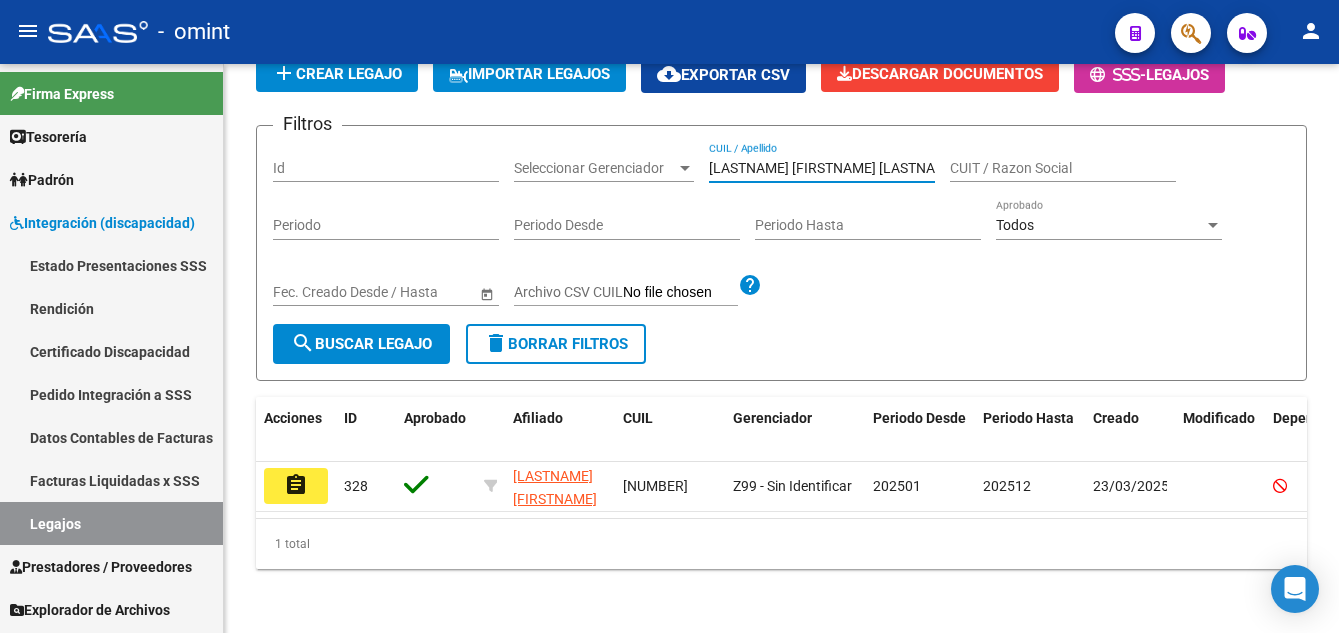 click on "assignment" 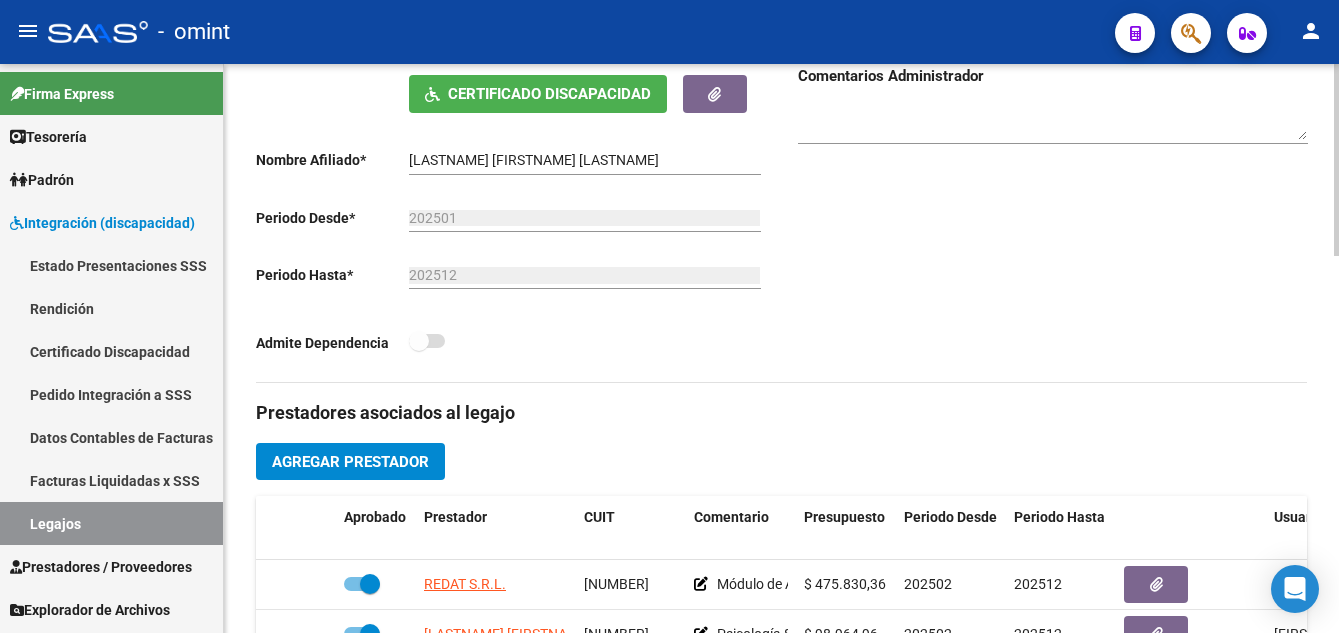 scroll, scrollTop: 600, scrollLeft: 0, axis: vertical 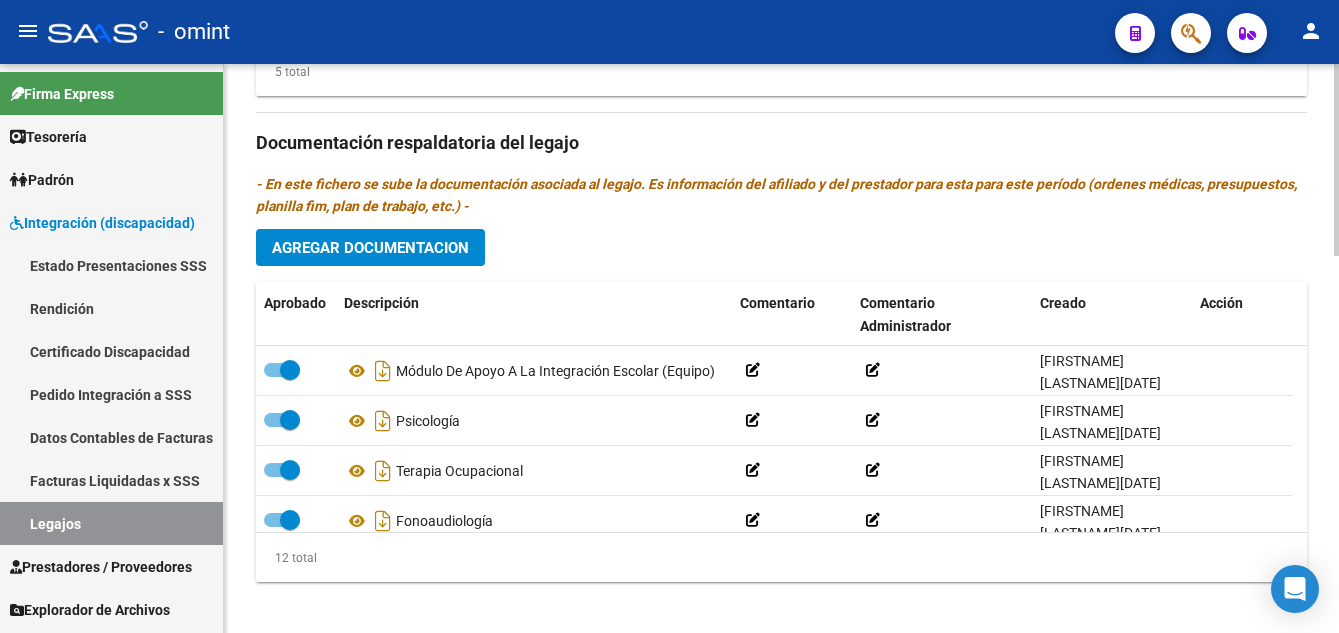 click on "Agregar Documentacion" 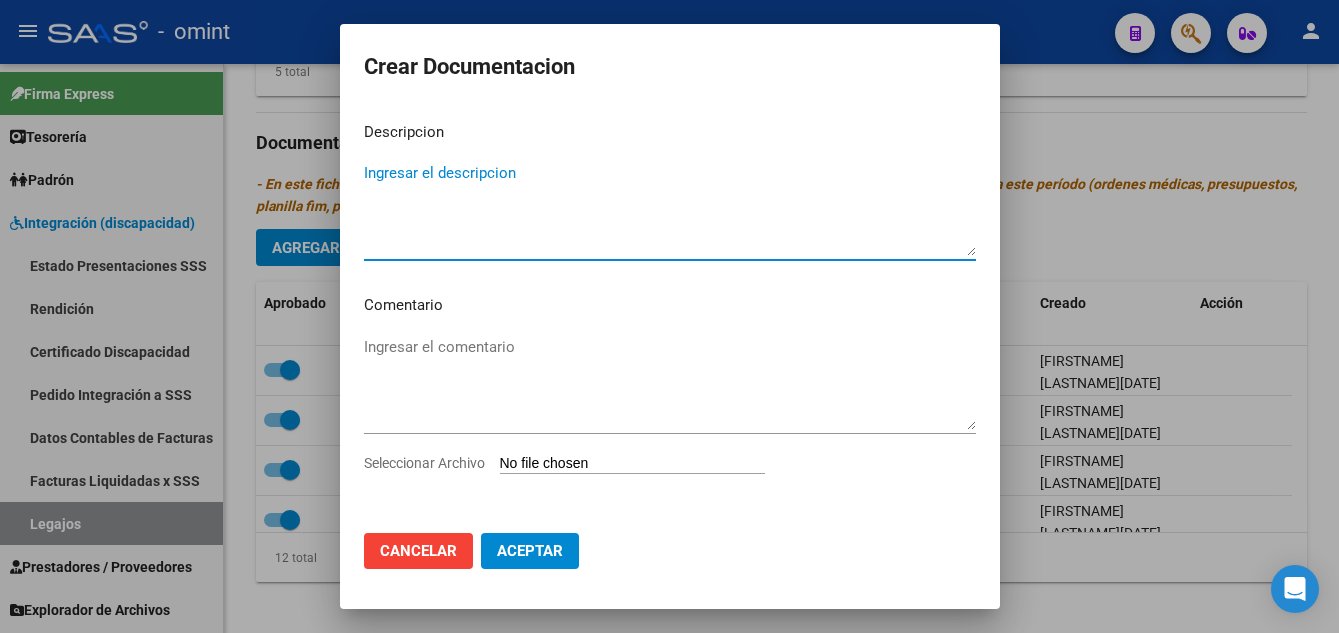 click on "Ingresar el descripcion" at bounding box center (670, 209) 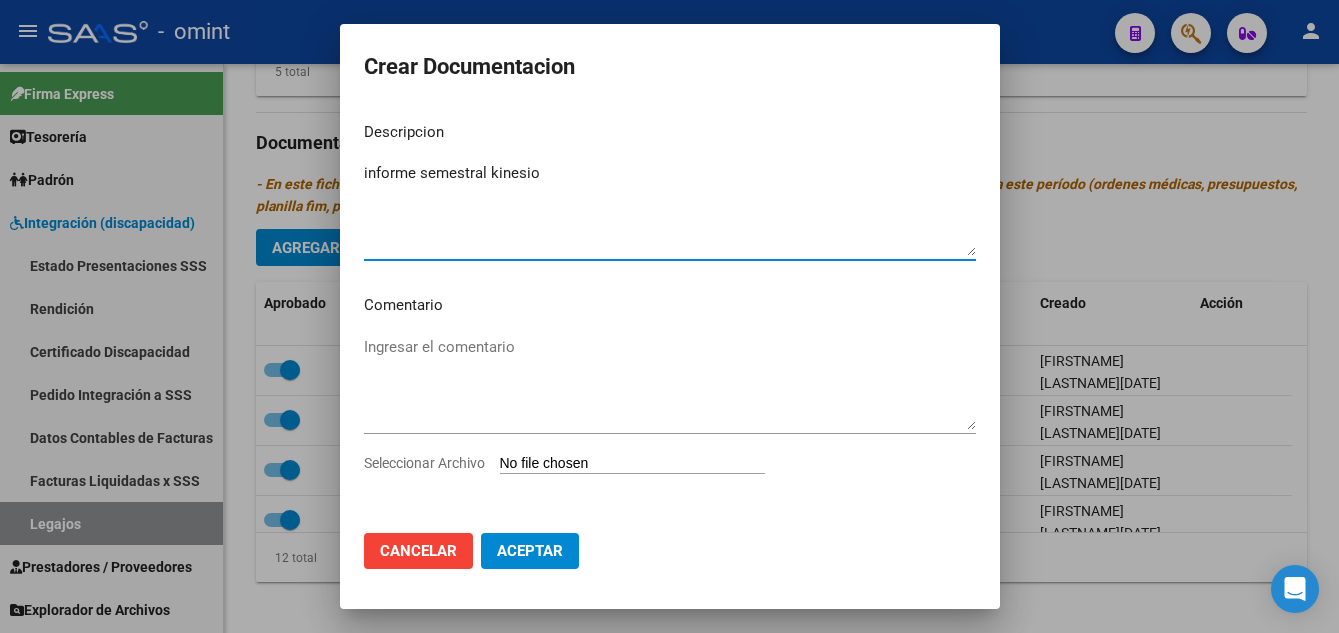 type on "informe semestral kinesio" 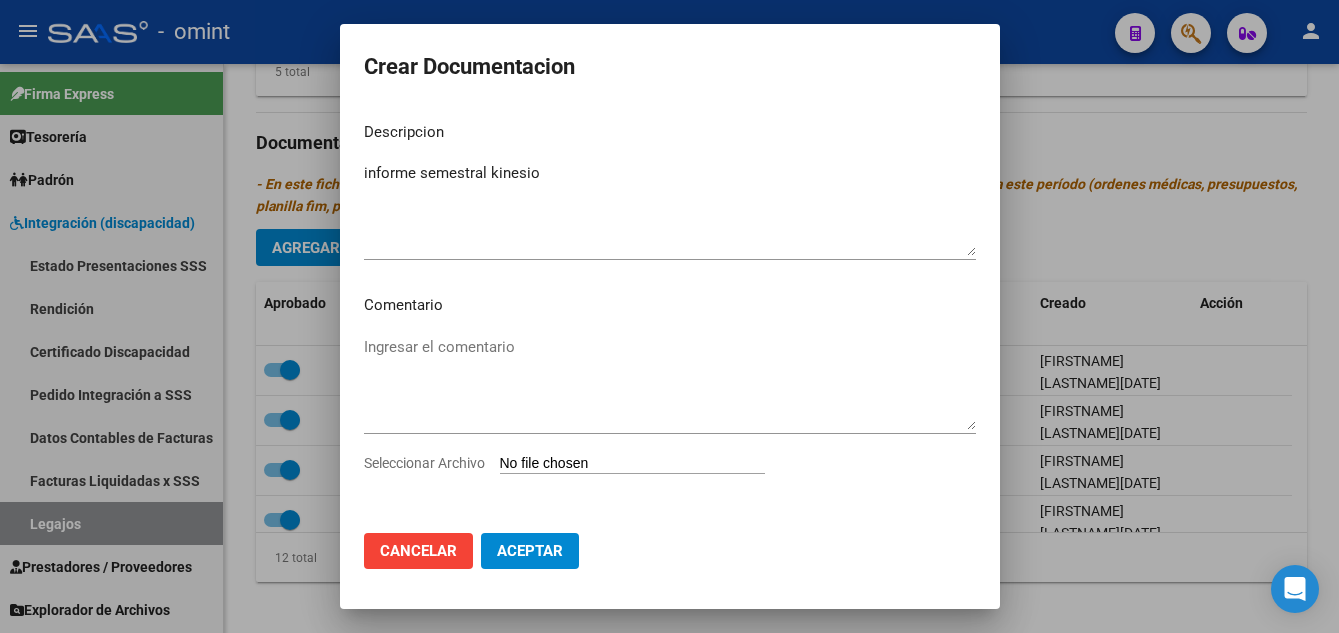 click on "Seleccionar Archivo" at bounding box center [632, 464] 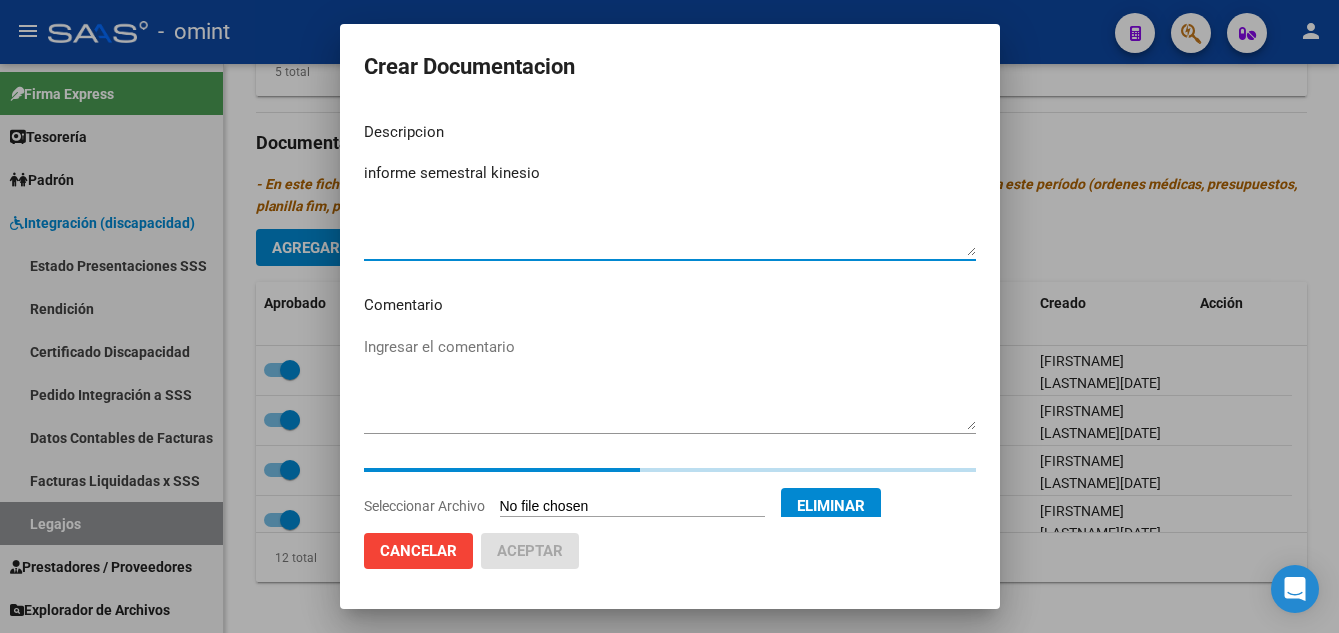 click on "informe semestral kinesio" at bounding box center [670, 209] 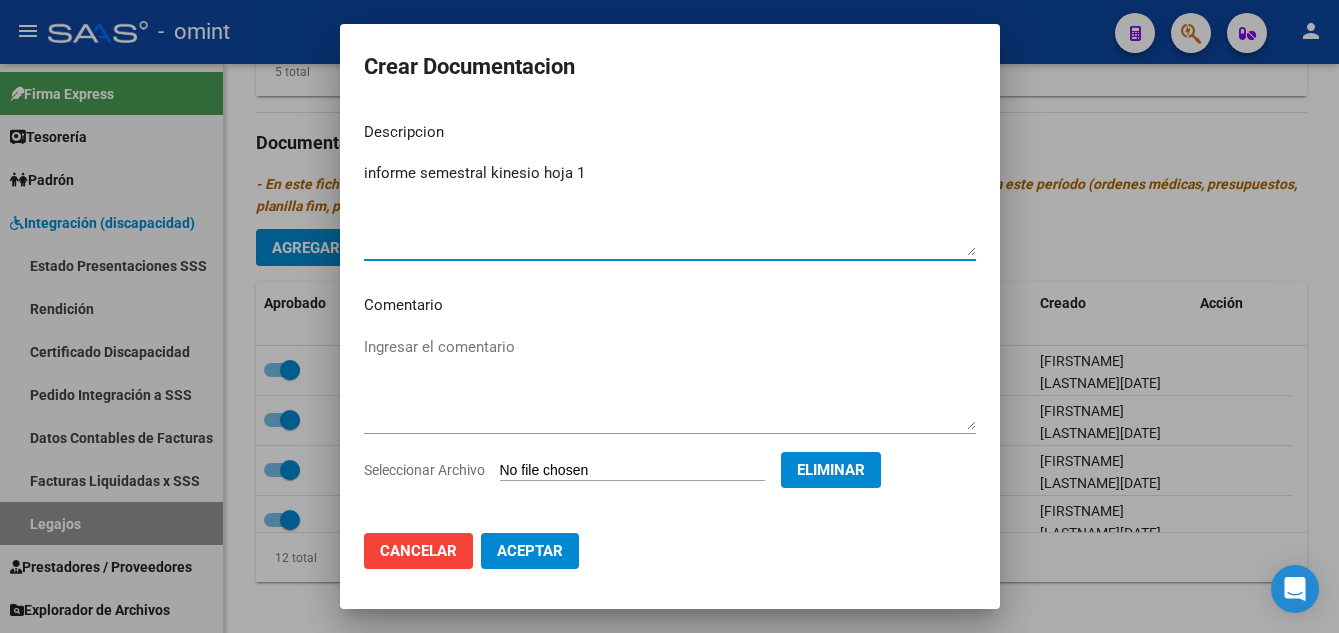 drag, startPoint x: 570, startPoint y: 173, endPoint x: 387, endPoint y: 179, distance: 183.09833 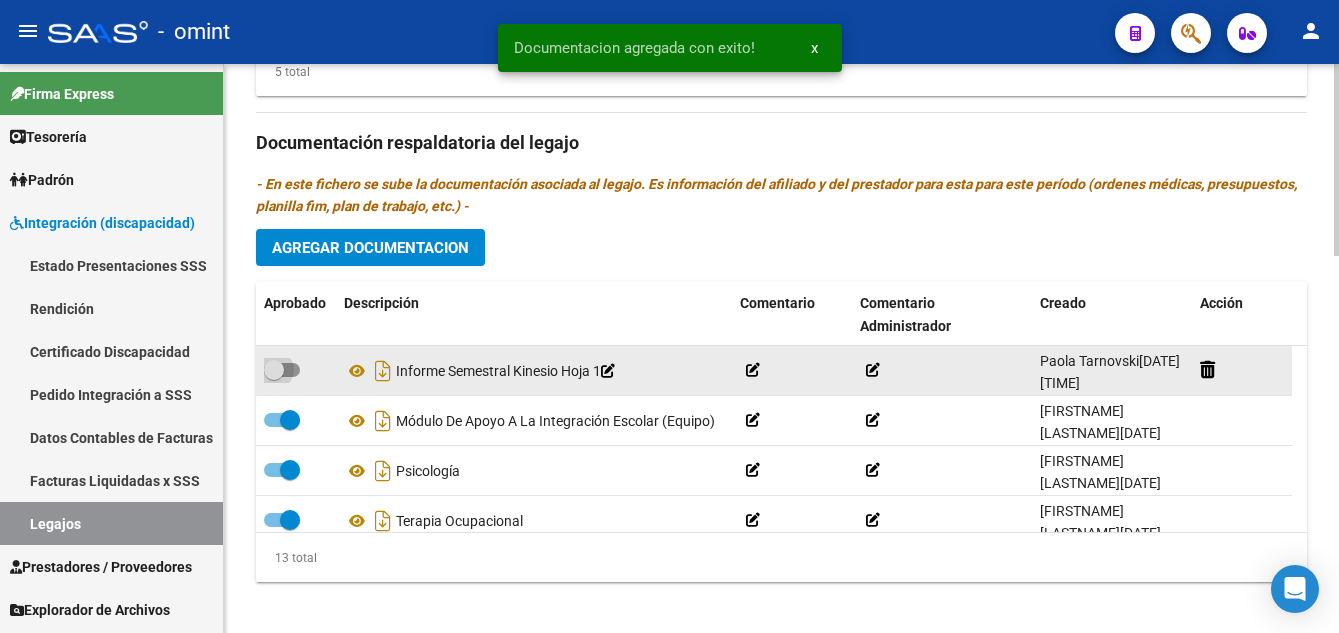 click at bounding box center [274, 370] 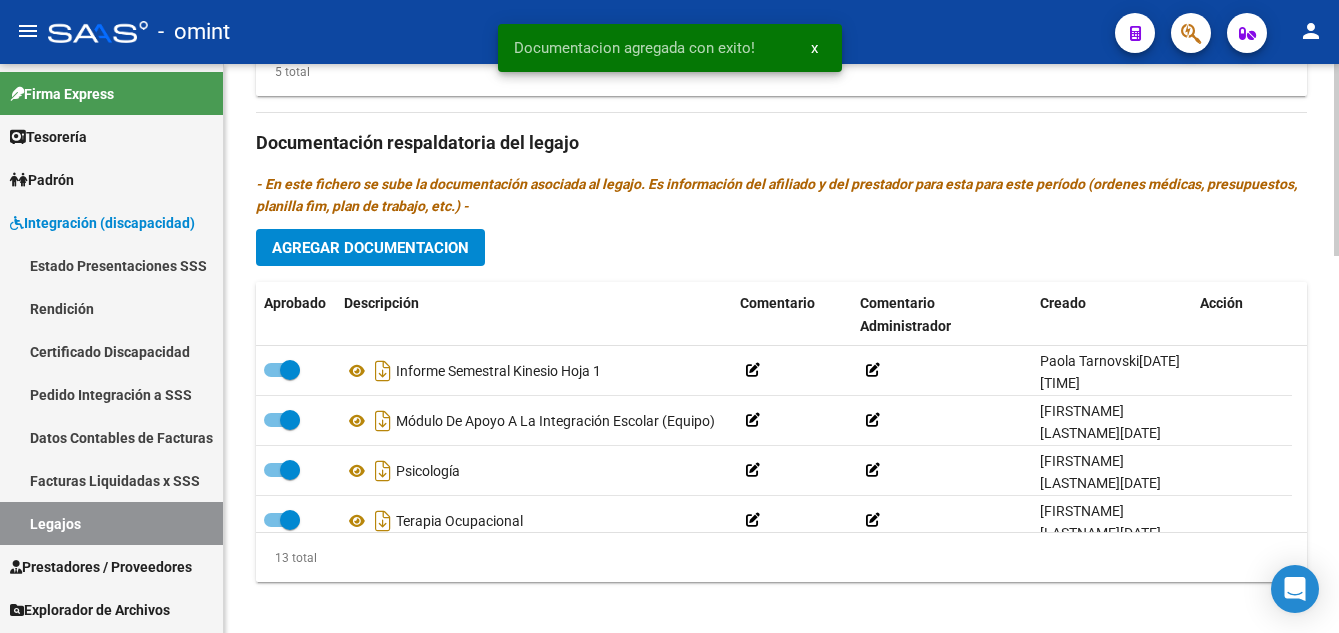 click on "Agregar Documentacion" 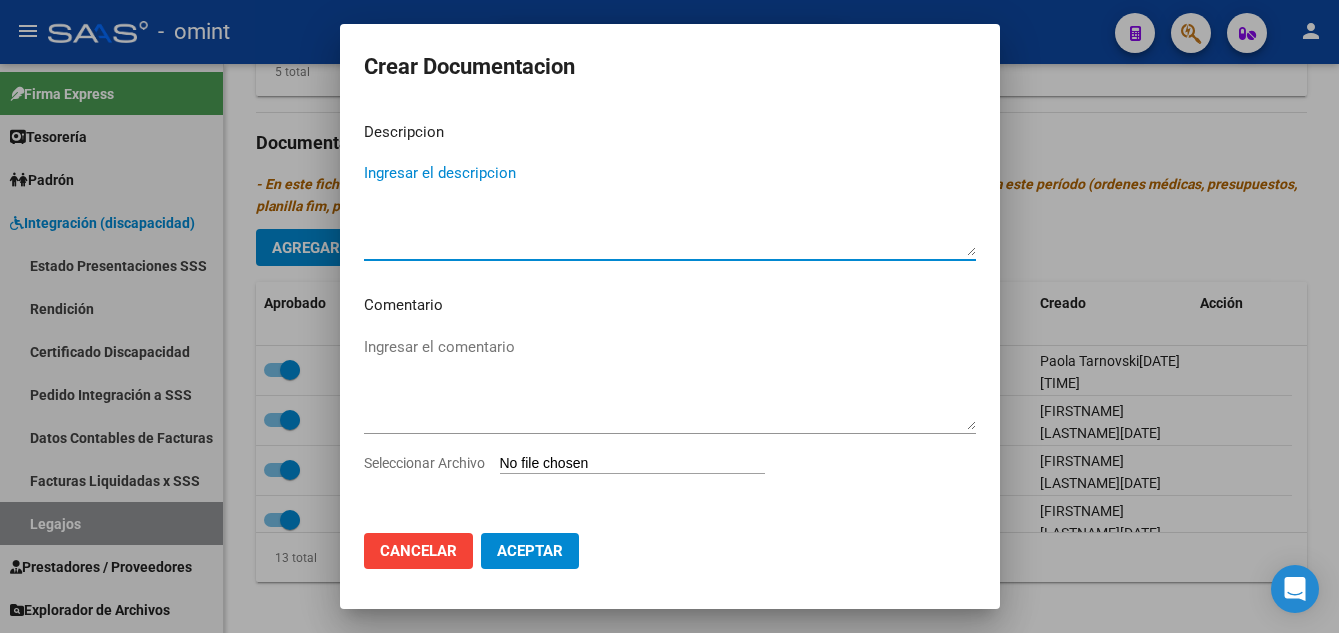 paste on "informe semestral kinesio hoja" 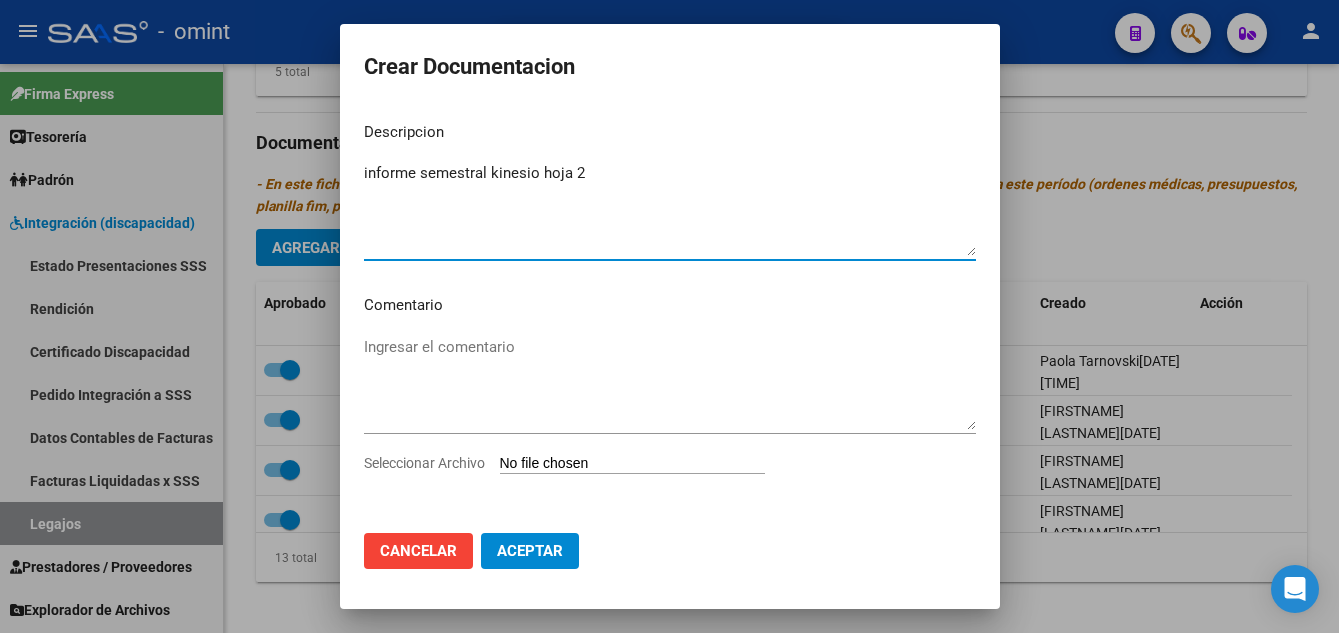 type on "informe semestral kinesio hoja 2" 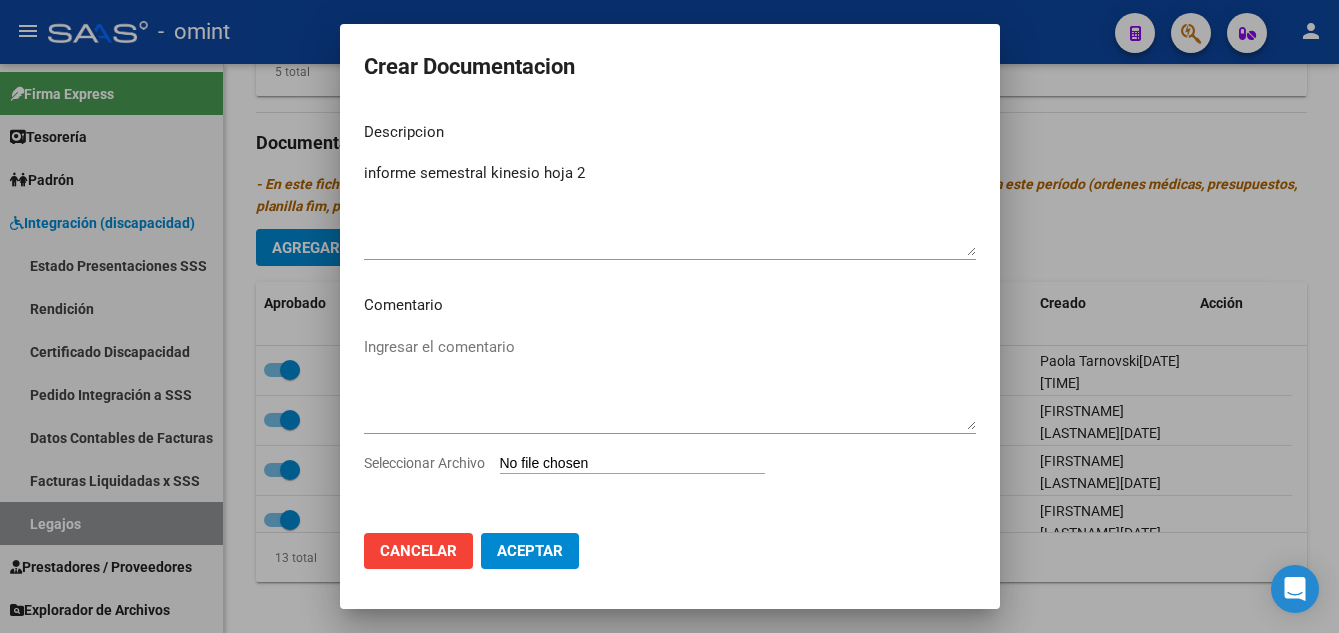 type on "C:\fakepath\f048 hoja 2.jpg" 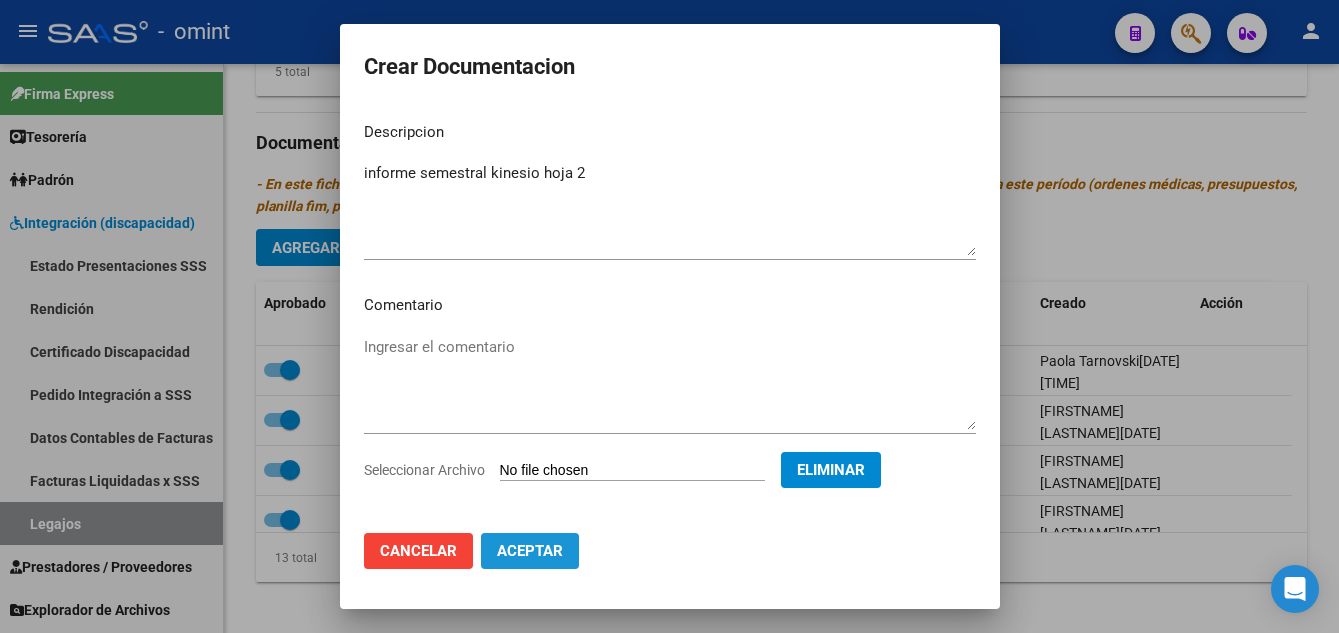 click on "Aceptar" 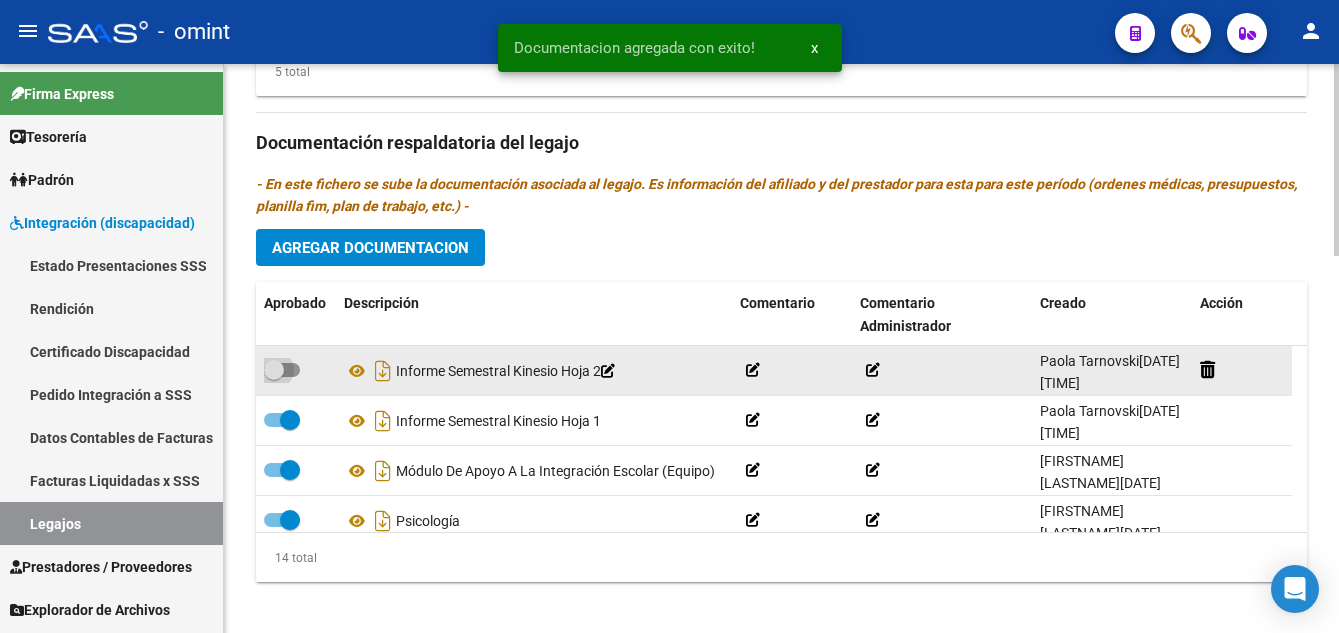 click at bounding box center [274, 370] 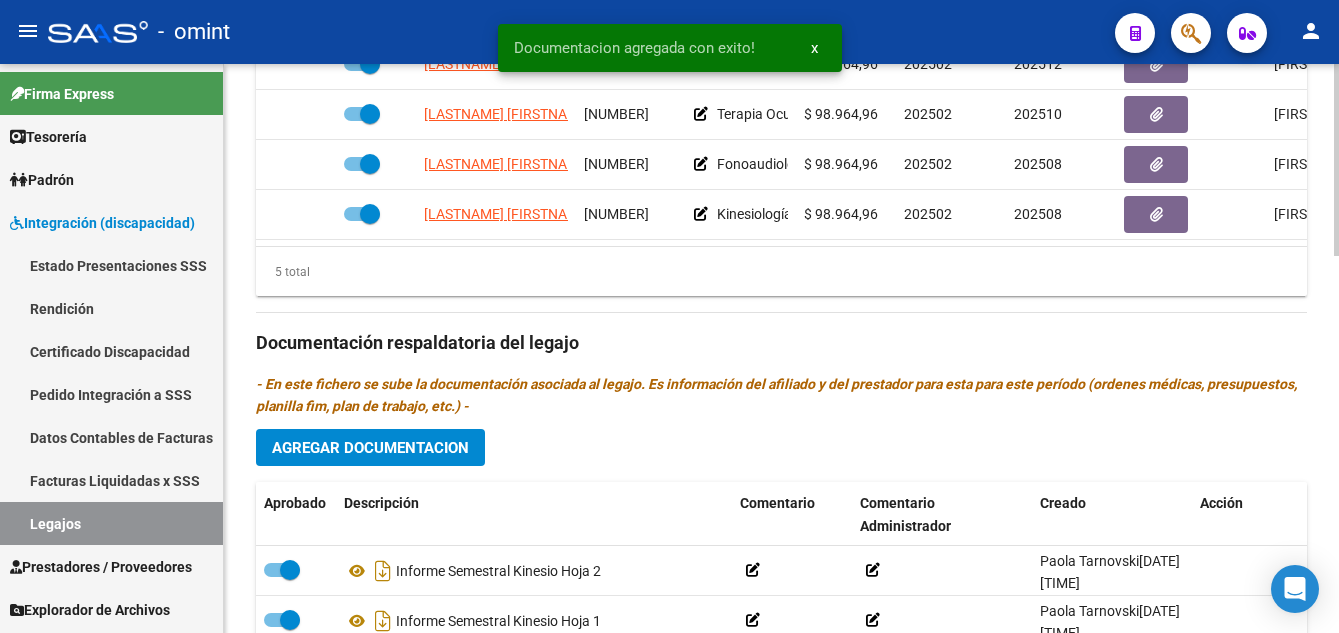 scroll, scrollTop: 800, scrollLeft: 0, axis: vertical 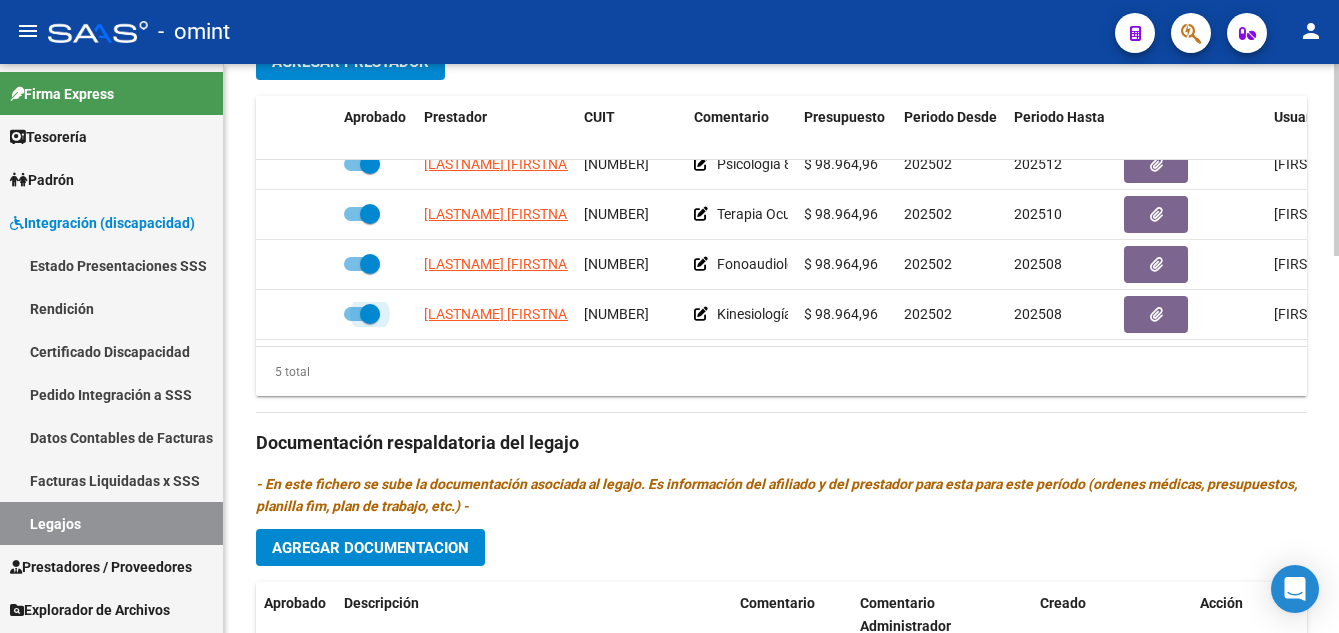 drag, startPoint x: 363, startPoint y: 295, endPoint x: 579, endPoint y: 443, distance: 261.83966 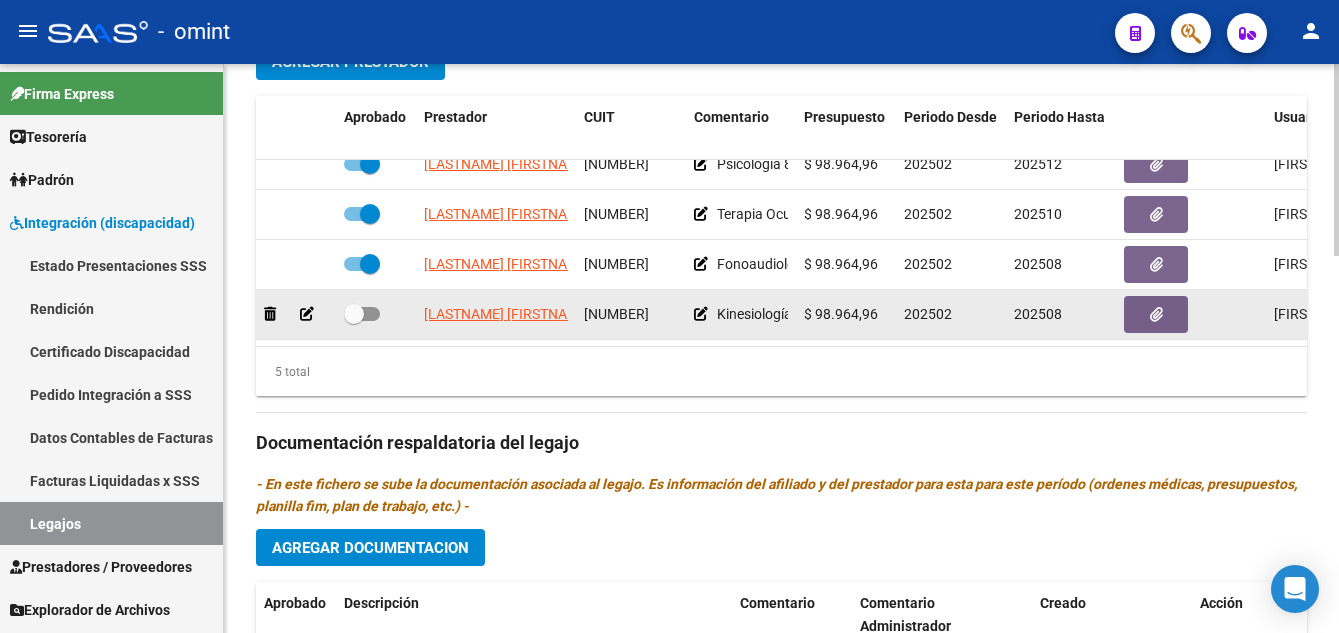 click 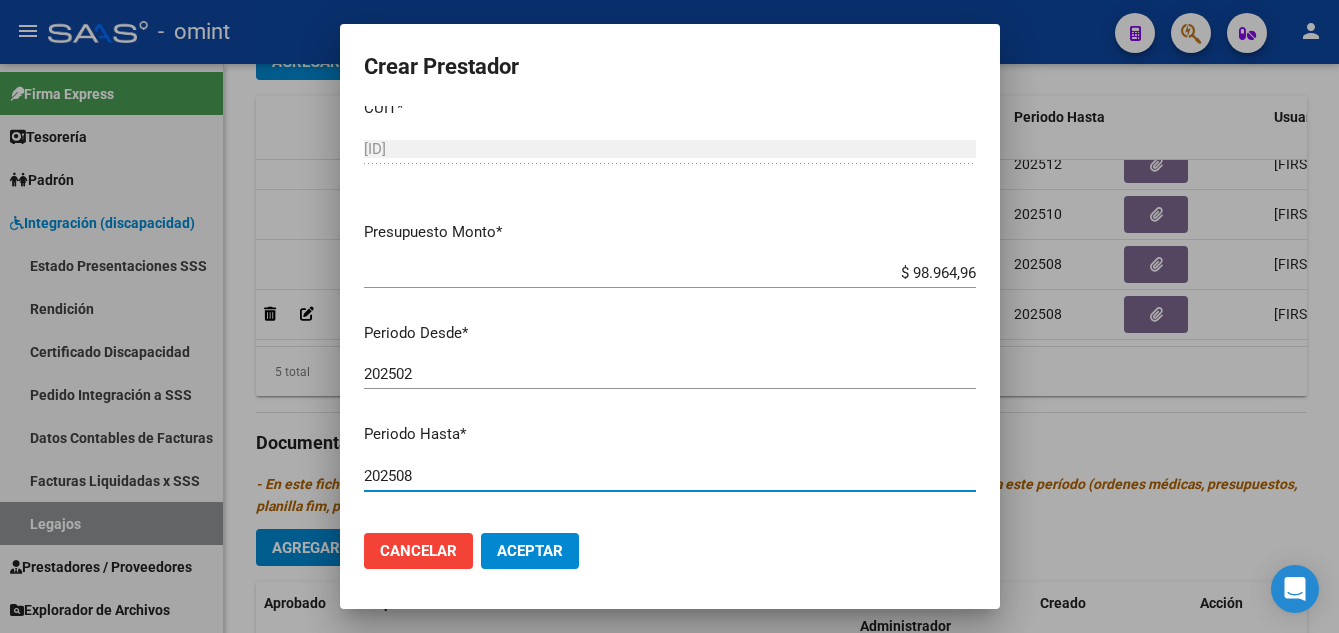 drag, startPoint x: 394, startPoint y: 493, endPoint x: 423, endPoint y: 499, distance: 29.614185 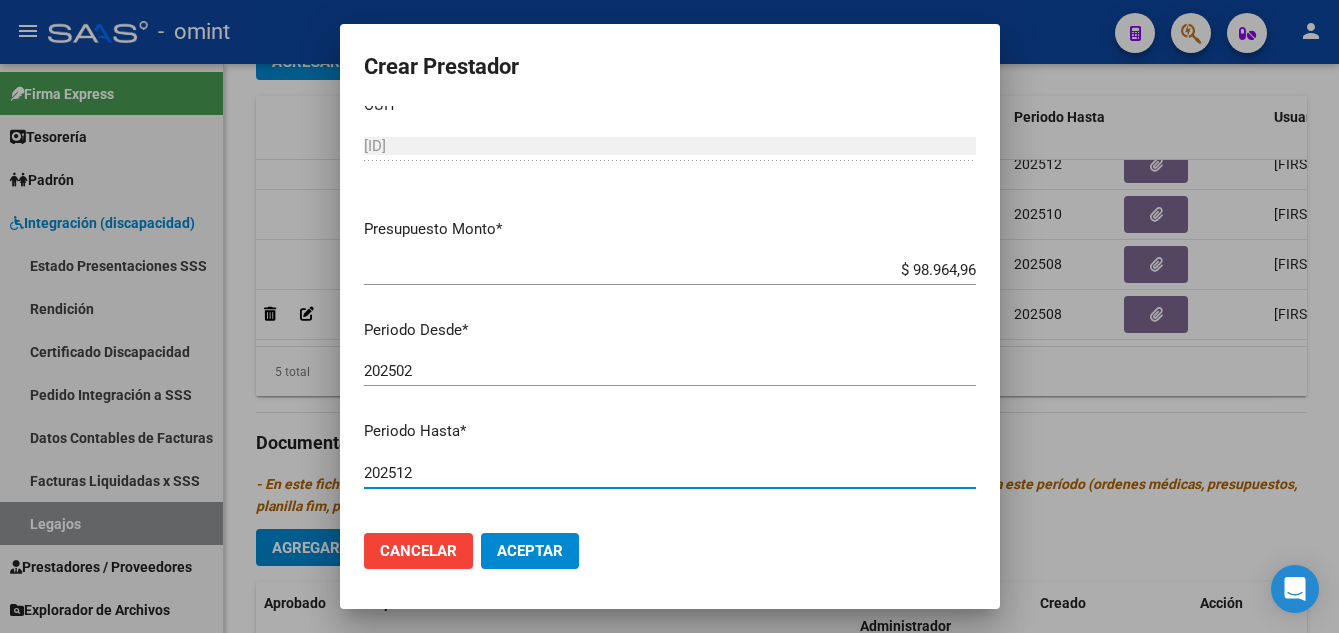 type on "202512" 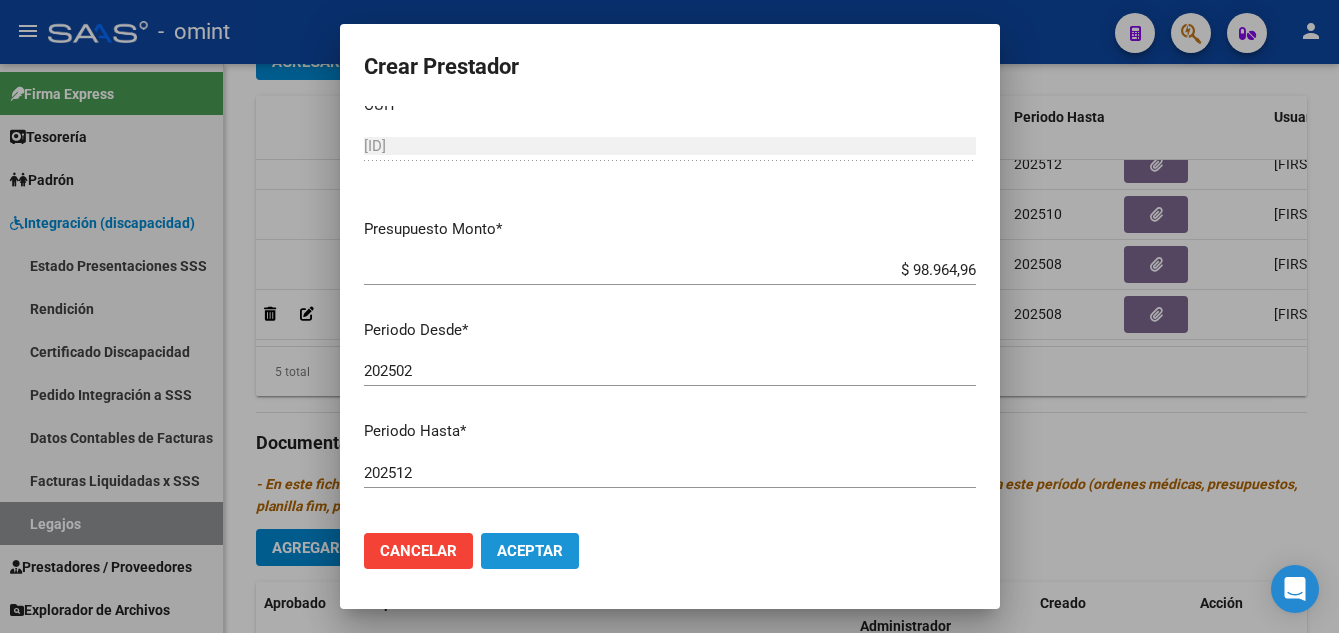 click on "Aceptar" 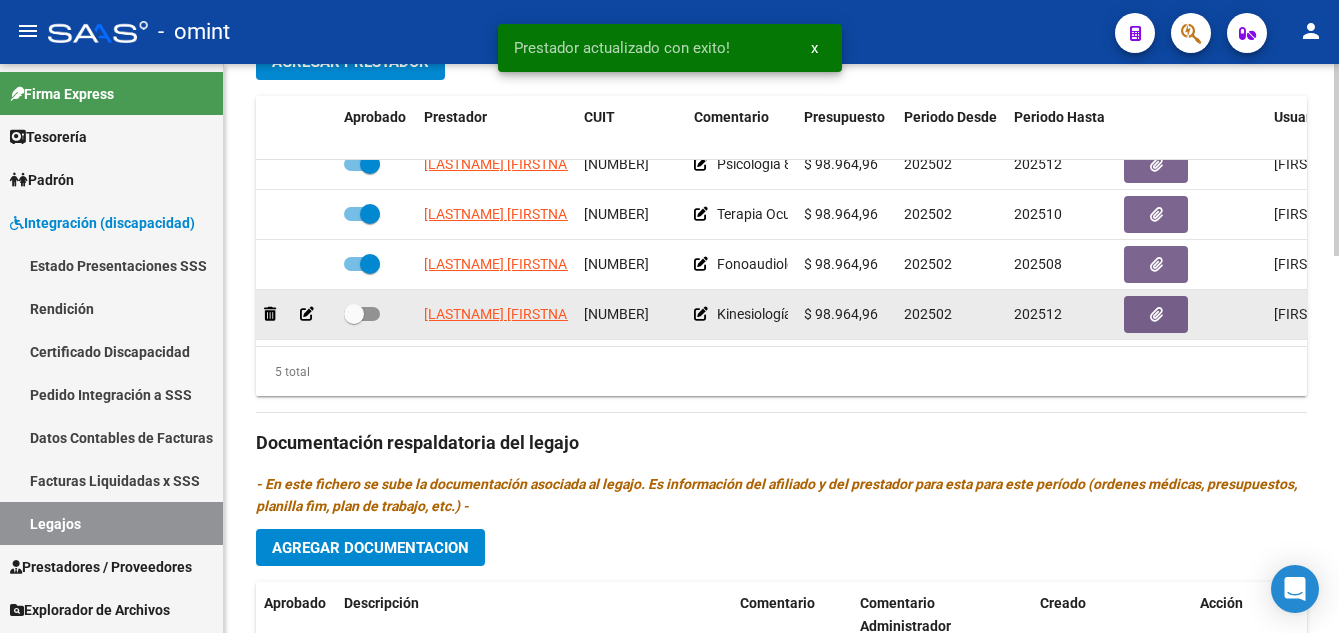 click at bounding box center [354, 314] 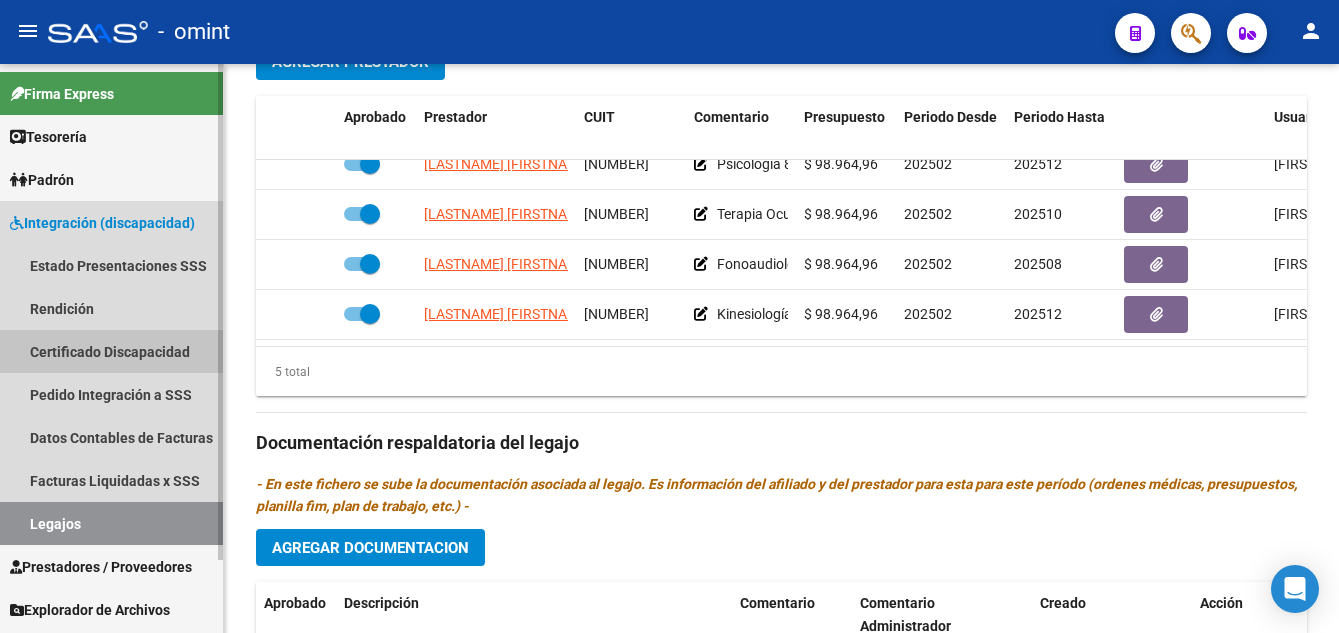 drag, startPoint x: 144, startPoint y: 351, endPoint x: 141, endPoint y: 377, distance: 26.172504 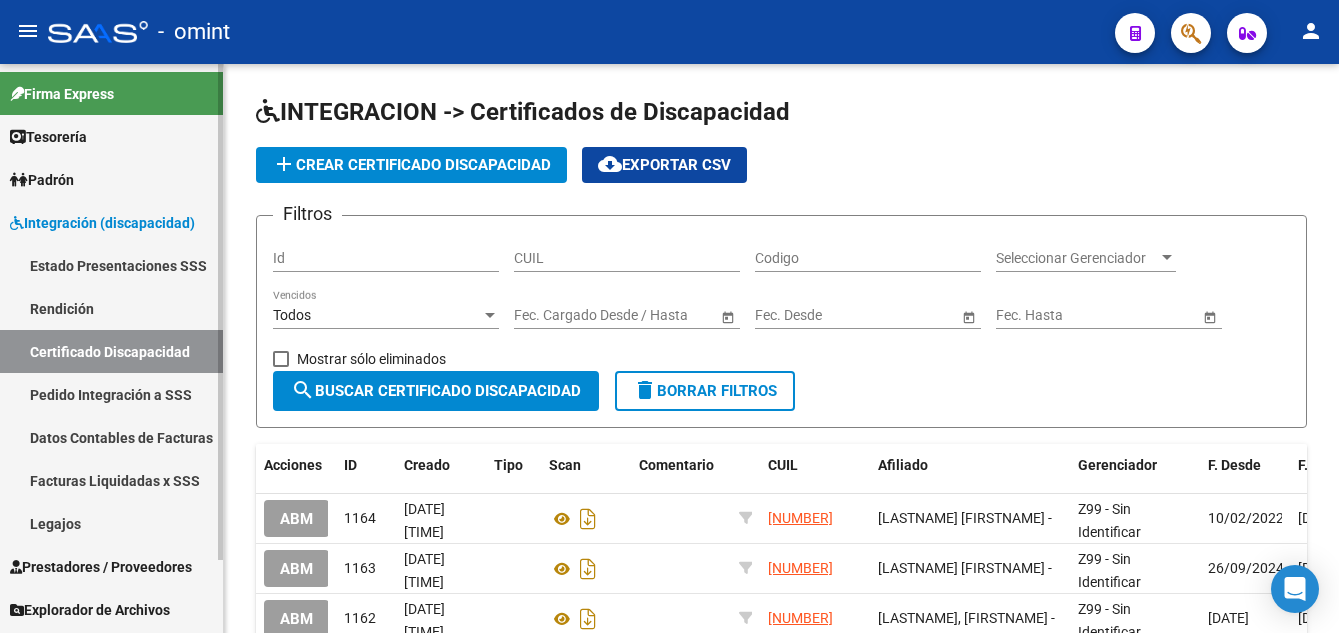 click on "Legajos" at bounding box center (111, 523) 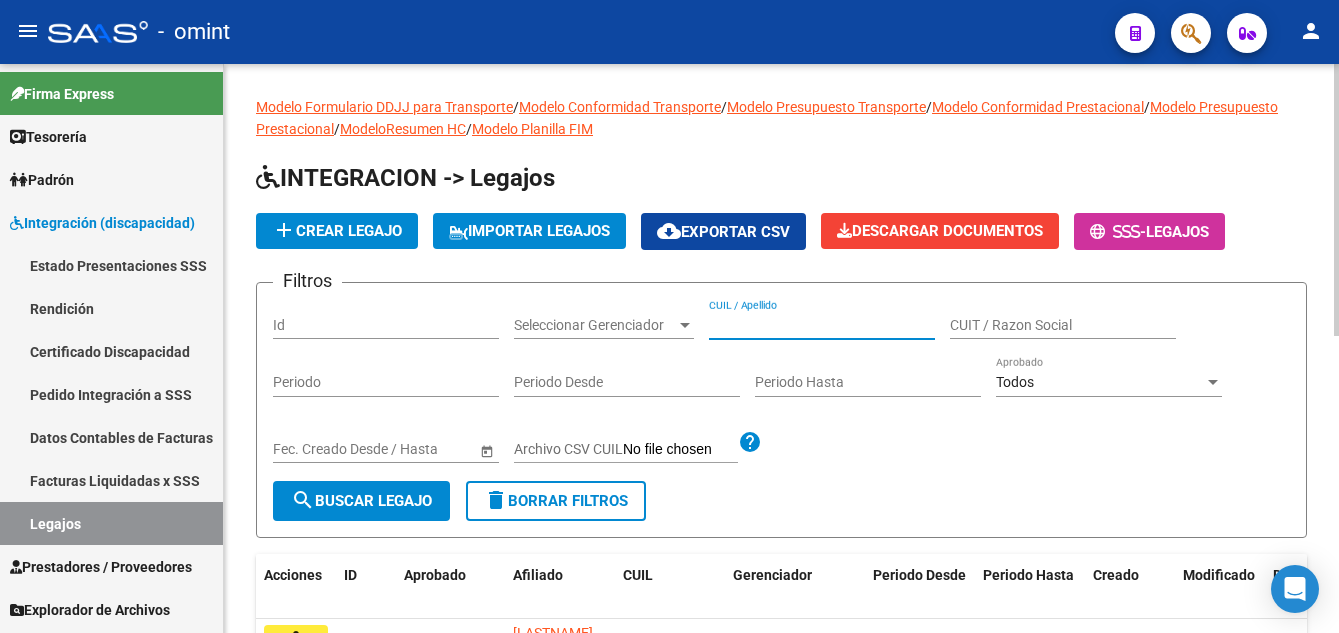 paste on "RODRIGUEZ LAUTARO HERNAN" 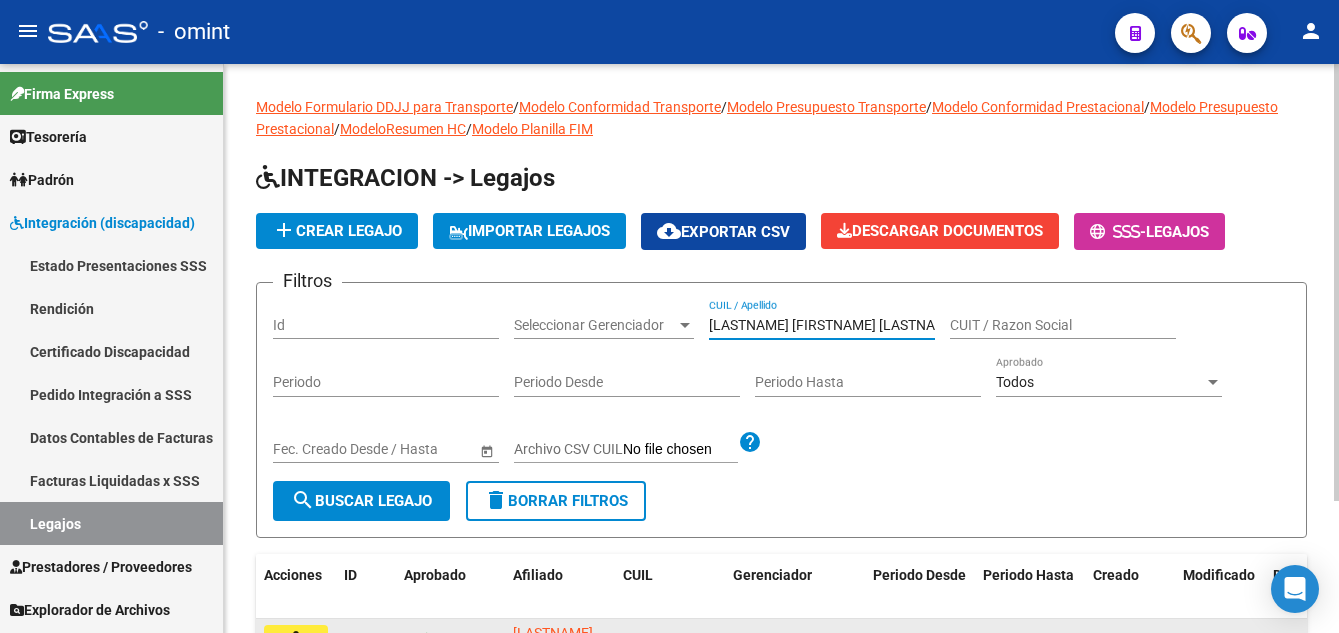 type on "RODRIGUEZ LAUTARO HERNAN" 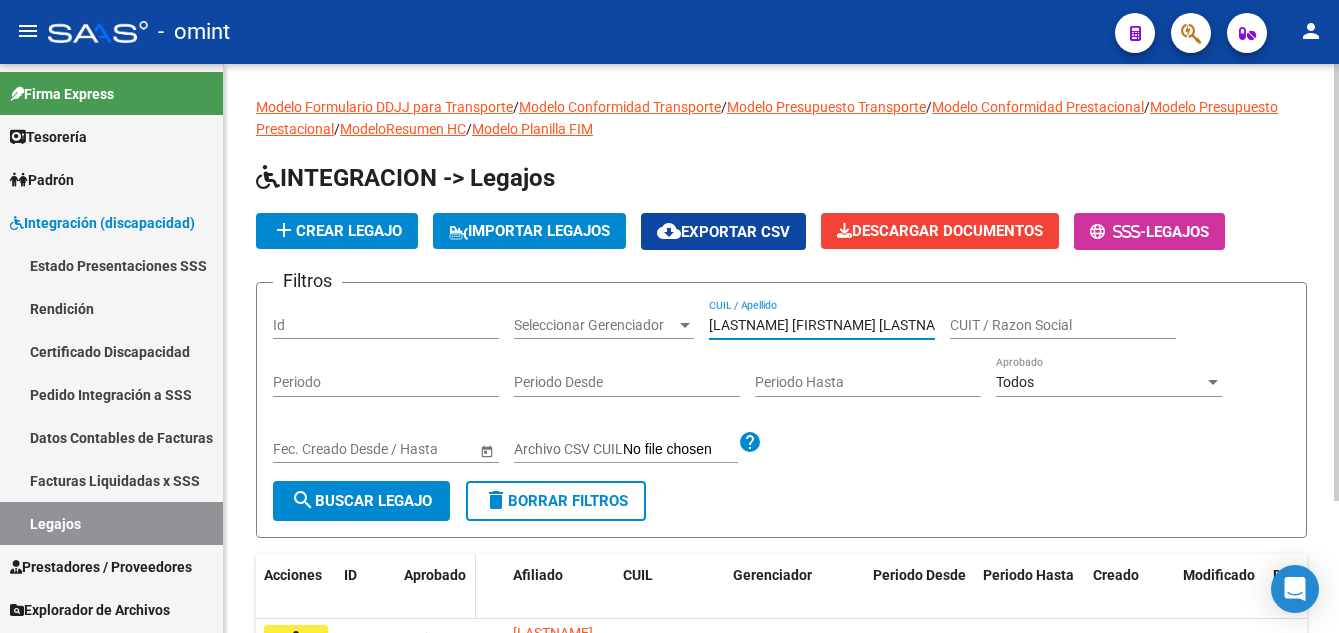 scroll, scrollTop: 172, scrollLeft: 0, axis: vertical 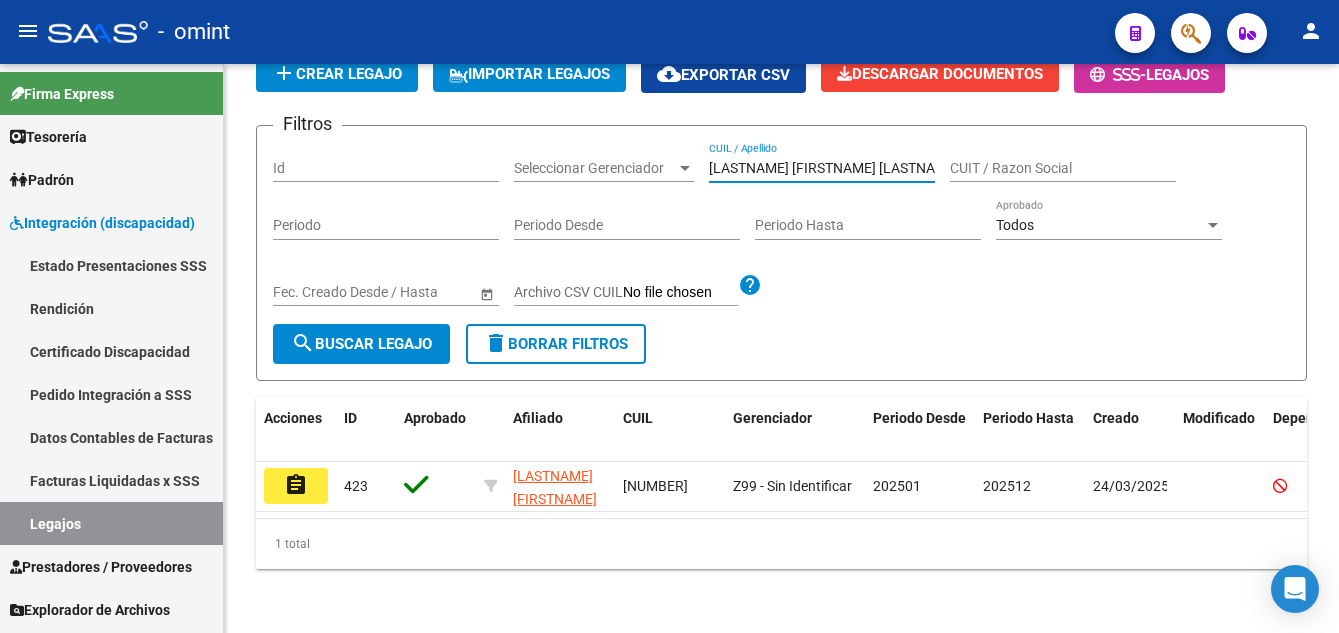 click on "assignment" 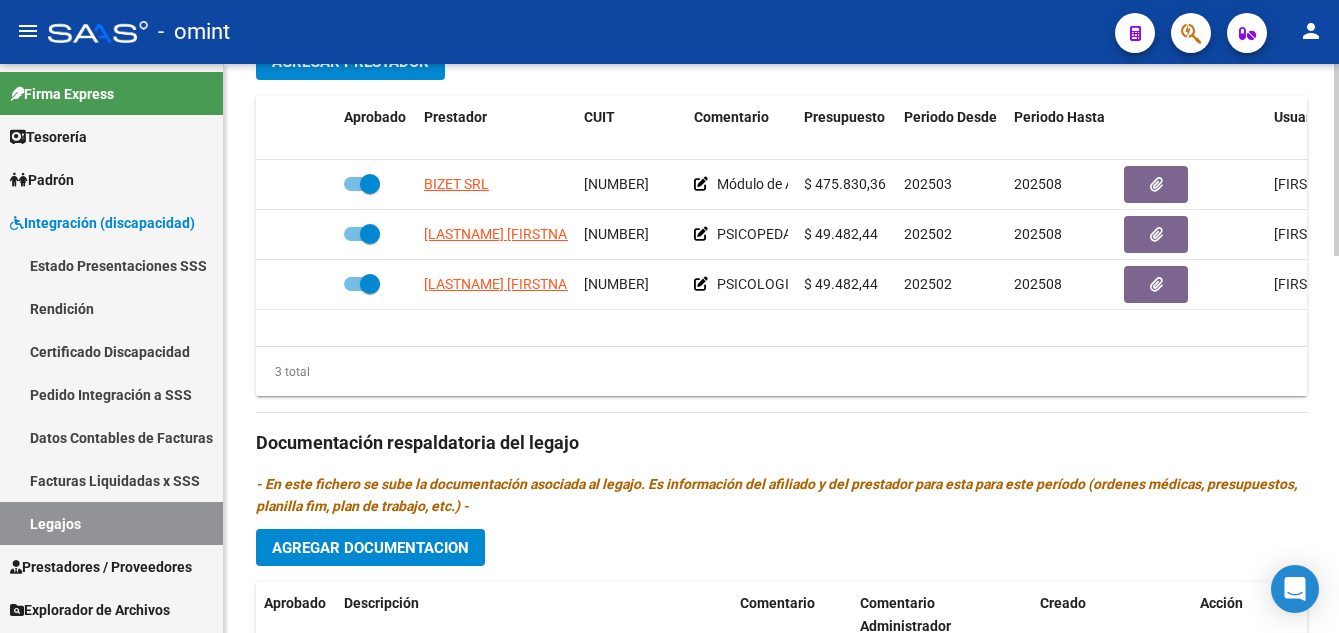scroll, scrollTop: 1100, scrollLeft: 0, axis: vertical 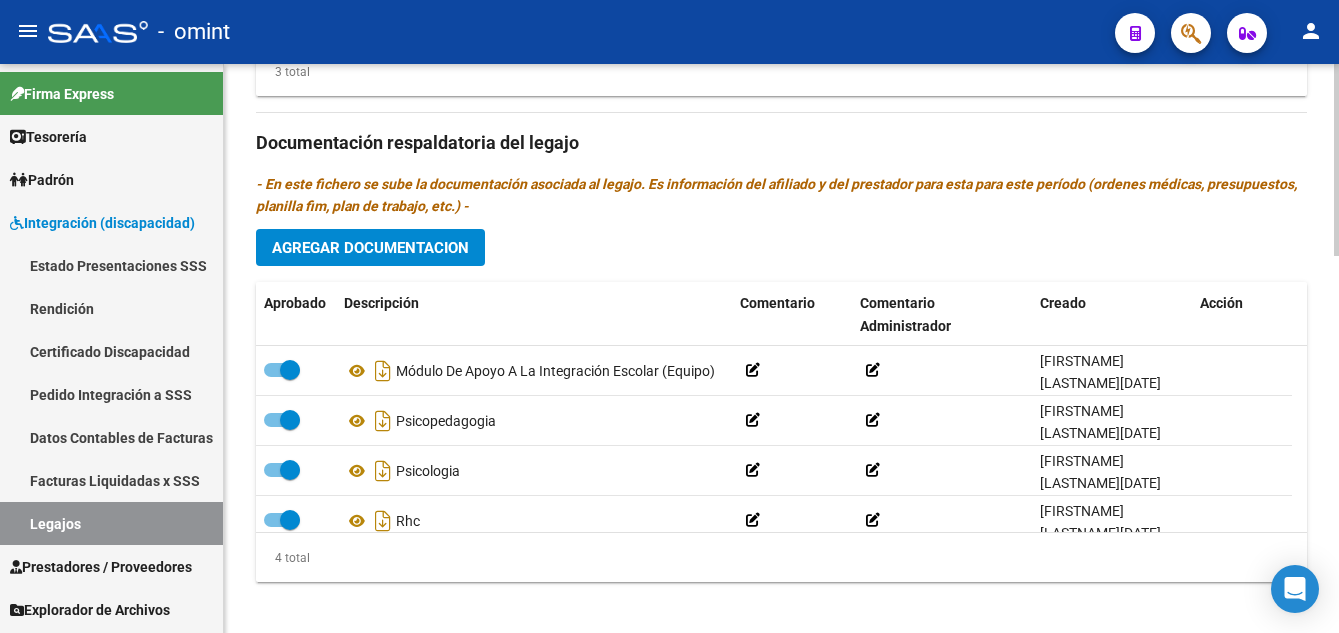 click on "Agregar Documentacion" 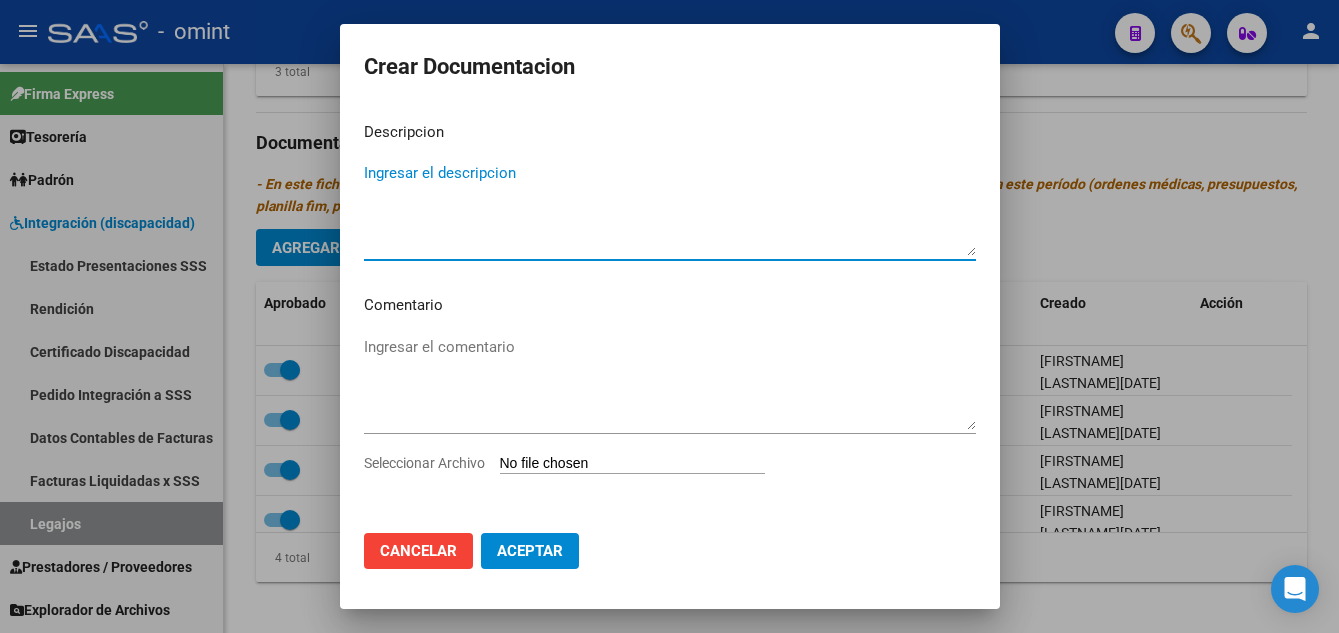 drag, startPoint x: 472, startPoint y: 191, endPoint x: 422, endPoint y: 176, distance: 52.201534 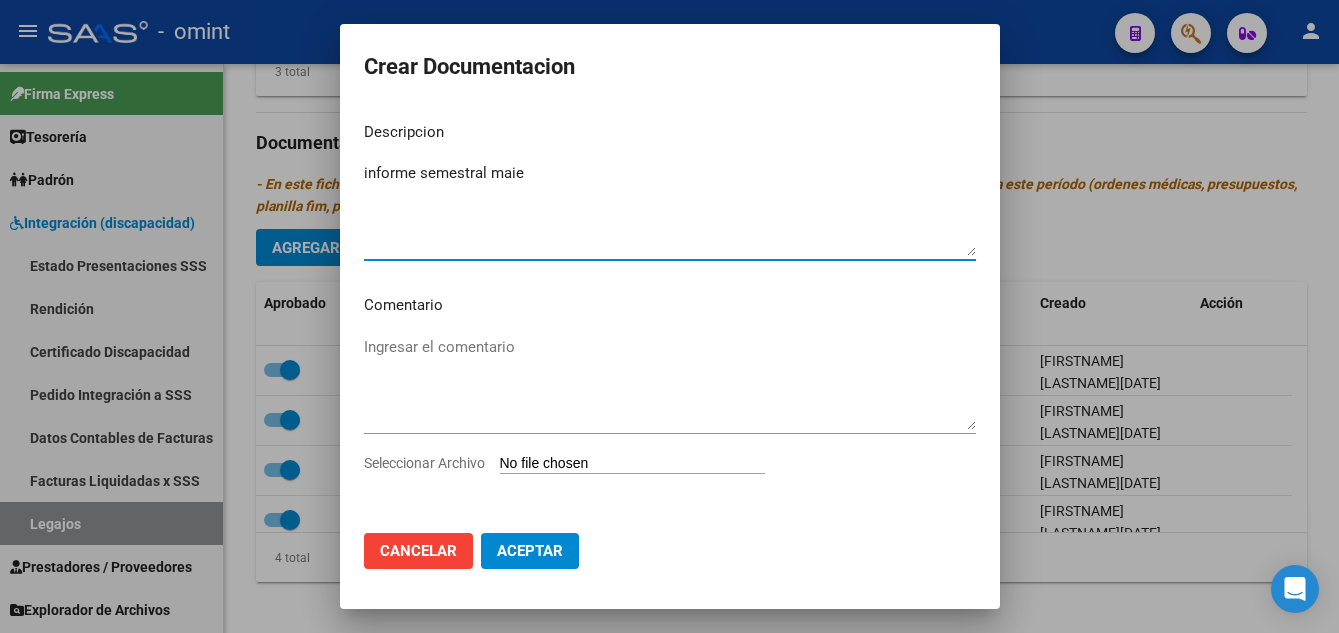 type on "informe semestral maie" 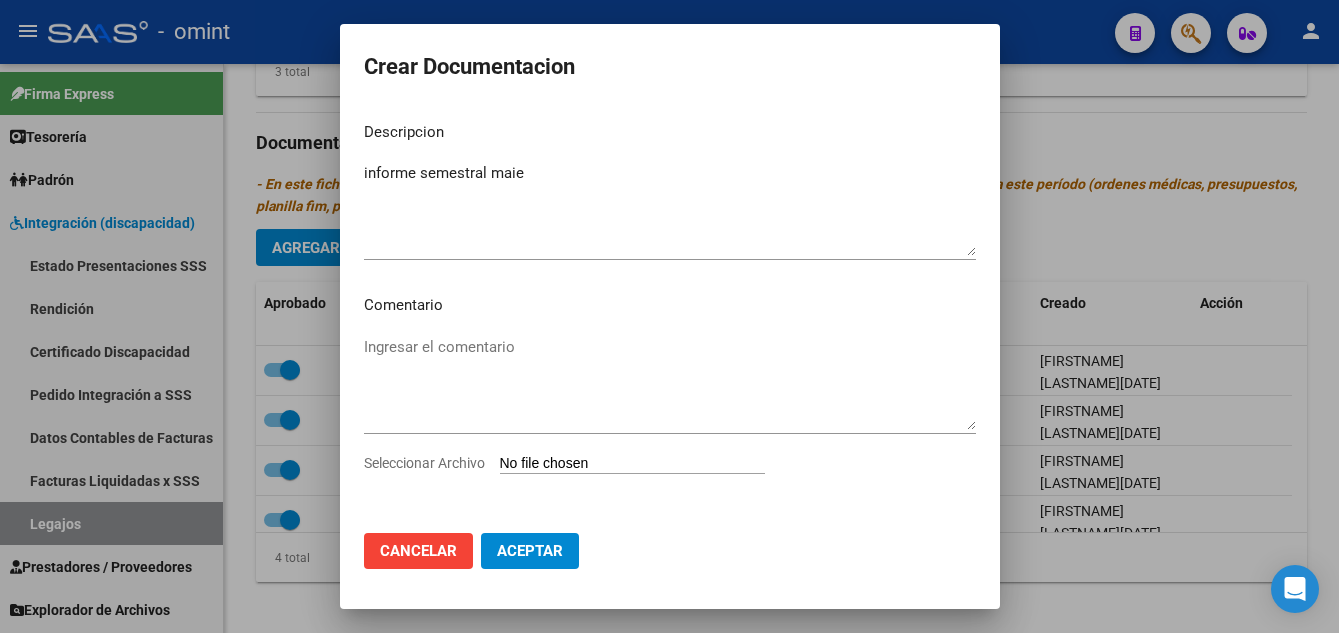 type on "C:\fakepath\Inf-seg-eval-sem.pdf" 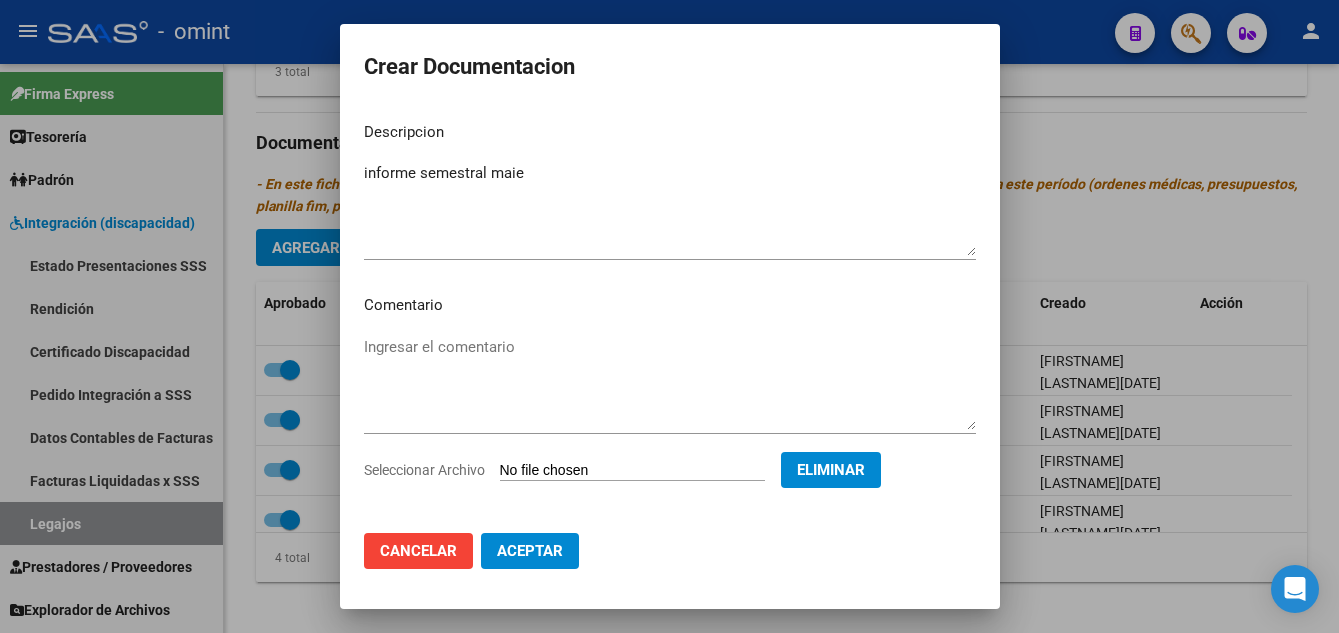 click on "Aceptar" 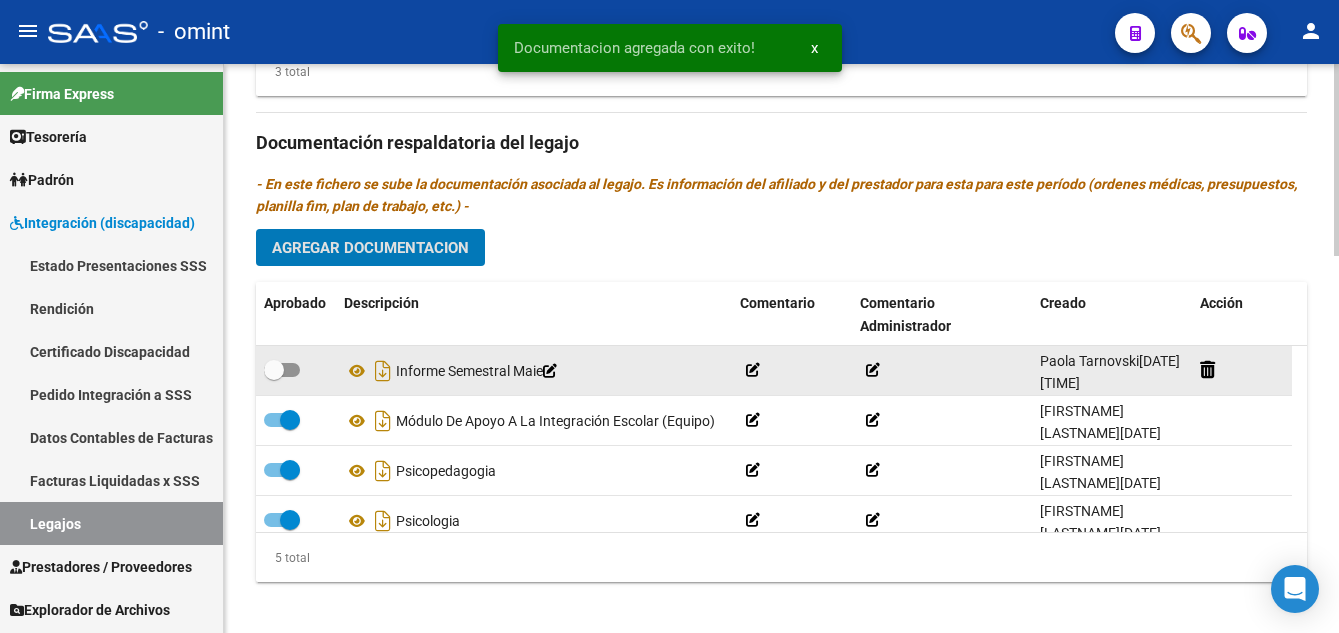 click at bounding box center (274, 370) 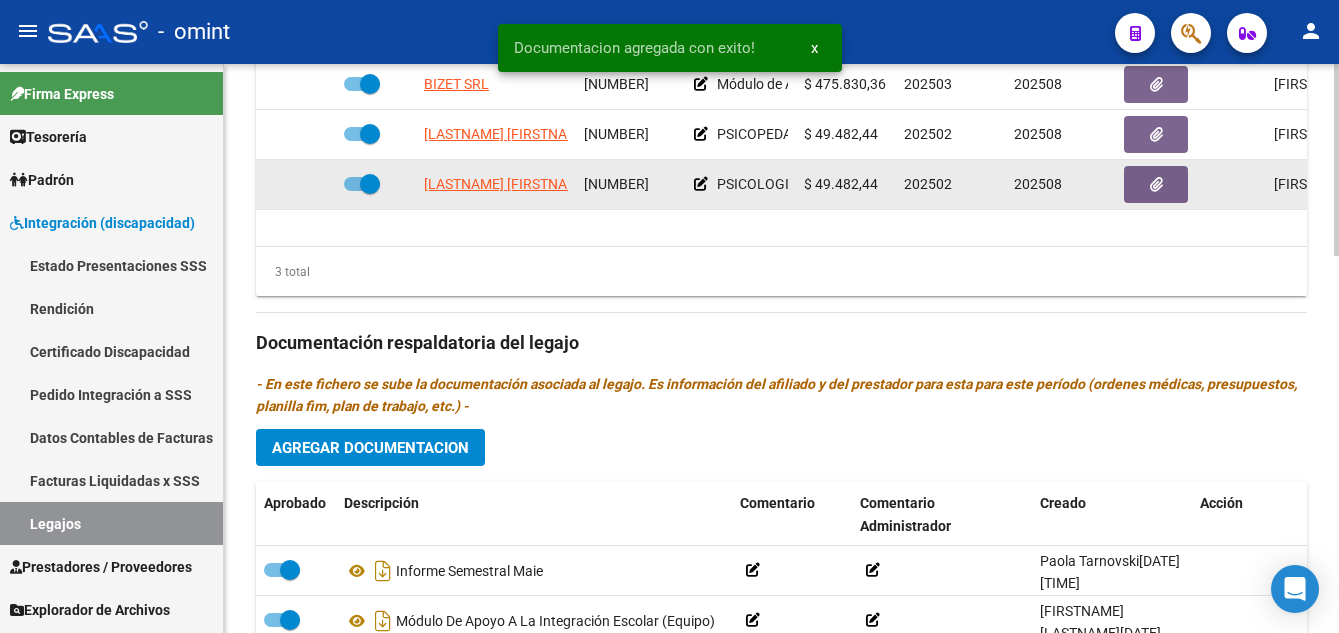 scroll, scrollTop: 800, scrollLeft: 0, axis: vertical 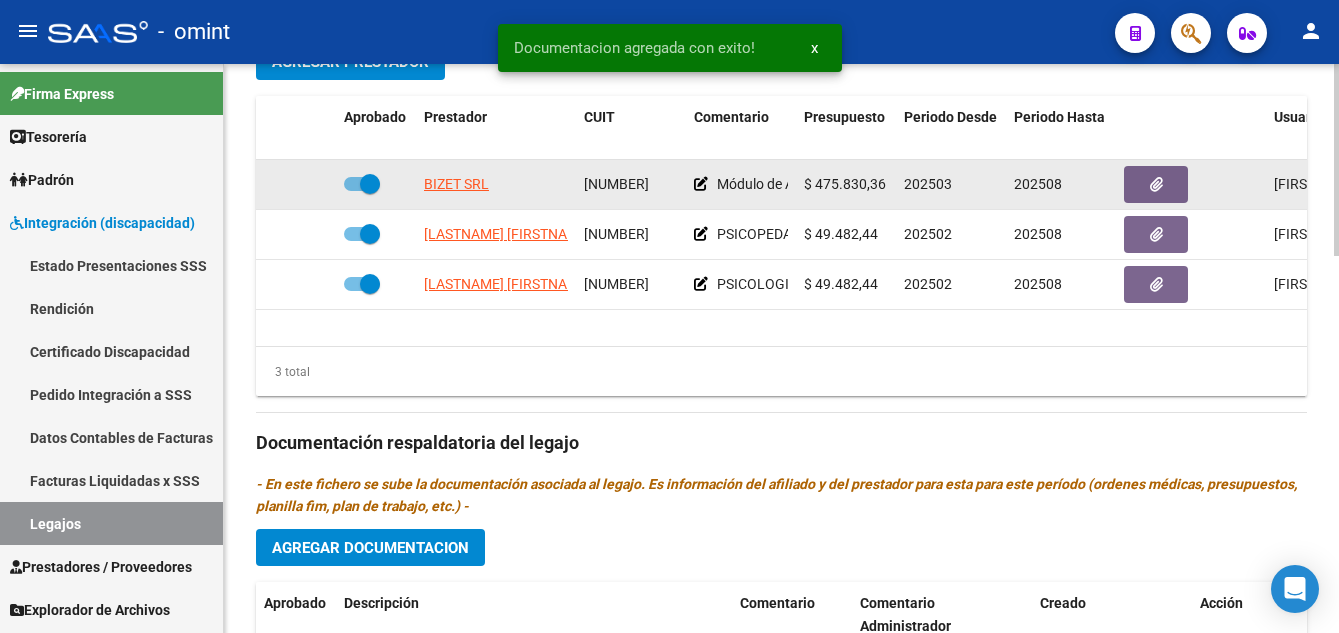 click at bounding box center (370, 184) 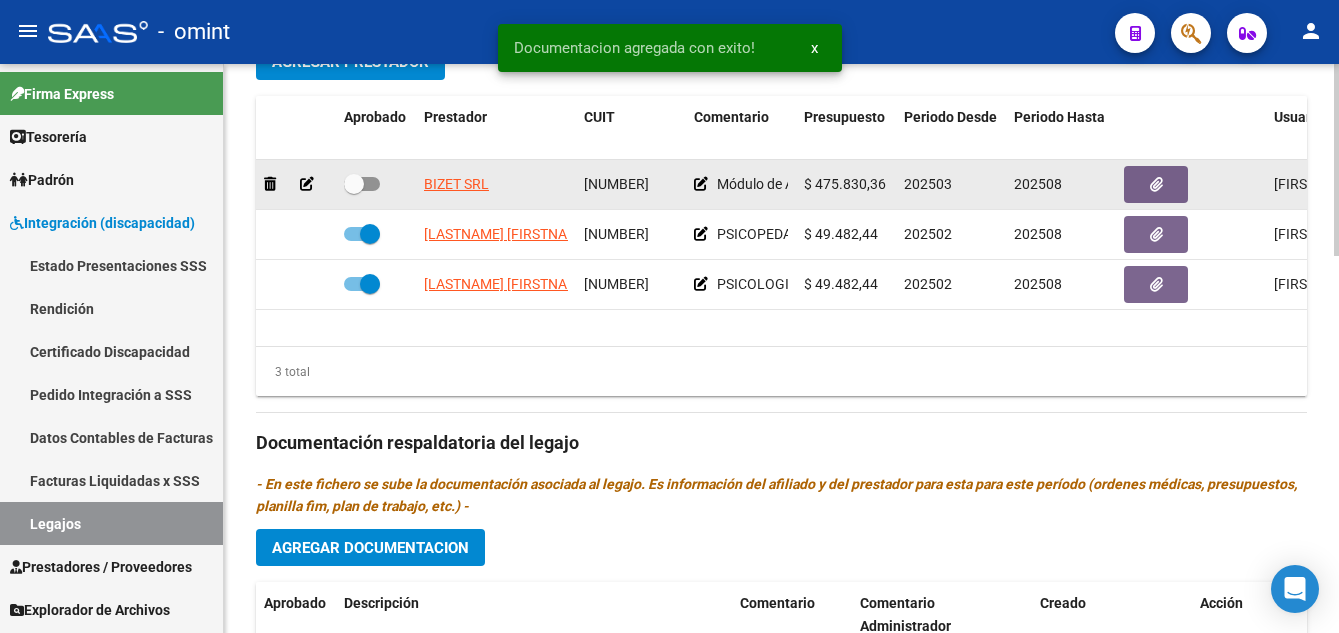 click 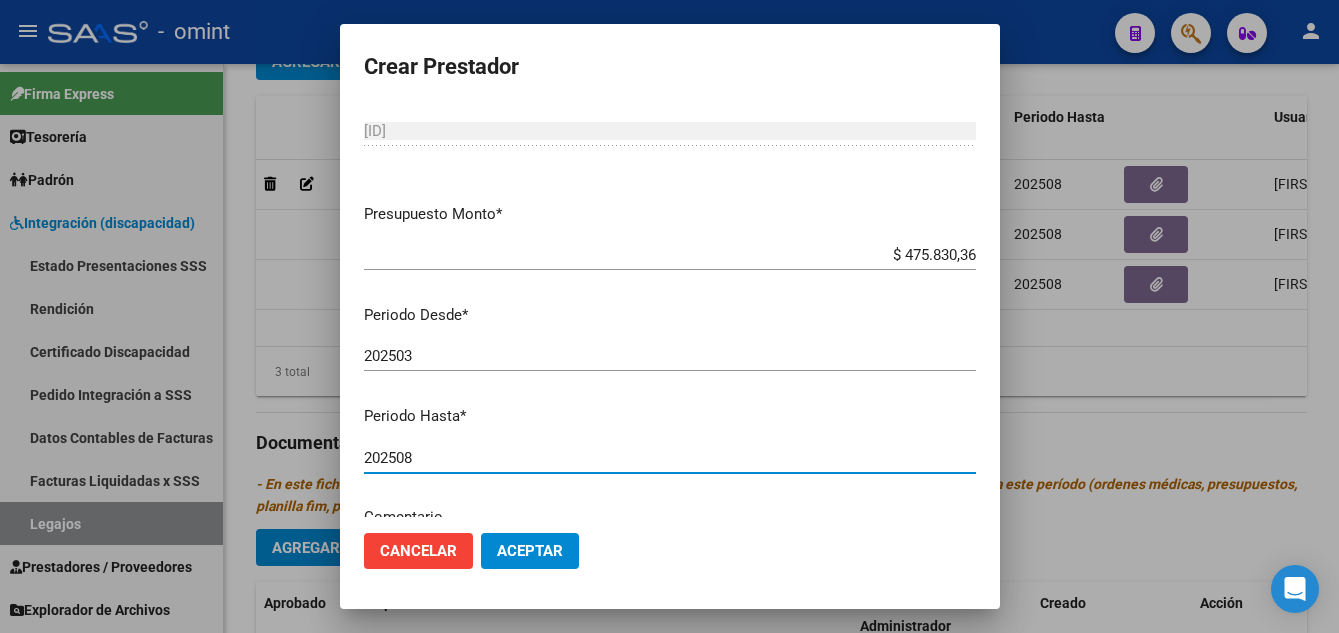 scroll, scrollTop: 72, scrollLeft: 0, axis: vertical 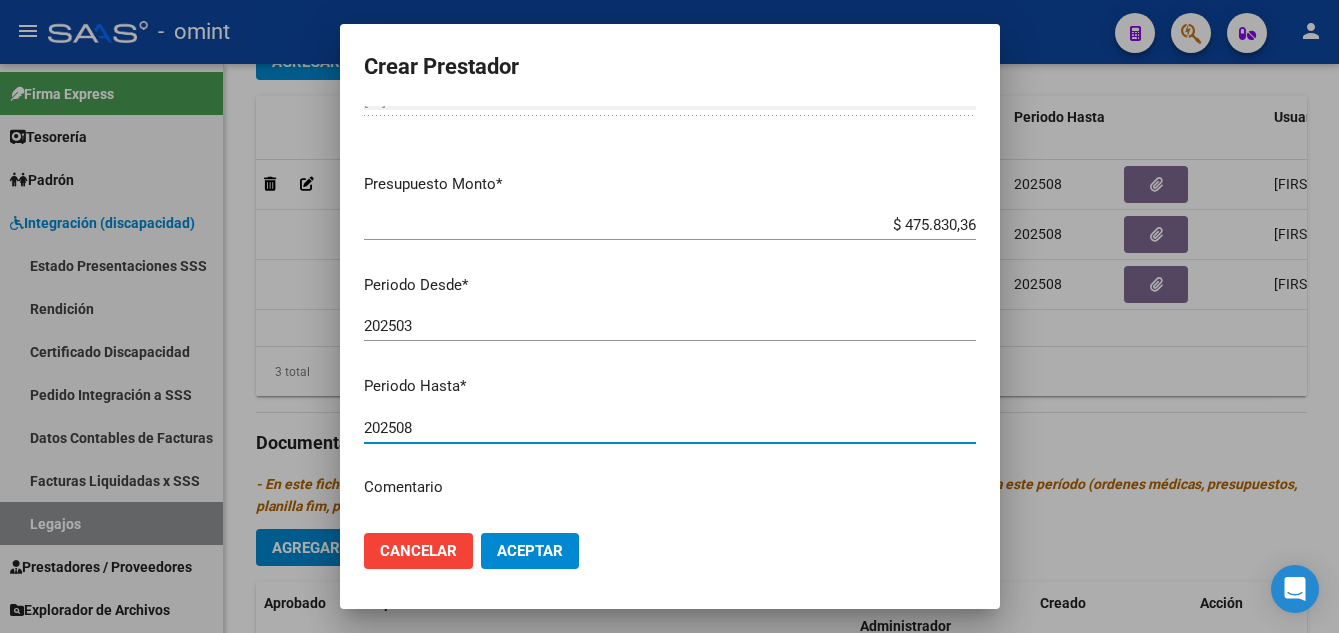 drag, startPoint x: 398, startPoint y: 502, endPoint x: 425, endPoint y: 495, distance: 27.89265 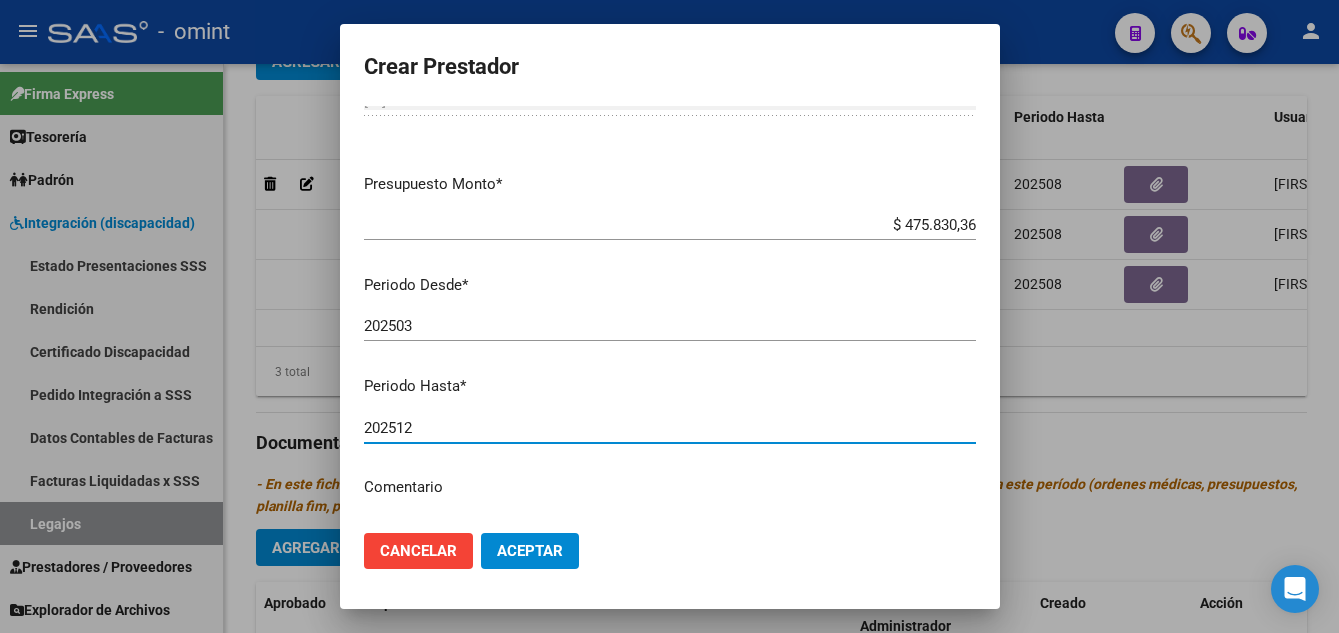 type on "202512" 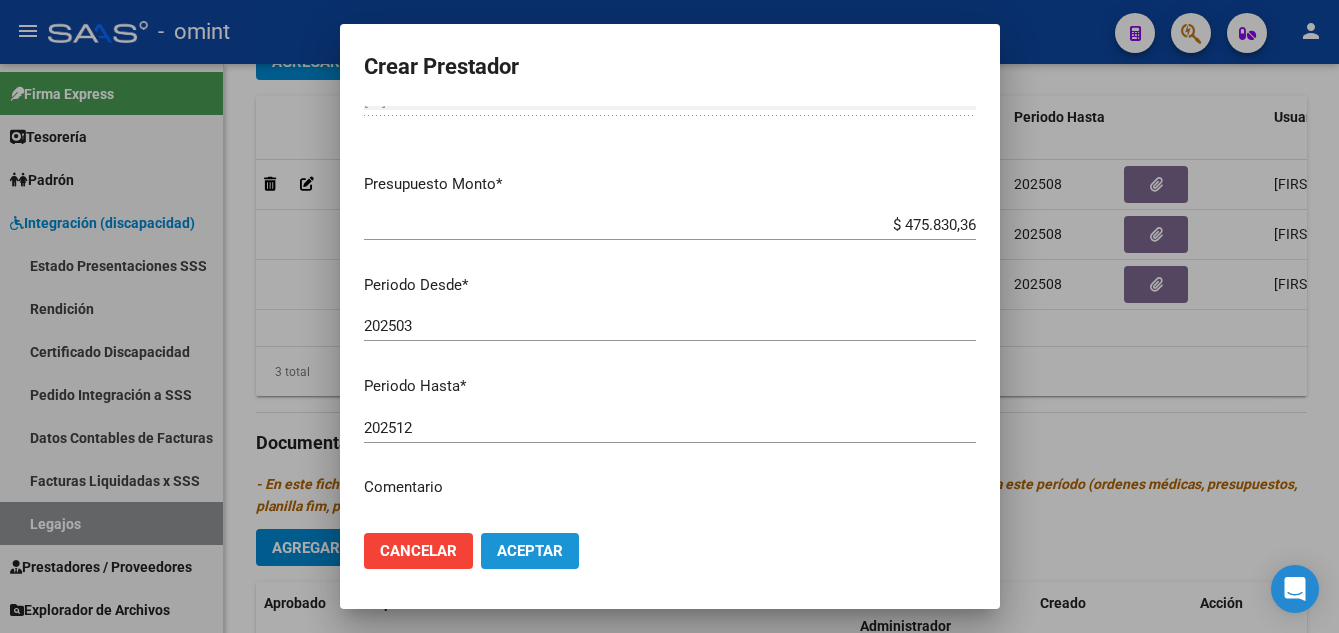 click on "Aceptar" 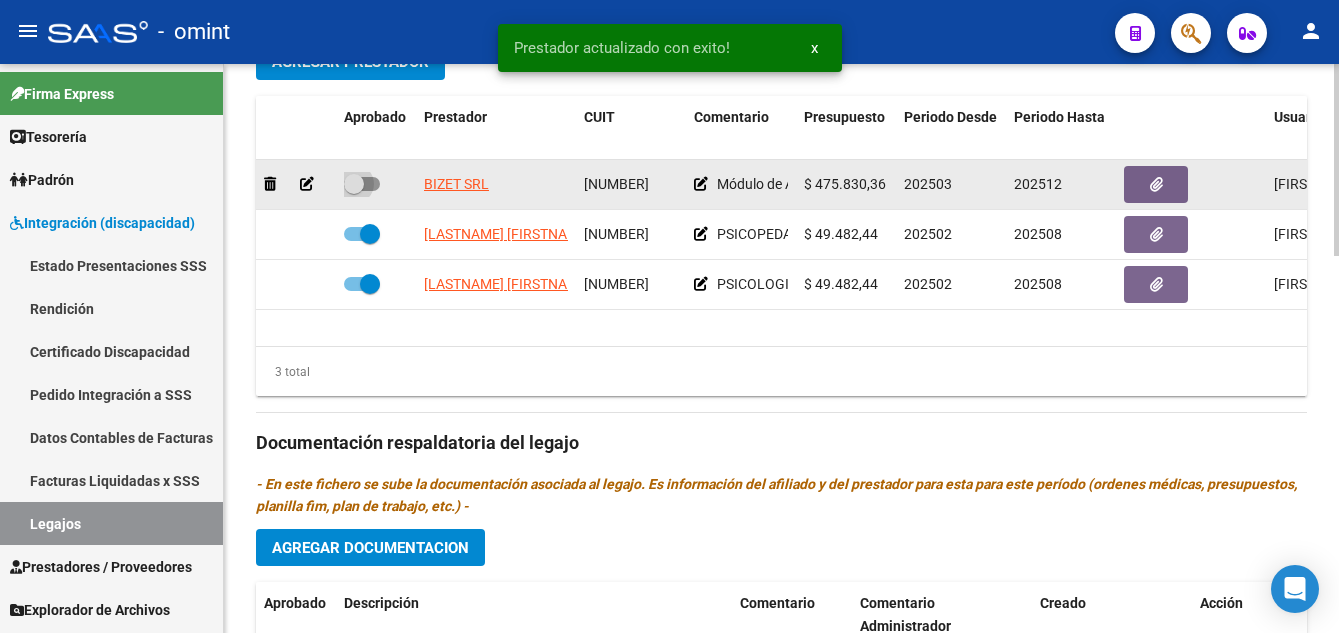 click at bounding box center (354, 184) 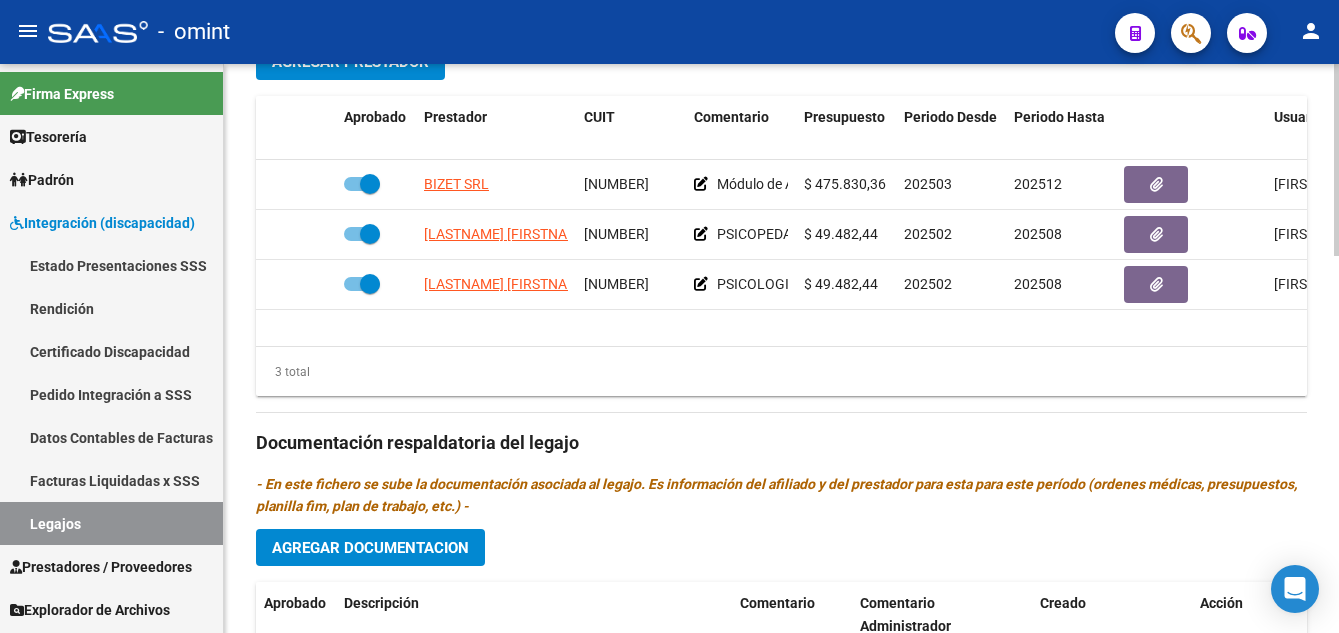 scroll, scrollTop: 1000, scrollLeft: 0, axis: vertical 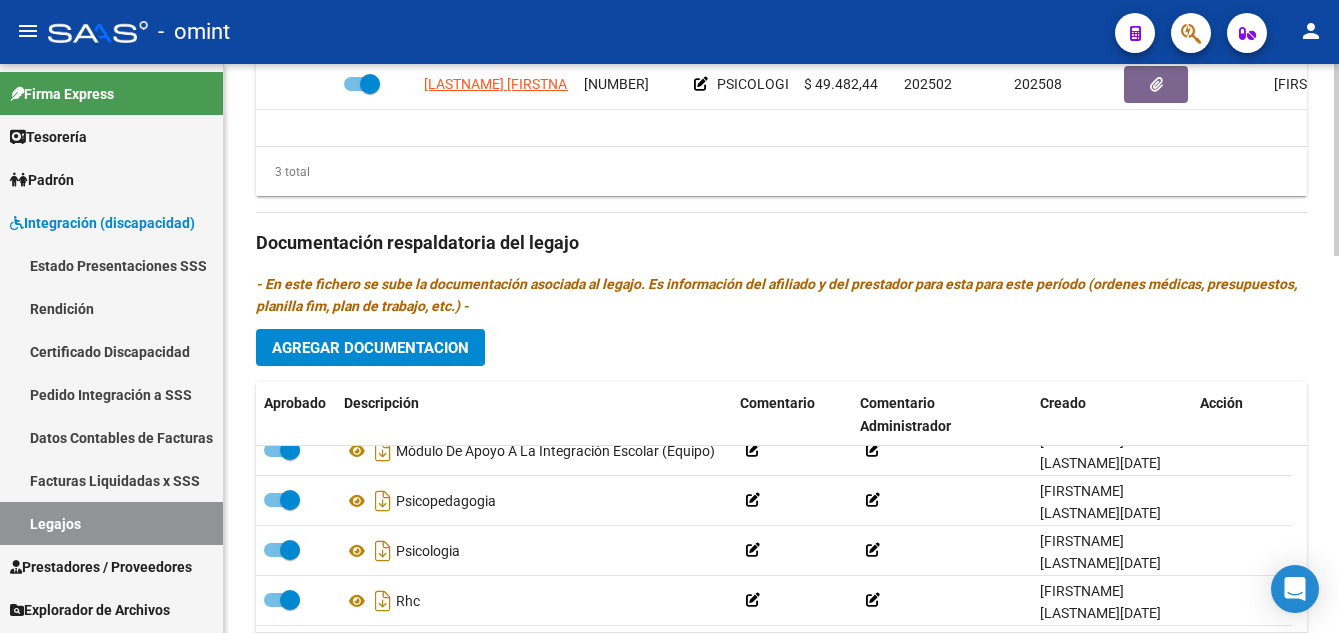 click on "Agregar Documentacion" 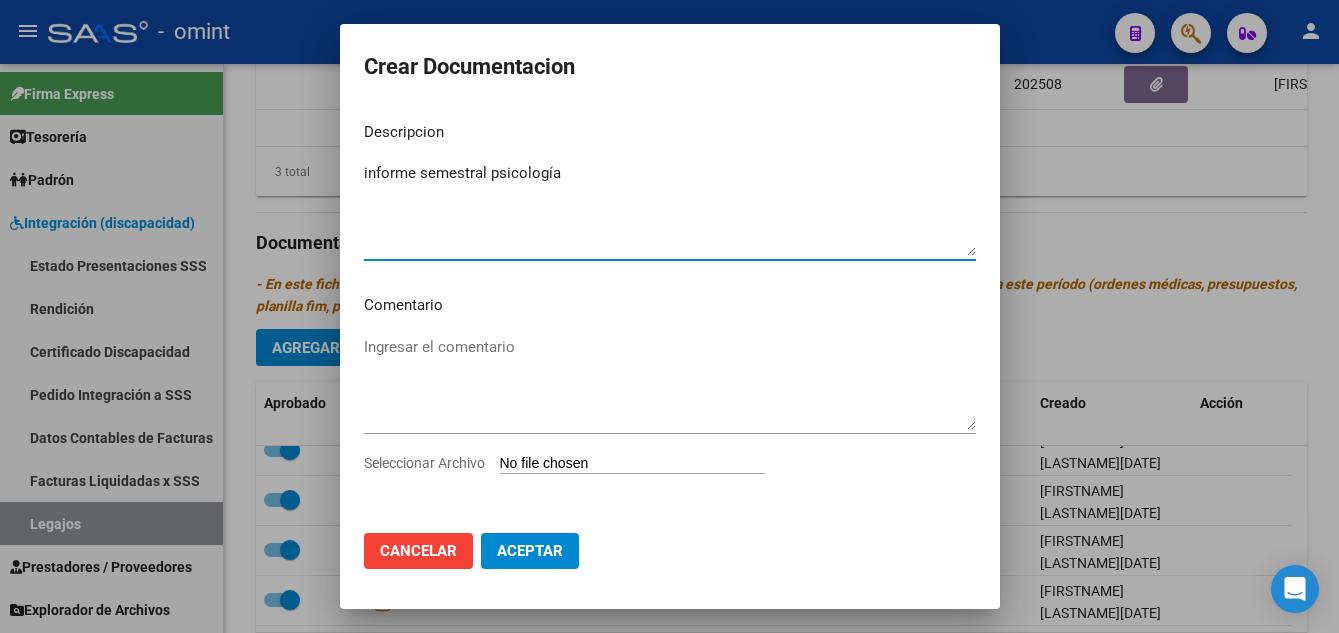 type on "informe semestral psicología" 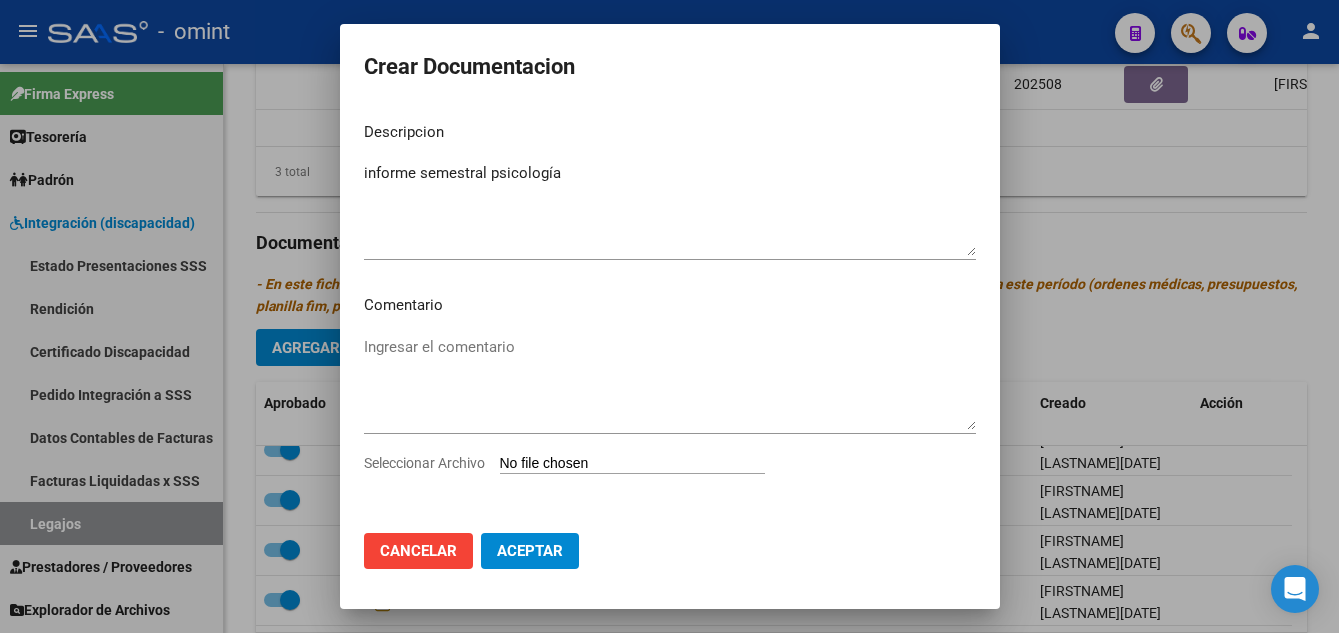 type on "C:\fakepath\informe semestral.pdf" 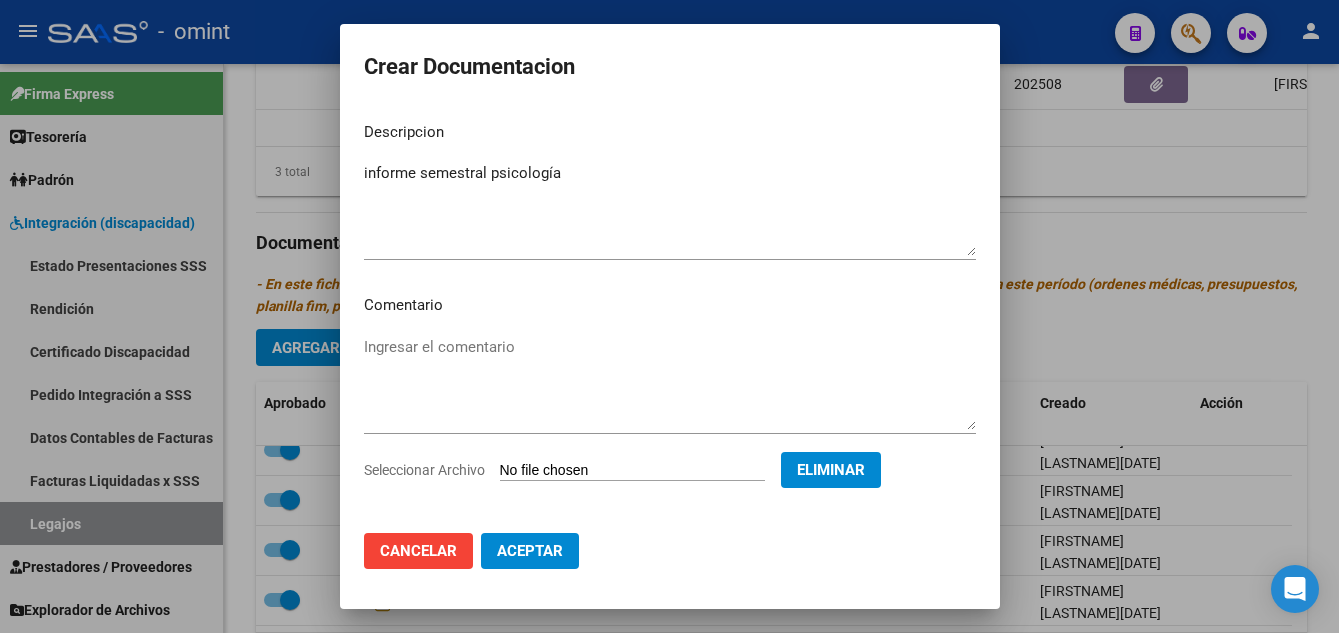 drag, startPoint x: 550, startPoint y: 538, endPoint x: 536, endPoint y: 537, distance: 14.035668 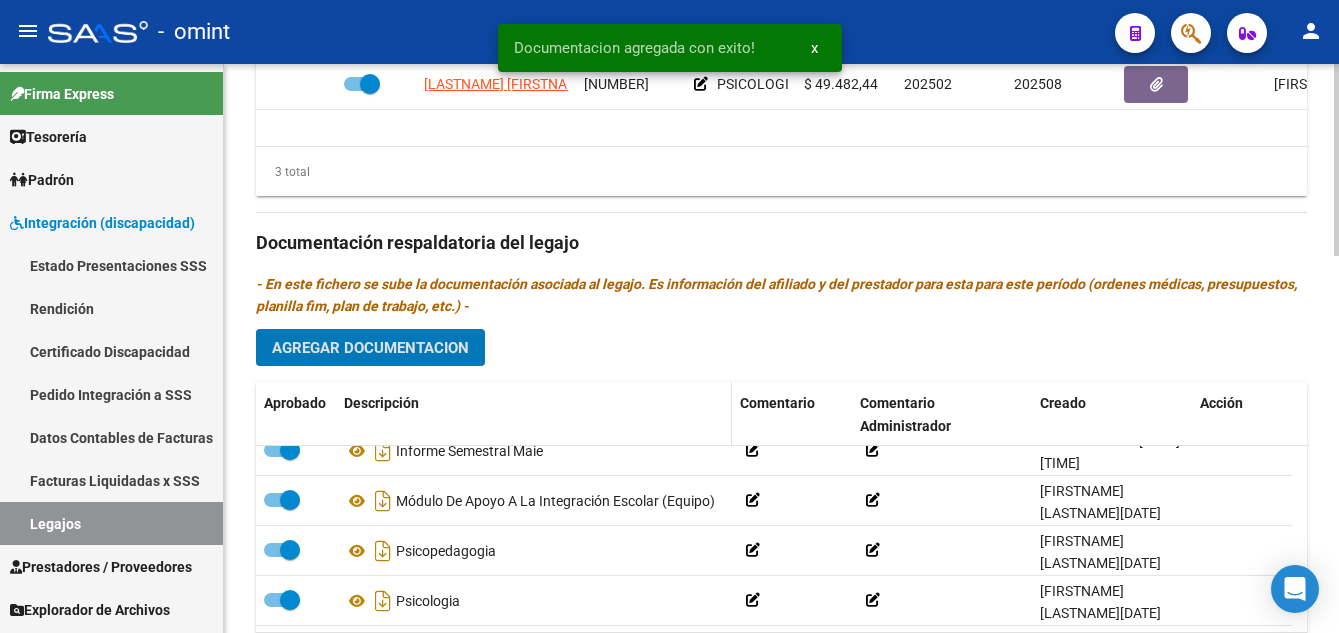 scroll, scrollTop: 0, scrollLeft: 0, axis: both 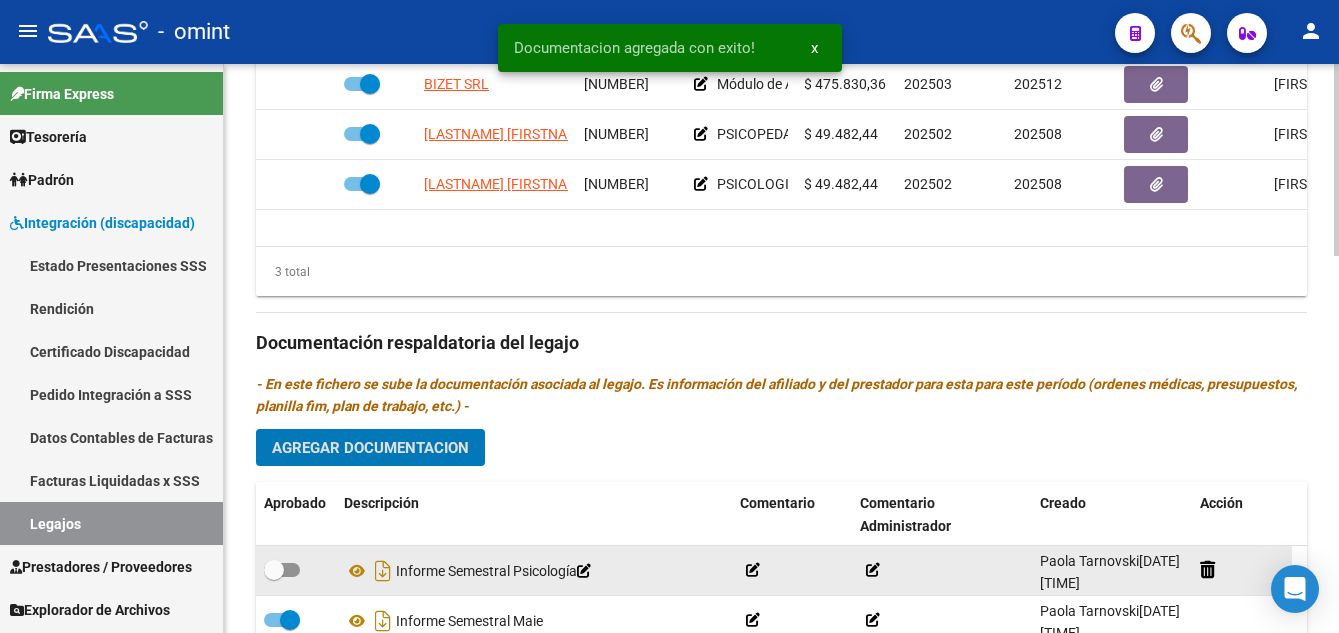 click at bounding box center (274, 570) 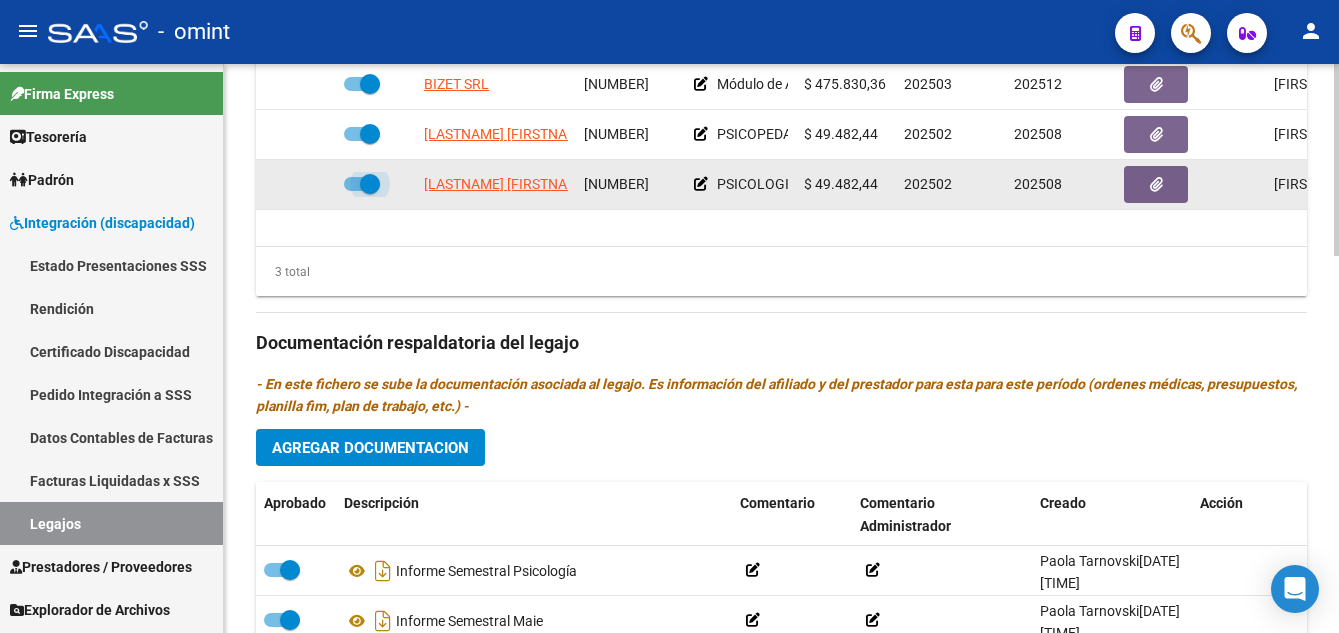 click at bounding box center (362, 184) 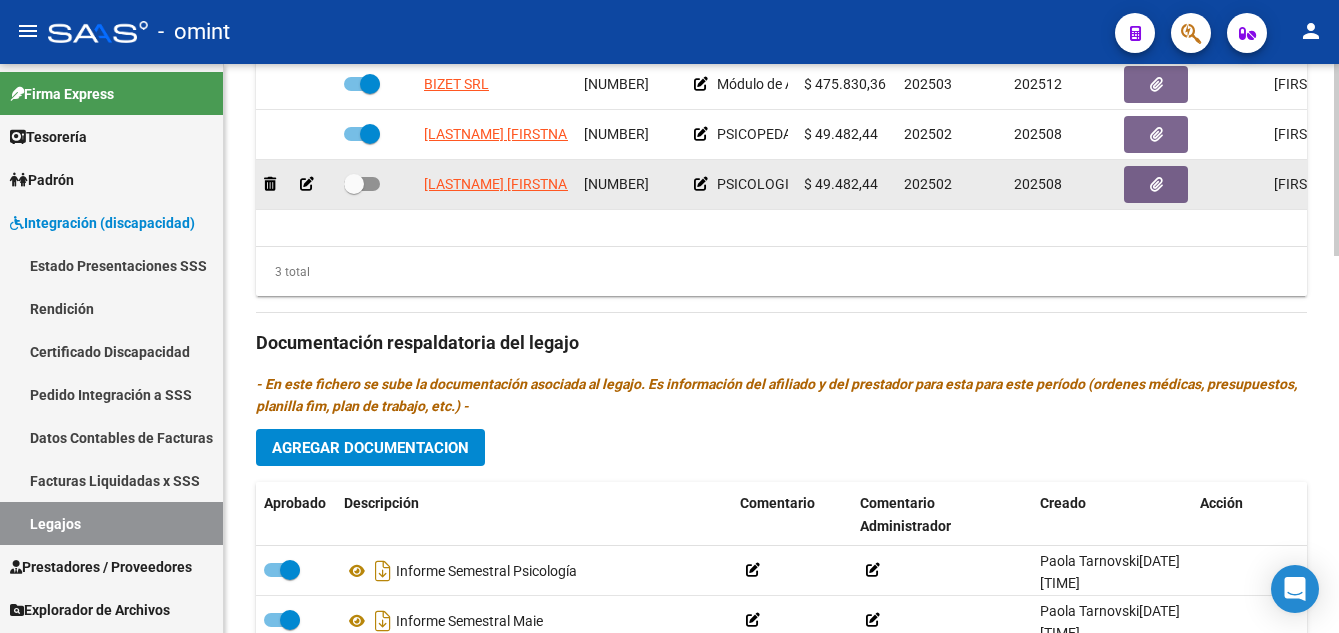 click 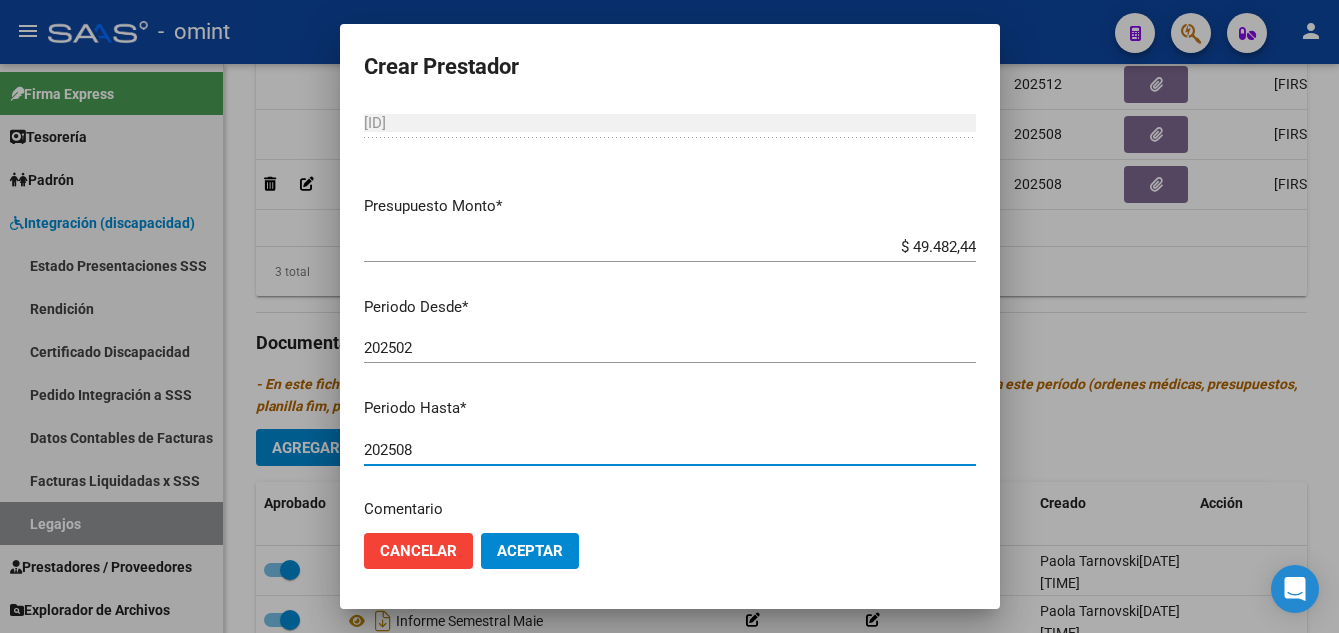 drag, startPoint x: 399, startPoint y: 501, endPoint x: 432, endPoint y: 506, distance: 33.37664 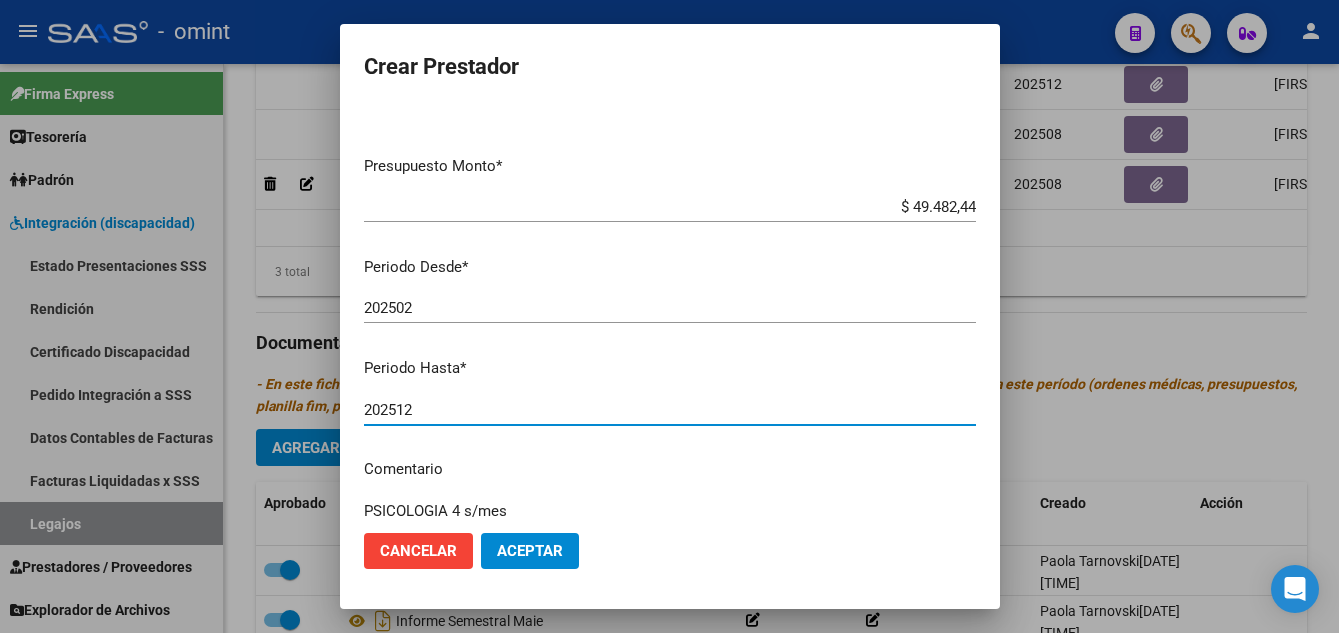 type on "202512" 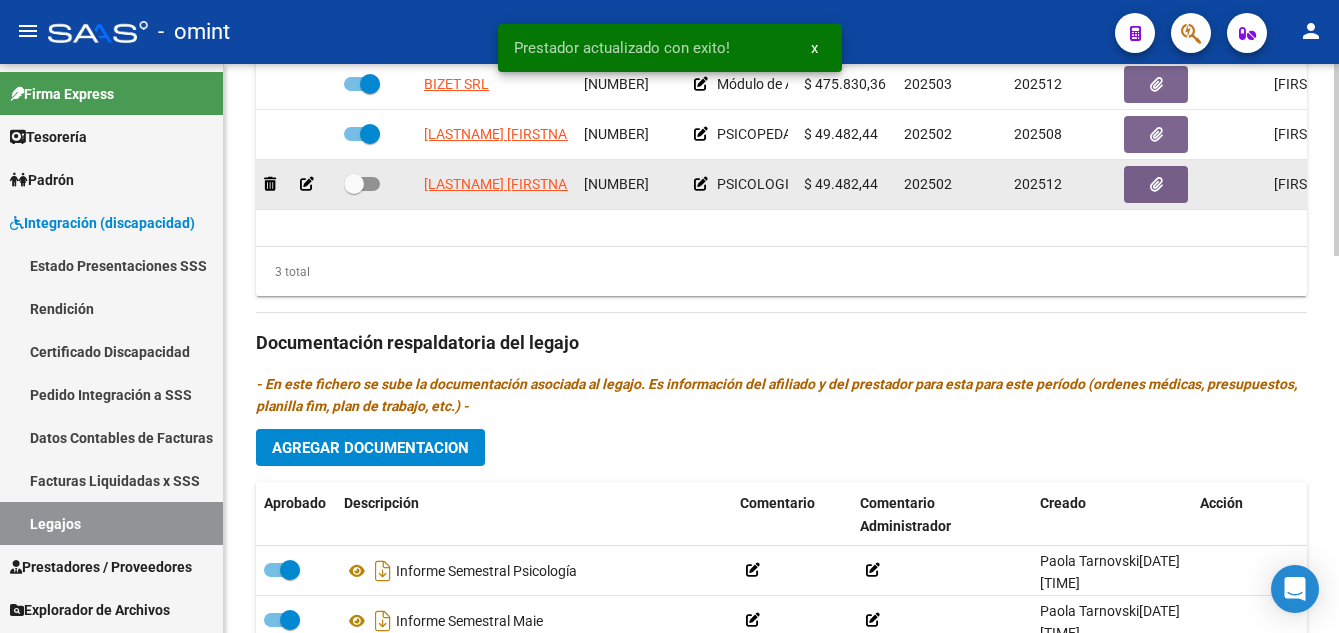 click at bounding box center [354, 184] 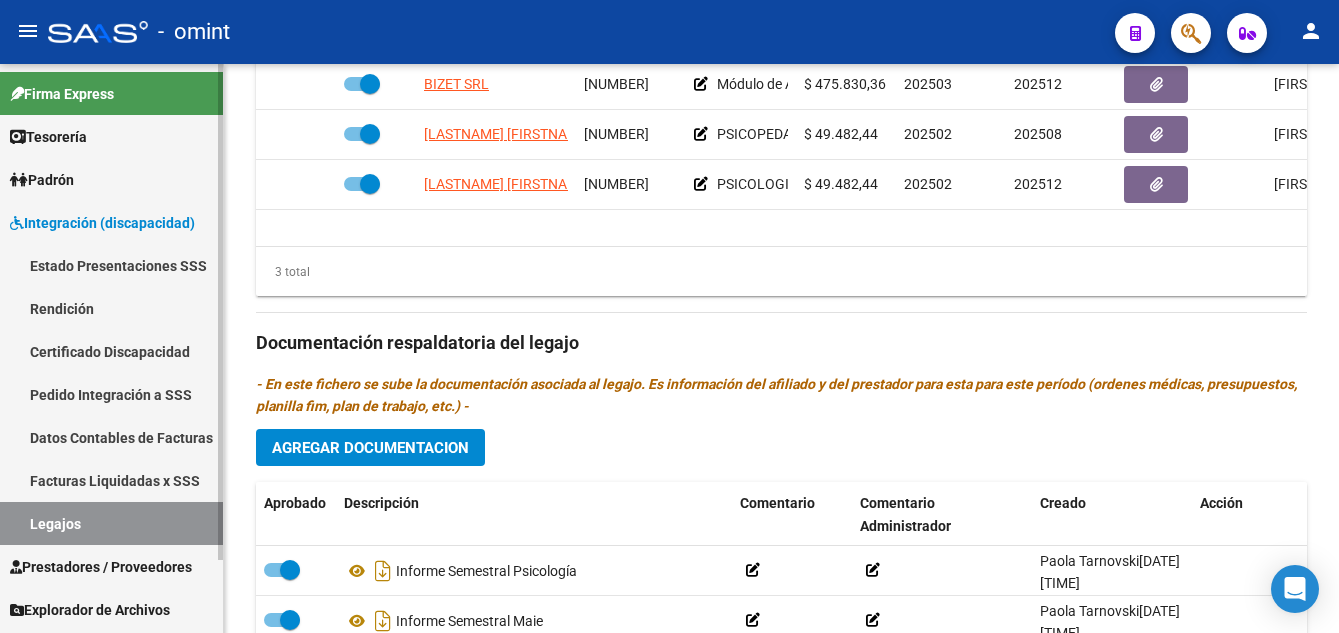 drag, startPoint x: 138, startPoint y: 339, endPoint x: 142, endPoint y: 420, distance: 81.09871 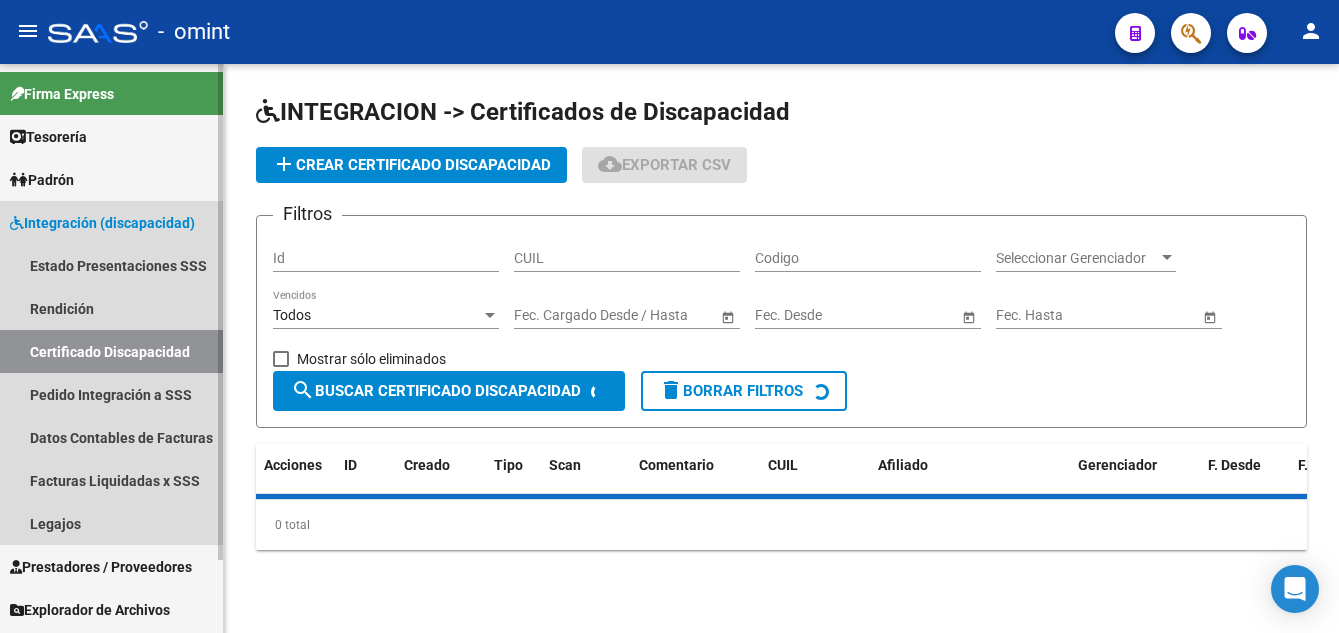 scroll, scrollTop: 0, scrollLeft: 0, axis: both 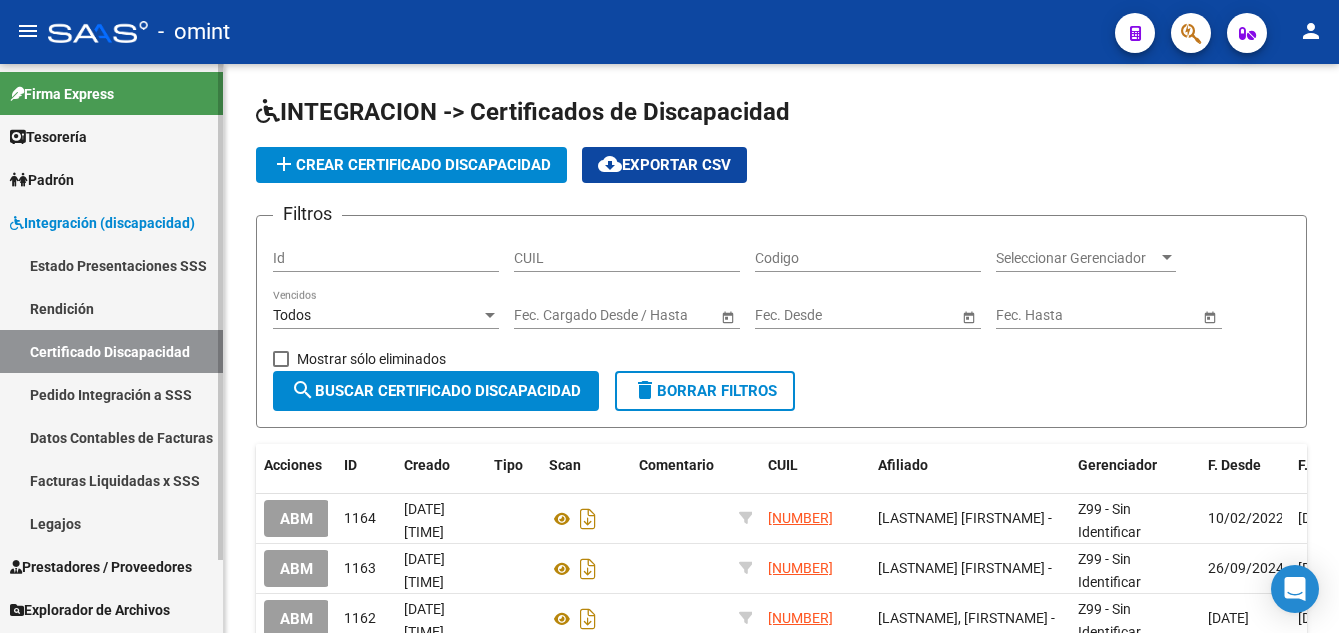 drag, startPoint x: 97, startPoint y: 519, endPoint x: 108, endPoint y: 524, distance: 12.083046 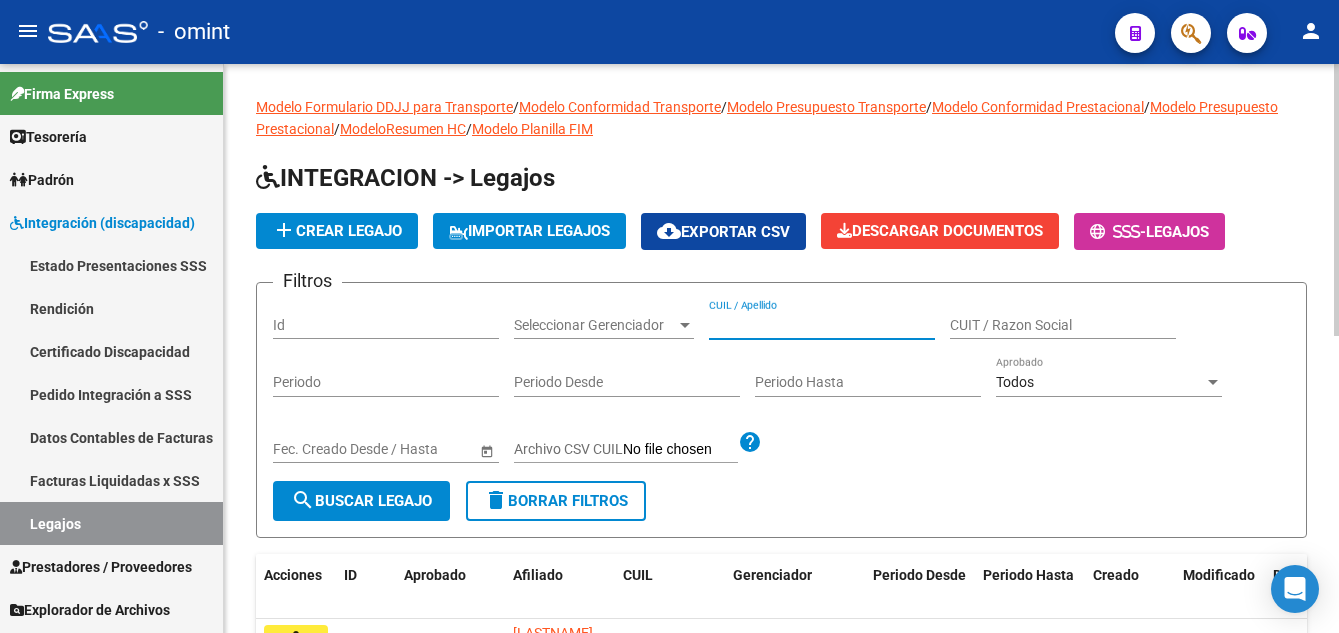 paste on "RODRIGUEZ LUCIANO BENJAMIN" 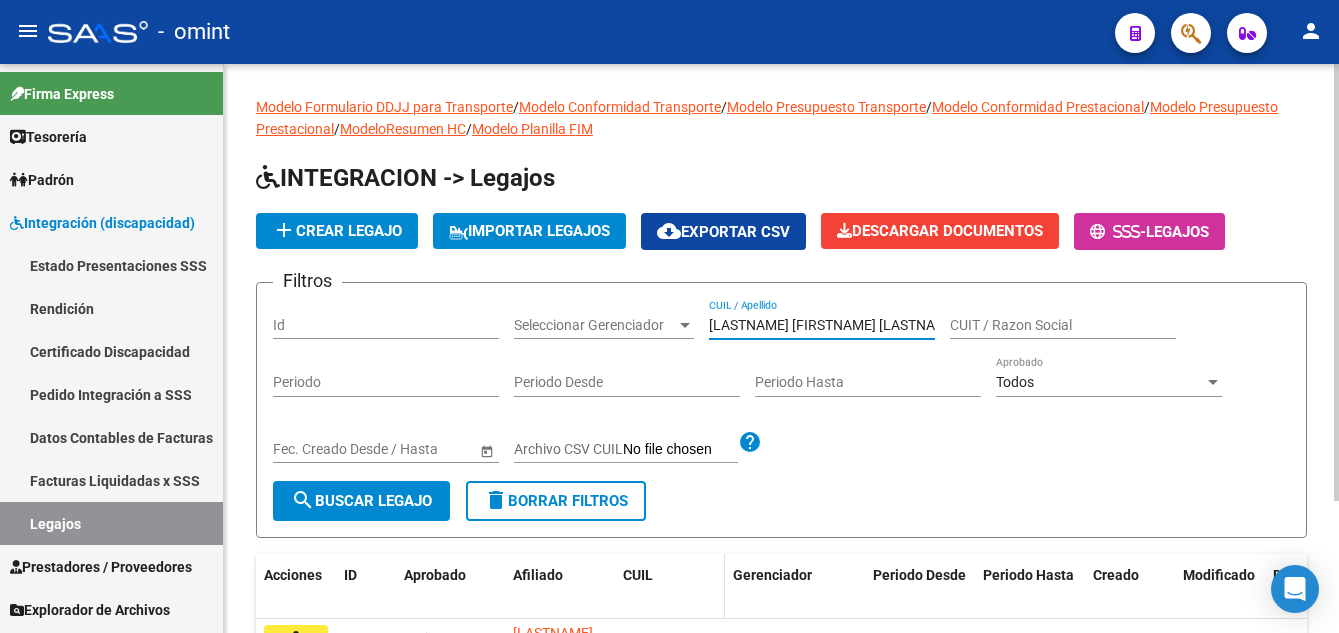 scroll, scrollTop: 172, scrollLeft: 0, axis: vertical 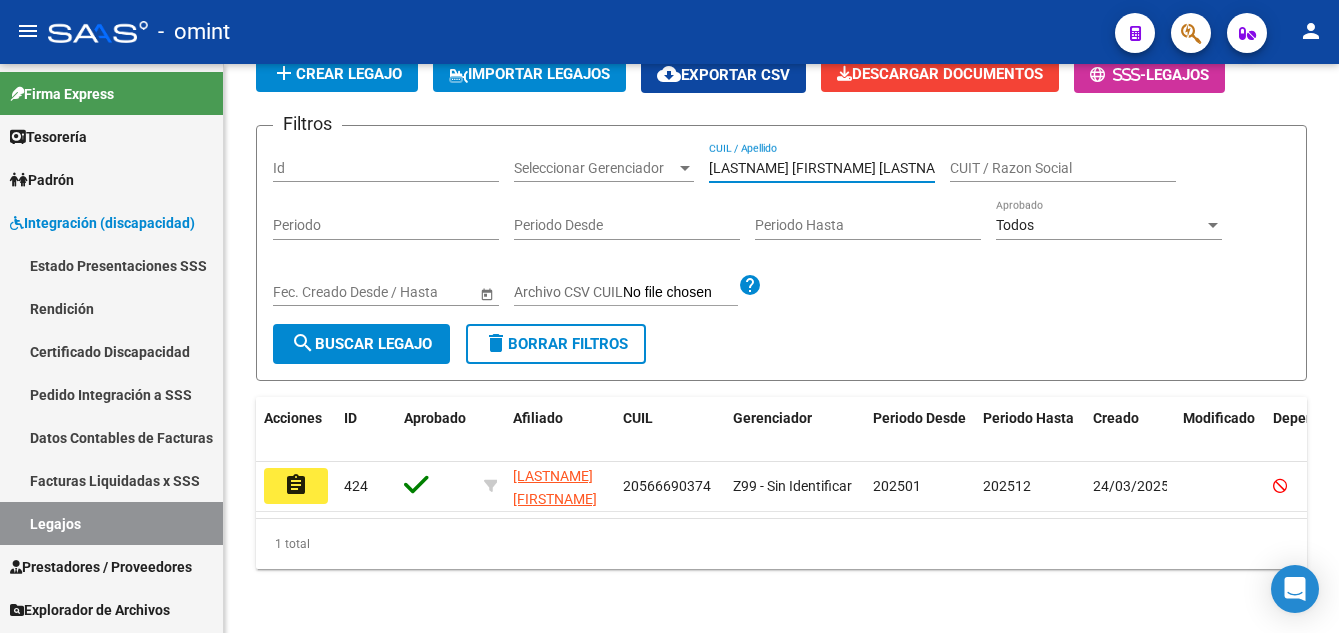 type on "RODRIGUEZ LUCIANO BENJAMIN" 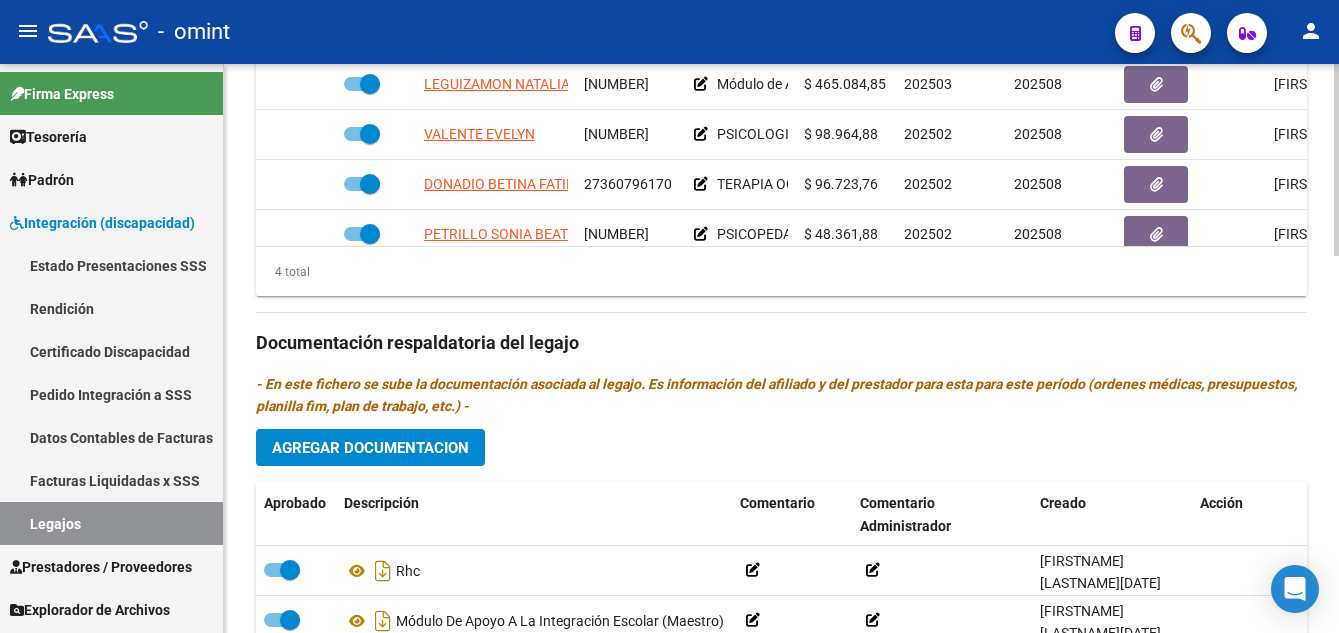 scroll, scrollTop: 1000, scrollLeft: 0, axis: vertical 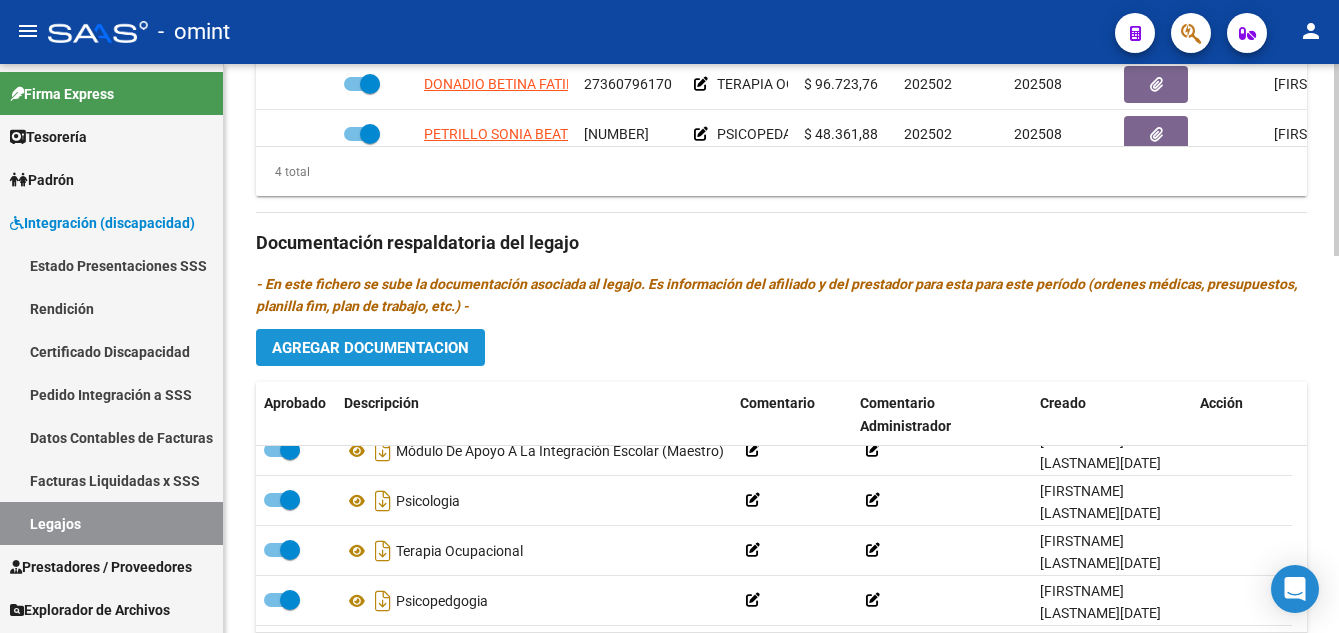 click on "Agregar Documentacion" 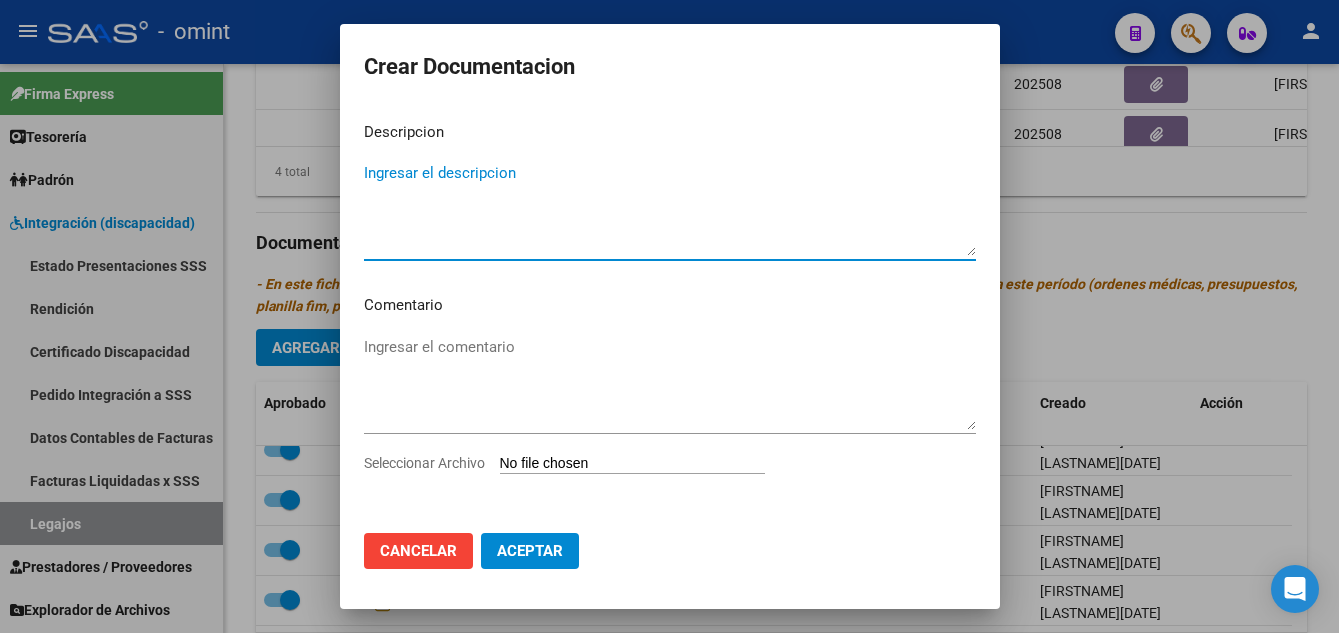 click on "Ingresar el descripcion" at bounding box center [670, 209] 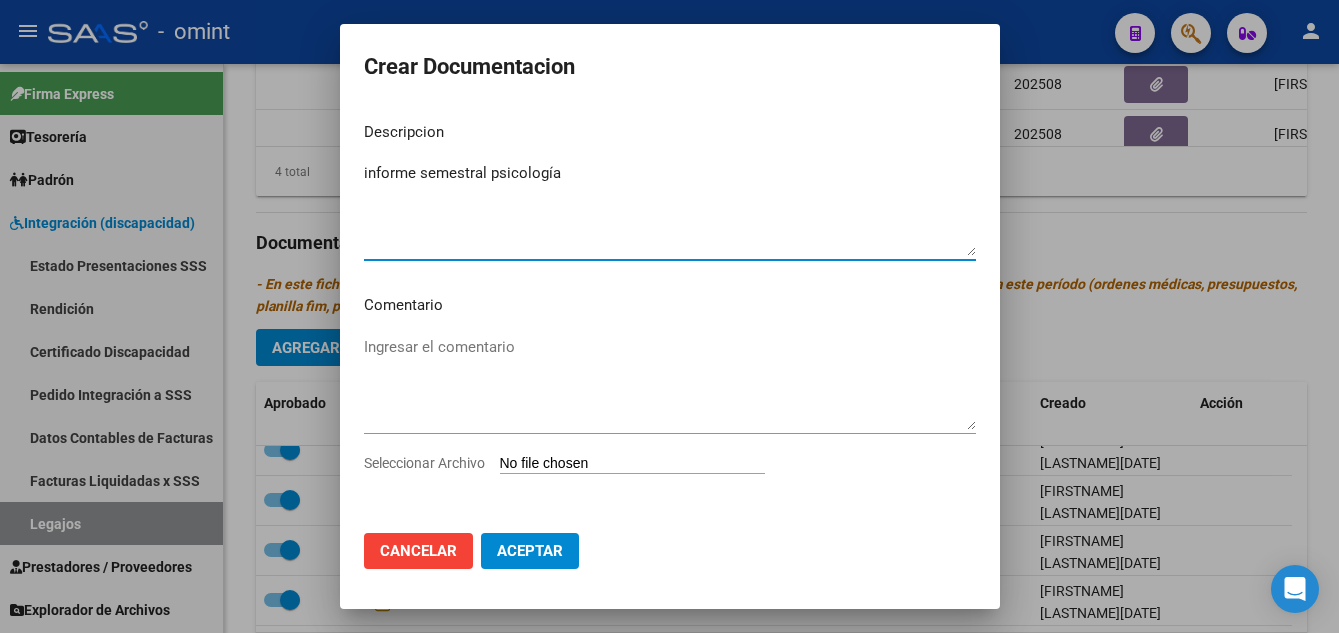 type on "informe semestral psicología" 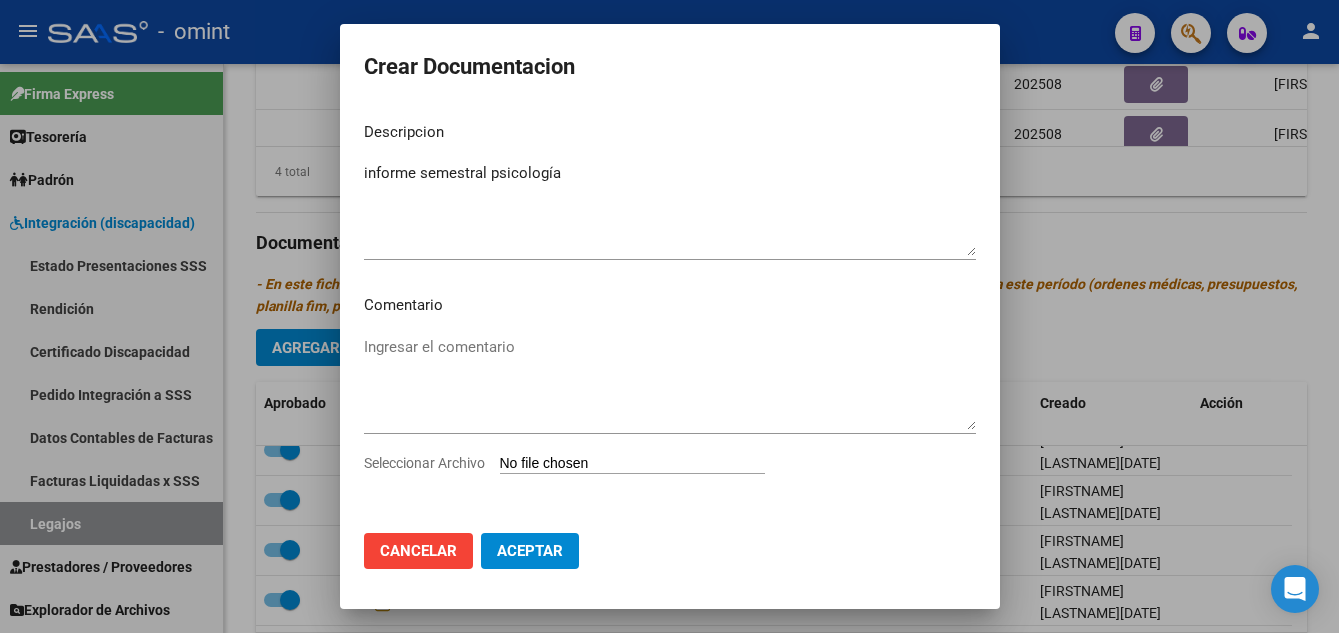 click on "Seleccionar Archivo" at bounding box center [632, 464] 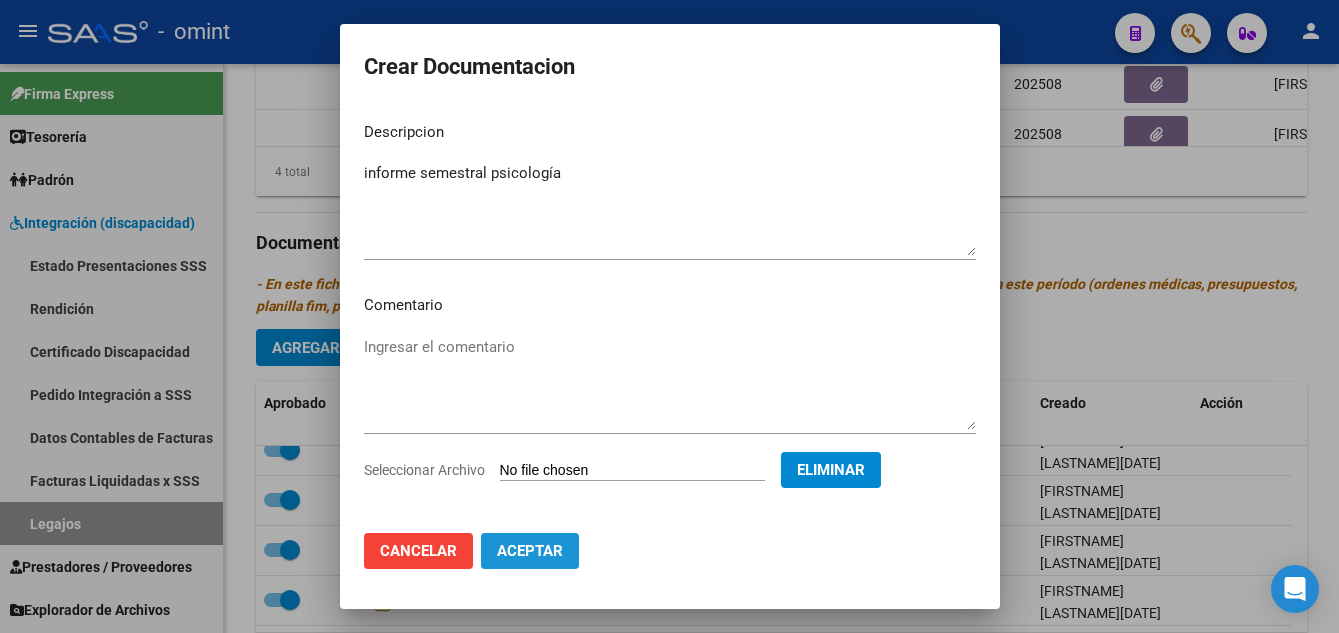 click on "Aceptar" 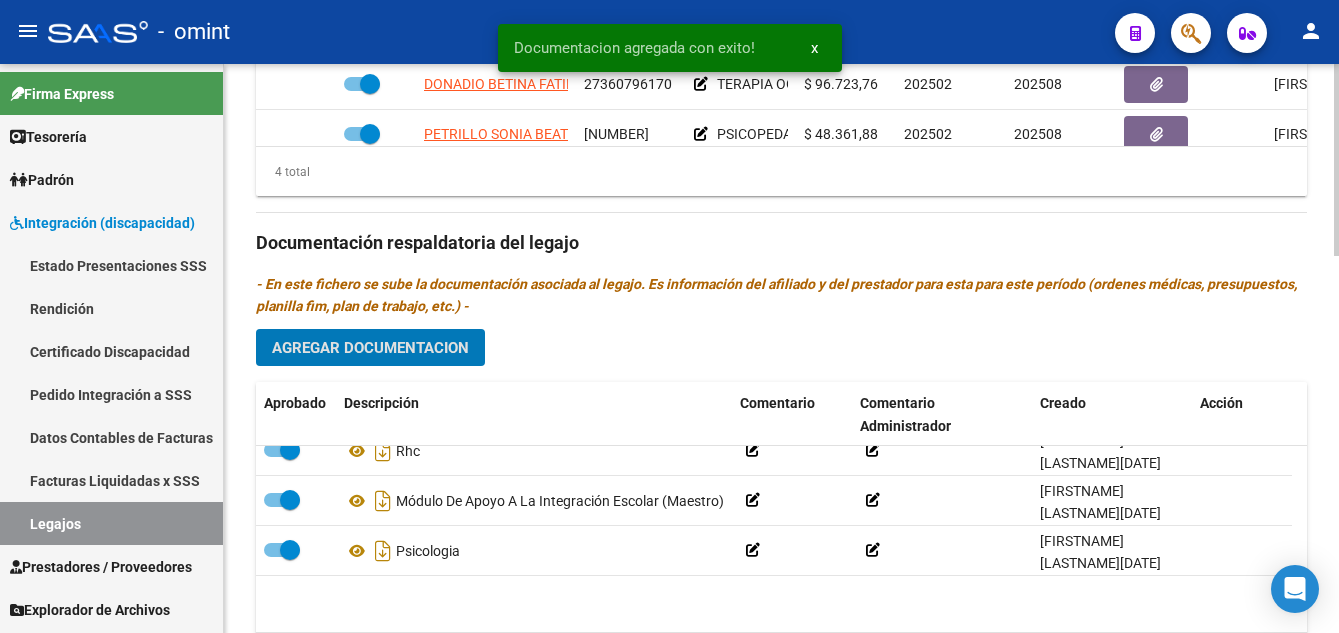 scroll, scrollTop: 0, scrollLeft: 0, axis: both 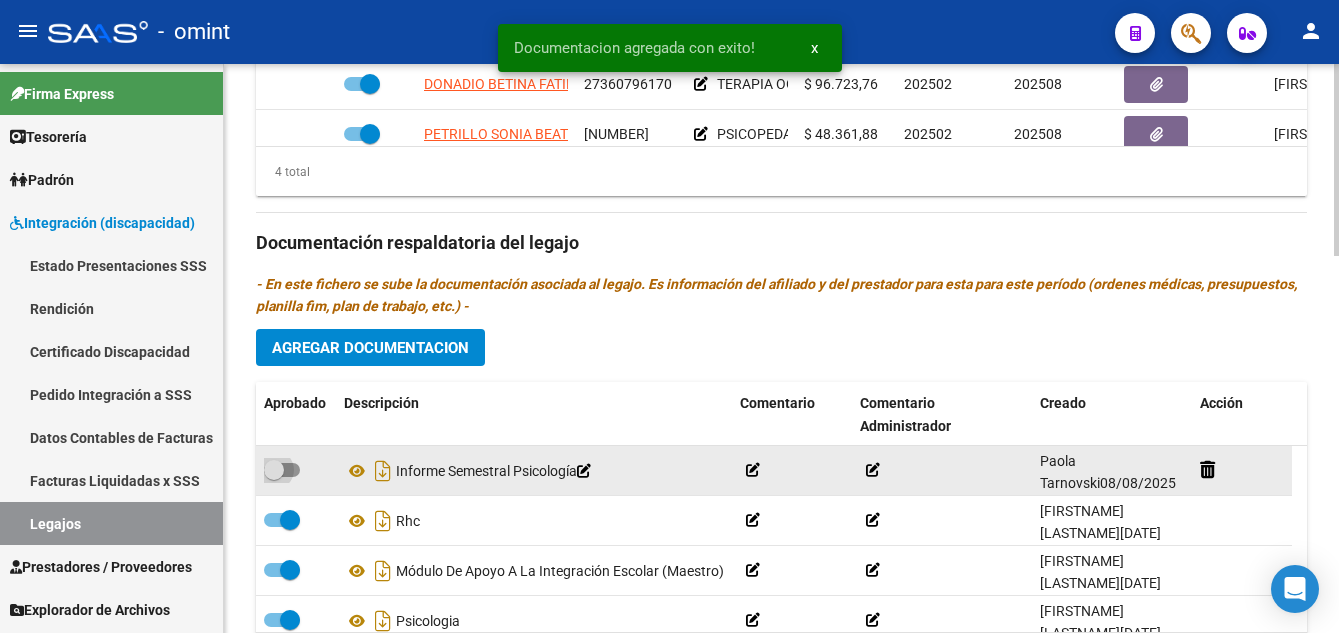 click at bounding box center [274, 470] 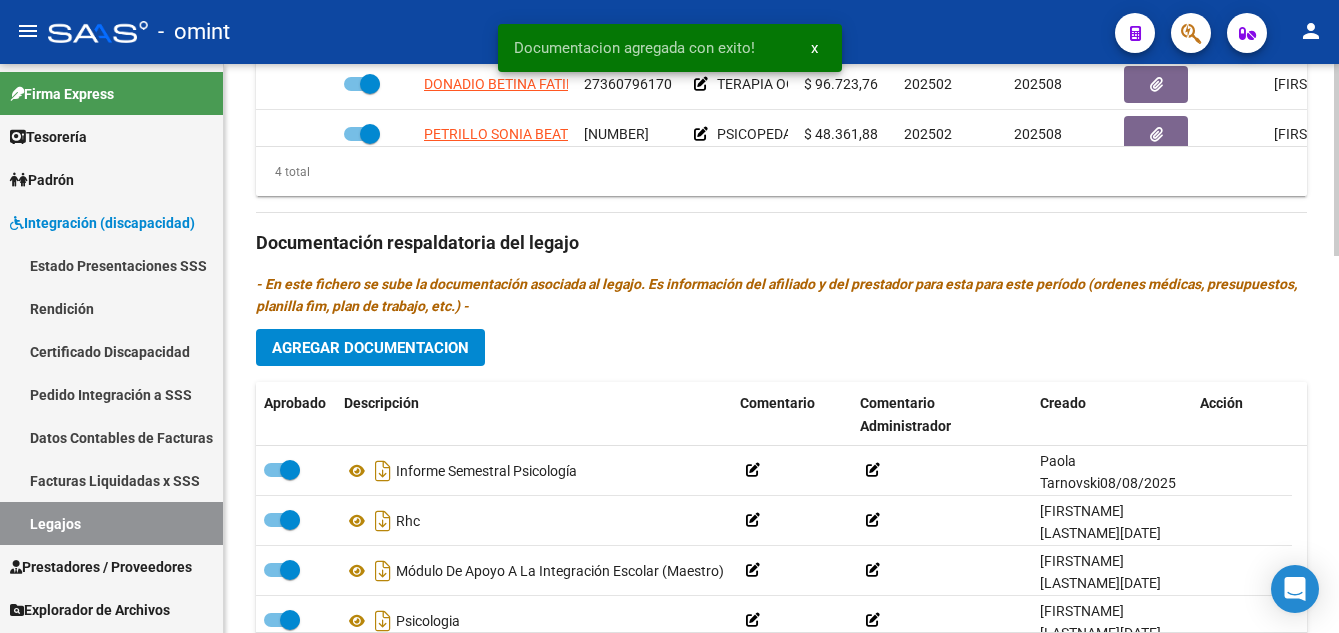 scroll, scrollTop: 800, scrollLeft: 0, axis: vertical 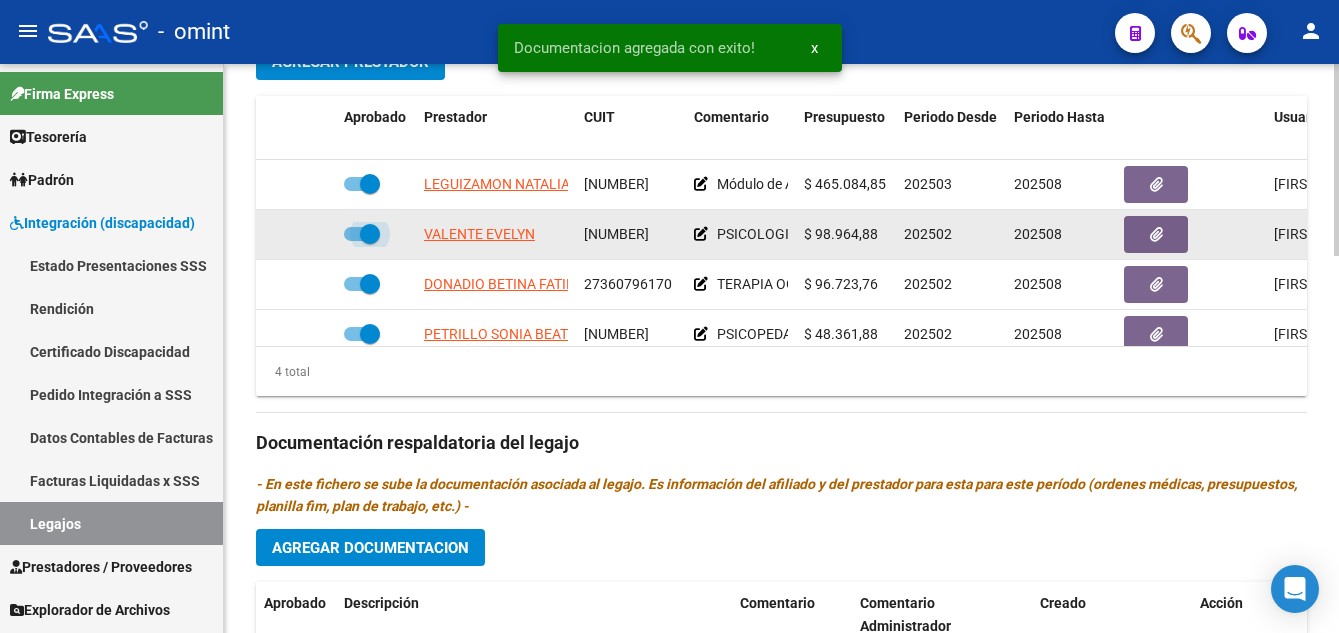 click at bounding box center (370, 234) 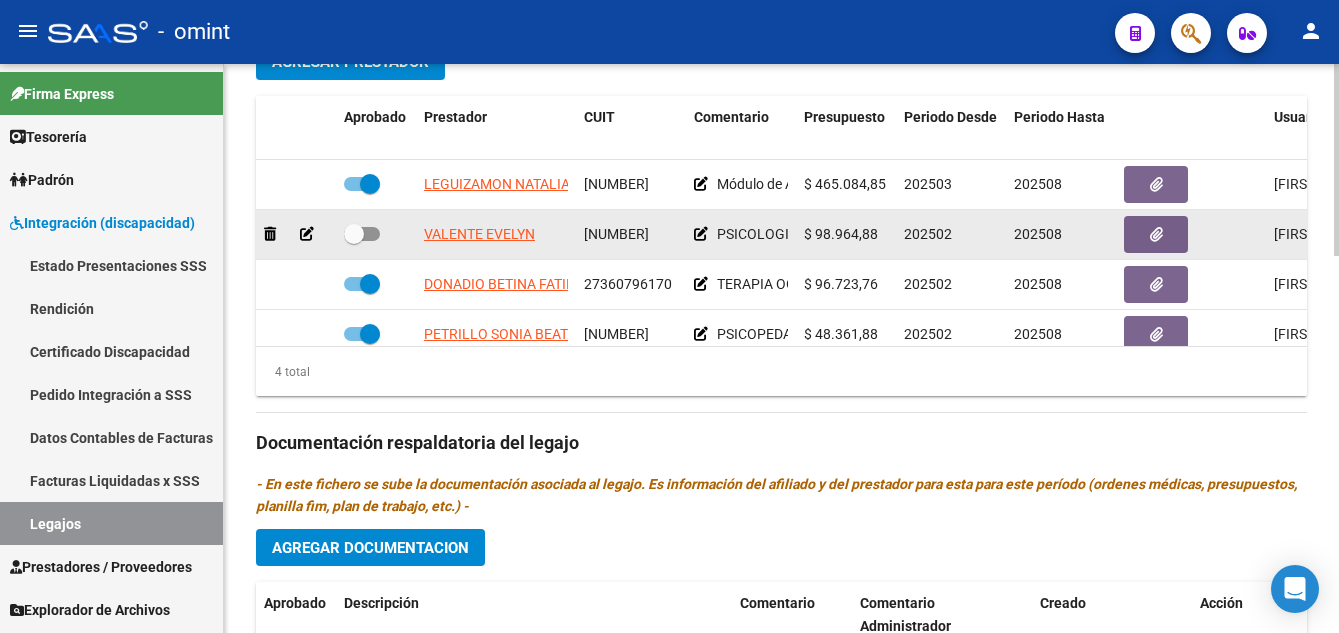 click 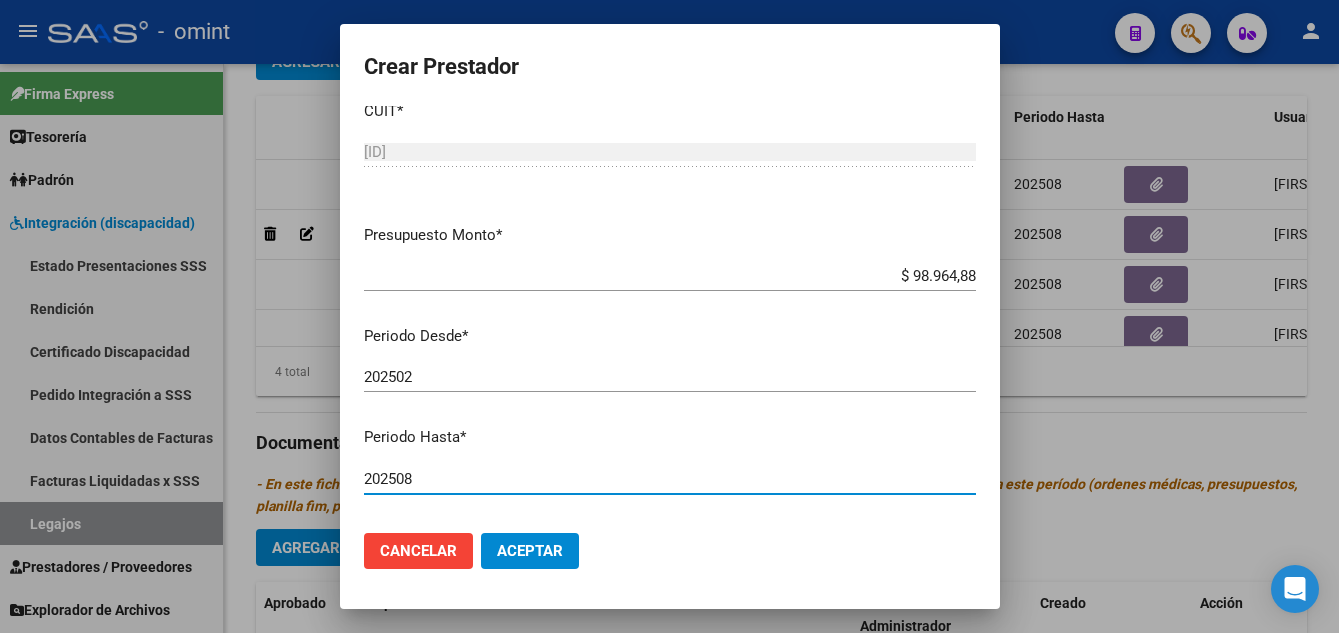 drag, startPoint x: 400, startPoint y: 499, endPoint x: 427, endPoint y: 494, distance: 27.45906 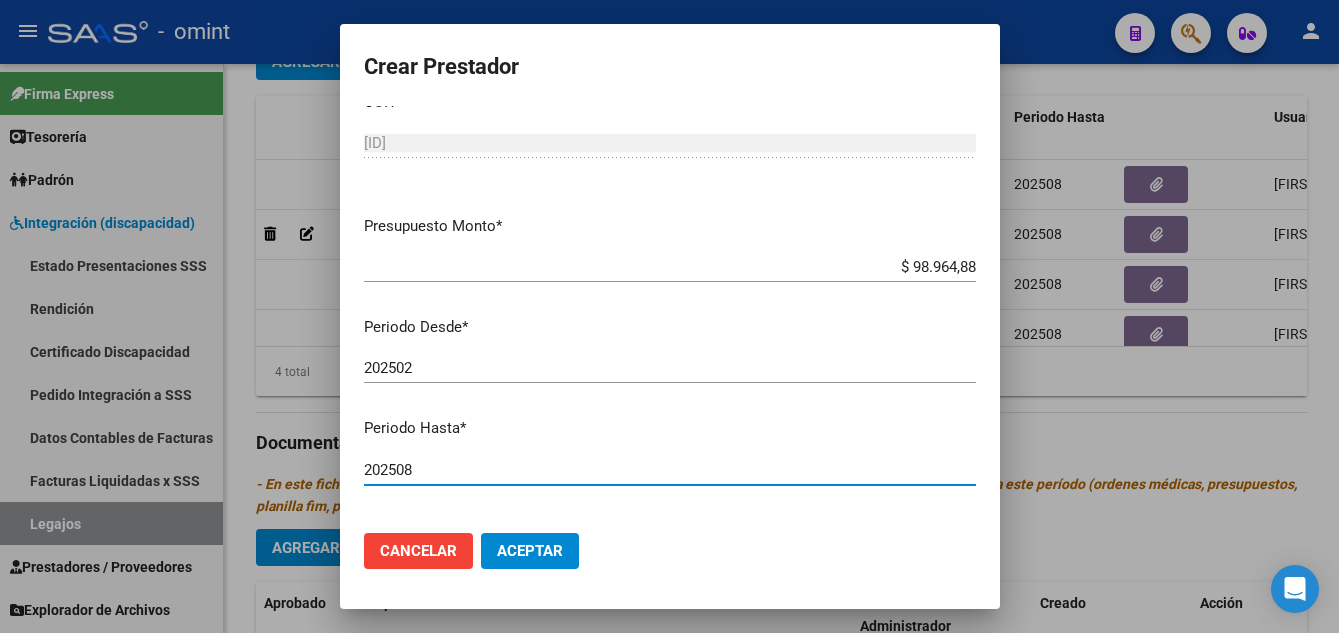 drag, startPoint x: 397, startPoint y: 469, endPoint x: 416, endPoint y: 472, distance: 19.235384 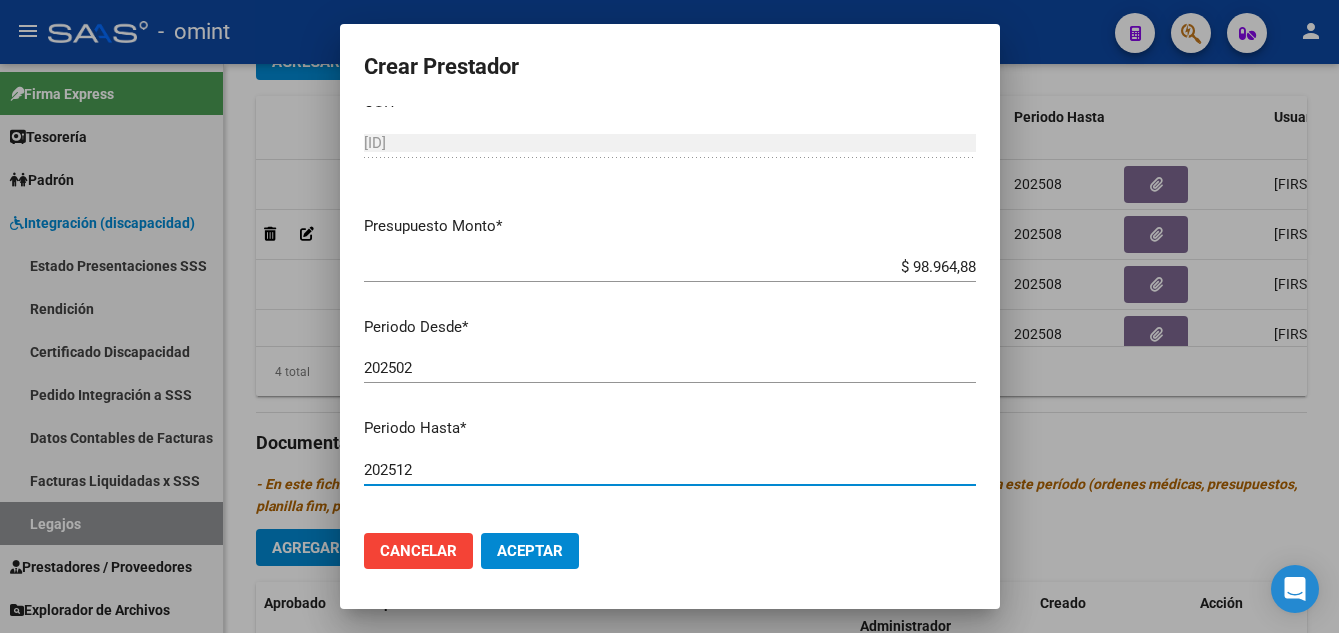 type on "202512" 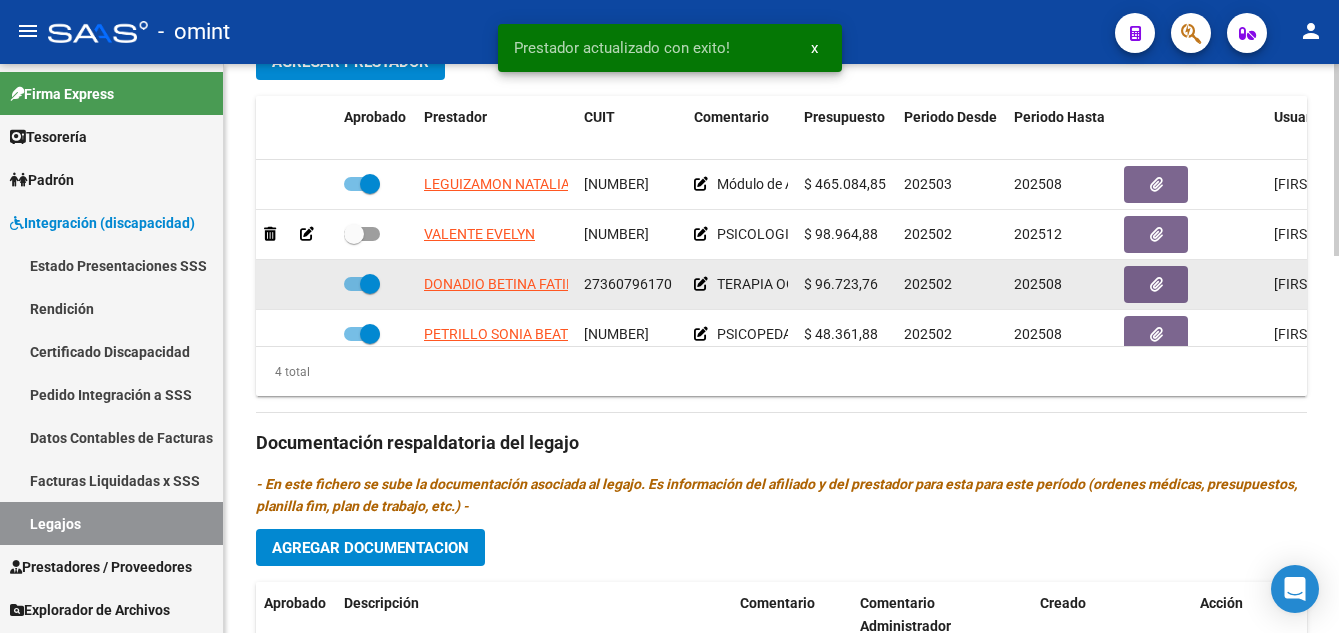 drag, startPoint x: 342, startPoint y: 229, endPoint x: 374, endPoint y: 285, distance: 64.49806 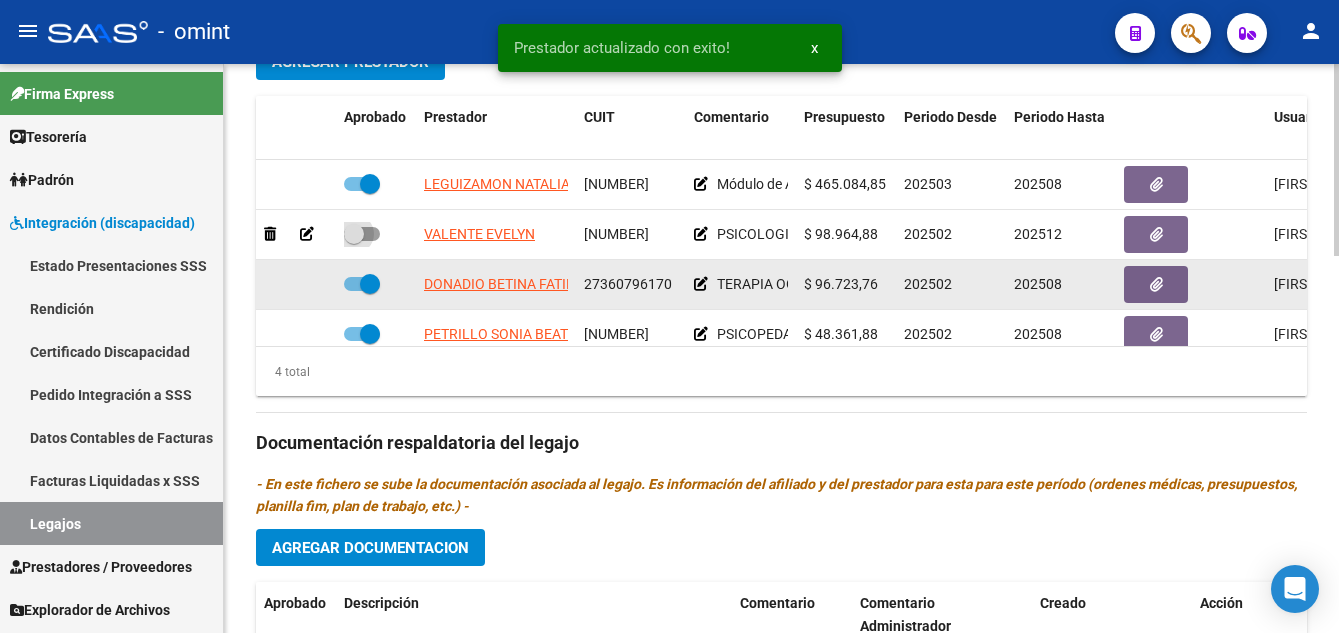 drag, startPoint x: 360, startPoint y: 229, endPoint x: 388, endPoint y: 271, distance: 50.47772 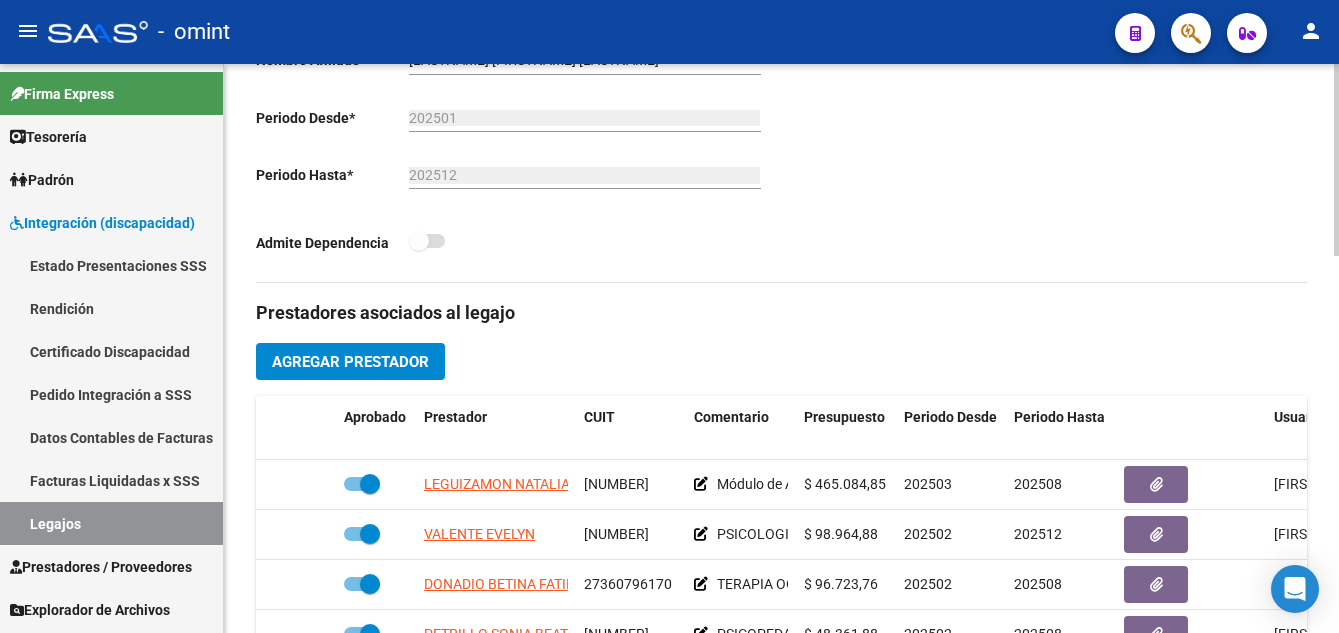scroll, scrollTop: 200, scrollLeft: 0, axis: vertical 